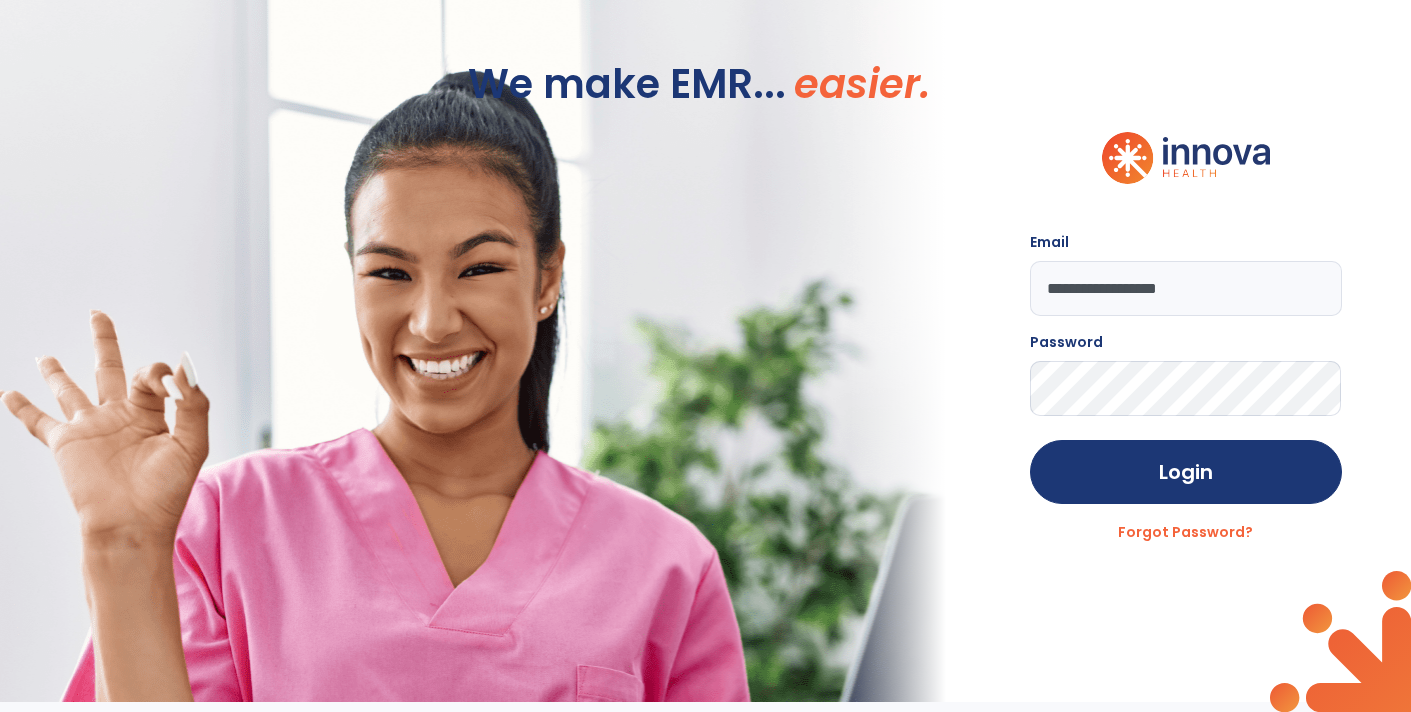 scroll, scrollTop: 0, scrollLeft: 0, axis: both 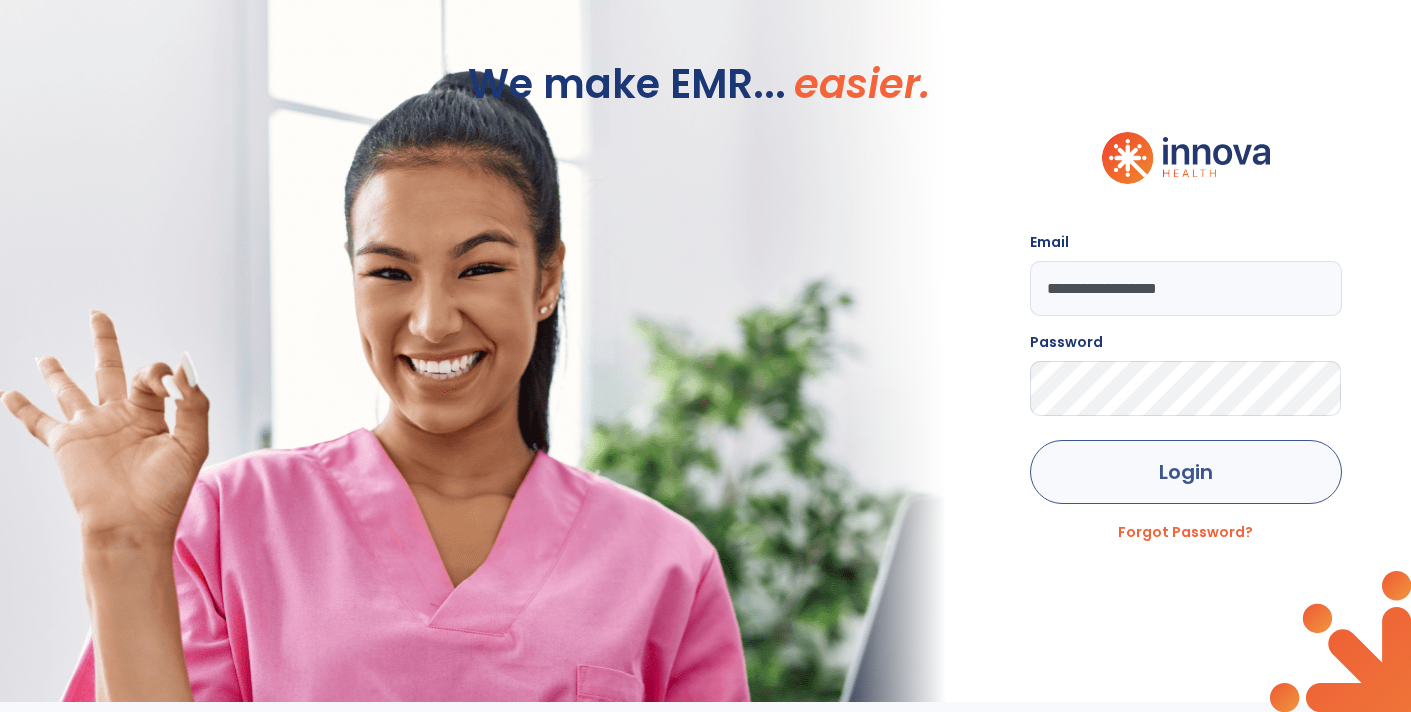 click on "Login" 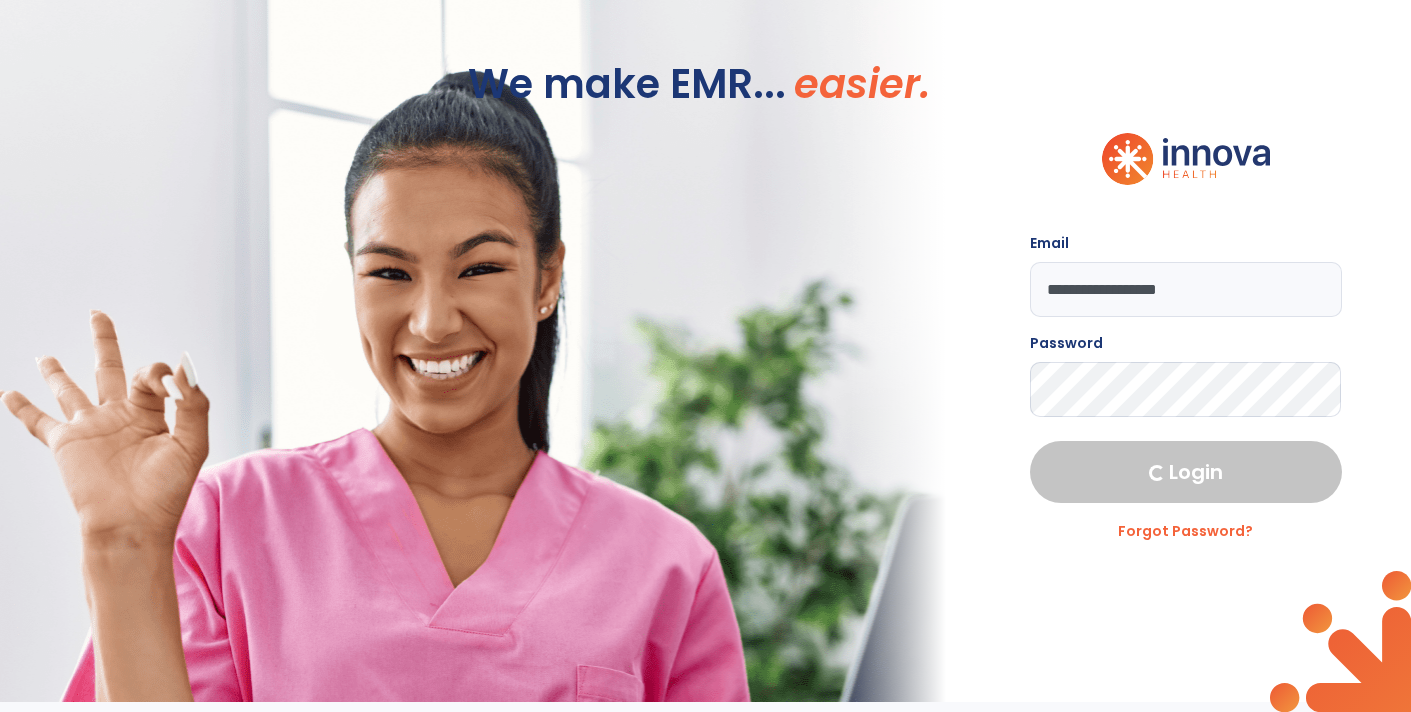 select on "****" 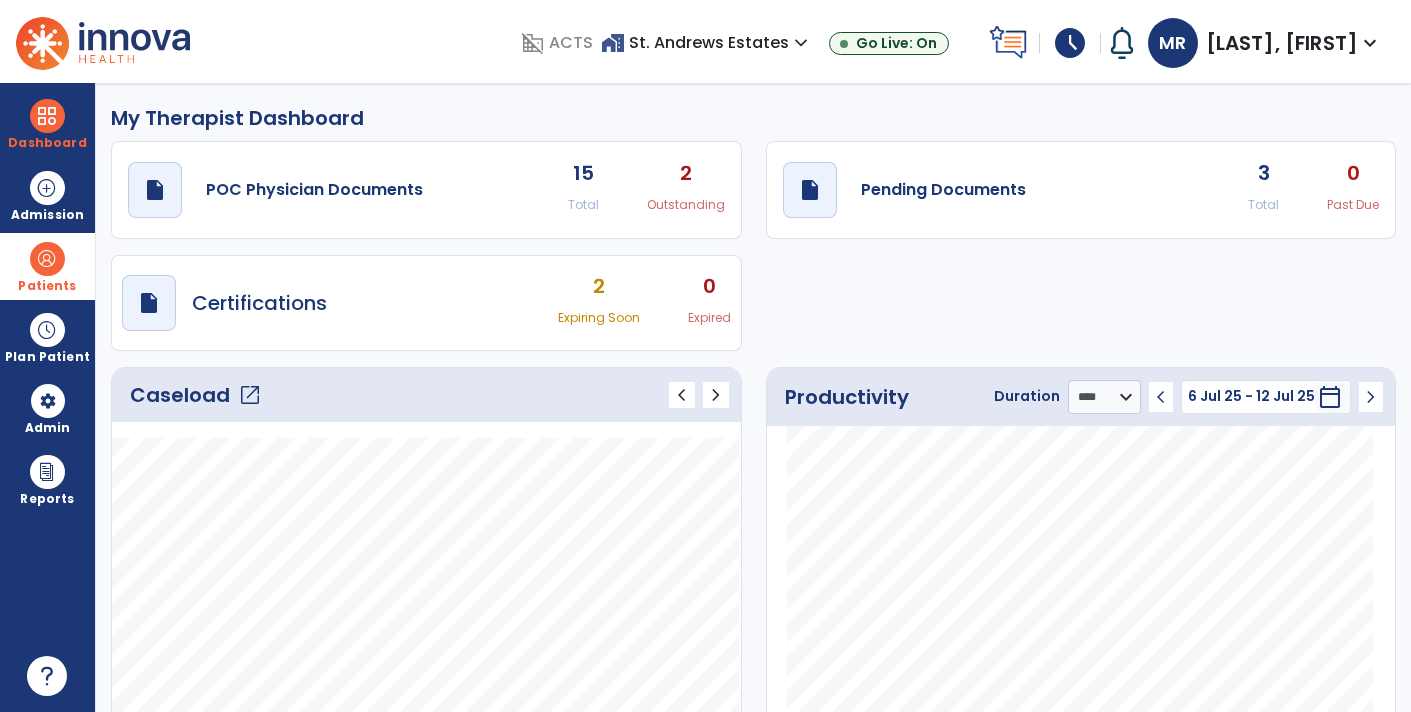 click at bounding box center [47, 259] 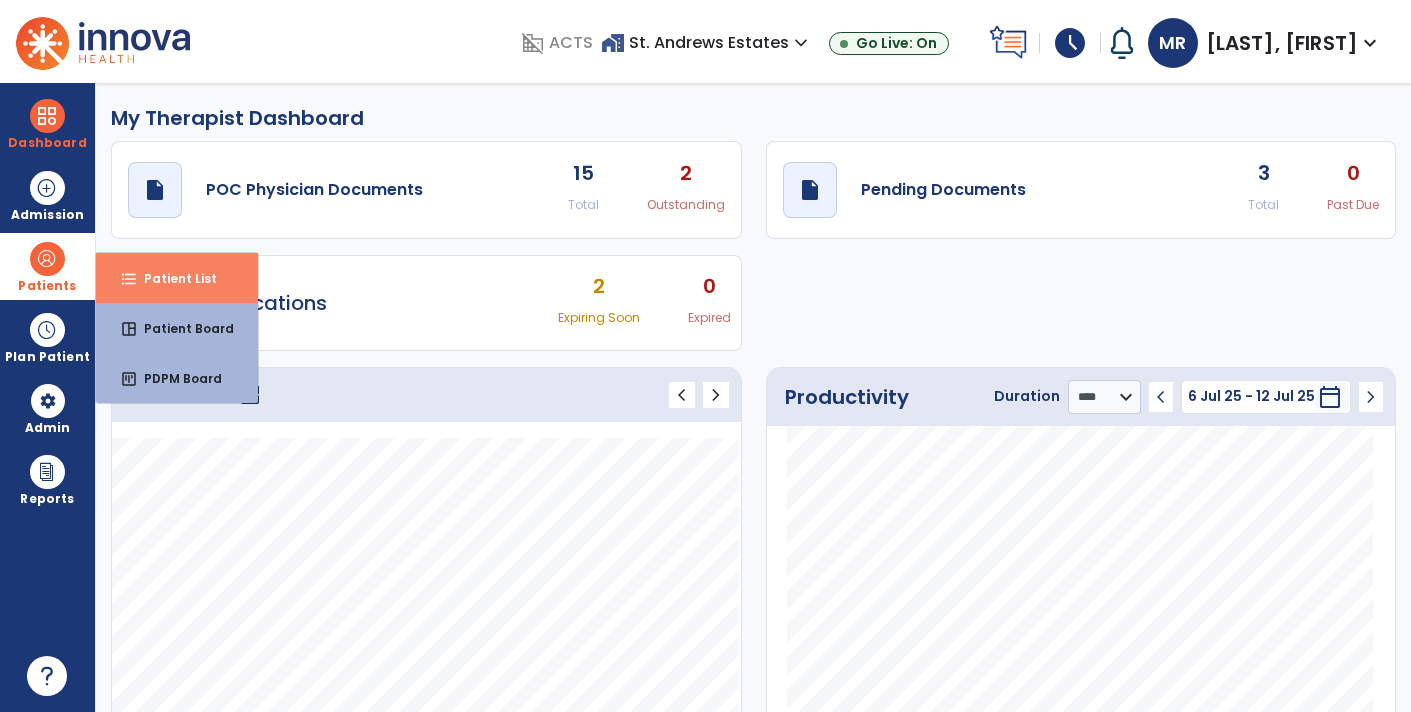 click on "Patient List" at bounding box center (172, 278) 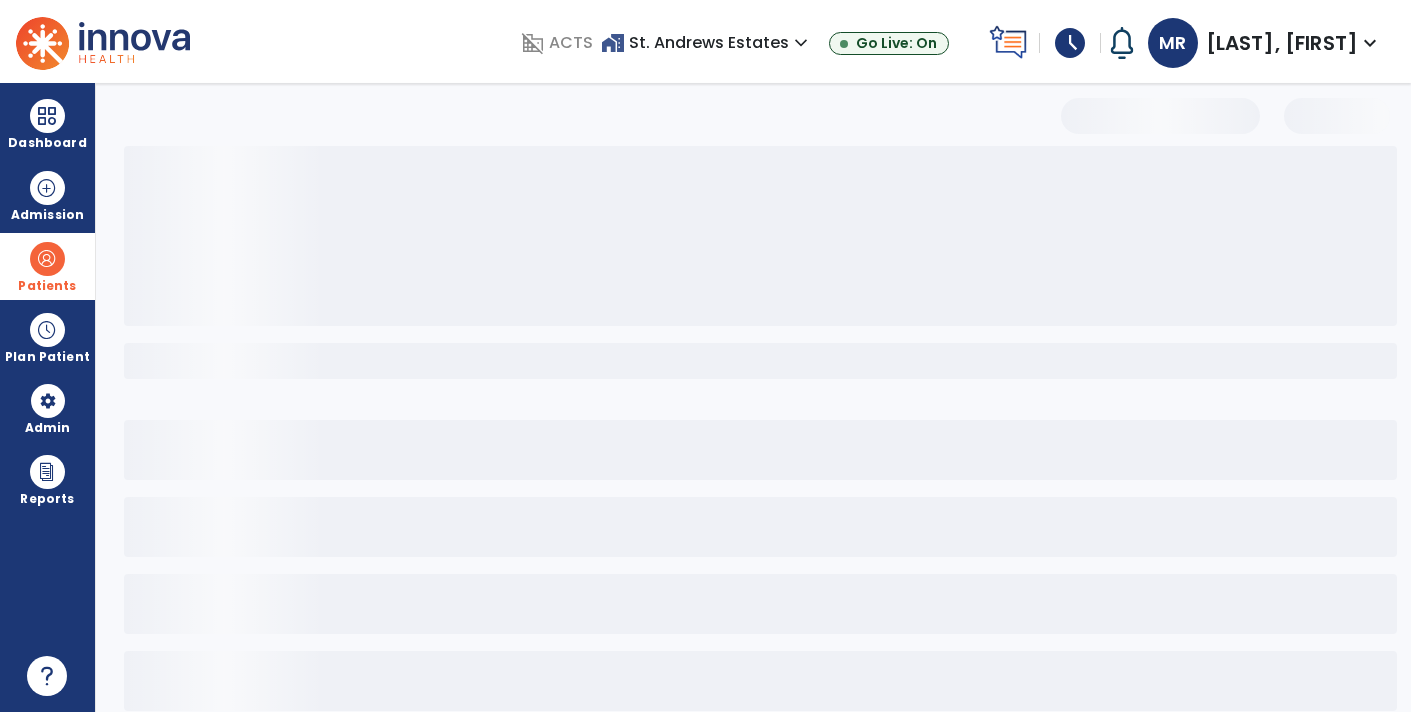 select on "***" 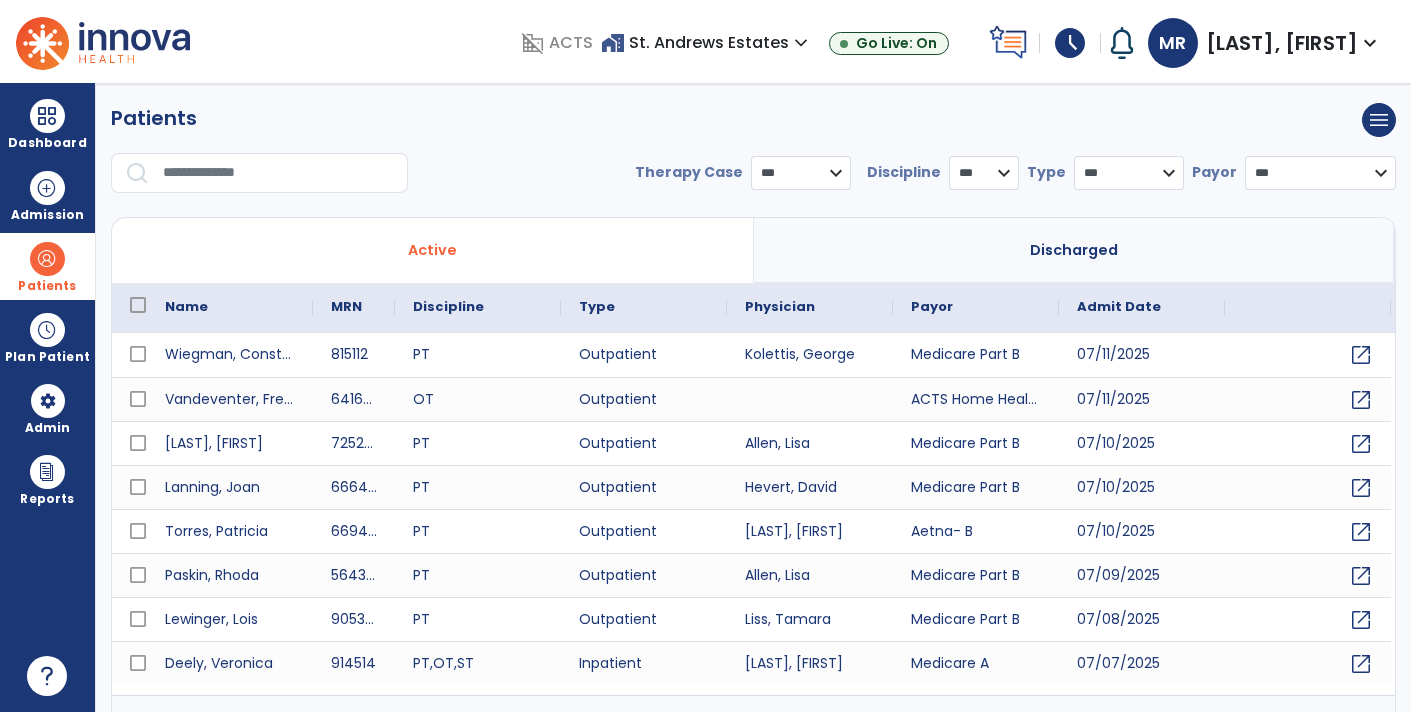 click at bounding box center [278, 173] 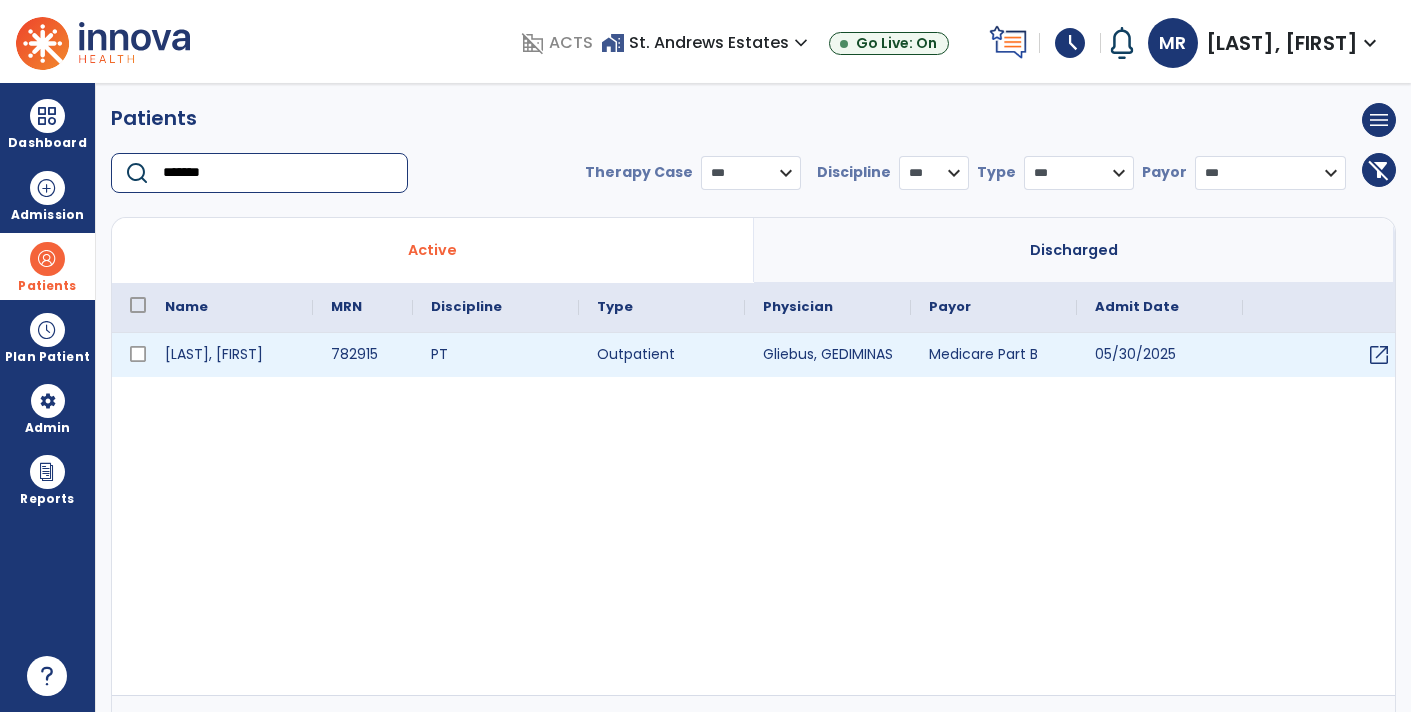 type on "*******" 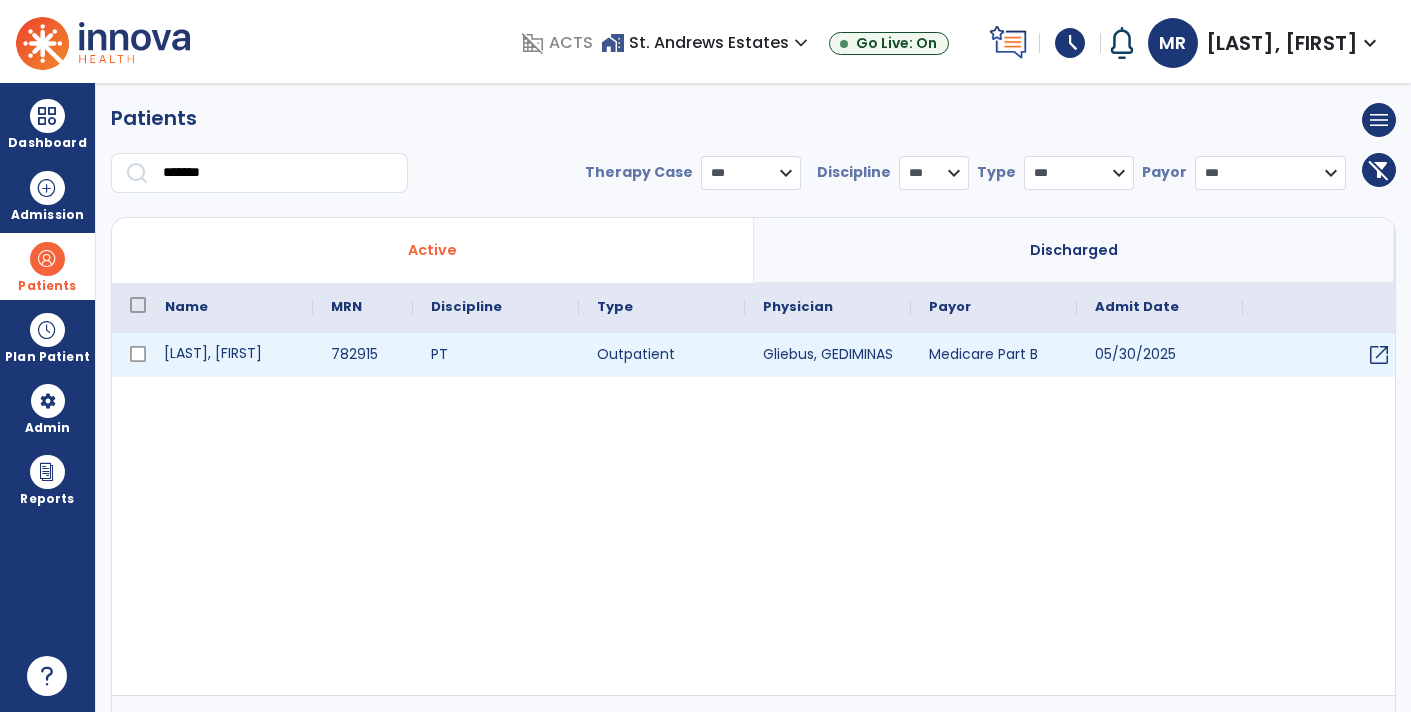 click on "[LAST], [FIRST]" at bounding box center (230, 355) 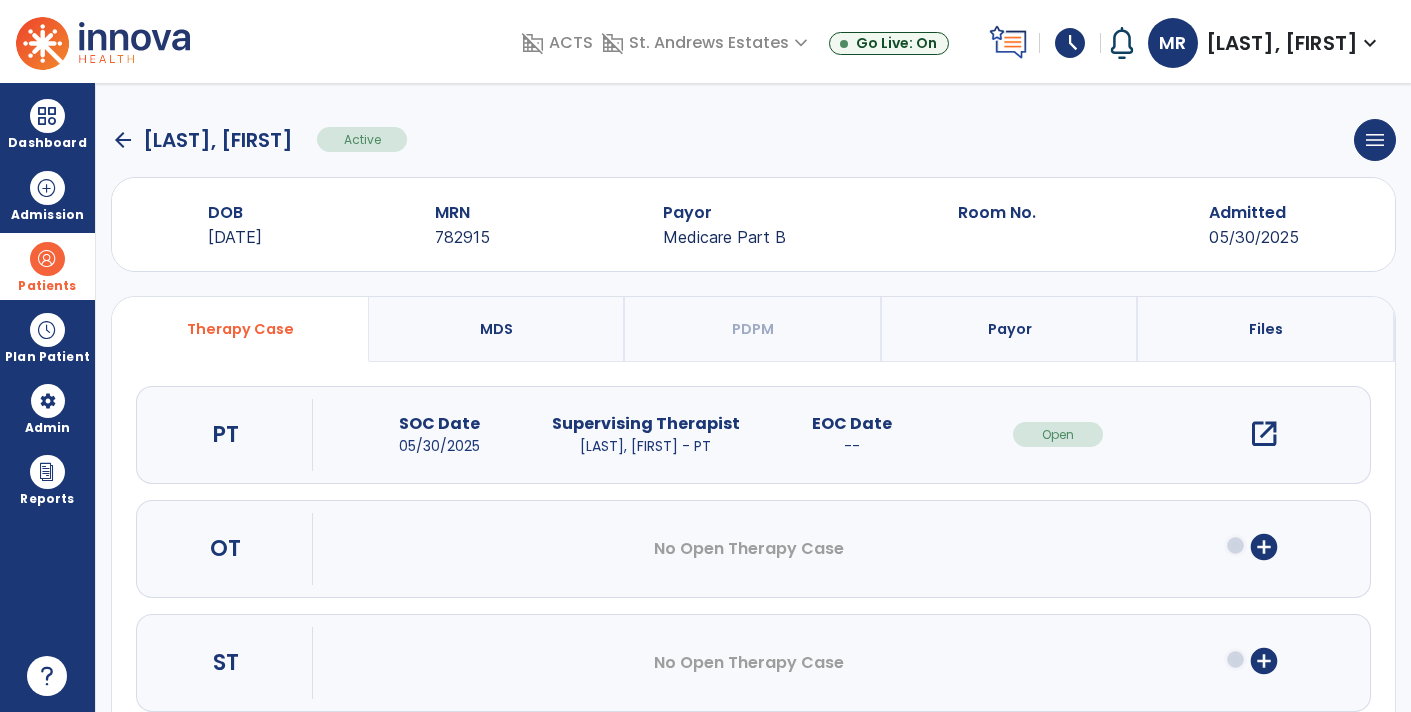 click on "open_in_new" at bounding box center [1264, 434] 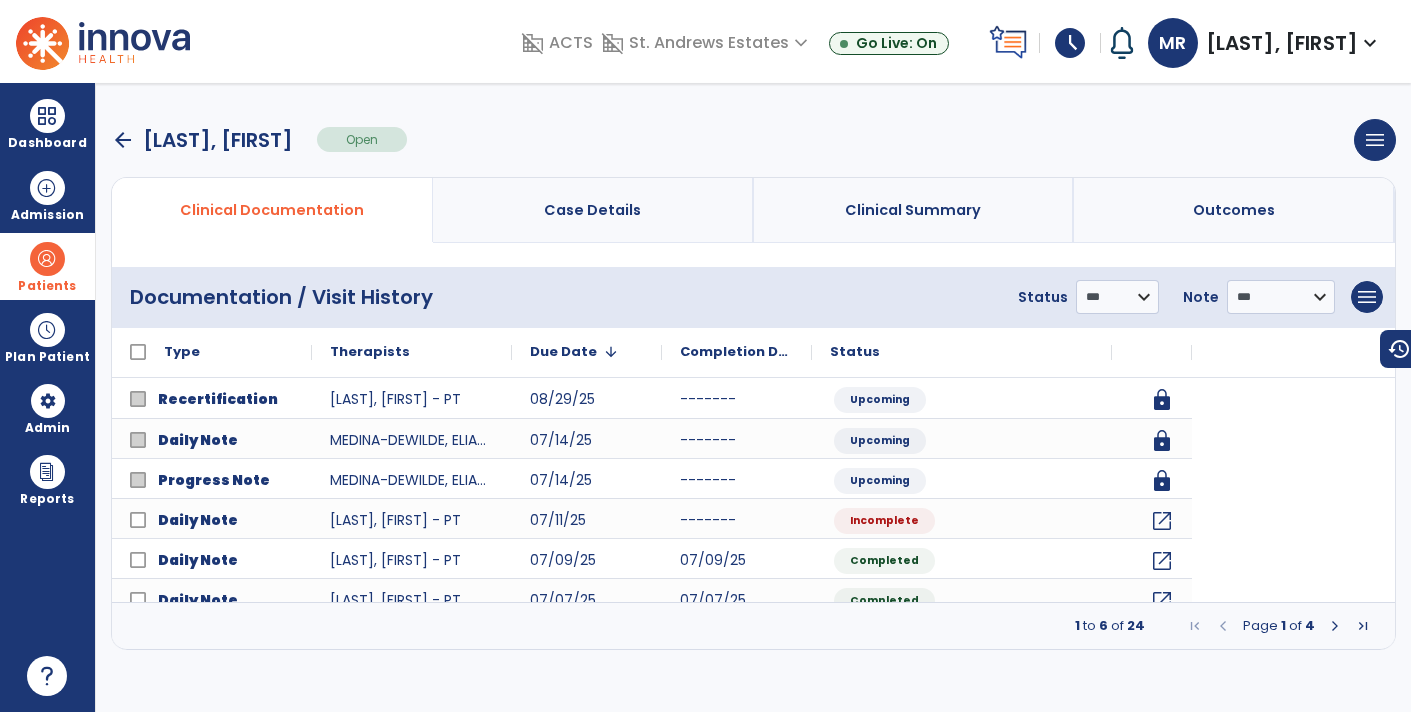 scroll, scrollTop: 0, scrollLeft: 0, axis: both 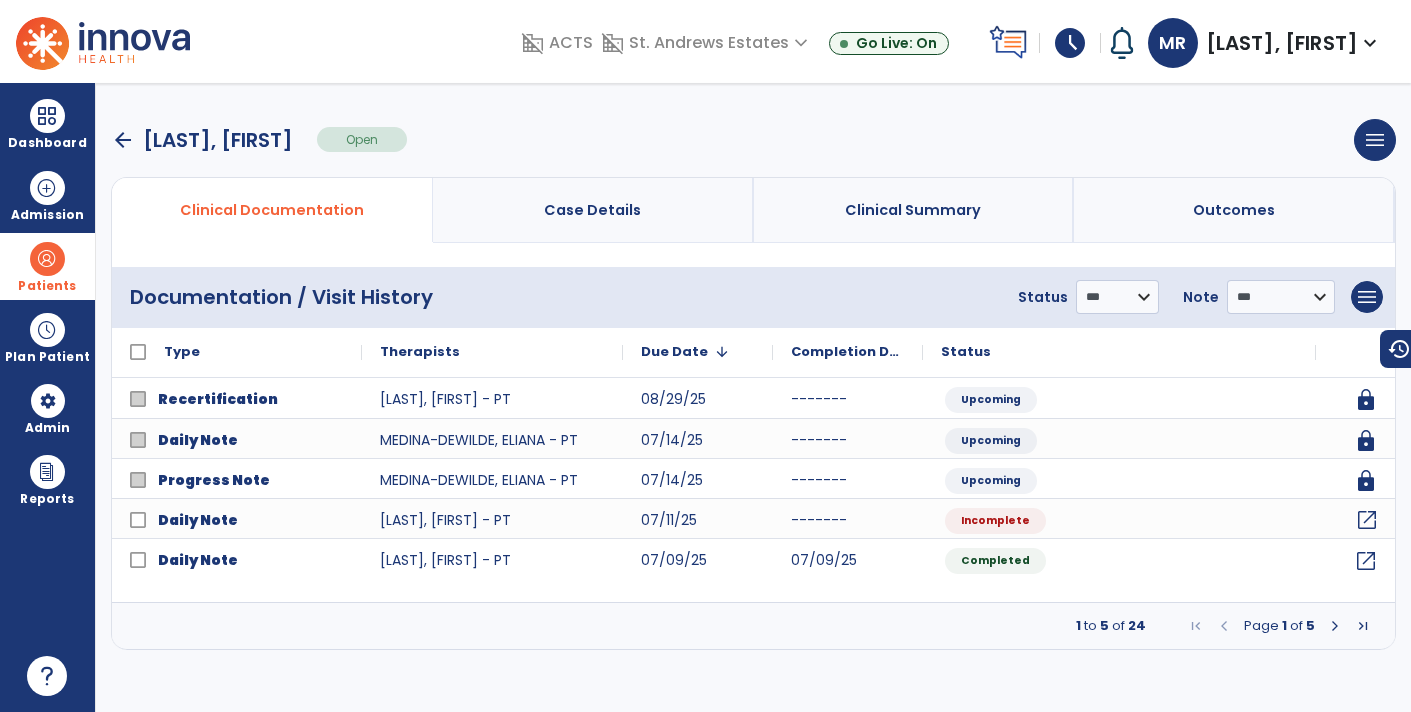 click on "open_in_new" 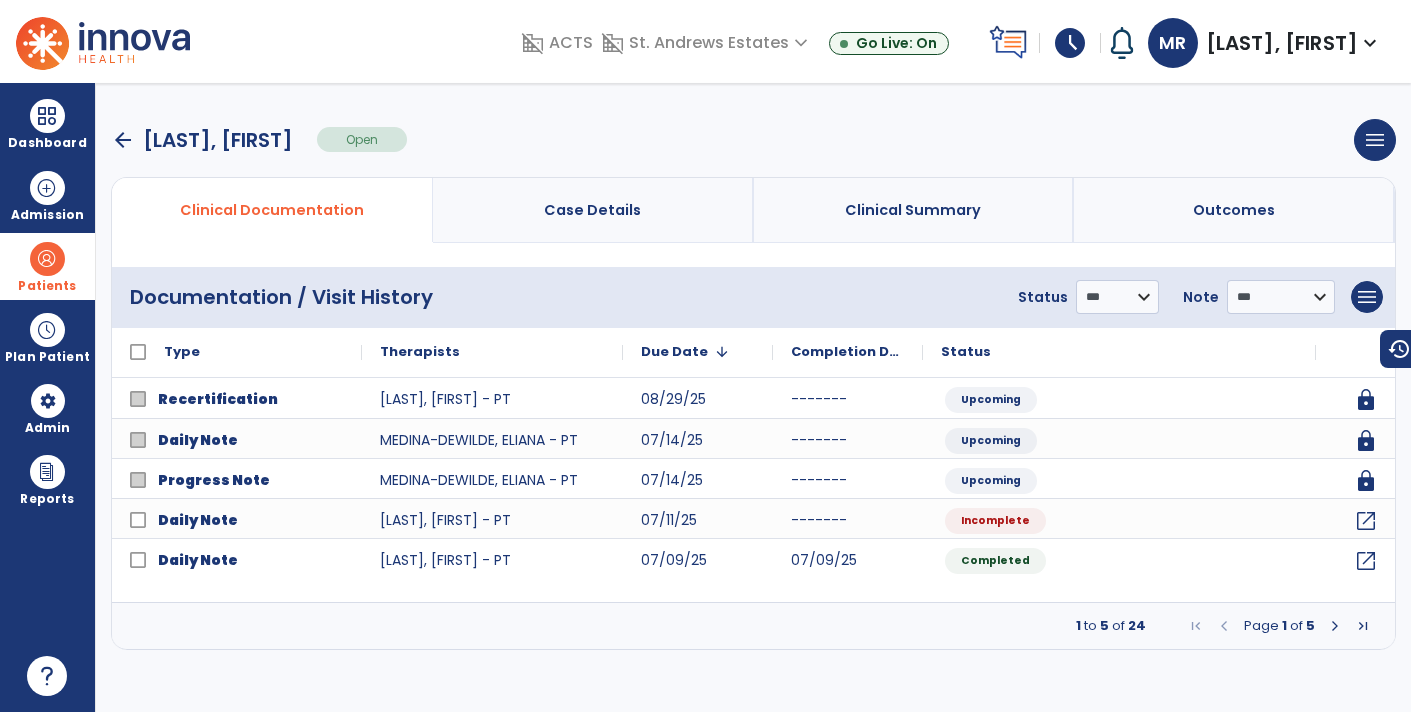 select on "*" 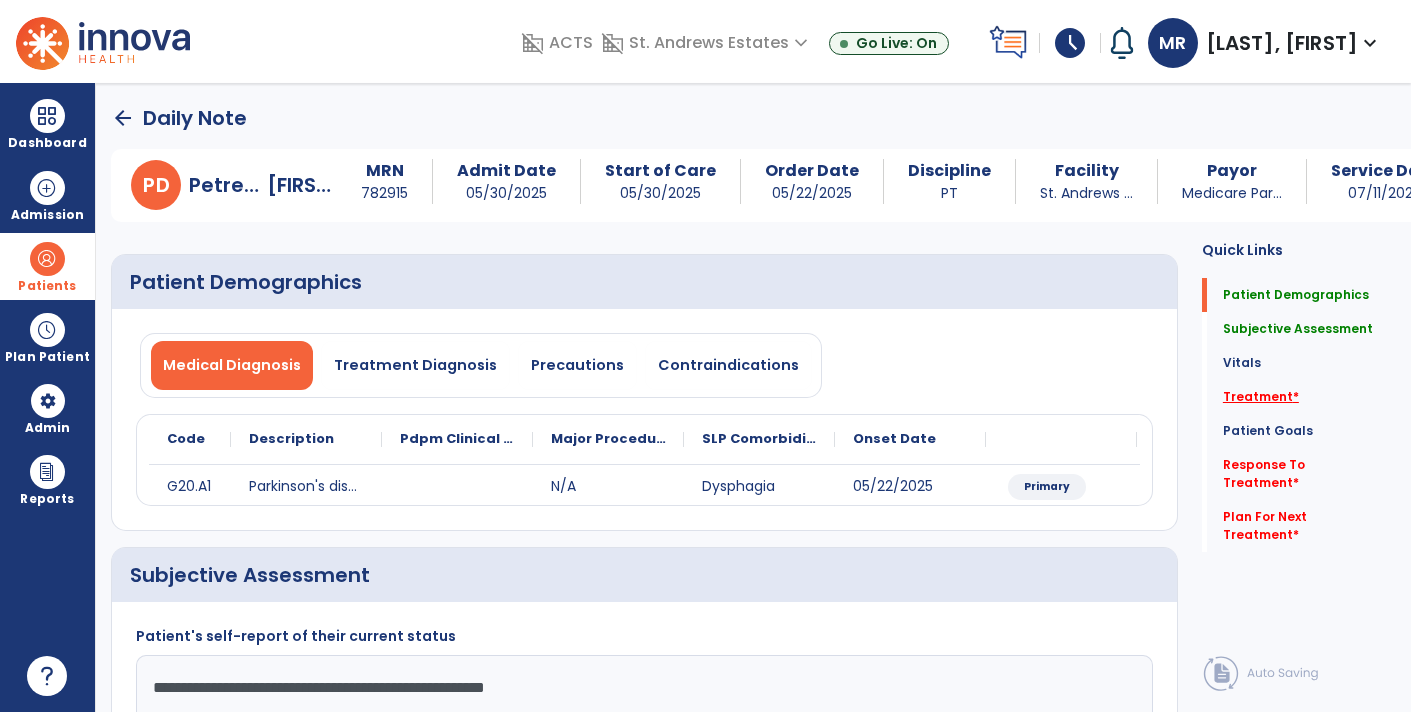 click on "Treatment   *" 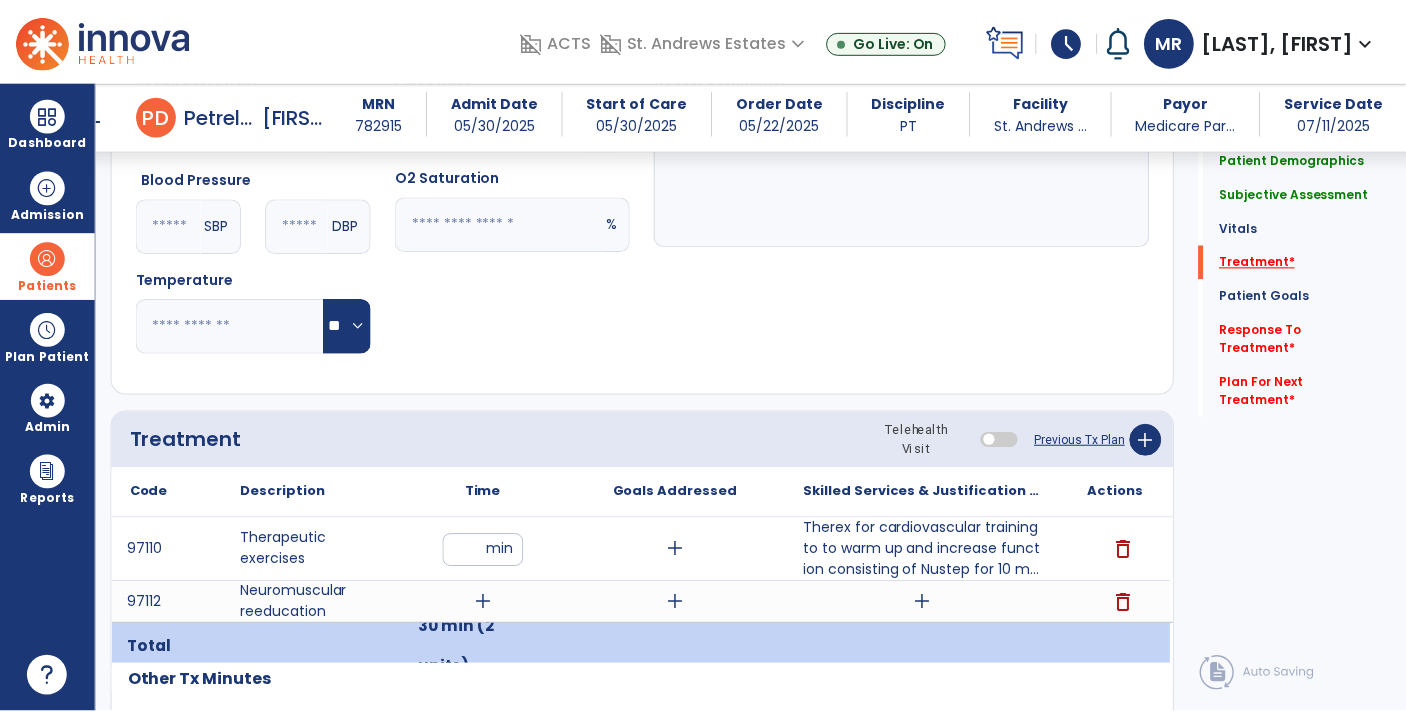 scroll, scrollTop: 1053, scrollLeft: 0, axis: vertical 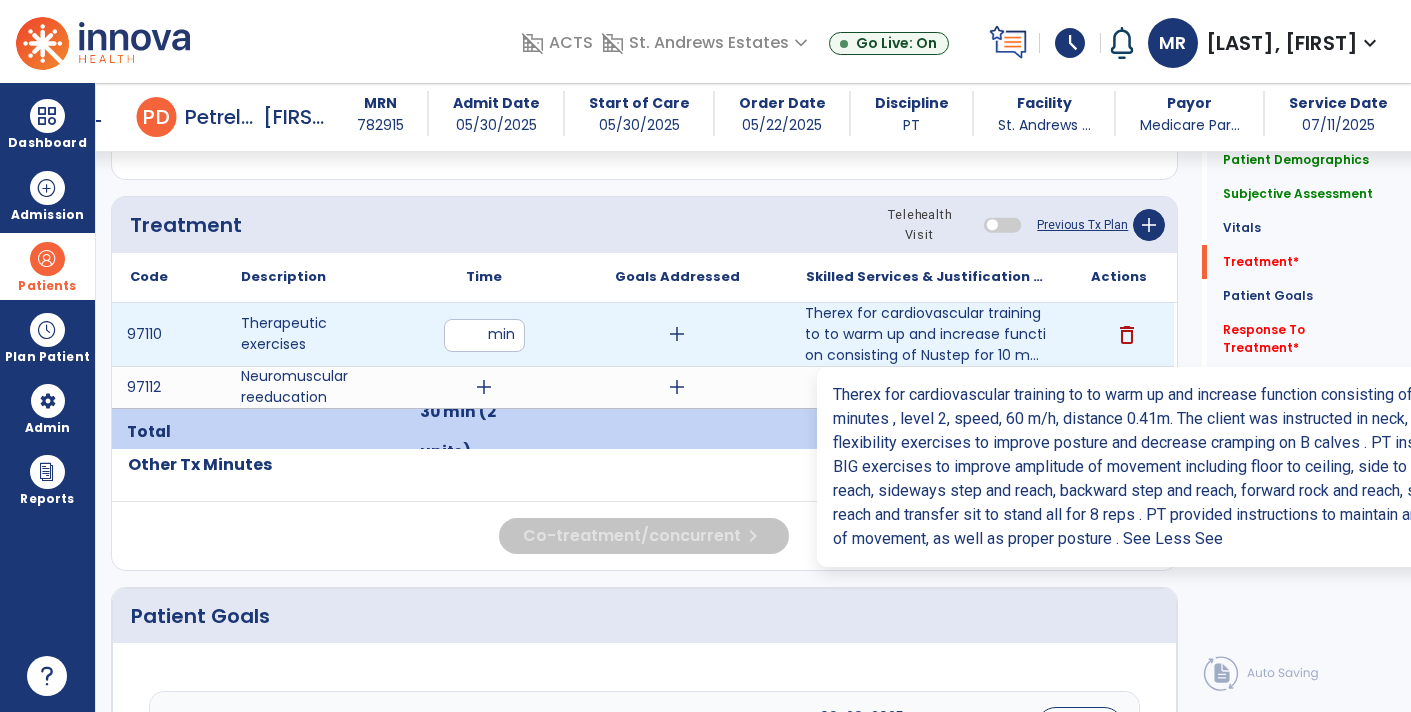 click on "Therex for cardiovascular training to to warm up and increase function consisting of Nustep for 10 m..." at bounding box center (926, 334) 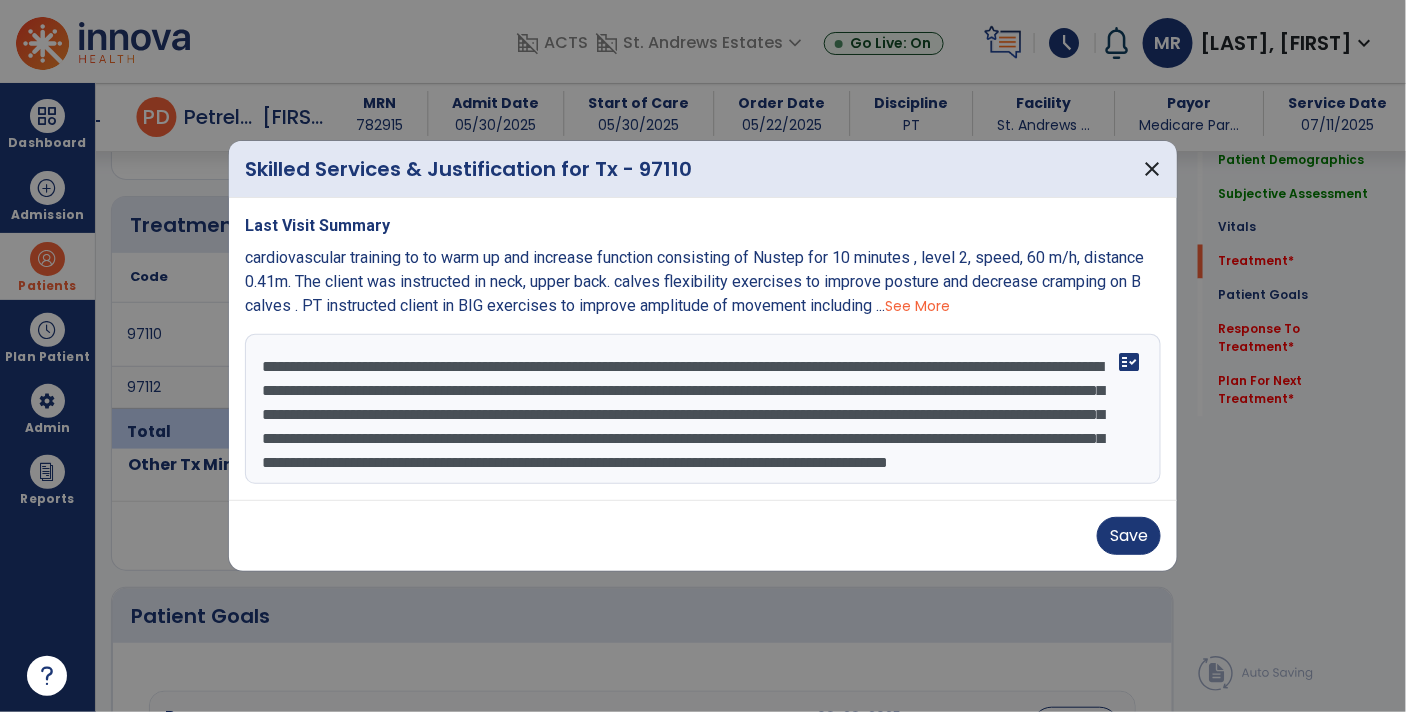 scroll, scrollTop: 1053, scrollLeft: 0, axis: vertical 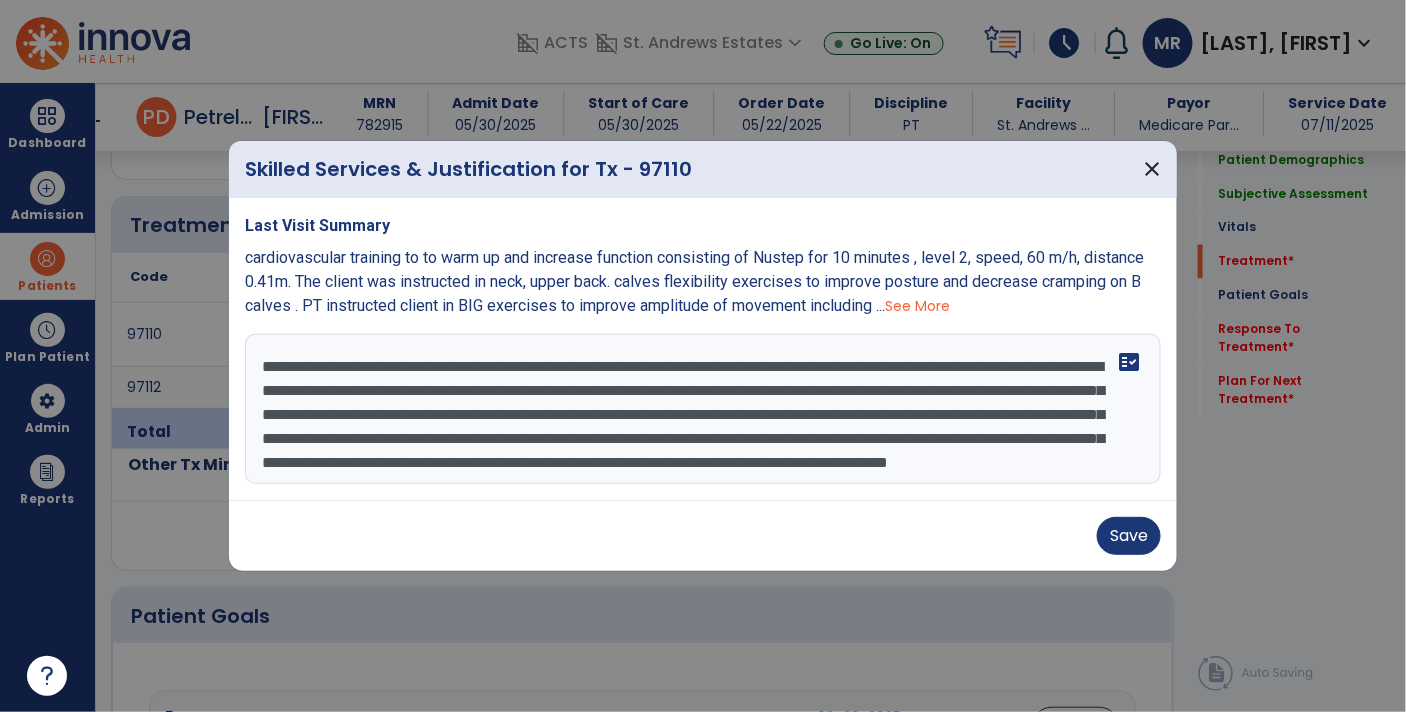 click on "**********" at bounding box center [703, 409] 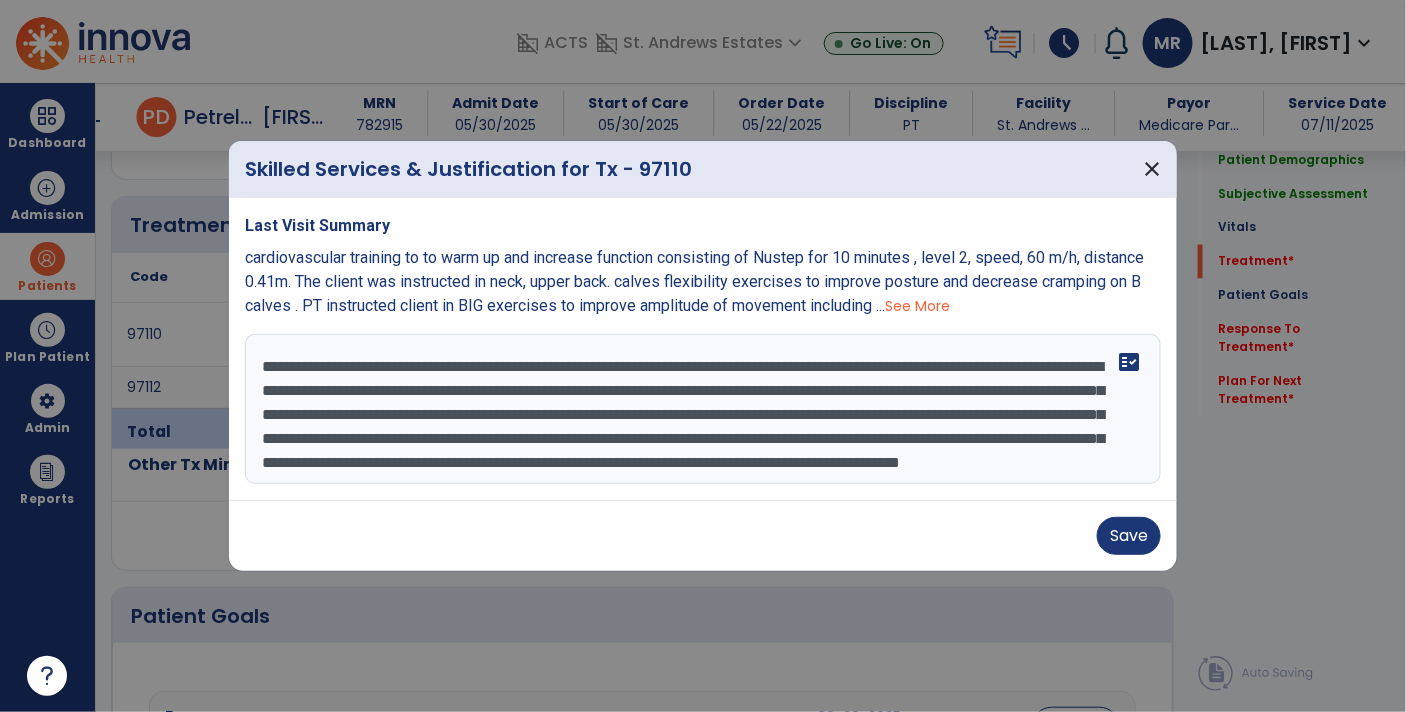 scroll, scrollTop: 31, scrollLeft: 0, axis: vertical 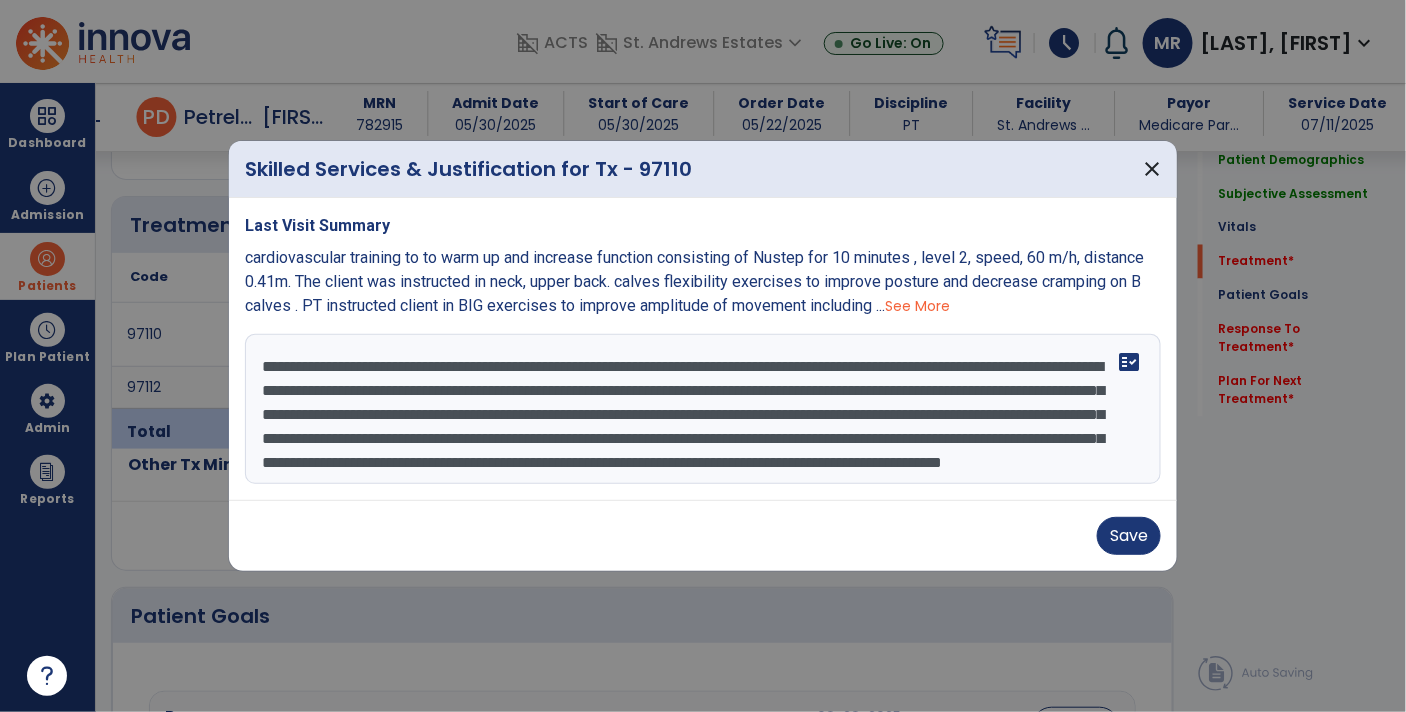 click on "**********" at bounding box center [703, 409] 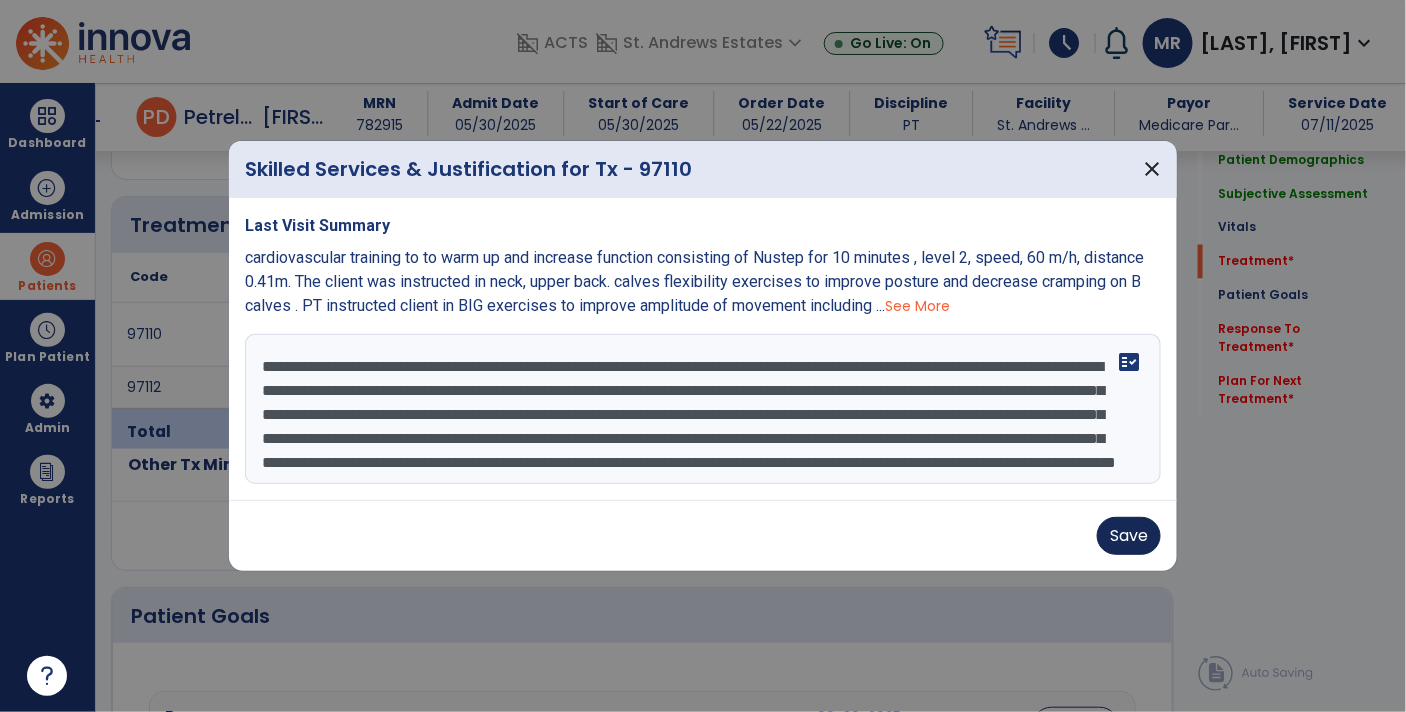 type on "**********" 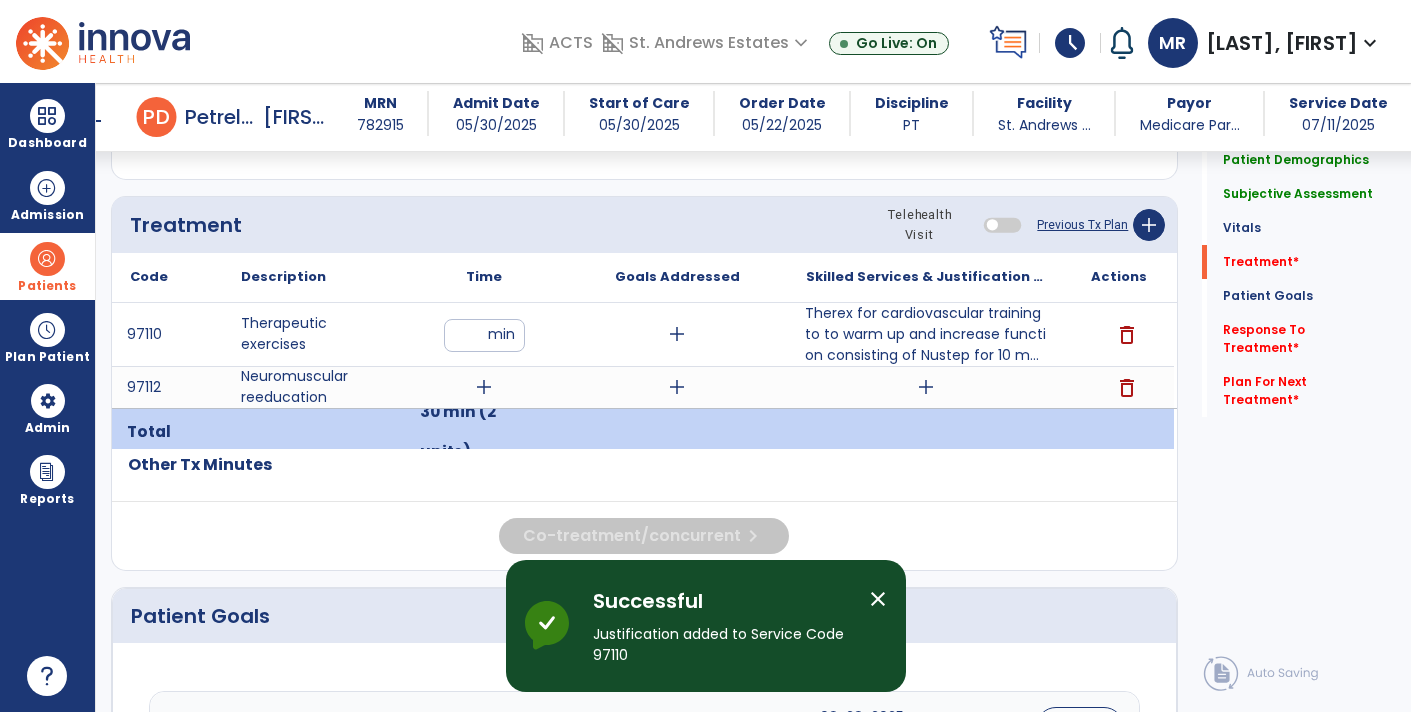 click on "add" at bounding box center (484, 387) 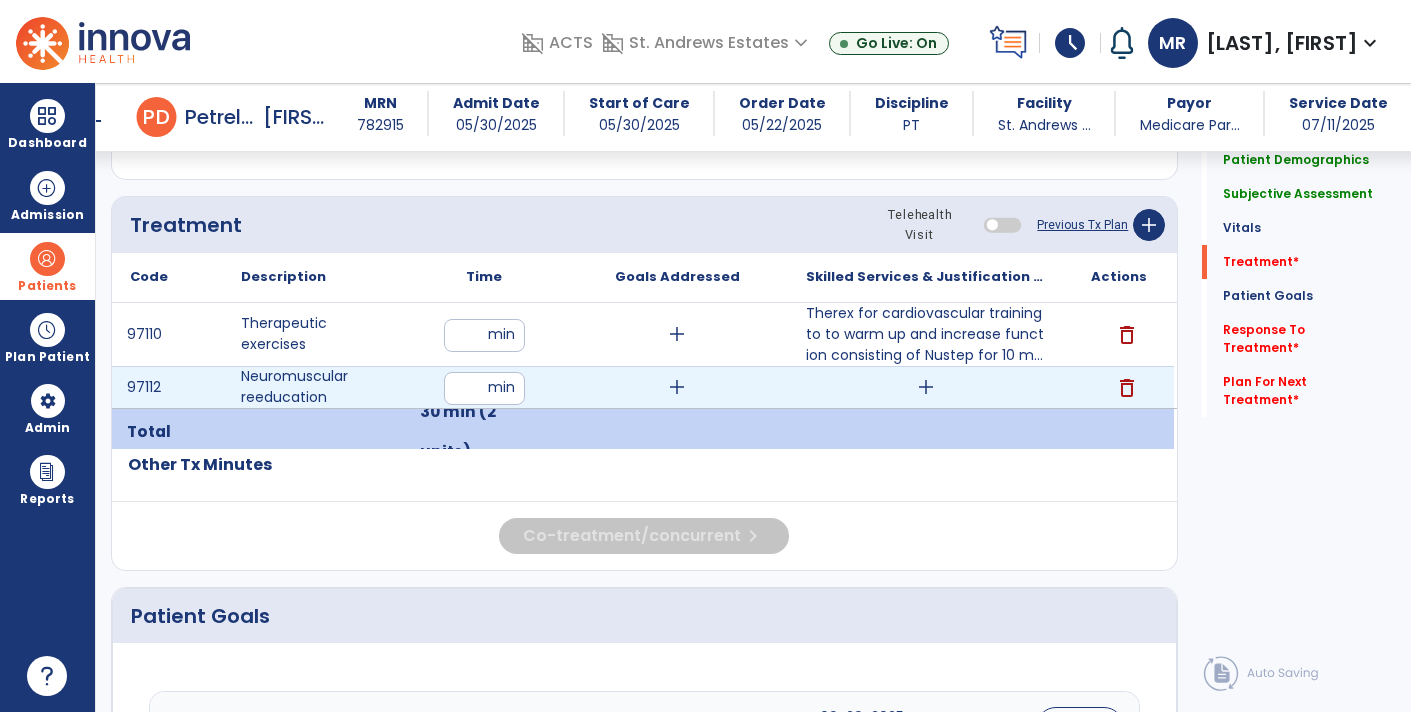 type on "**" 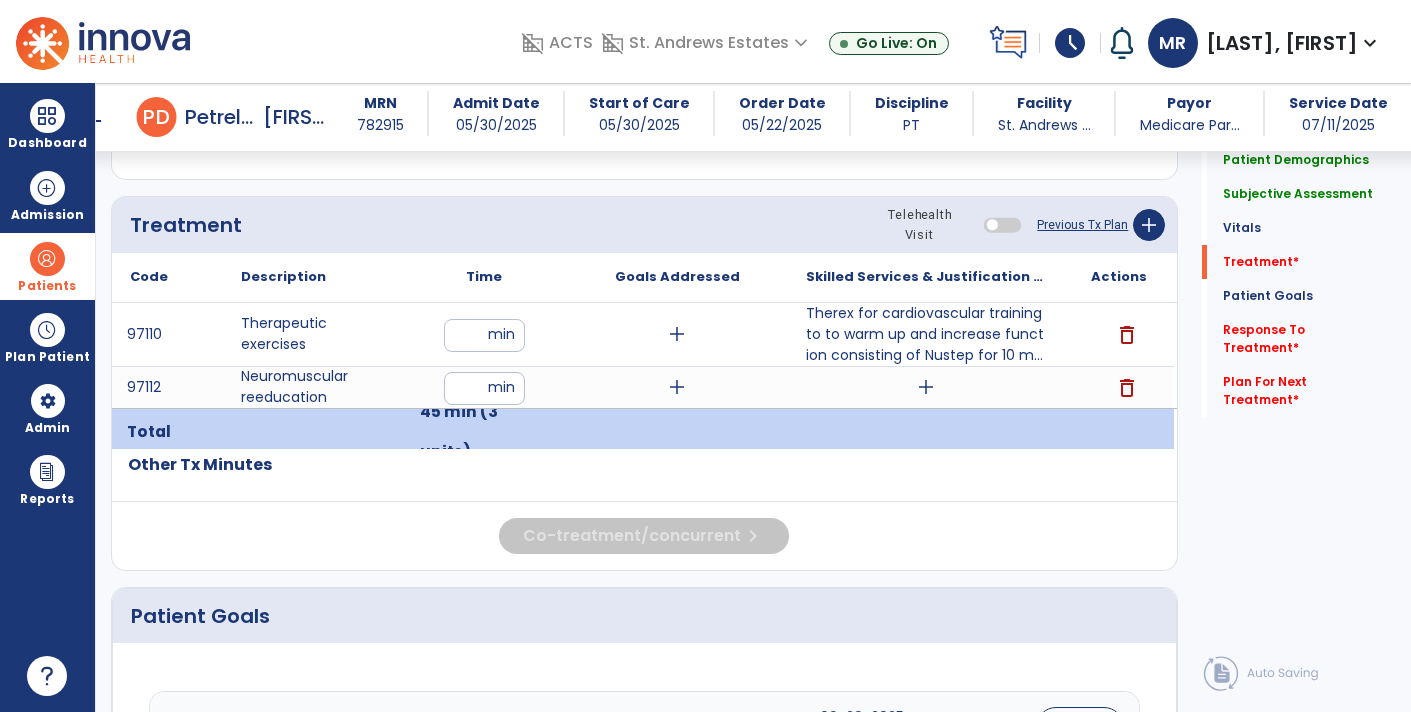 click on "add" at bounding box center [926, 387] 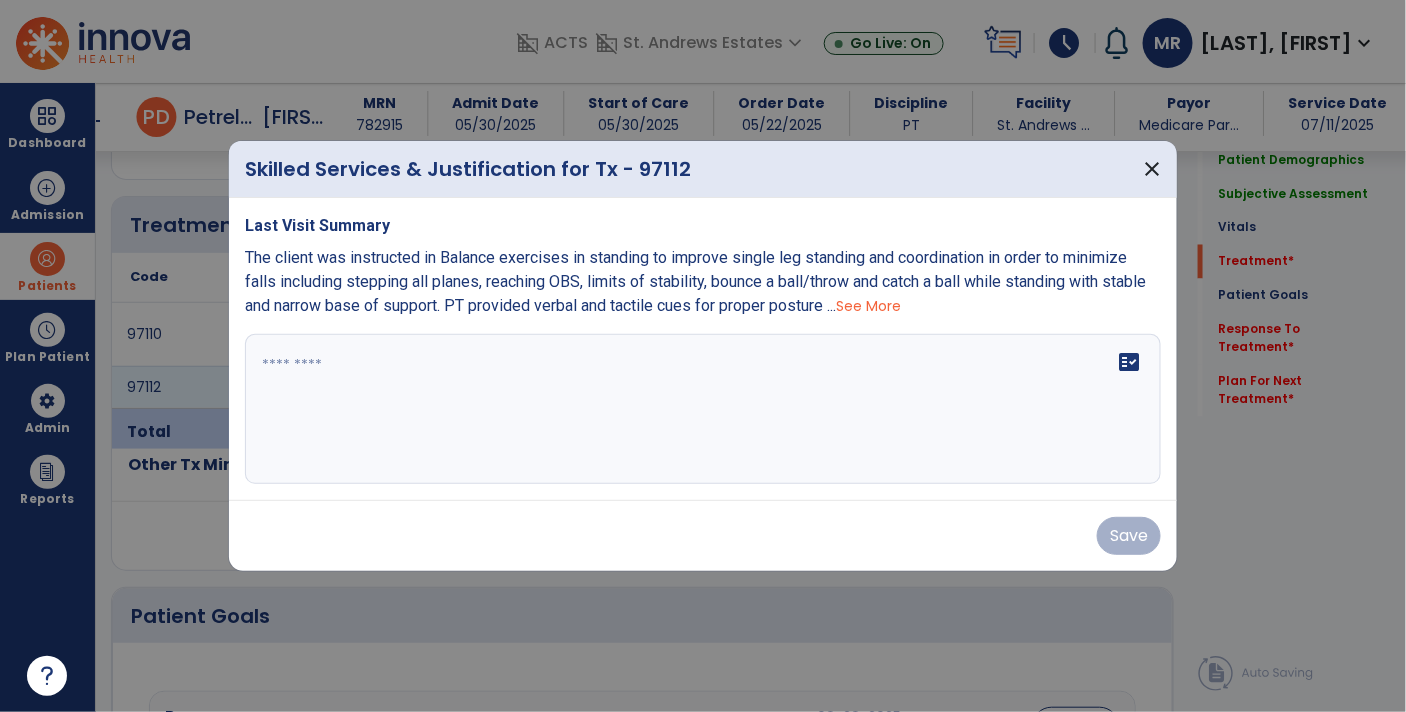 scroll, scrollTop: 1053, scrollLeft: 0, axis: vertical 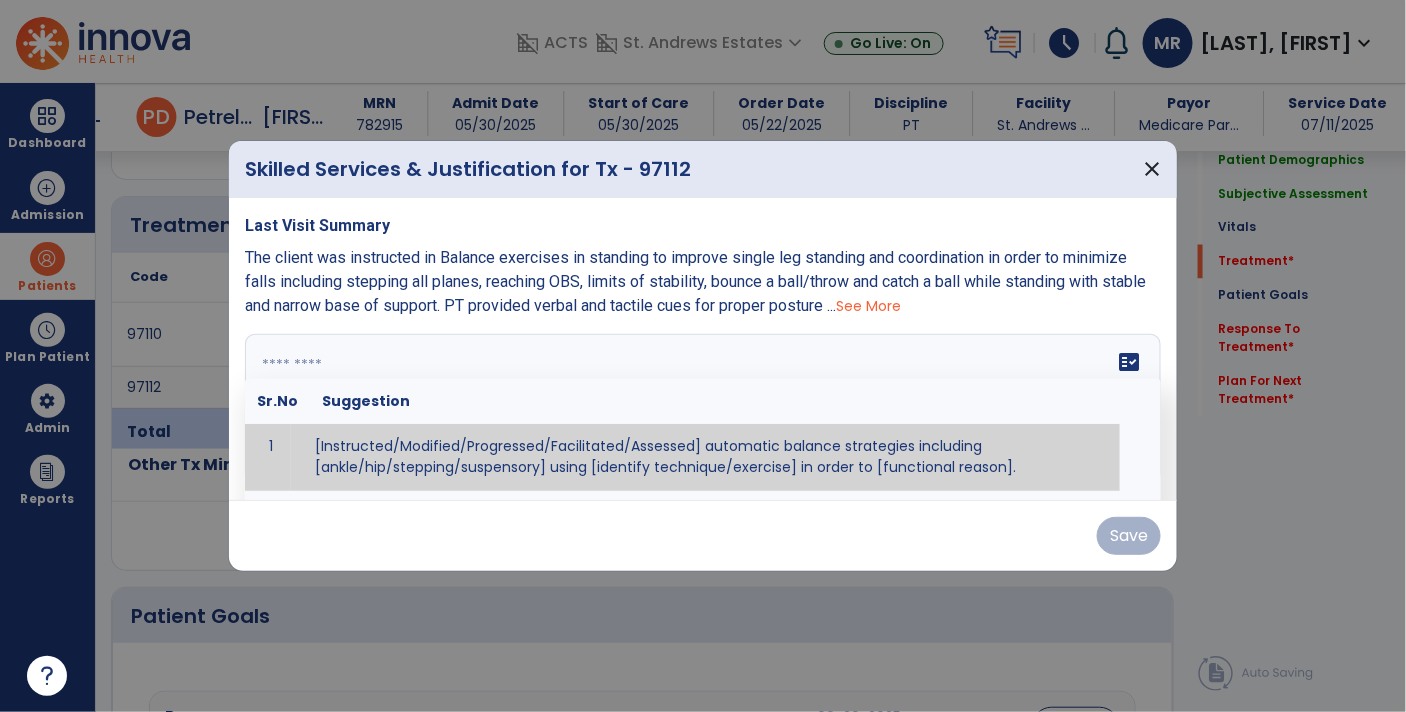 click on "fact_check  Sr.No Suggestion 1 [Instructed/Modified/Progressed/Facilitated/Assessed] automatic balance strategies including [ankle/hip/stepping/suspensory] using [identify technique/exercise] in order to [functional reason]. 2 [Instructed/Modified/Progressed/Facilitated/Assessed] sensory integration techniques including [visual inhibition/somatosensory inhibition/visual excitatory/somatosensory excitatory/vestibular excitatory] using [identify technique/exercise] in order to [functional reason]. 3 [Instructed/Modified/Progressed/Facilitated/Assessed] visual input including [oculomotor exercises, smooth pursuits, saccades, visual field, other] in order to [functional reasons]. 4 [Instructed/Modified/Progressed/Assessed] somatosensory techniques including [joint compression, proprioceptive activities, other] in order to [functional reasons]. 5 [Instructed/Modified/Progressed/Assessed] vestibular techniques including [gaze stabilization, Brandt-Darhoff, Epley, other] in order to [functional reasons]. 6 7" at bounding box center (703, 409) 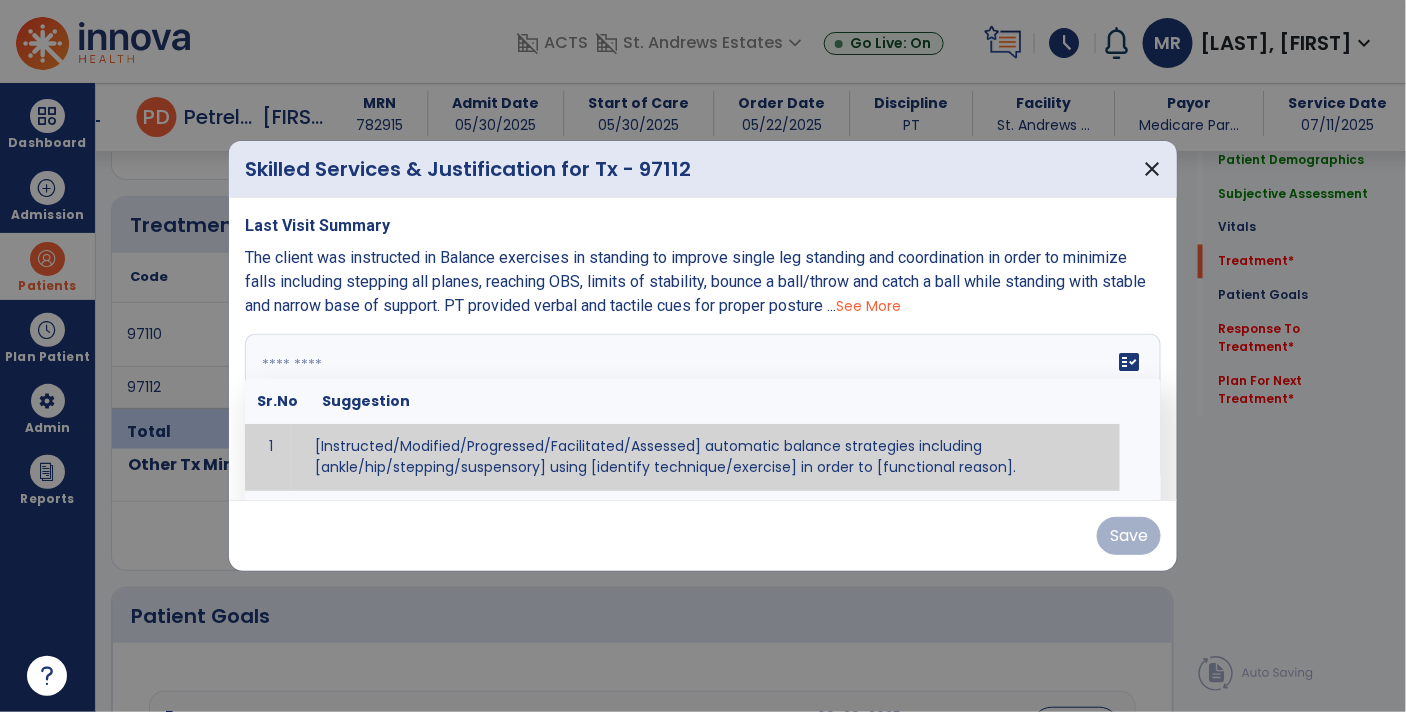 type on "*" 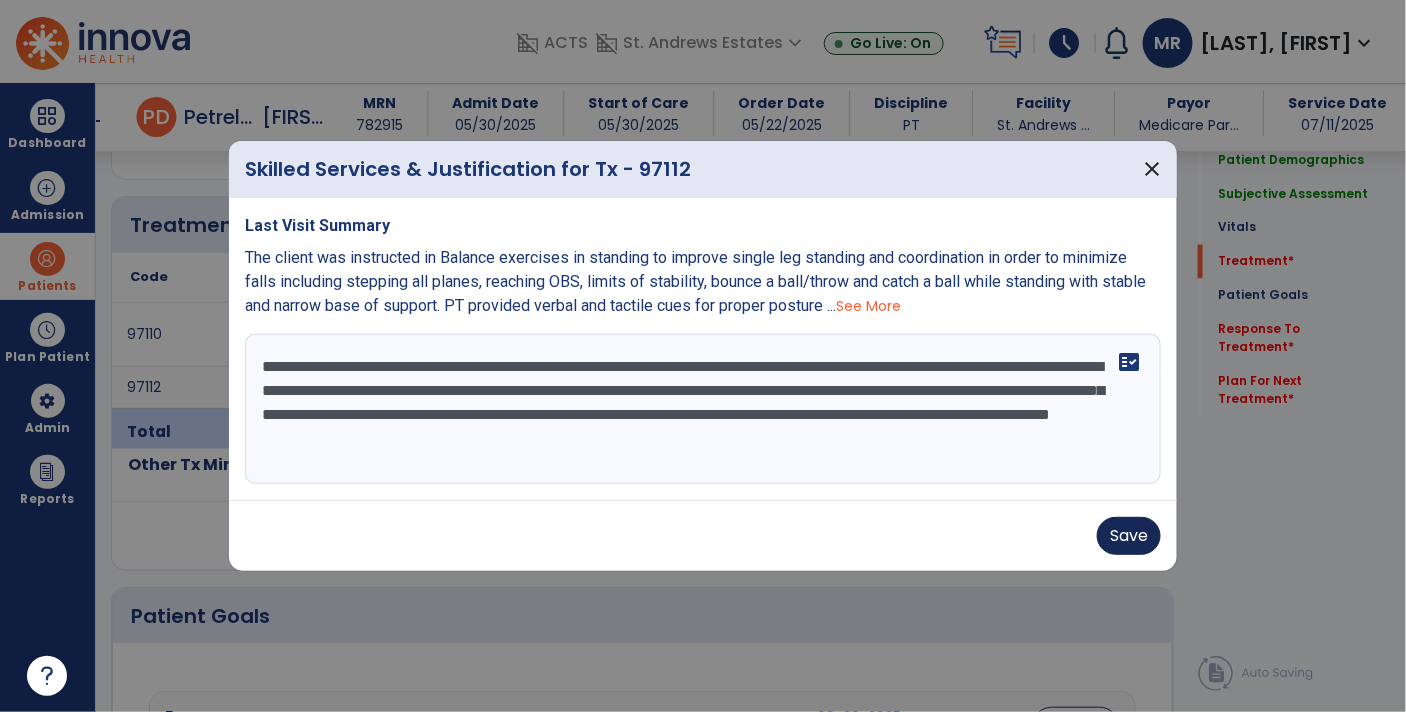 type on "**********" 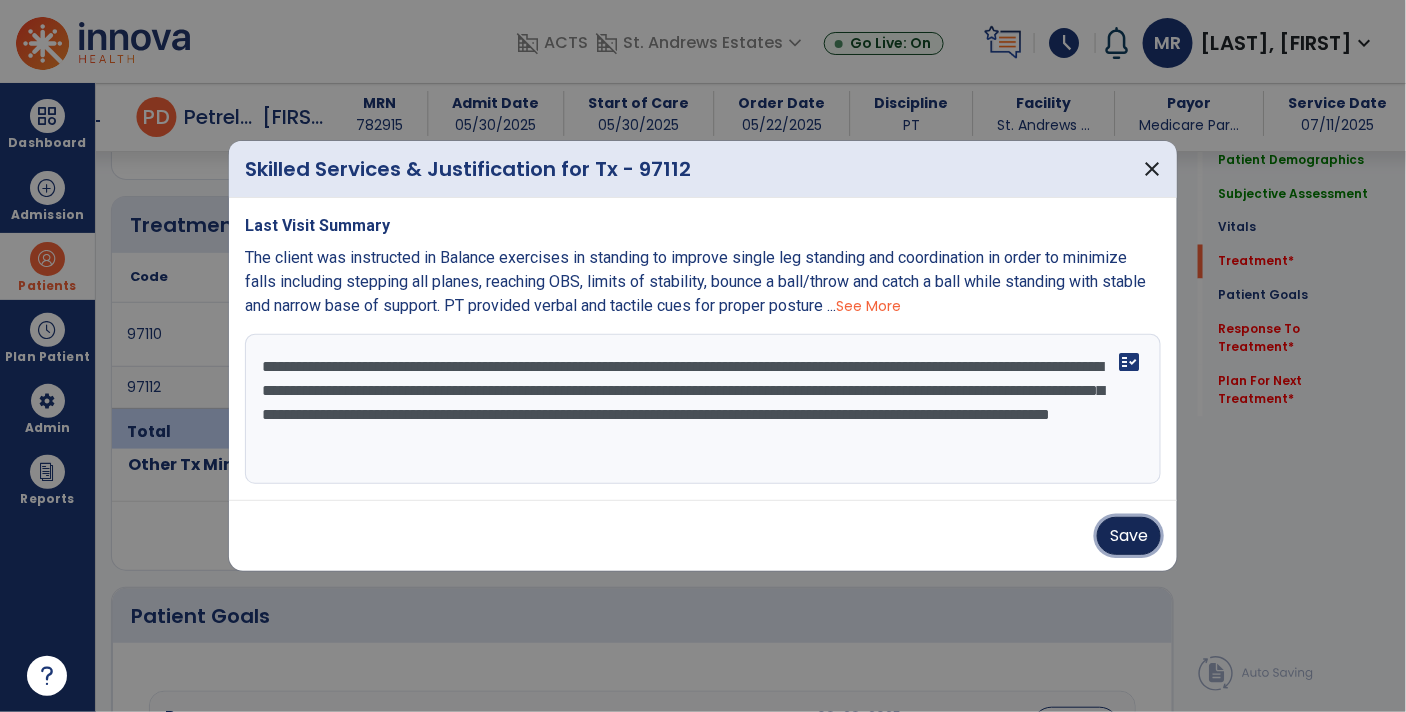click on "Save" at bounding box center (1129, 536) 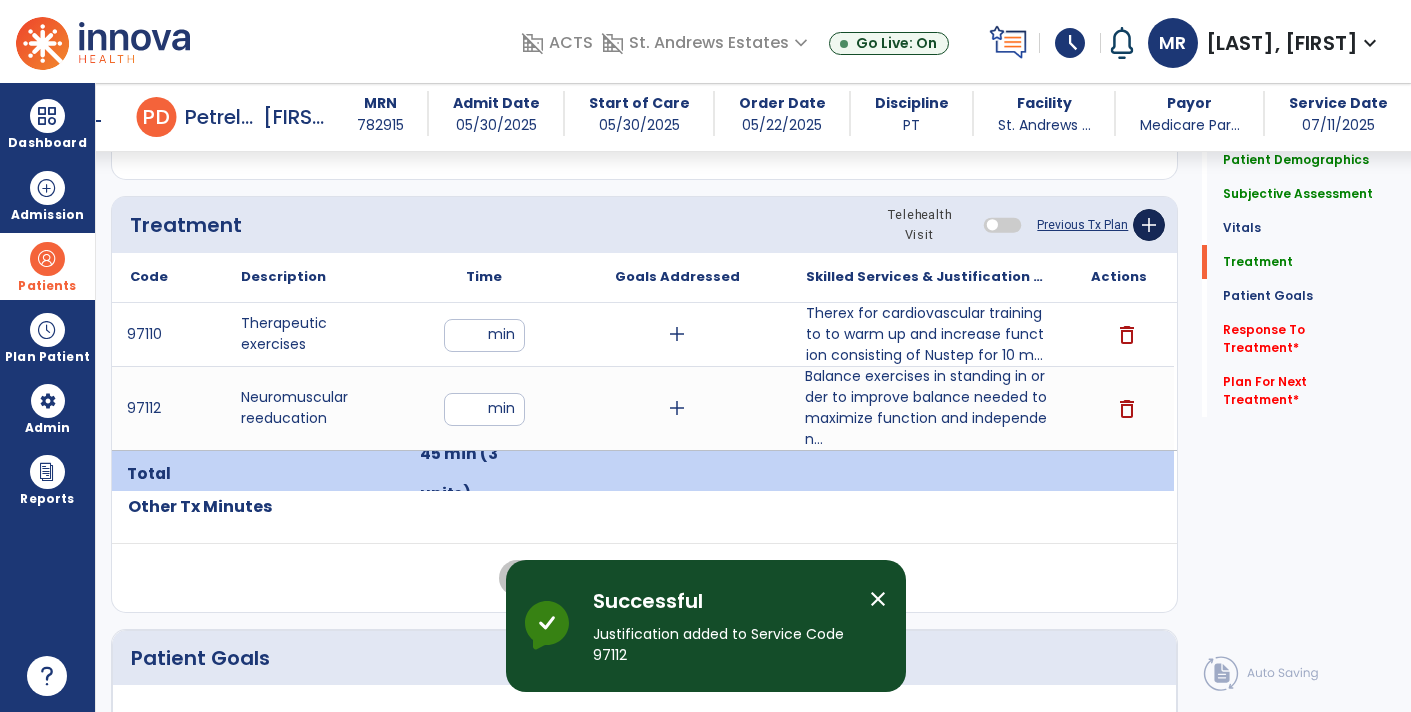 click on "add" 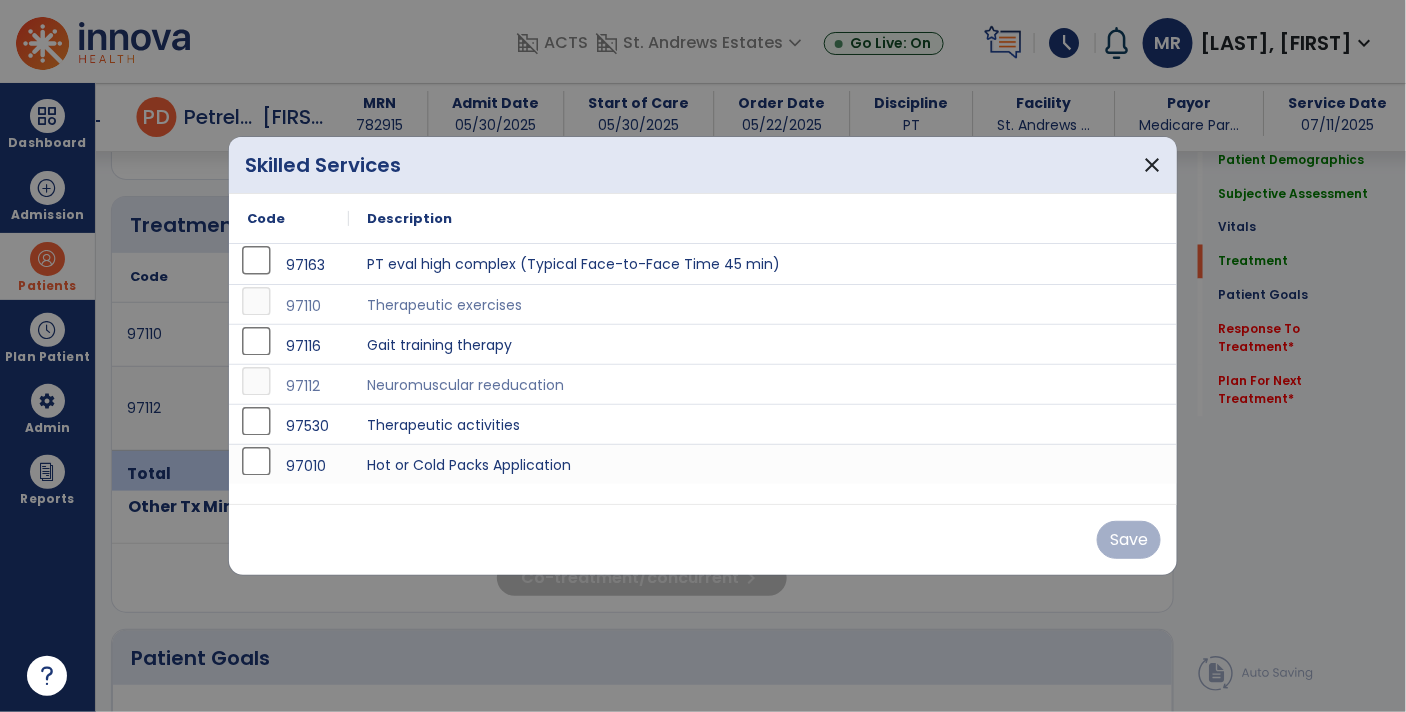 scroll, scrollTop: 1053, scrollLeft: 0, axis: vertical 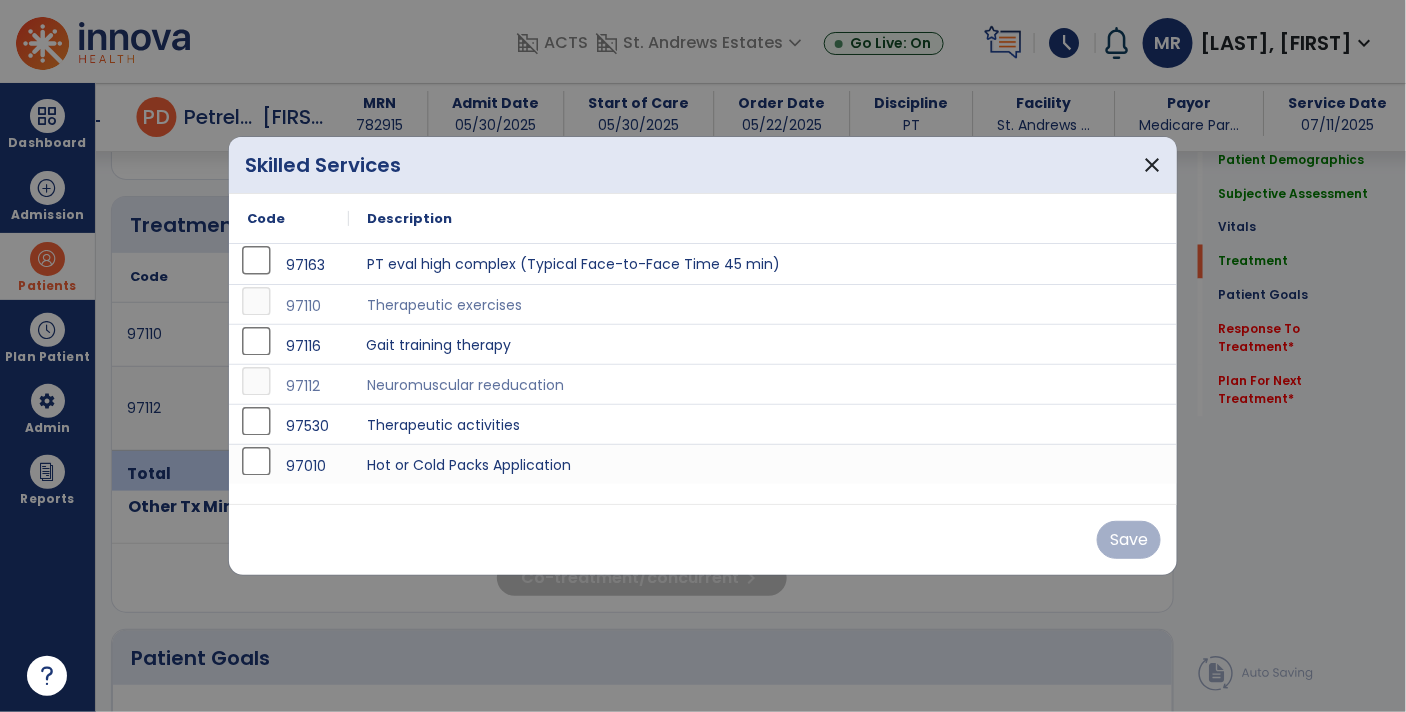 click on "Gait training therapy" at bounding box center [763, 344] 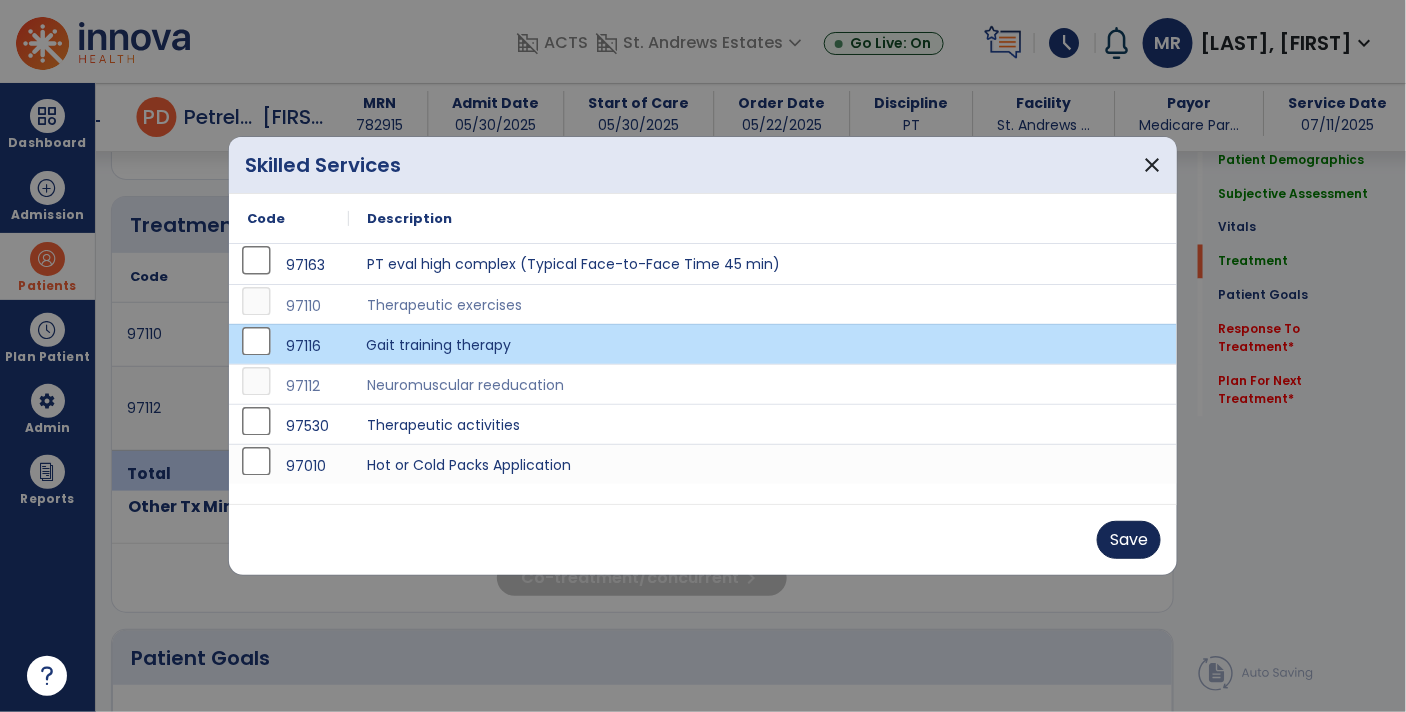 click on "Save" at bounding box center [1129, 540] 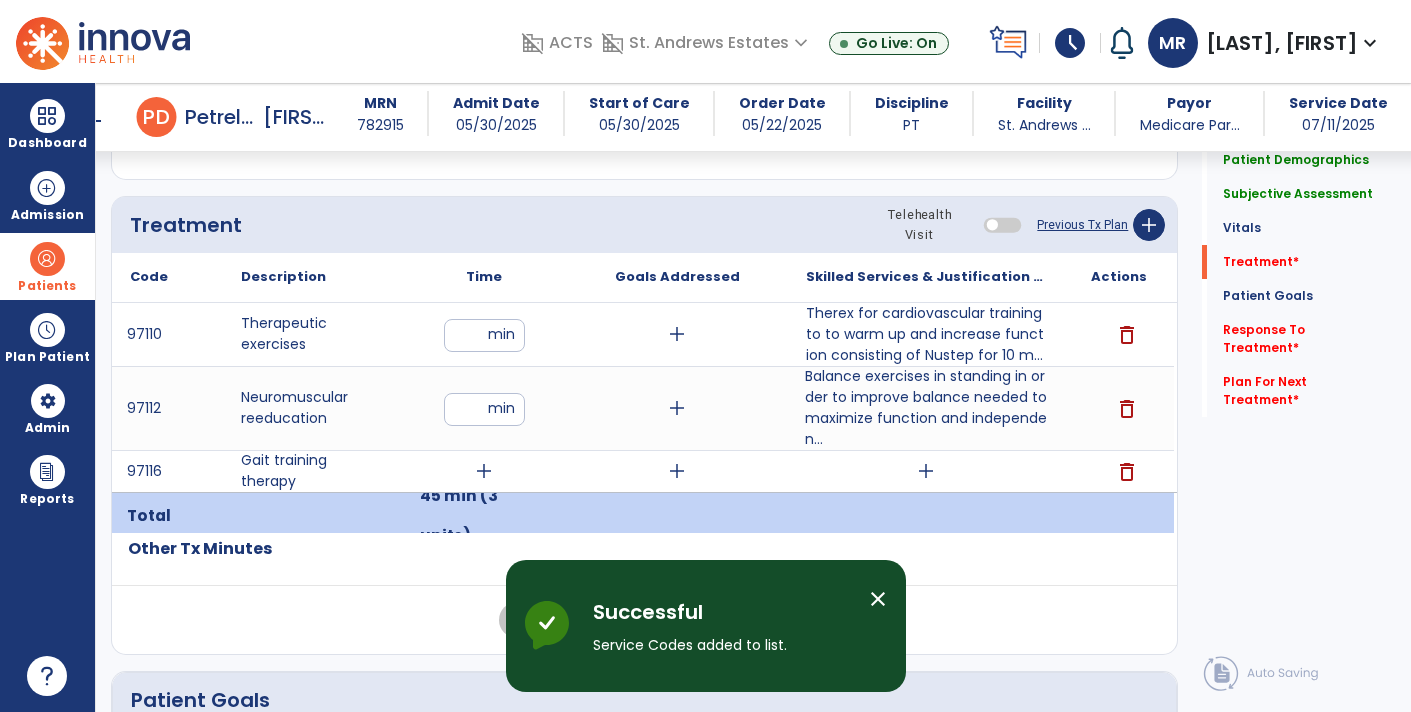click on "add" at bounding box center [484, 471] 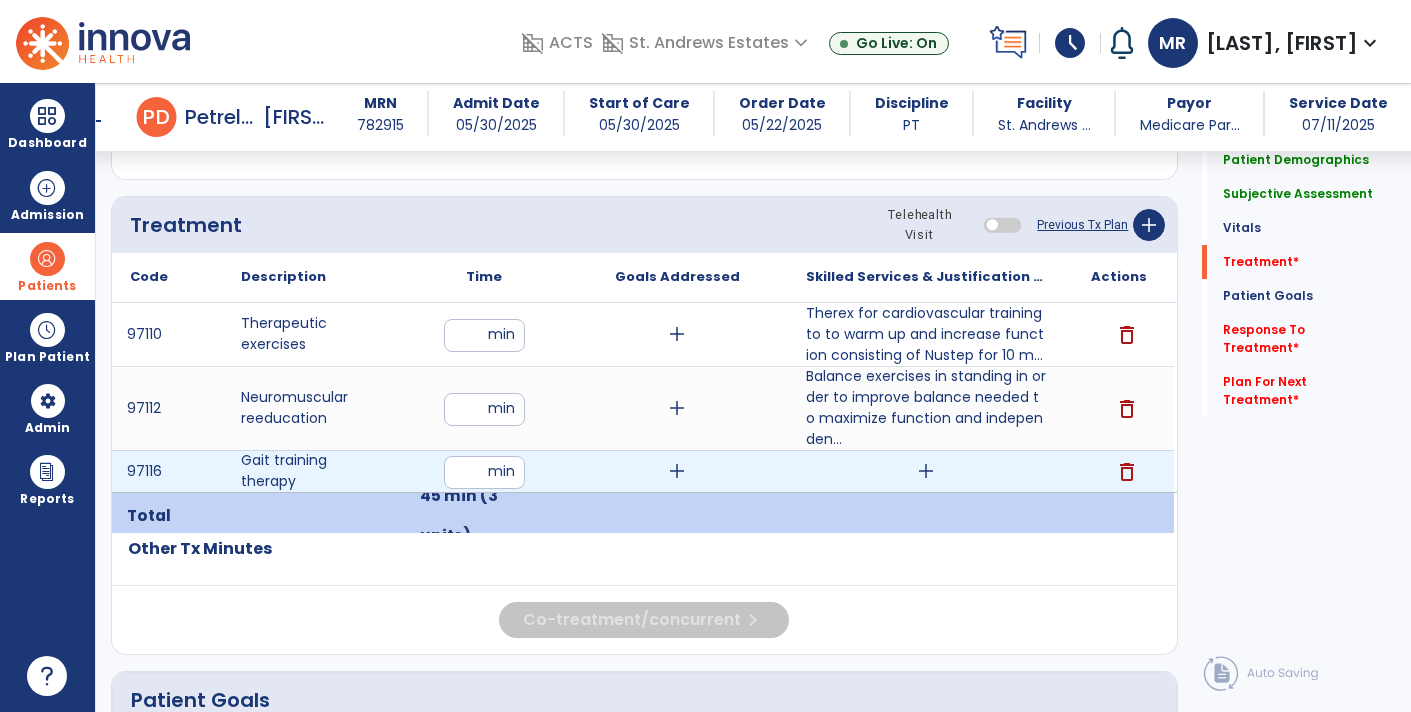 type on "**" 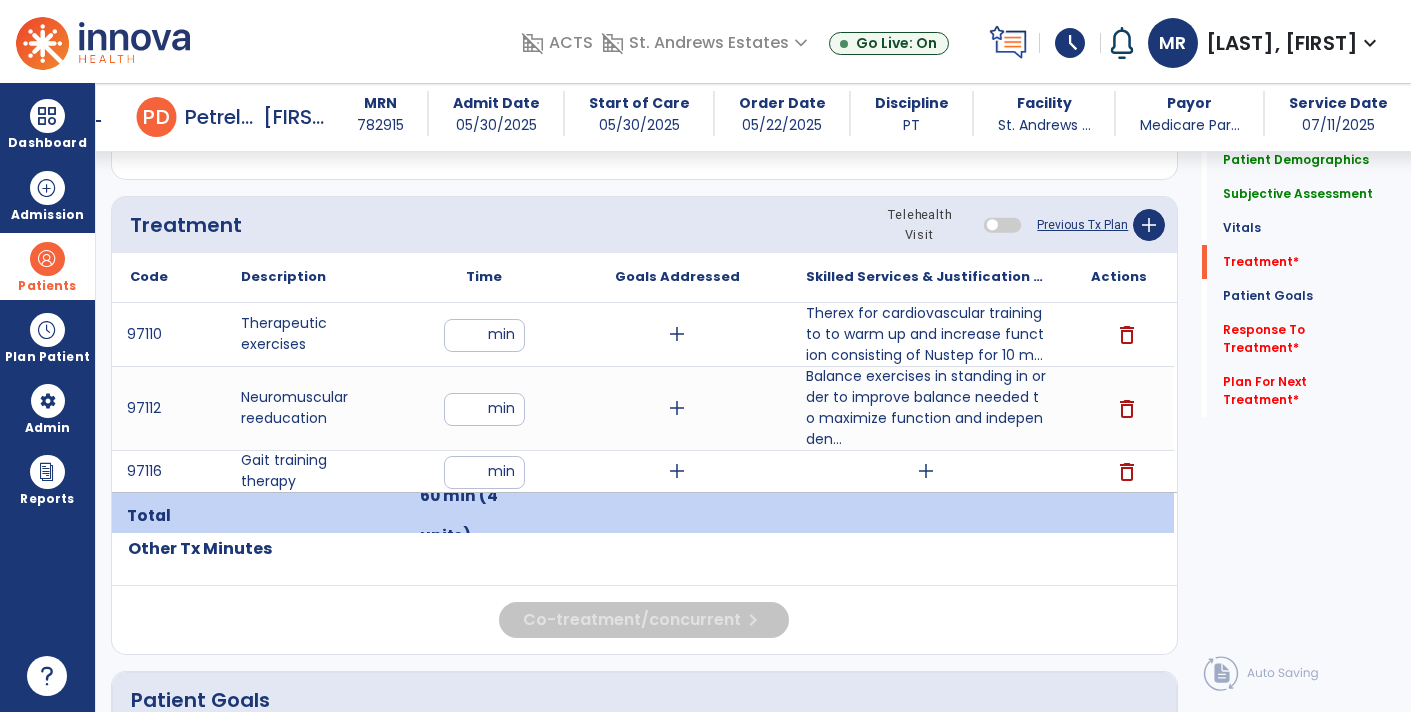 click on "add" at bounding box center [926, 471] 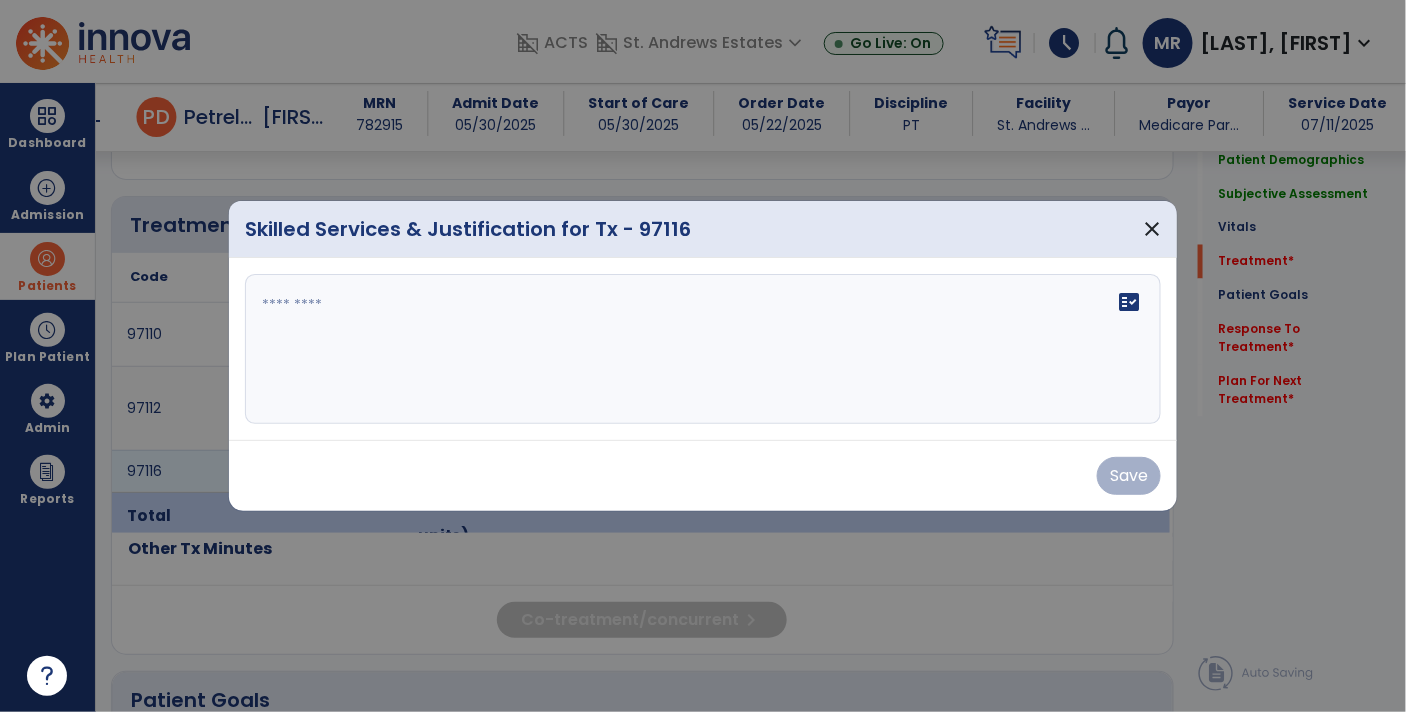 scroll, scrollTop: 1053, scrollLeft: 0, axis: vertical 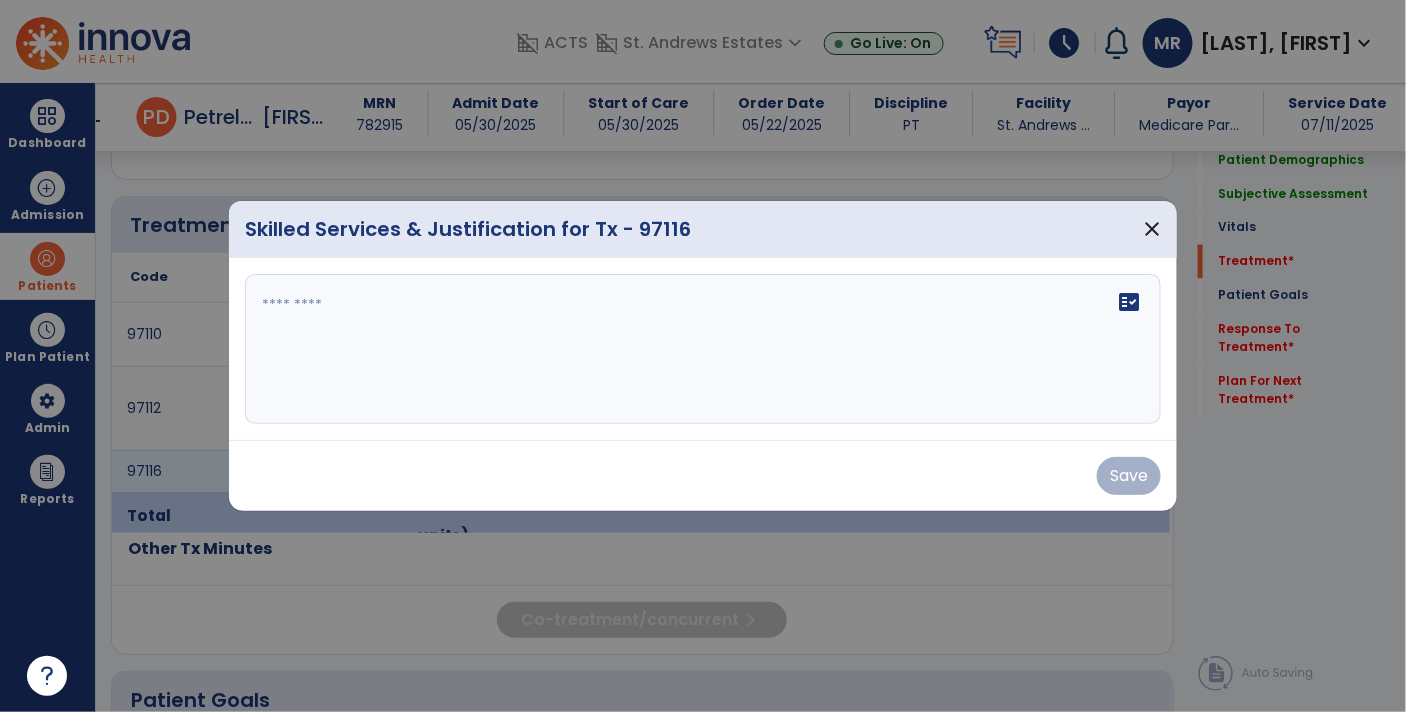 click at bounding box center (703, 349) 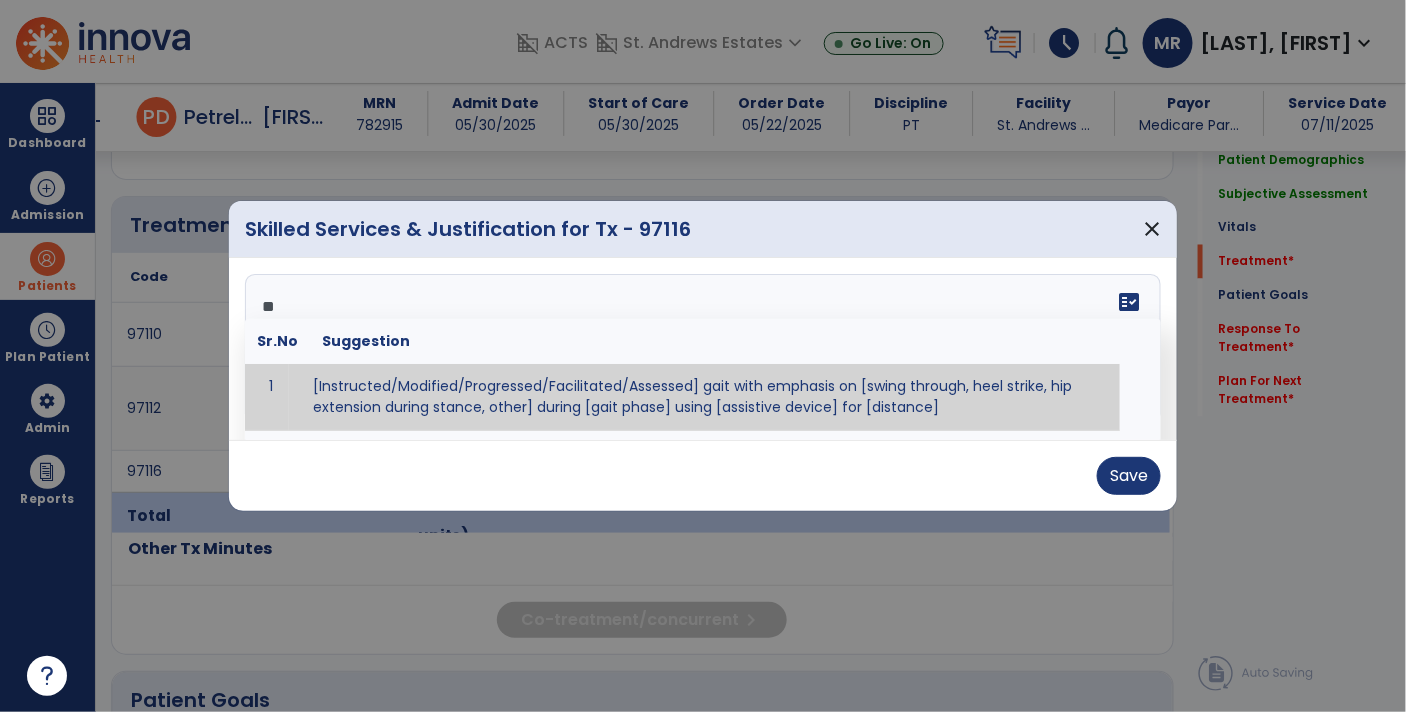 type on "*" 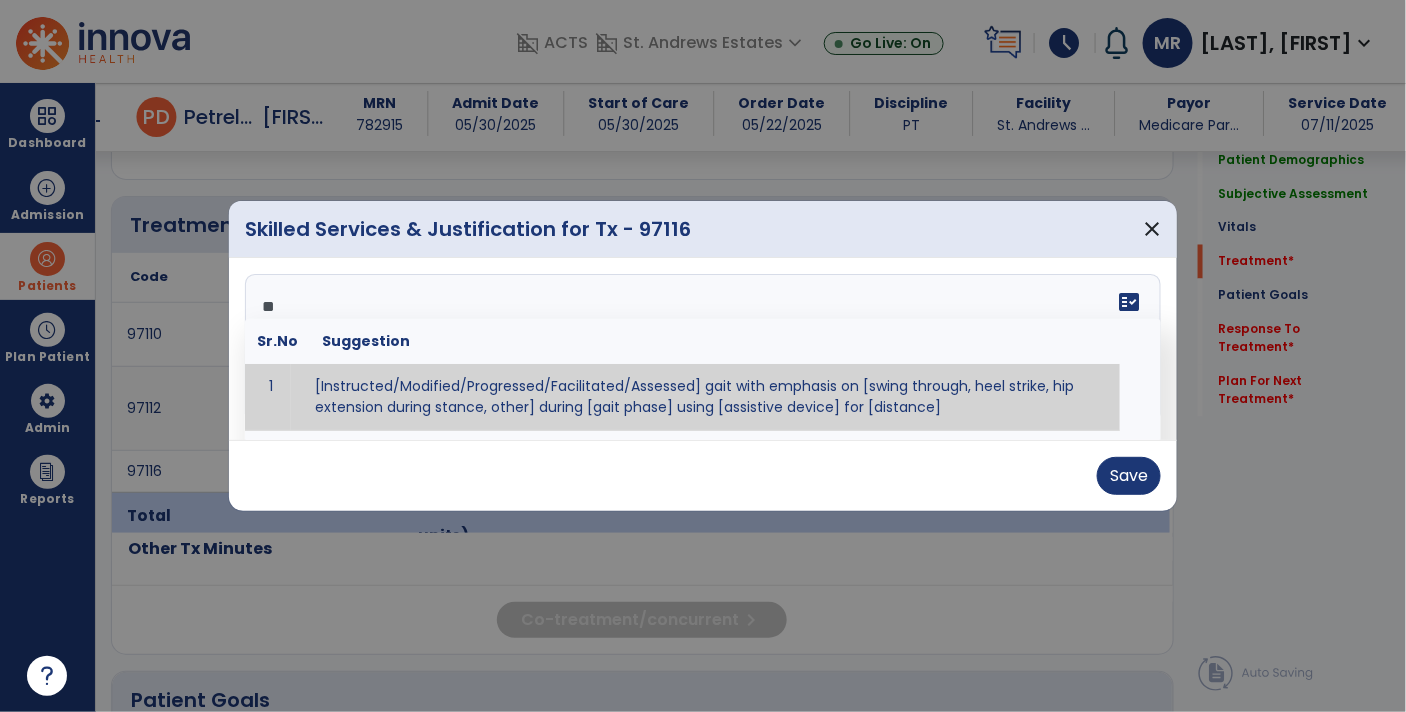 type on "***" 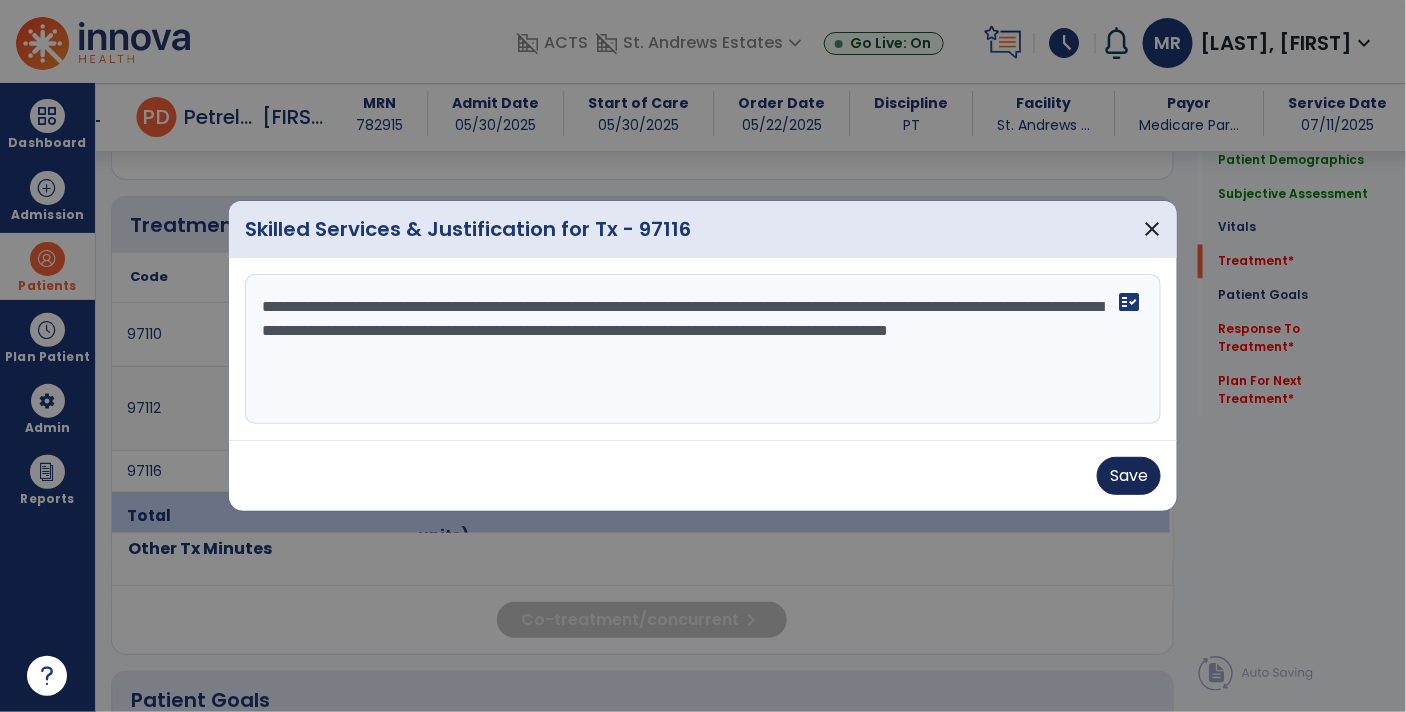 type on "**********" 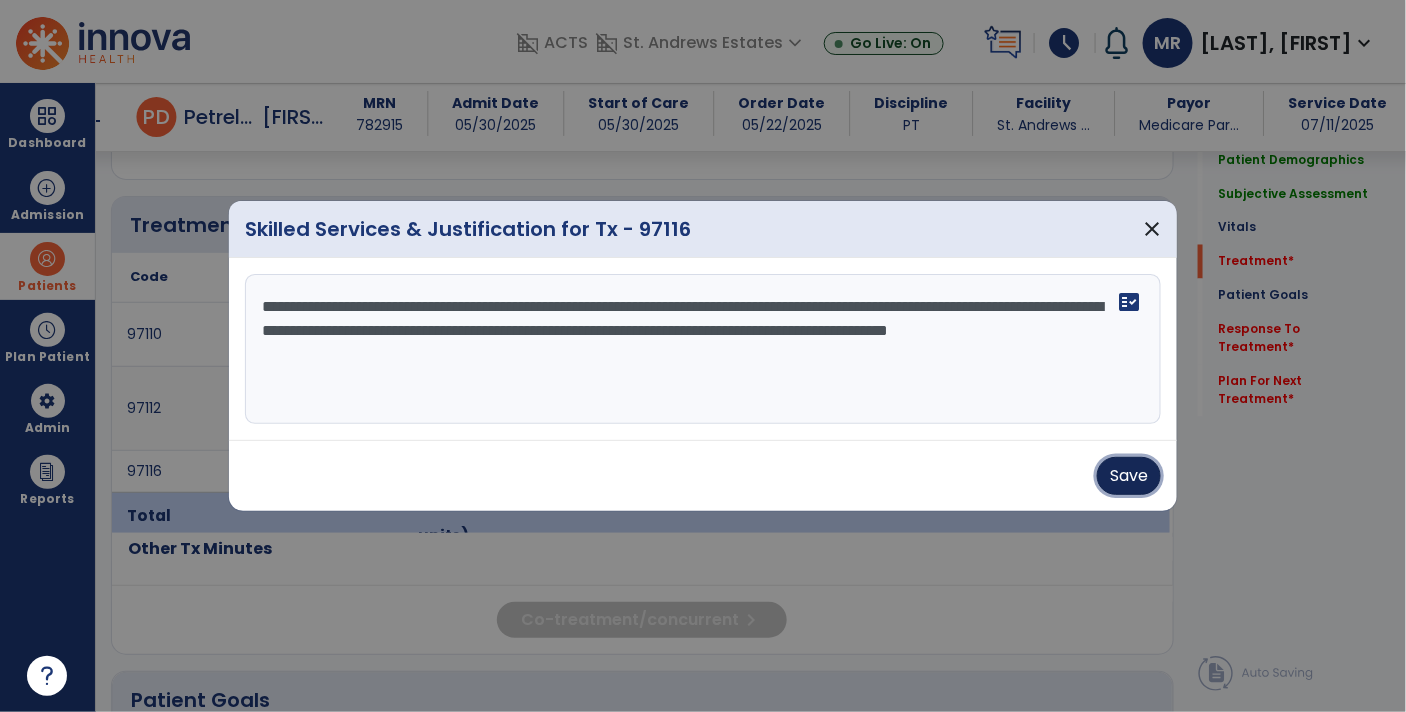 click on "Save" at bounding box center (1129, 476) 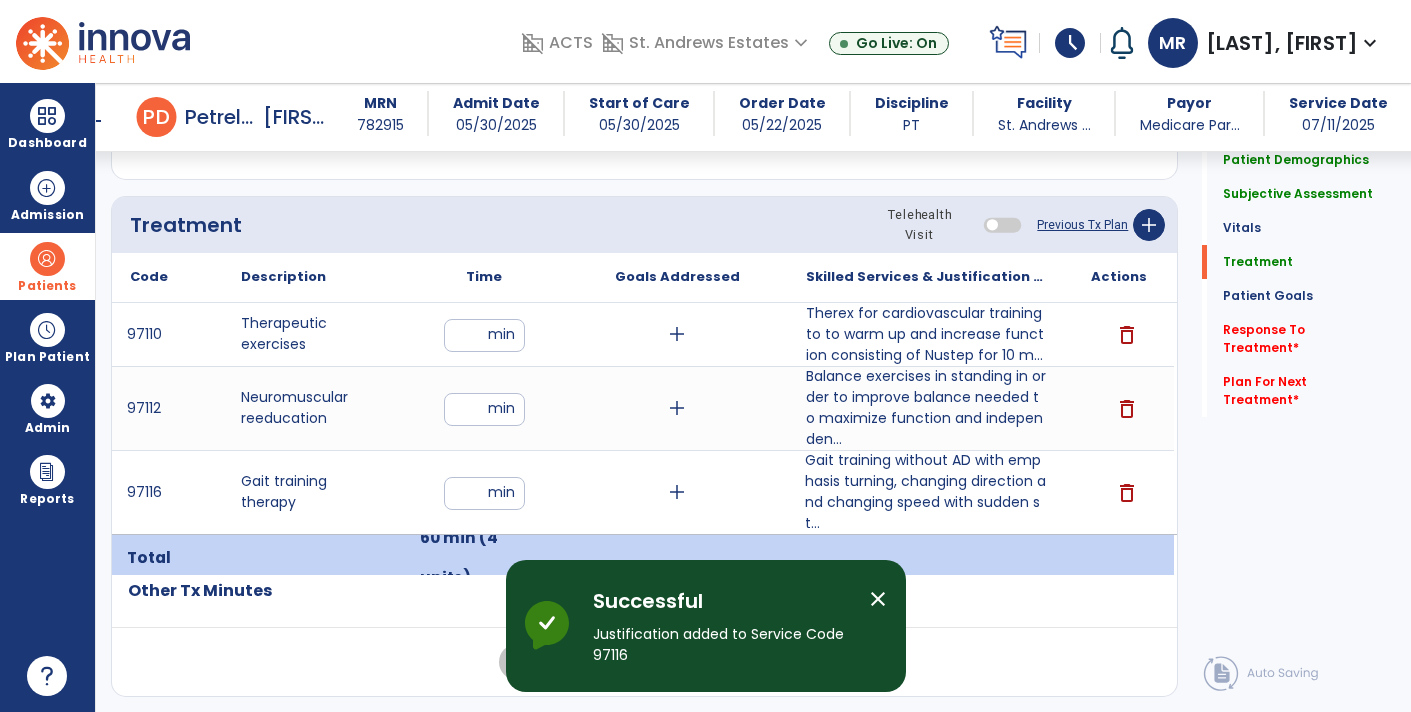 click on "Gait training without AD with emphasis turning, changing direction and changing speed with sudden st..." at bounding box center [926, 492] 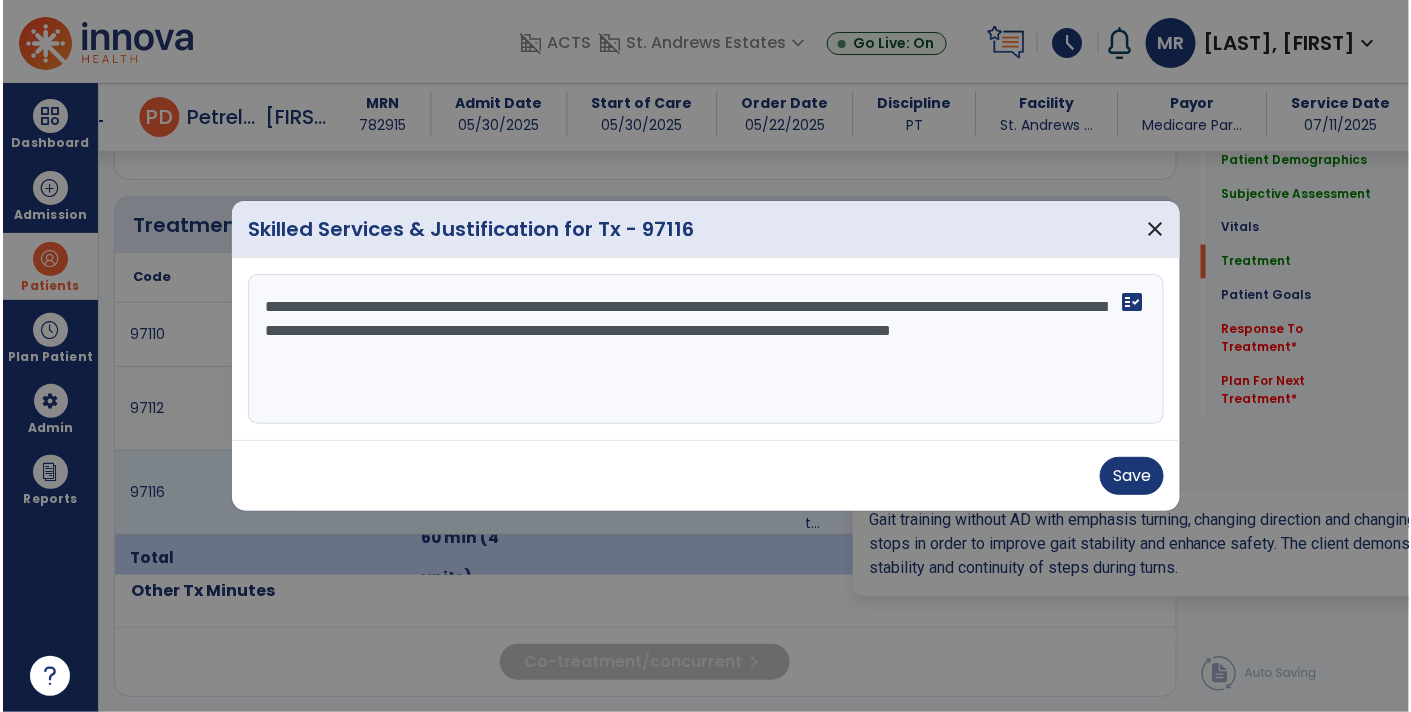 scroll, scrollTop: 1053, scrollLeft: 0, axis: vertical 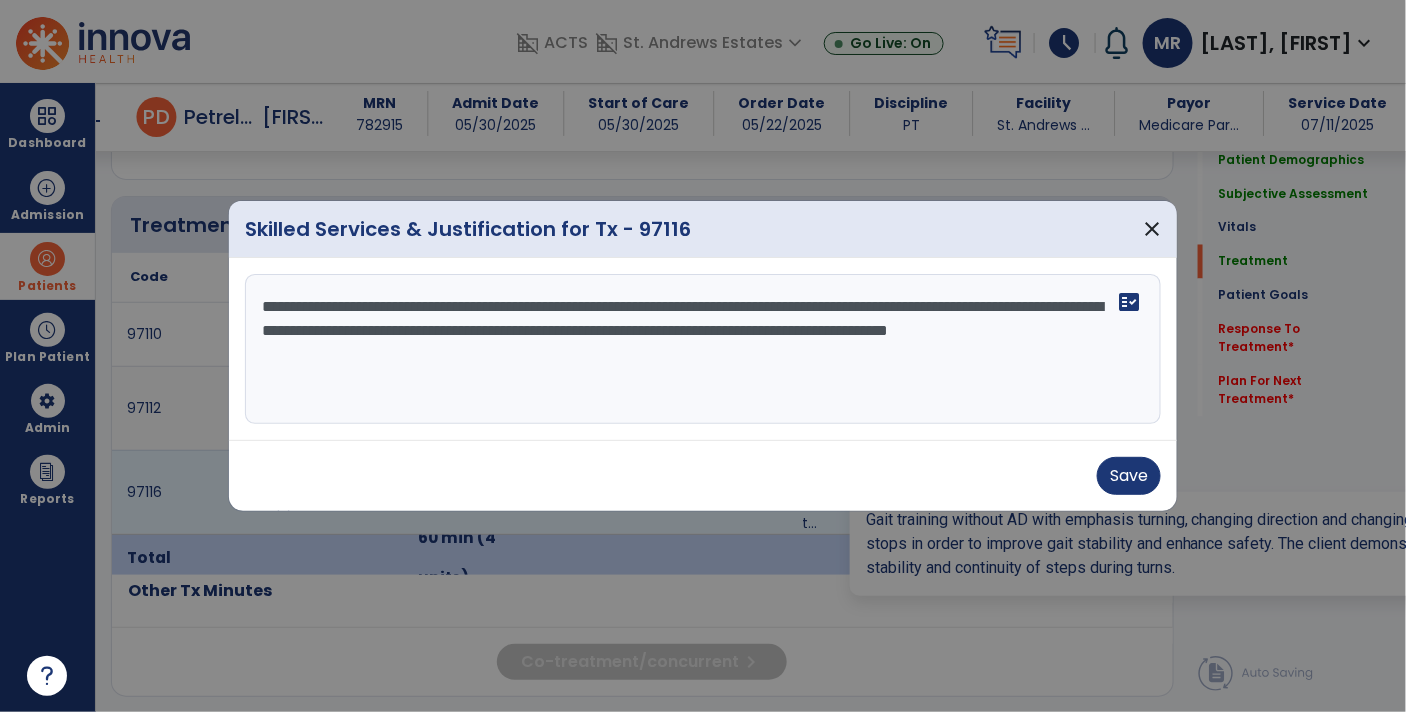 click on "**********" at bounding box center [703, 349] 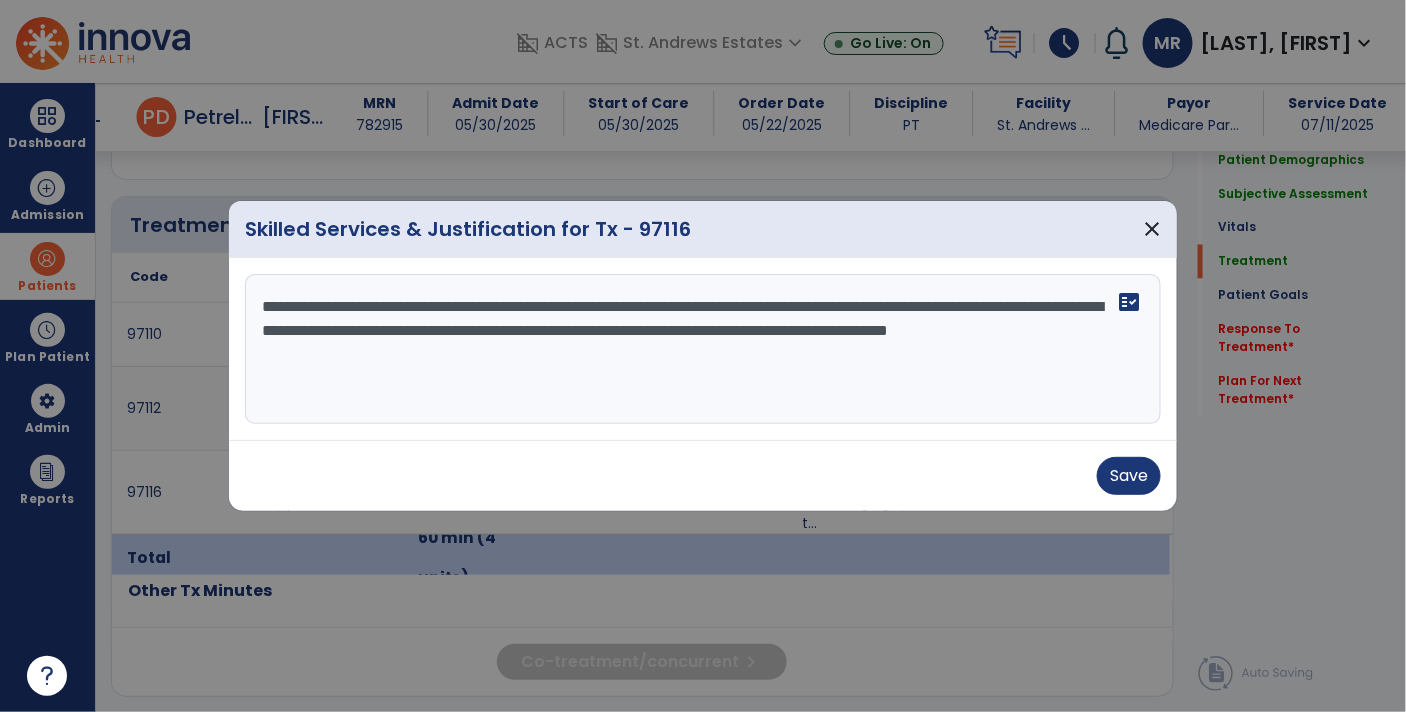 type on "**********" 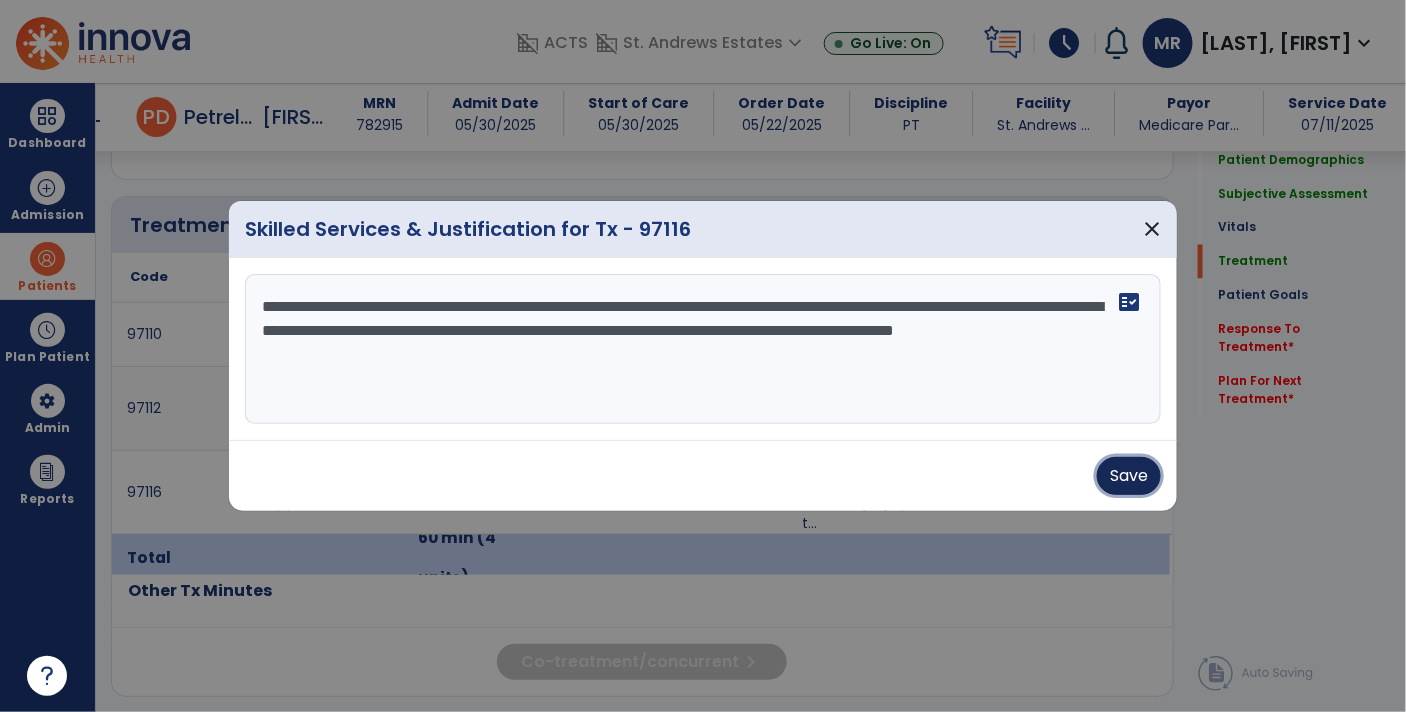 click on "Save" at bounding box center [1129, 476] 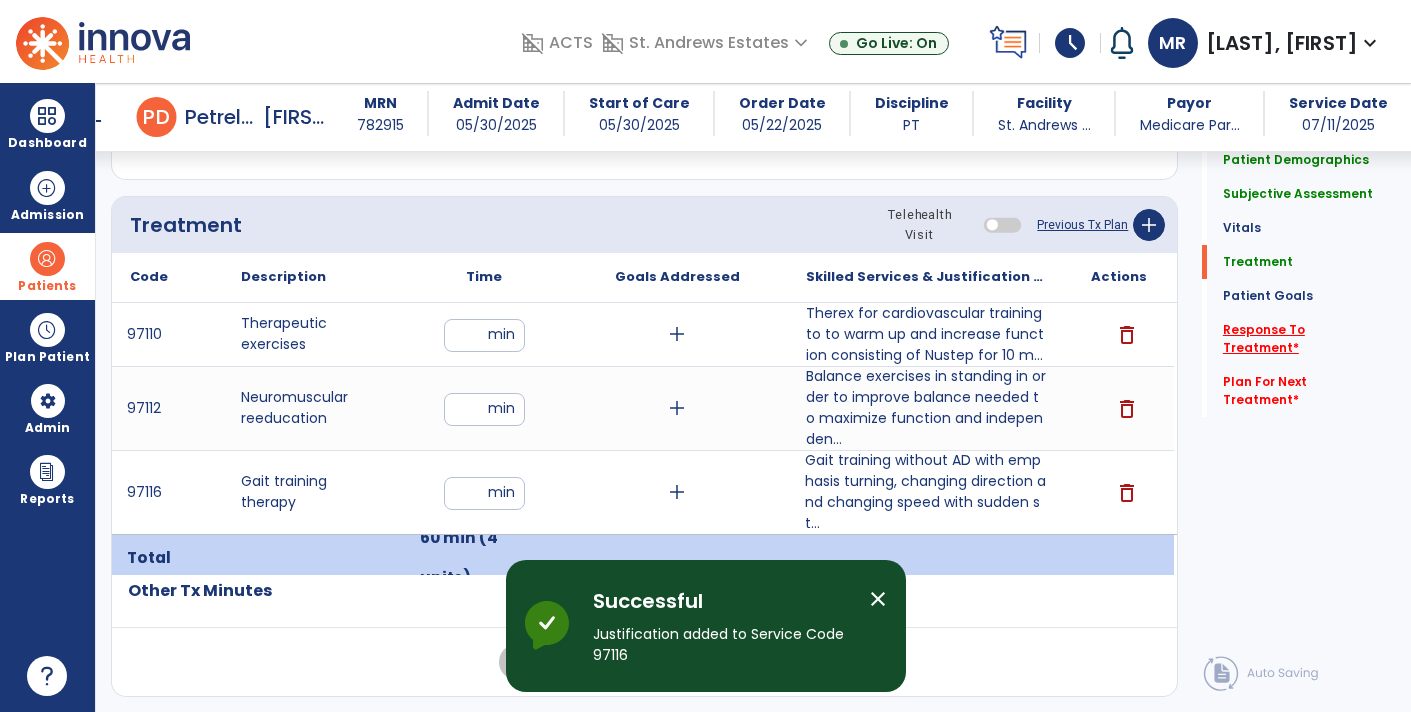 click on "Response To Treatment   *" 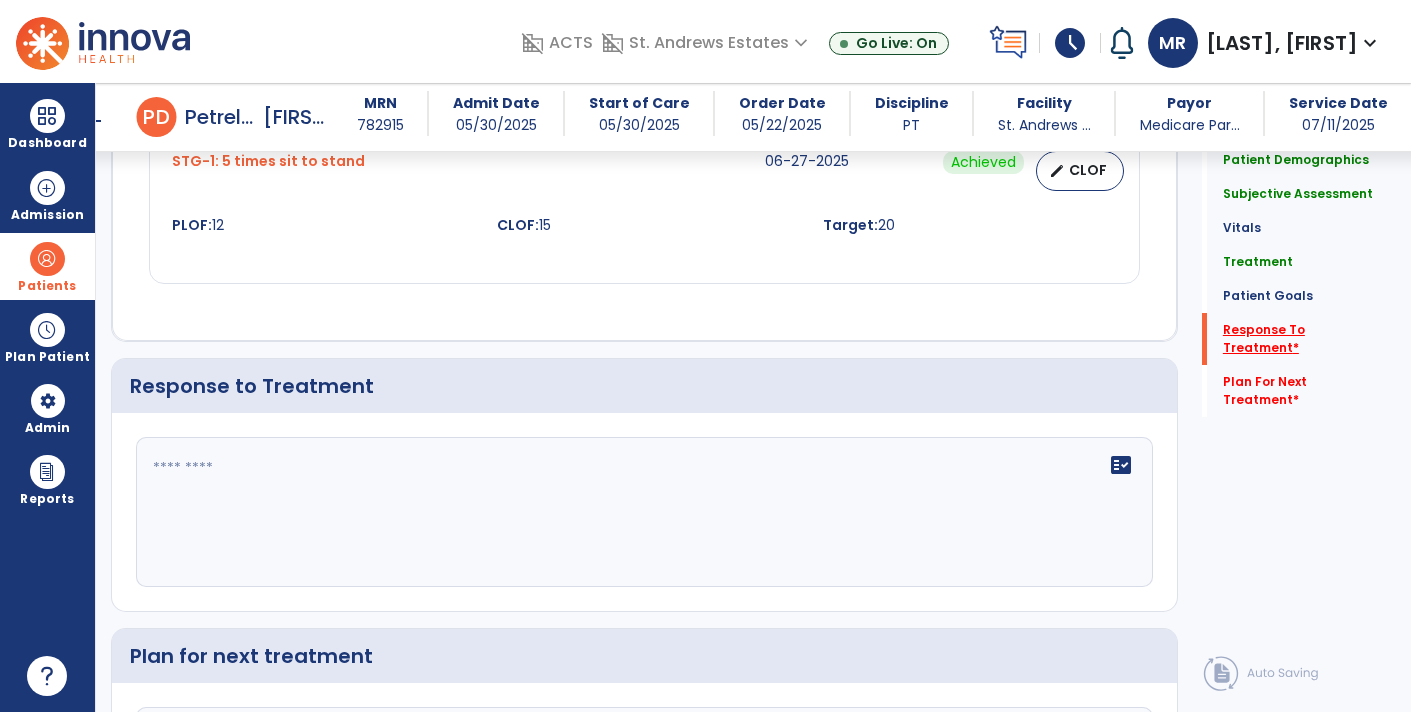 scroll, scrollTop: 2473, scrollLeft: 0, axis: vertical 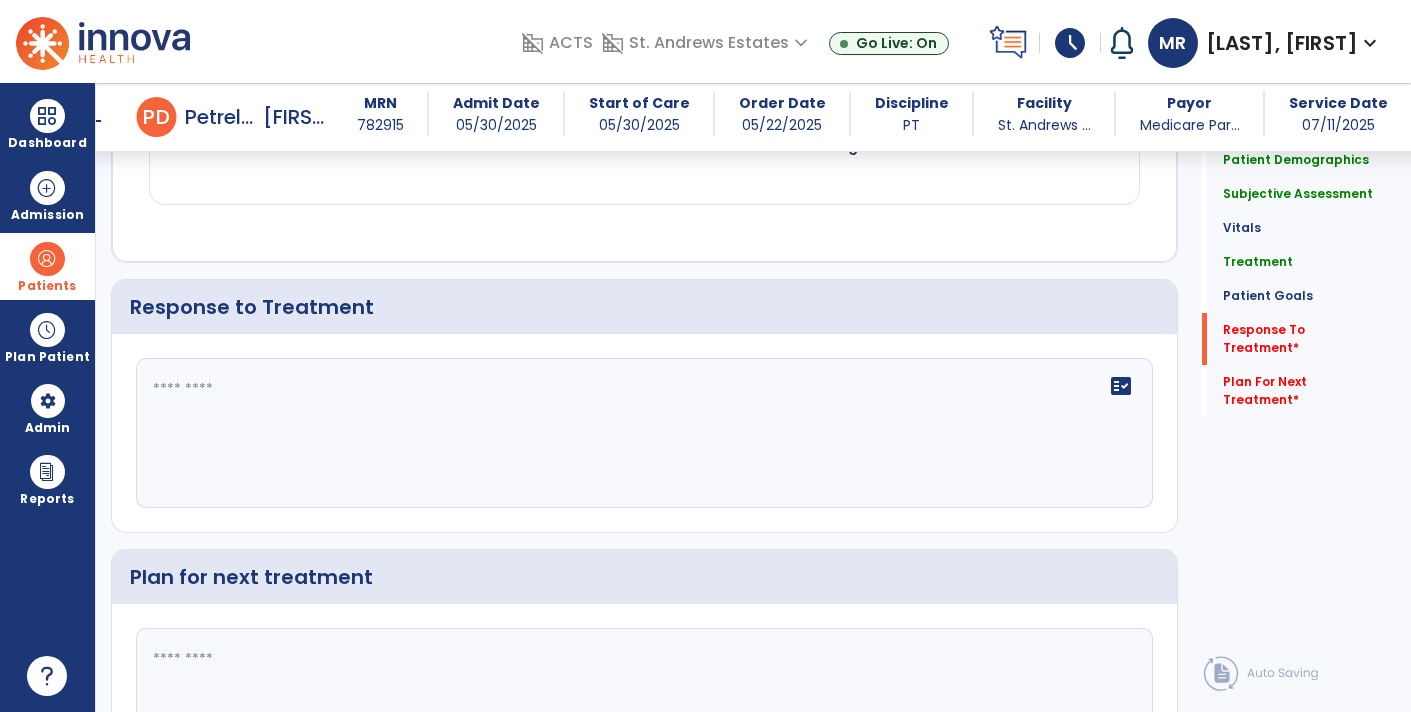 click on "fact_check" 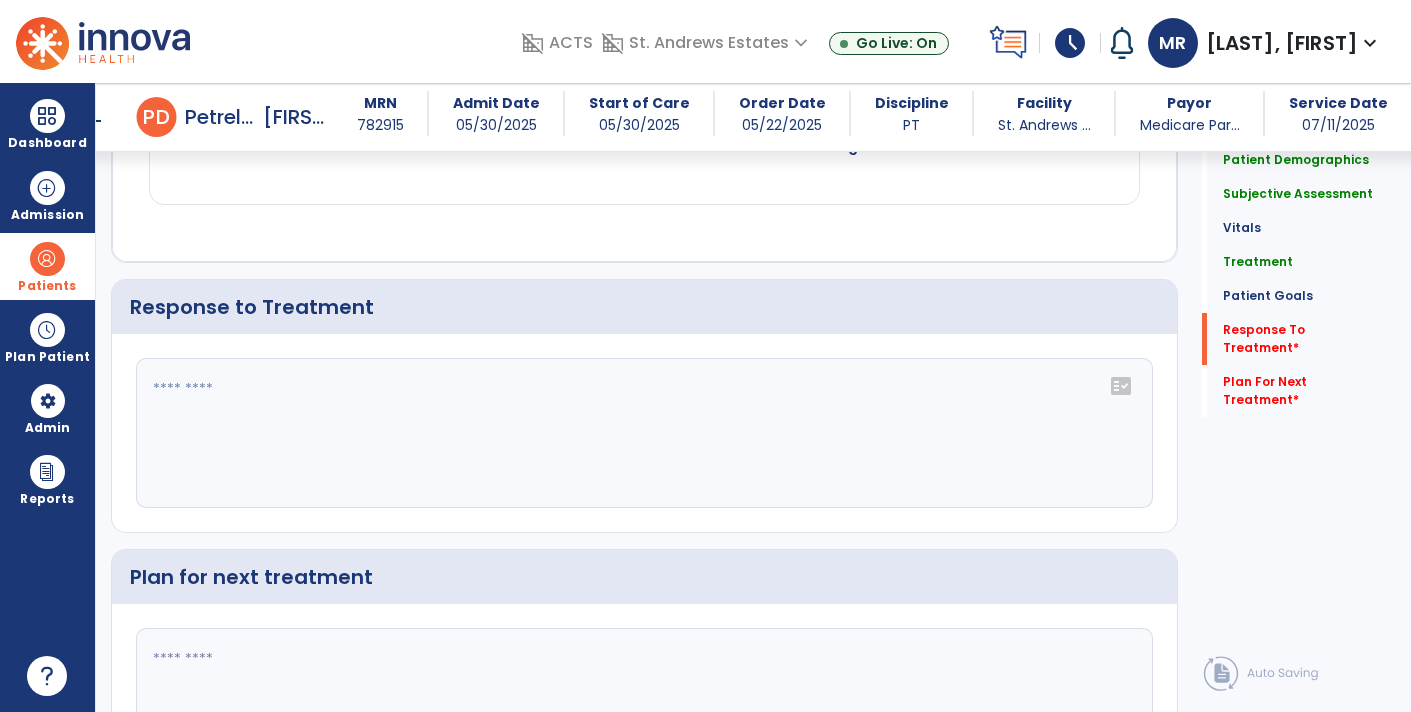 click on "fact_check" 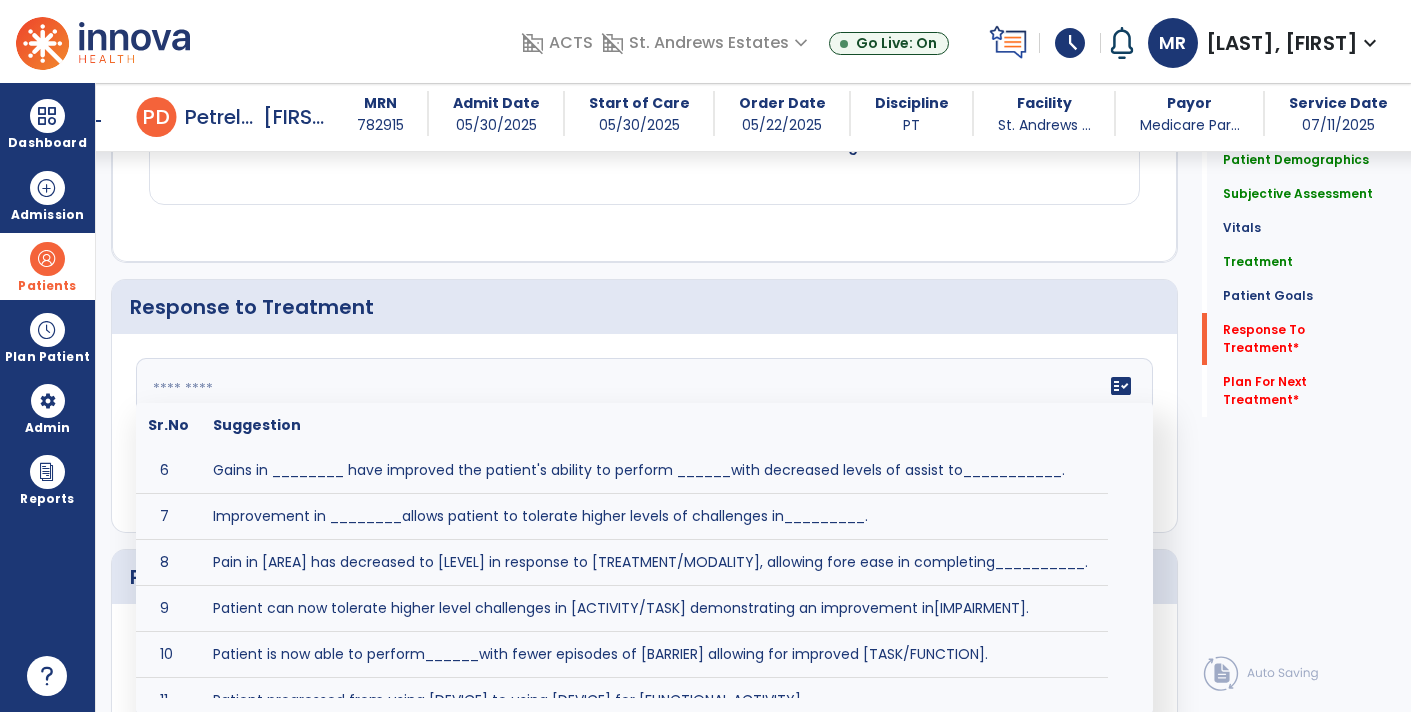 scroll, scrollTop: 296, scrollLeft: 0, axis: vertical 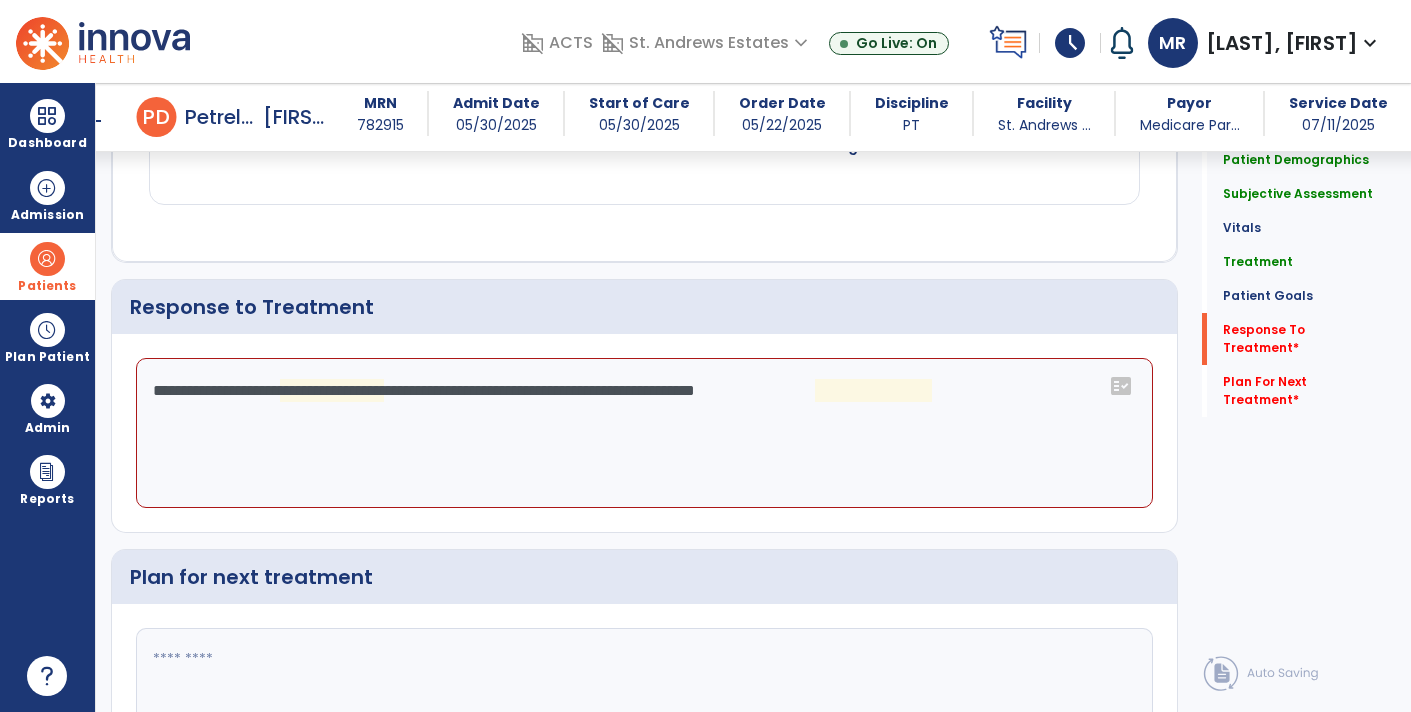 click on "**********" 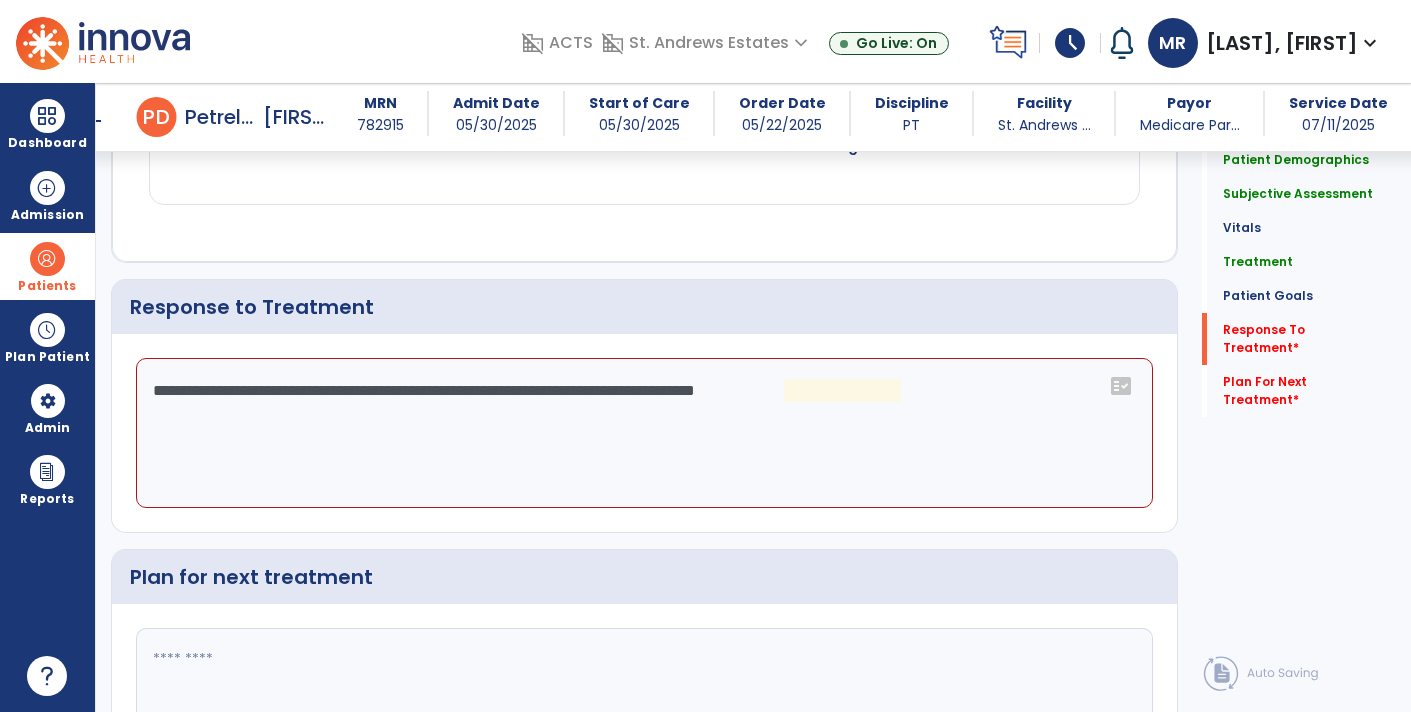 click on "**********" 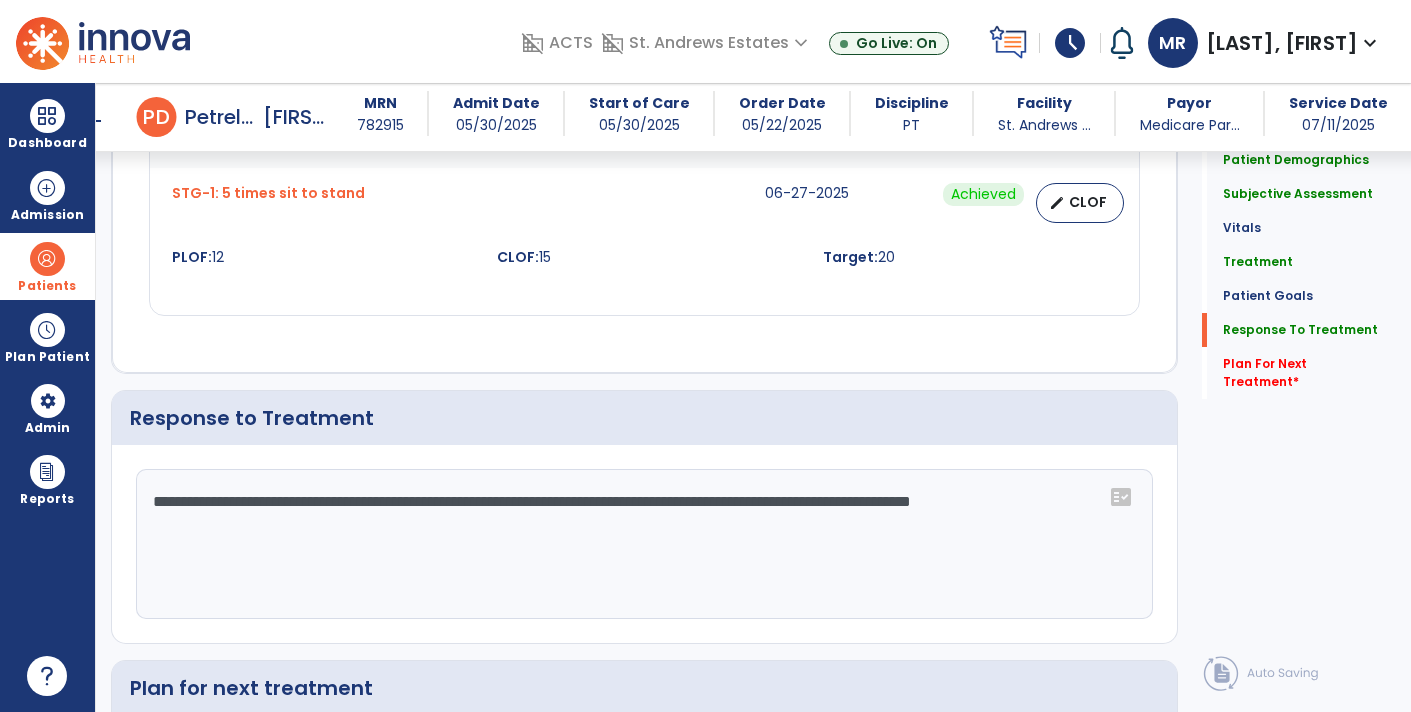 scroll, scrollTop: 2474, scrollLeft: 0, axis: vertical 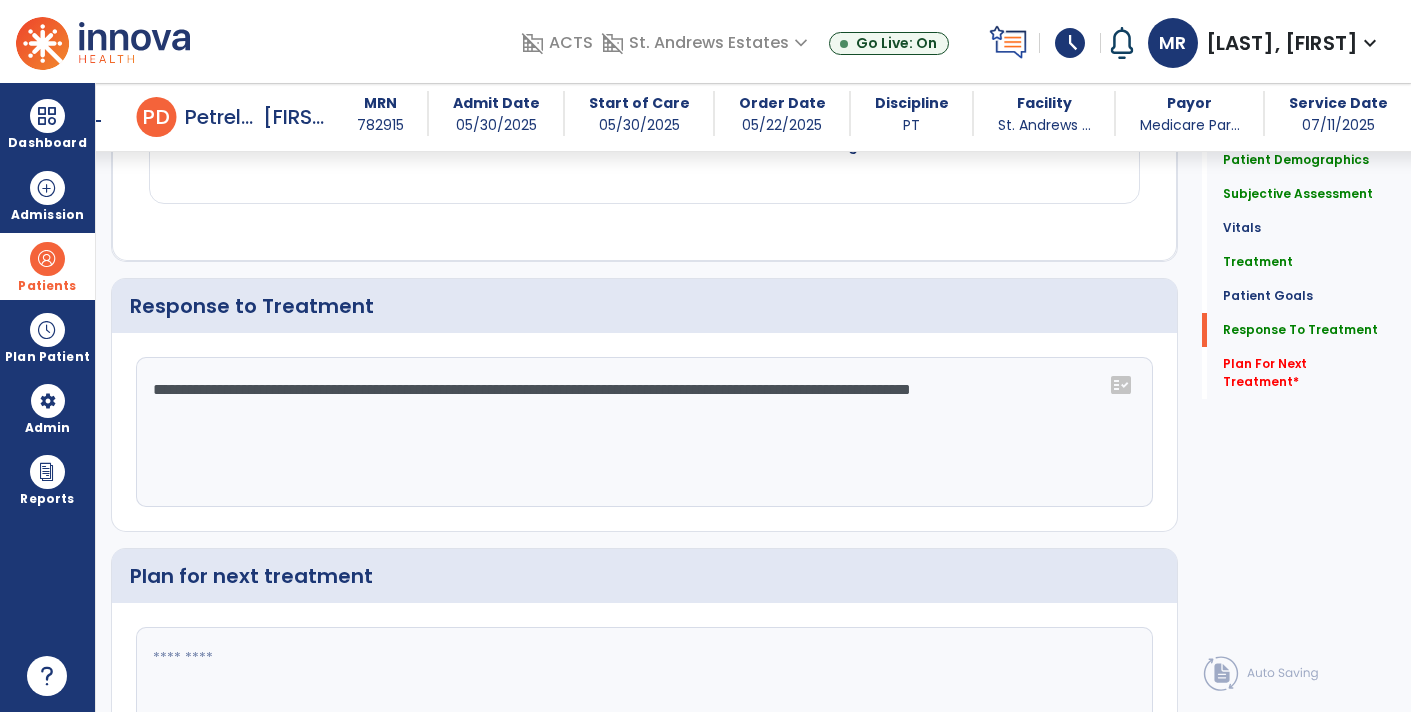 type on "**********" 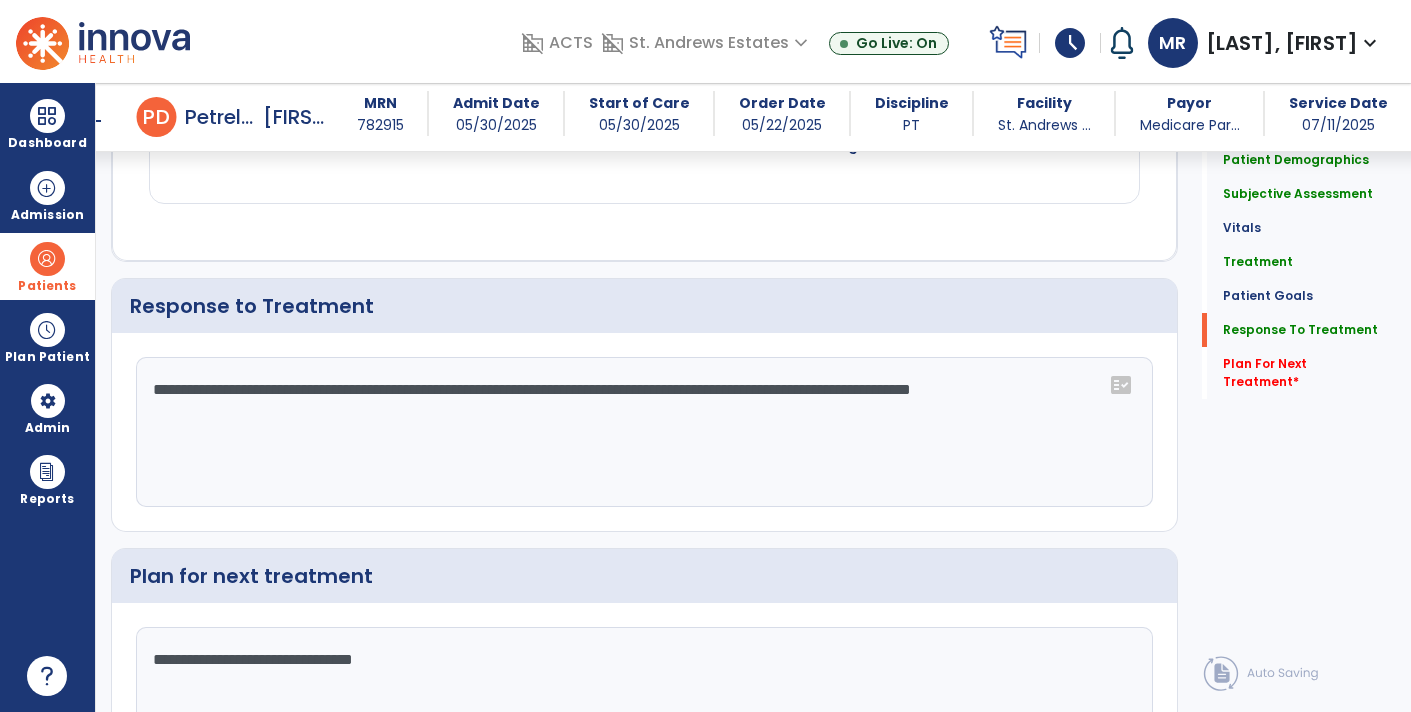 click on "**********" 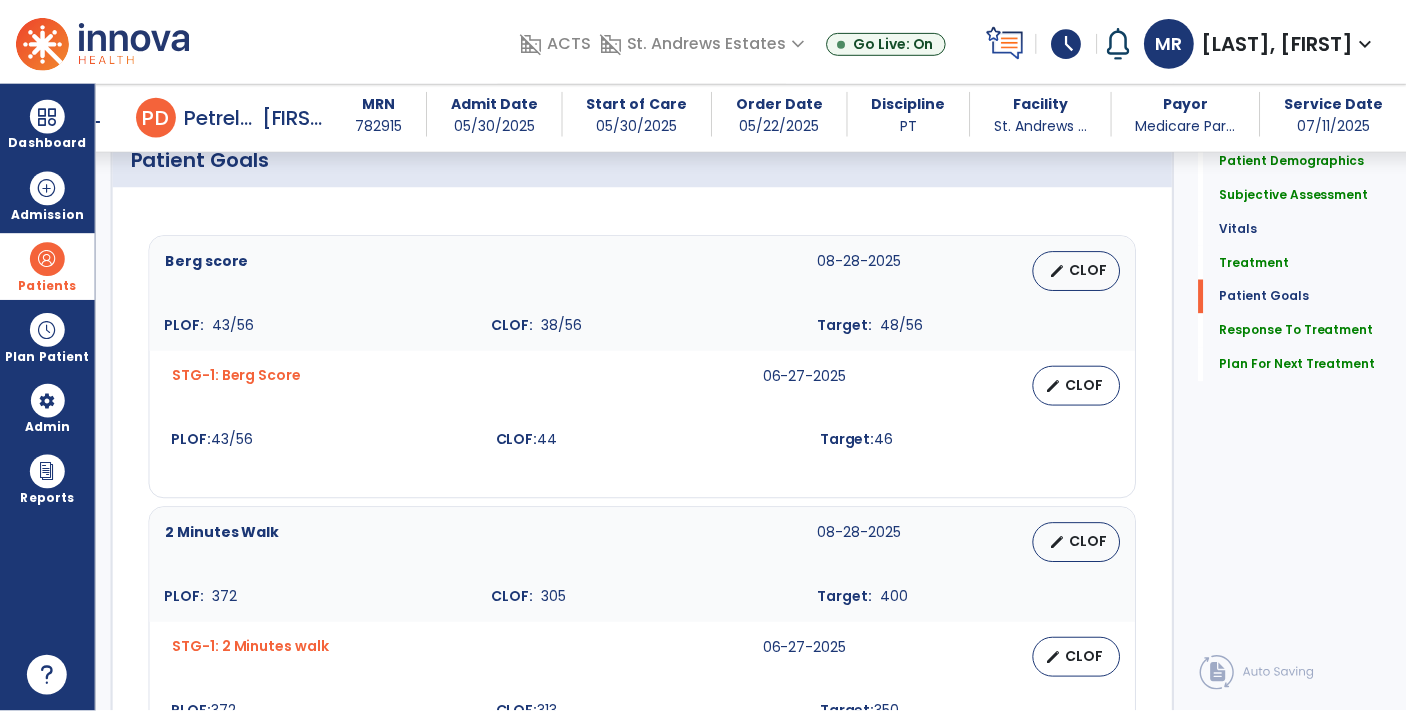 scroll, scrollTop: 1639, scrollLeft: 0, axis: vertical 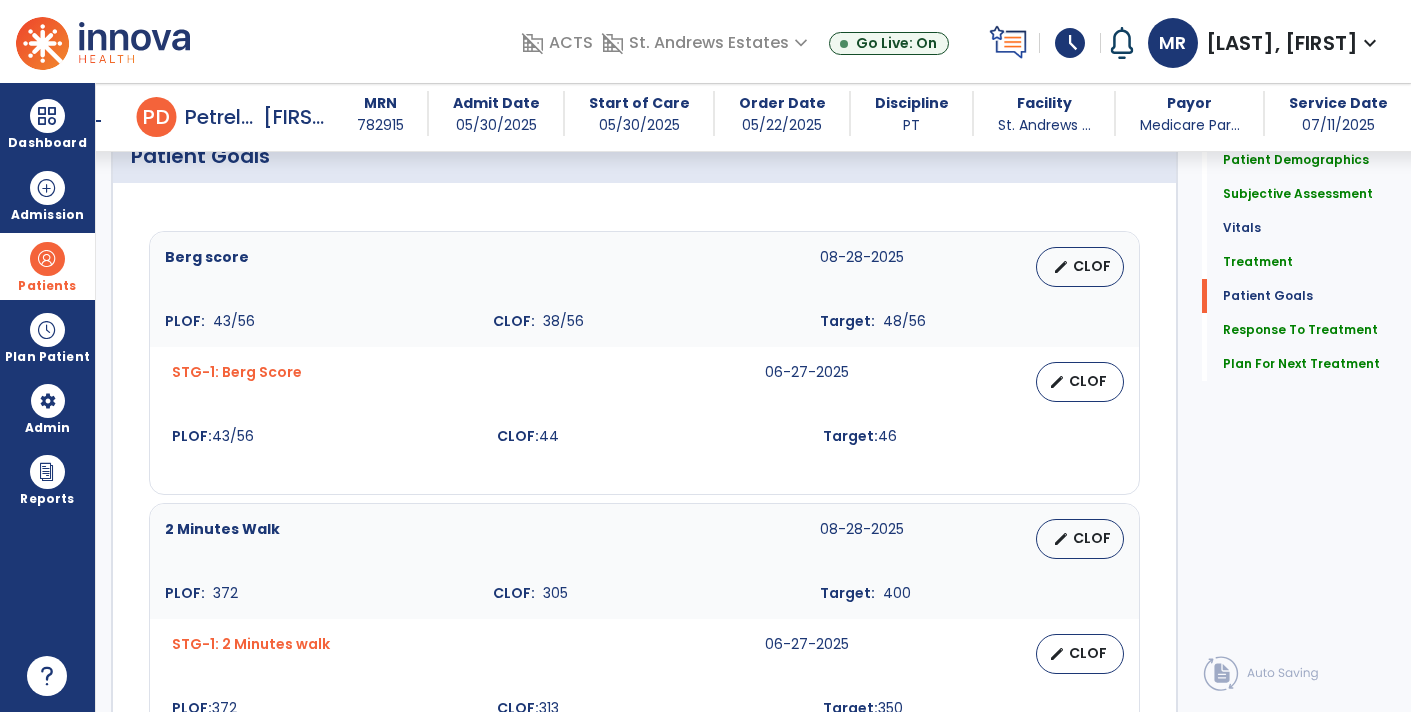 type on "**********" 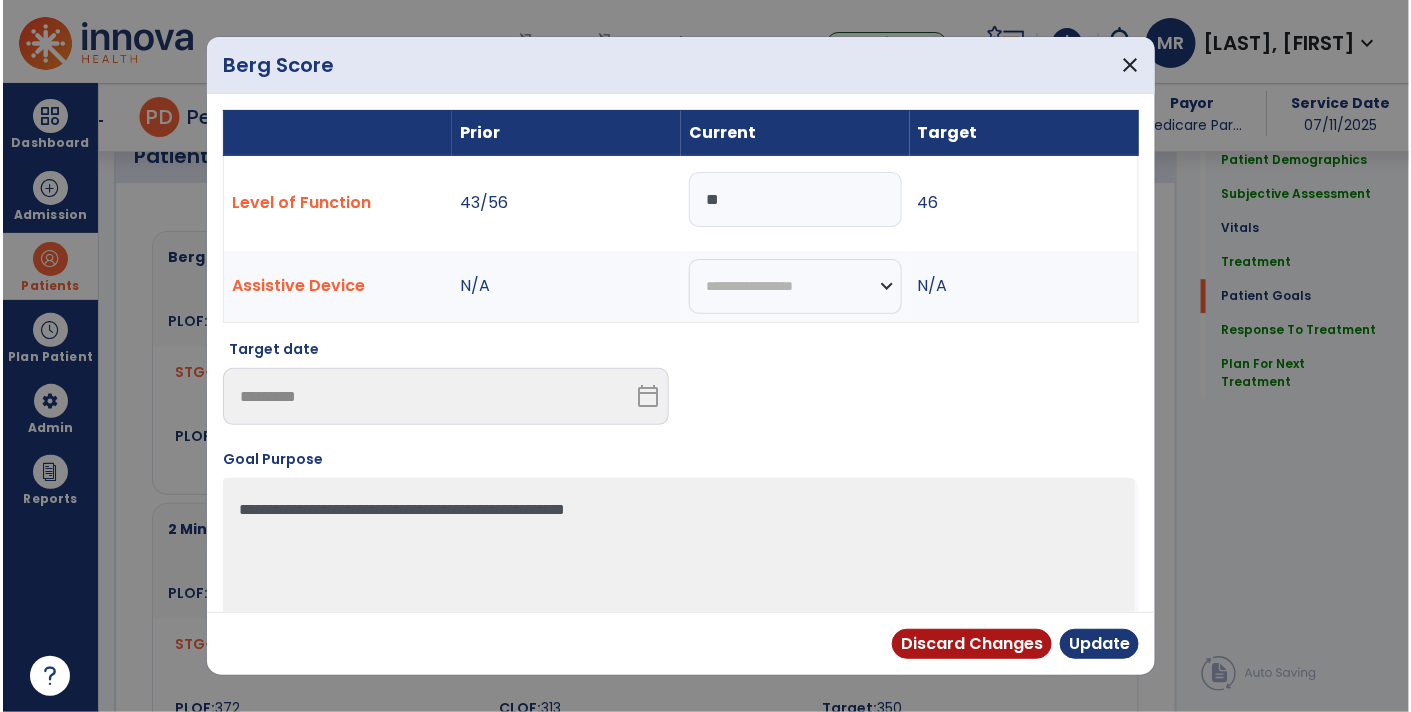 scroll, scrollTop: 1639, scrollLeft: 0, axis: vertical 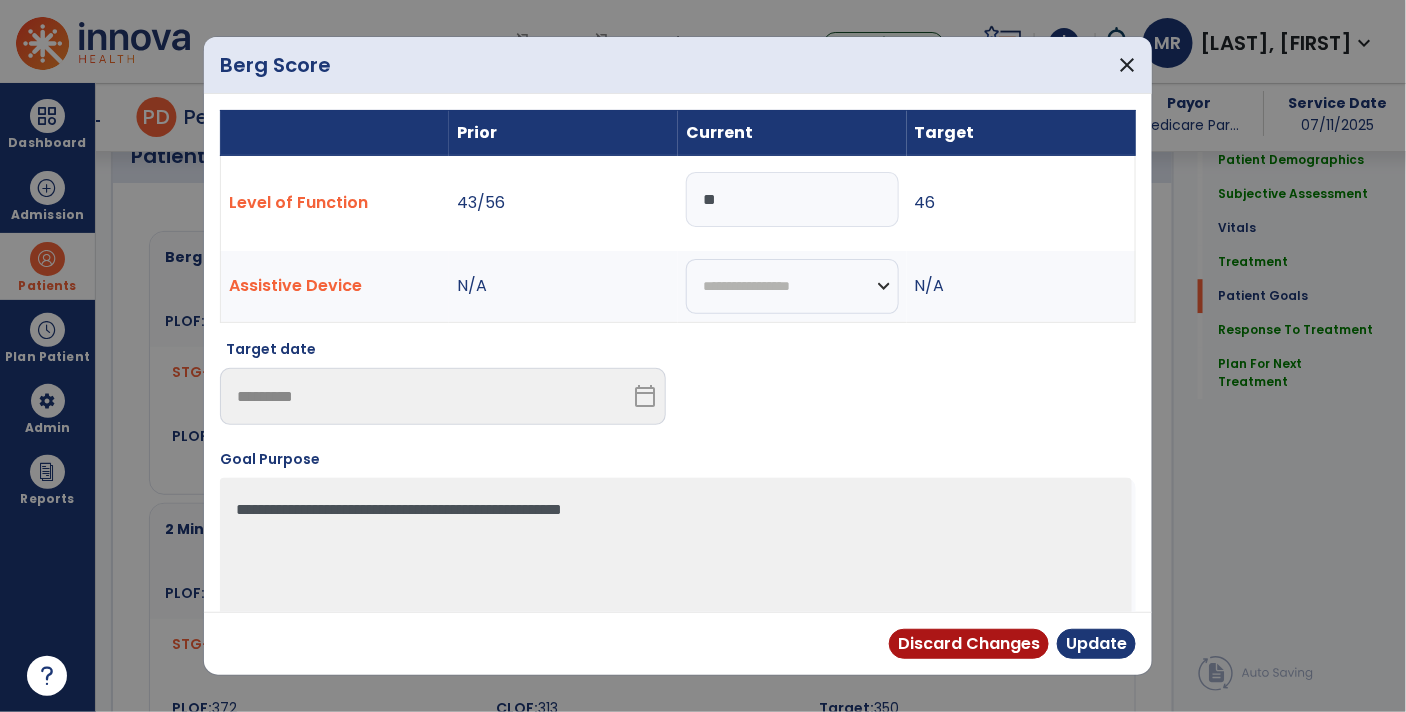 click on "**" at bounding box center [792, 199] 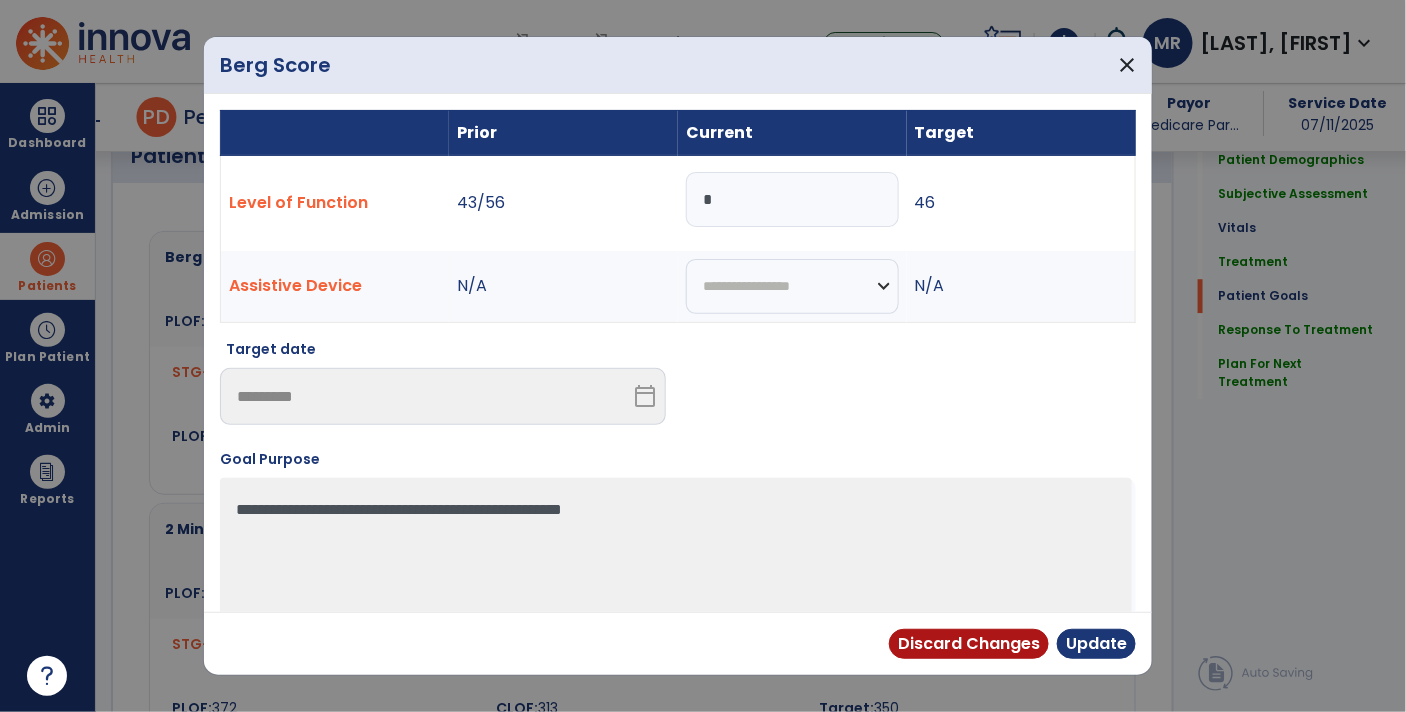 type on "**" 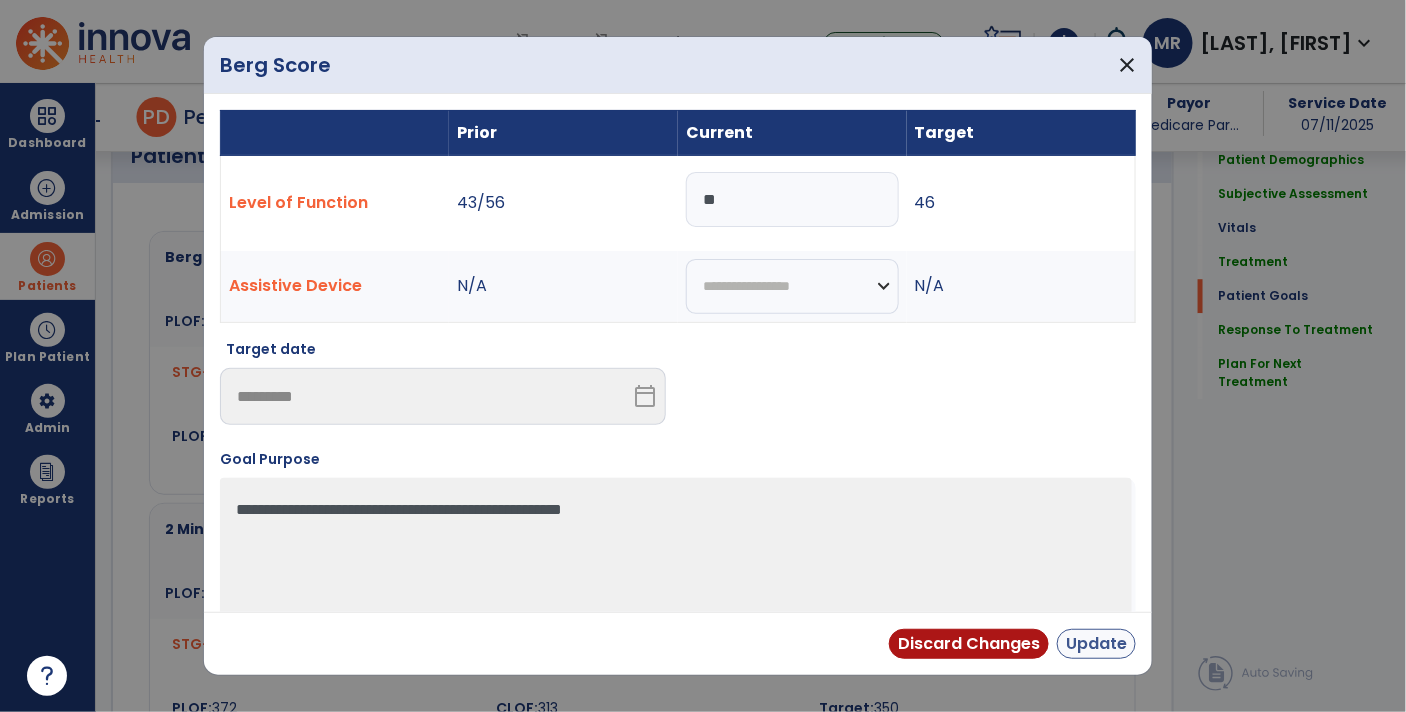 click on "Update" at bounding box center [1096, 644] 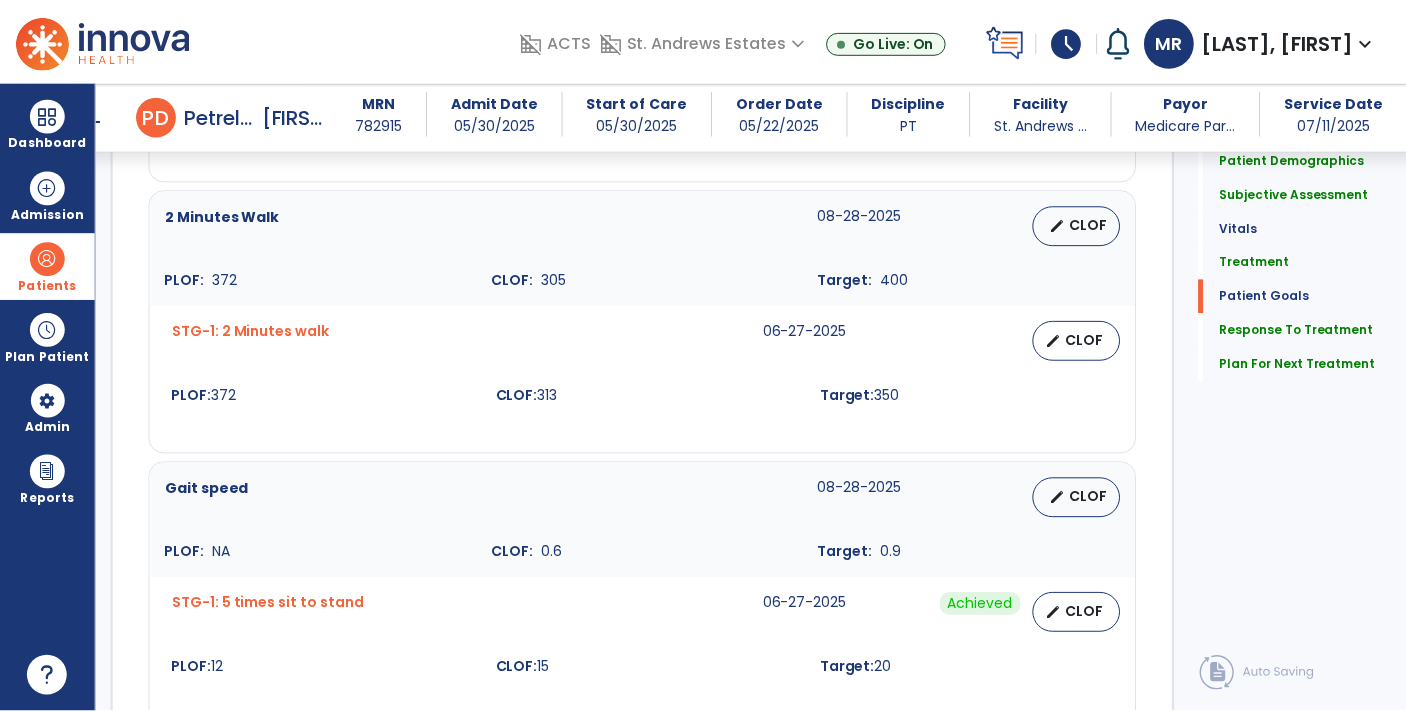 scroll, scrollTop: 1957, scrollLeft: 0, axis: vertical 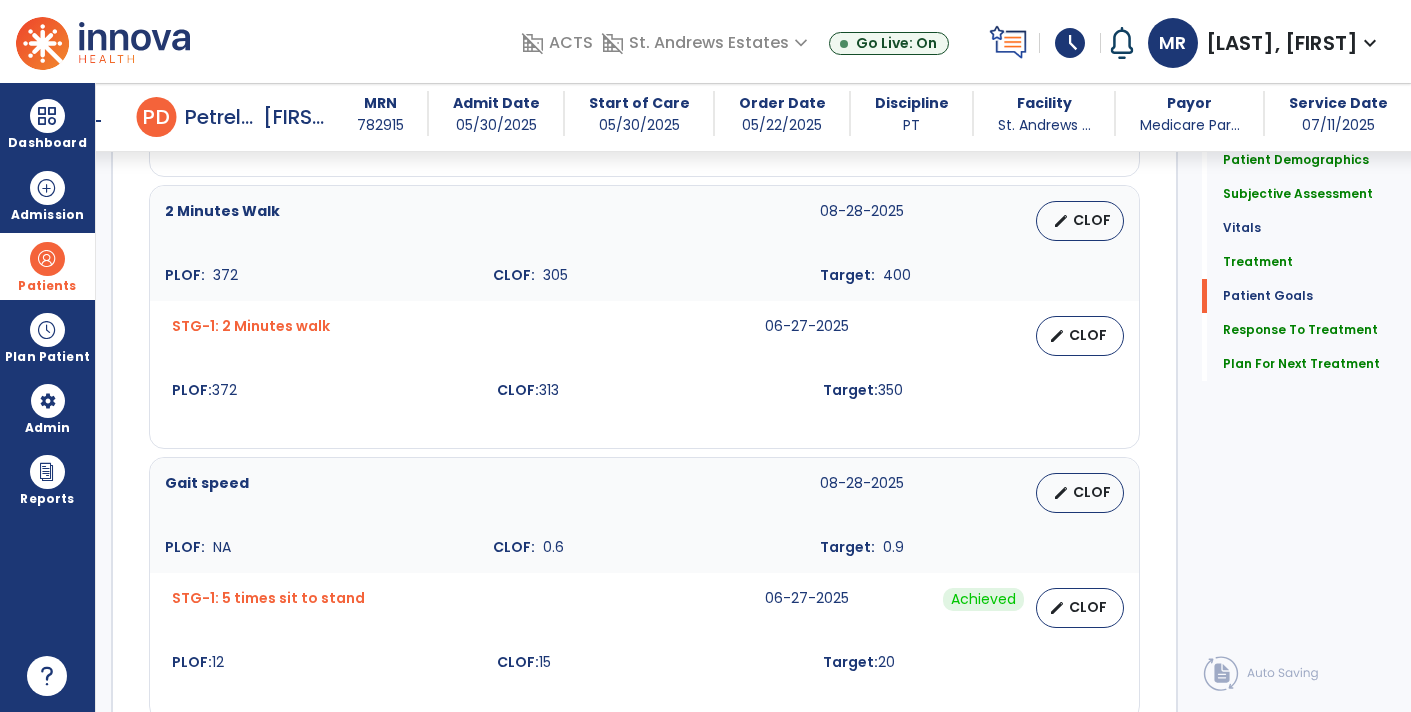 click on "edit" at bounding box center [1057, 336] 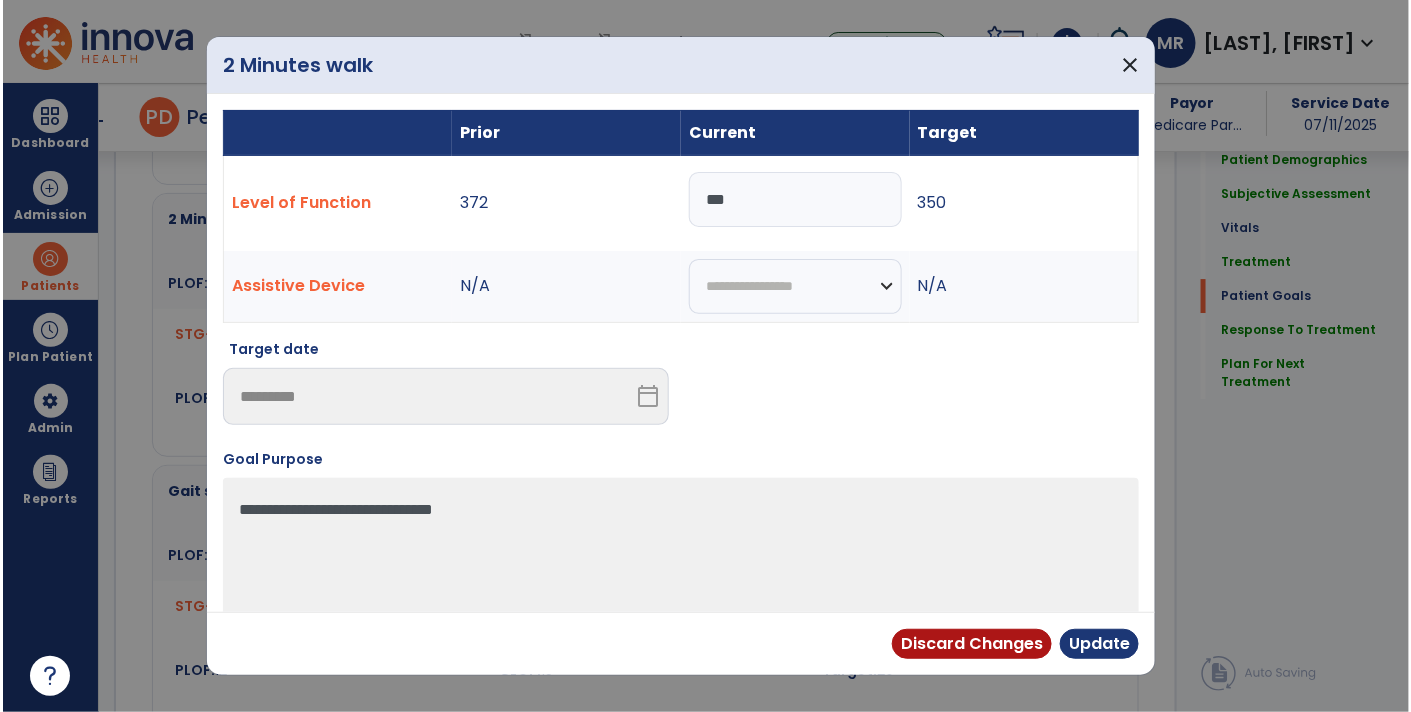 scroll, scrollTop: 1957, scrollLeft: 0, axis: vertical 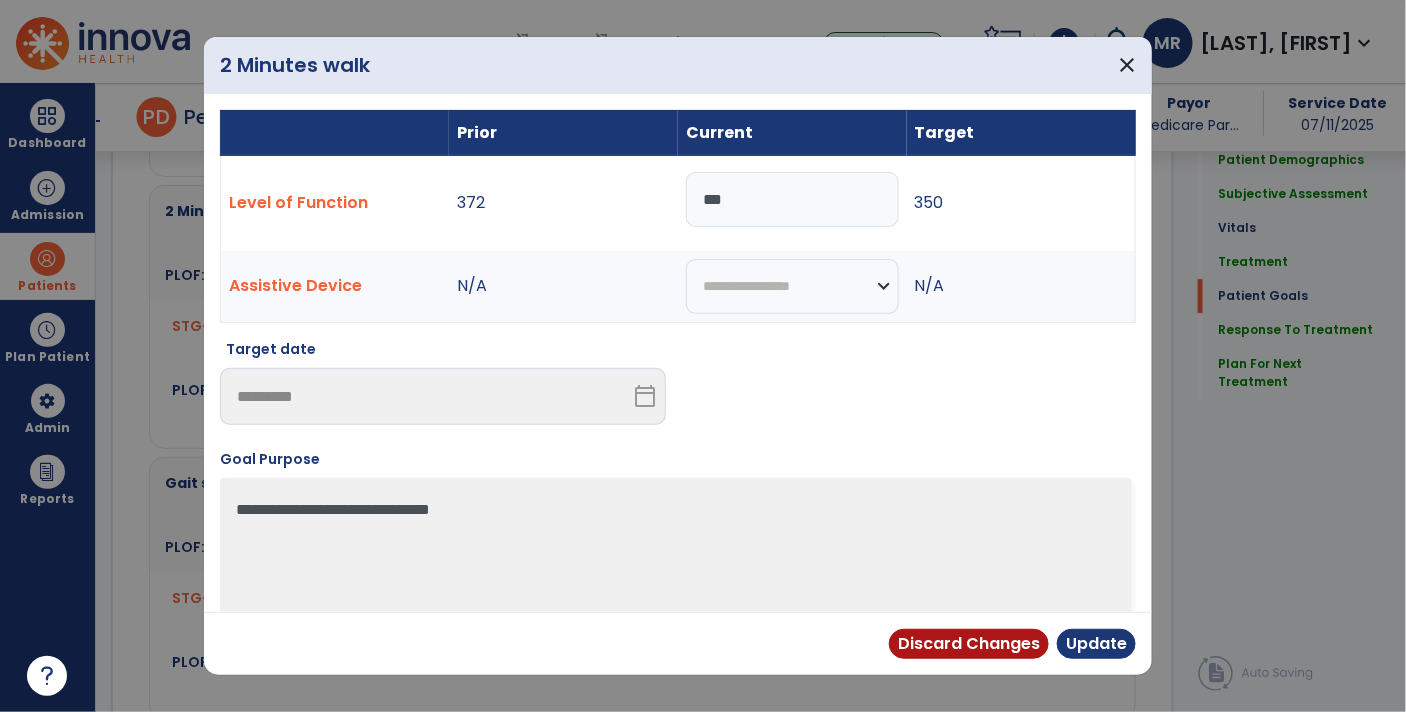 click on "***" at bounding box center [792, 199] 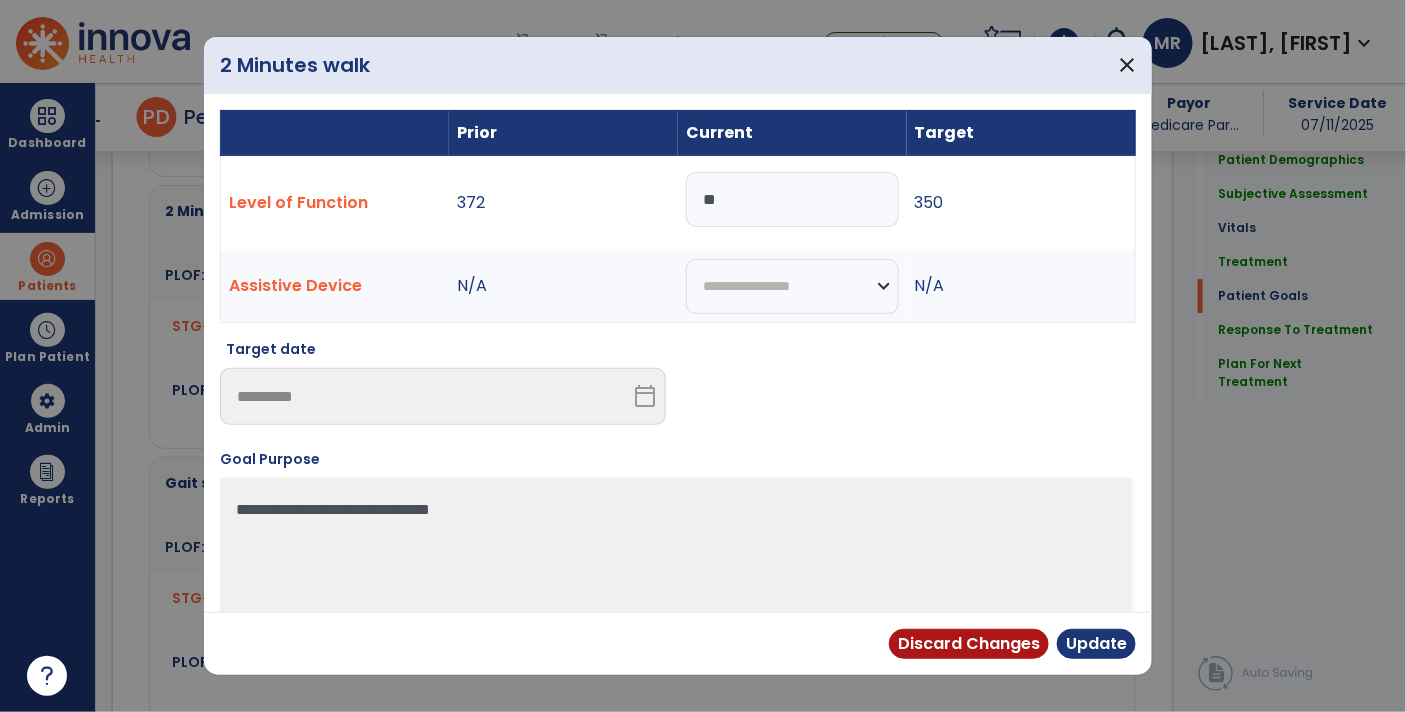 type on "*" 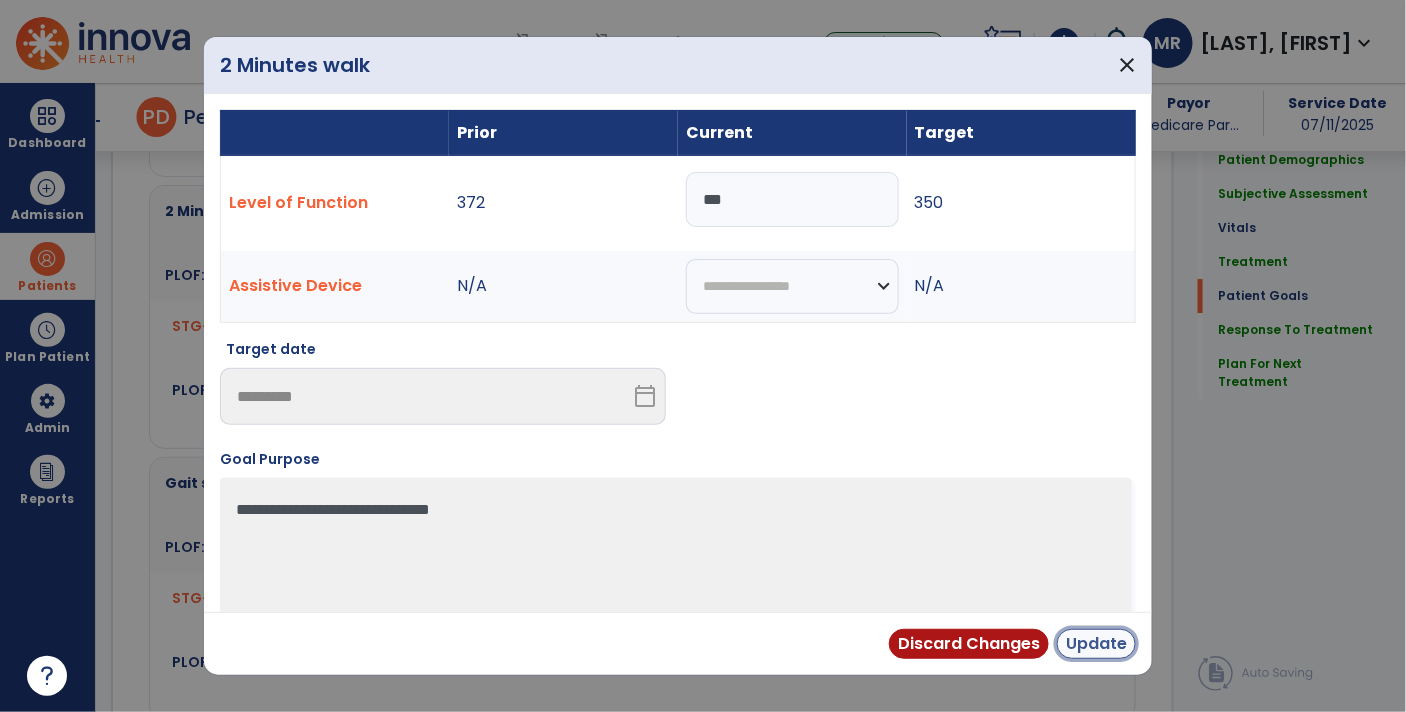 click on "Update" at bounding box center (1096, 644) 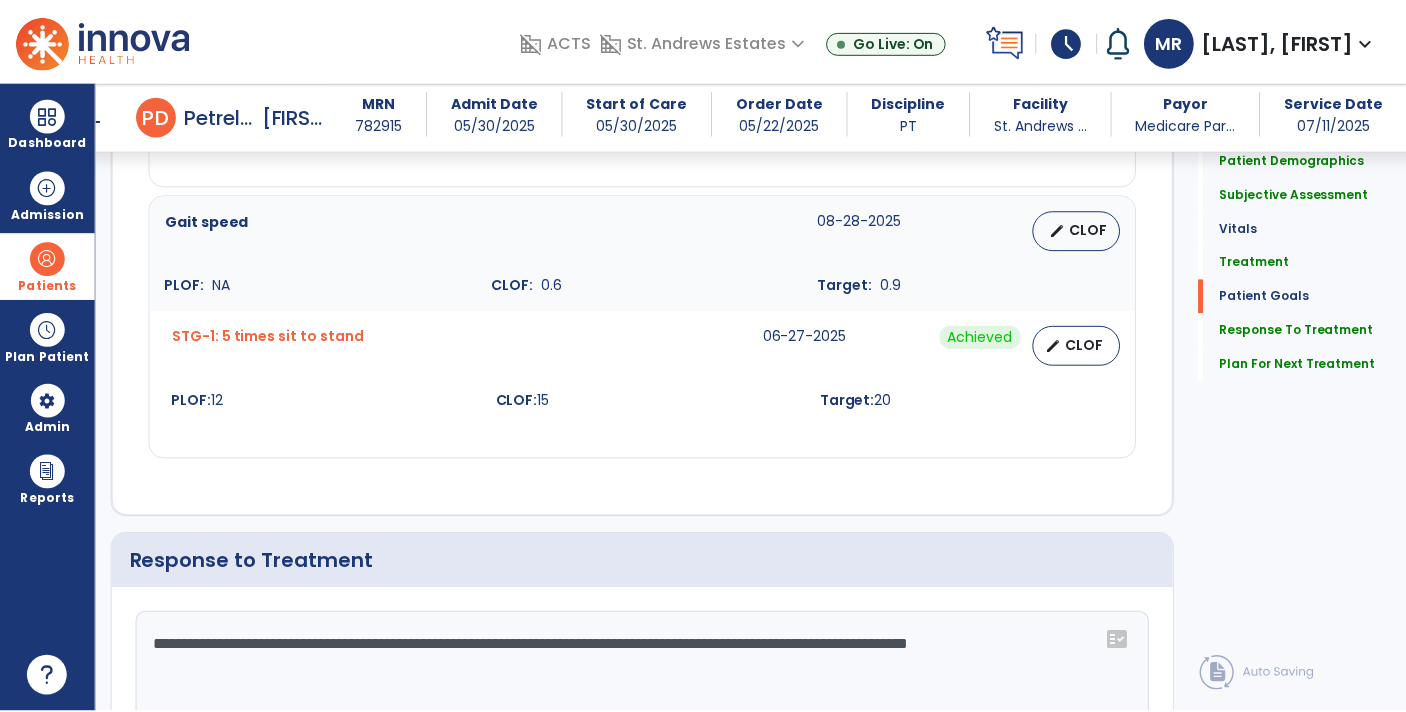 scroll, scrollTop: 2619, scrollLeft: 0, axis: vertical 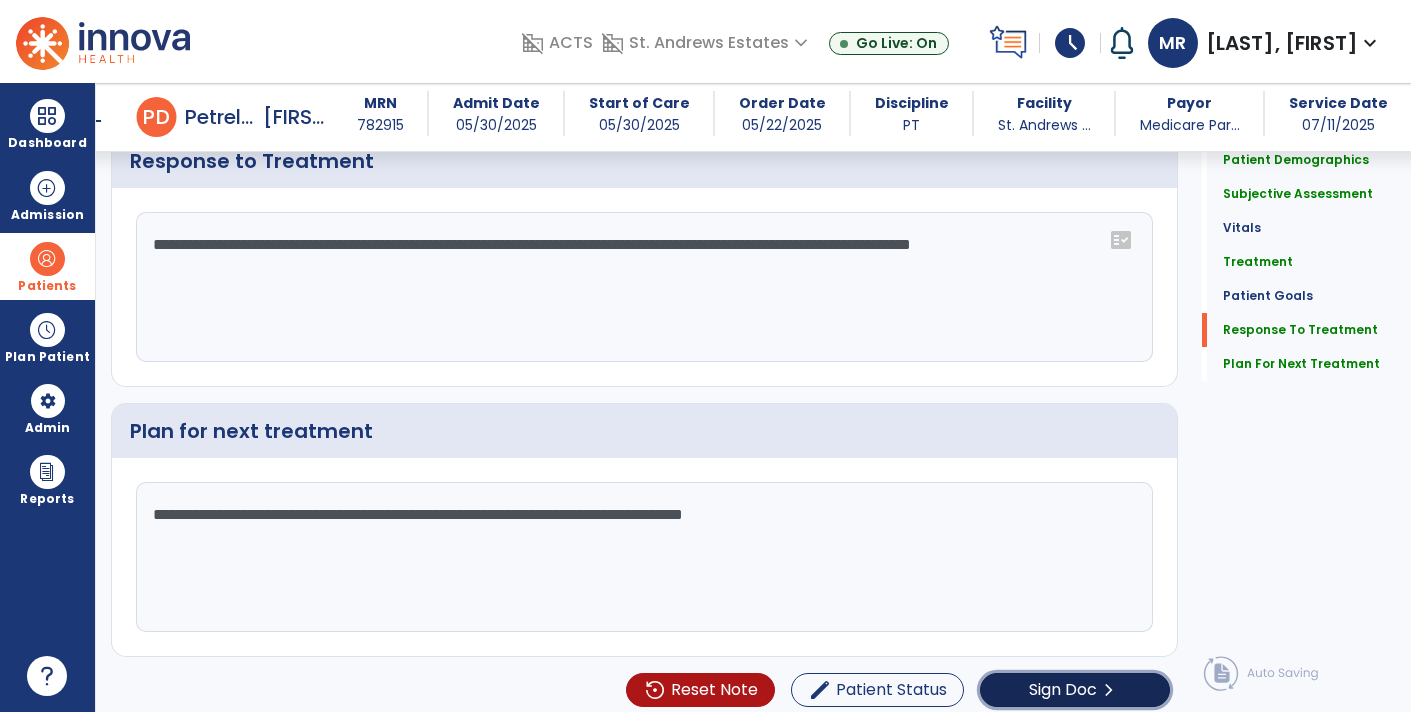 click on "Sign Doc  chevron_right" 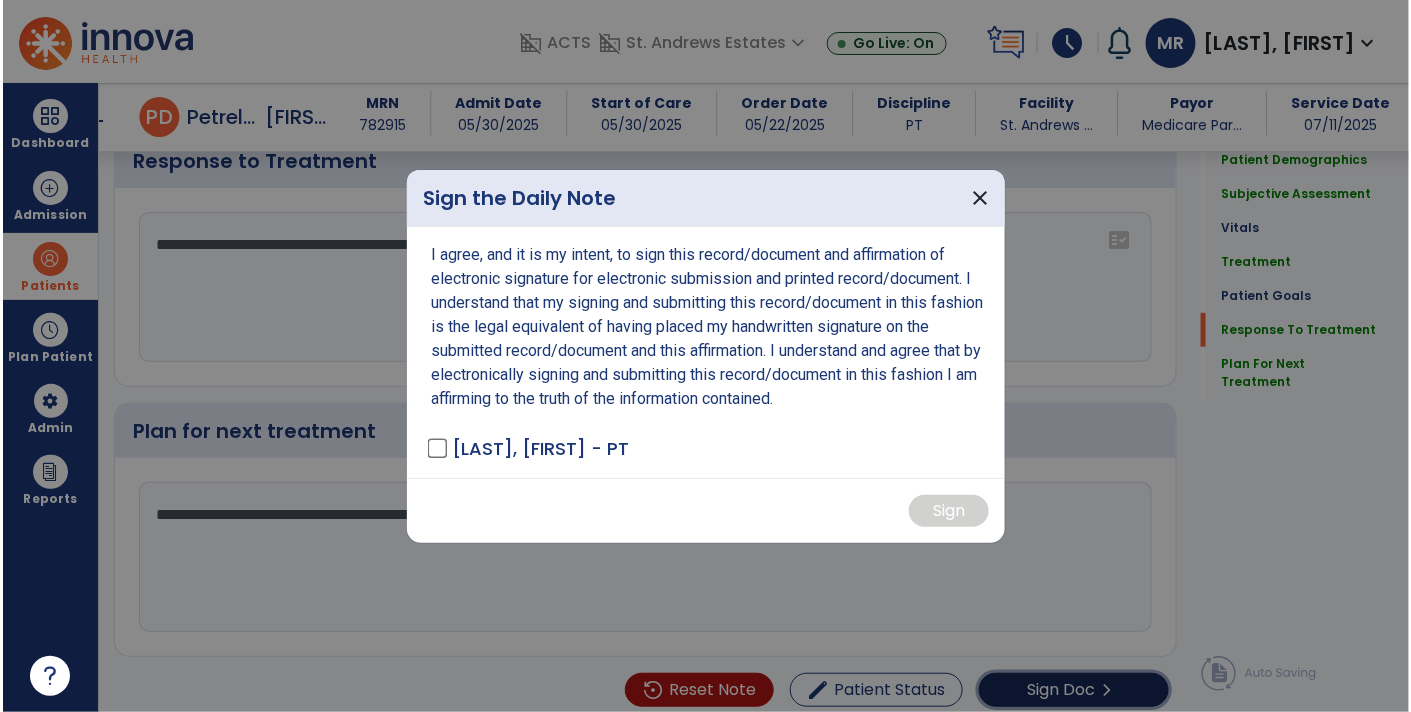 scroll, scrollTop: 2619, scrollLeft: 0, axis: vertical 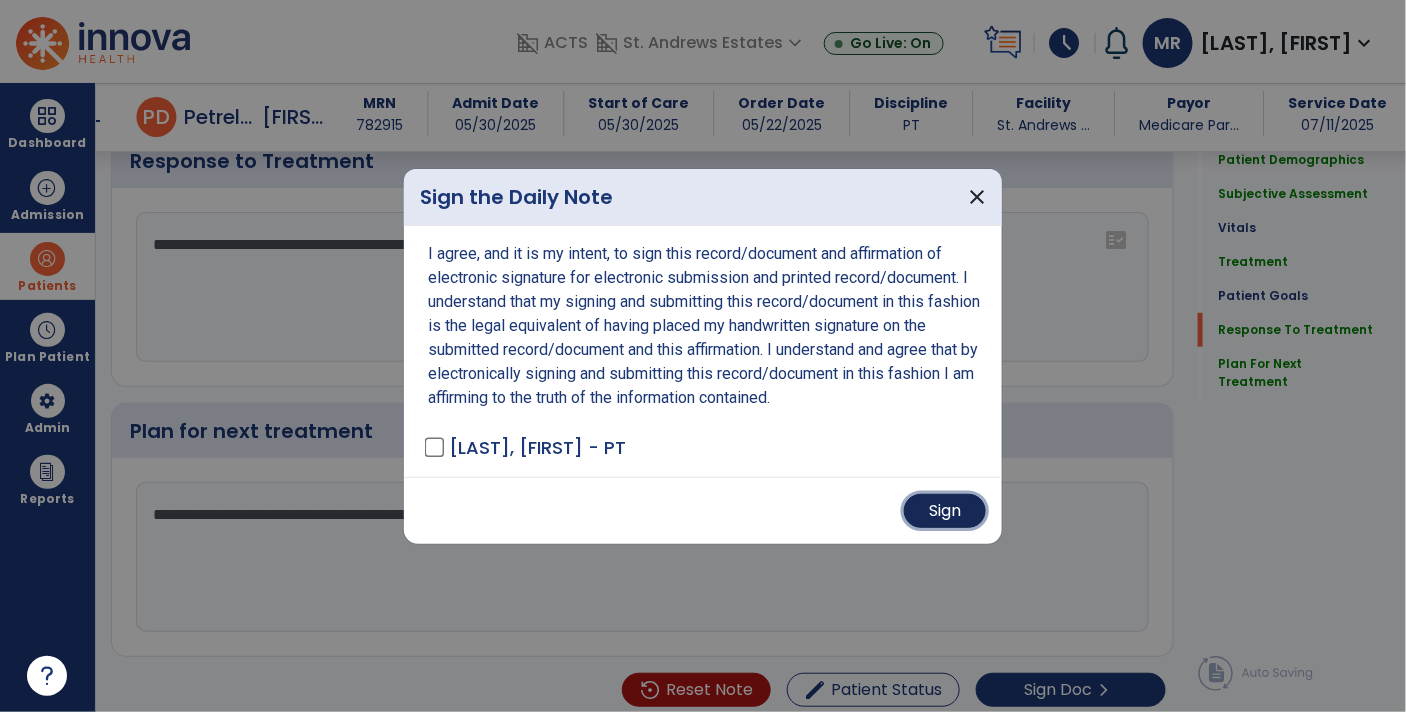 click on "Sign" at bounding box center (945, 511) 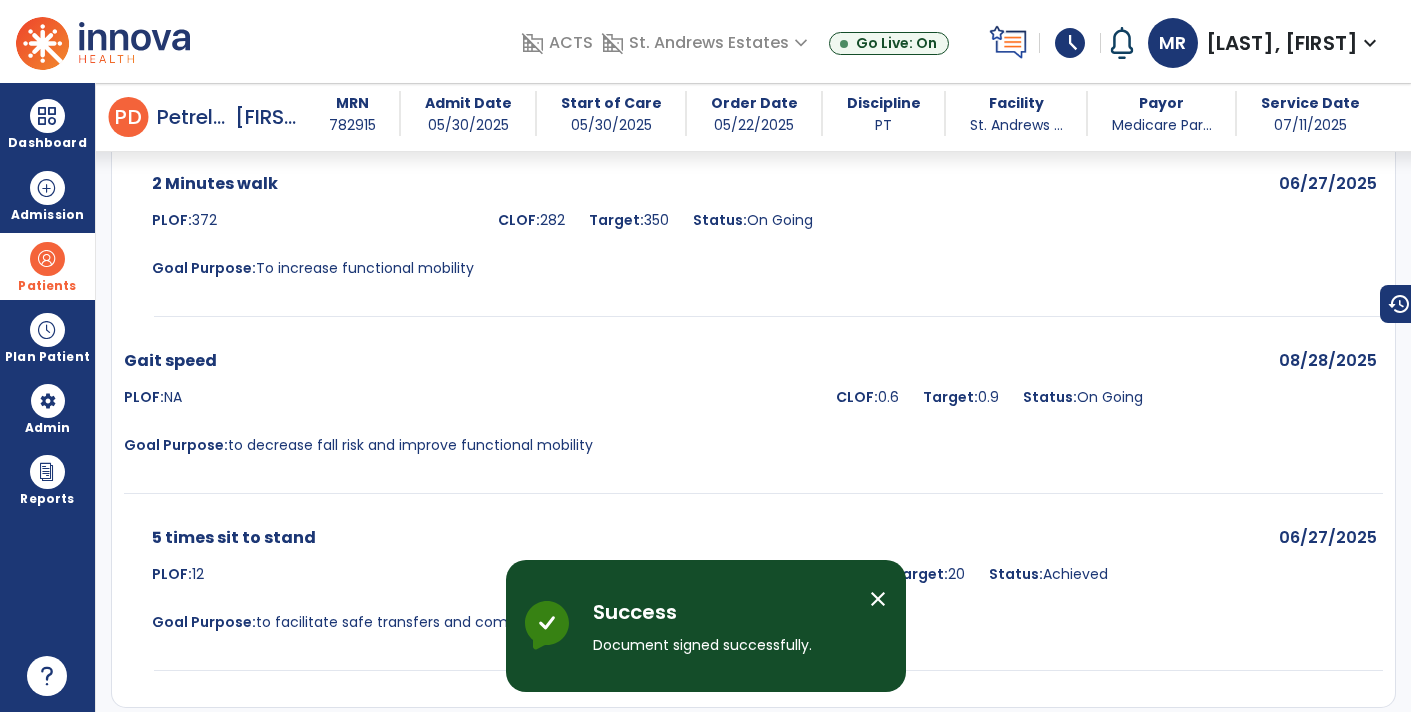 scroll, scrollTop: 4240, scrollLeft: 0, axis: vertical 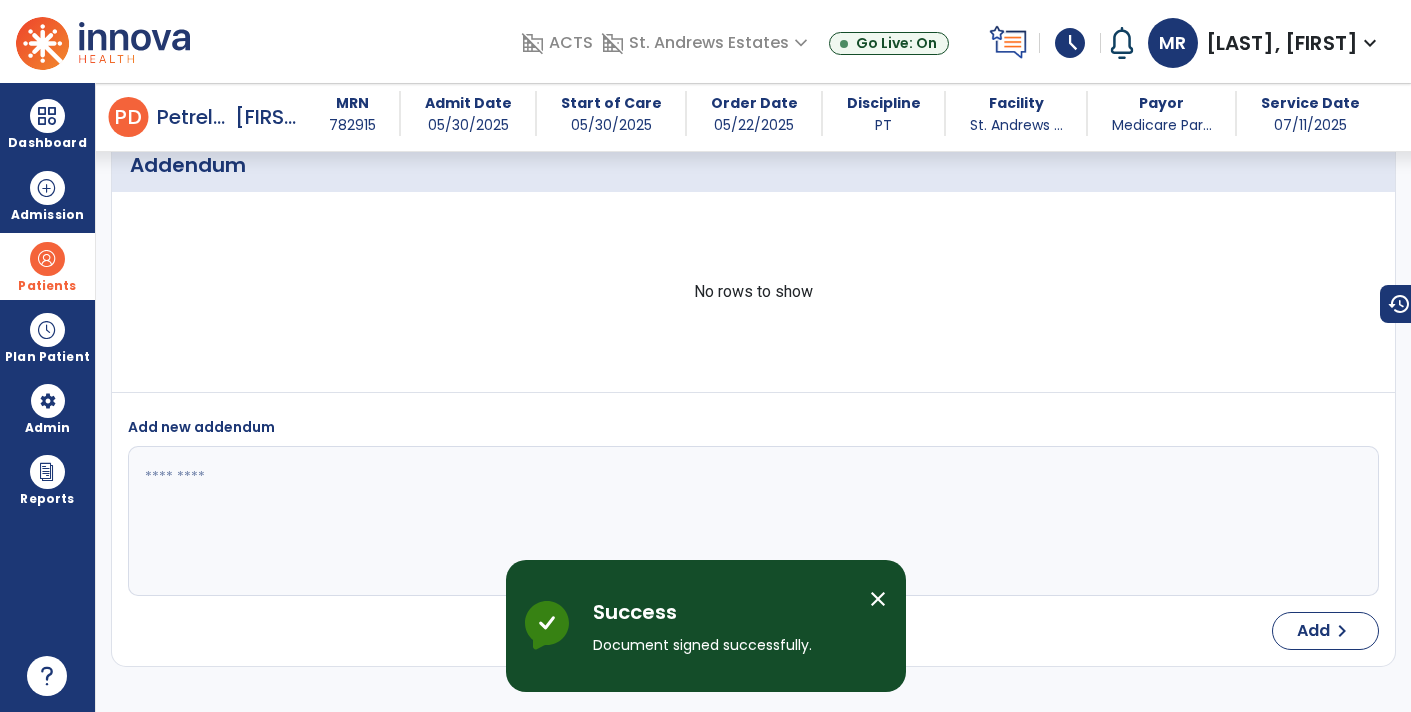 click at bounding box center (47, 259) 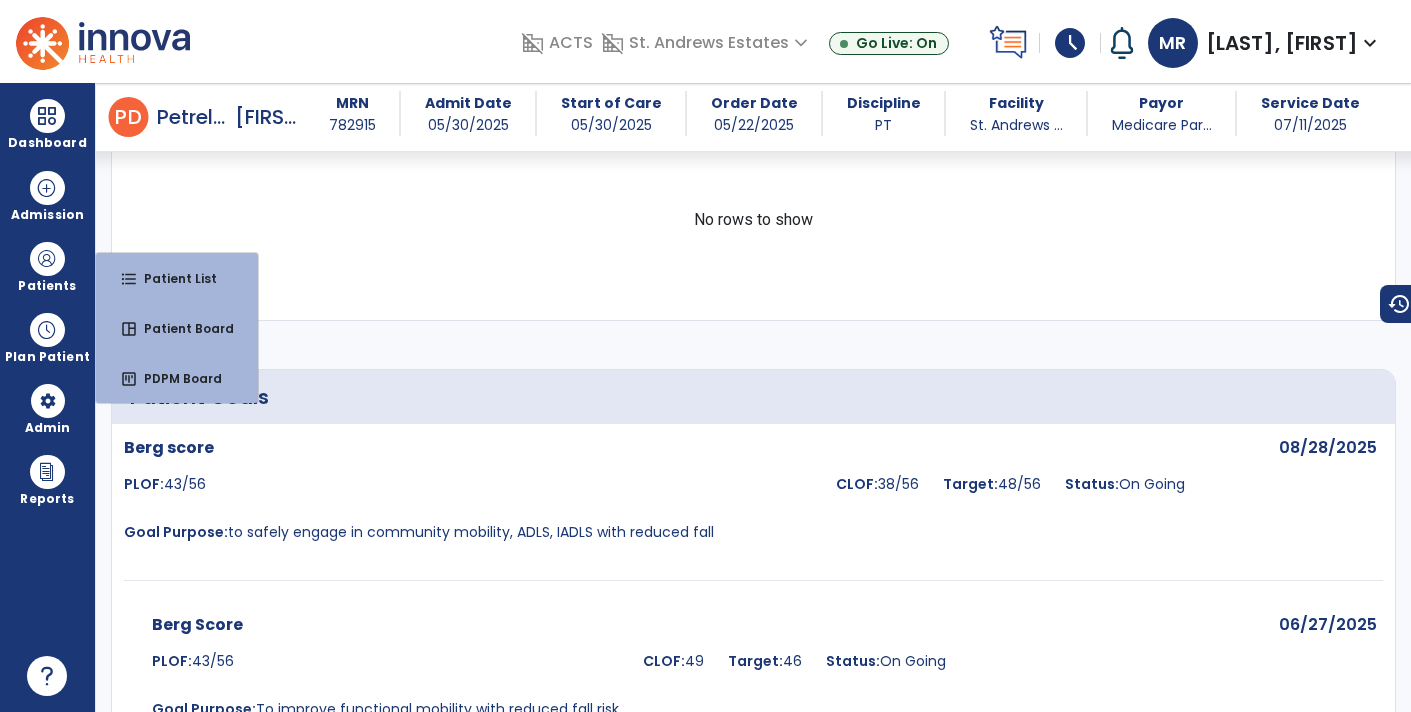 select on "*" 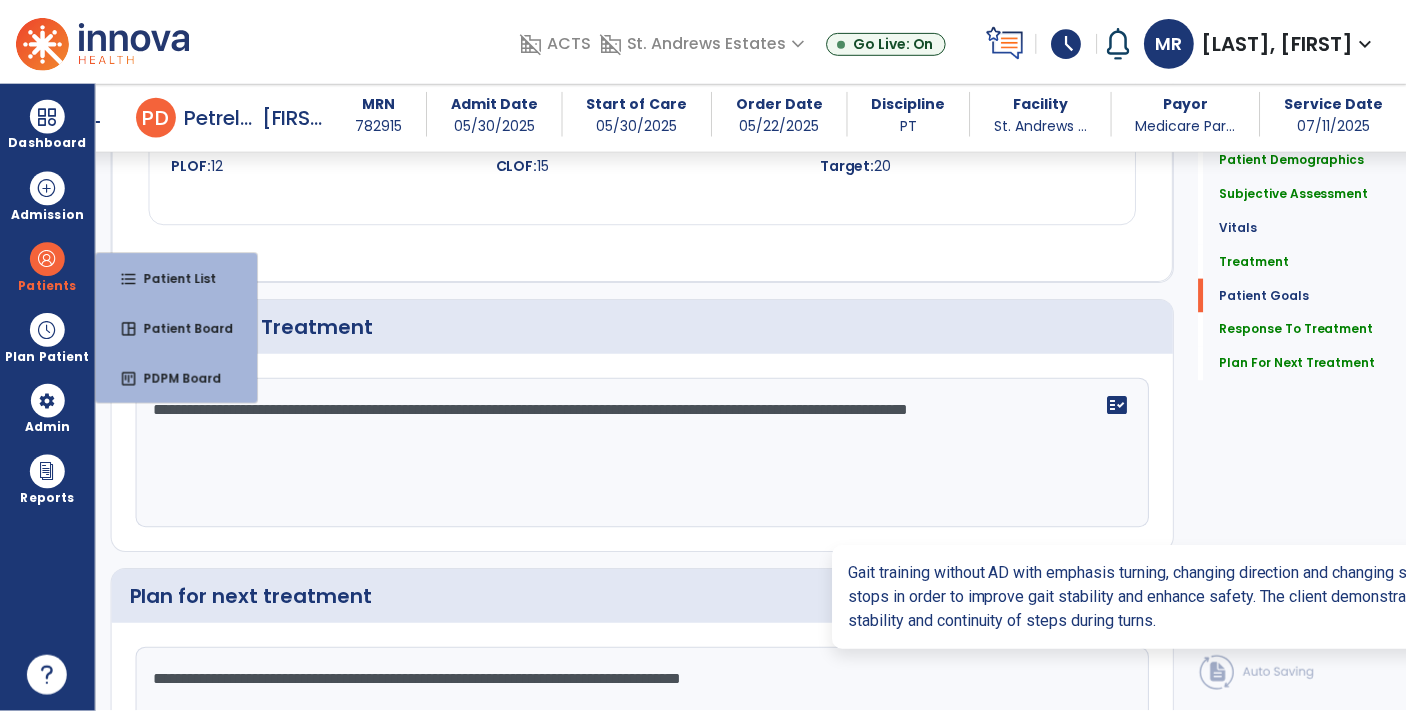 scroll, scrollTop: 2619, scrollLeft: 0, axis: vertical 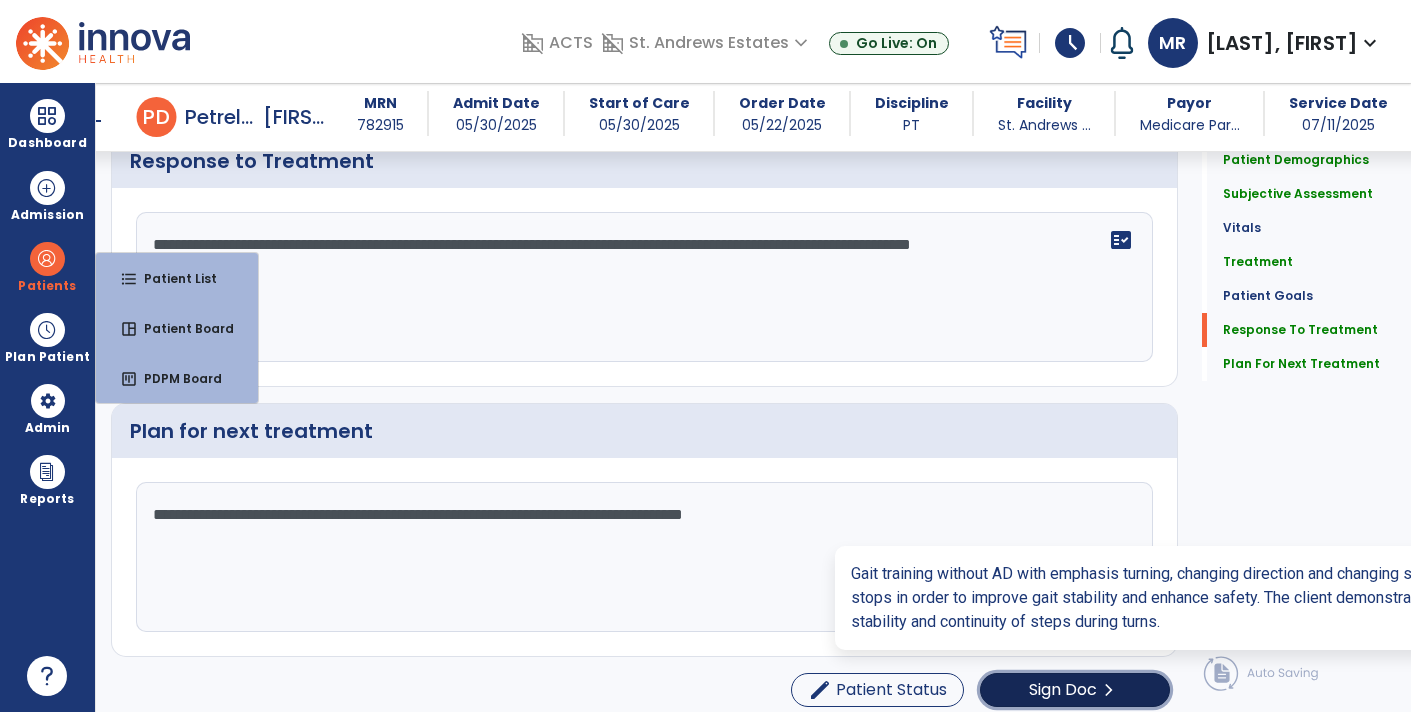 click on "Sign Doc  chevron_right" 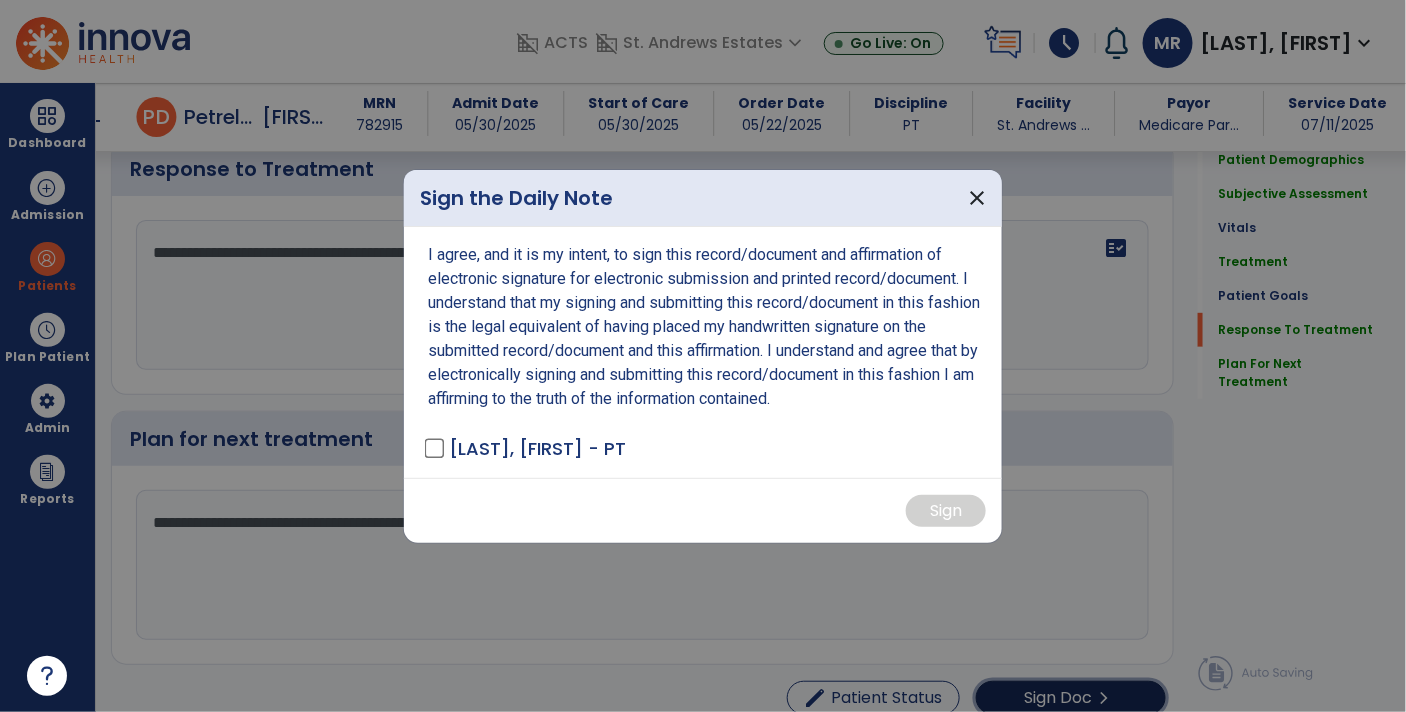 scroll, scrollTop: 2619, scrollLeft: 0, axis: vertical 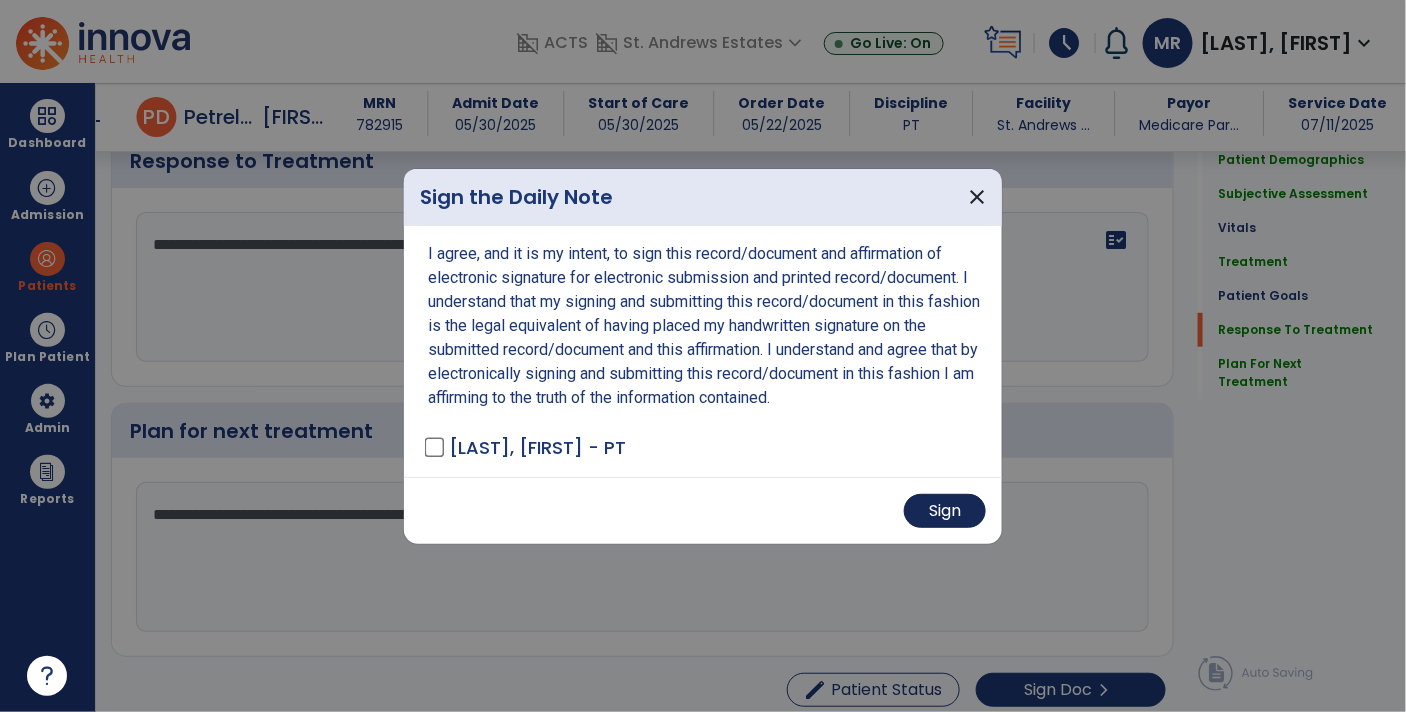 click on "Sign" at bounding box center [945, 511] 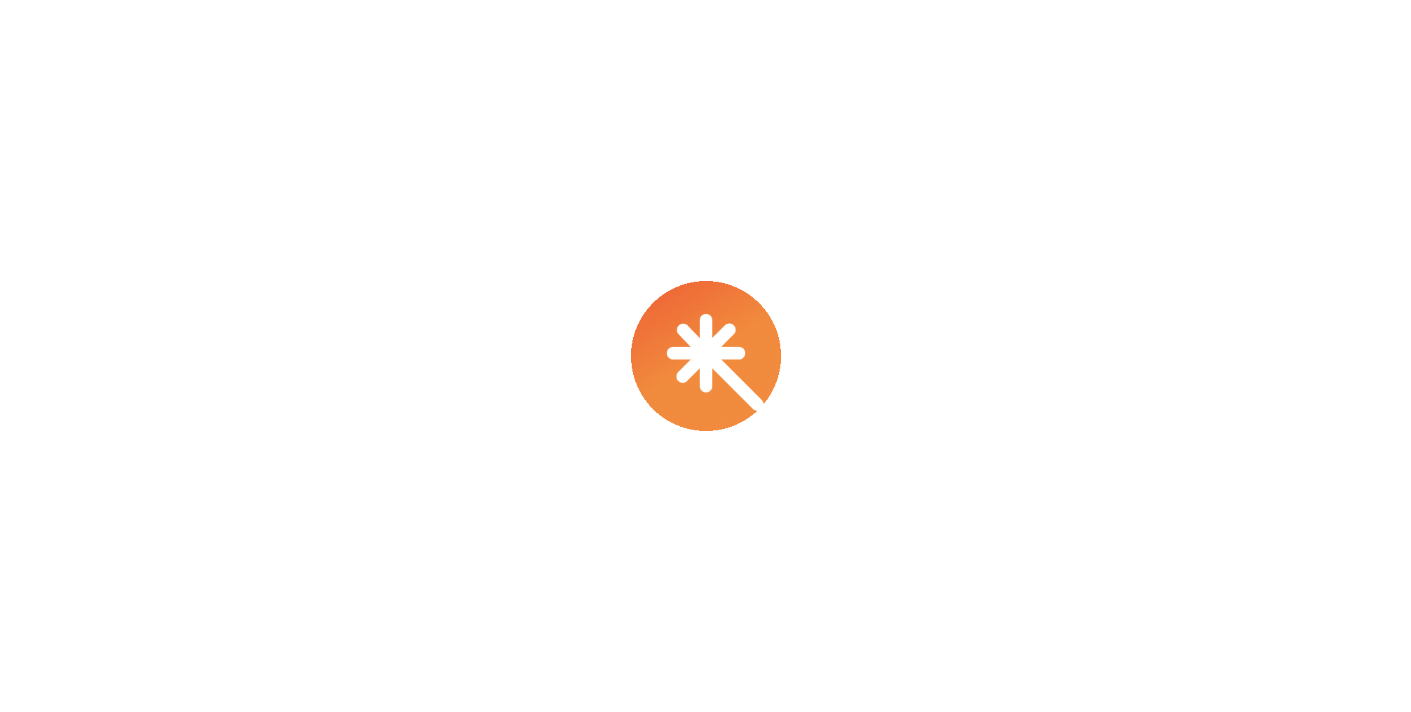 scroll, scrollTop: 0, scrollLeft: 0, axis: both 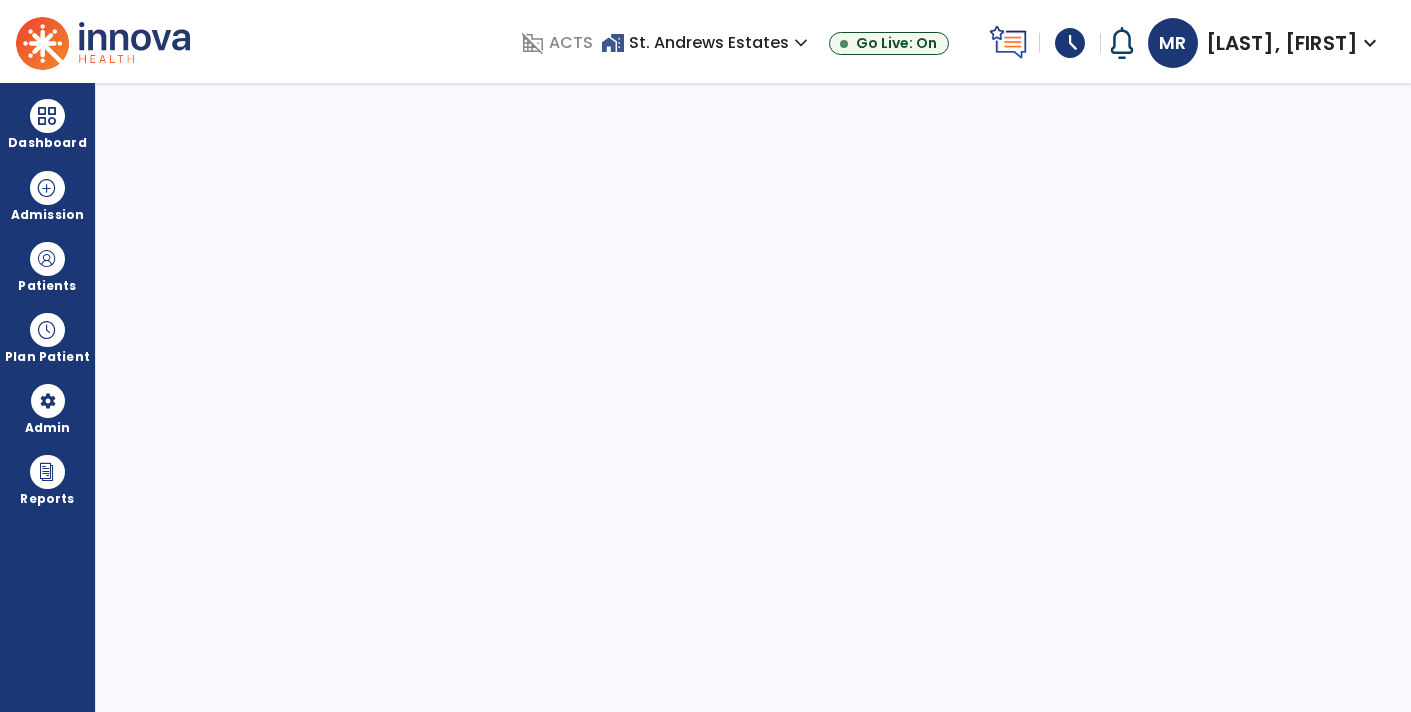 select on "****" 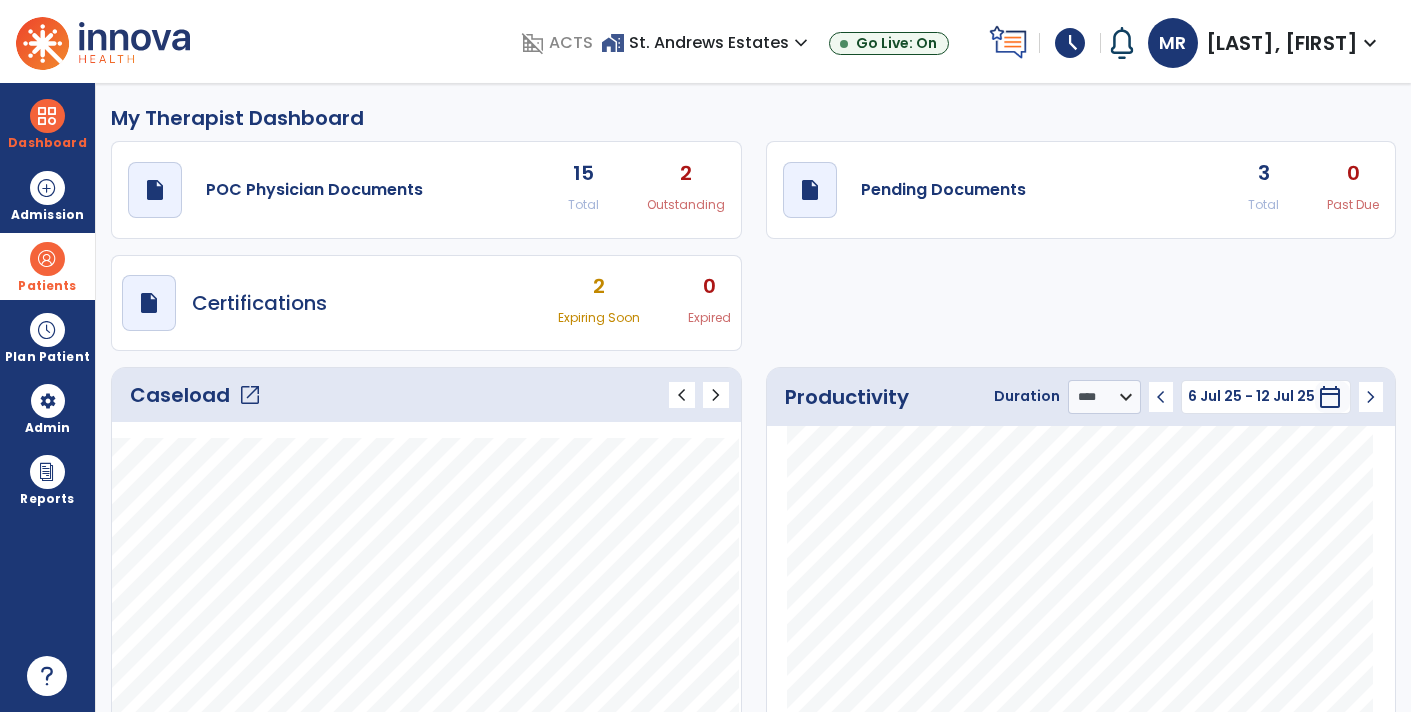 click on "Patients" at bounding box center [47, 286] 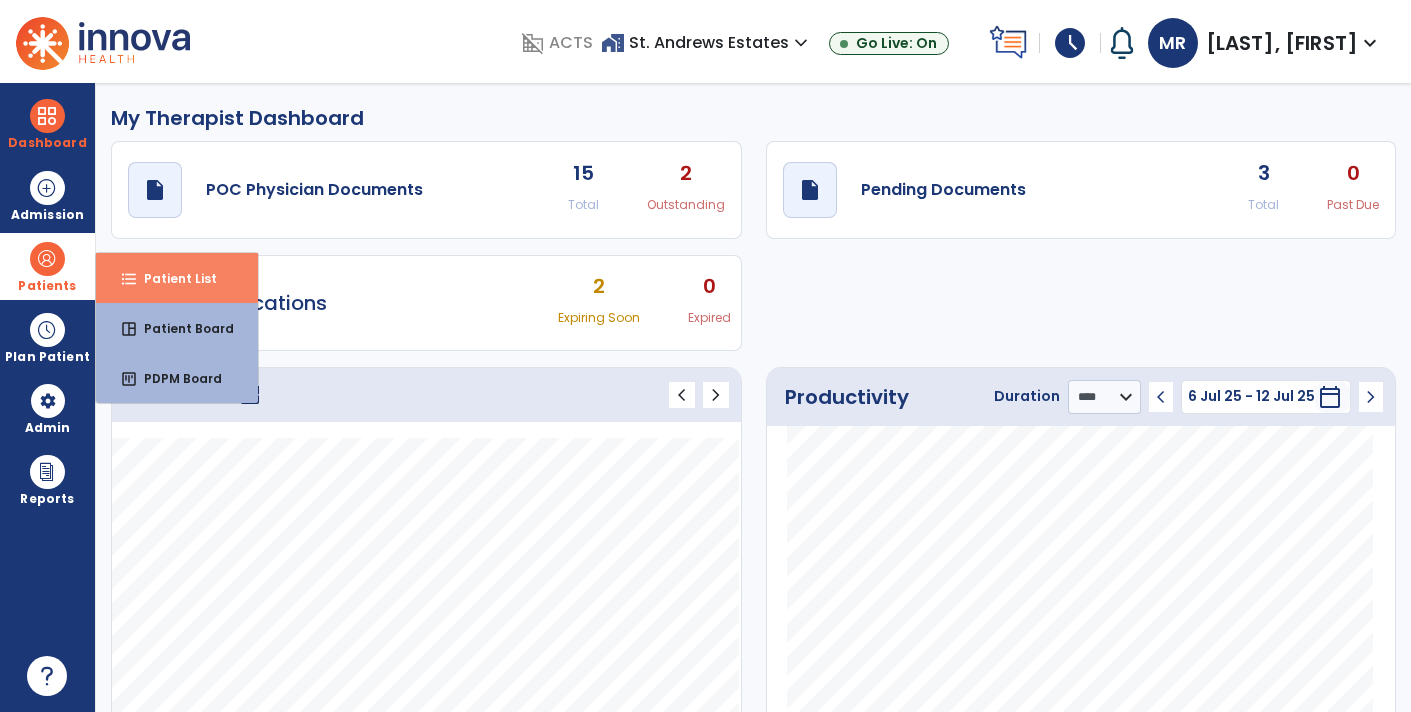 click on "Patient List" at bounding box center [172, 278] 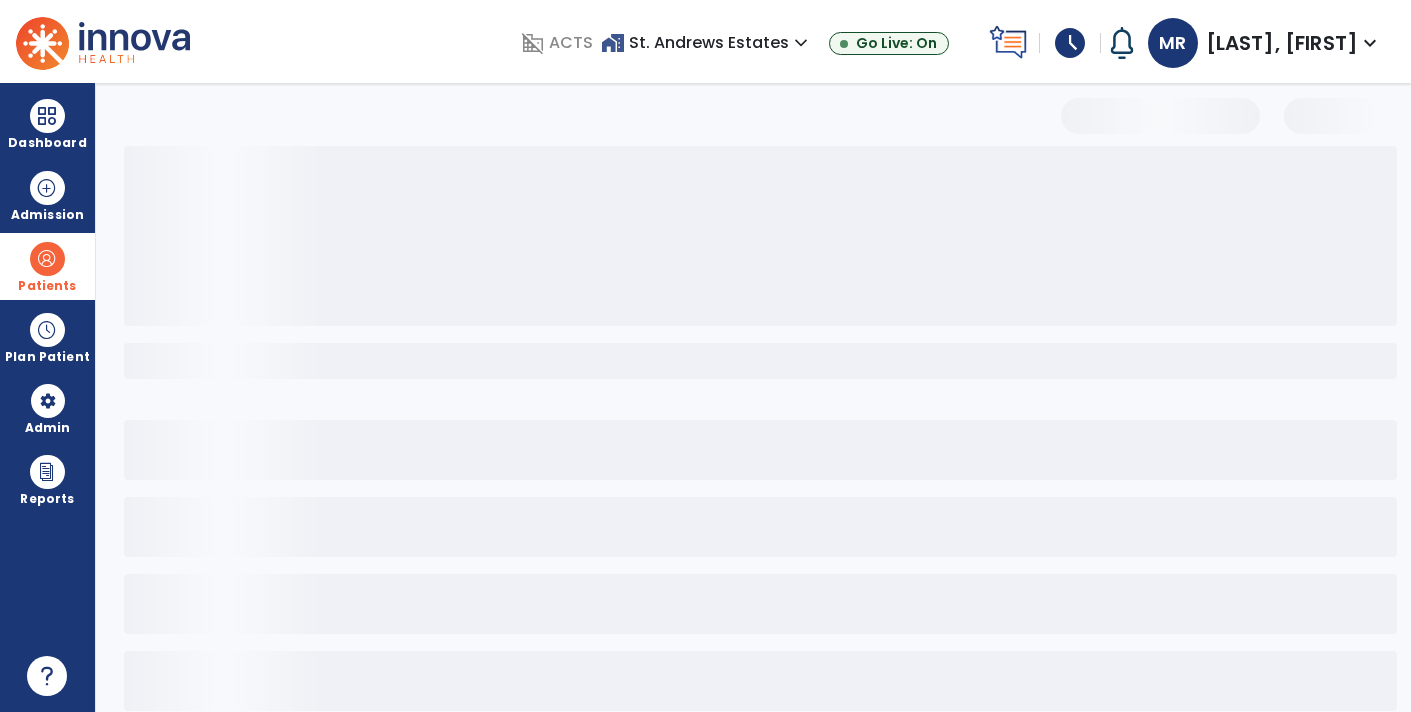 select on "***" 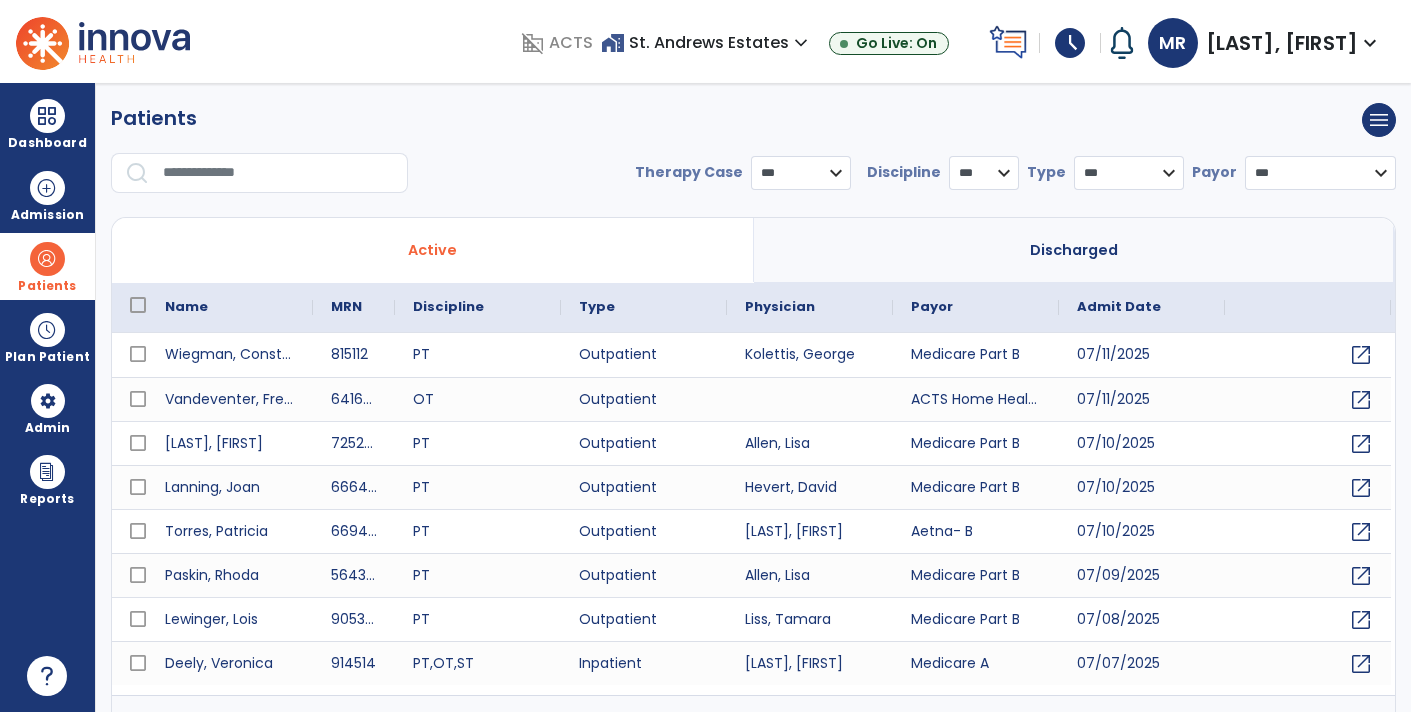 click at bounding box center (278, 173) 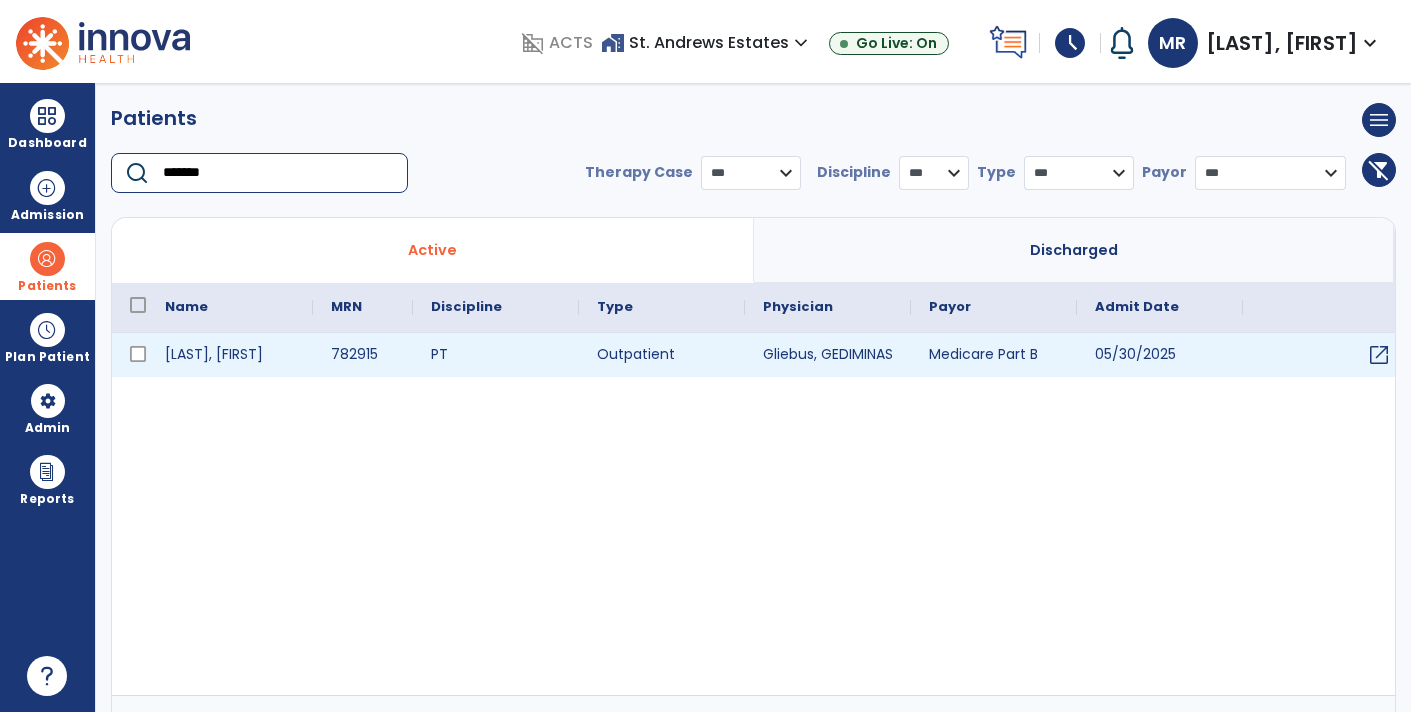 type on "*******" 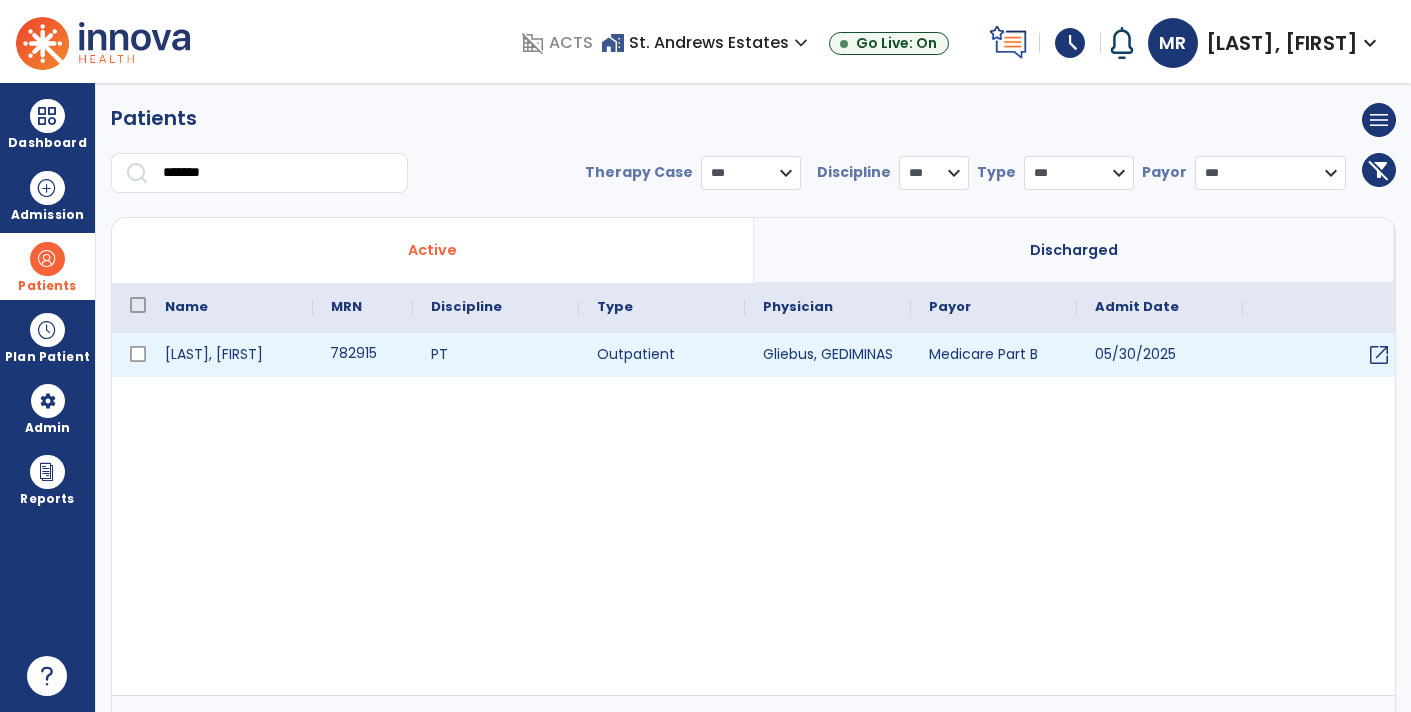 click on "782915" at bounding box center [363, 355] 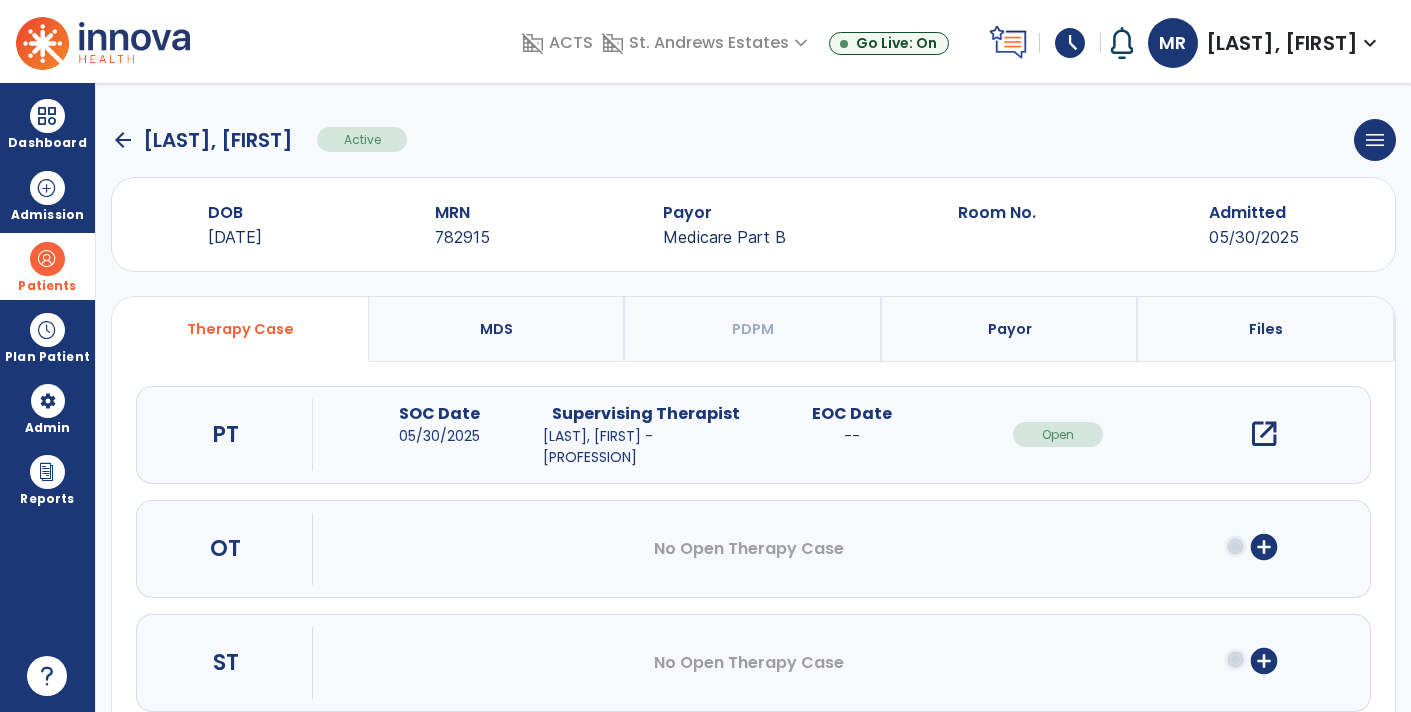click on "open_in_new" at bounding box center [1264, 434] 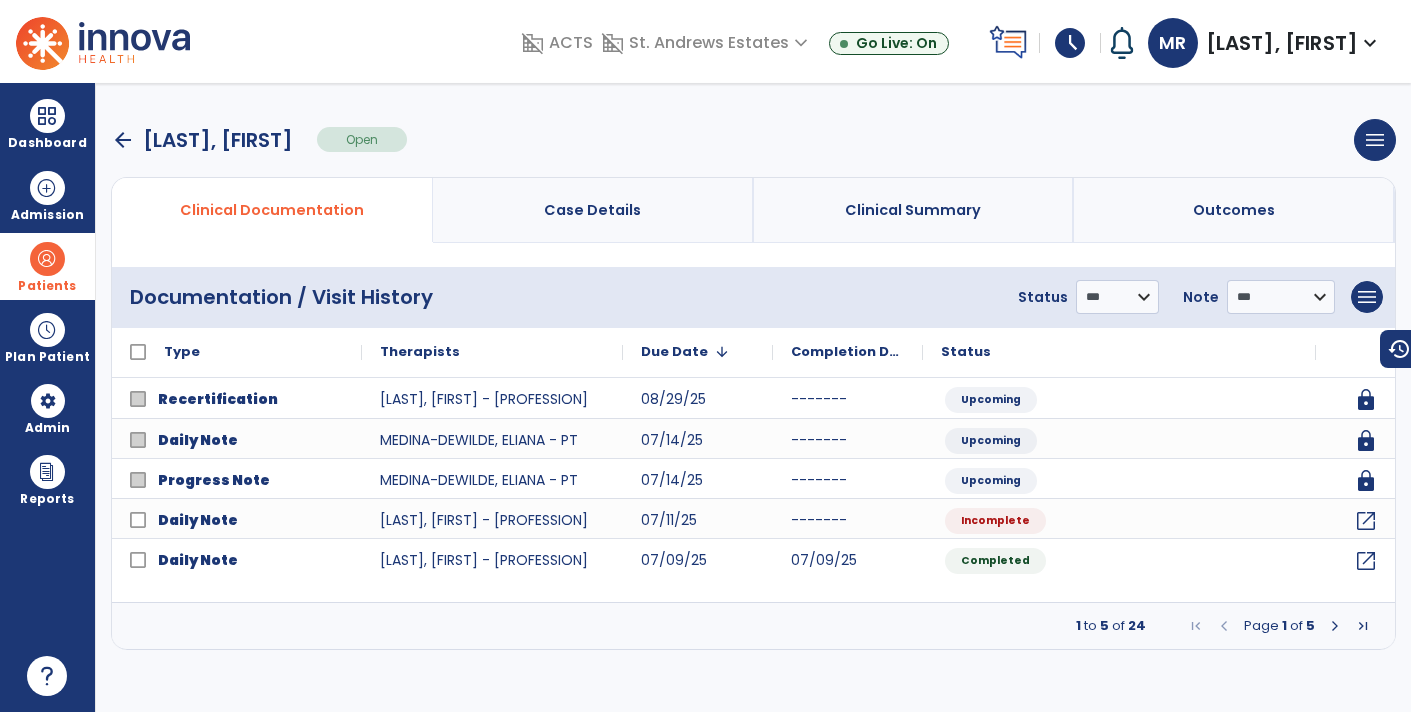 click at bounding box center (1335, 626) 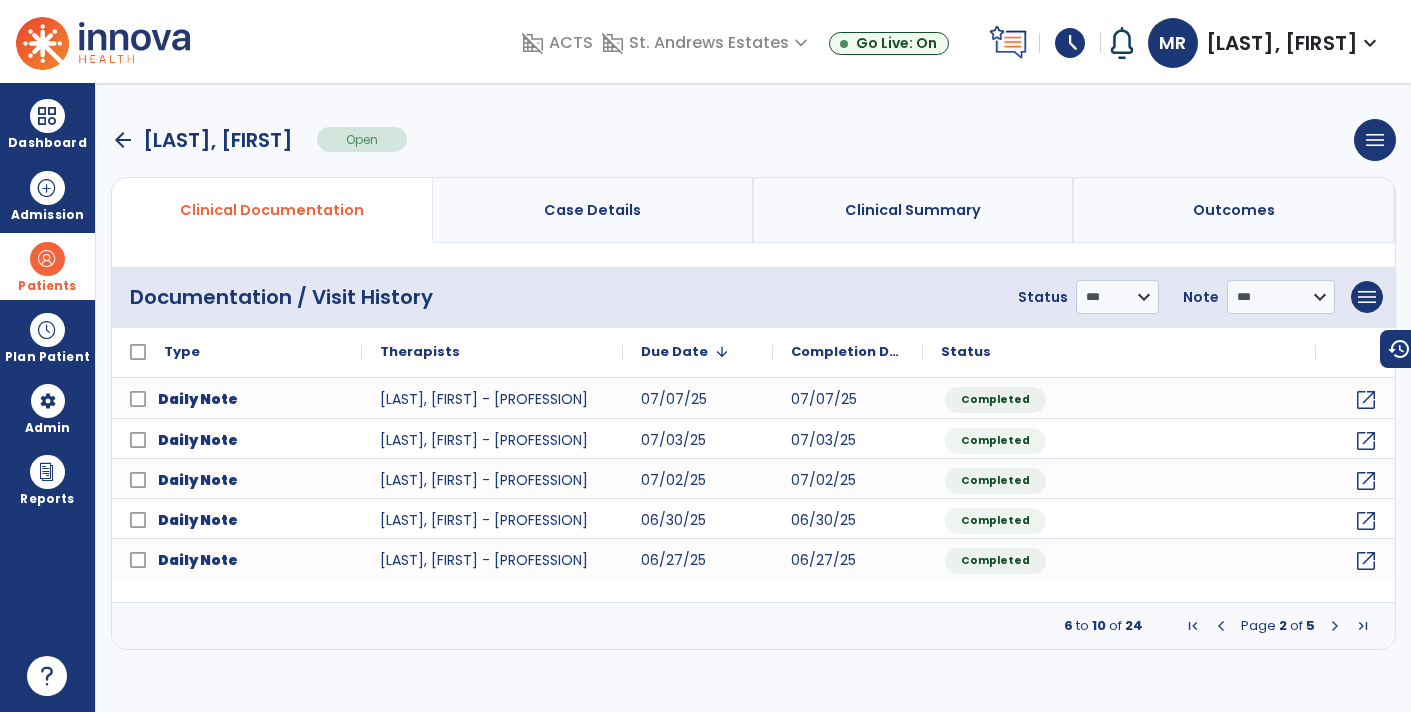click at bounding box center (1335, 626) 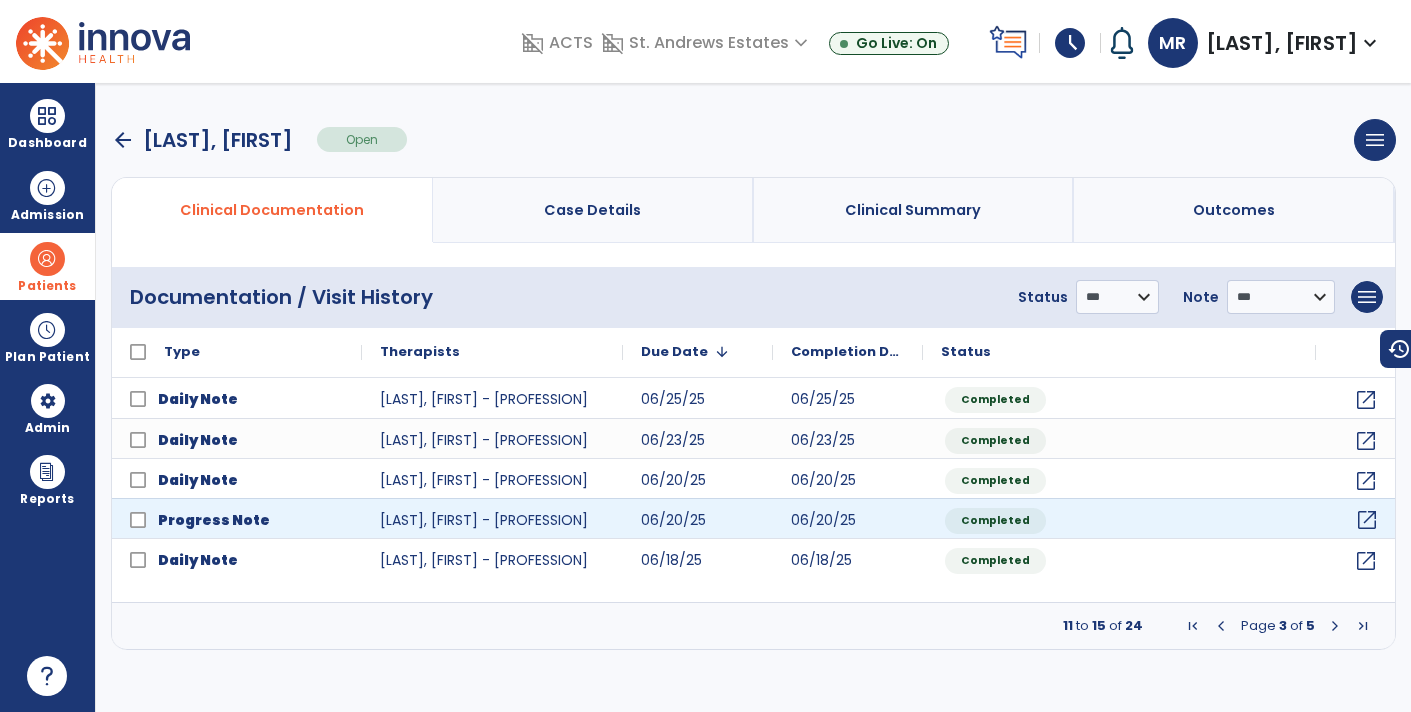 click on "open_in_new" 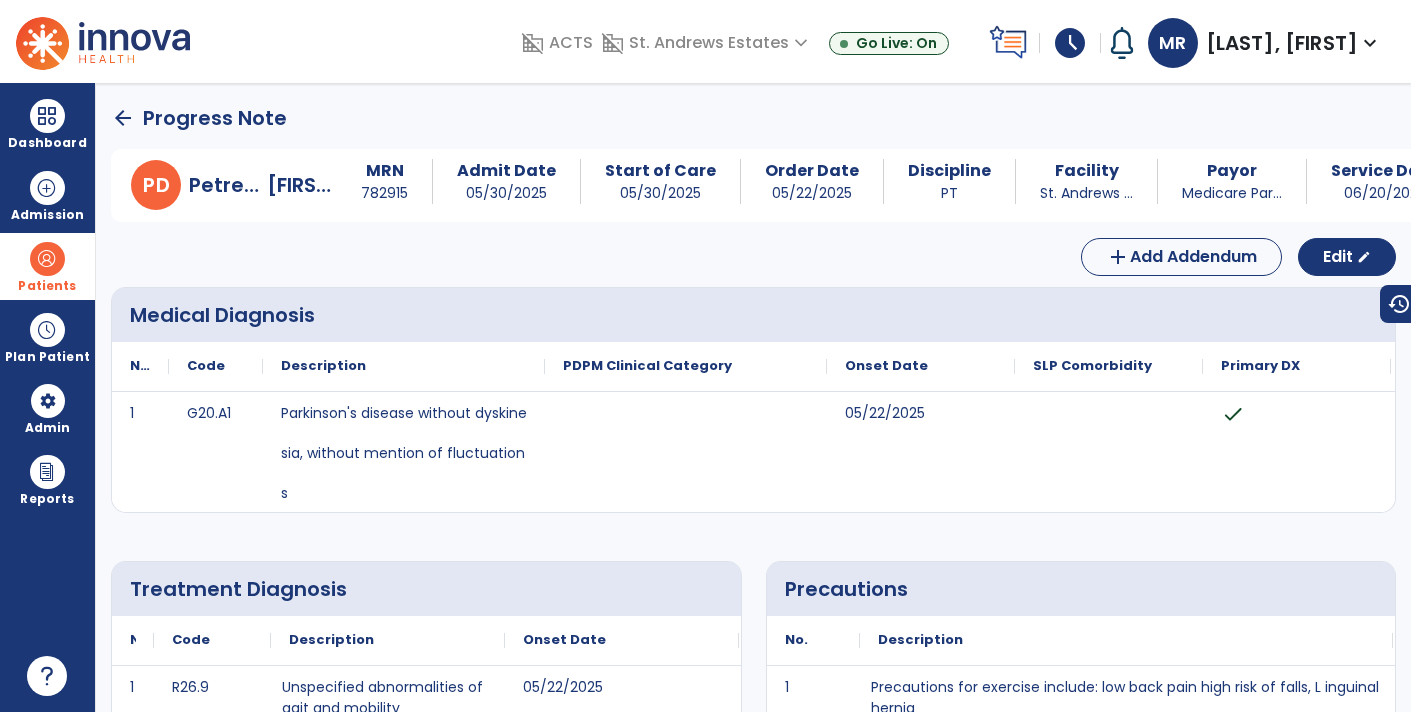 click on "arrow_back" 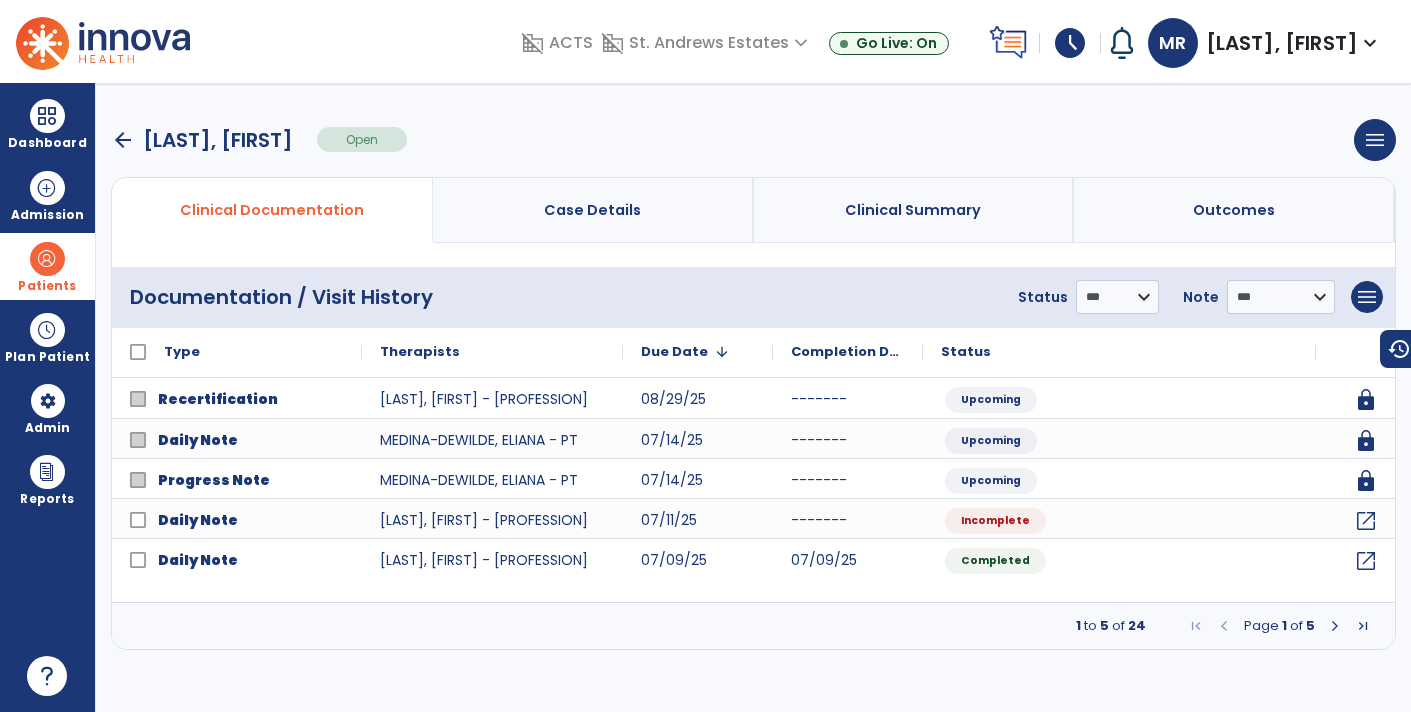 click at bounding box center [1335, 626] 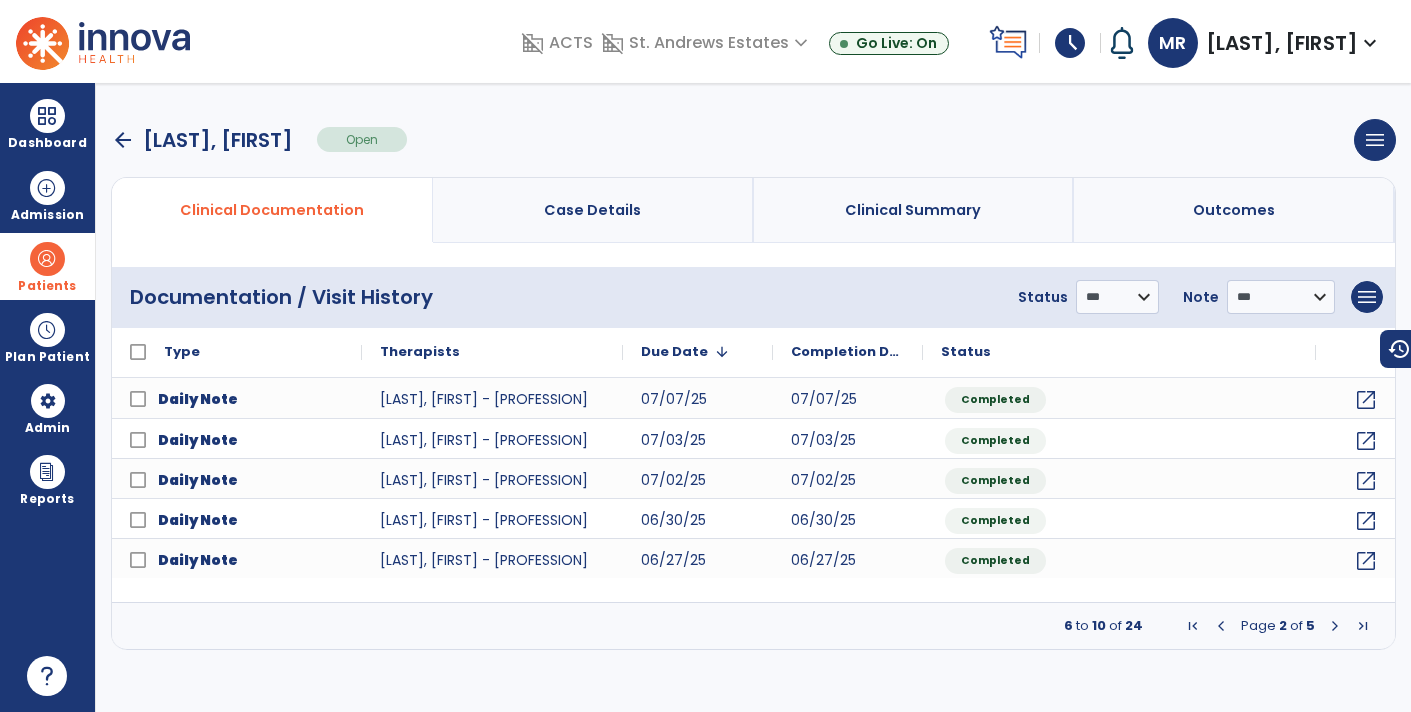 click at bounding box center [1335, 626] 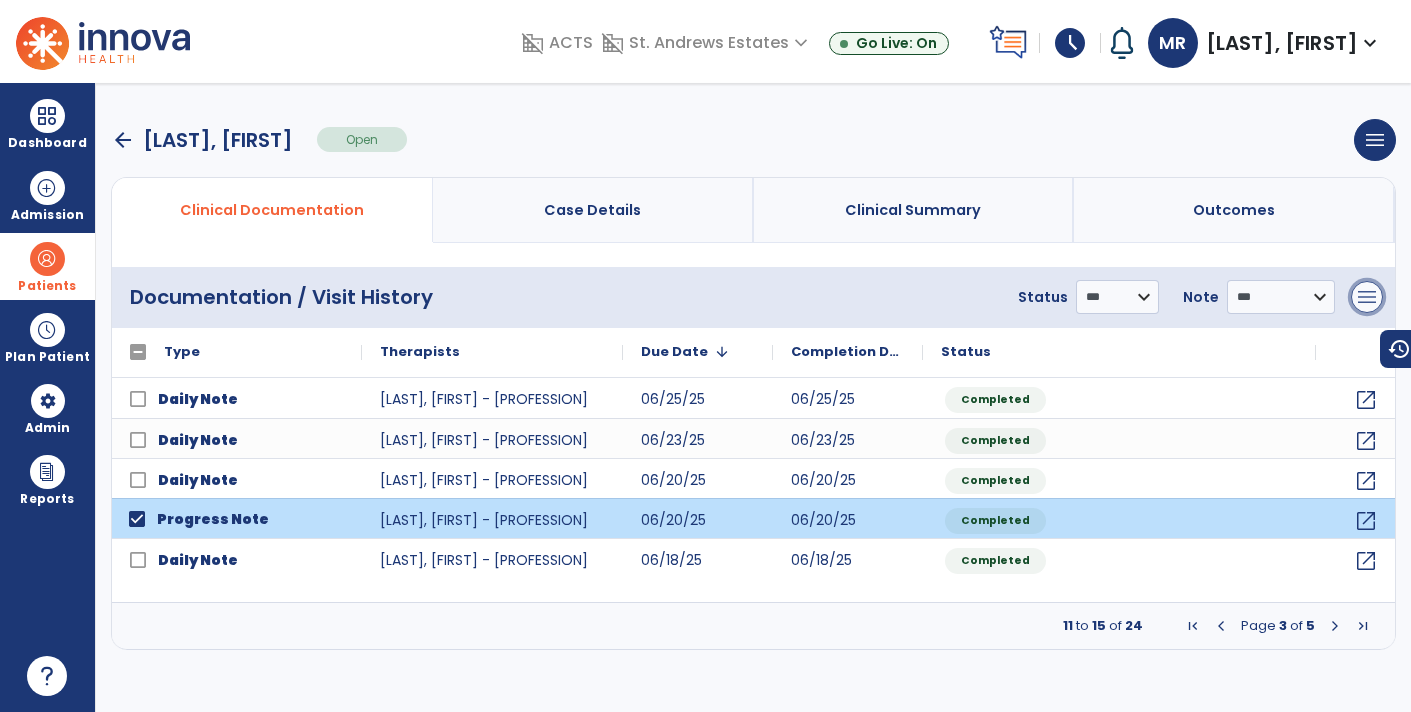 click on "menu" at bounding box center [1367, 297] 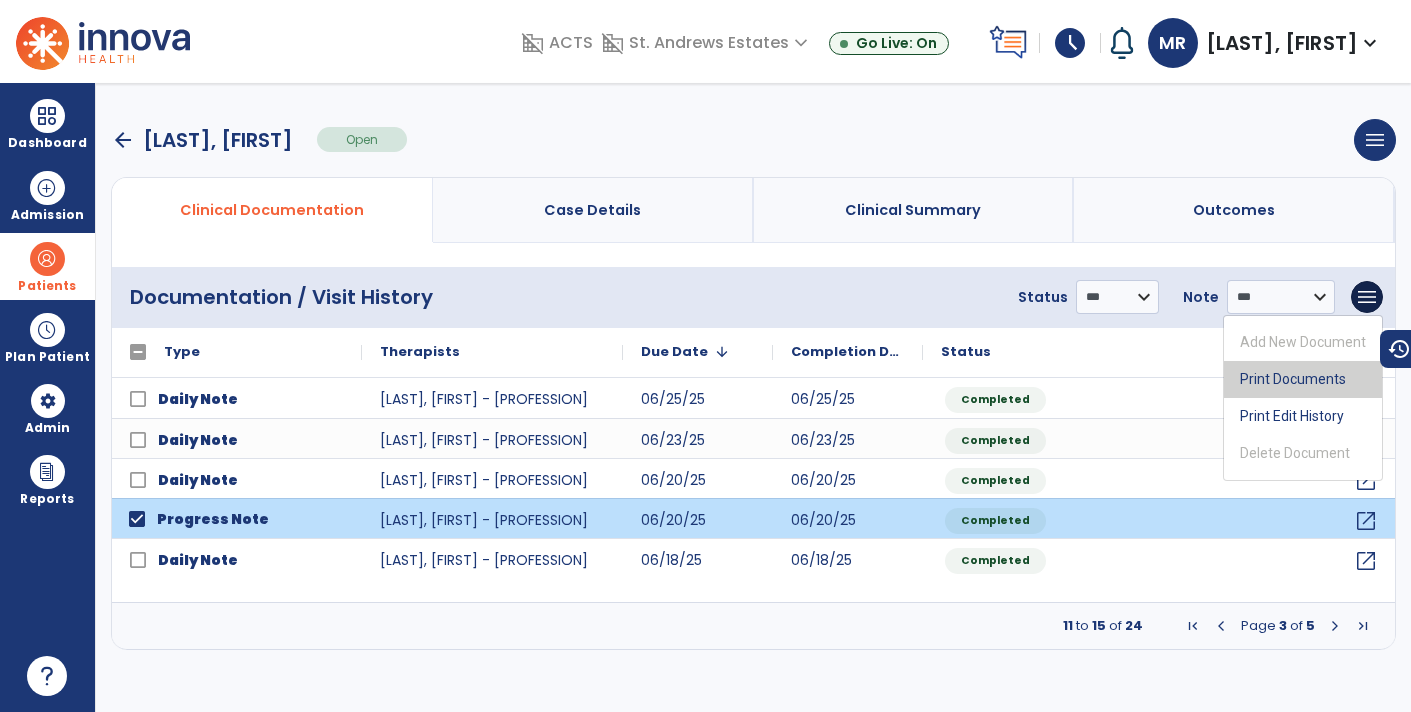 click on "Print Documents" at bounding box center (1303, 379) 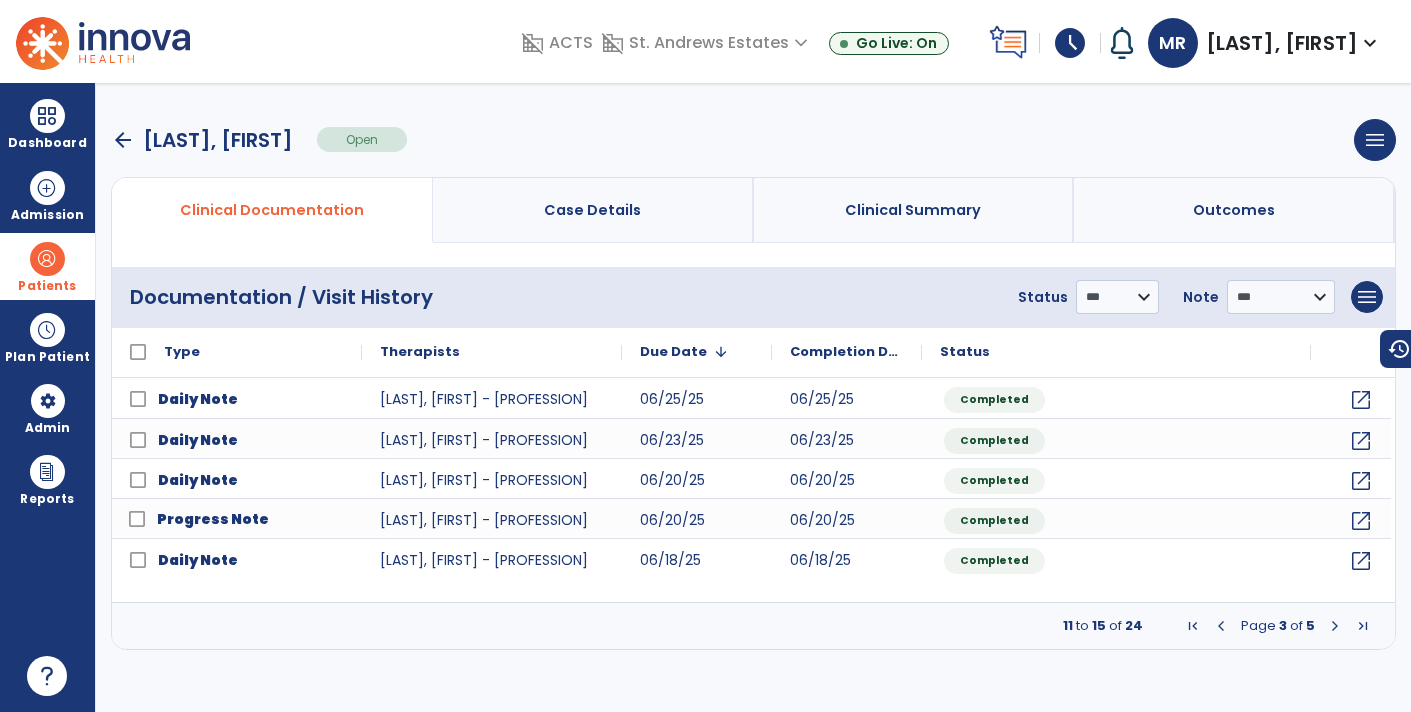 click at bounding box center [1335, 626] 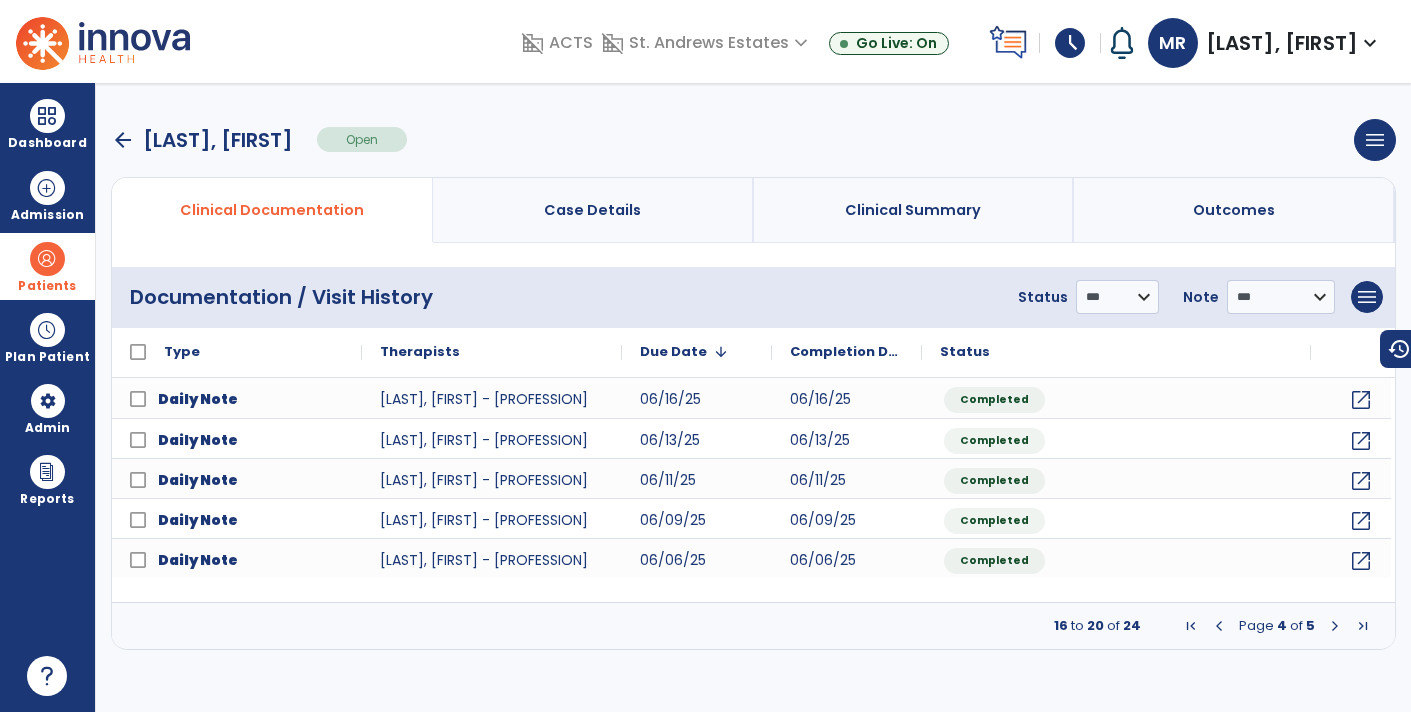 click at bounding box center [1335, 626] 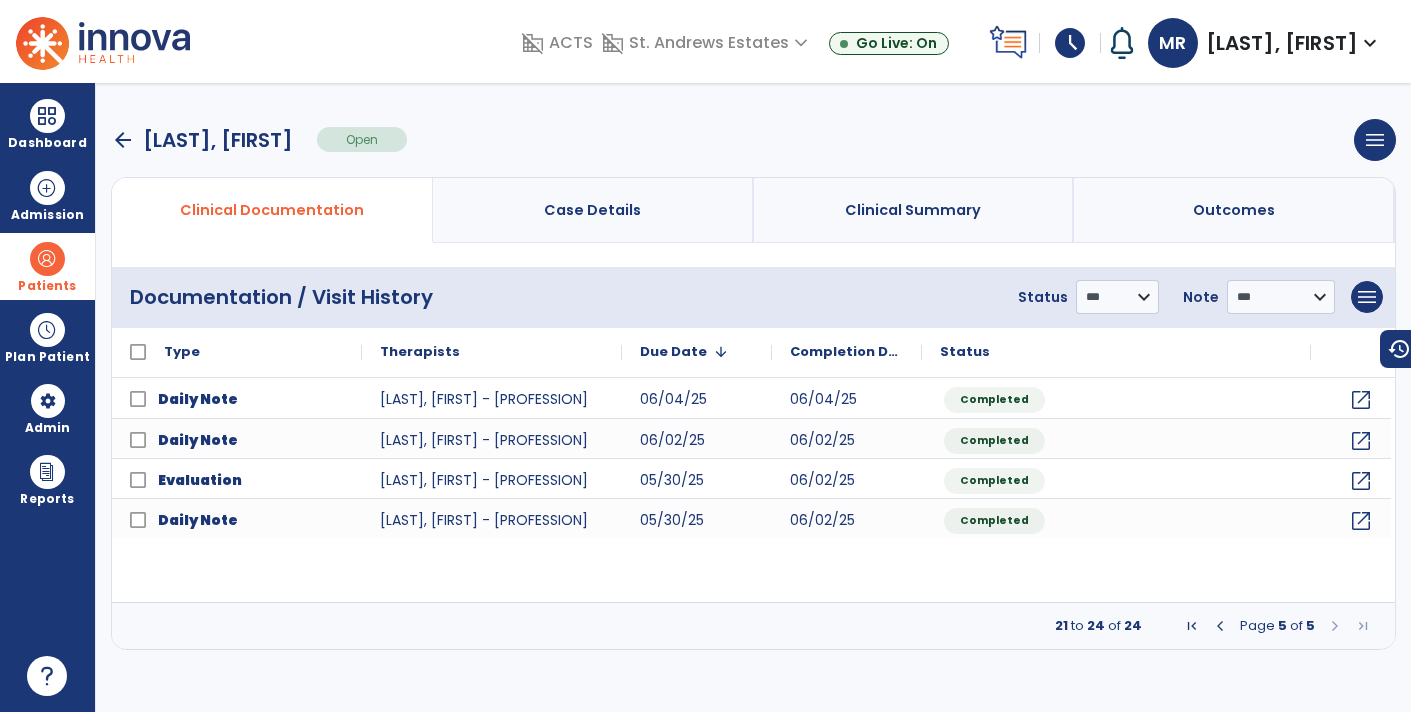 click at bounding box center [1220, 626] 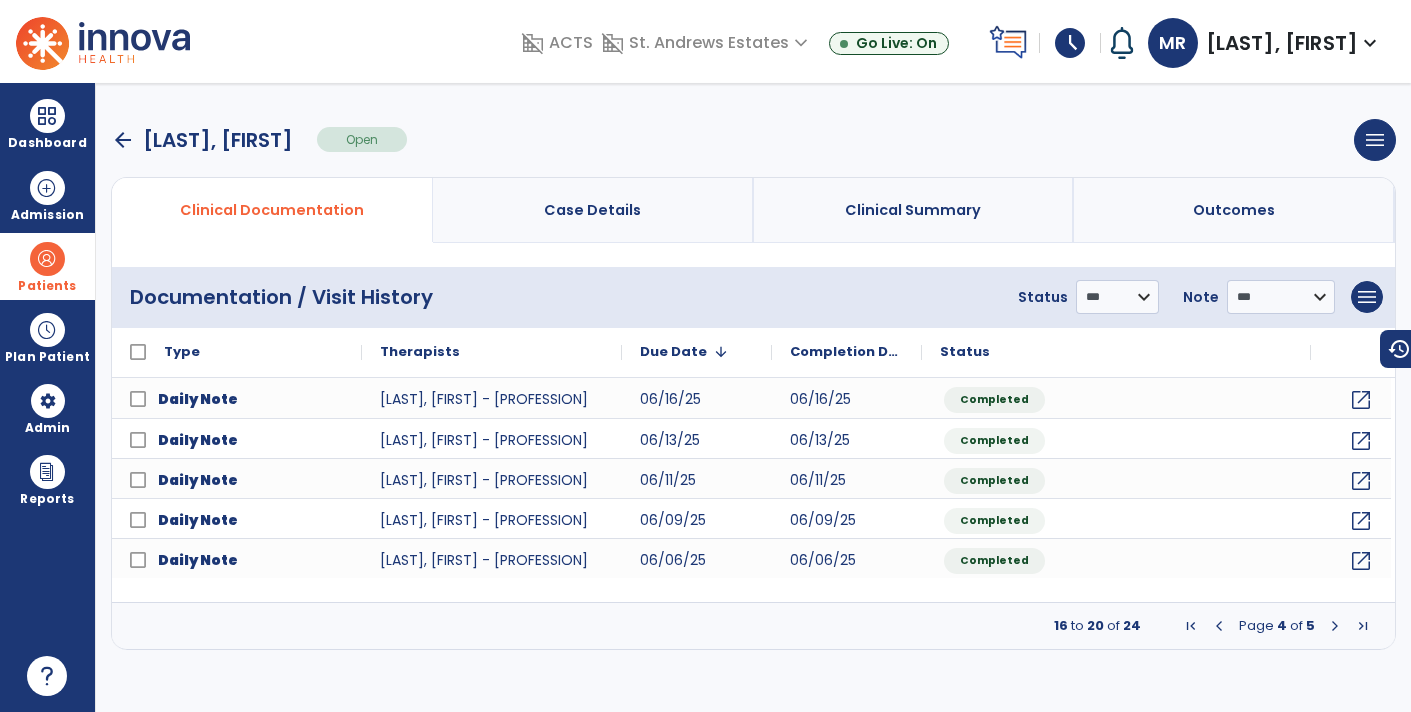 click at bounding box center [1219, 626] 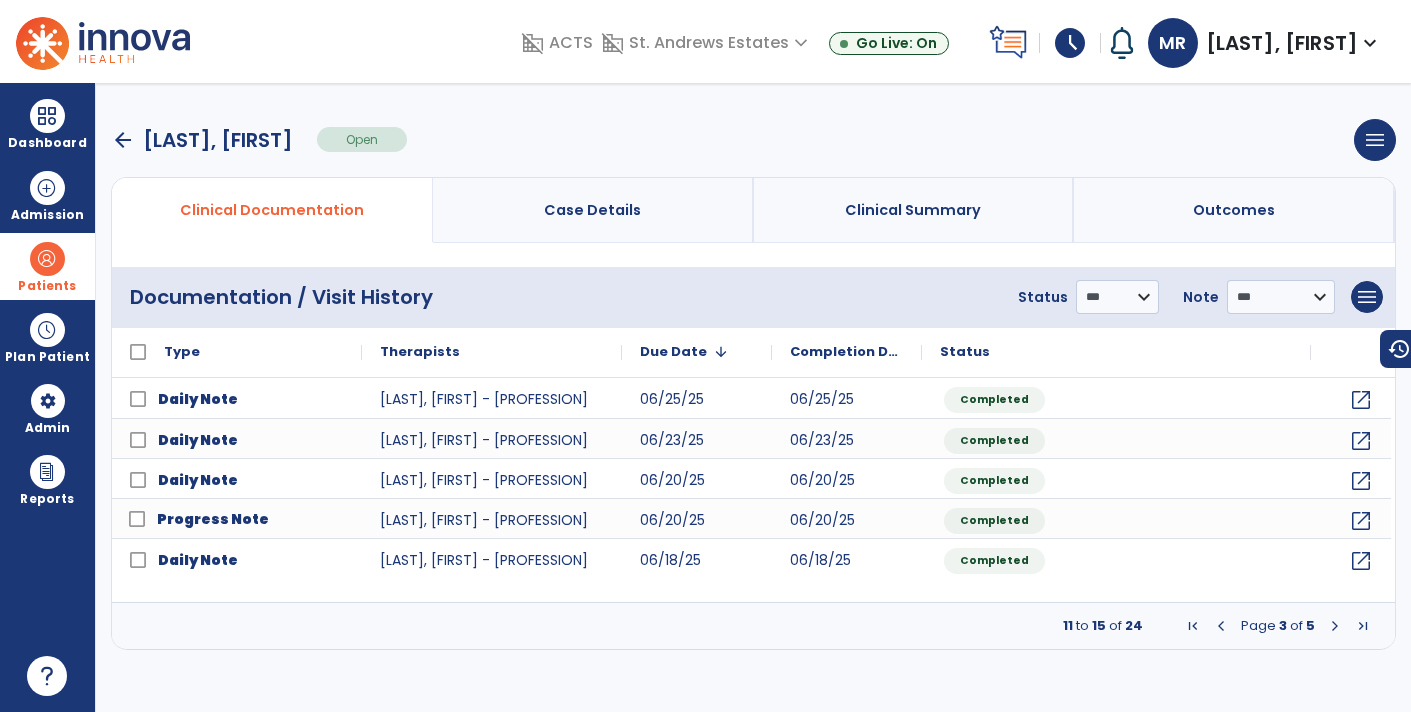 click at bounding box center [1221, 626] 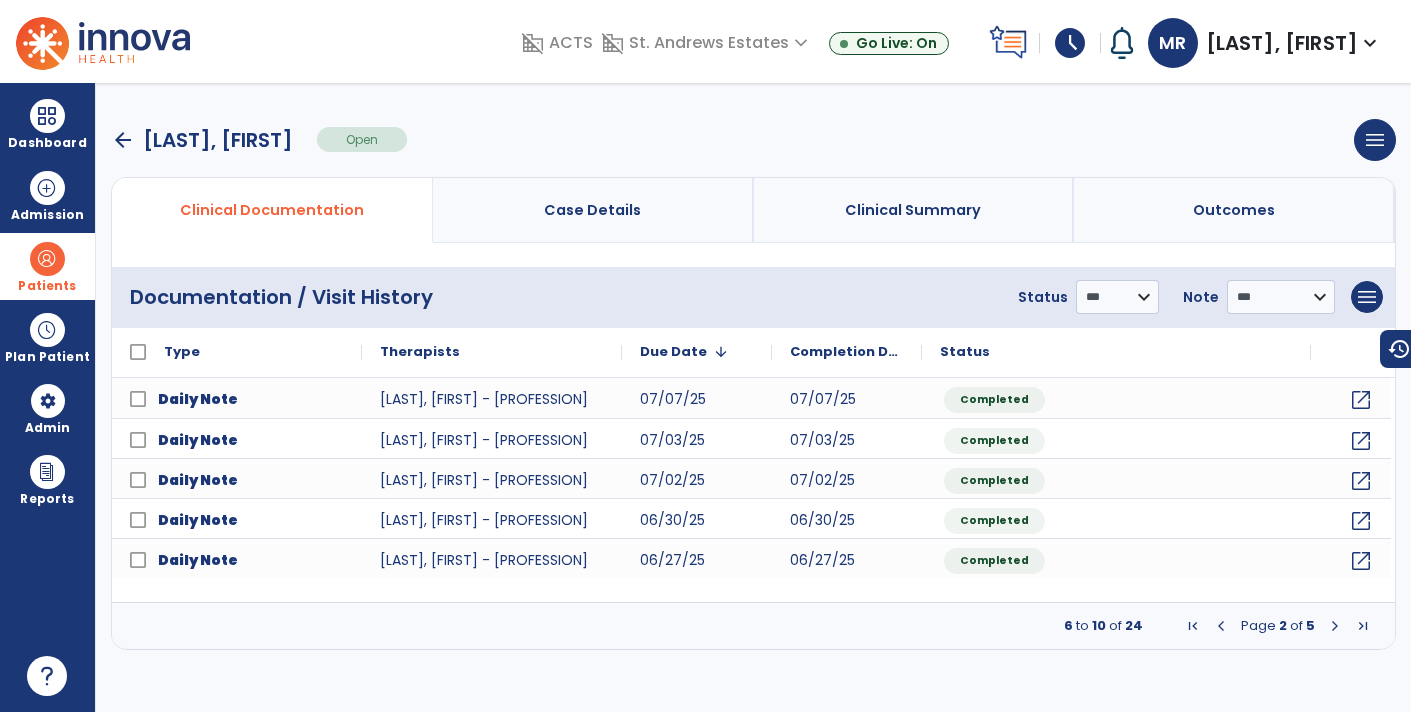 click at bounding box center (1221, 626) 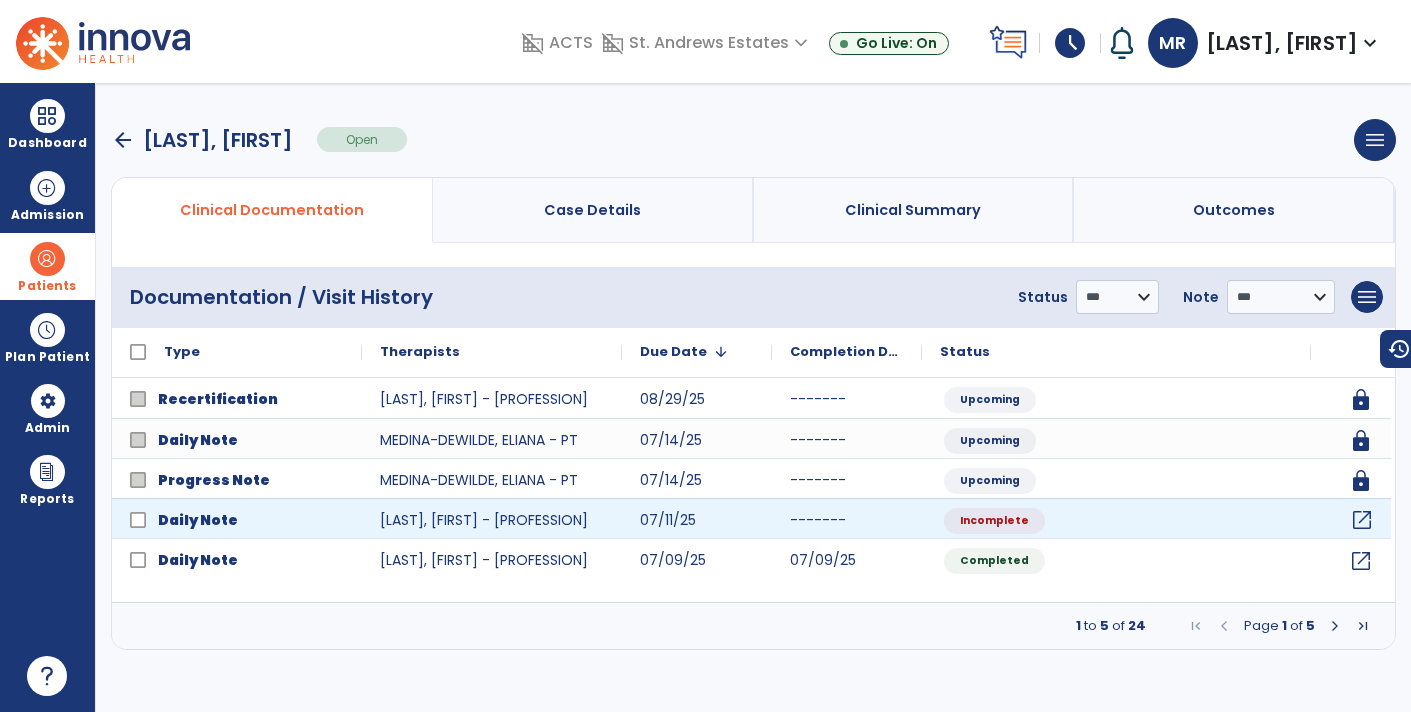 click on "open_in_new" 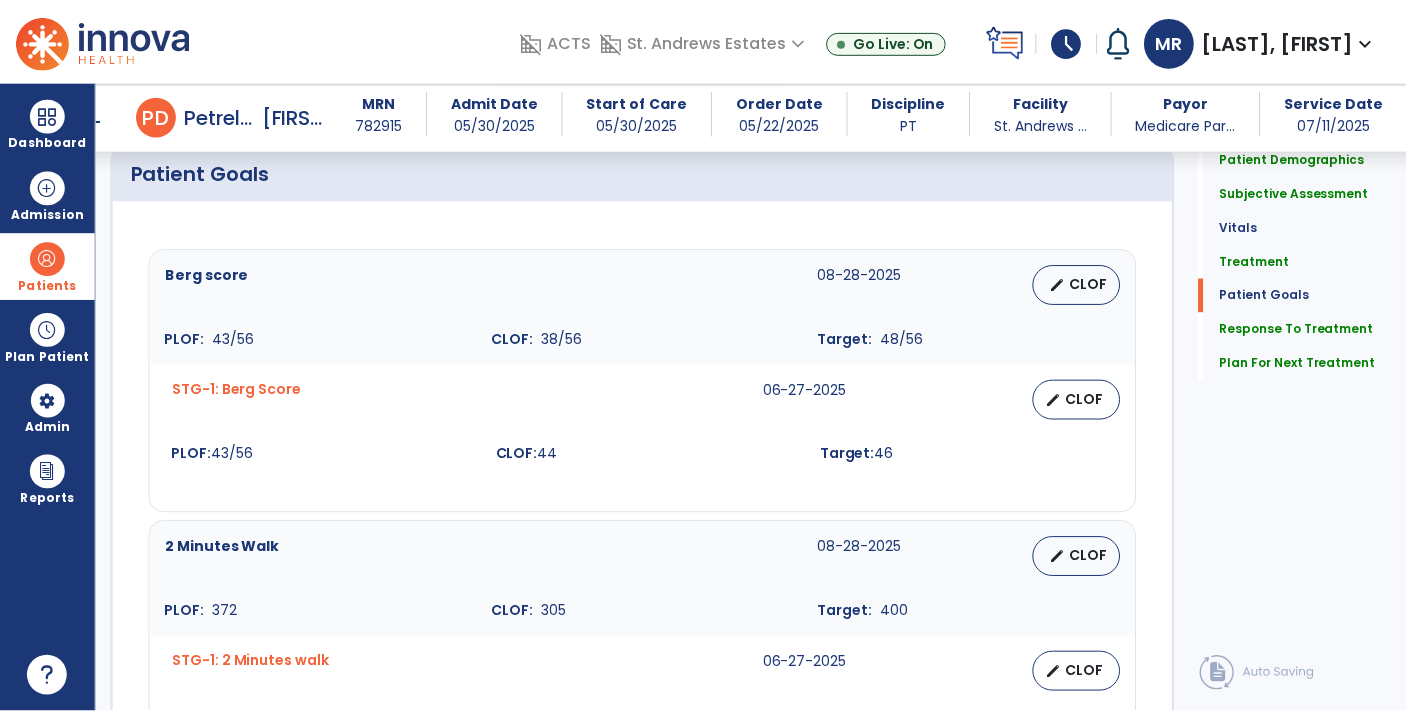 scroll, scrollTop: 1641, scrollLeft: 0, axis: vertical 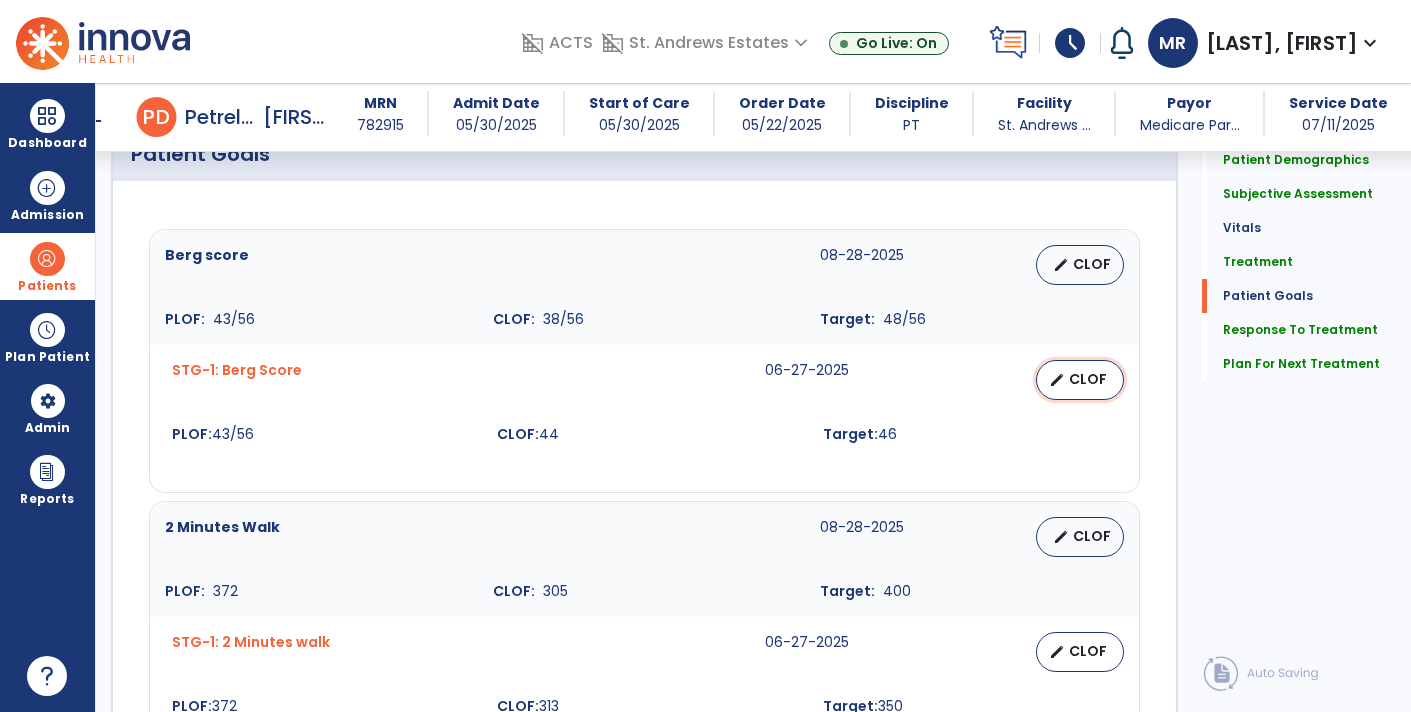 click on "edit" at bounding box center [1057, 380] 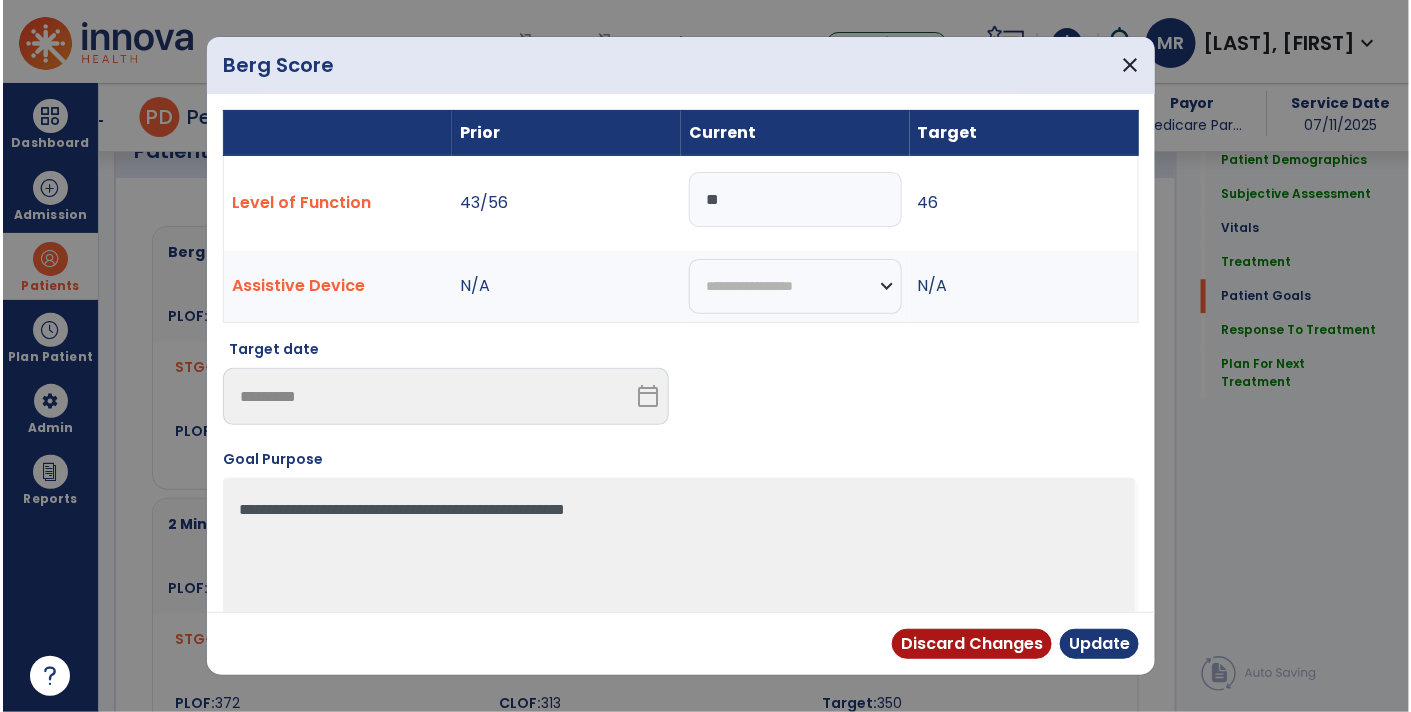 scroll, scrollTop: 1641, scrollLeft: 0, axis: vertical 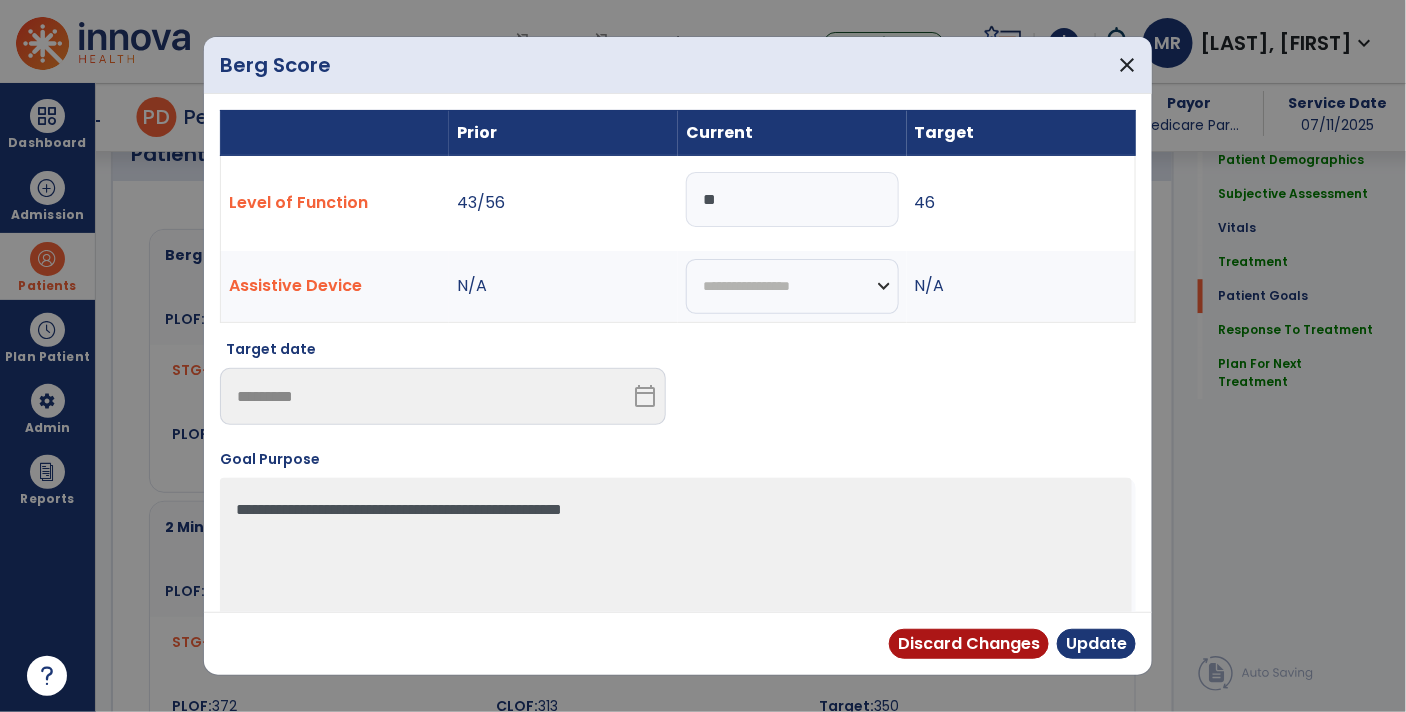 click on "**" at bounding box center [792, 199] 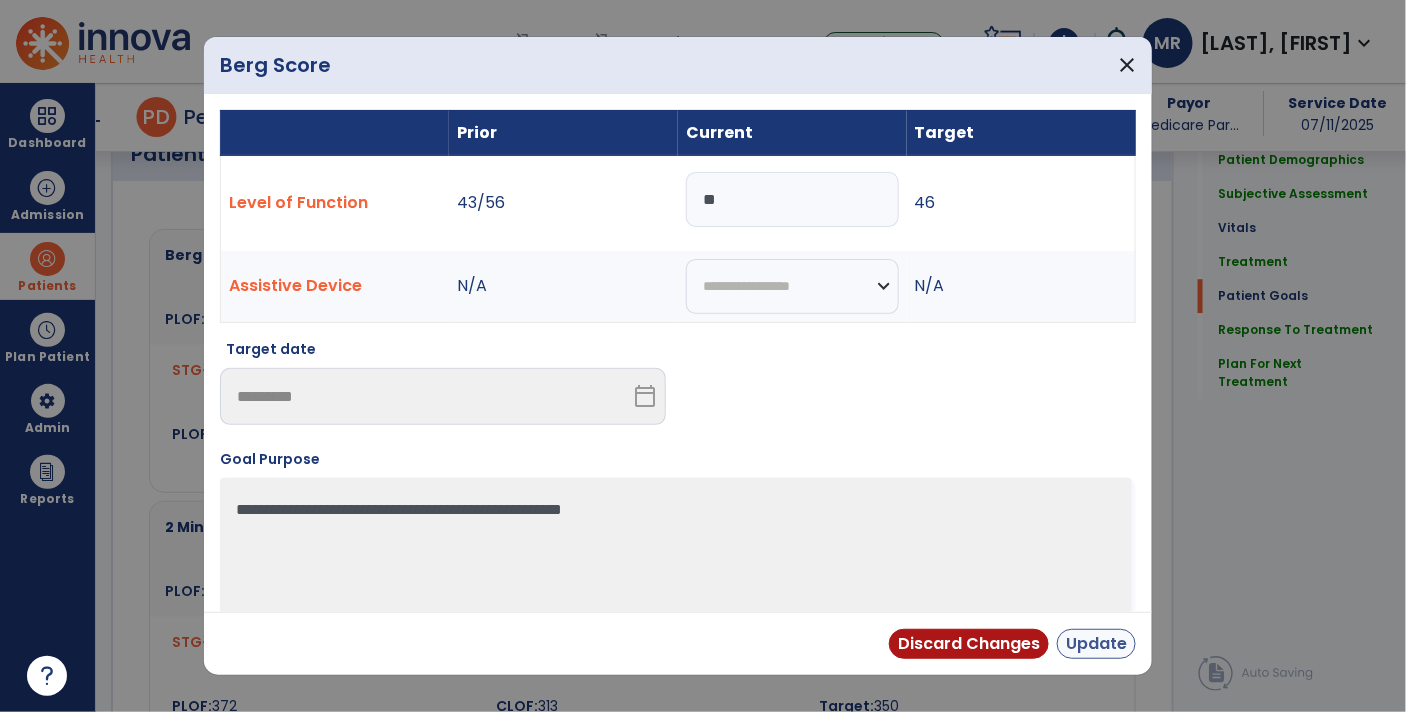 type on "**" 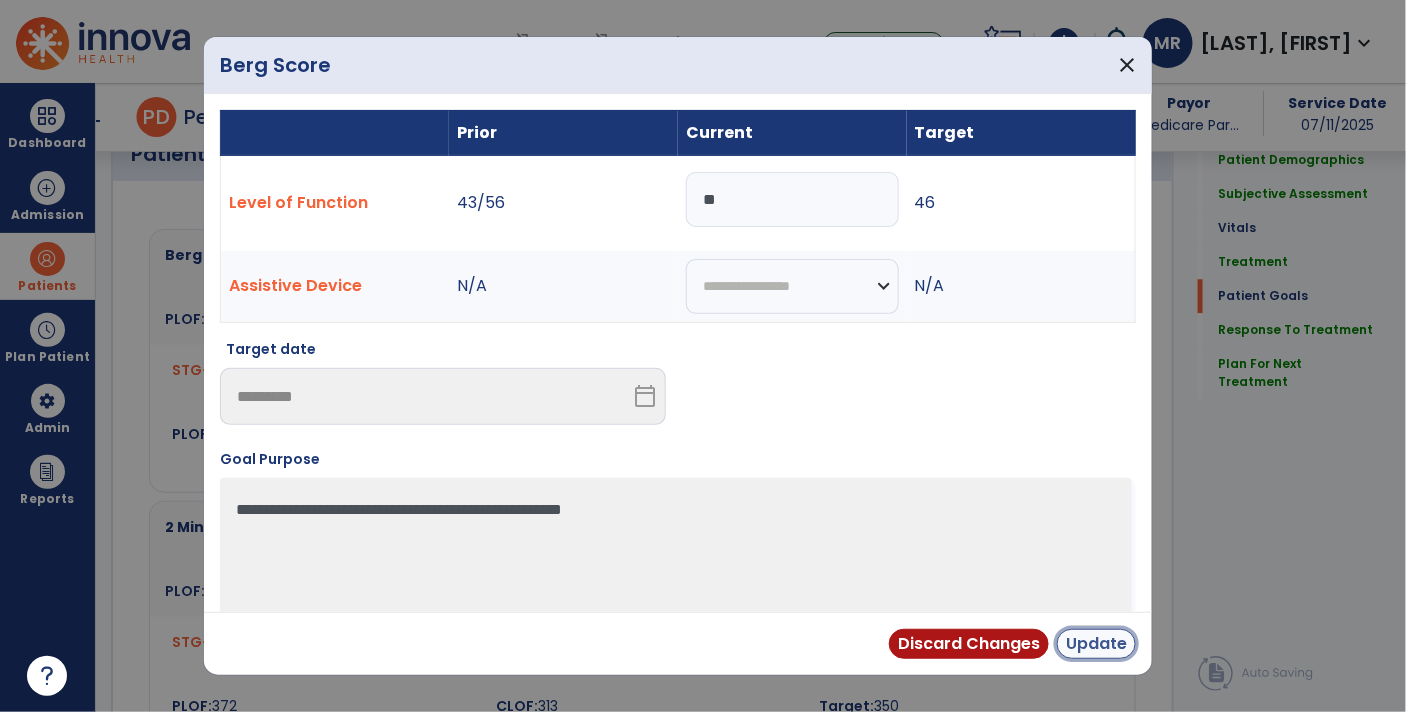 click on "Update" at bounding box center (1096, 644) 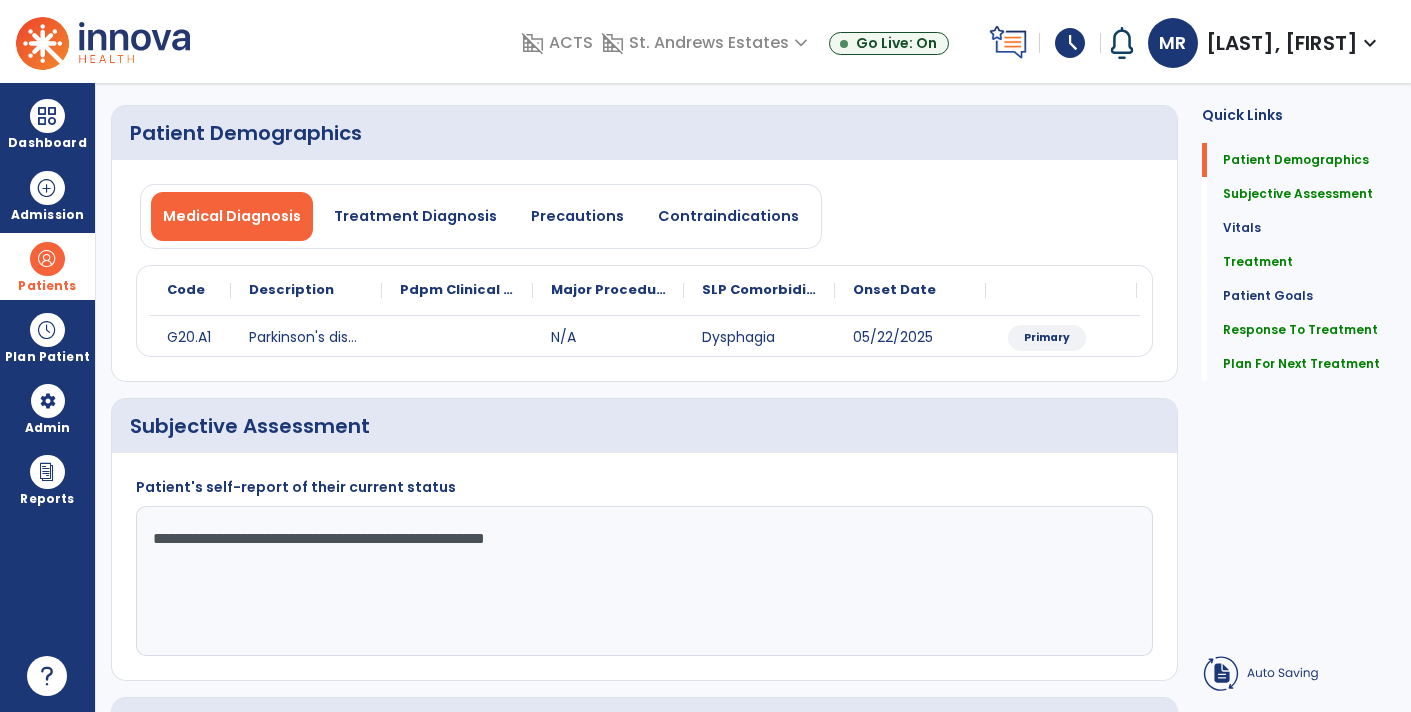 scroll, scrollTop: 0, scrollLeft: 0, axis: both 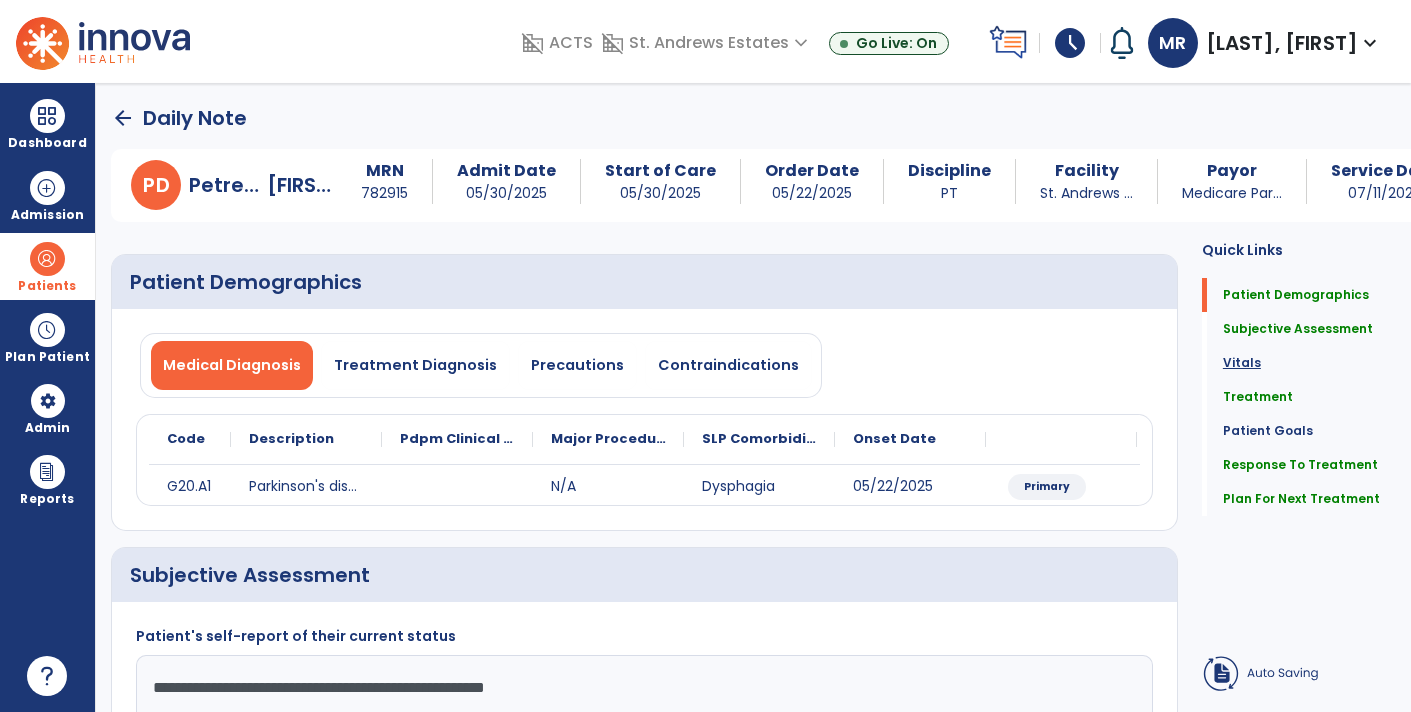 click on "Vitals" 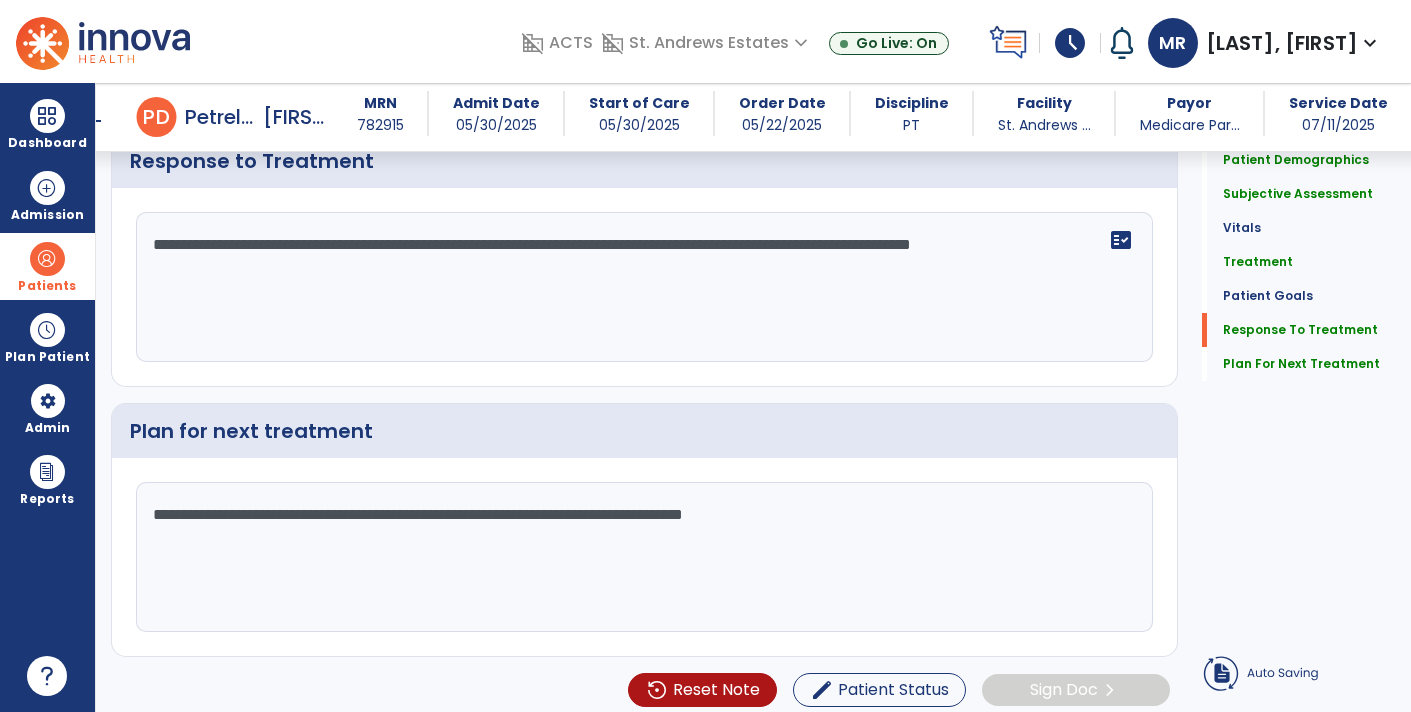 scroll, scrollTop: 2619, scrollLeft: 0, axis: vertical 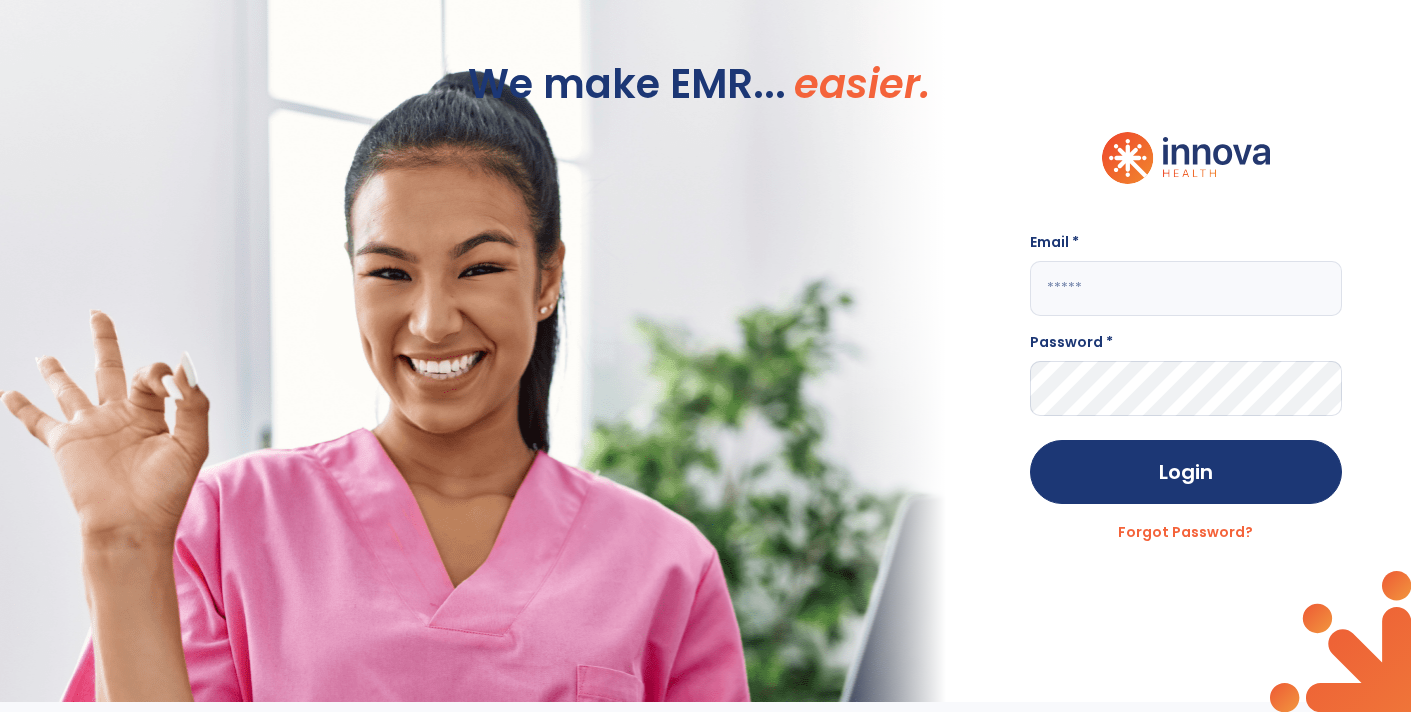 type on "**********" 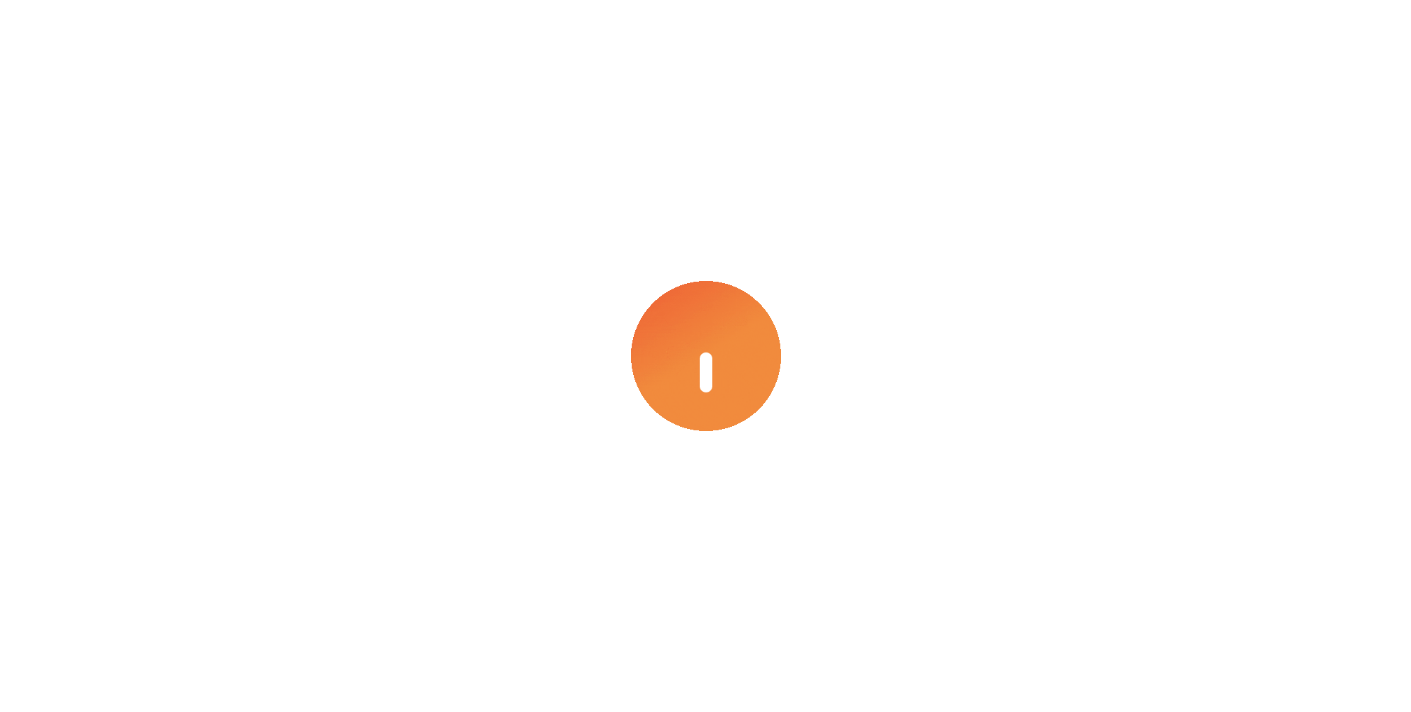 scroll, scrollTop: 0, scrollLeft: 0, axis: both 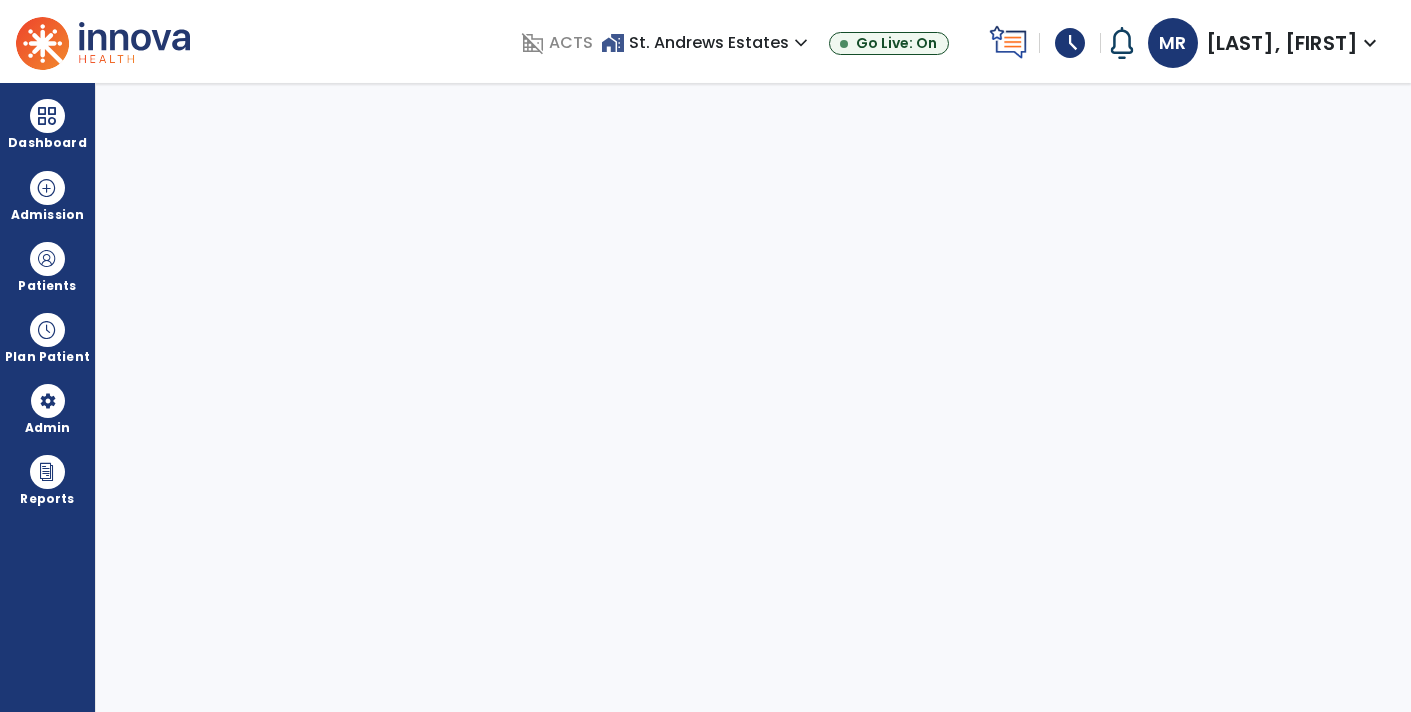select on "****" 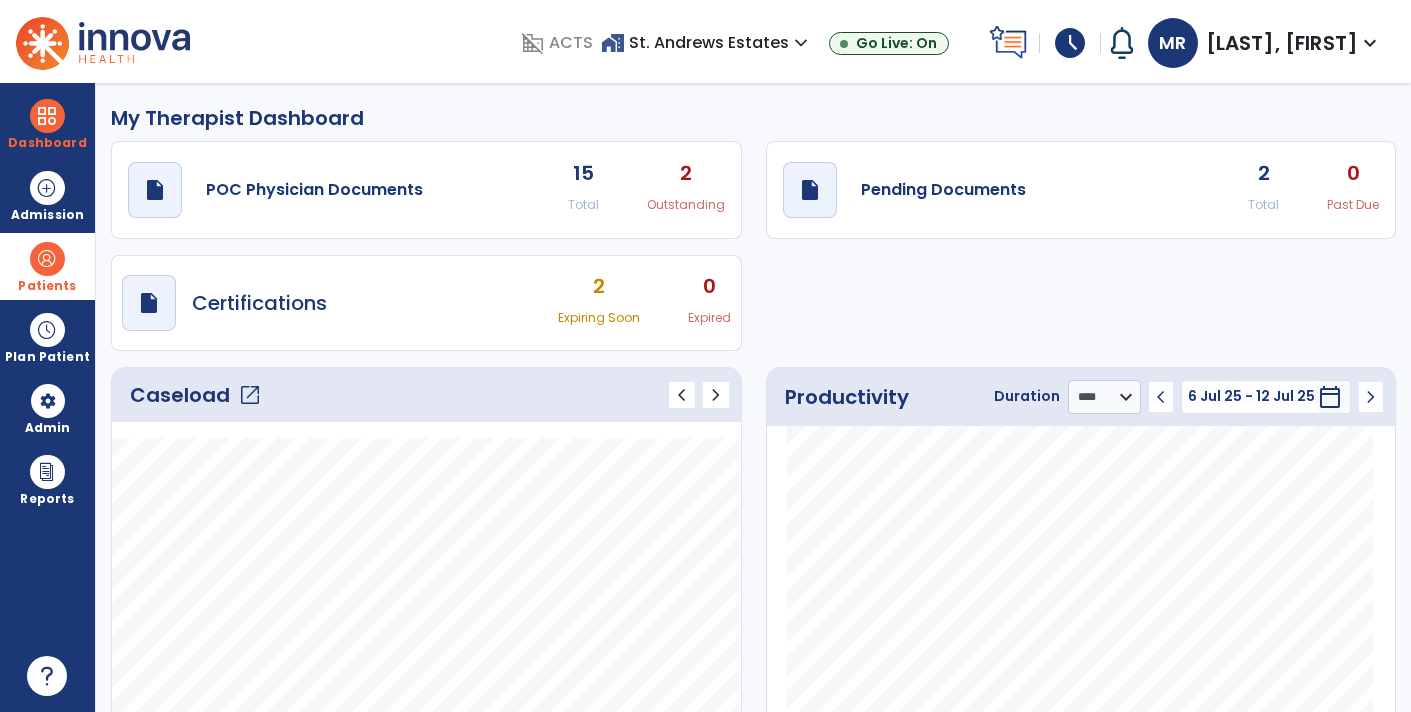 click at bounding box center (47, 259) 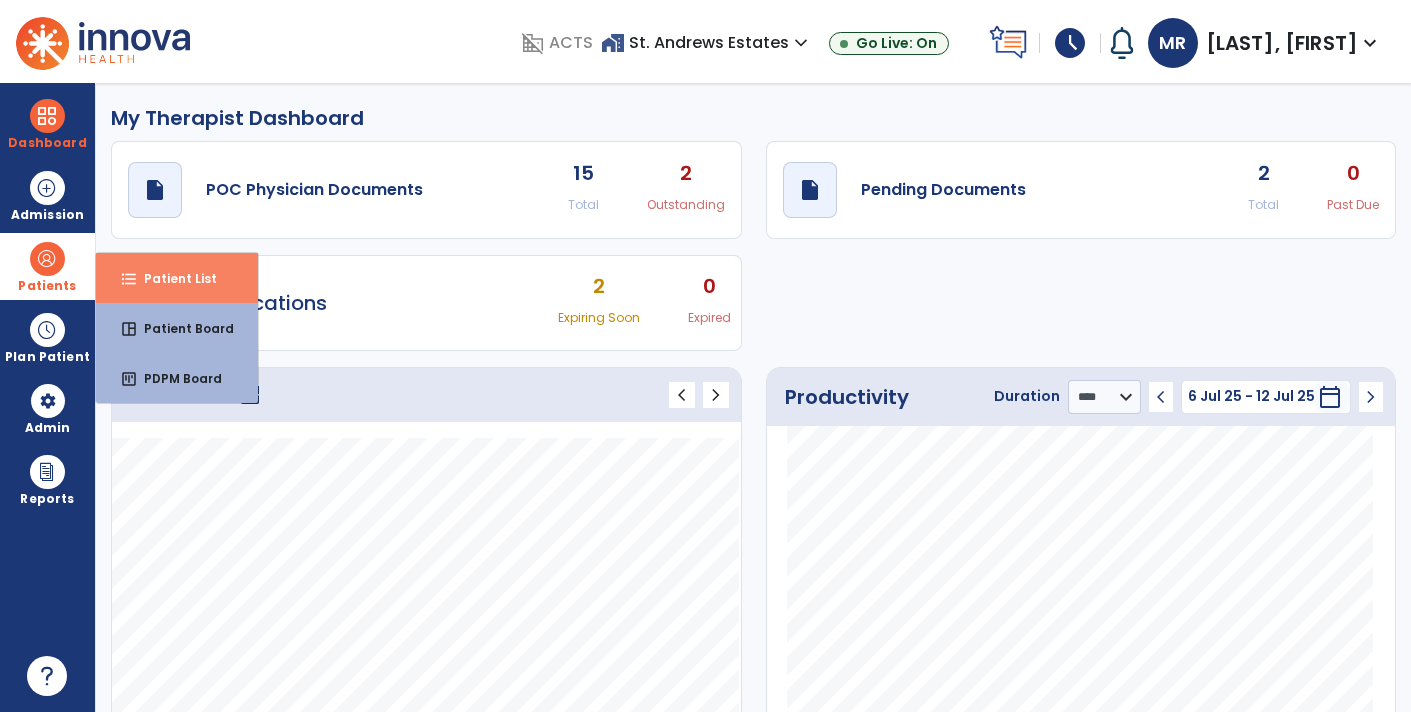 click on "Patient List" at bounding box center [172, 278] 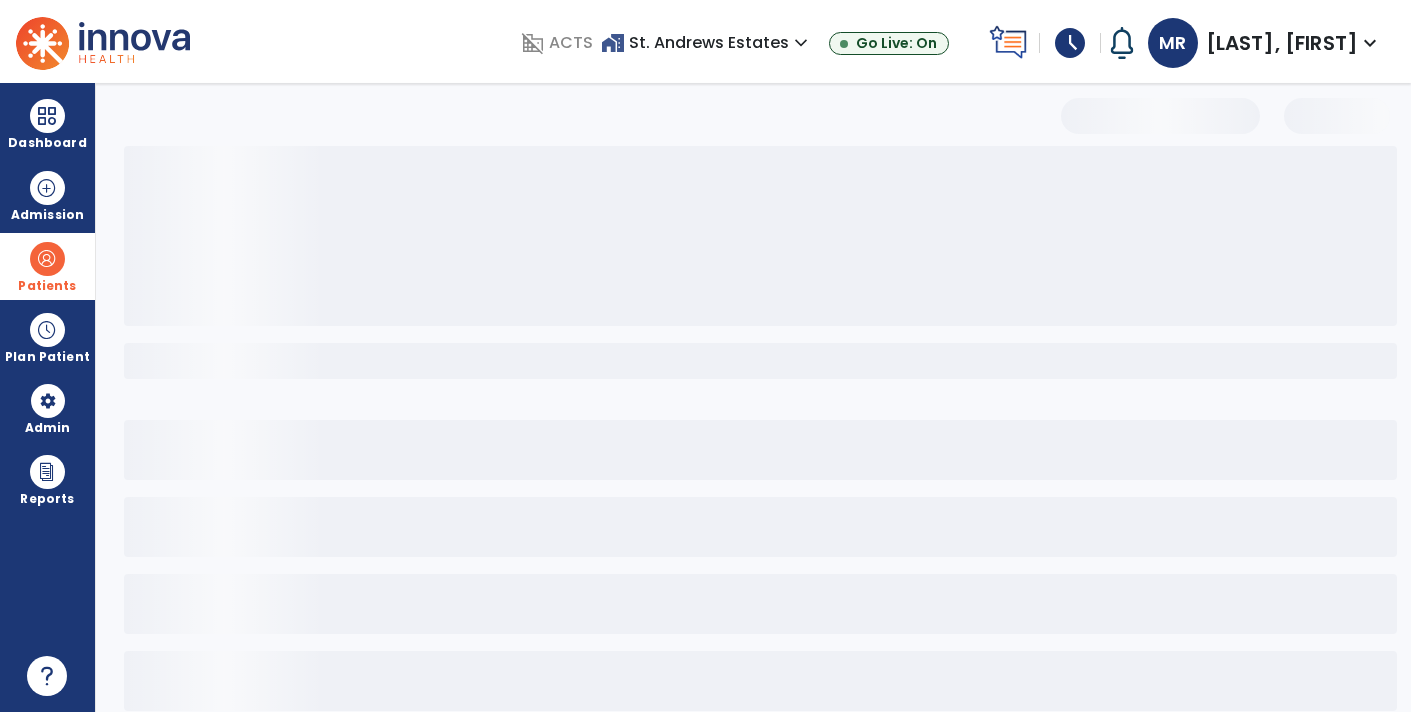 select on "***" 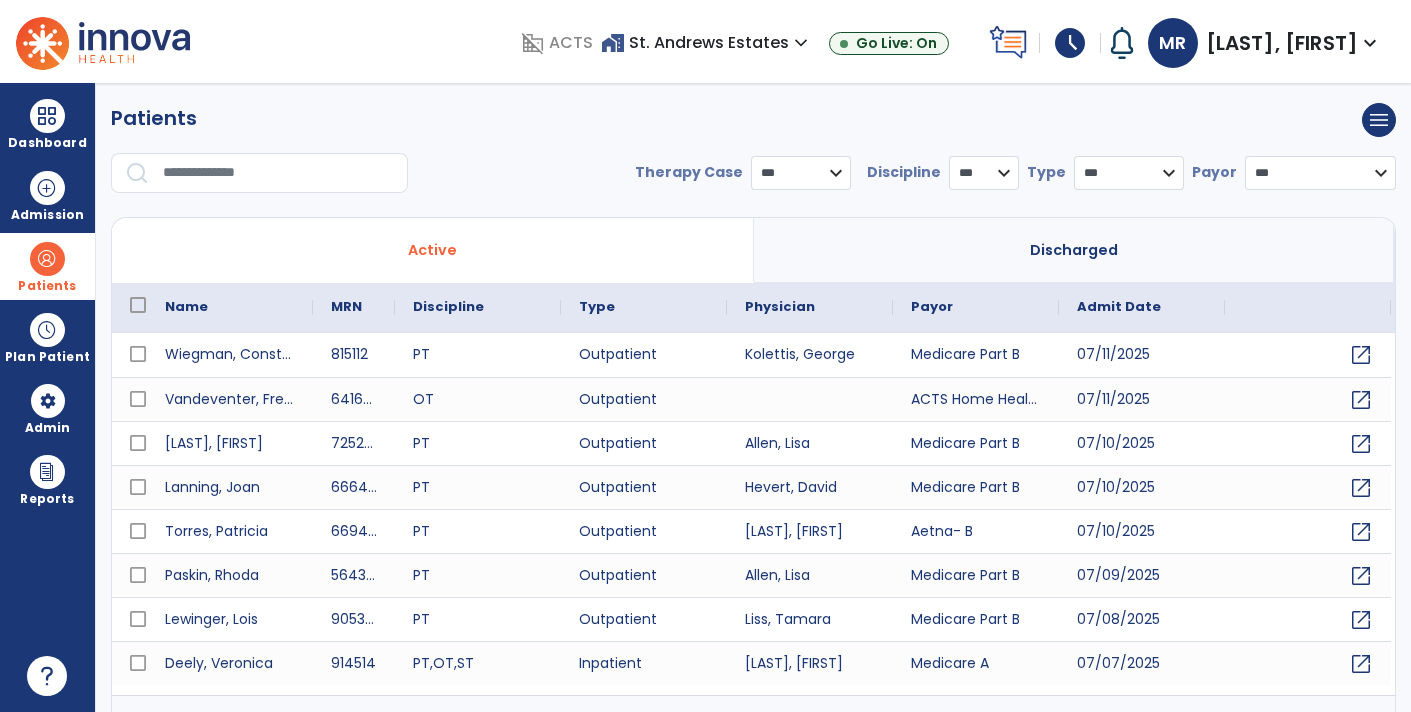 click at bounding box center (278, 173) 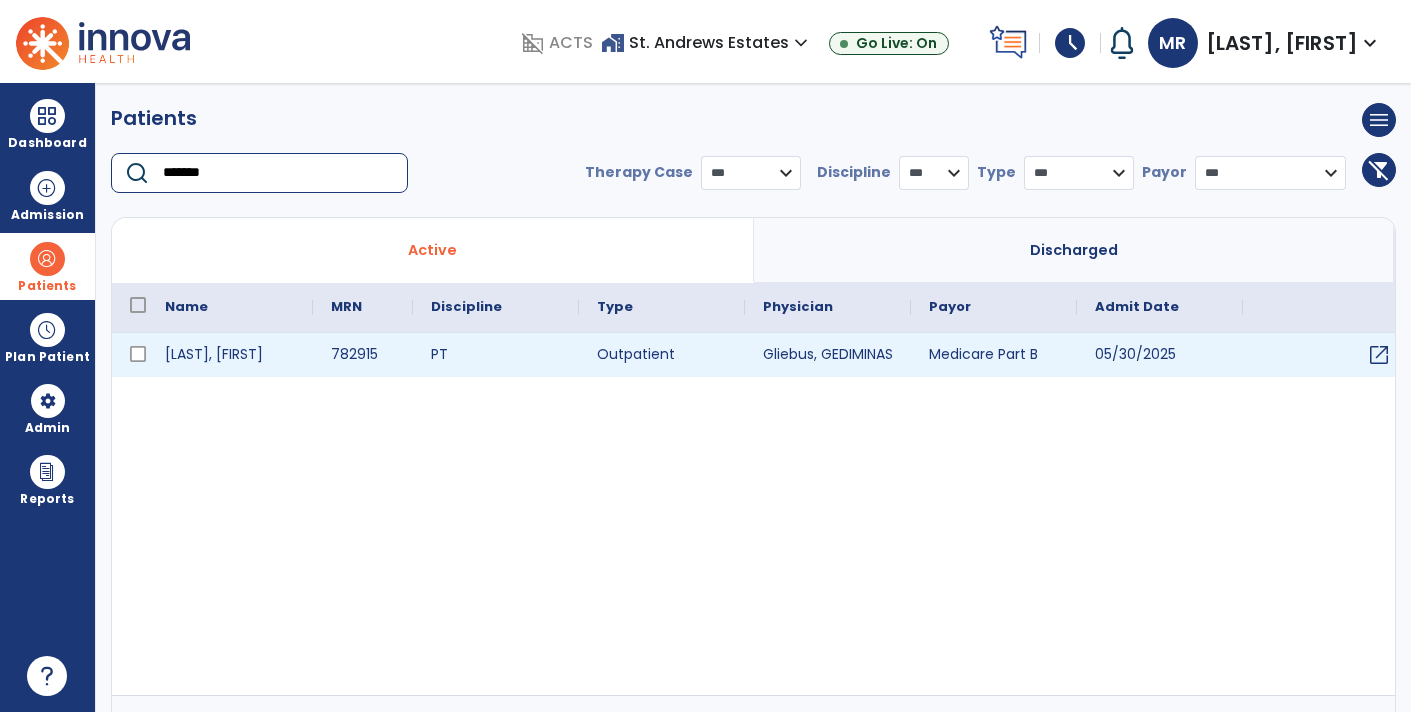 type on "*******" 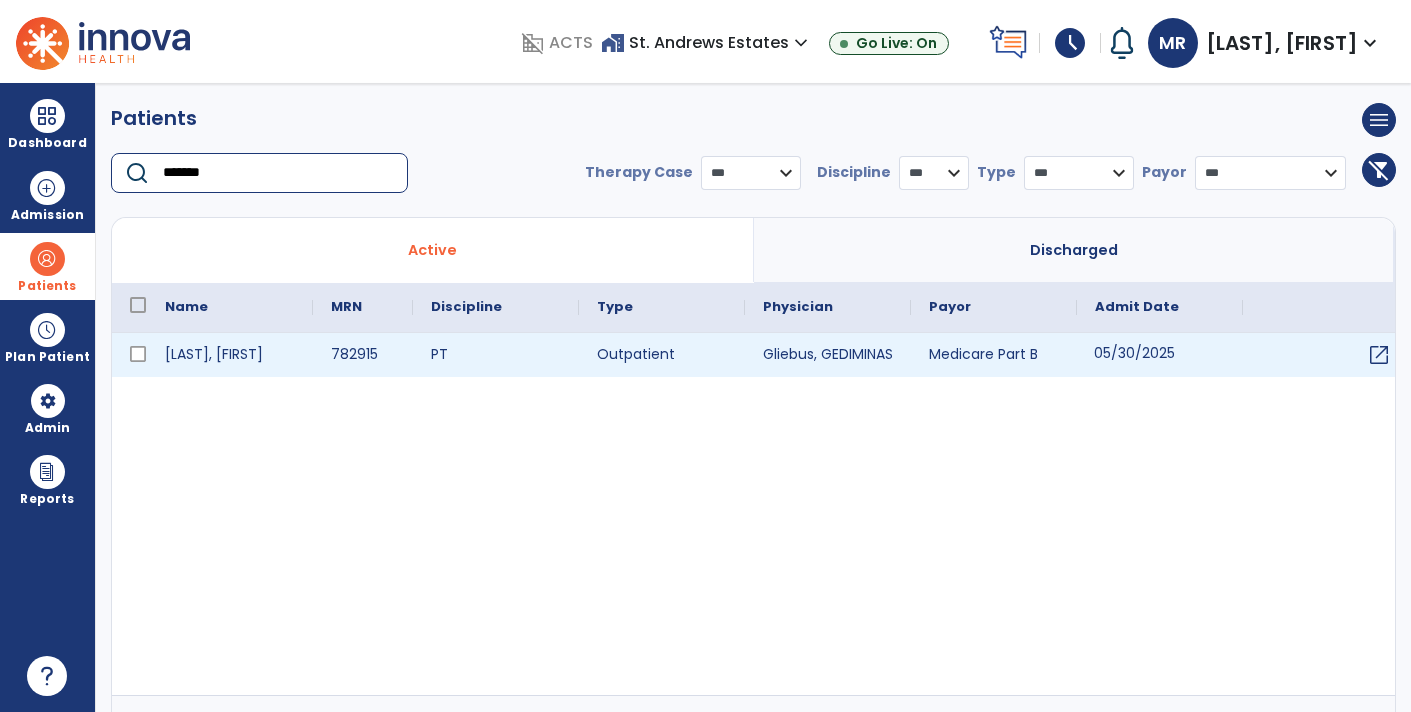 click on "05/30/2025" at bounding box center [1160, 355] 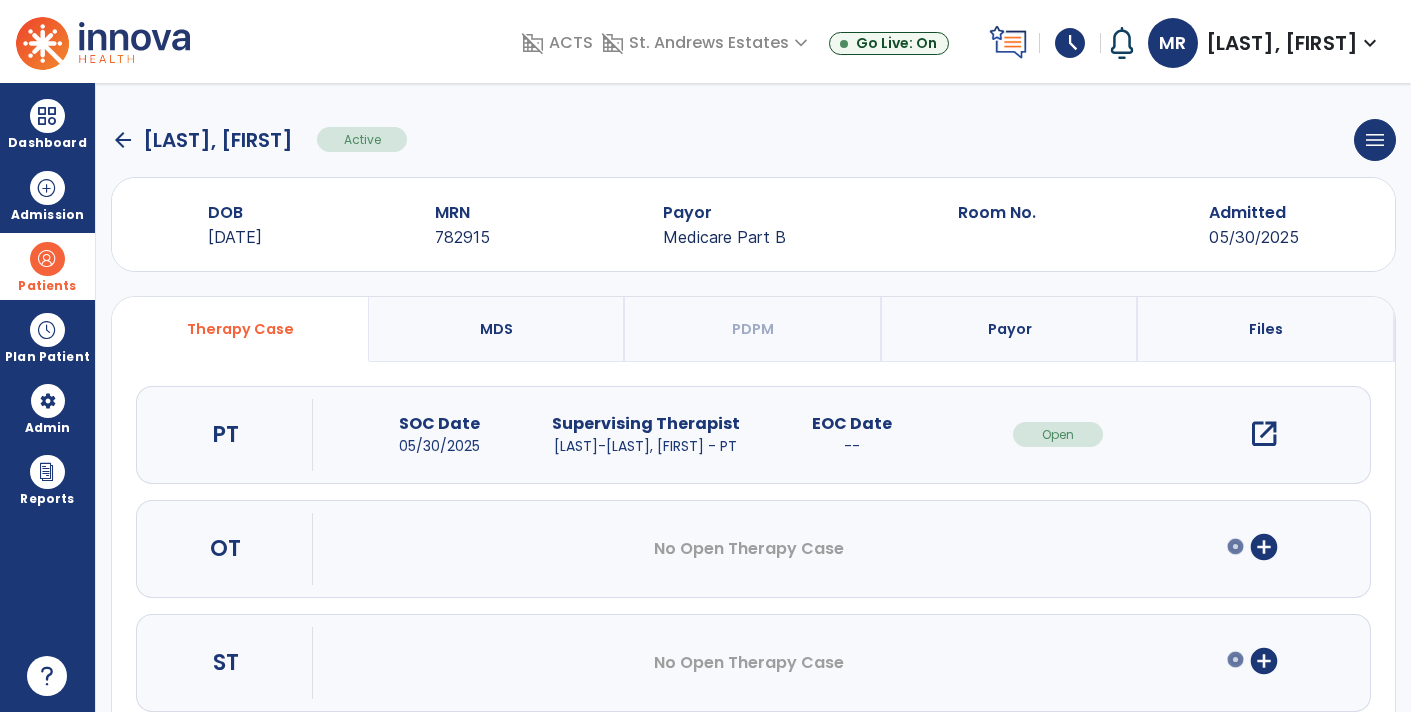 click on "open_in_new" at bounding box center (1264, 434) 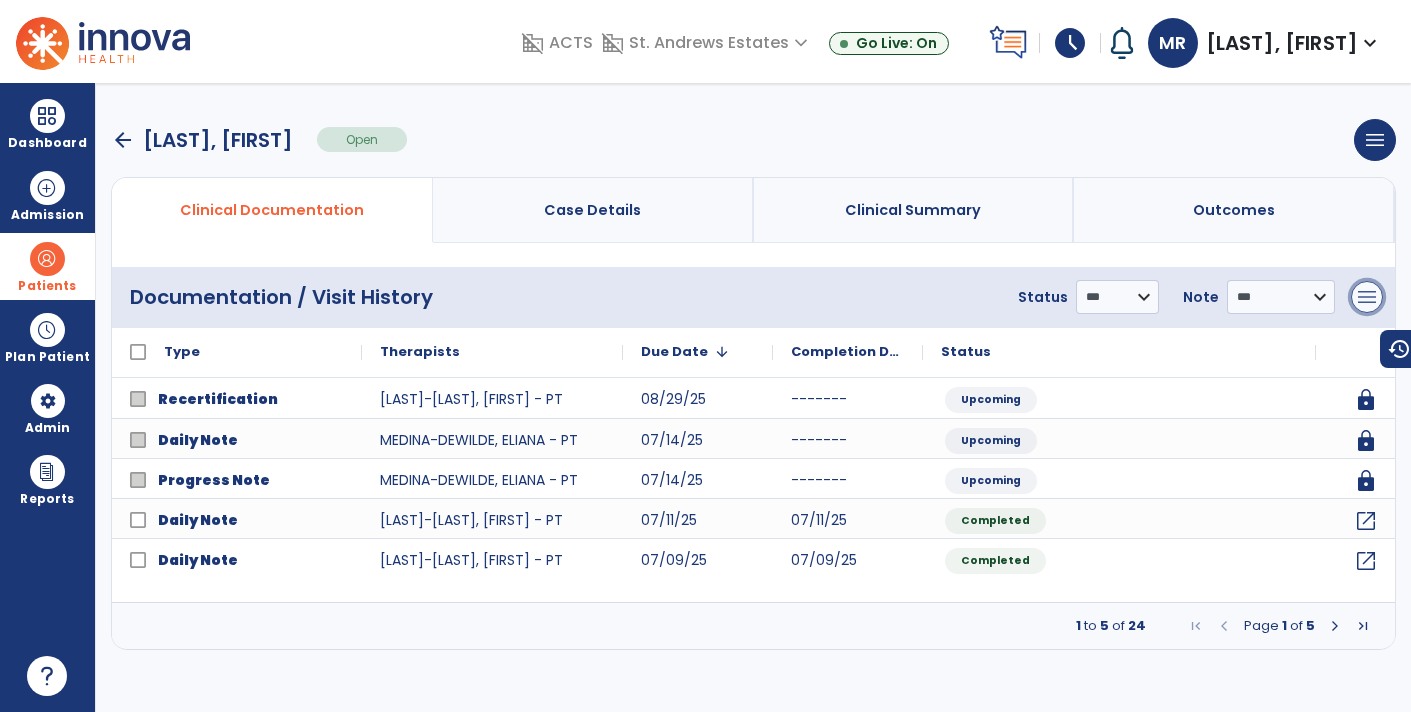 click on "menu" at bounding box center [1367, 297] 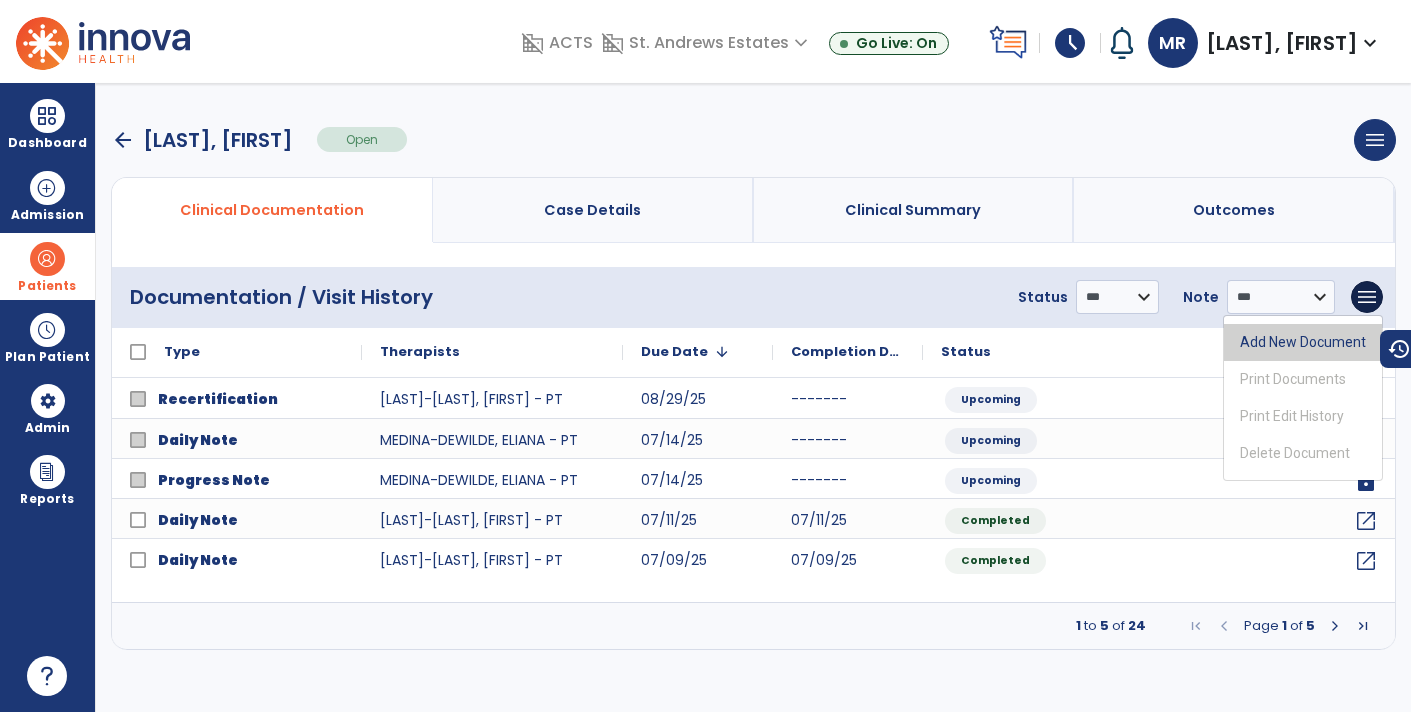click on "Add New Document" at bounding box center (1303, 342) 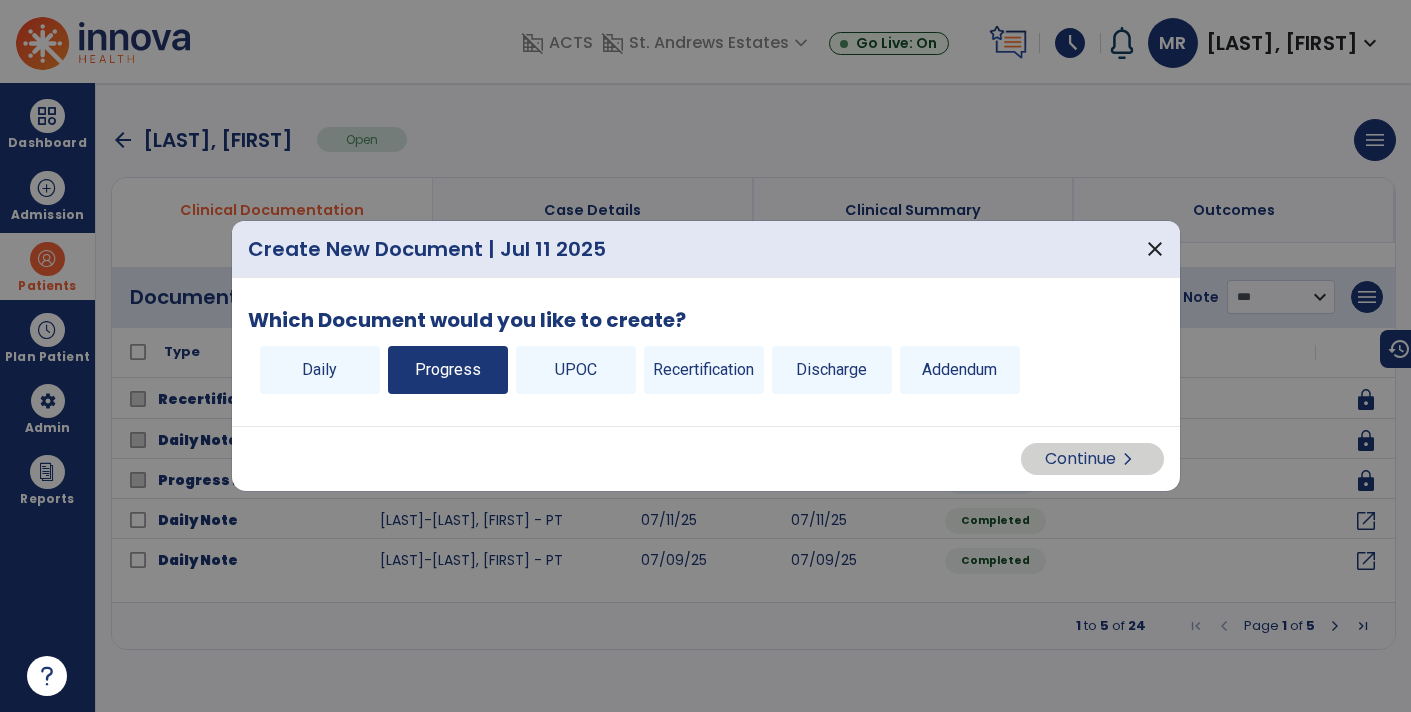 click on "Progress" at bounding box center (448, 370) 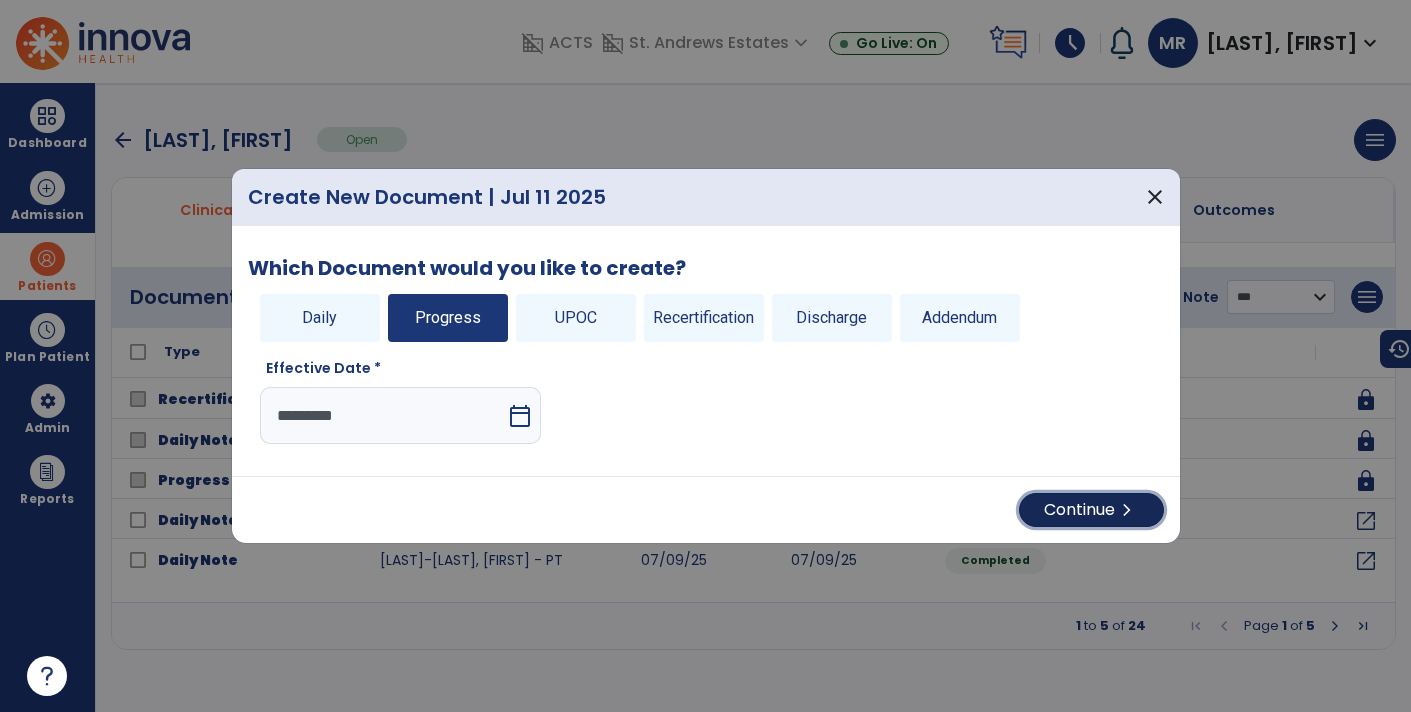 click on "Continue   chevron_right" at bounding box center [1091, 510] 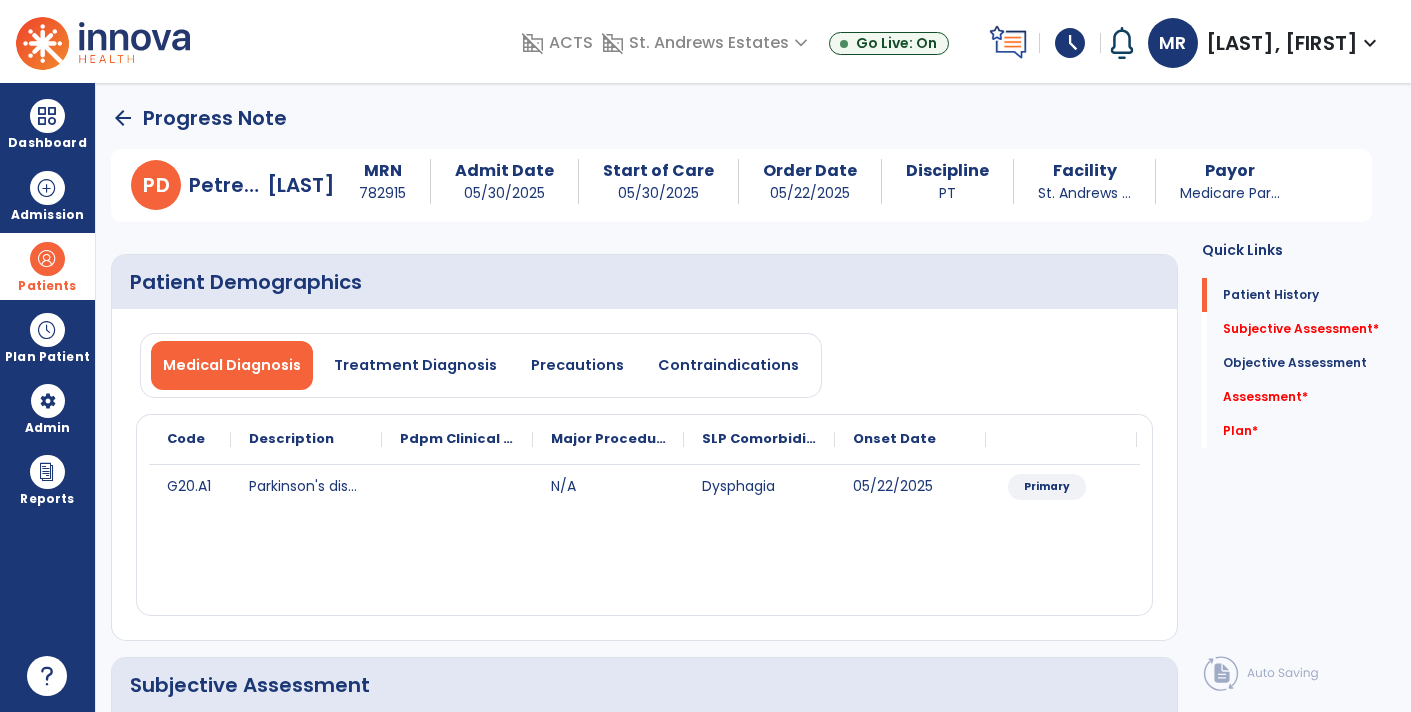 click on "arrow_back" 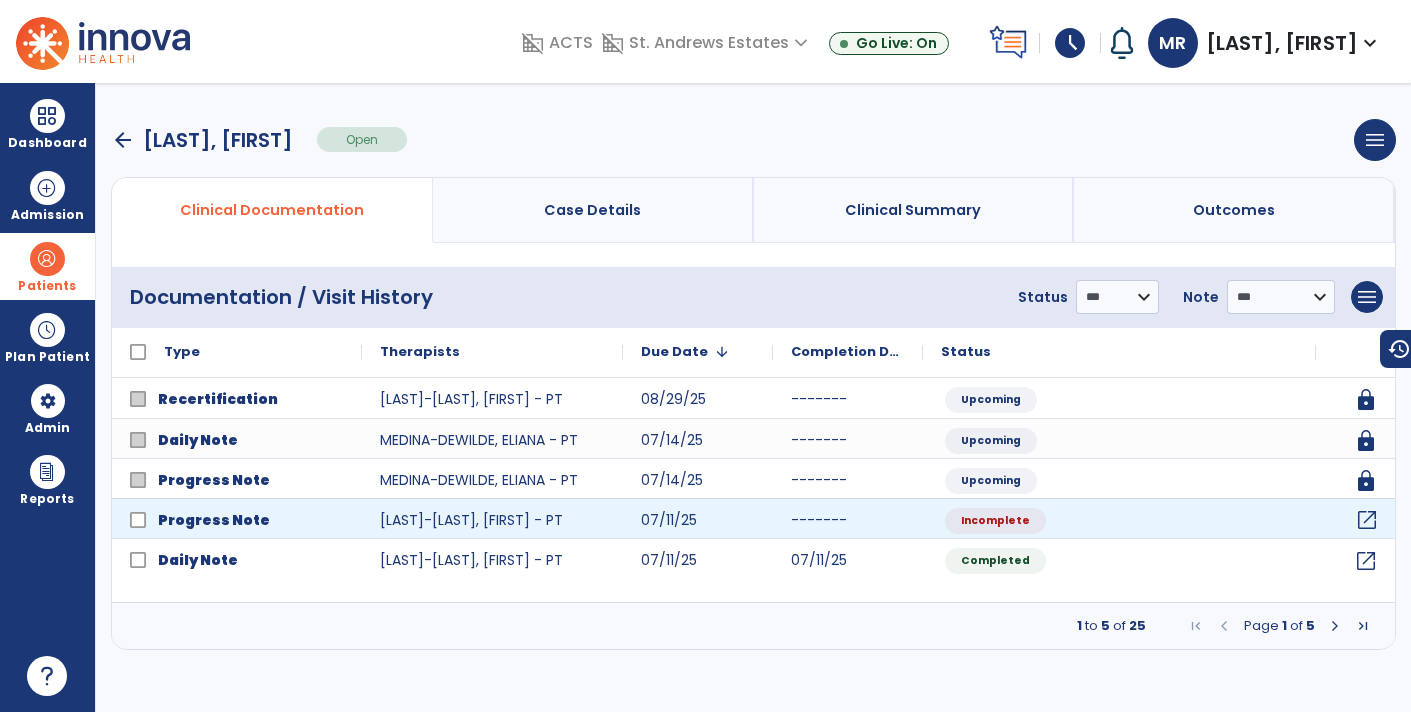 click on "open_in_new" 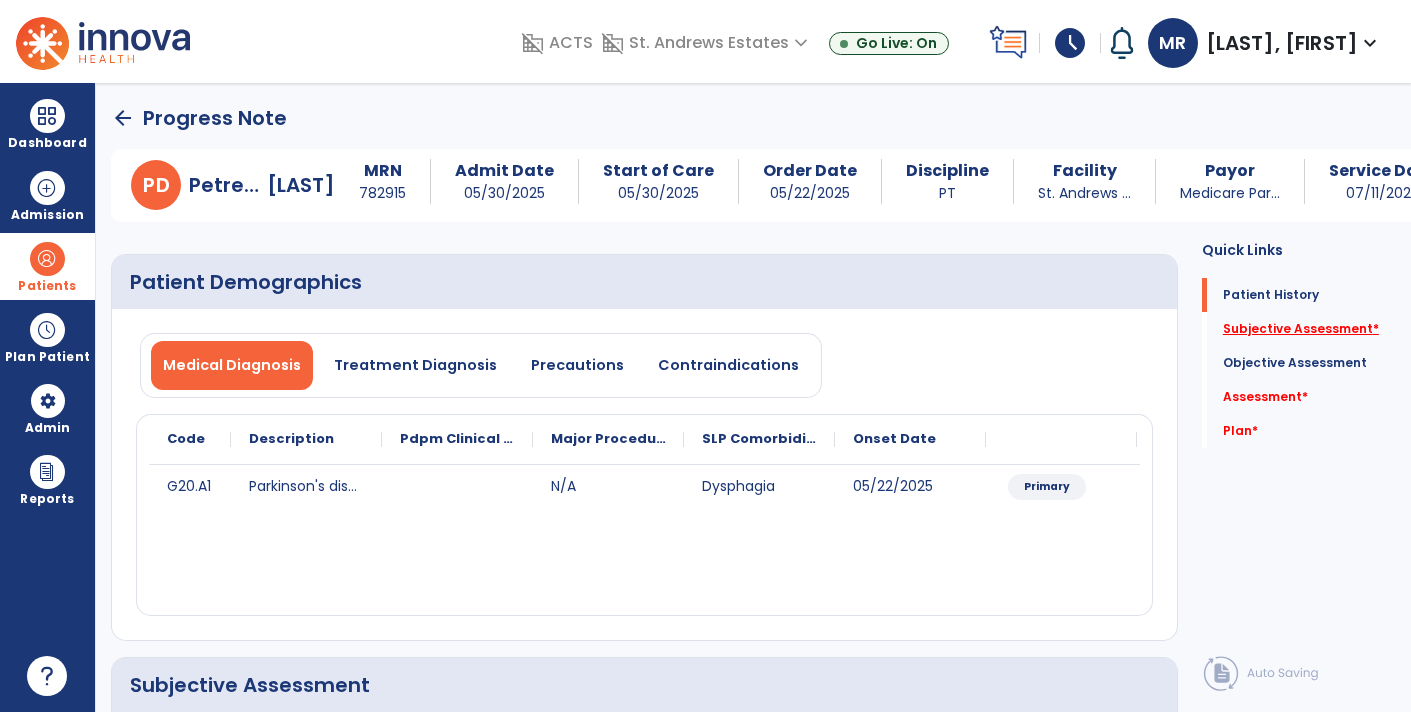 click on "Subjective Assessment   *" 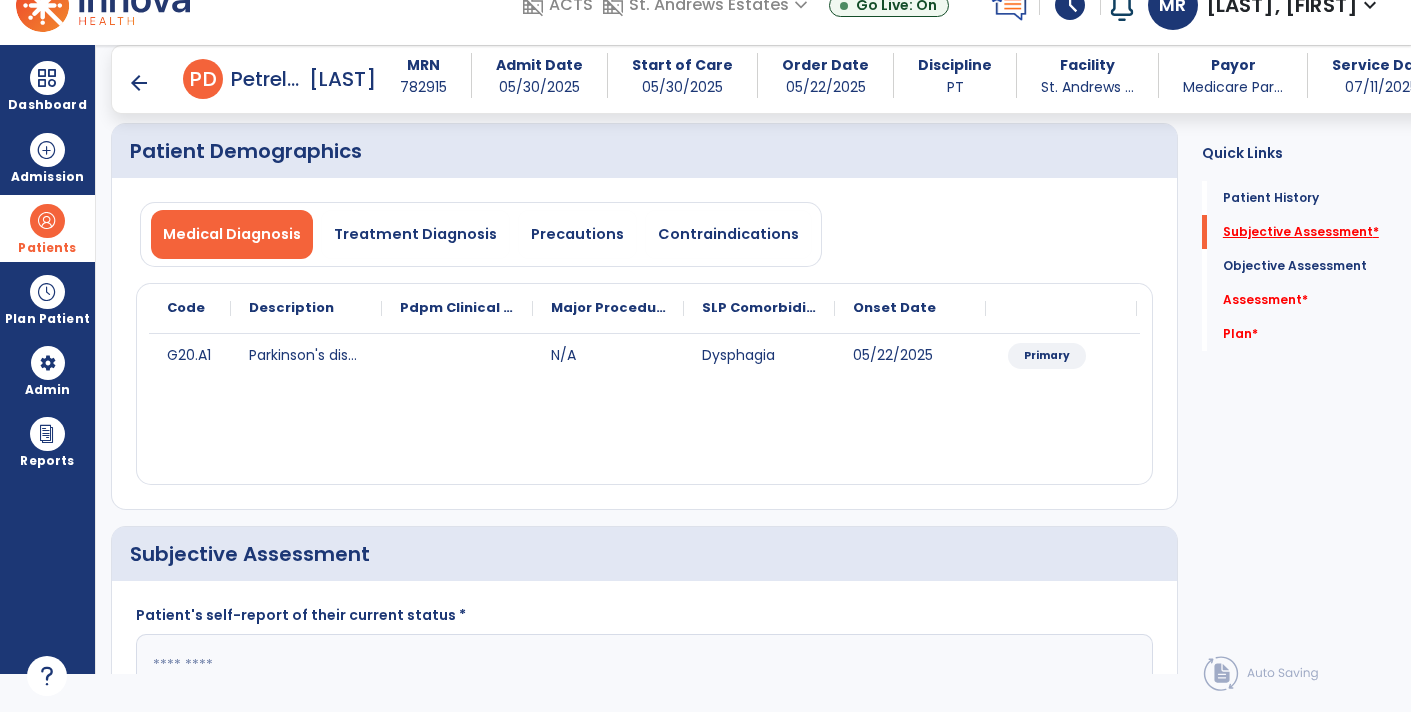 scroll, scrollTop: 41, scrollLeft: 0, axis: vertical 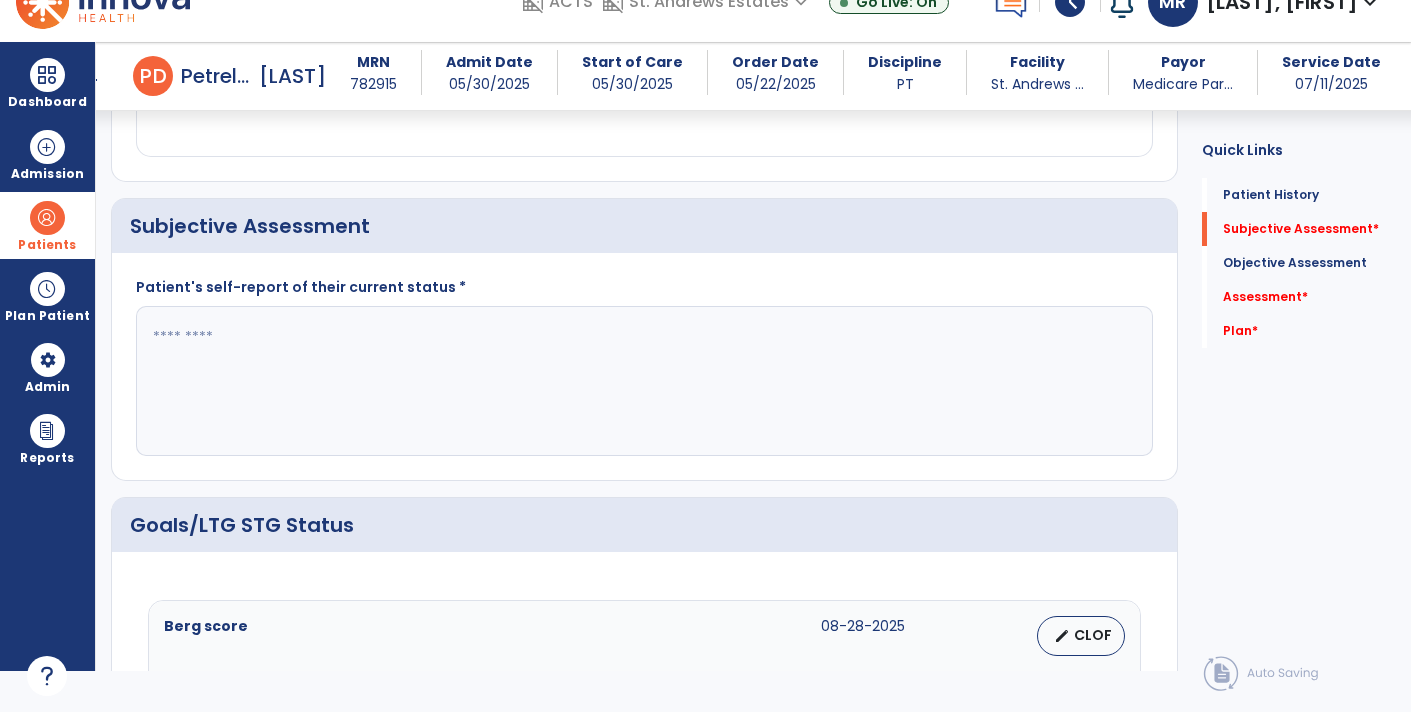 click 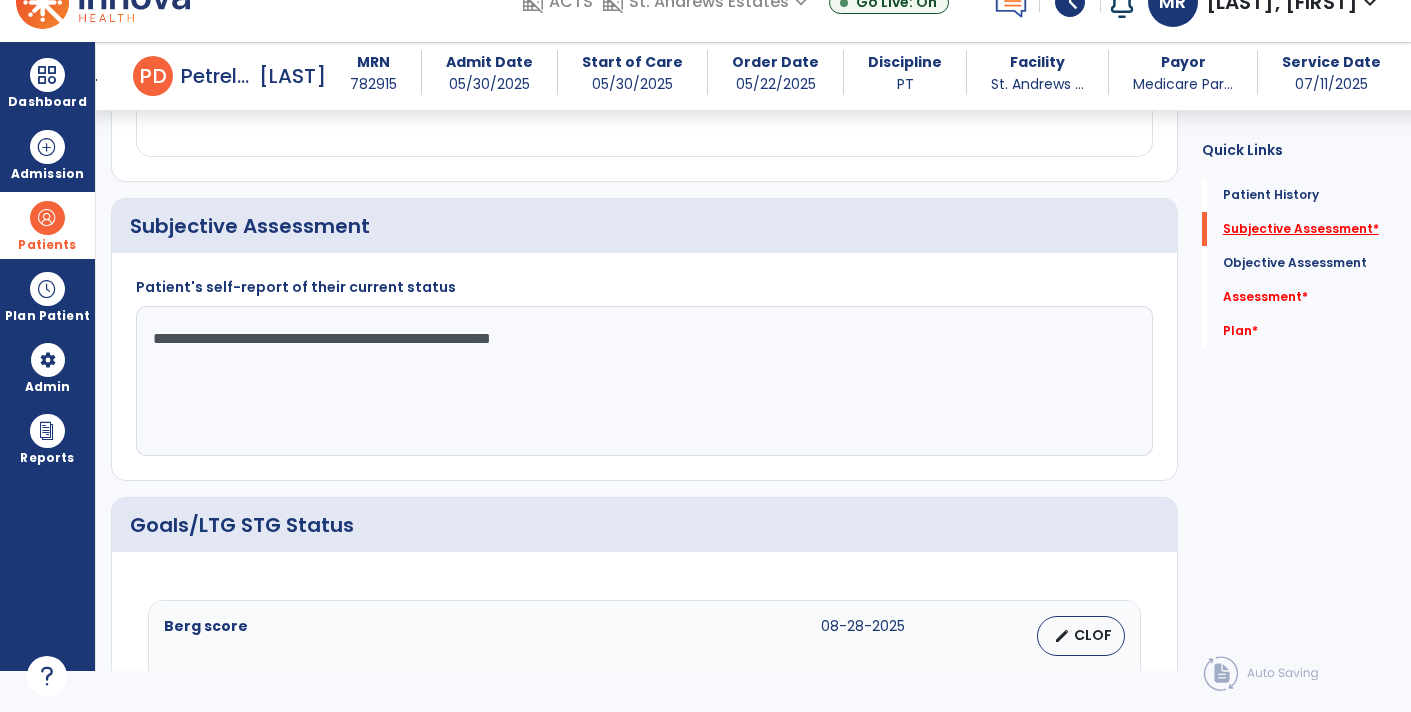 type on "**********" 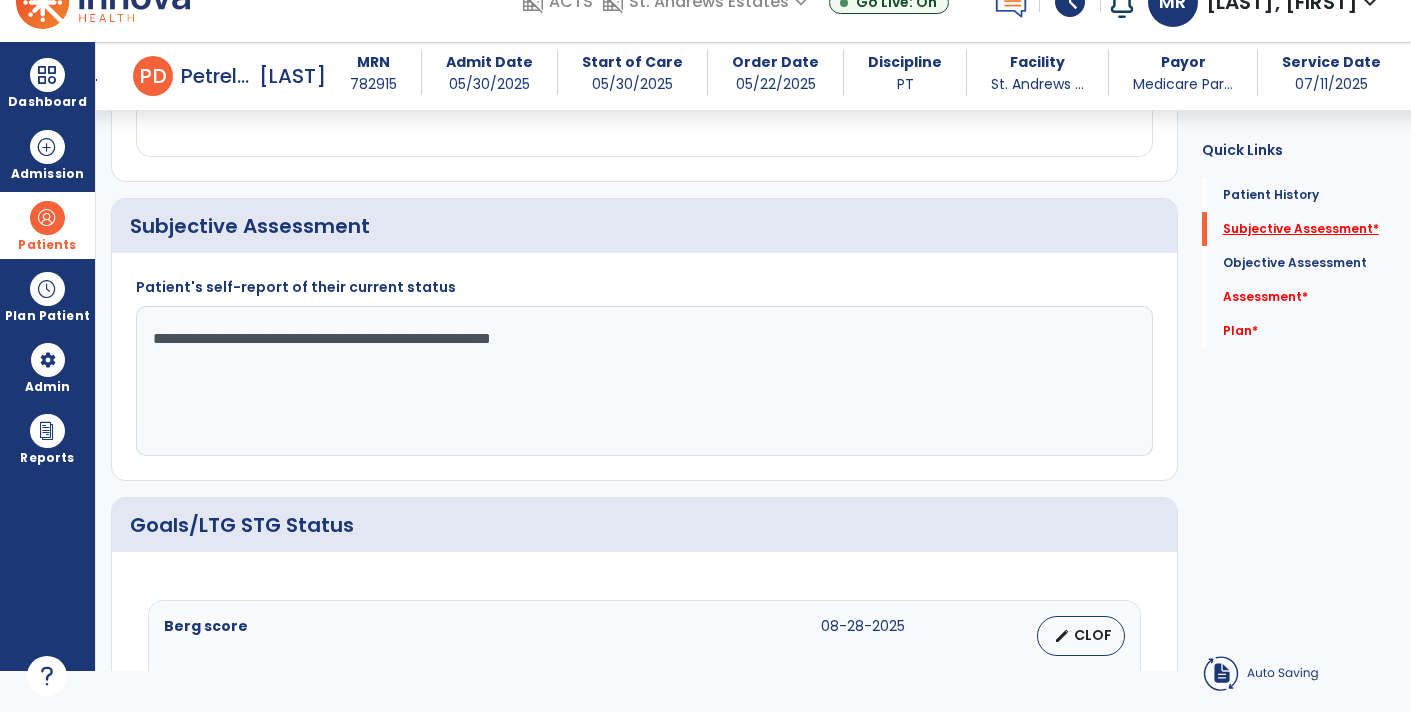 scroll, scrollTop: 379, scrollLeft: 0, axis: vertical 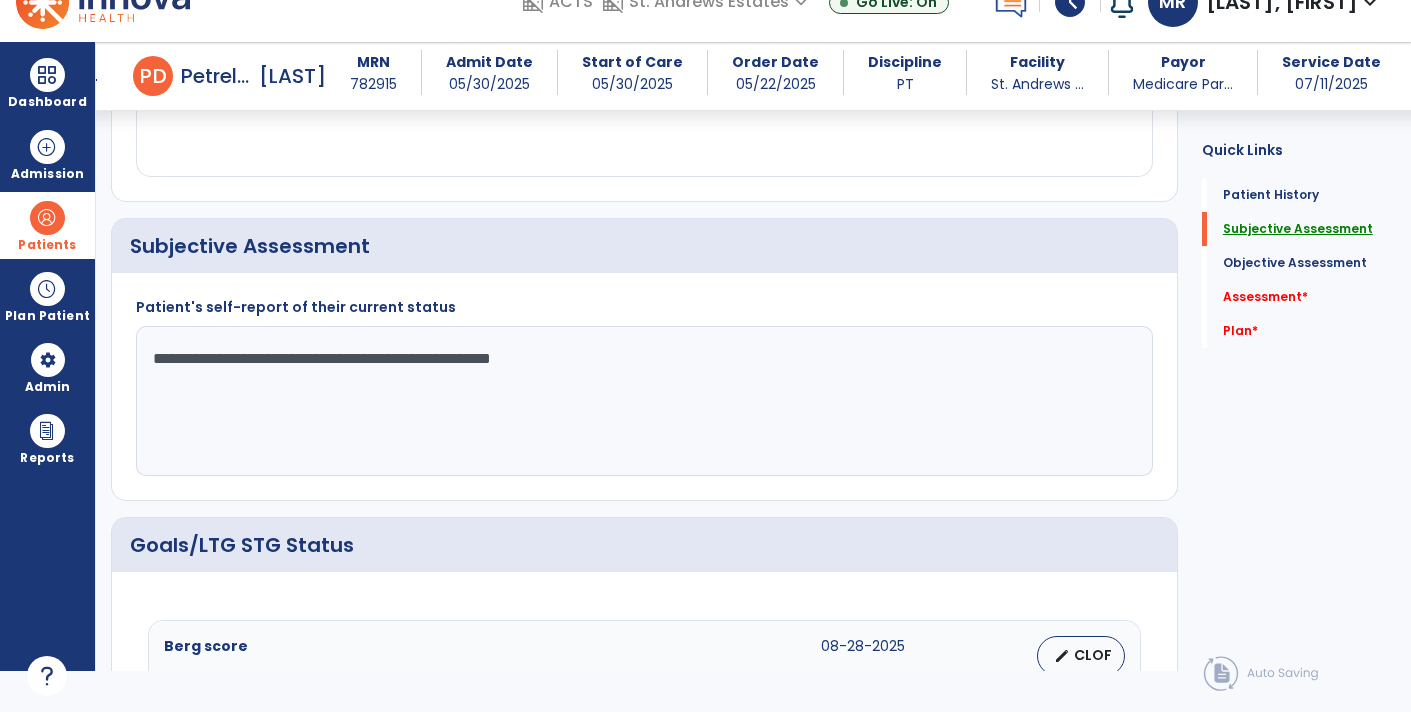 click on "Subjective Assessment" 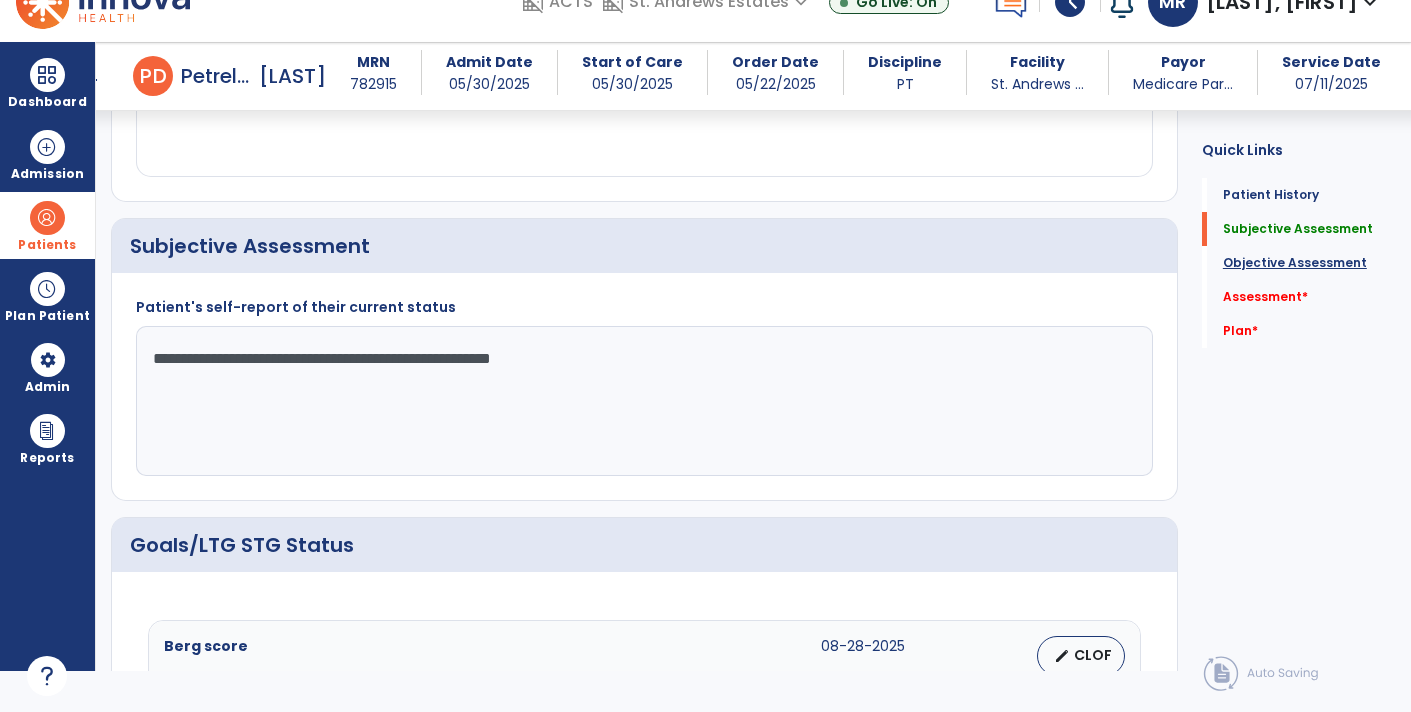 click on "Objective Assessment" 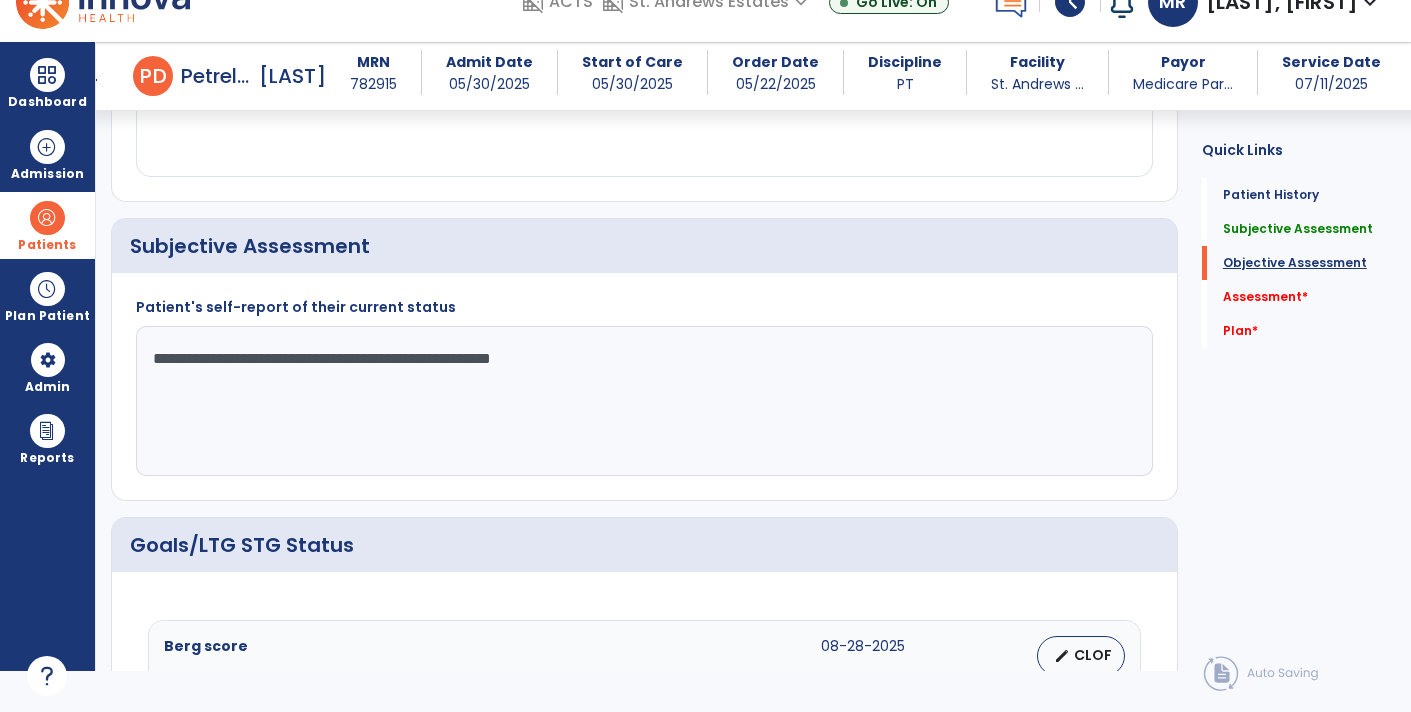 scroll, scrollTop: 674, scrollLeft: 0, axis: vertical 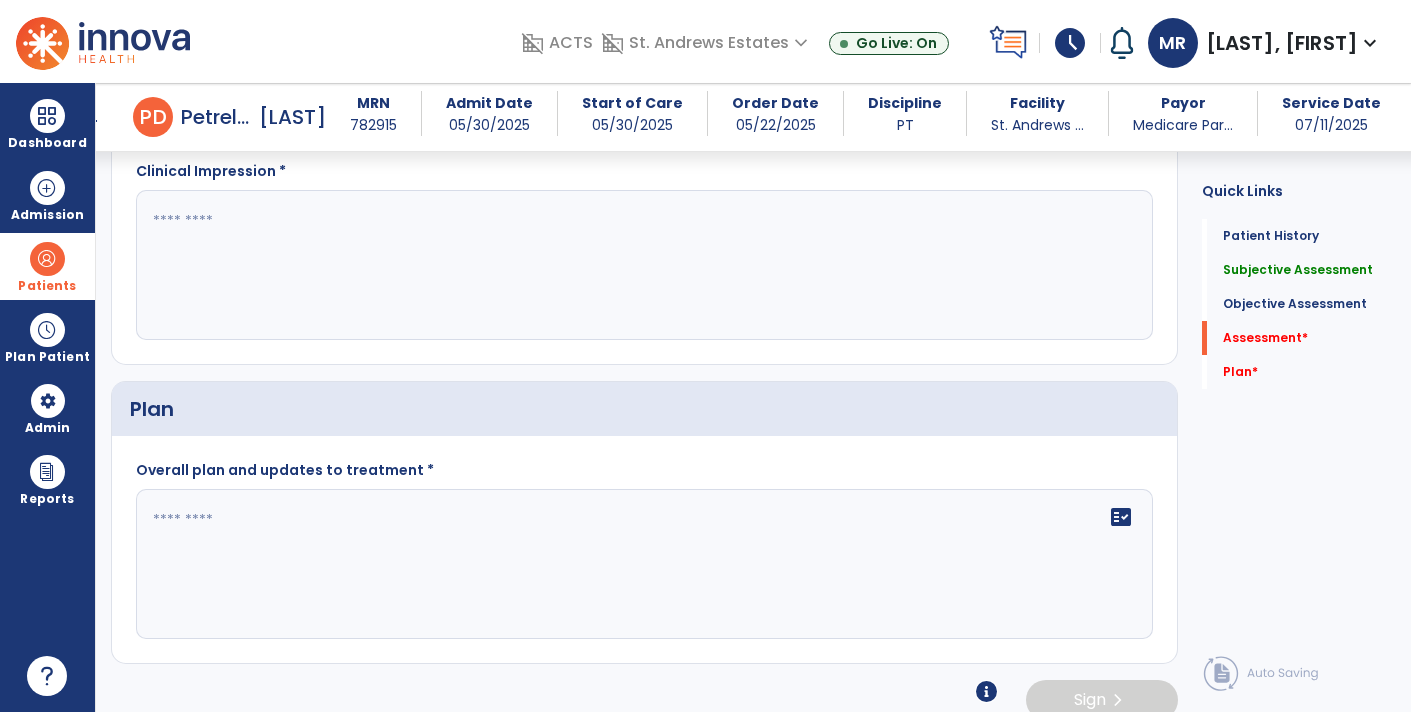 click 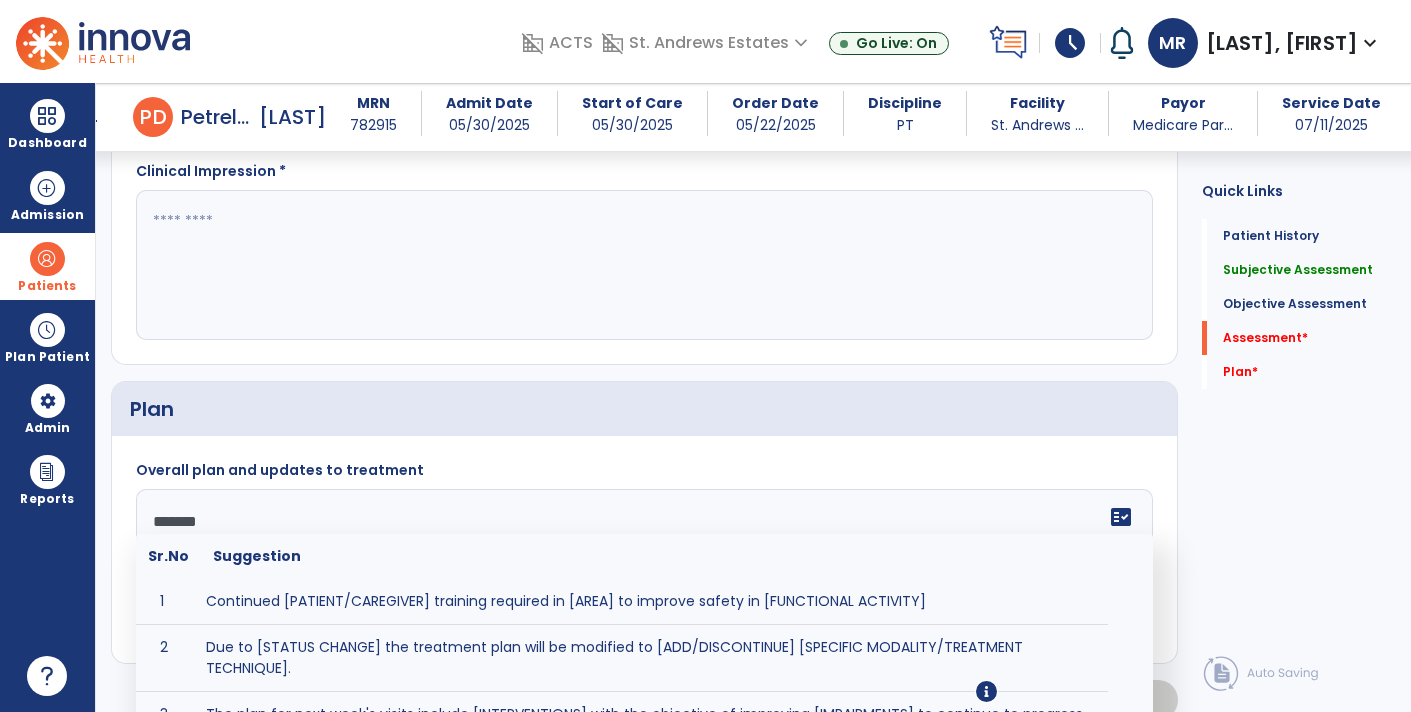 type on "********" 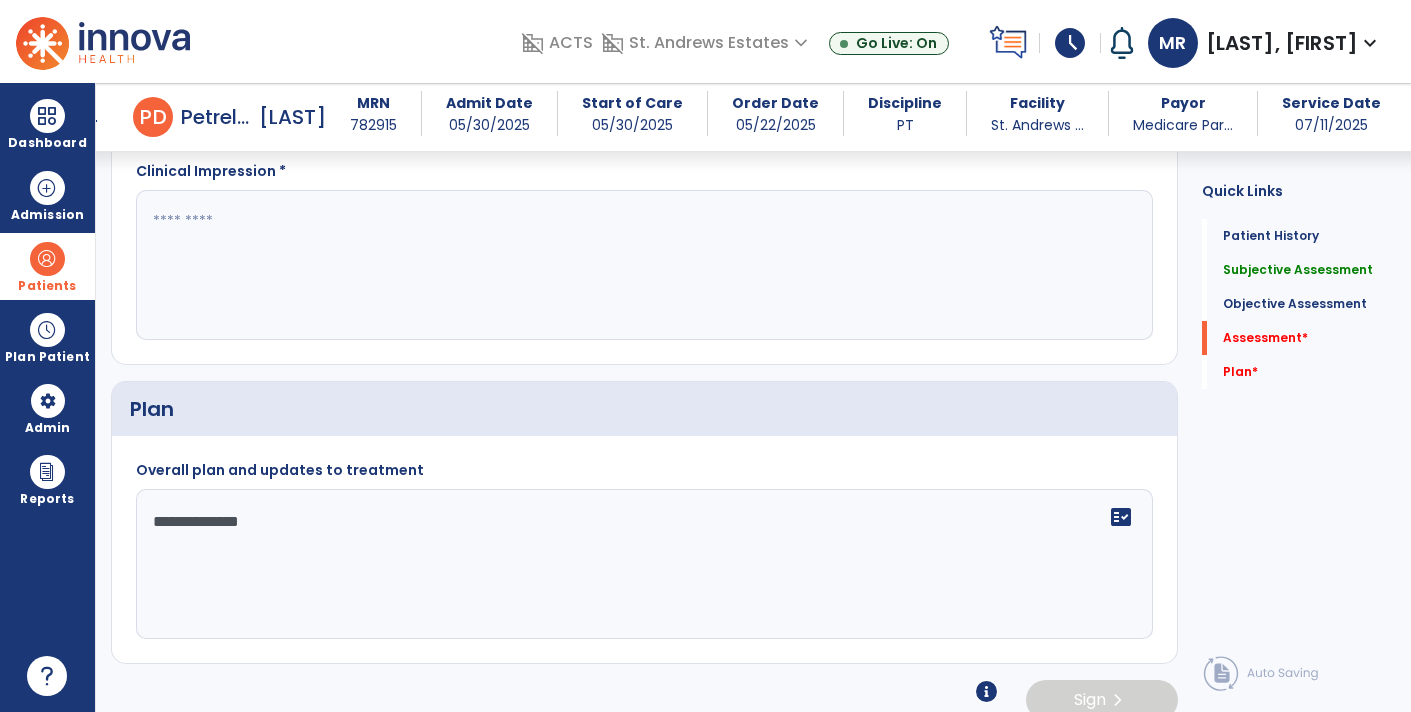 click on "fact_check" 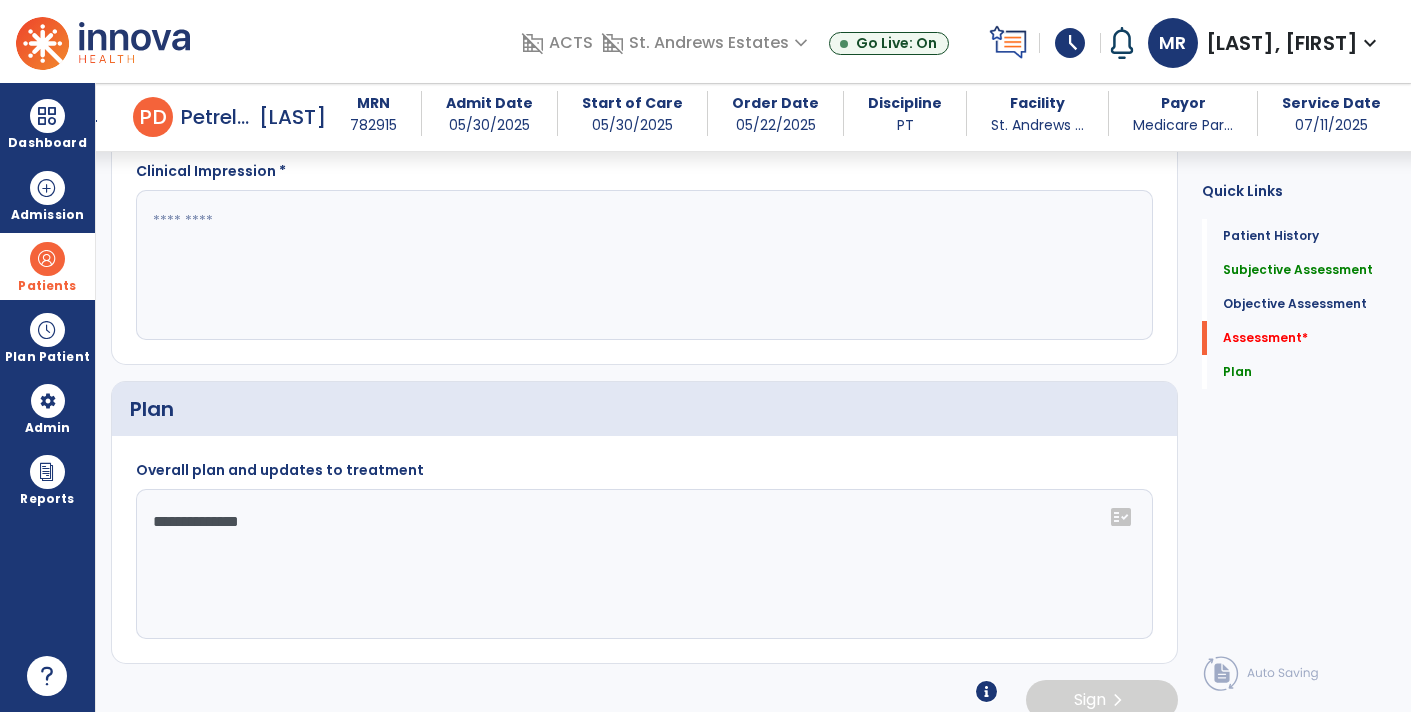 click on "**********" 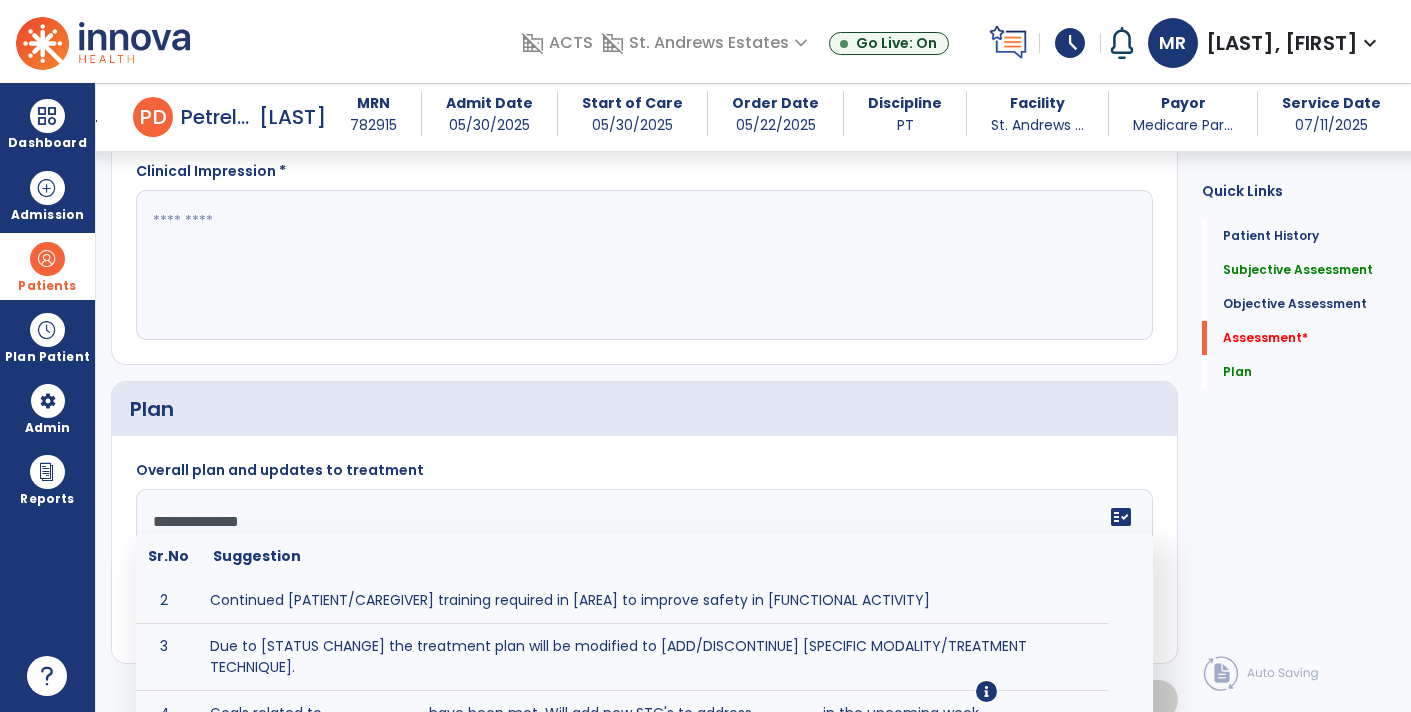 scroll, scrollTop: 47, scrollLeft: 0, axis: vertical 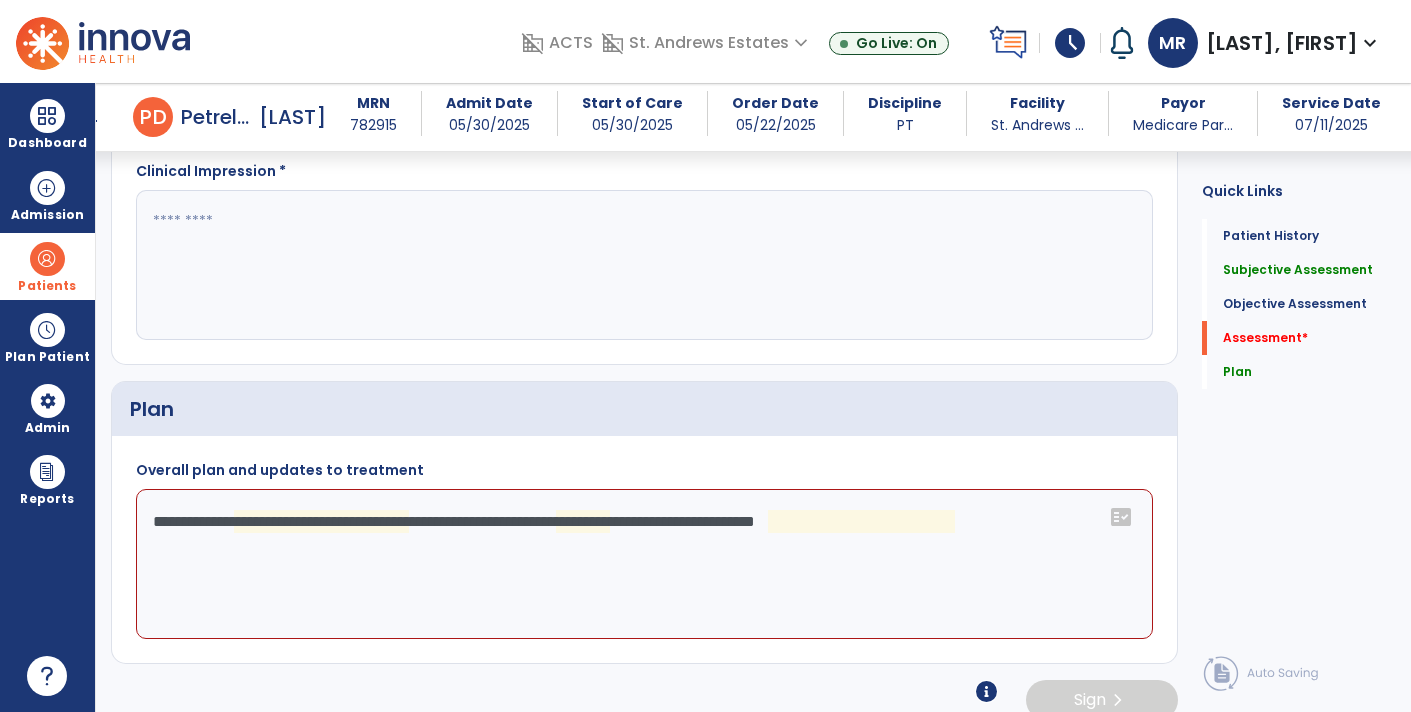 click on "**********" 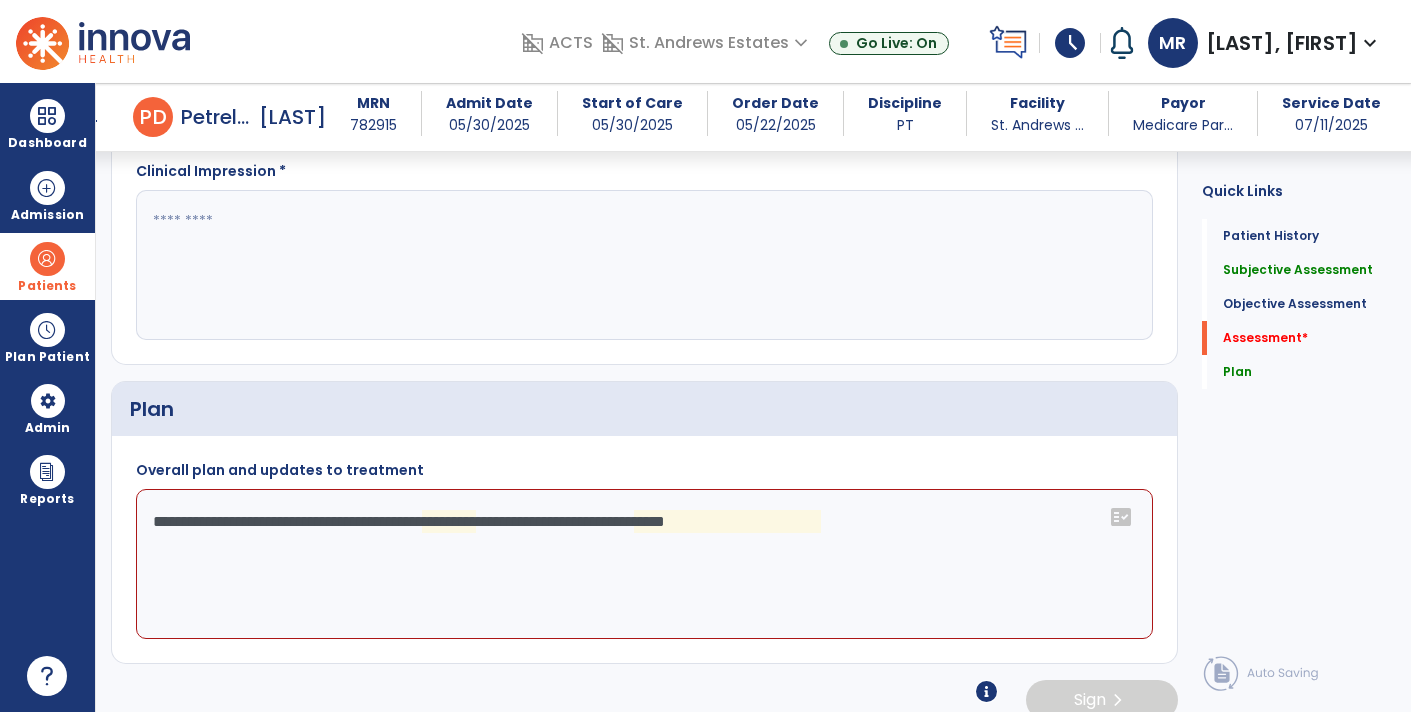 click on "**********" 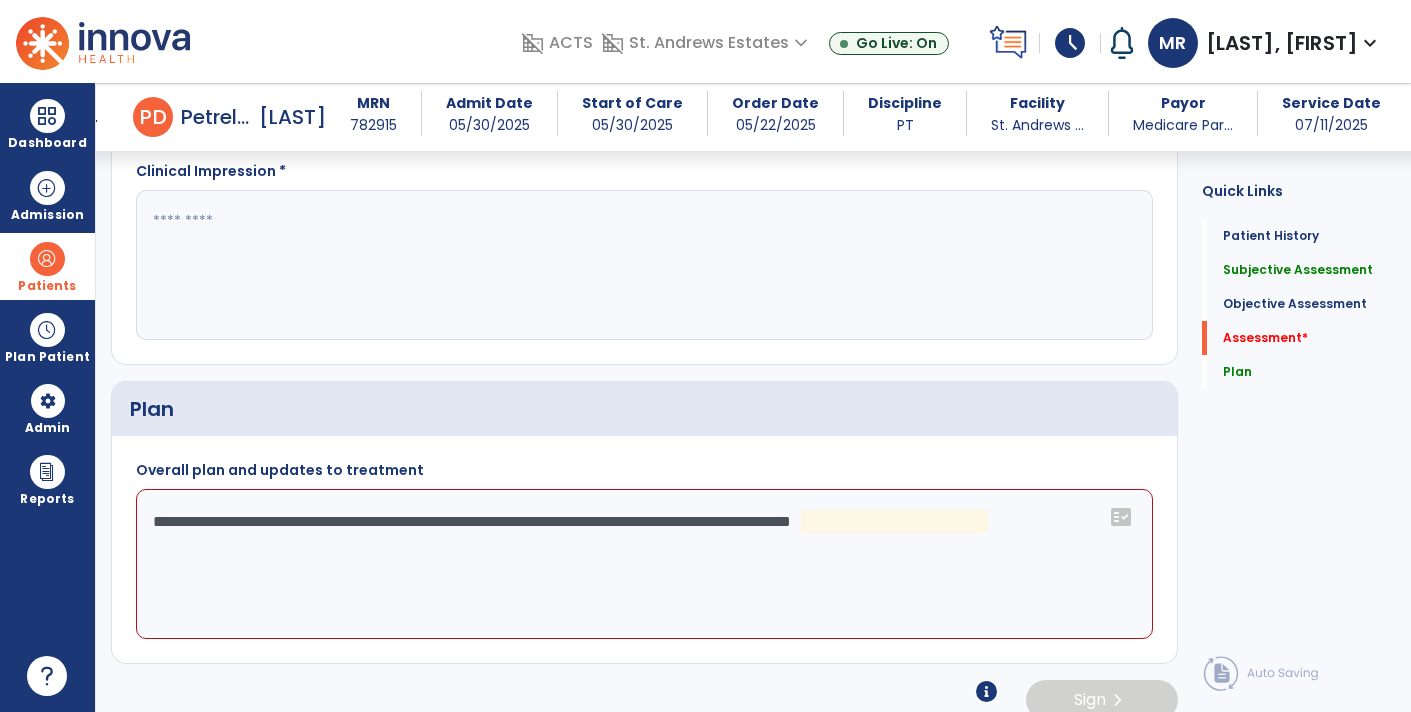 click on "**********" 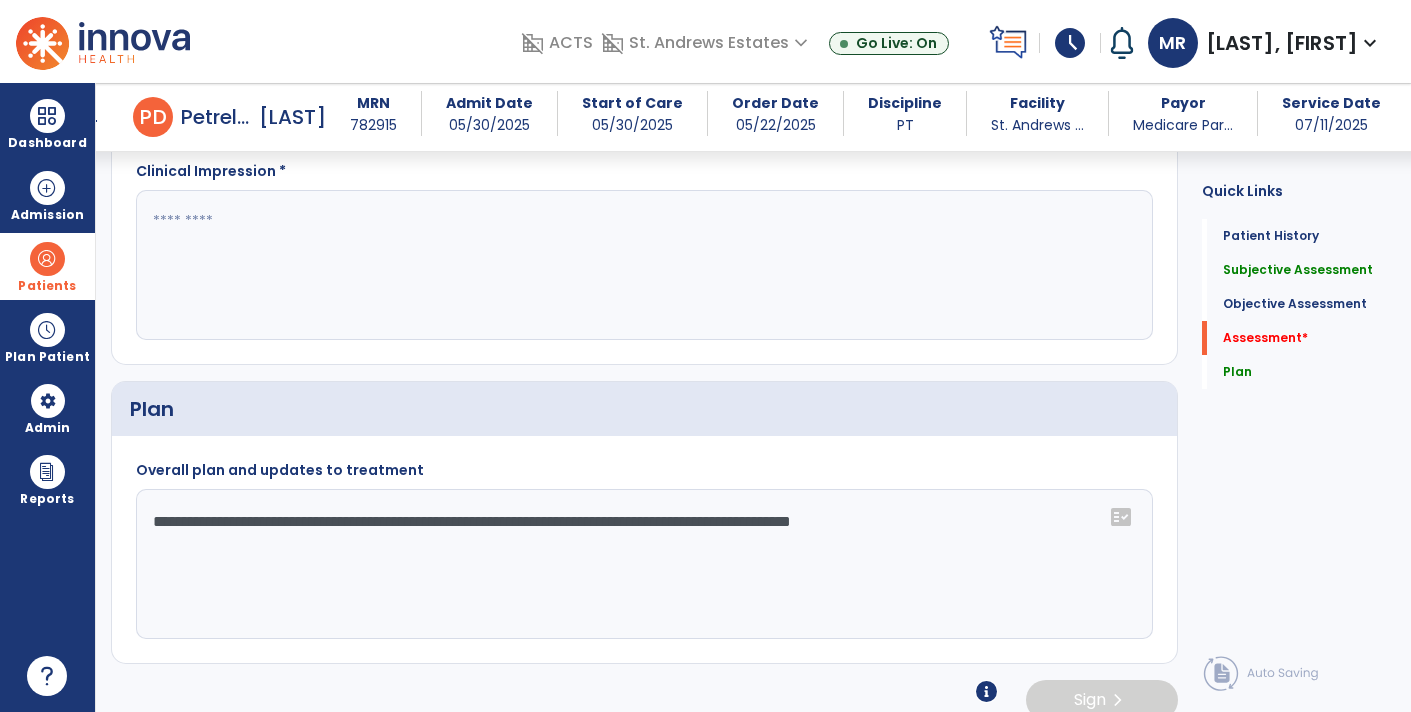 click on "**********" 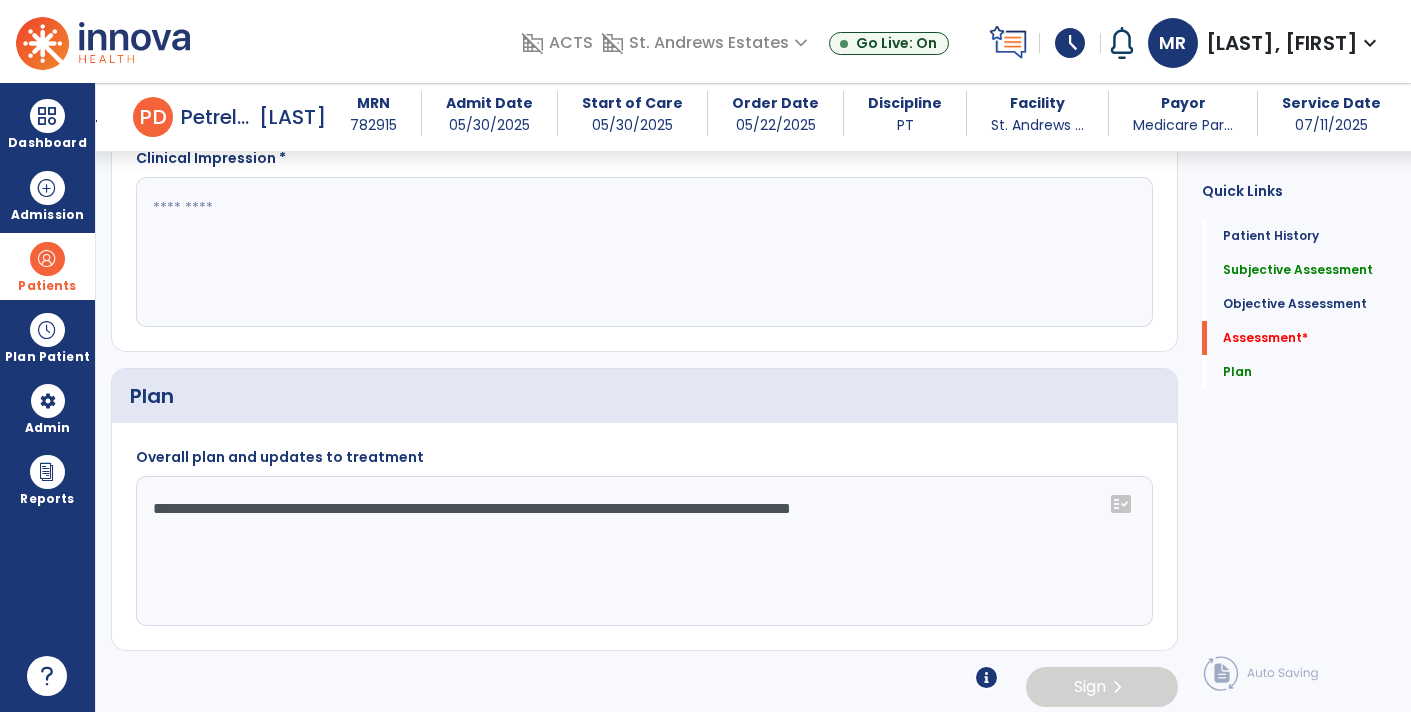 scroll, scrollTop: 1968, scrollLeft: 0, axis: vertical 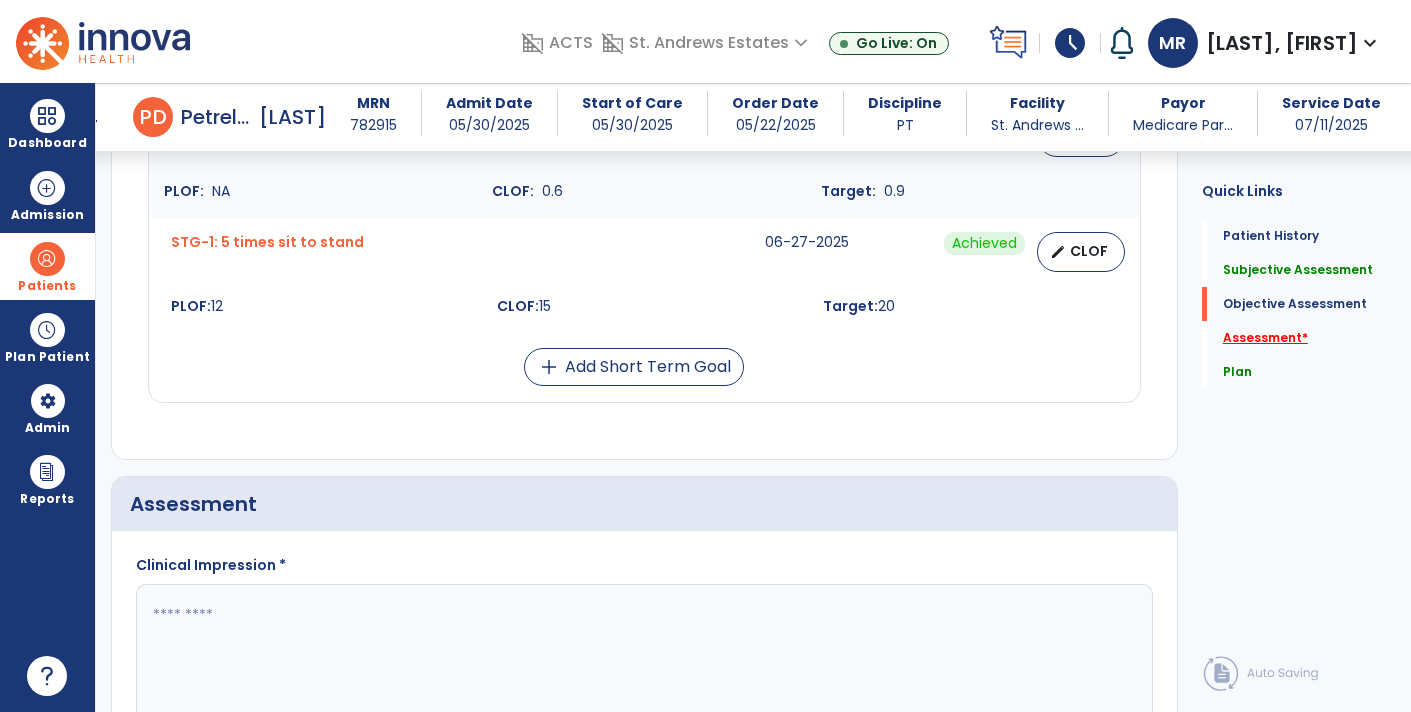type on "**********" 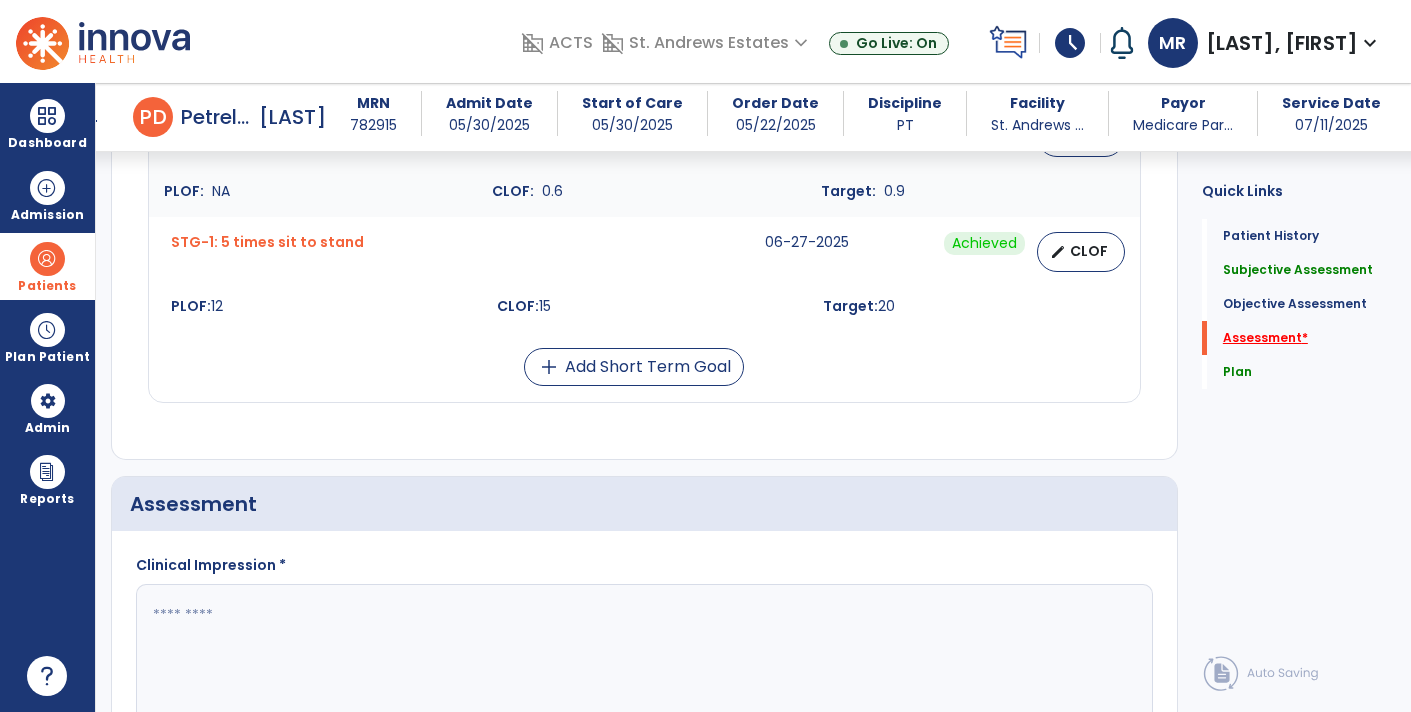 scroll, scrollTop: 1633, scrollLeft: 0, axis: vertical 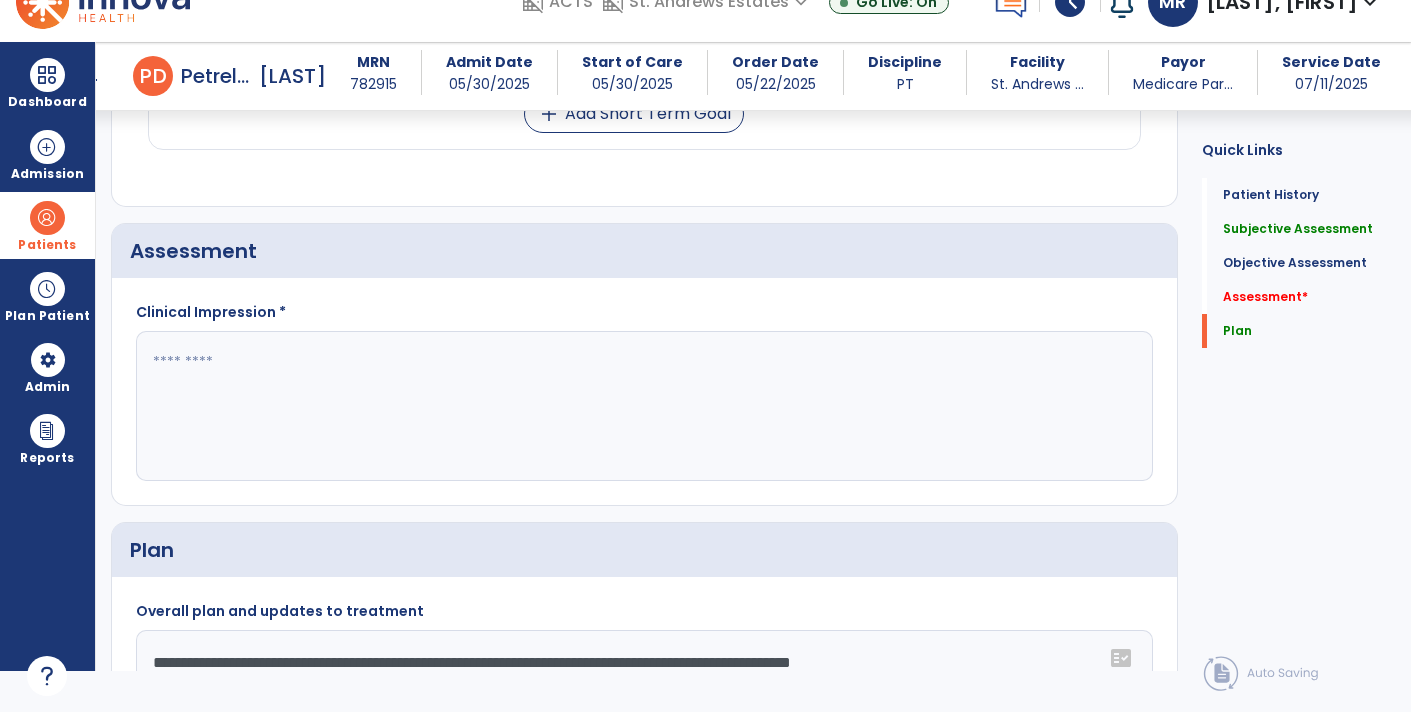 click 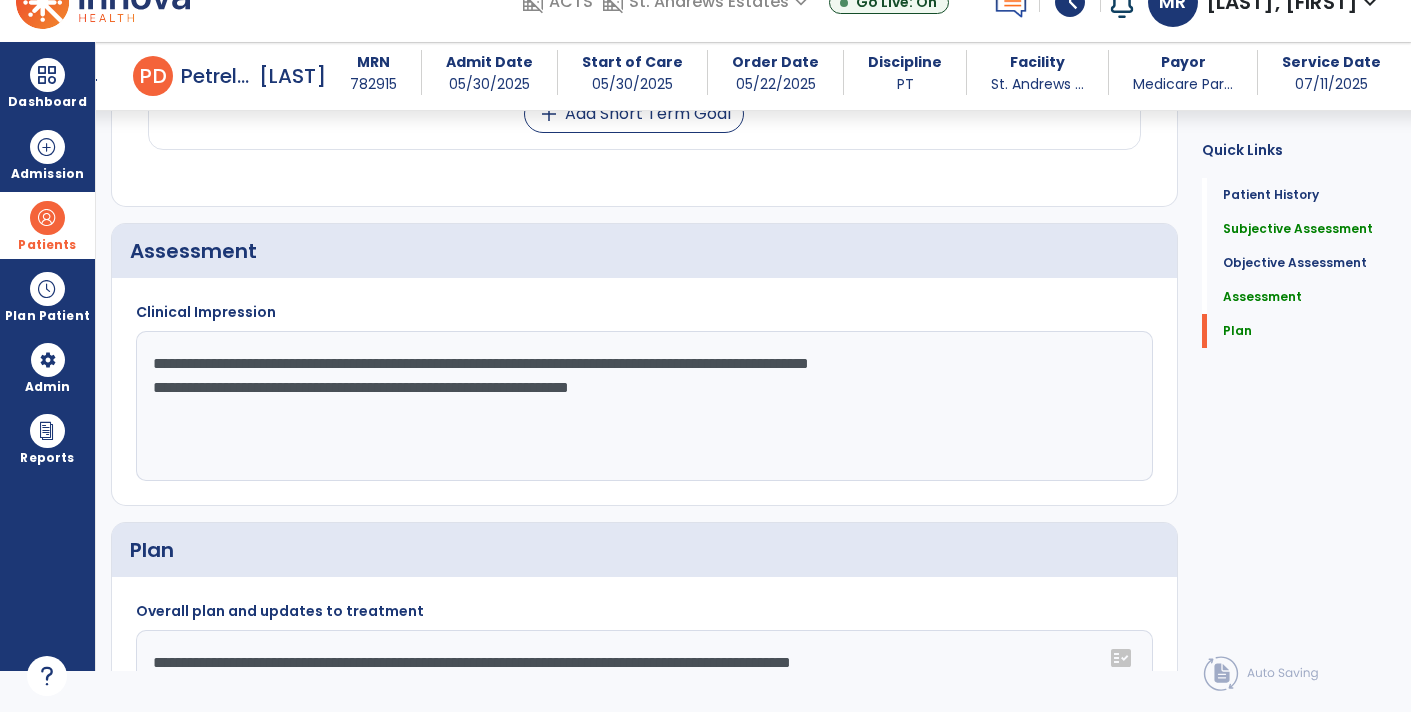 click on "**********" 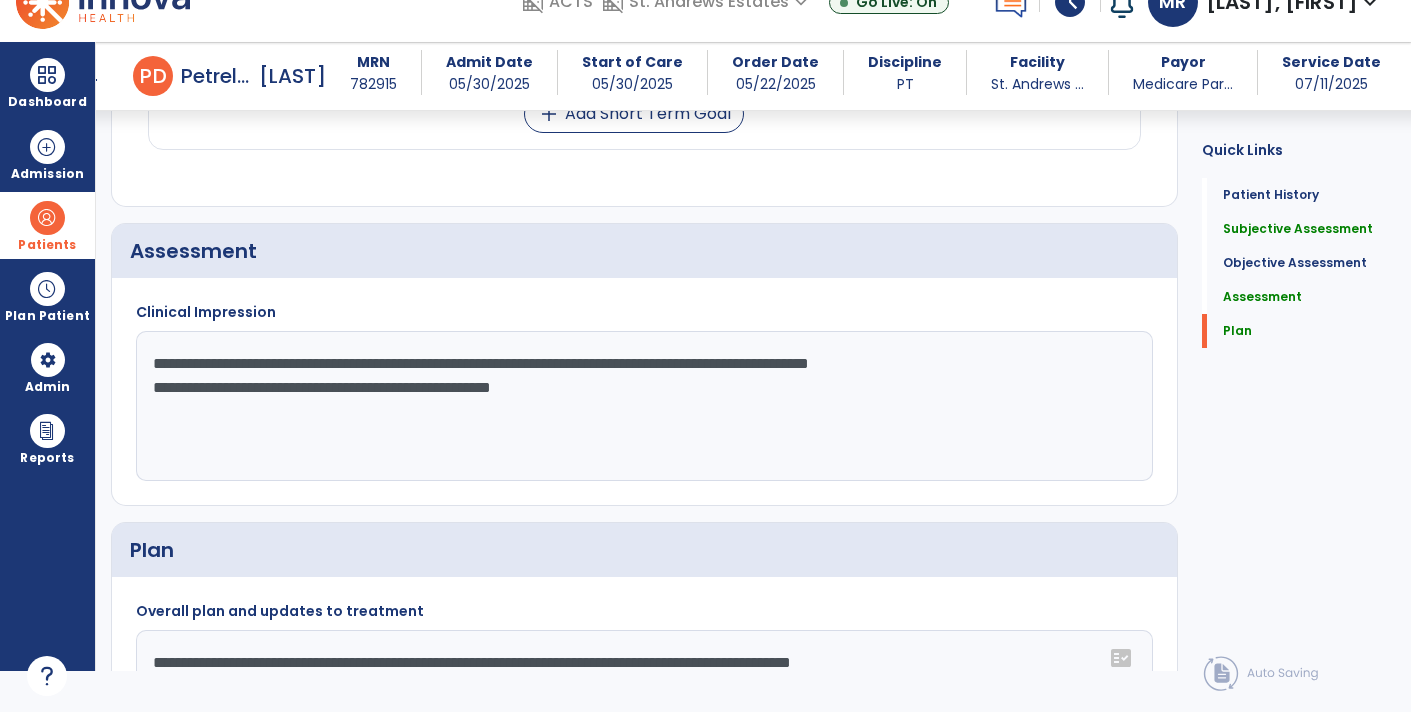 click on "**********" 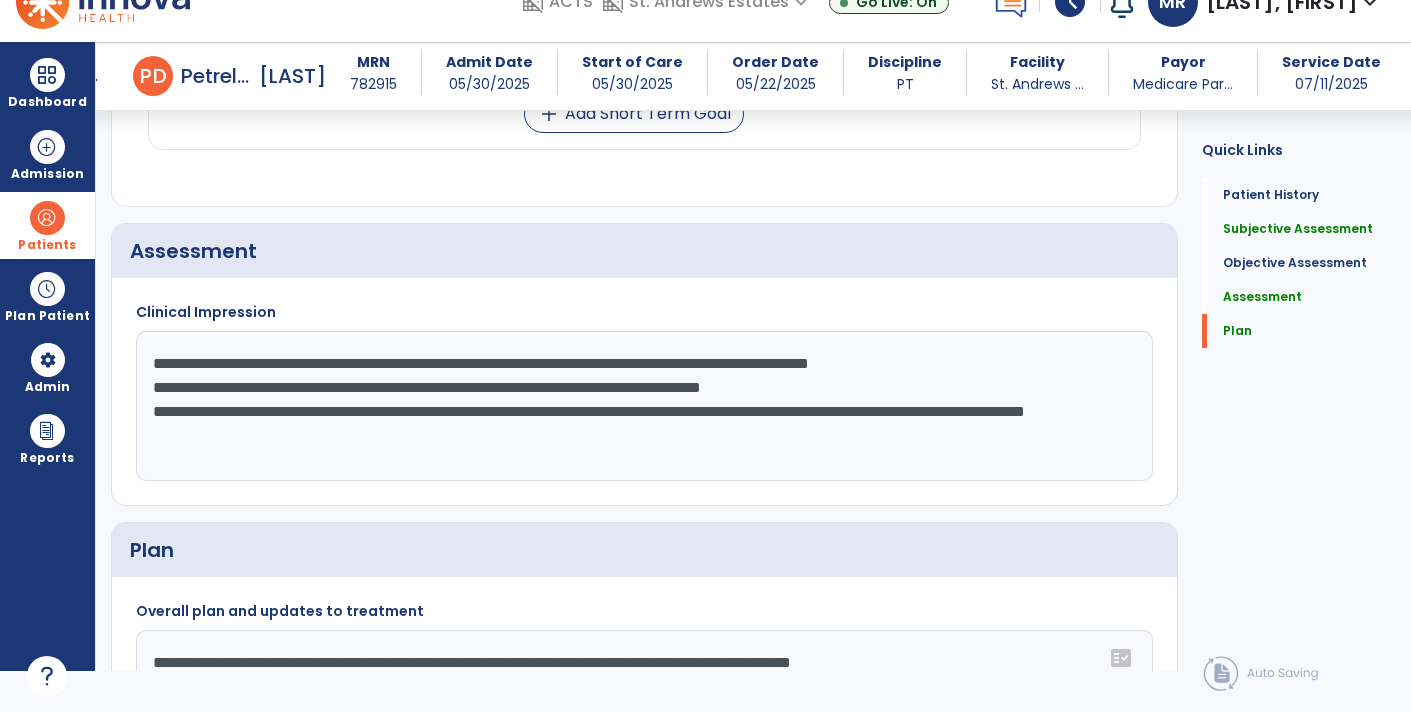 scroll, scrollTop: 1922, scrollLeft: 0, axis: vertical 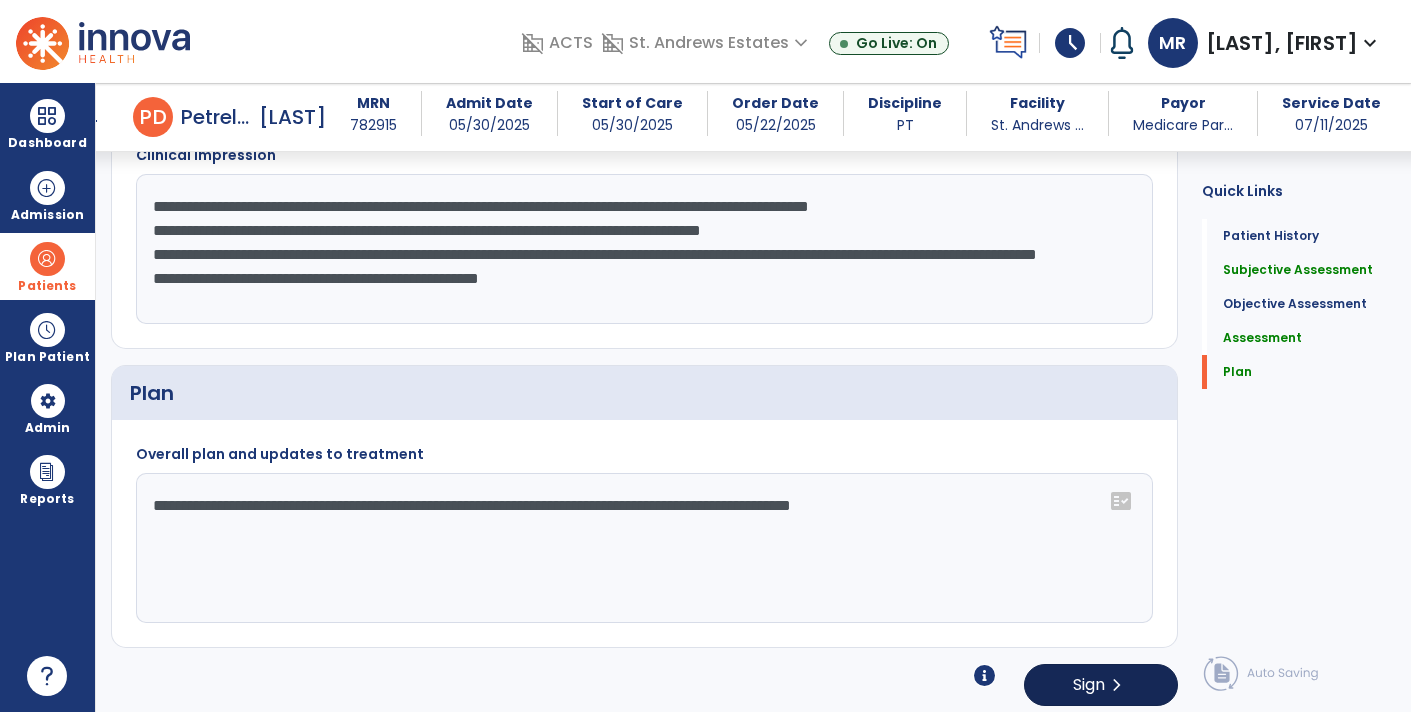 type on "**********" 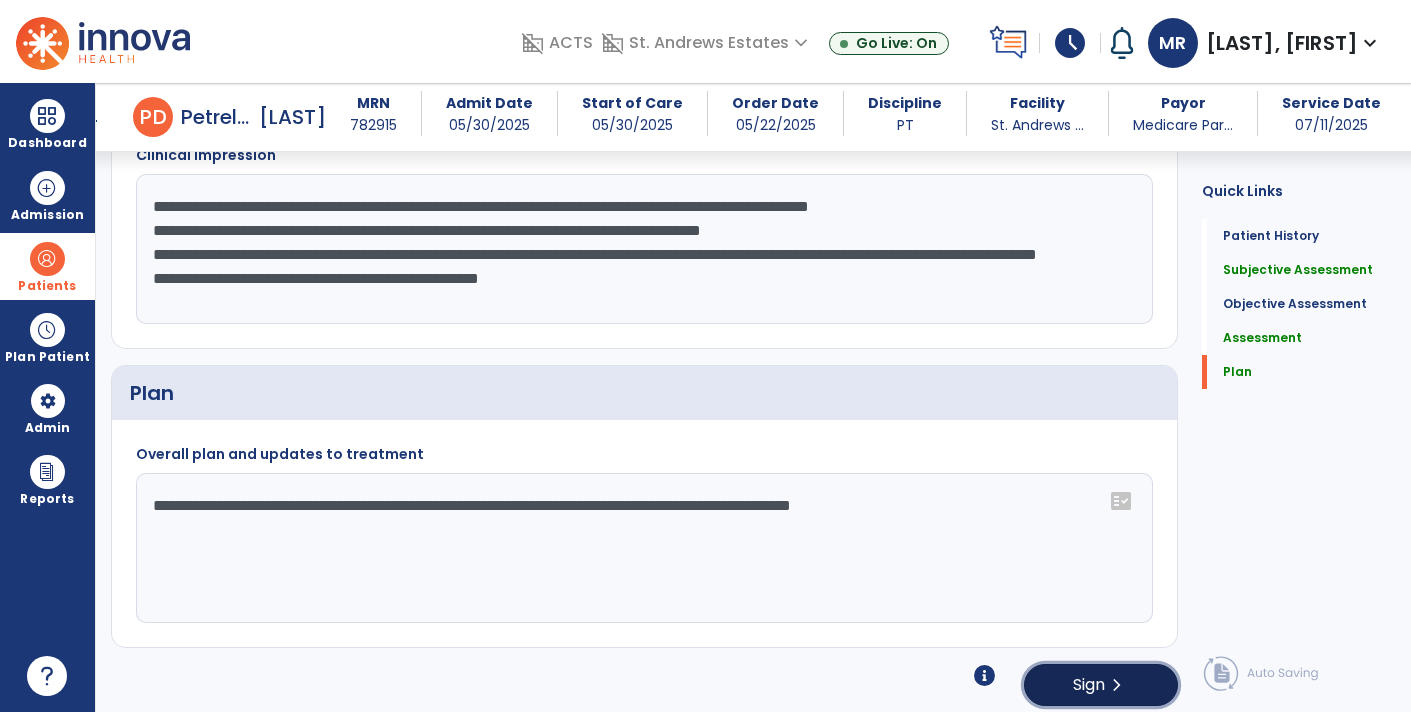 click on "Sign  chevron_right" 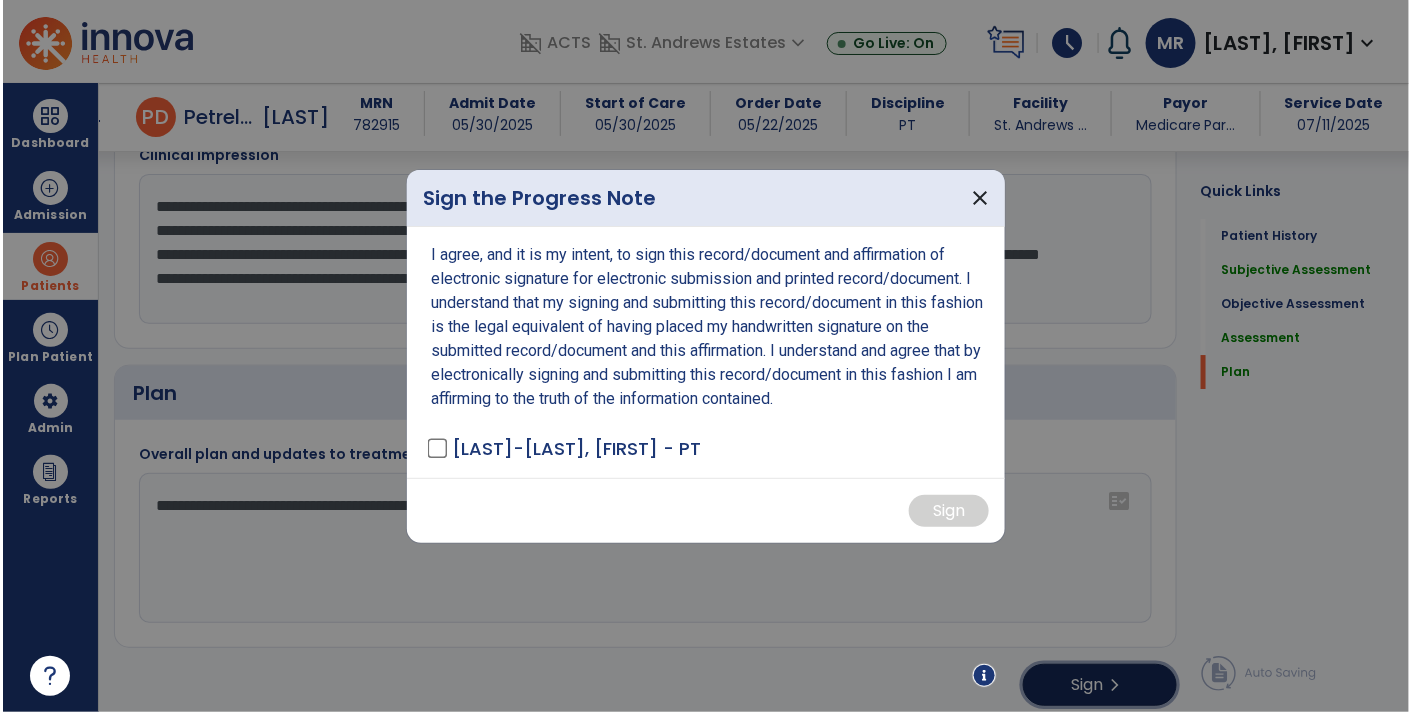 scroll, scrollTop: 1969, scrollLeft: 0, axis: vertical 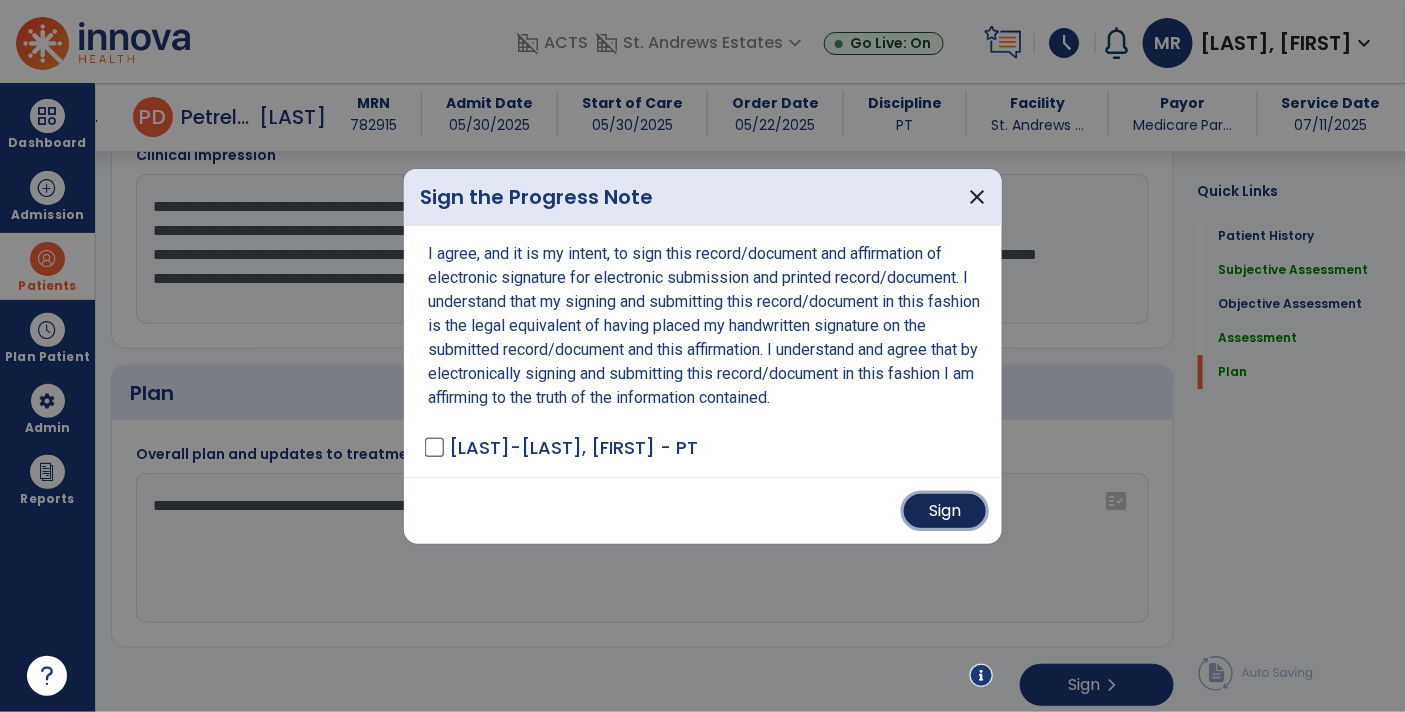 click on "Sign" at bounding box center (945, 511) 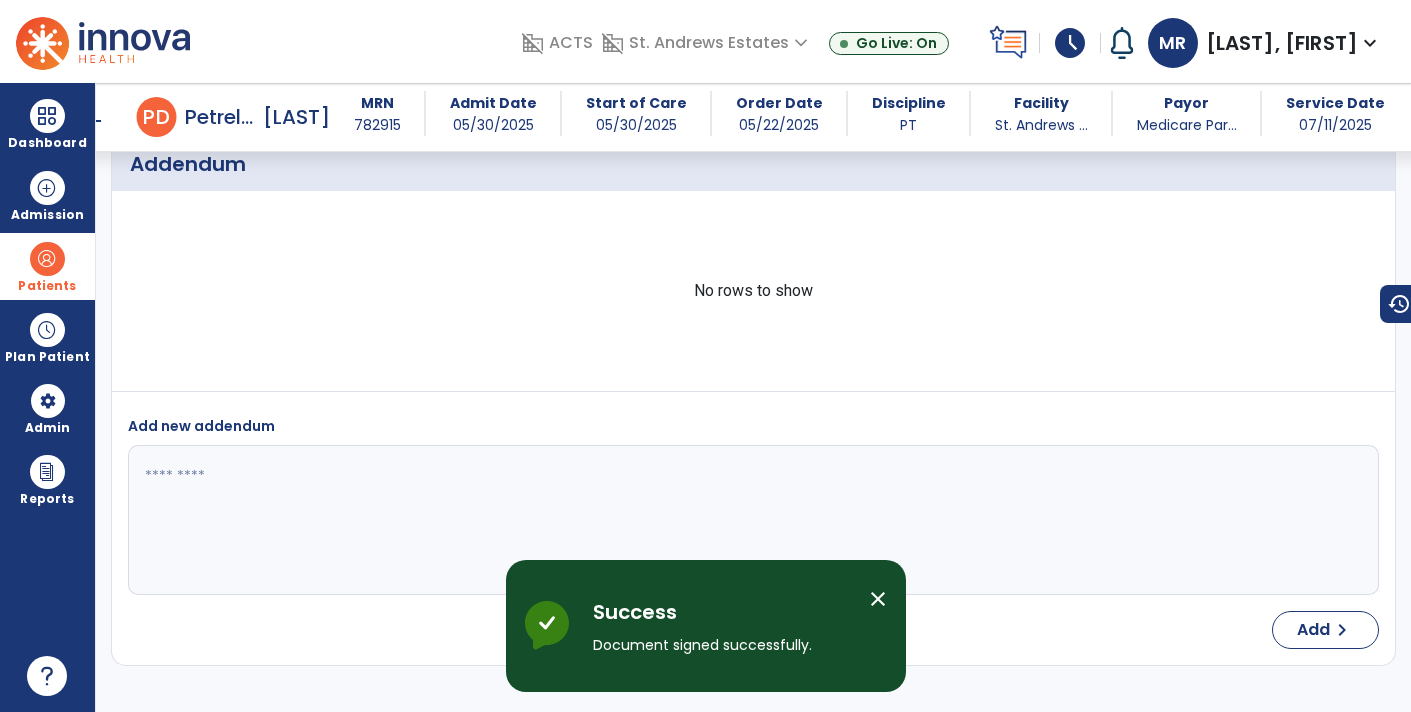scroll, scrollTop: 2506, scrollLeft: 0, axis: vertical 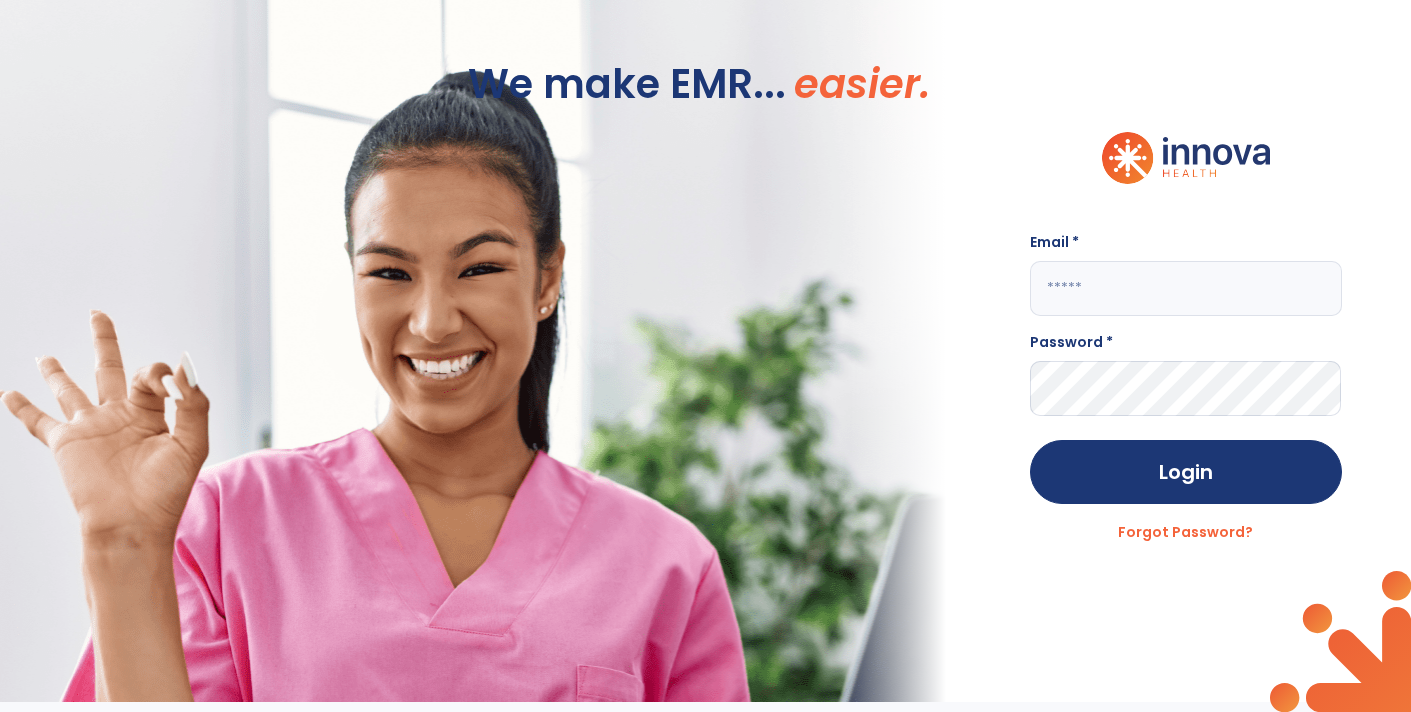 type on "**********" 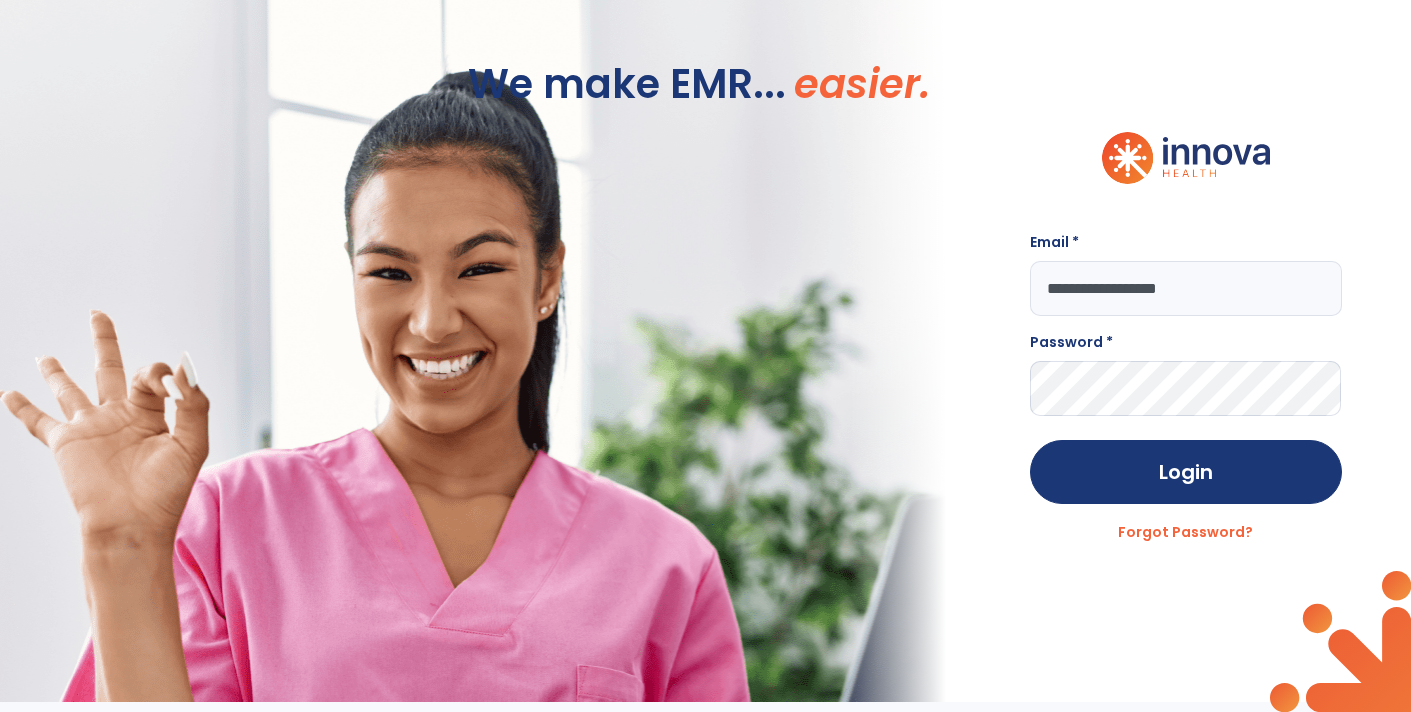 scroll, scrollTop: 0, scrollLeft: 0, axis: both 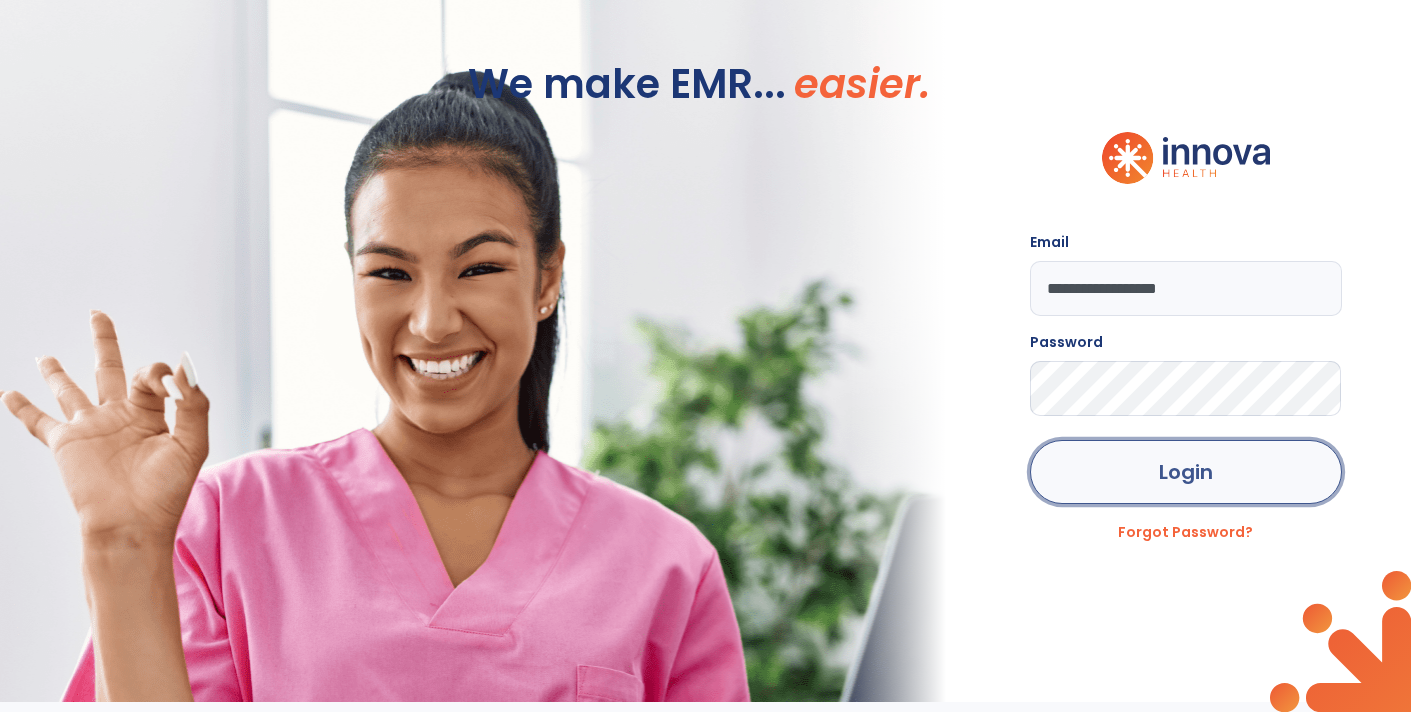 click on "Login" 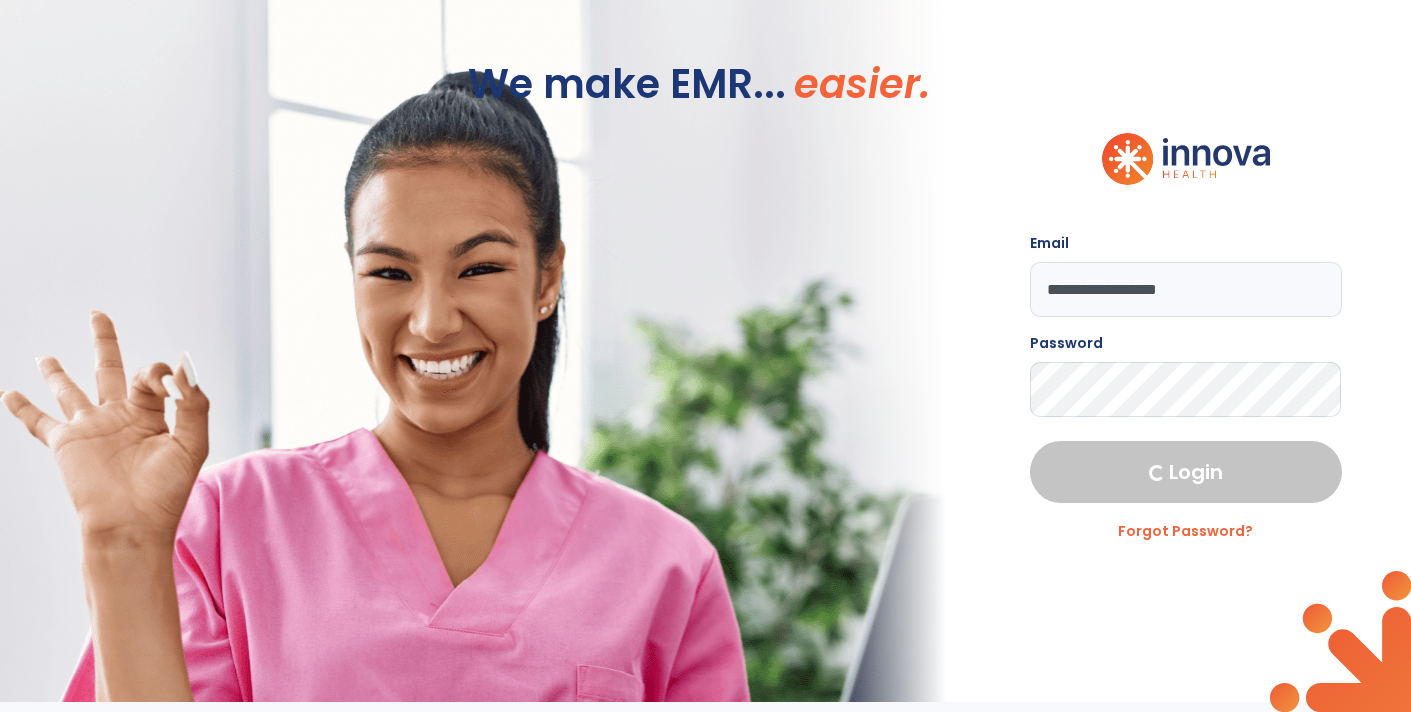 select on "****" 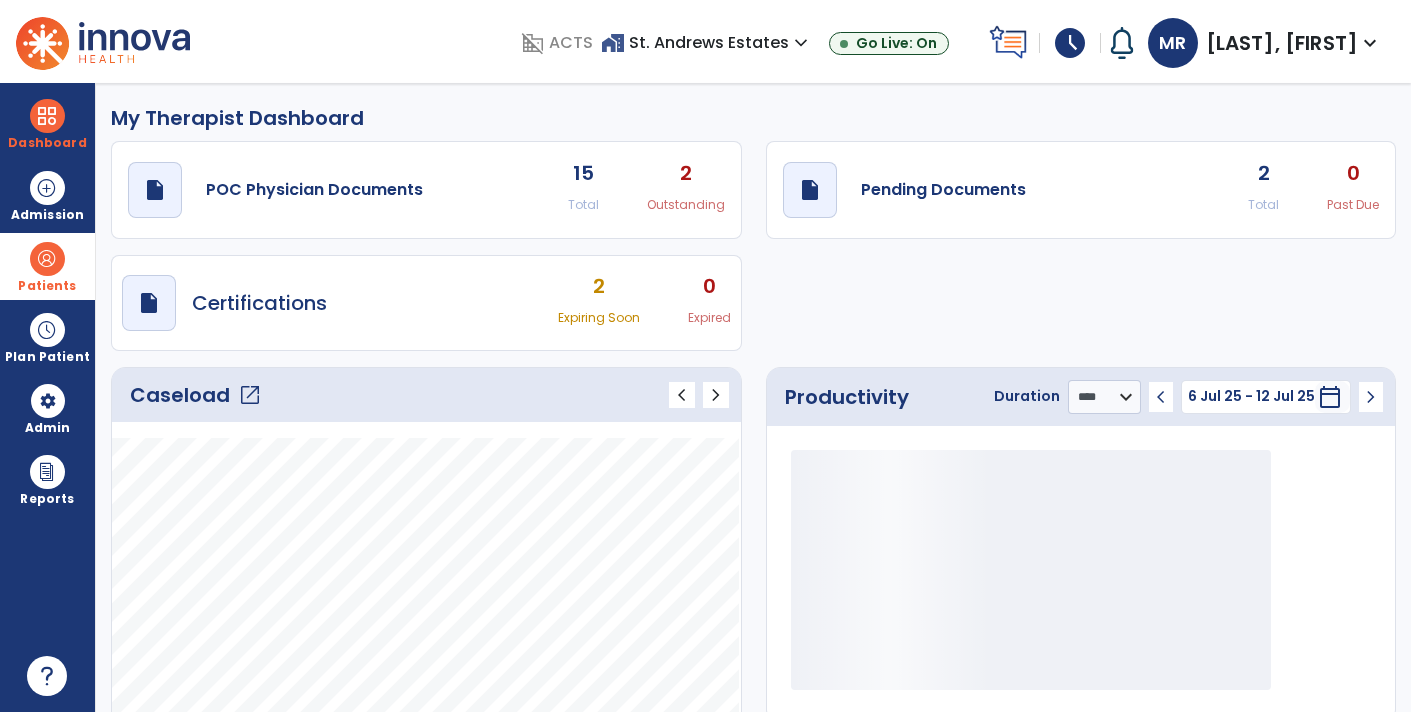 click at bounding box center [47, 259] 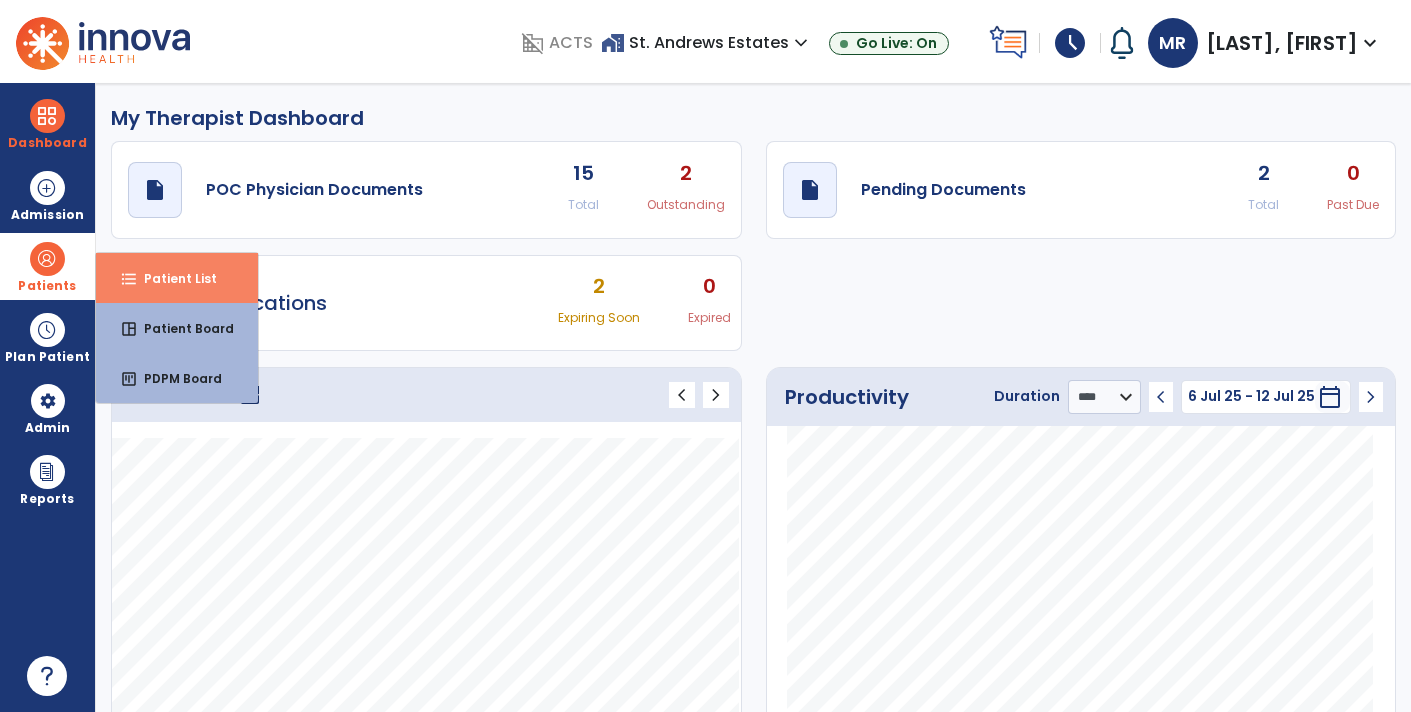 click on "format_list_bulleted  Patient List" at bounding box center [177, 278] 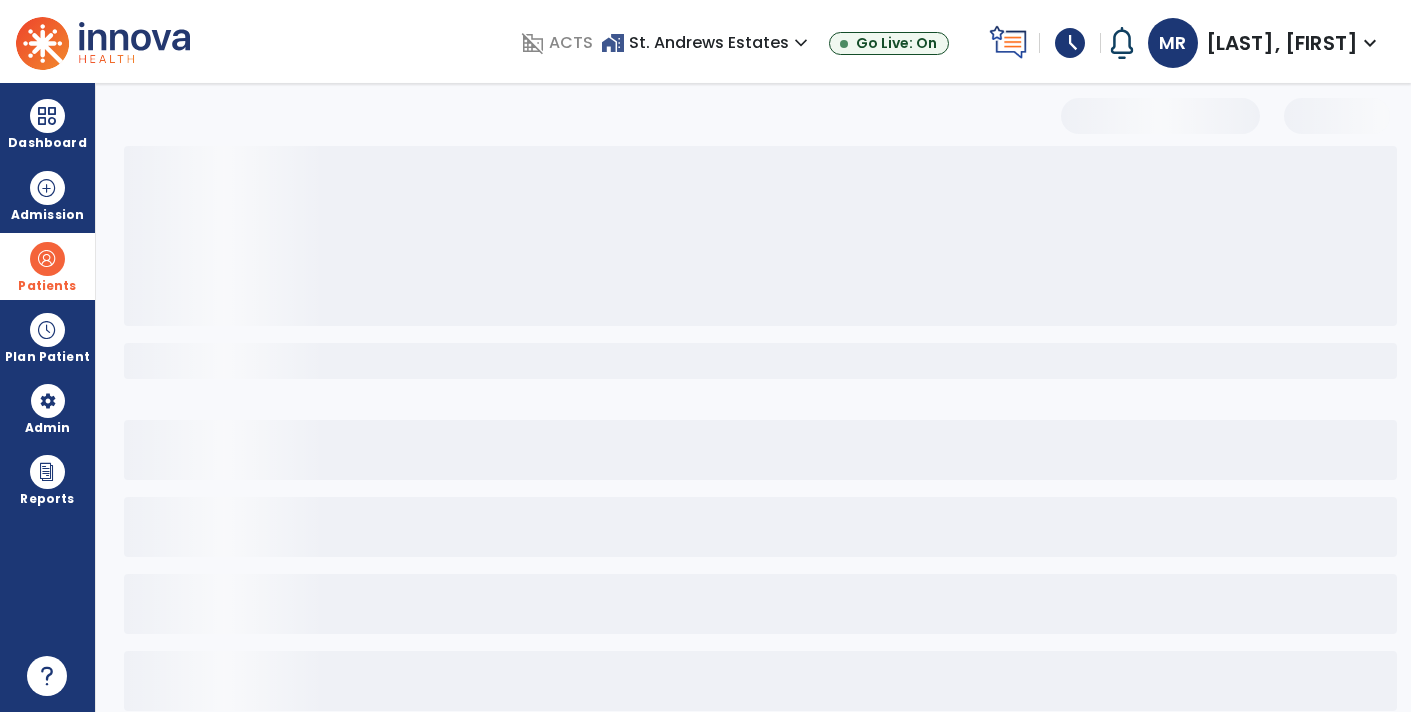 select on "***" 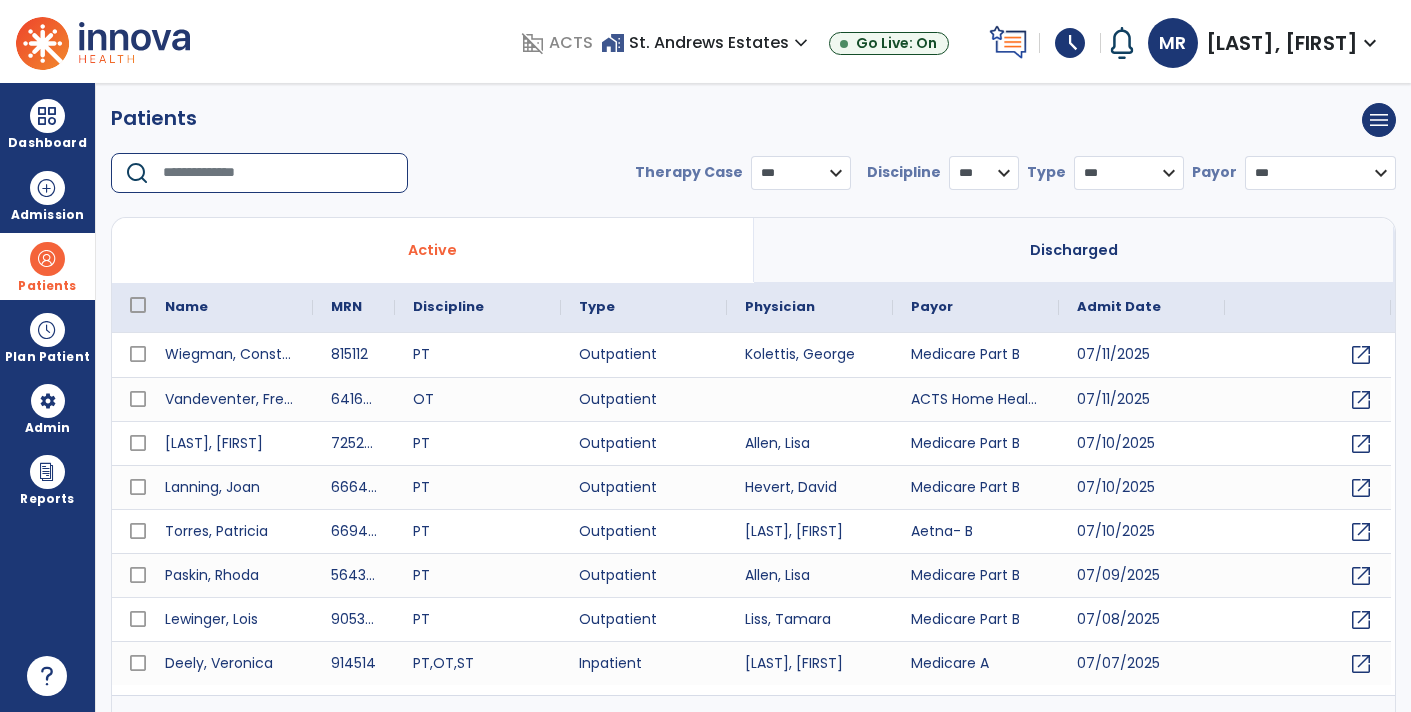 click at bounding box center (278, 173) 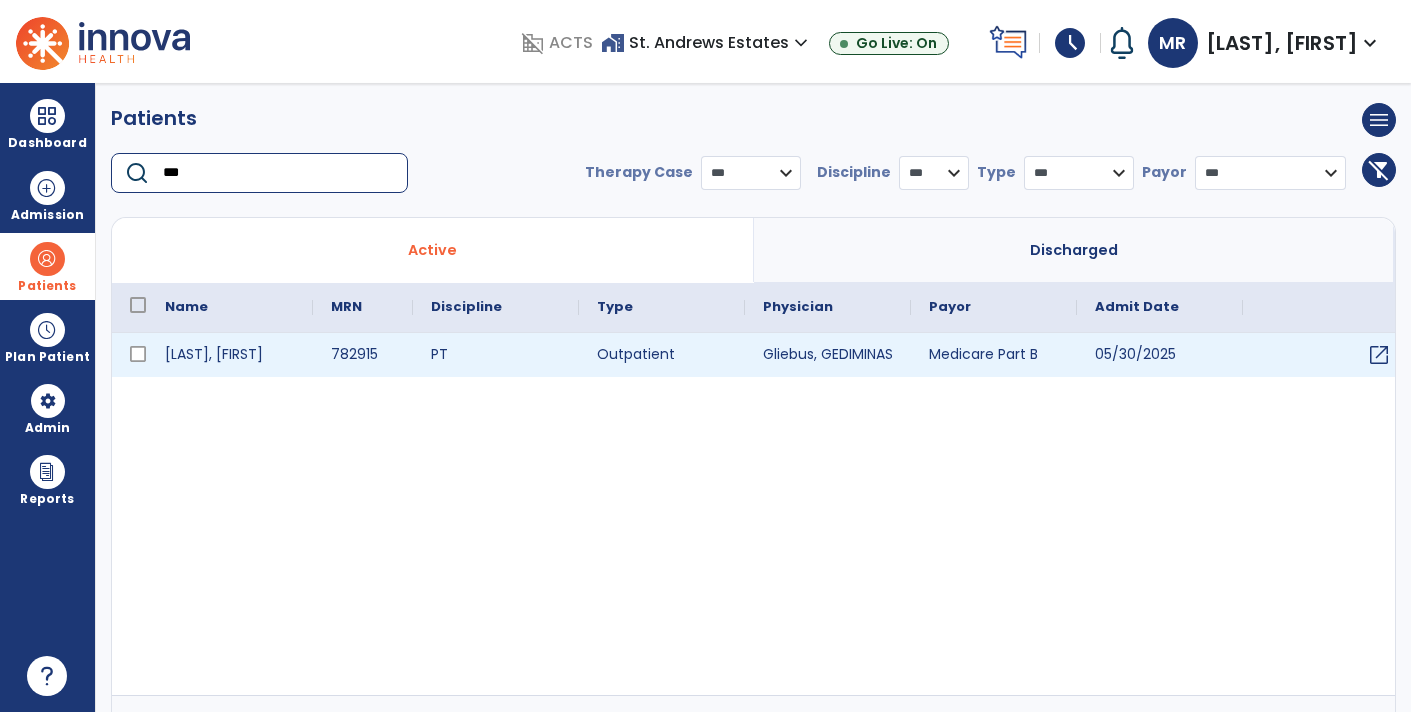 type on "***" 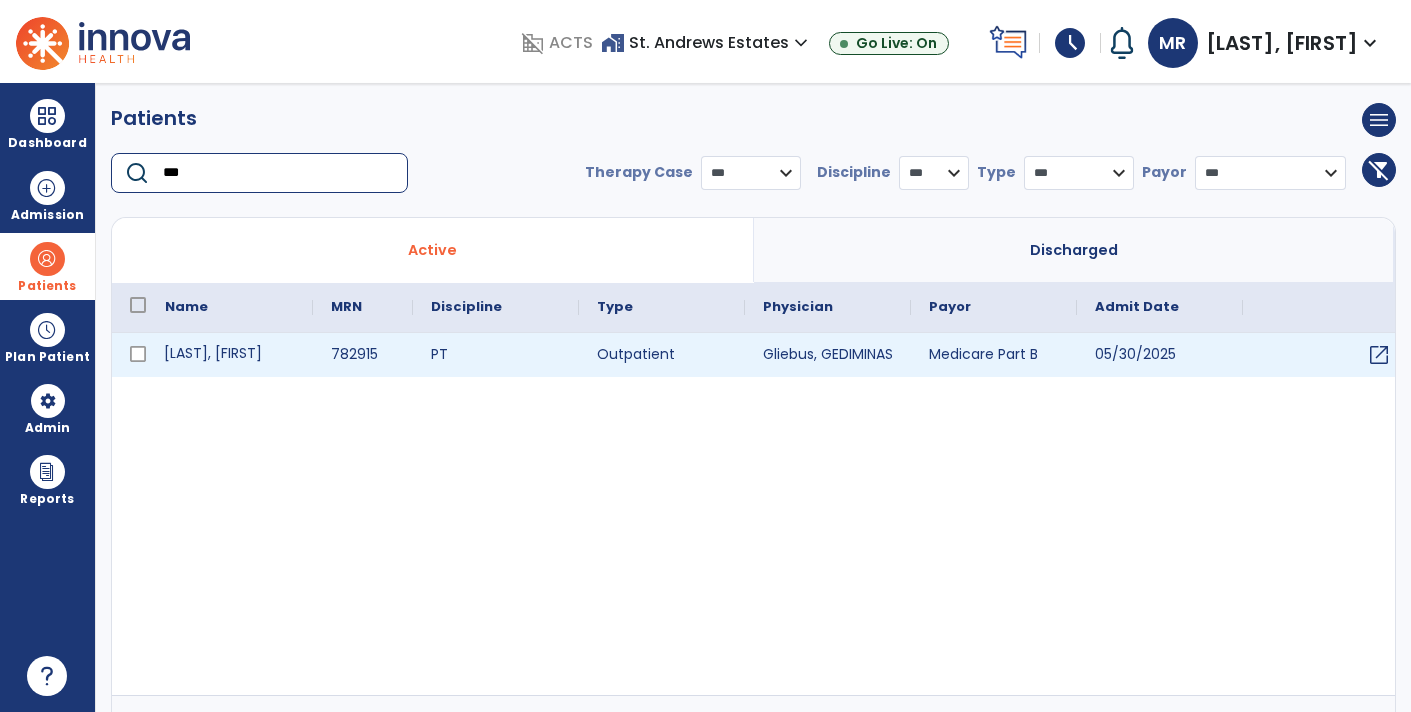 click on "[LAST], [FIRST]" at bounding box center (230, 355) 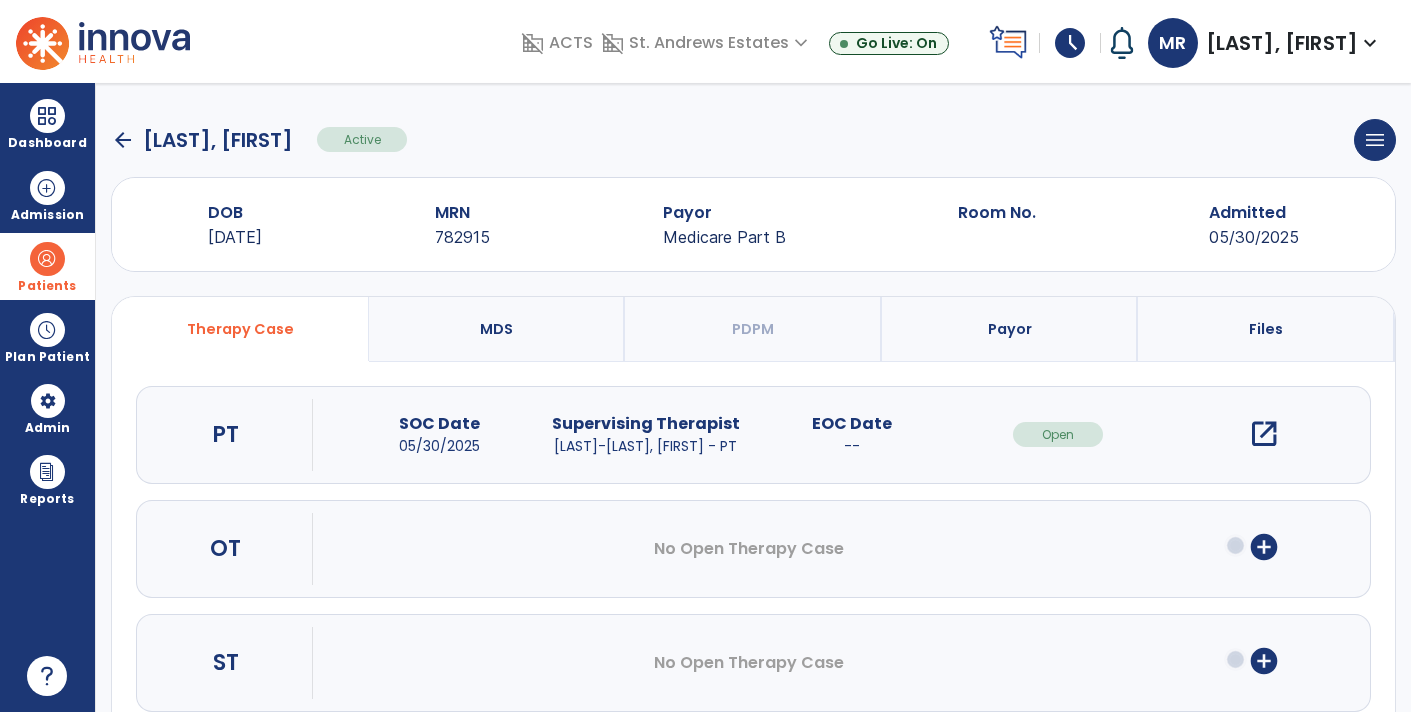 click on "open_in_new" at bounding box center [1264, 434] 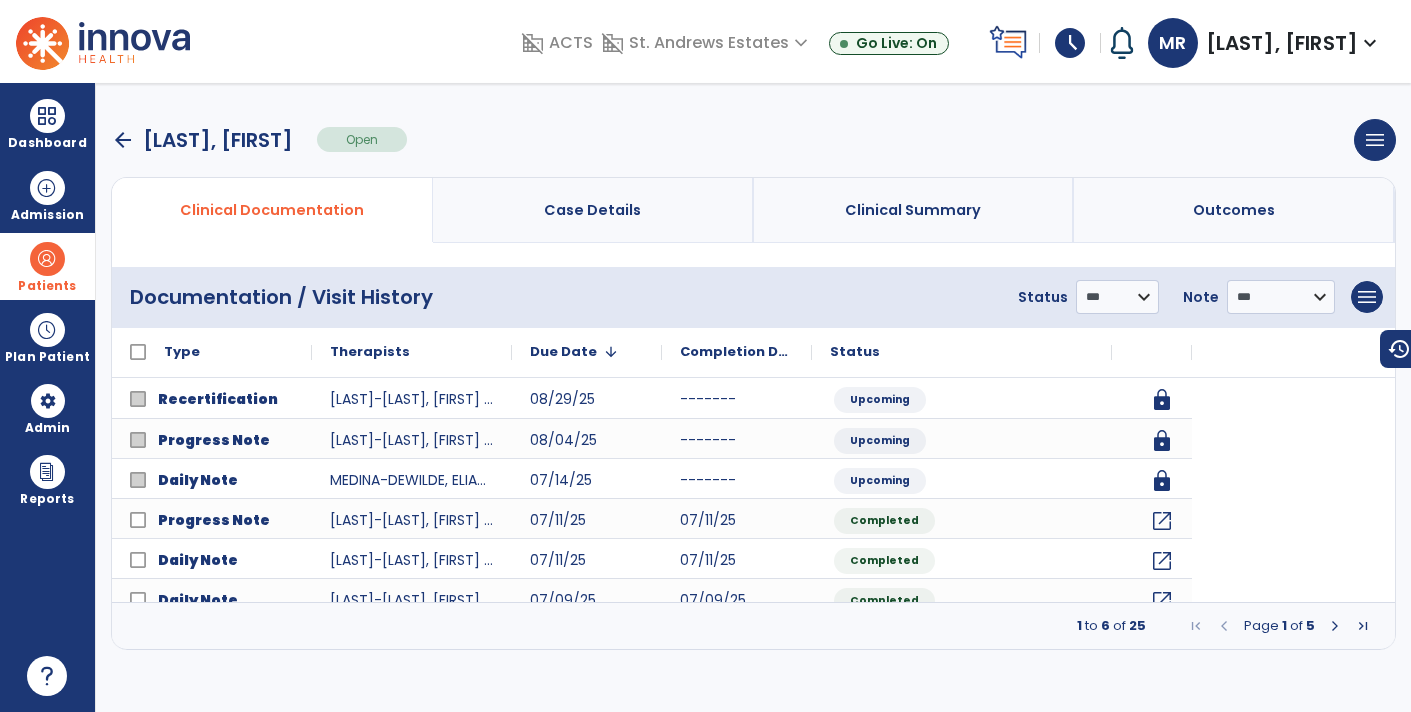 scroll, scrollTop: 0, scrollLeft: 0, axis: both 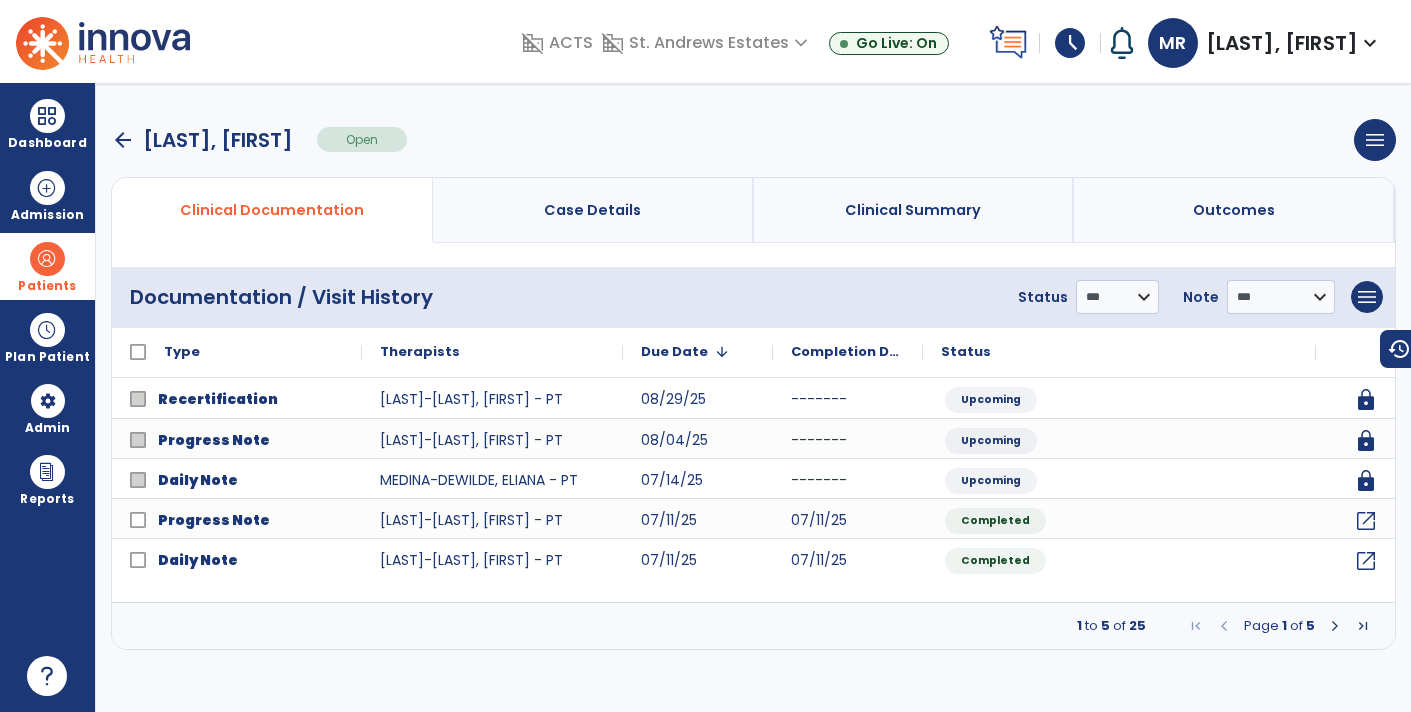 click at bounding box center (47, 259) 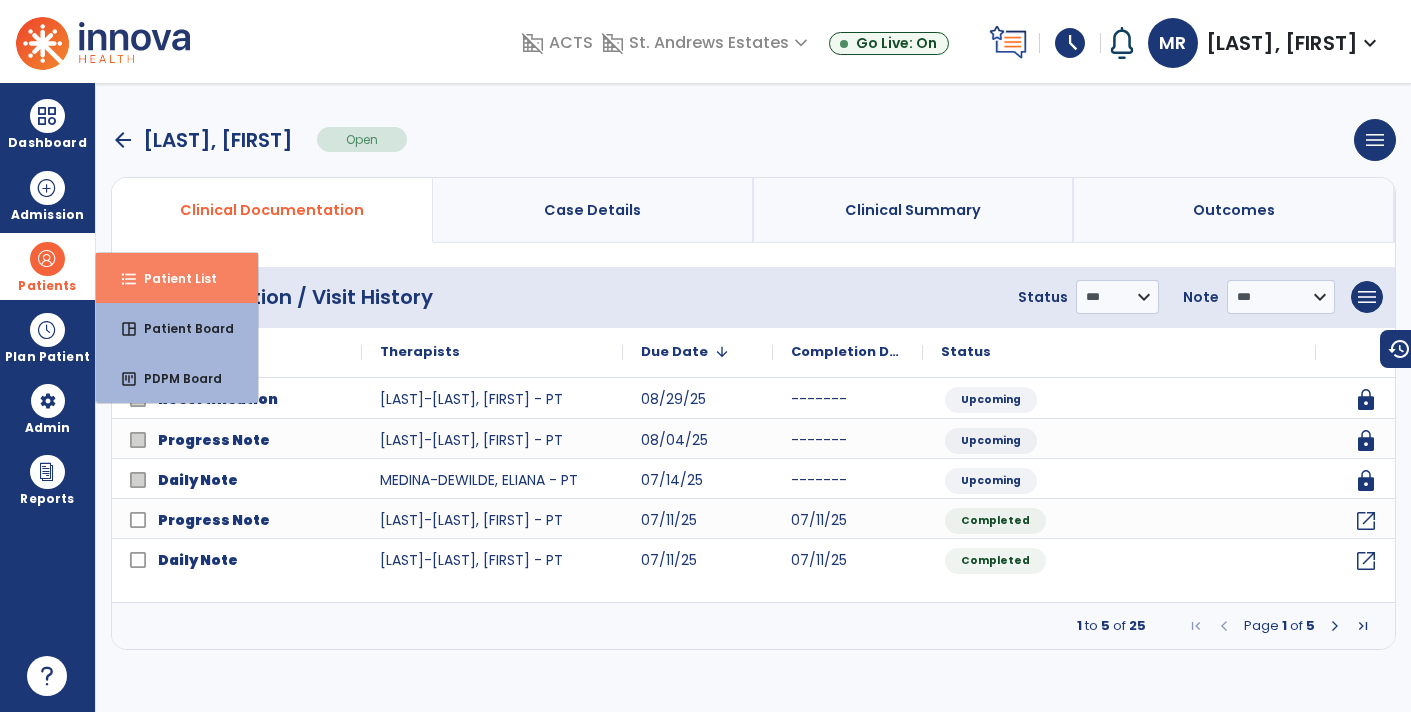 click on "Patient List" at bounding box center (172, 278) 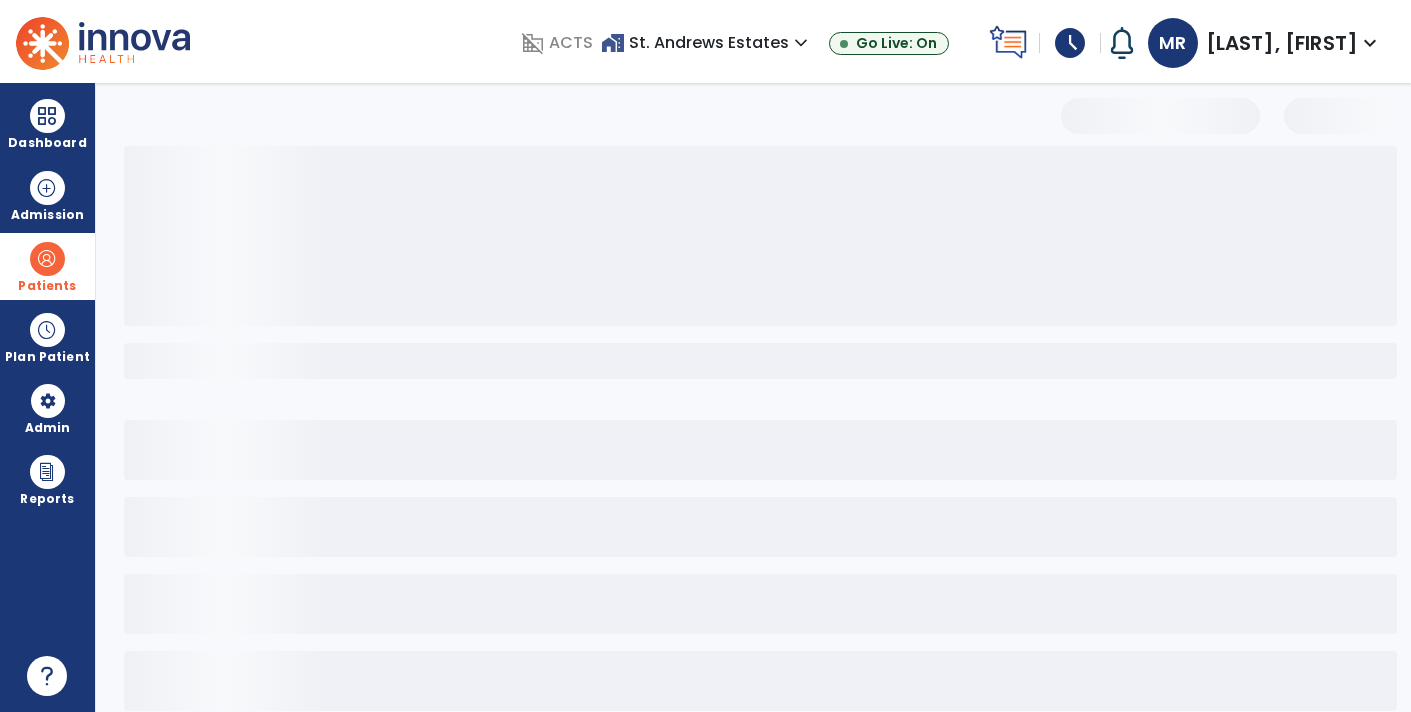 select on "***" 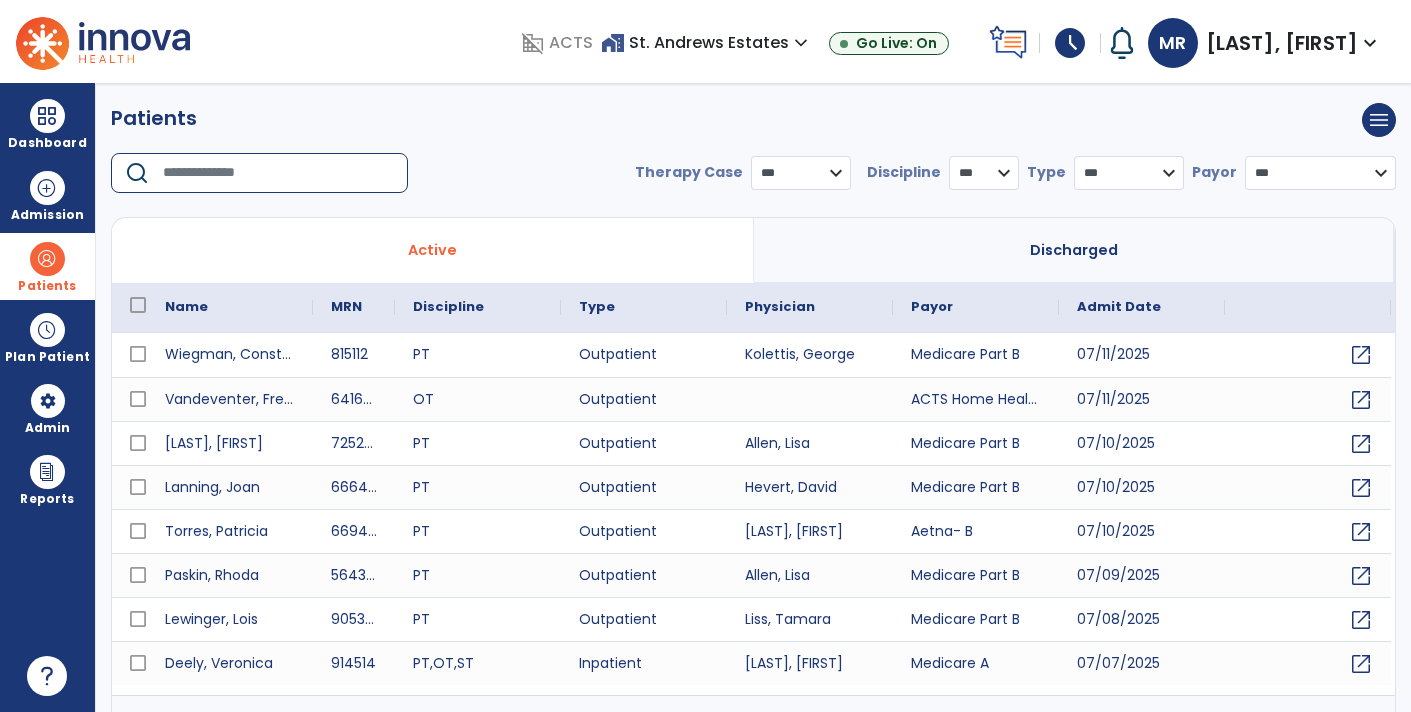 click at bounding box center [278, 173] 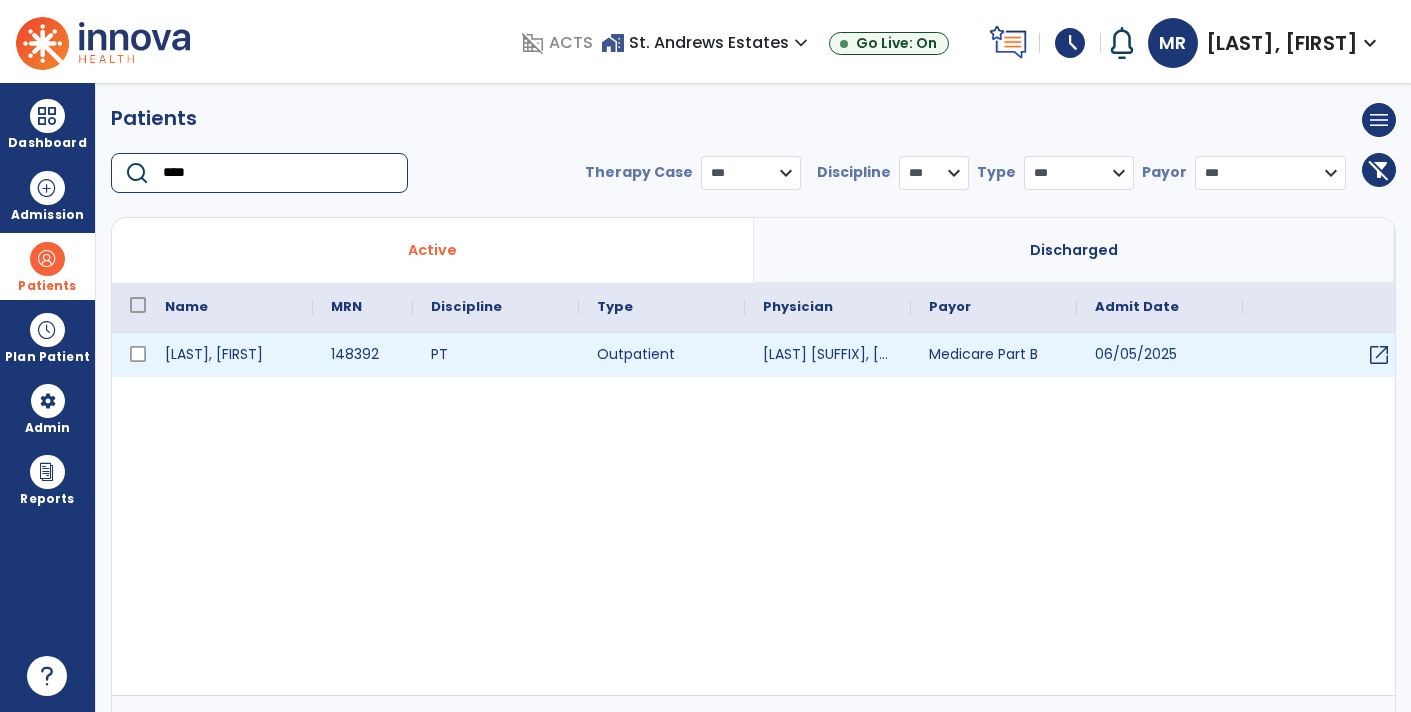 type on "****" 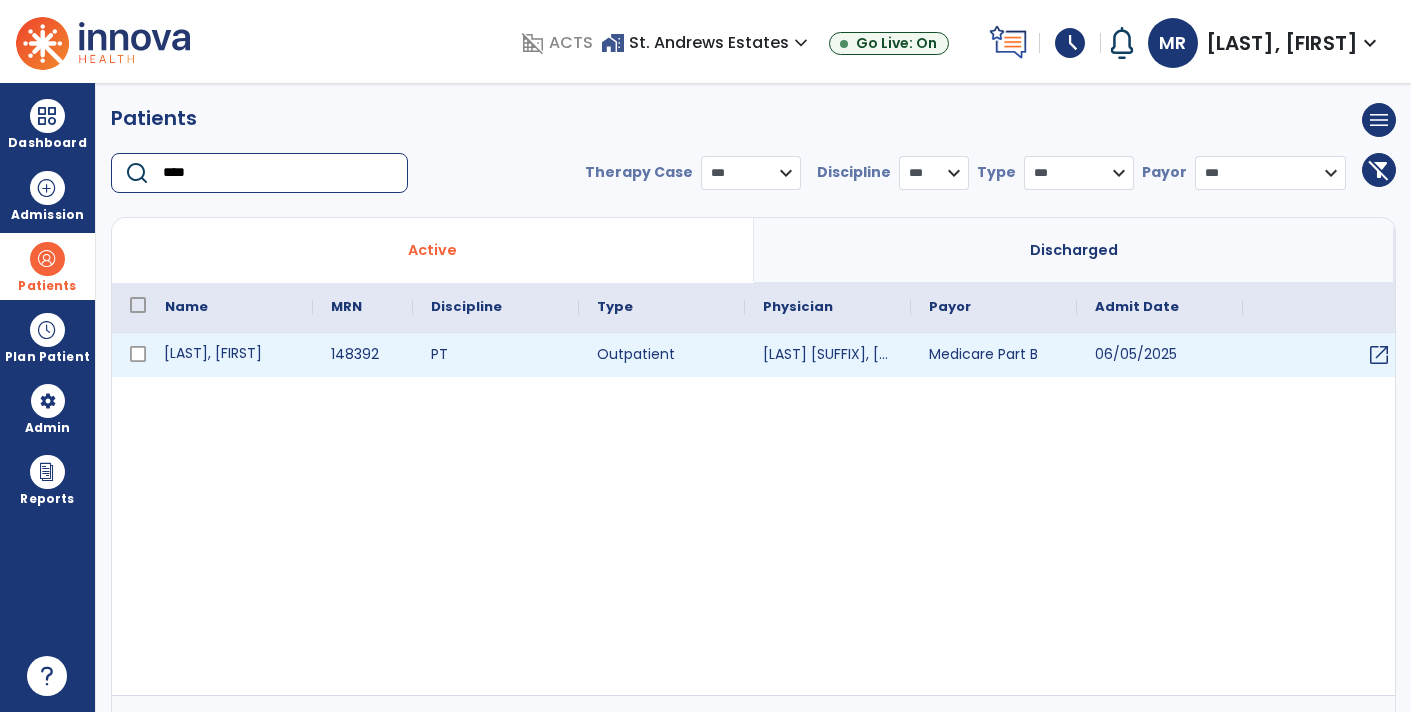 click on "[LAST], [FIRST]" at bounding box center [230, 355] 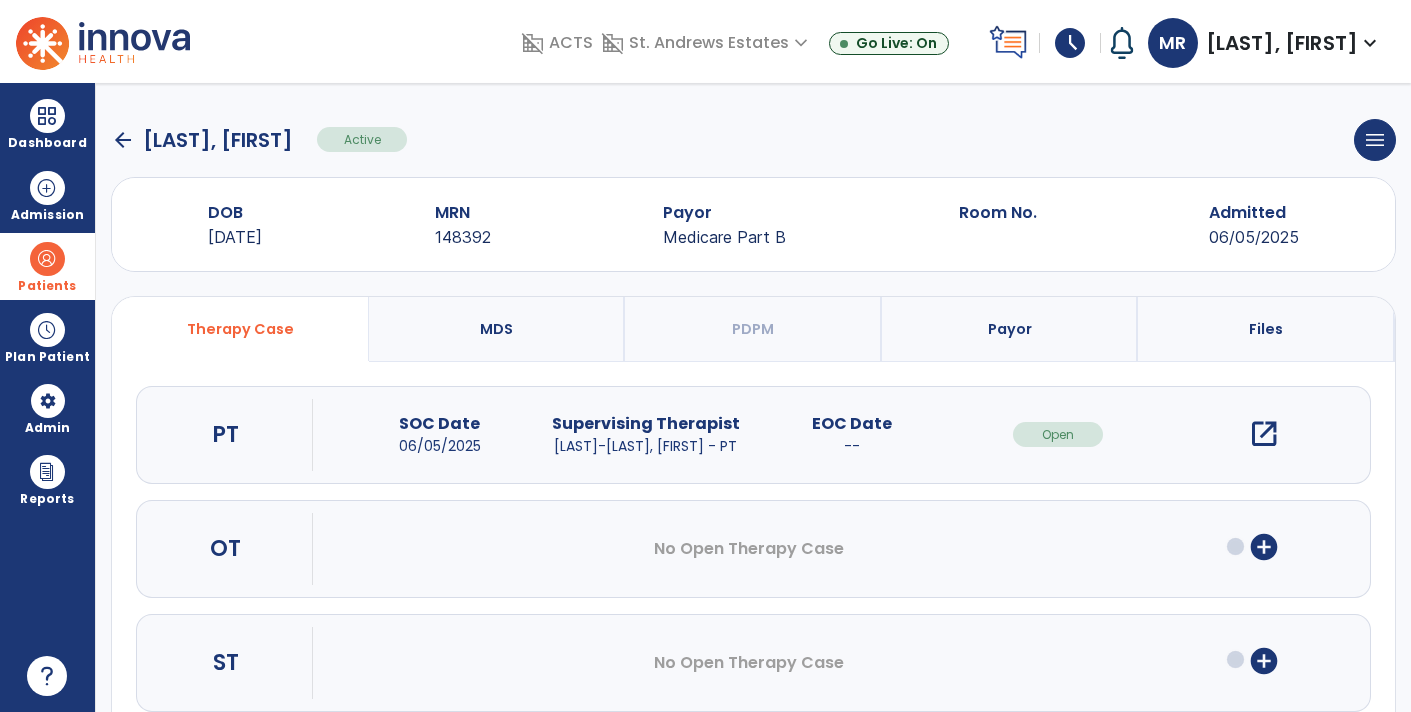 click on "open_in_new" at bounding box center (1264, 434) 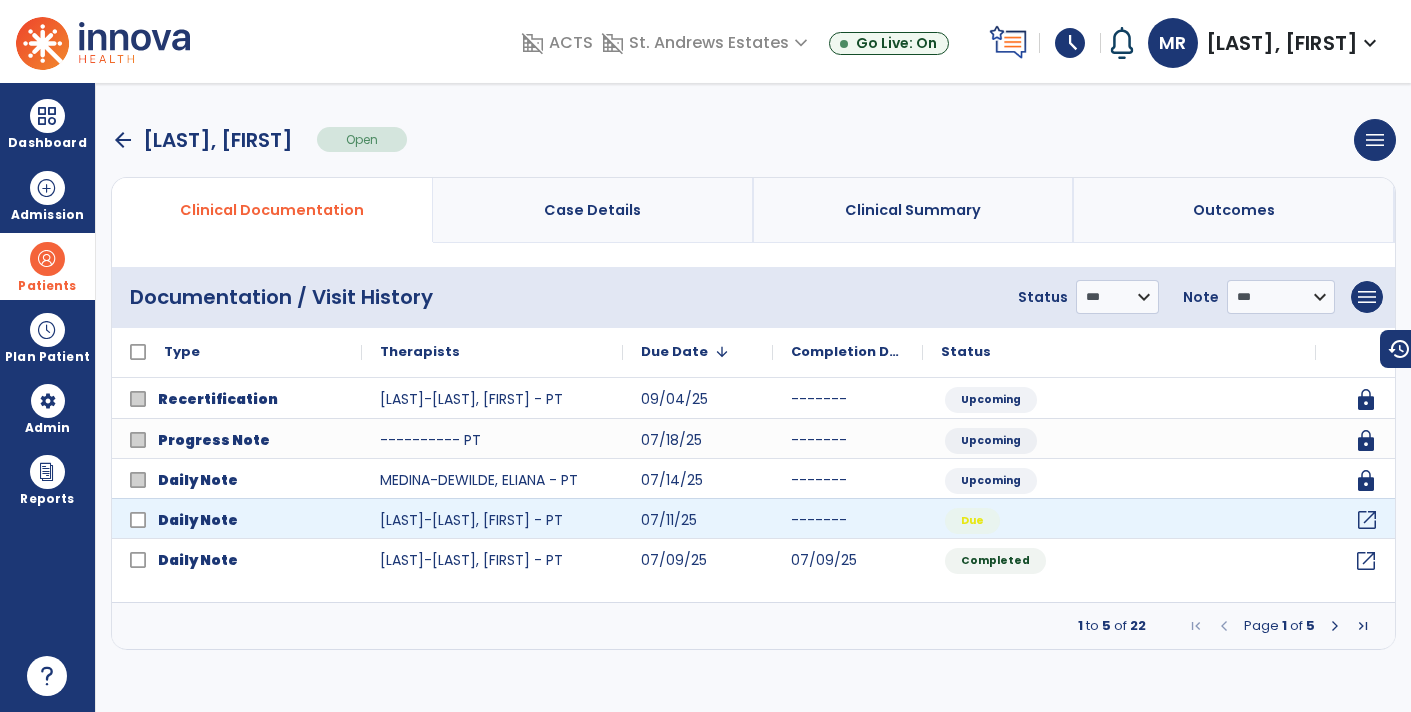 click on "open_in_new" 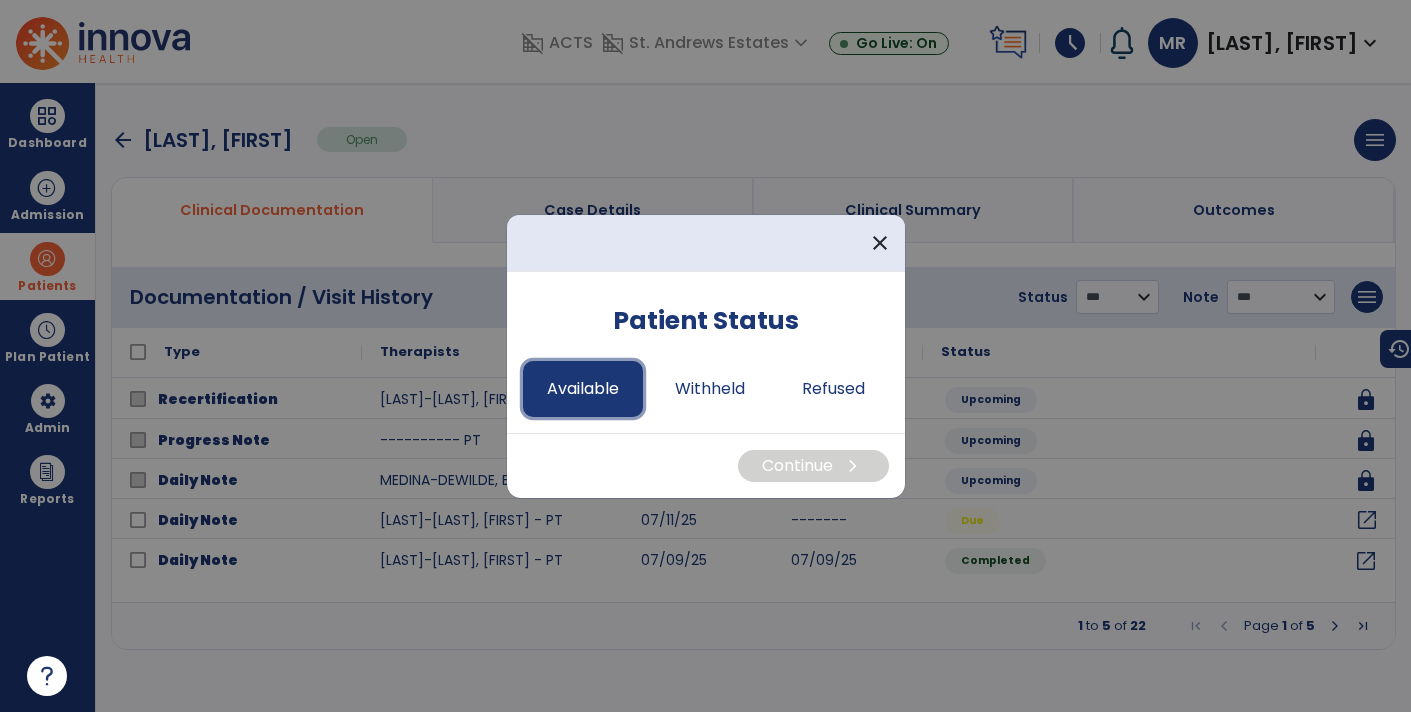 click on "Available" at bounding box center (583, 389) 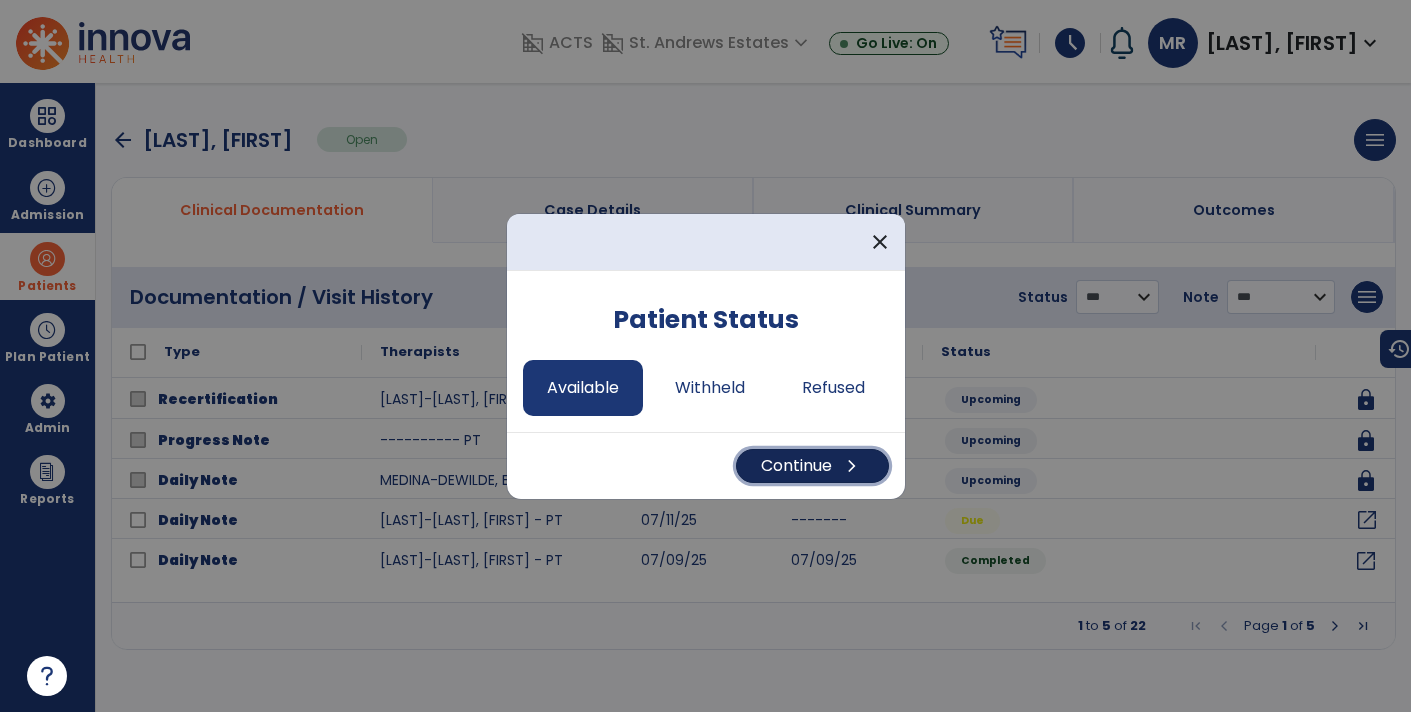 click on "Continue   chevron_right" at bounding box center [812, 466] 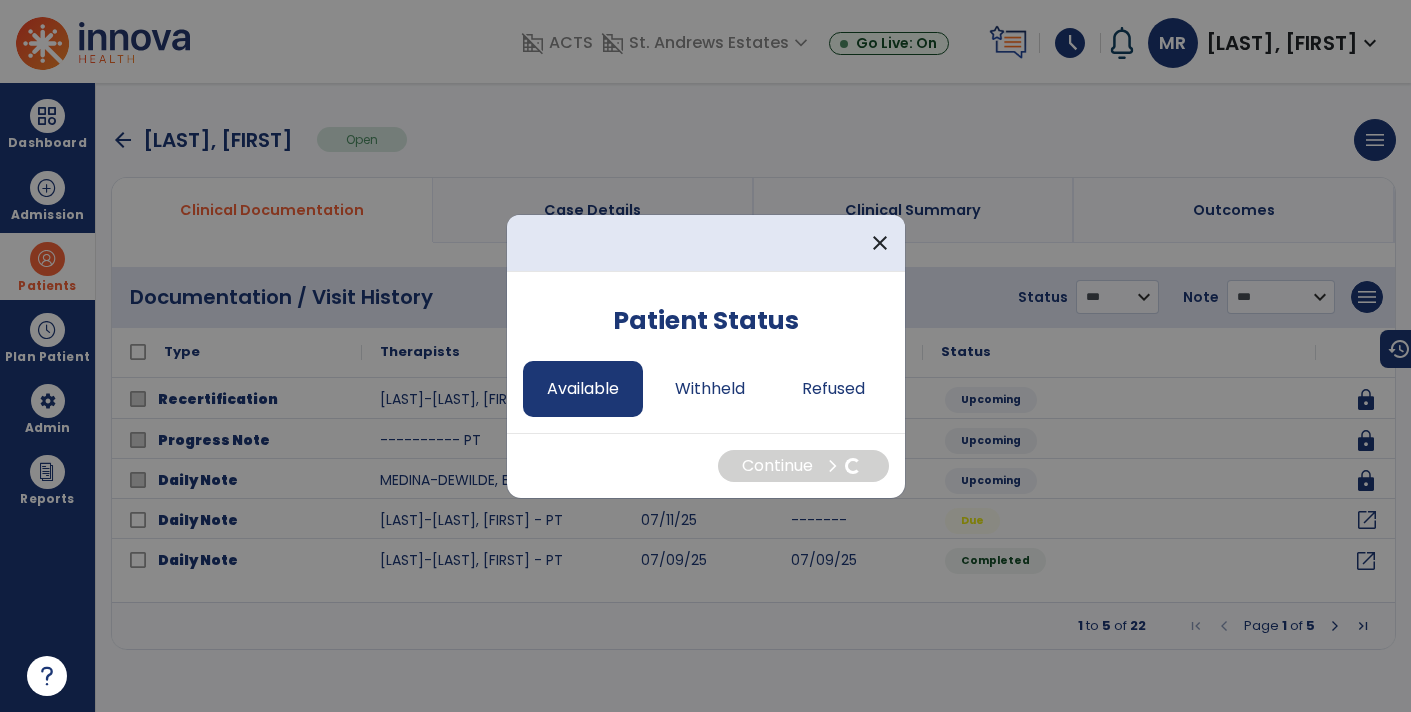 select on "*" 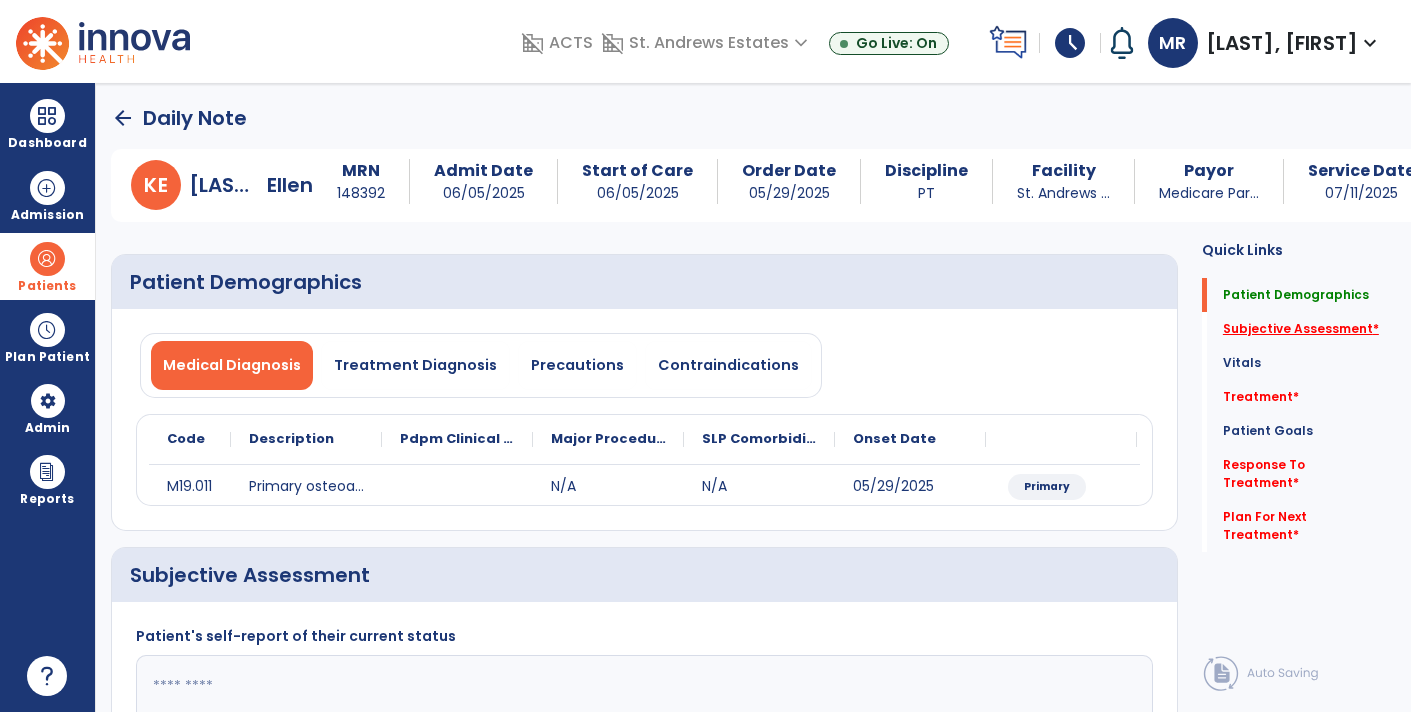 click on "Subjective Assessment   *" 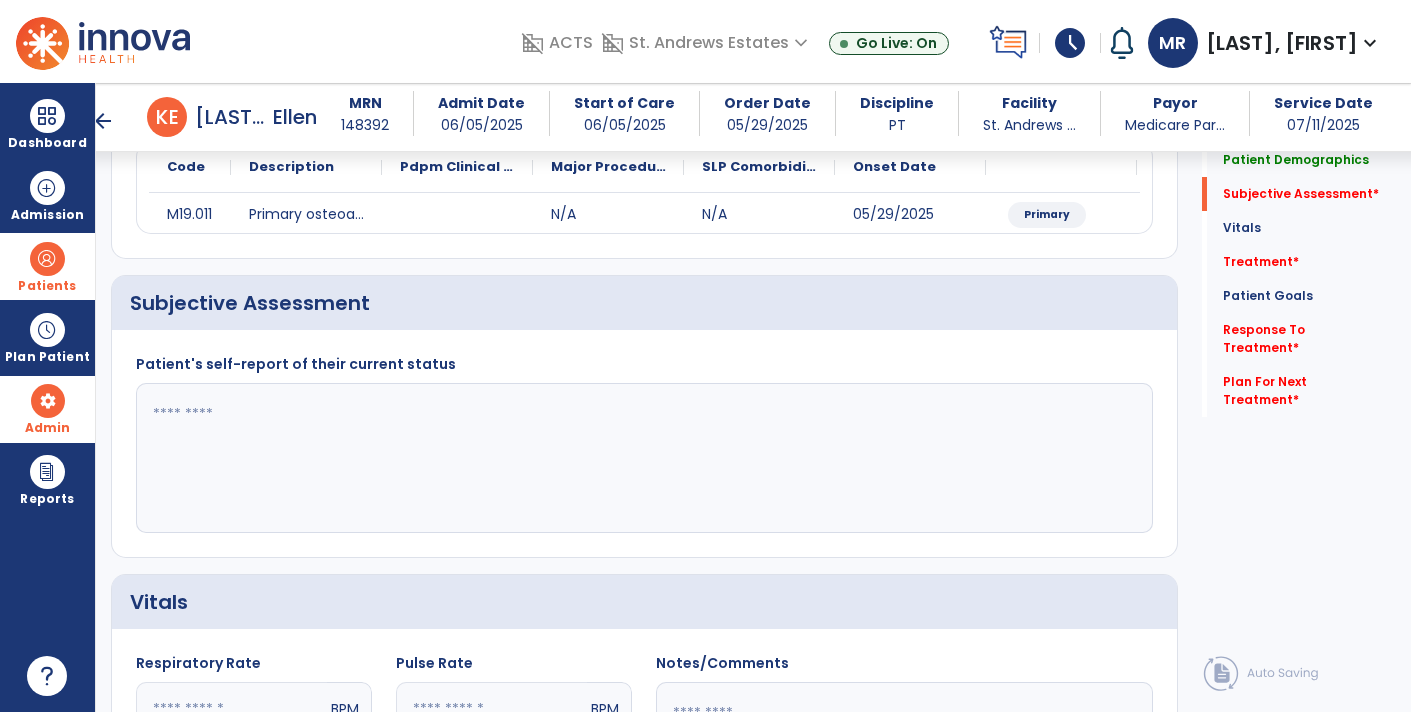 scroll, scrollTop: 288, scrollLeft: 0, axis: vertical 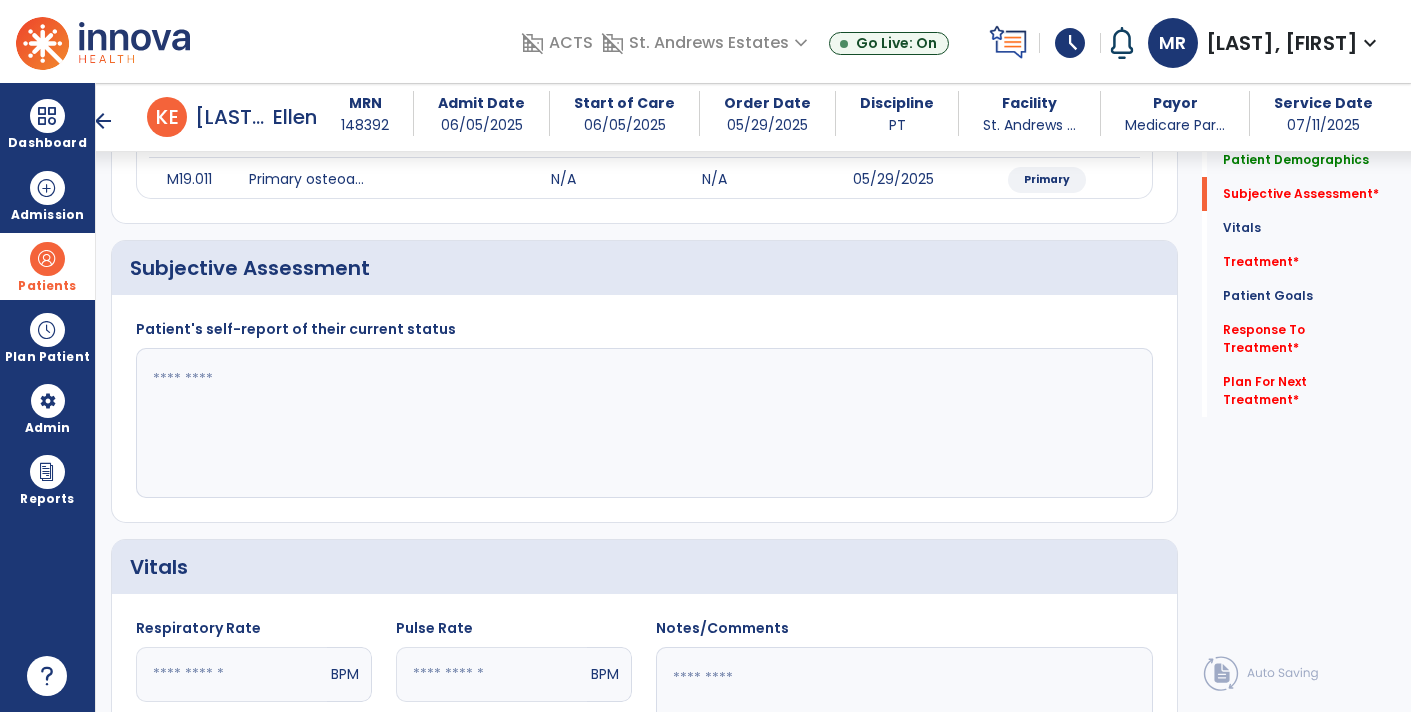 click 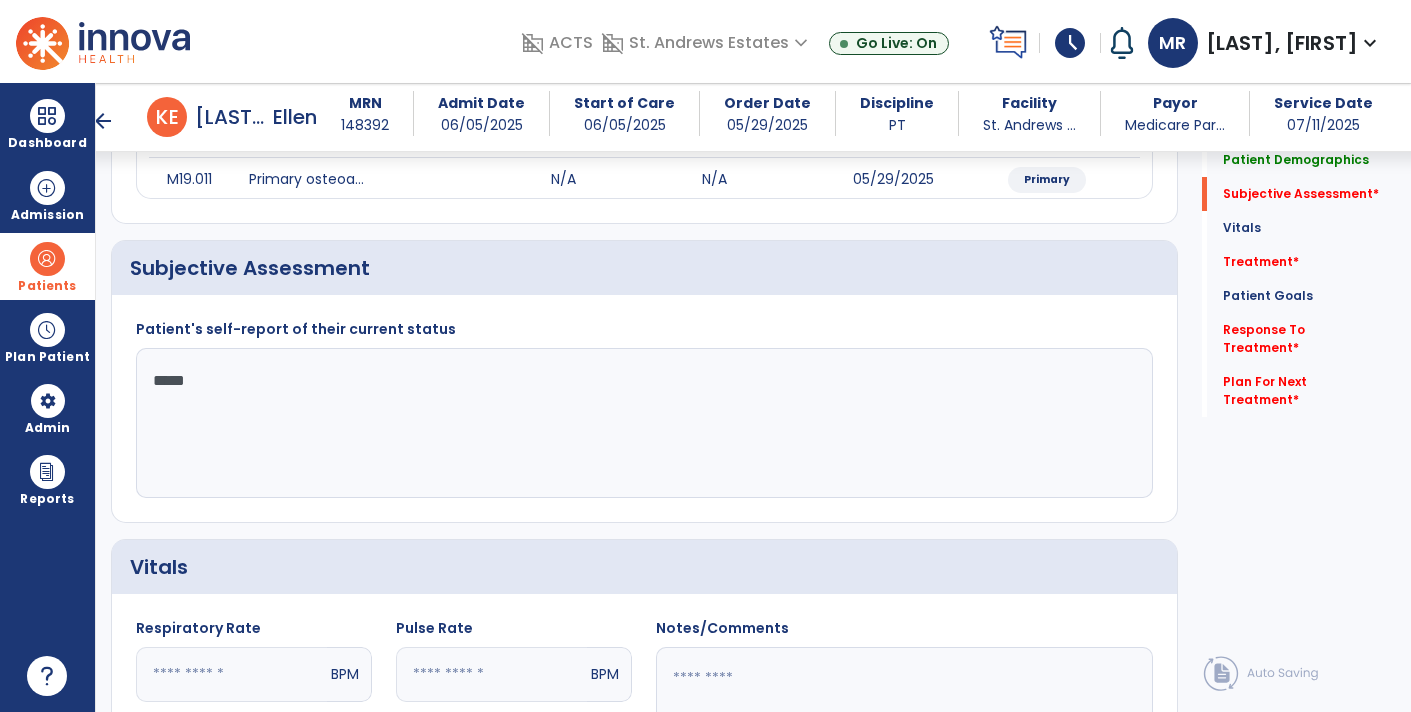 type on "******" 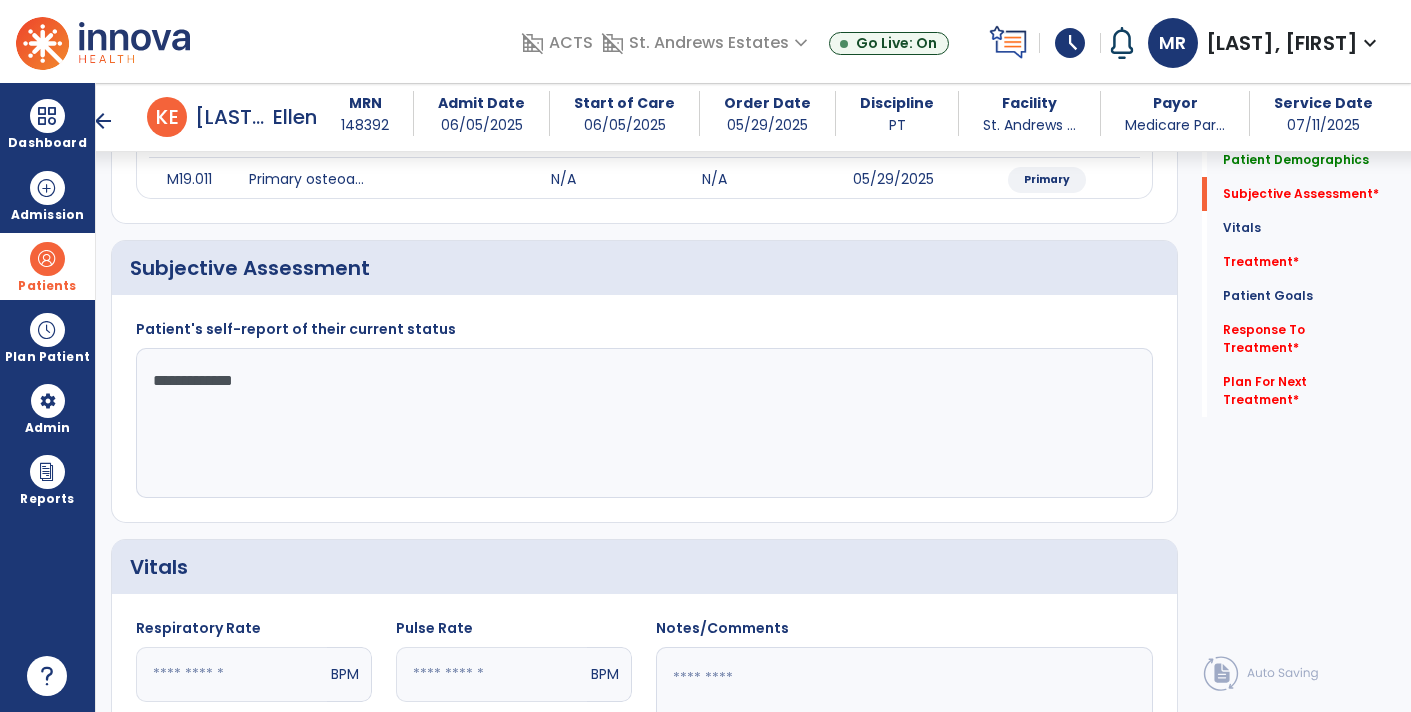 type on "**********" 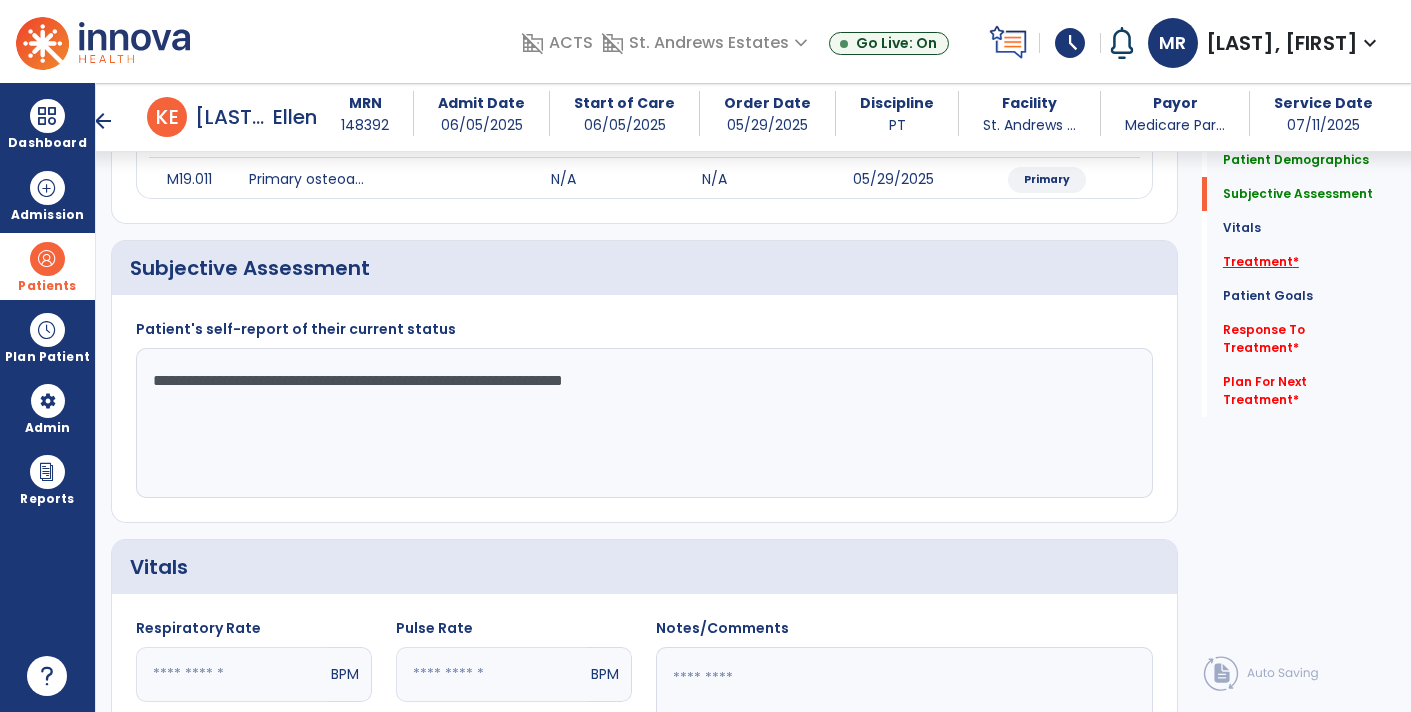 type on "**********" 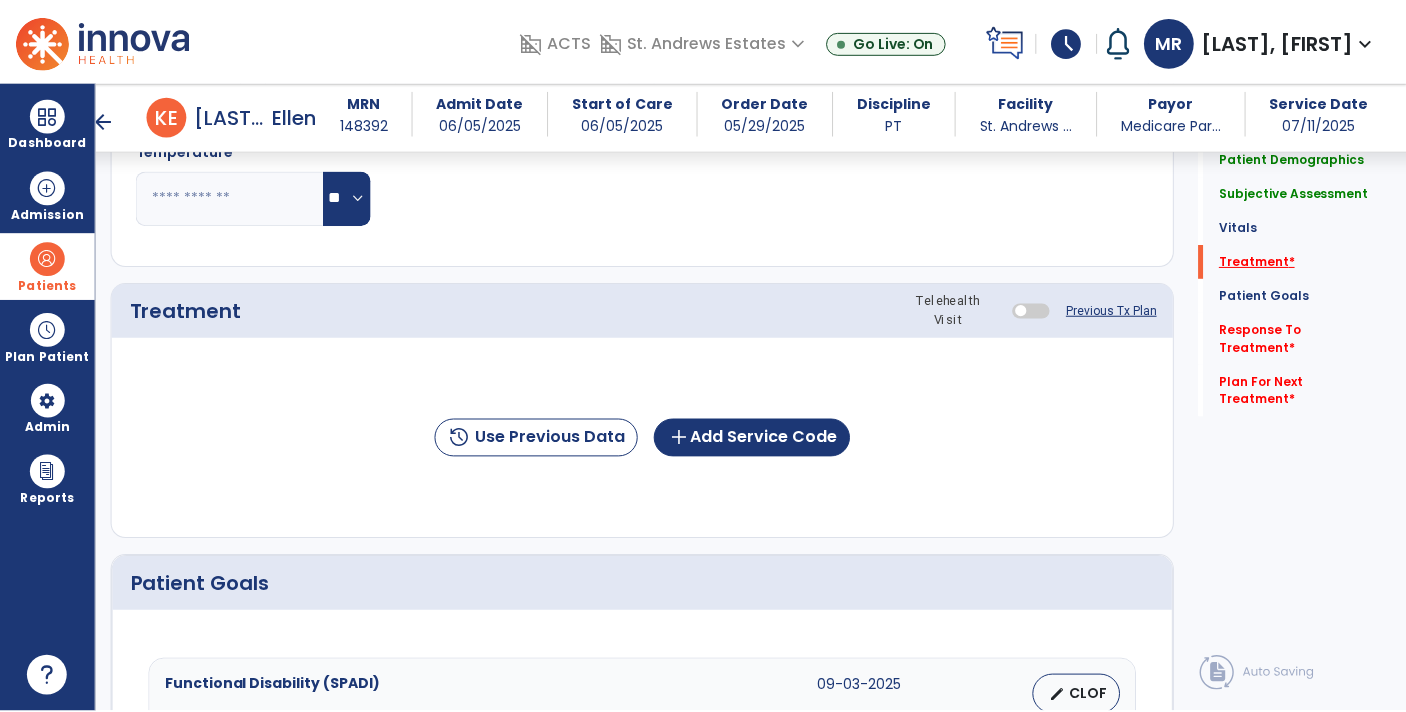 scroll, scrollTop: 975, scrollLeft: 0, axis: vertical 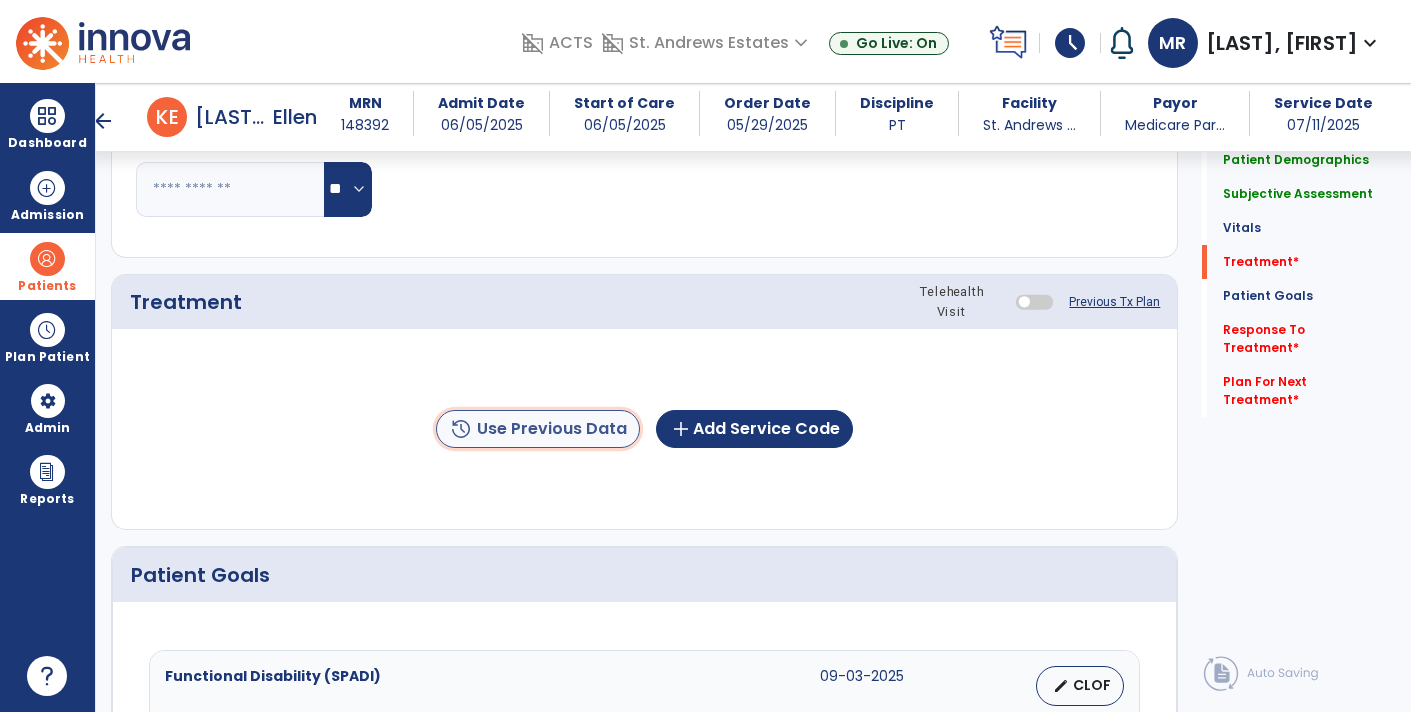click on "history  Use Previous Data" 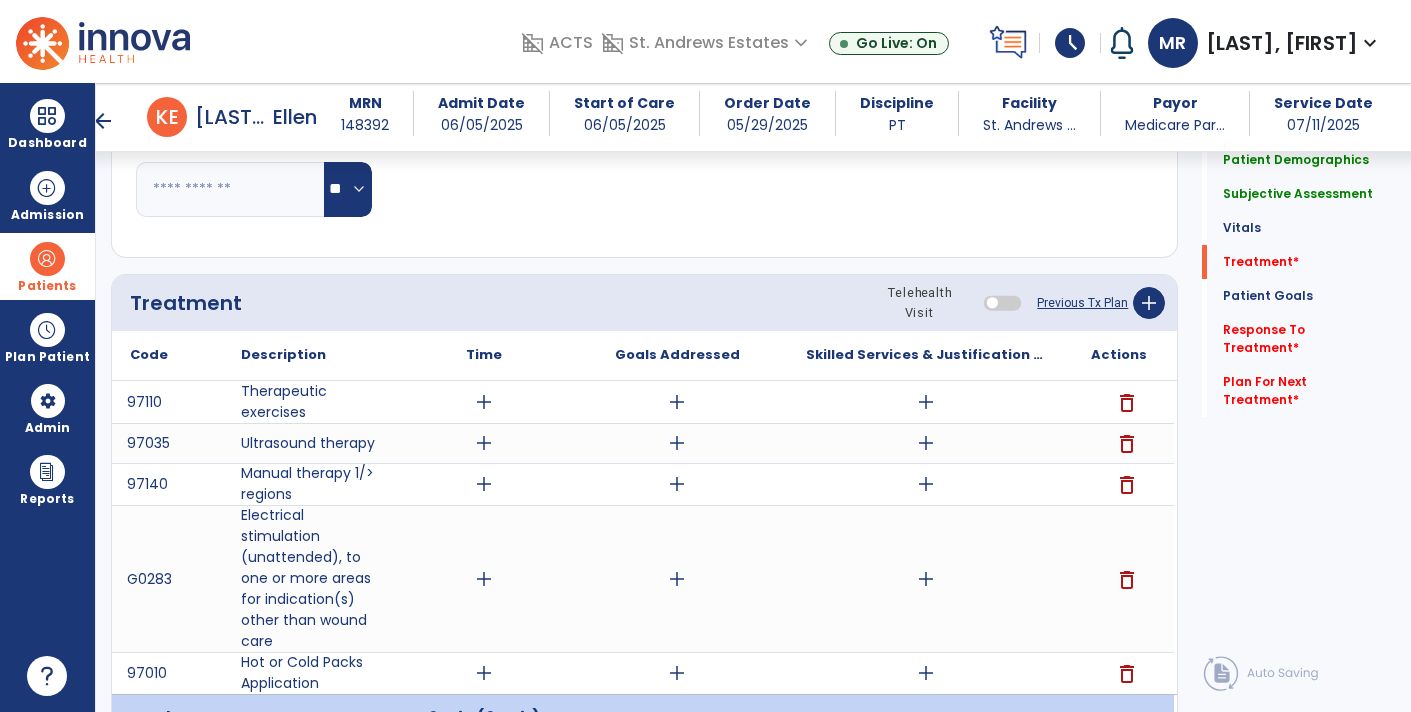click on "add" at bounding box center [484, 402] 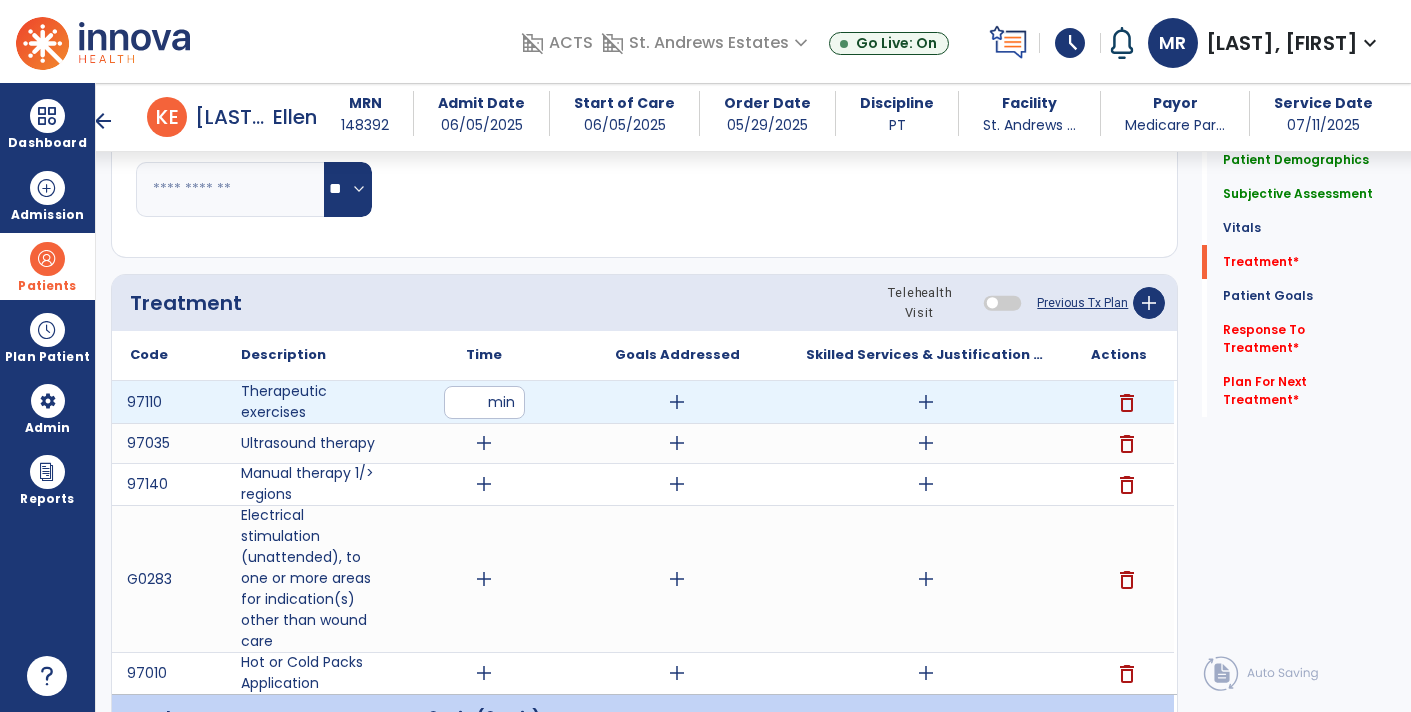 type on "**" 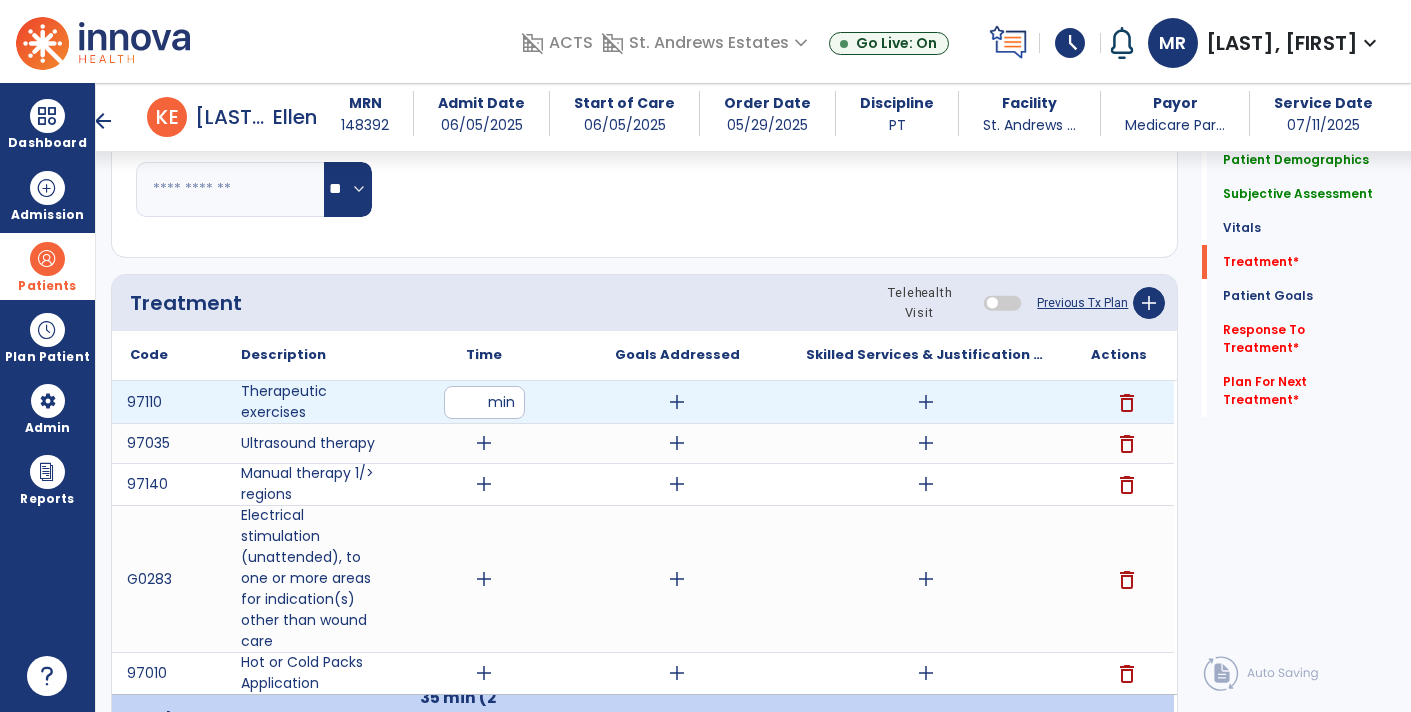 click on "add" at bounding box center [926, 402] 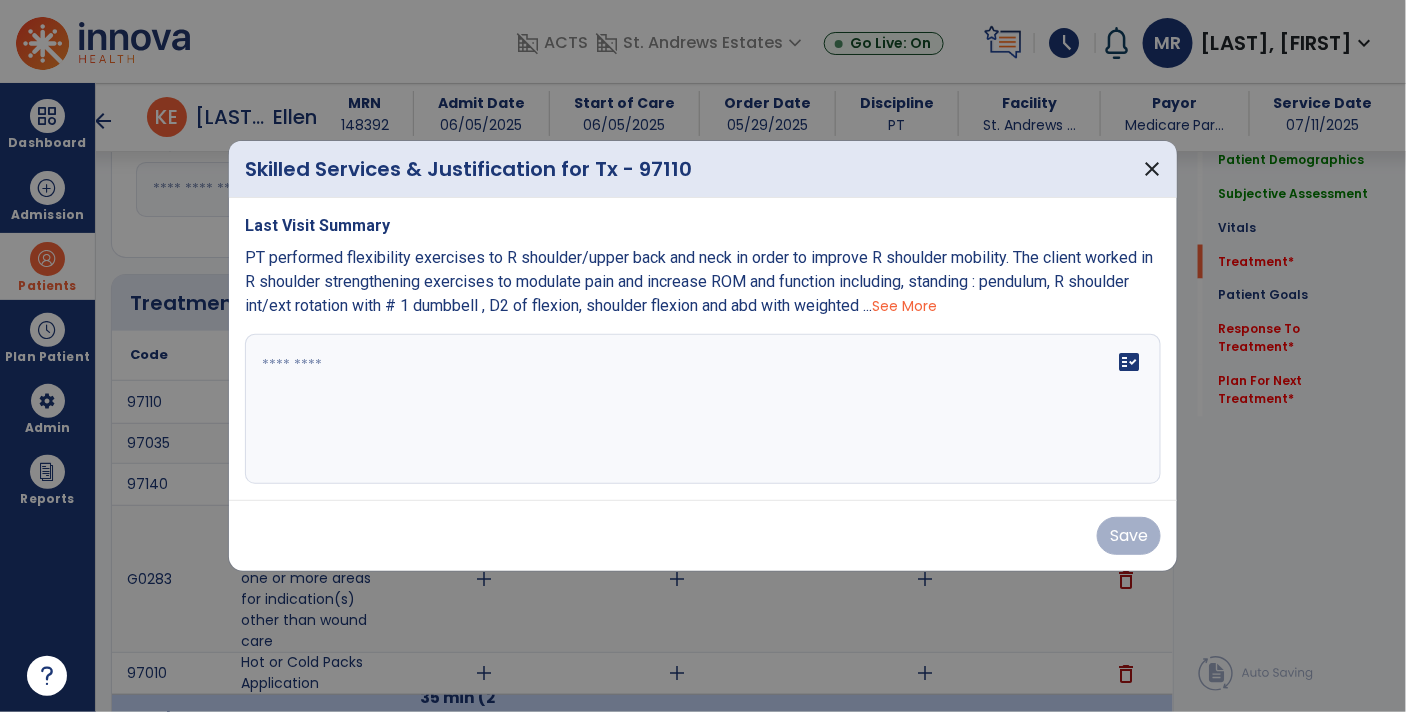 scroll, scrollTop: 975, scrollLeft: 0, axis: vertical 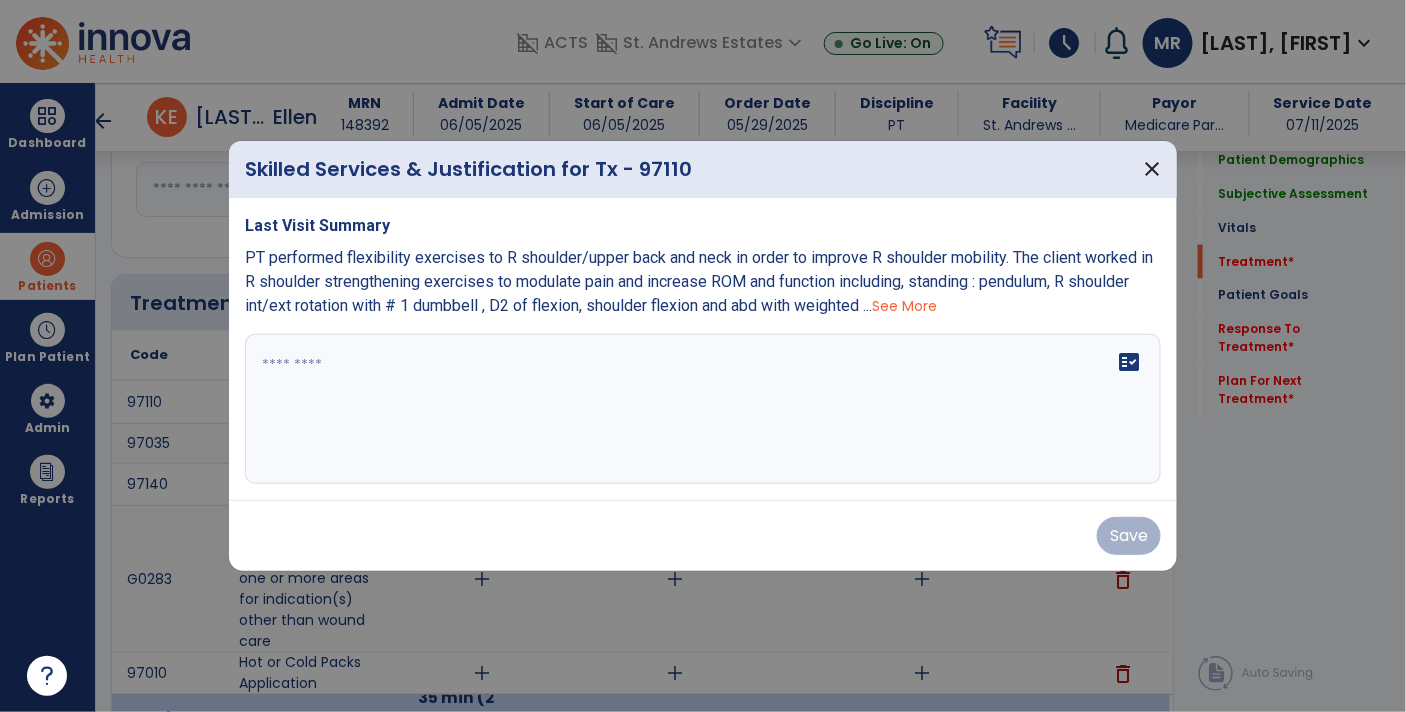 click on "See More" at bounding box center [904, 306] 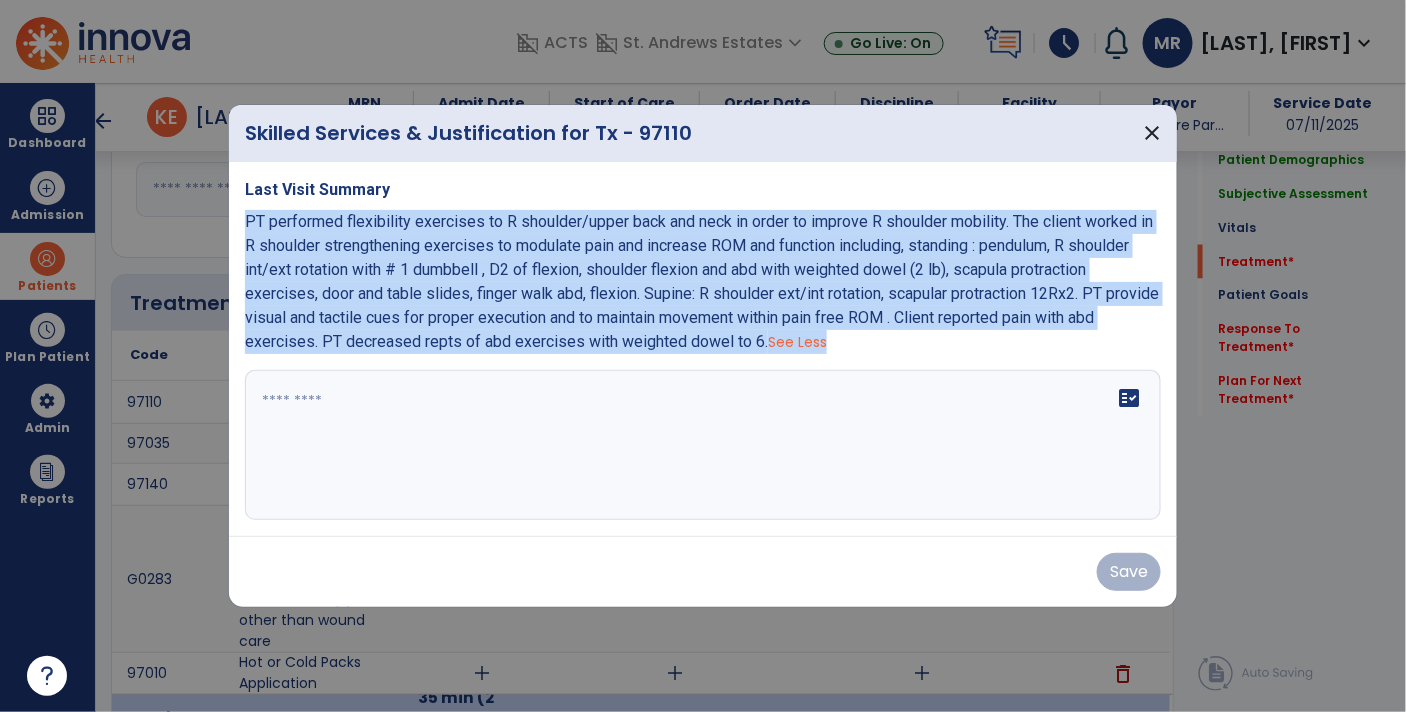 drag, startPoint x: 248, startPoint y: 219, endPoint x: 708, endPoint y: 347, distance: 477.4767 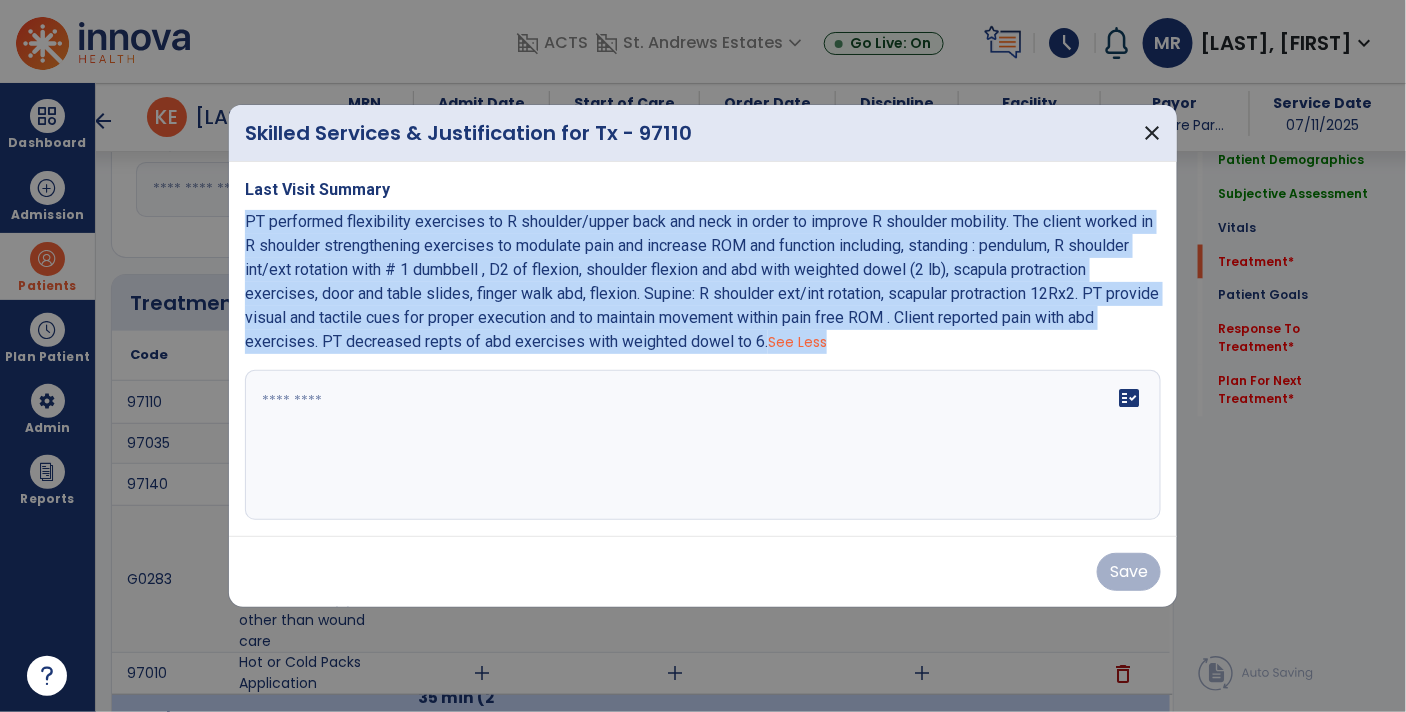click on "Last Visit Summary PT performed  flexibility exercises to R shoulder/upper back and neck  in order to improve R shoulder mobility. The client worked in R shoulder strengthening exercises to modulate pain and increase ROM and function including, standing :  pendulum, R shoulder int/ext rotation with # 1 dumbbell , D2 of flexion, shoulder flexion and abd with weighted dowel (2 lb),  scapula protraction exercises, door and table slides, finger walk  abd, flexion. Supine: R shoulder ext/int rotation, scapular protraction  12Rx2. PT provide visual and tactile cues for proper execution and to maintain movement within pain free ROM . Client reported pain with abd exercises. PT decreased repts of abd exercises with weighted dowel to 6.   See Less   fact_check" at bounding box center [703, 349] 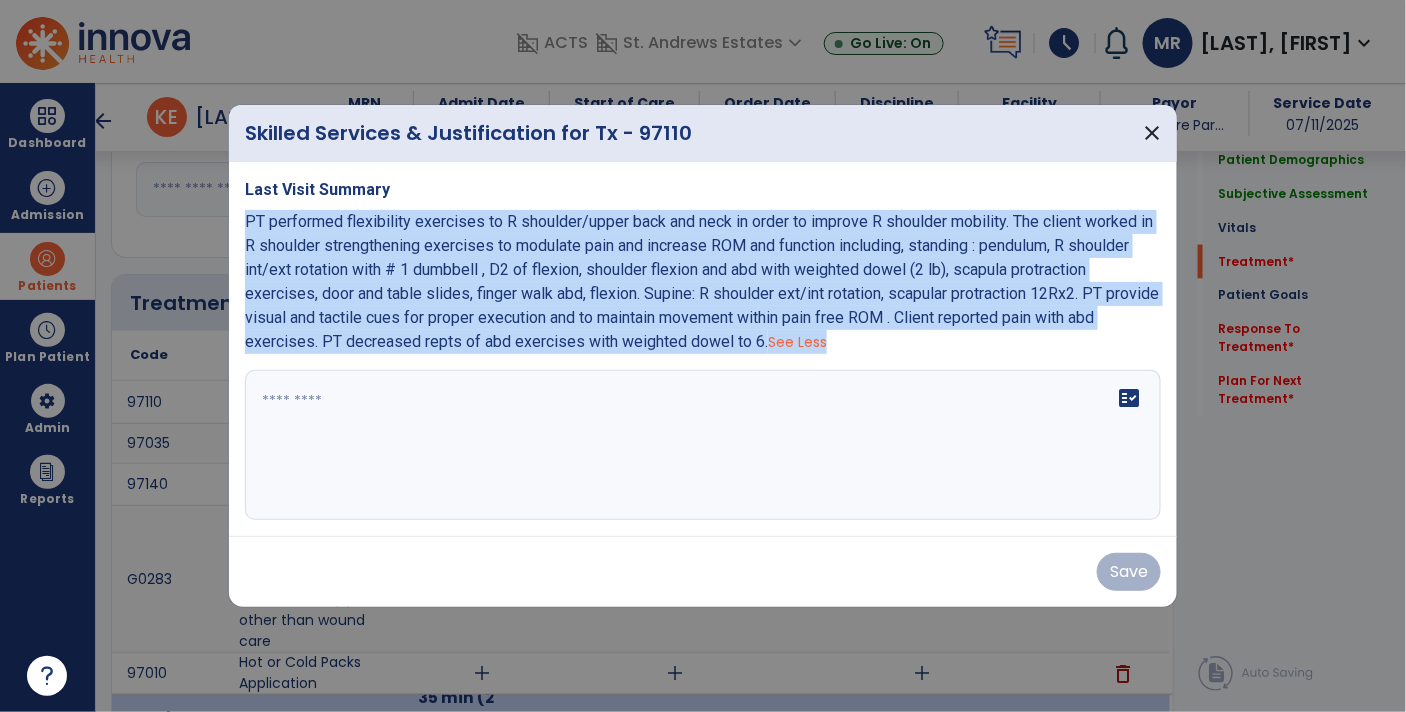 copy on "PT performed  flexibility exercises to R shoulder/upper back and neck  in order to improve R shoulder mobility. The client worked in R shoulder strengthening exercises to modulate pain and increase ROM and function including, standing :  pendulum, R shoulder int/ext rotation with # 1 dumbbell , D2 of flexion, shoulder flexion and abd with weighted dowel (2 lb),  scapula protraction exercises, door and table slides, finger walk  abd, flexion. Supine: R shoulder ext/int rotation, scapular protraction  12Rx2. PT provide visual and tactile cues for proper execution and to maintain movement within pain free ROM . Client reported pain with abd exercises. PT decreased repts of abd exercises with weighted dowel to 6.   See Less" 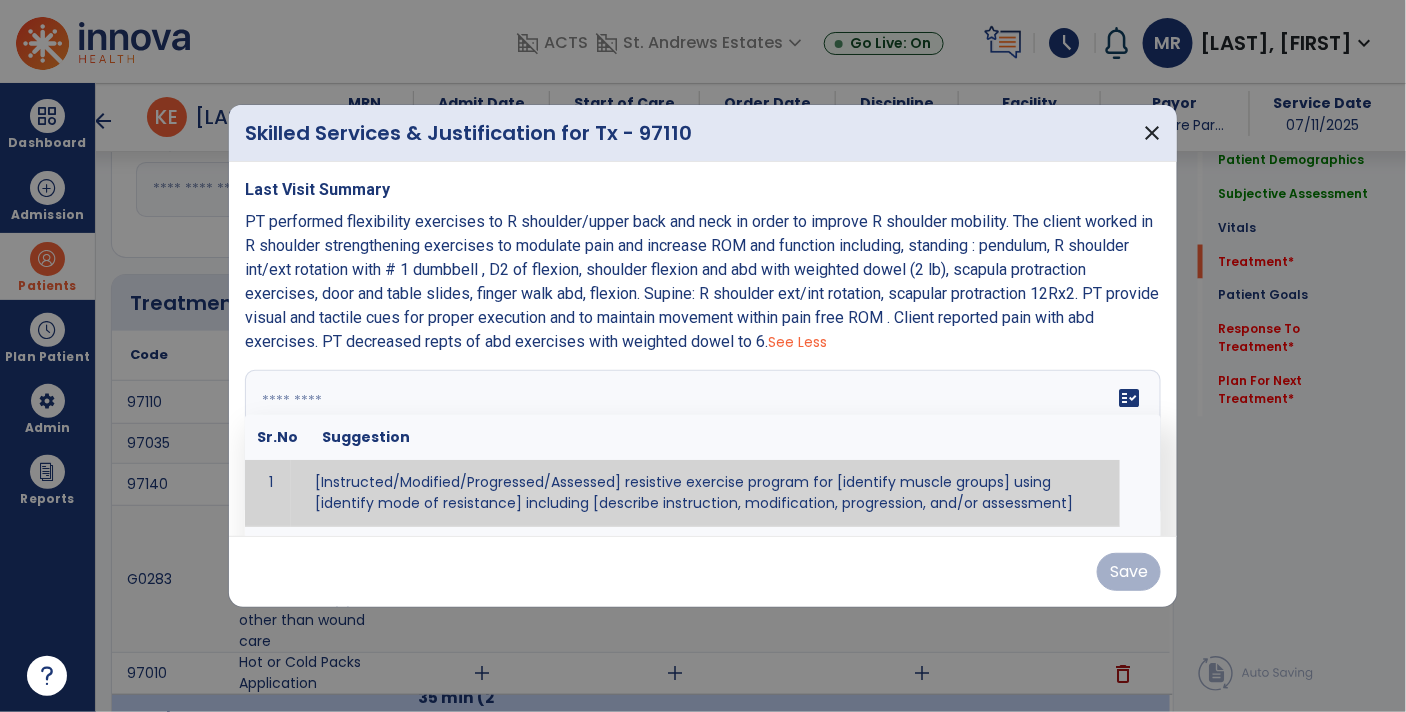 paste on "**********" 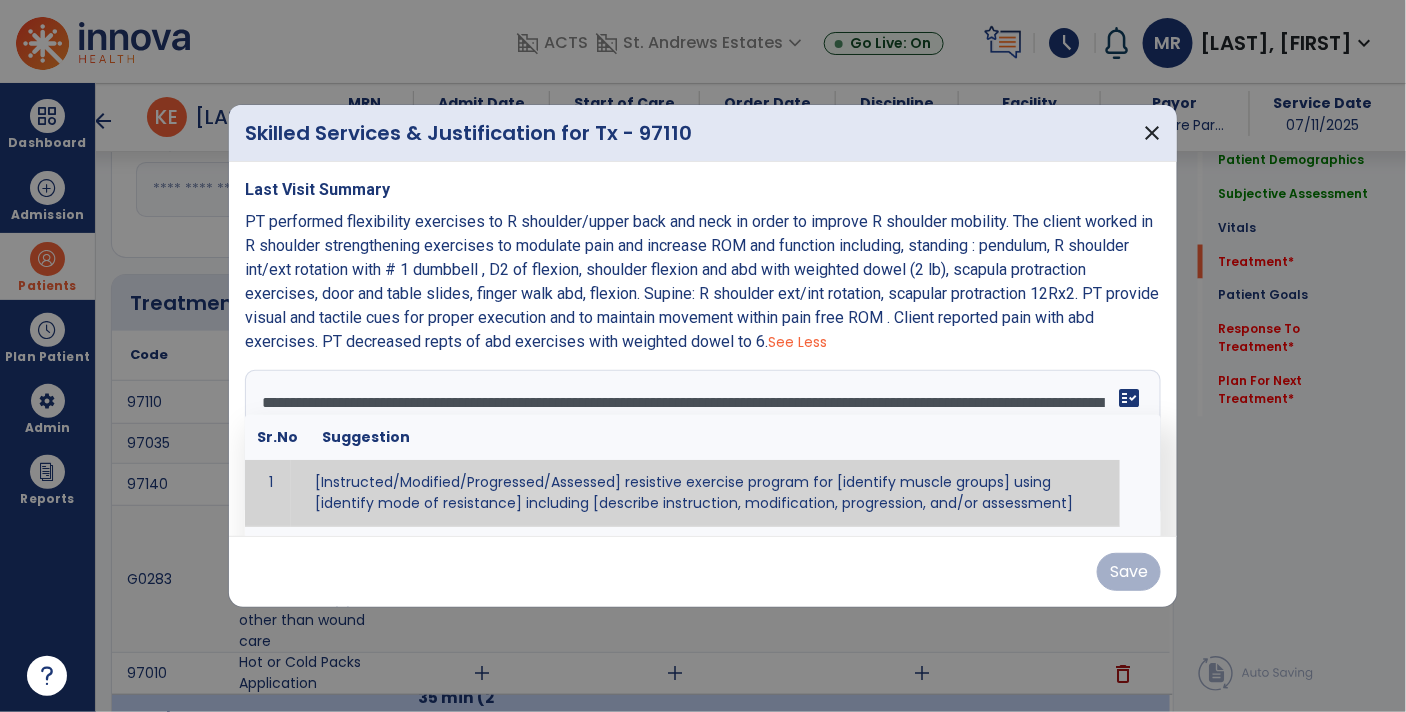 scroll, scrollTop: 86, scrollLeft: 0, axis: vertical 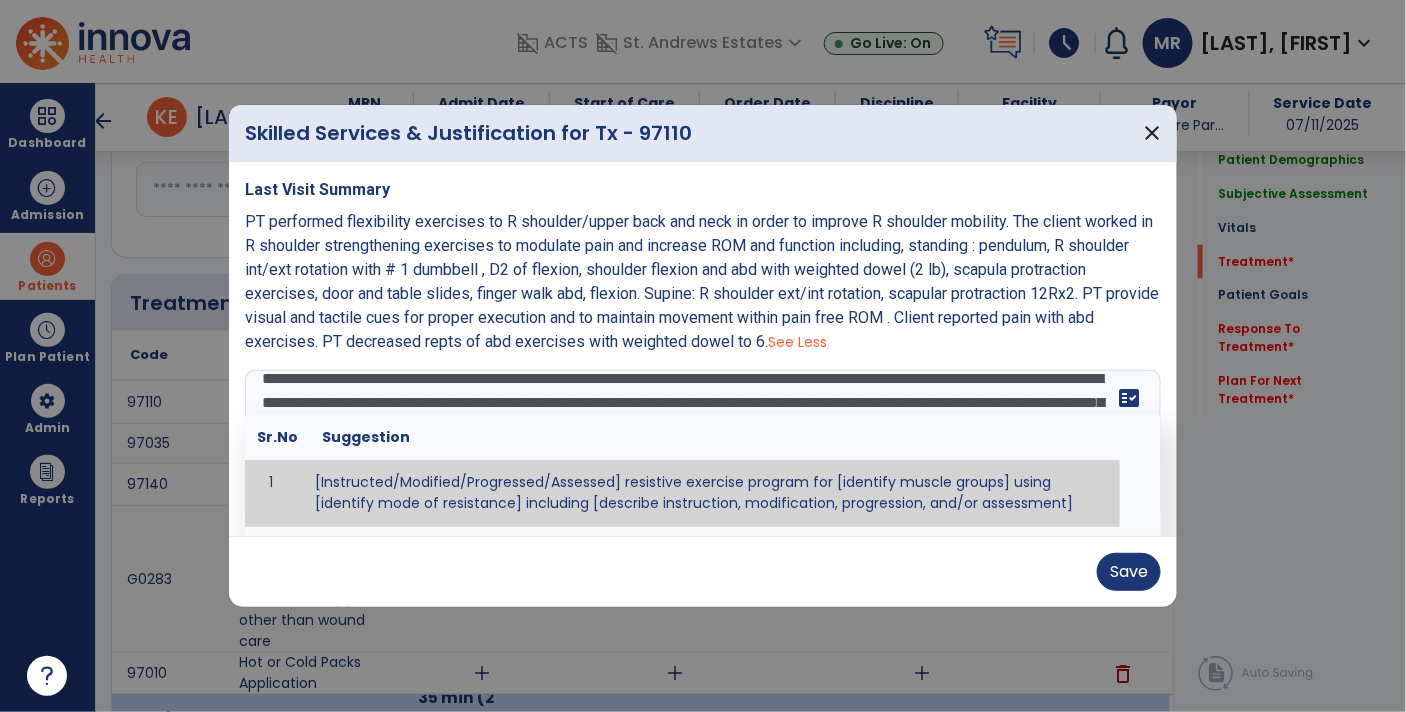 click on "PT performed  flexibility exercises to R shoulder/upper back and neck  in order to improve R shoulder mobility. The client worked in R shoulder strengthening exercises to modulate pain and increase ROM and function including, standing :  pendulum, R shoulder int/ext rotation with # 1 dumbbell , D2 of flexion, shoulder flexion and abd with weighted dowel (2 lb),  scapula protraction exercises, door and table slides, finger walk  abd, flexion. Supine: R shoulder ext/int rotation, scapular protraction  12Rx2. PT provide visual and tactile cues for proper execution and to maintain movement within pain free ROM . Client reported pain with abd exercises. PT decreased repts of abd exercises with weighted dowel to 6.   See Less" at bounding box center (703, 282) 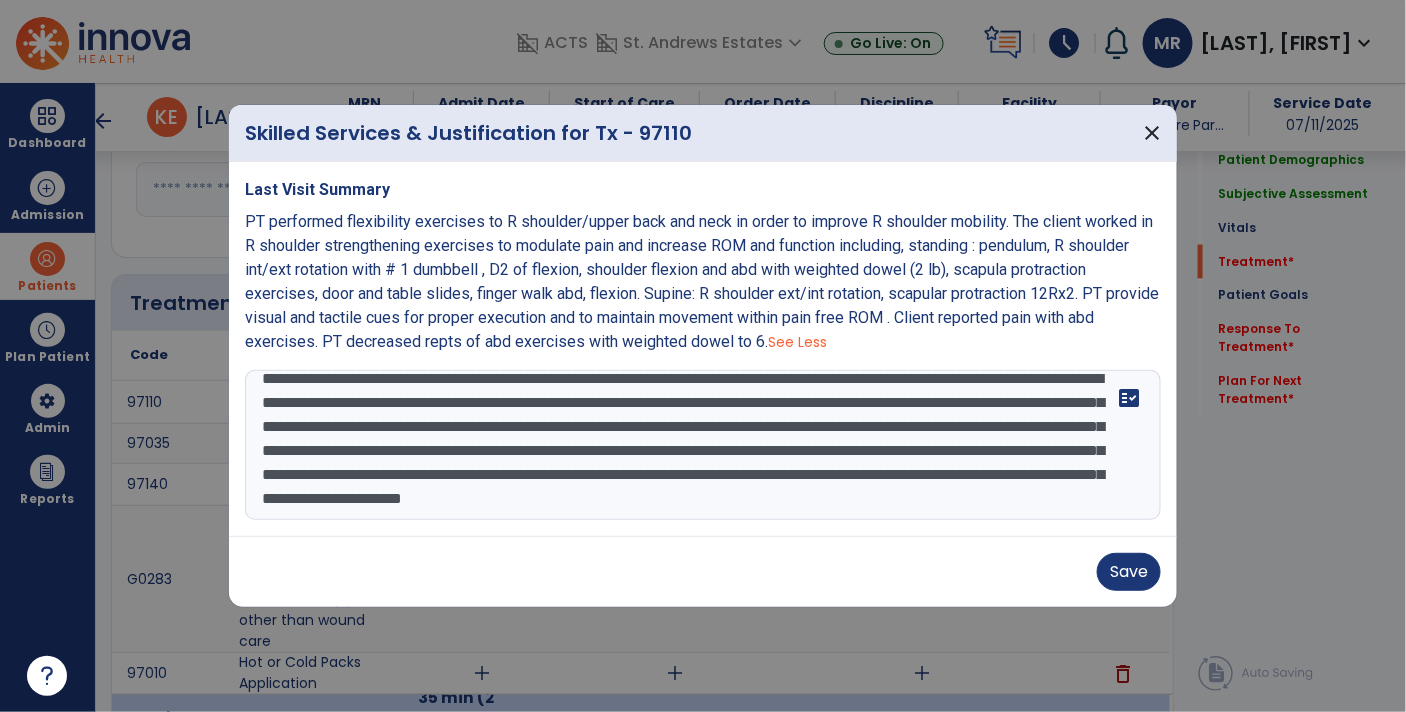 scroll, scrollTop: 0, scrollLeft: 0, axis: both 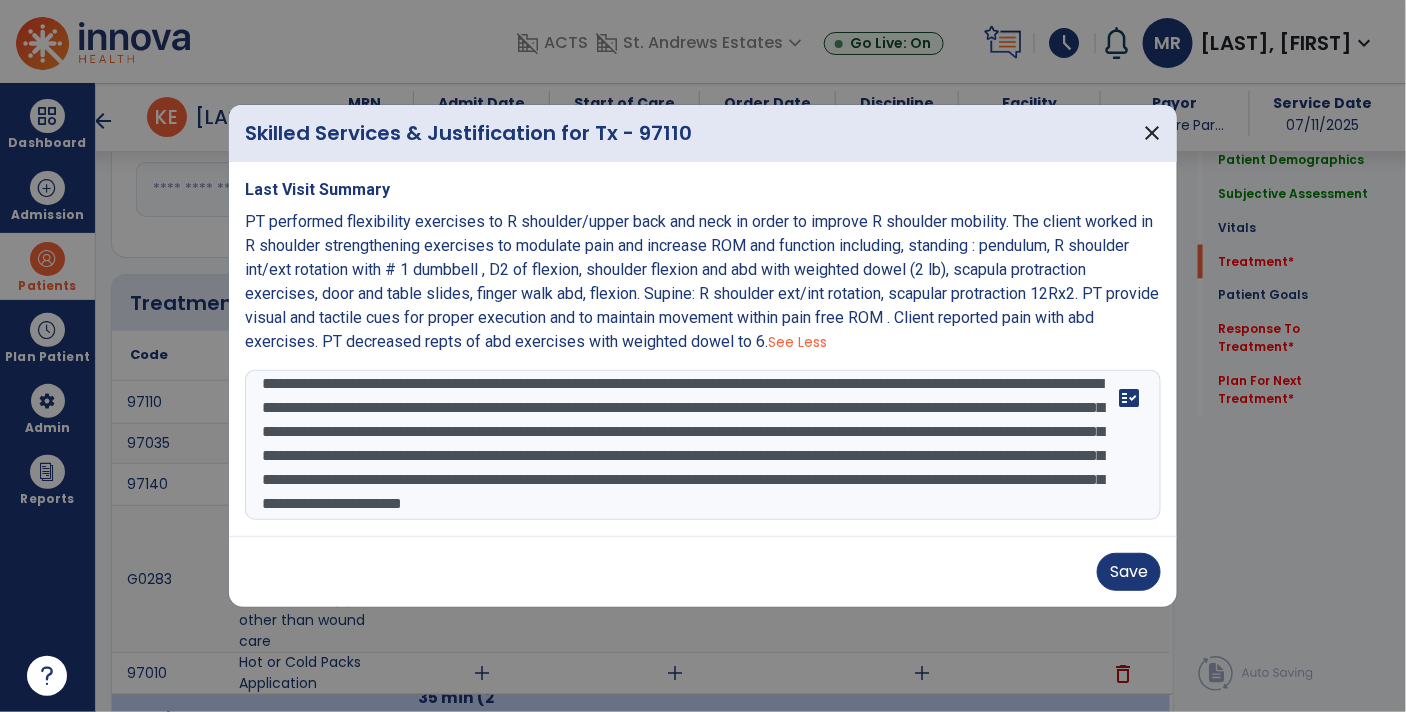 click on "**********" at bounding box center [703, 445] 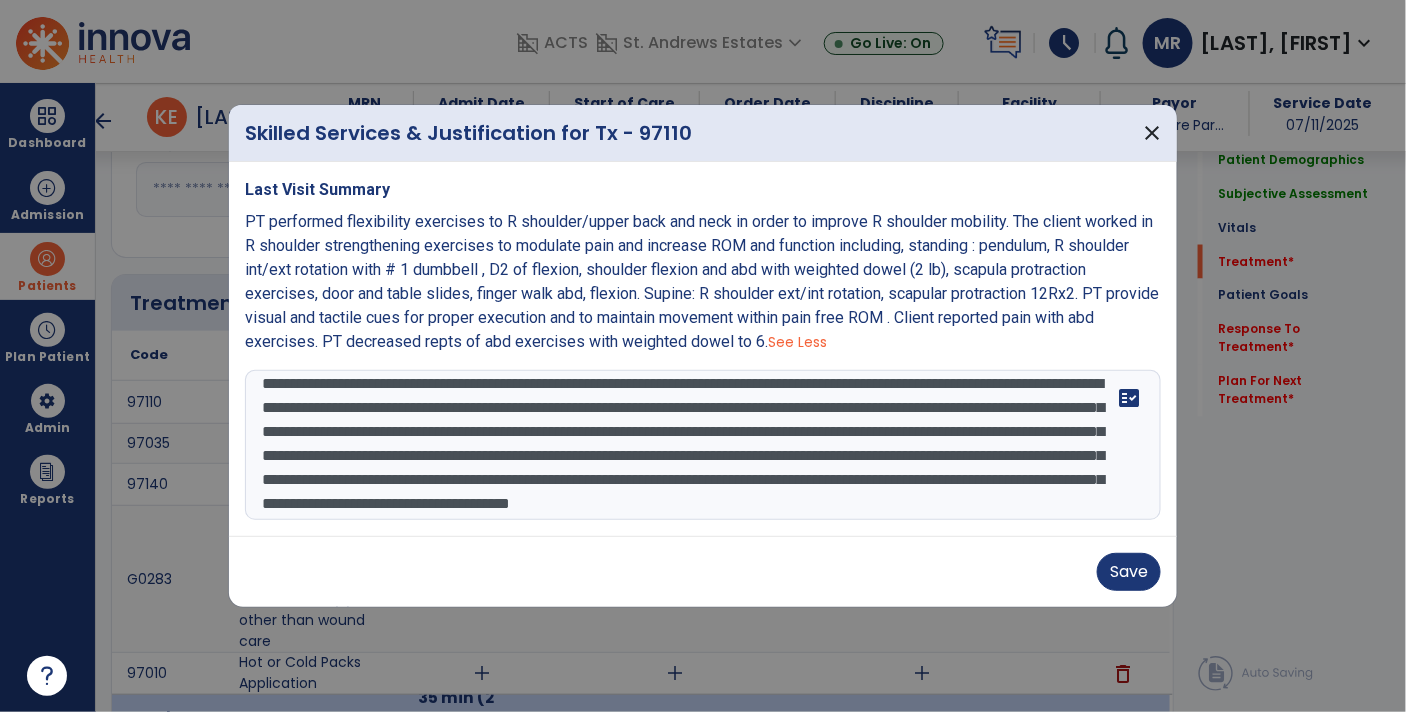 click on "**********" at bounding box center (703, 445) 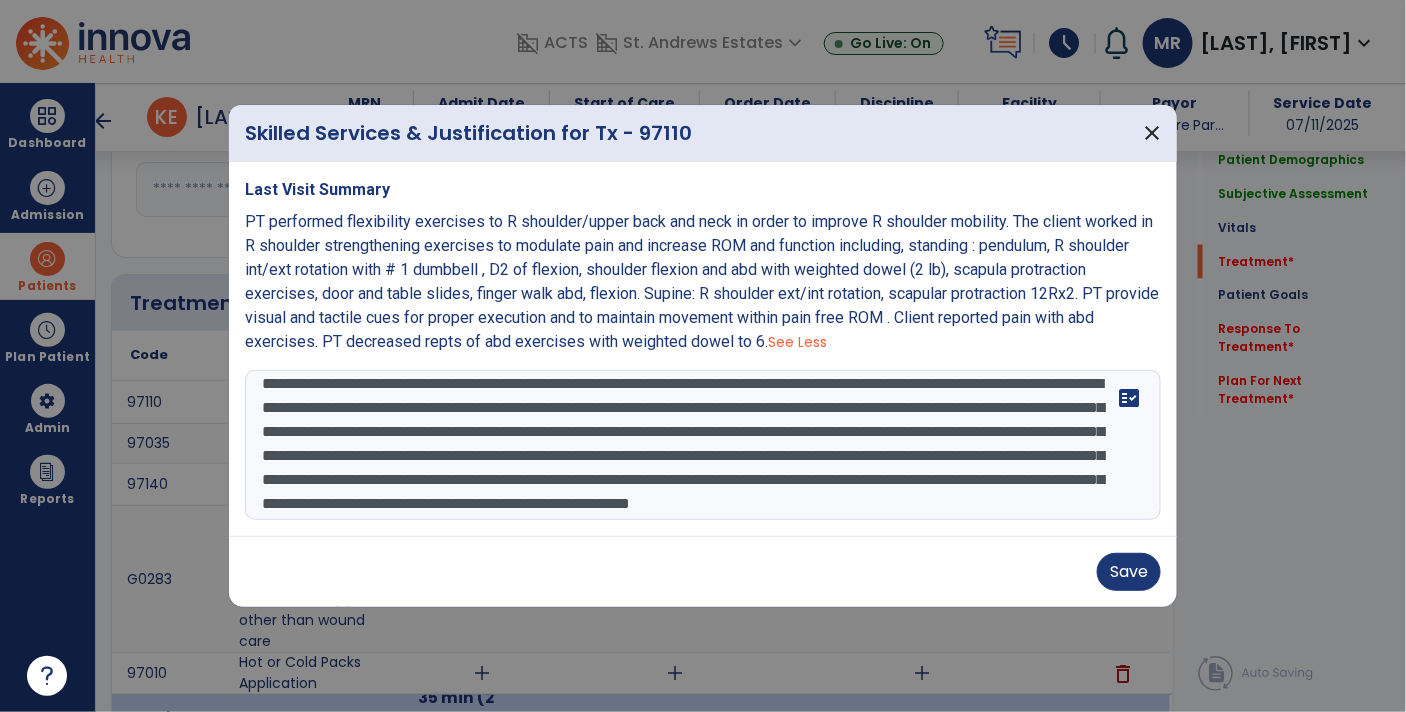 click on "**********" at bounding box center (703, 445) 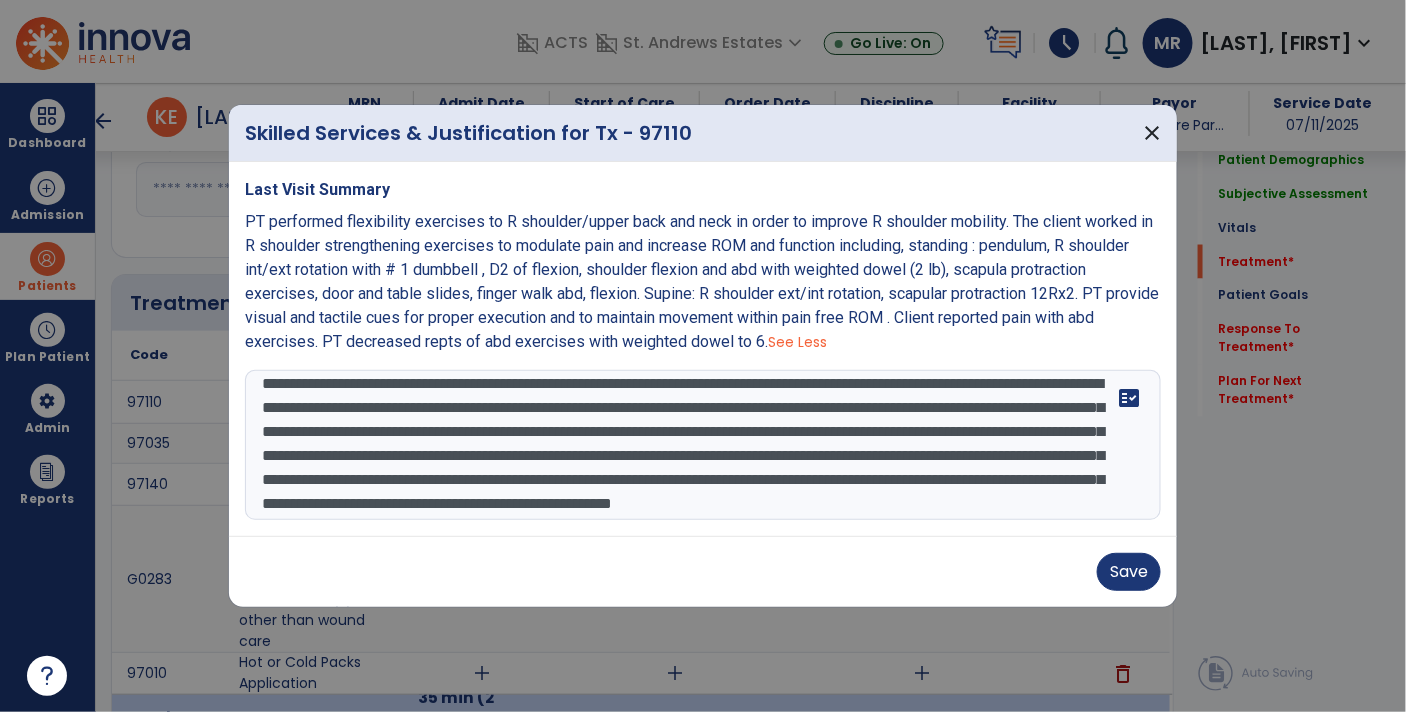 scroll, scrollTop: 62, scrollLeft: 0, axis: vertical 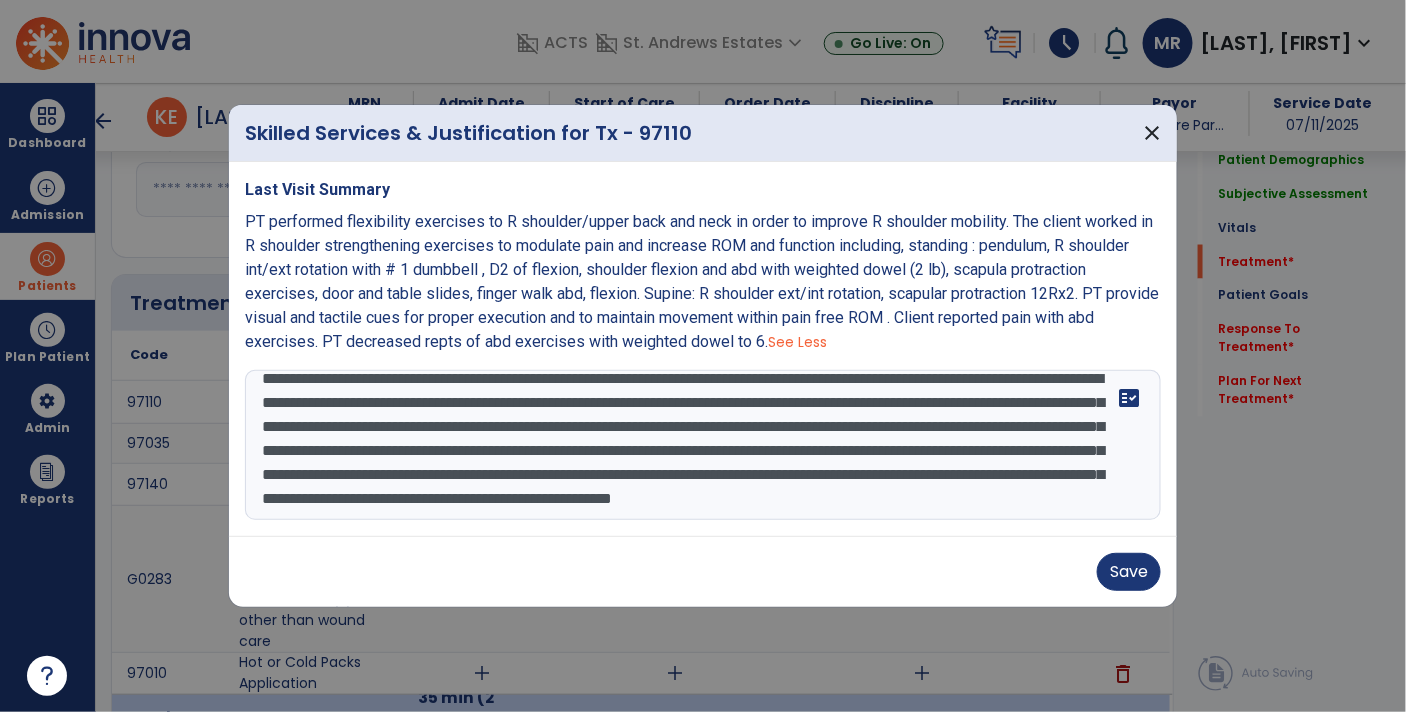 click on "**********" at bounding box center [703, 445] 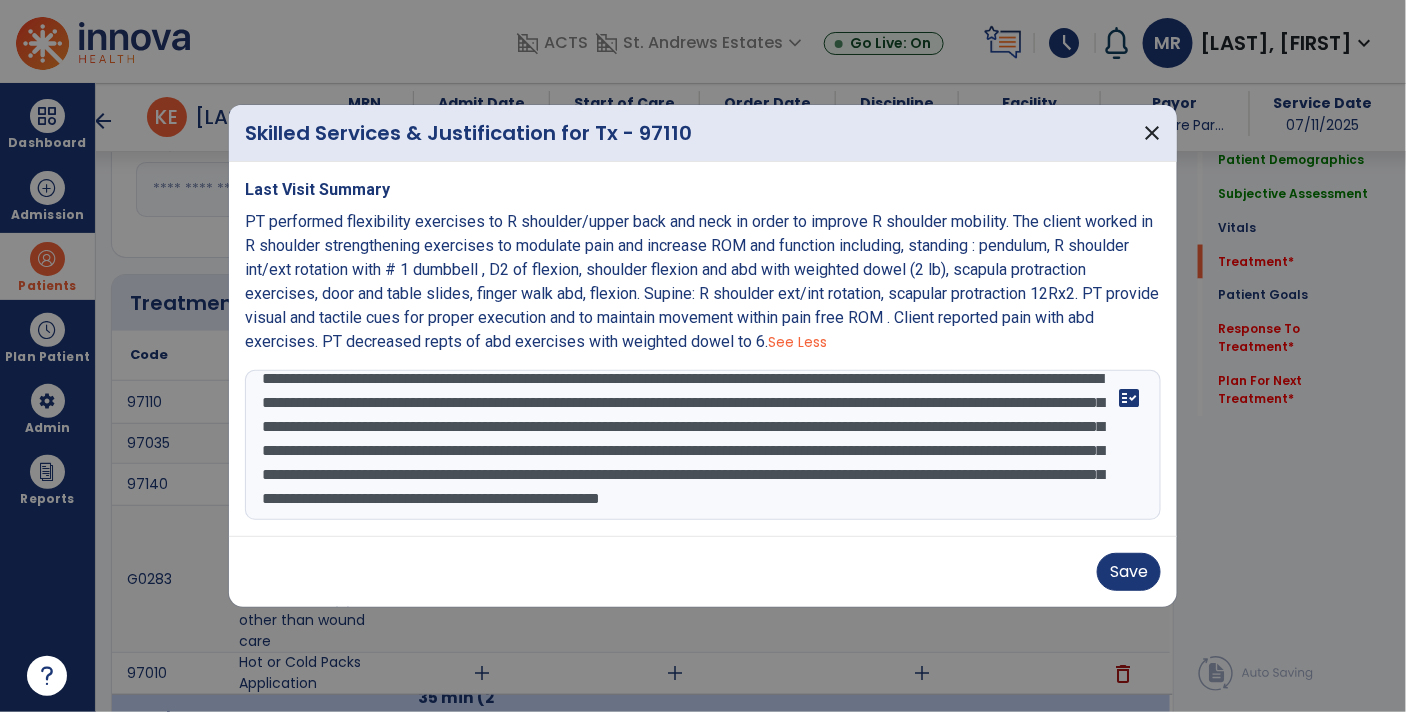 click on "**********" at bounding box center (703, 445) 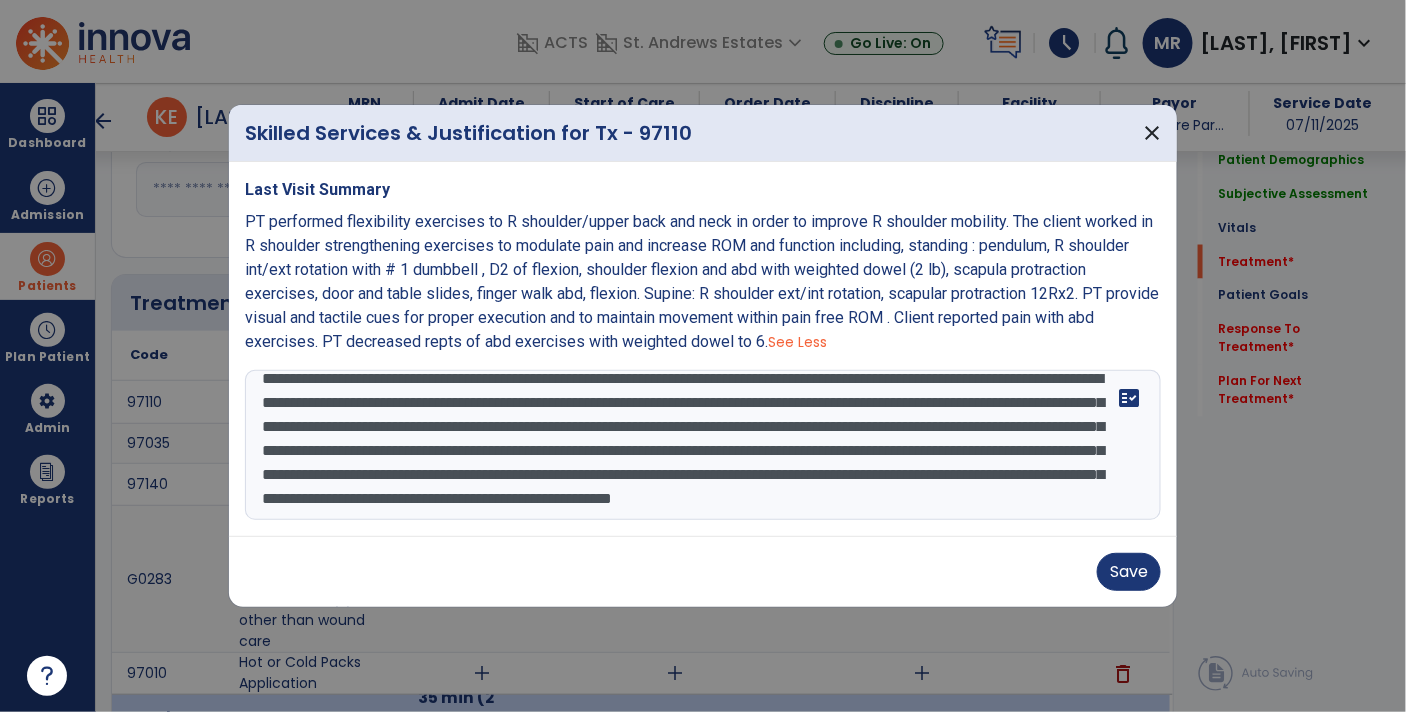 click on "**********" at bounding box center (703, 445) 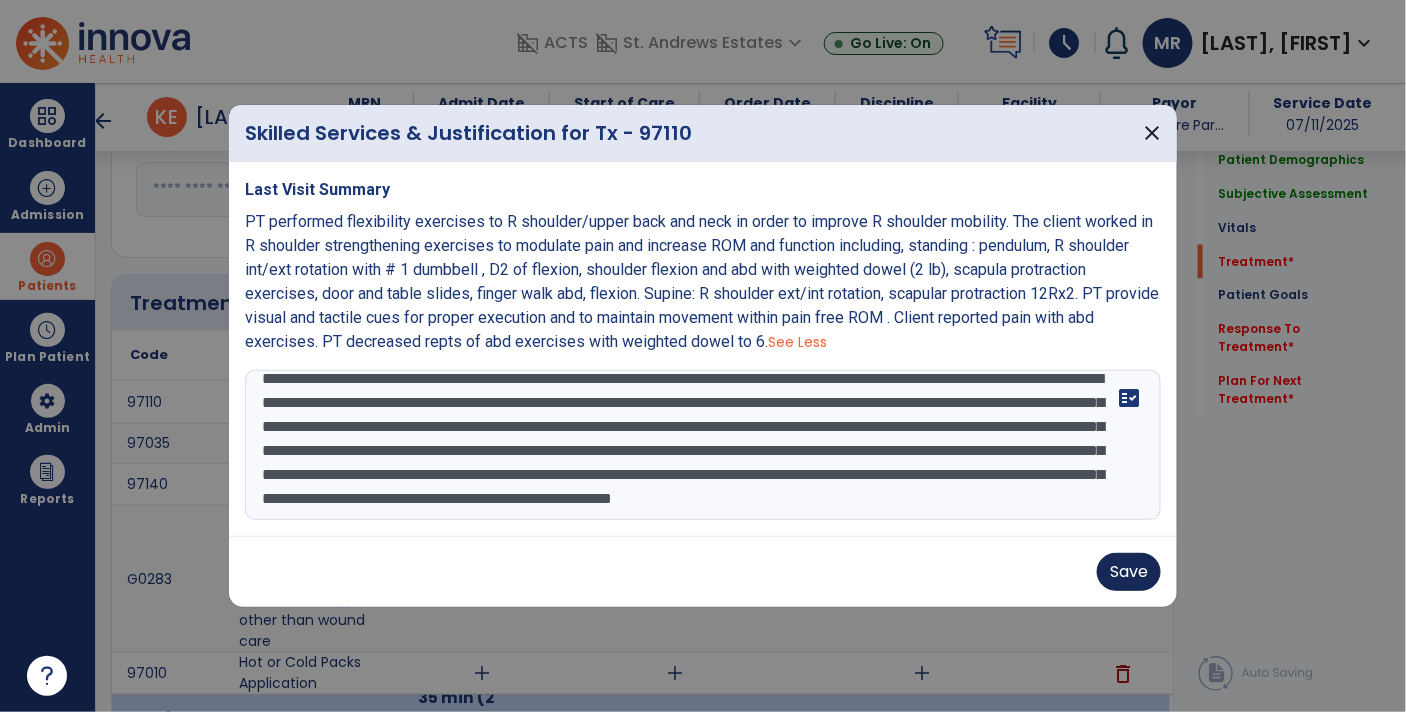 type on "**********" 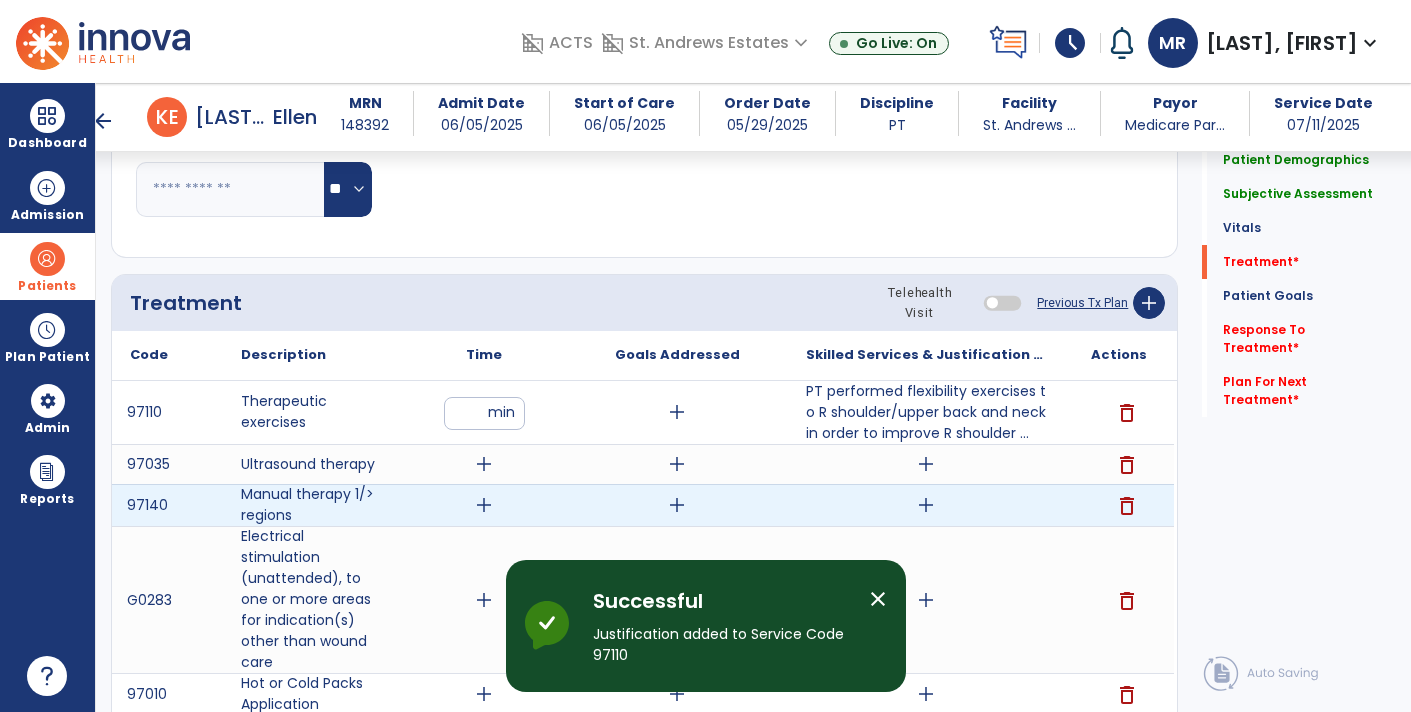 click on "add" at bounding box center (484, 505) 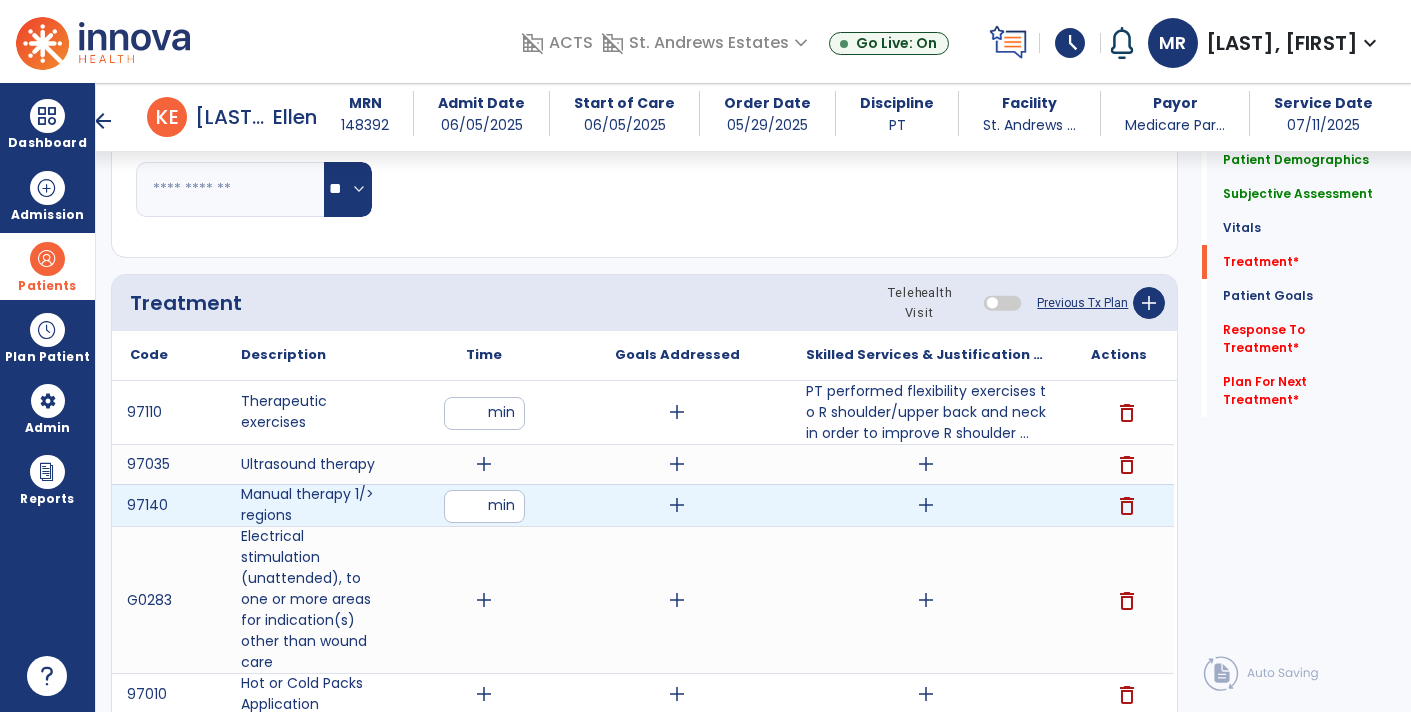 type on "**" 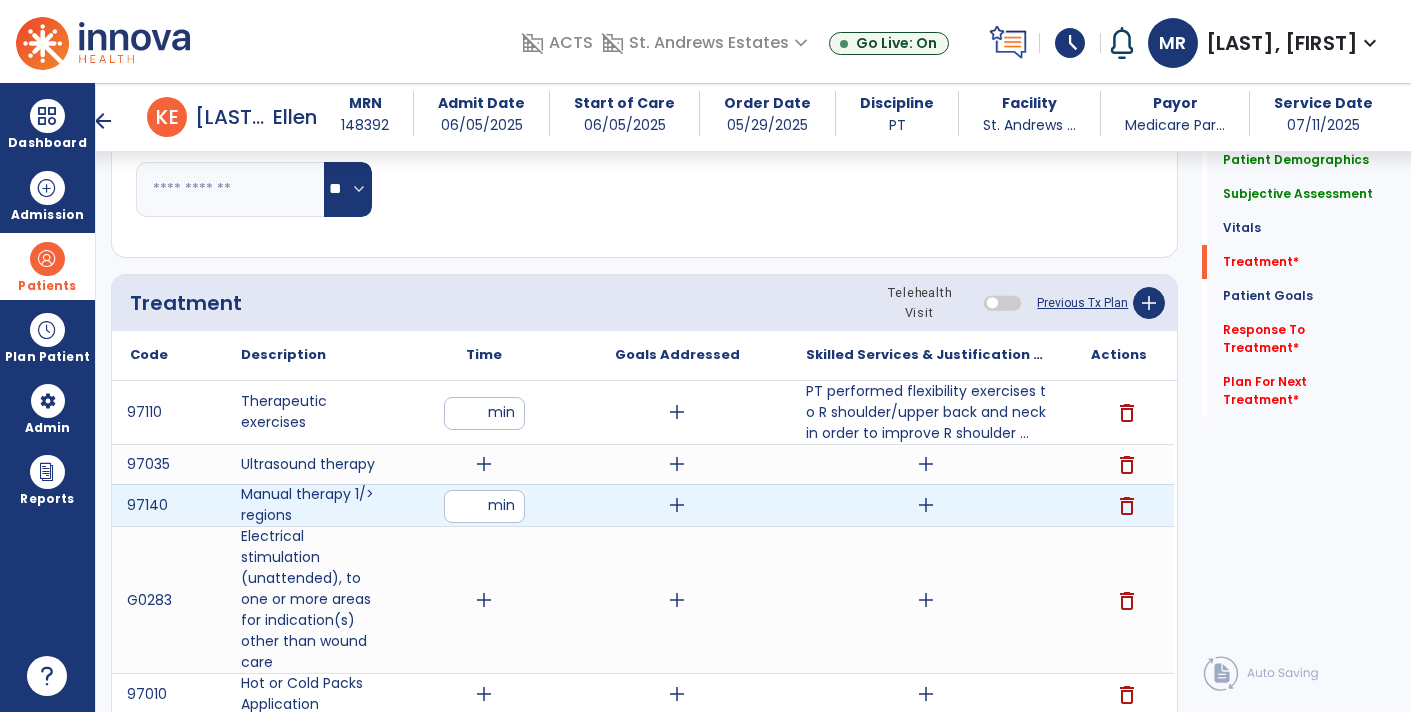 click on "add" at bounding box center (926, 505) 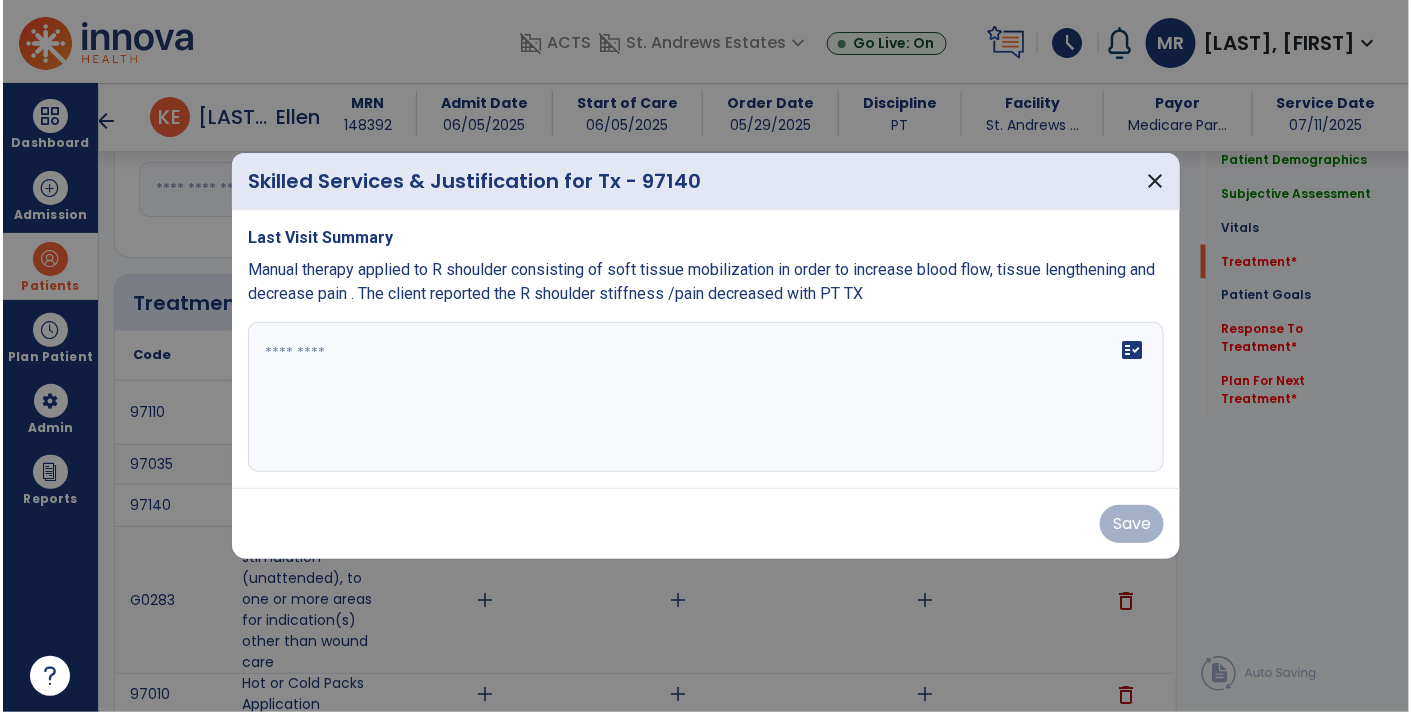 scroll, scrollTop: 975, scrollLeft: 0, axis: vertical 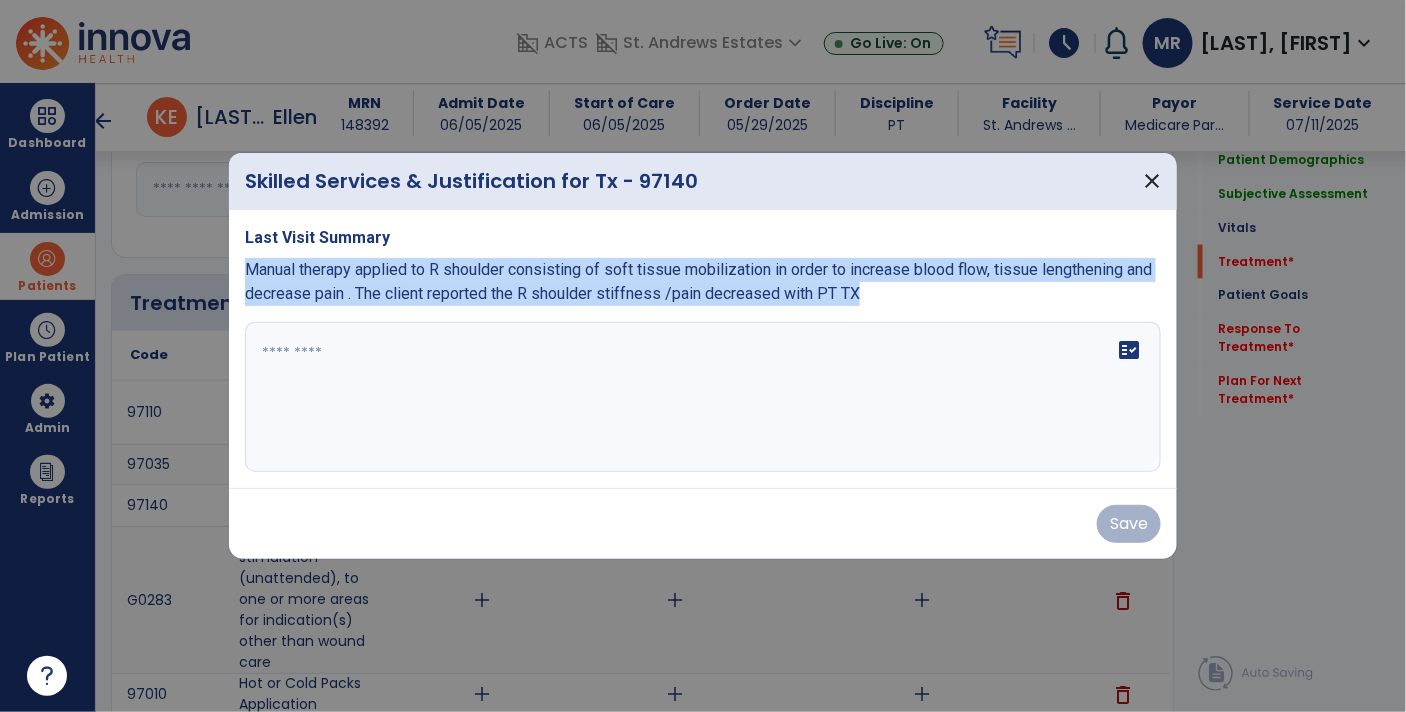 drag, startPoint x: 248, startPoint y: 269, endPoint x: 668, endPoint y: 354, distance: 428.51486 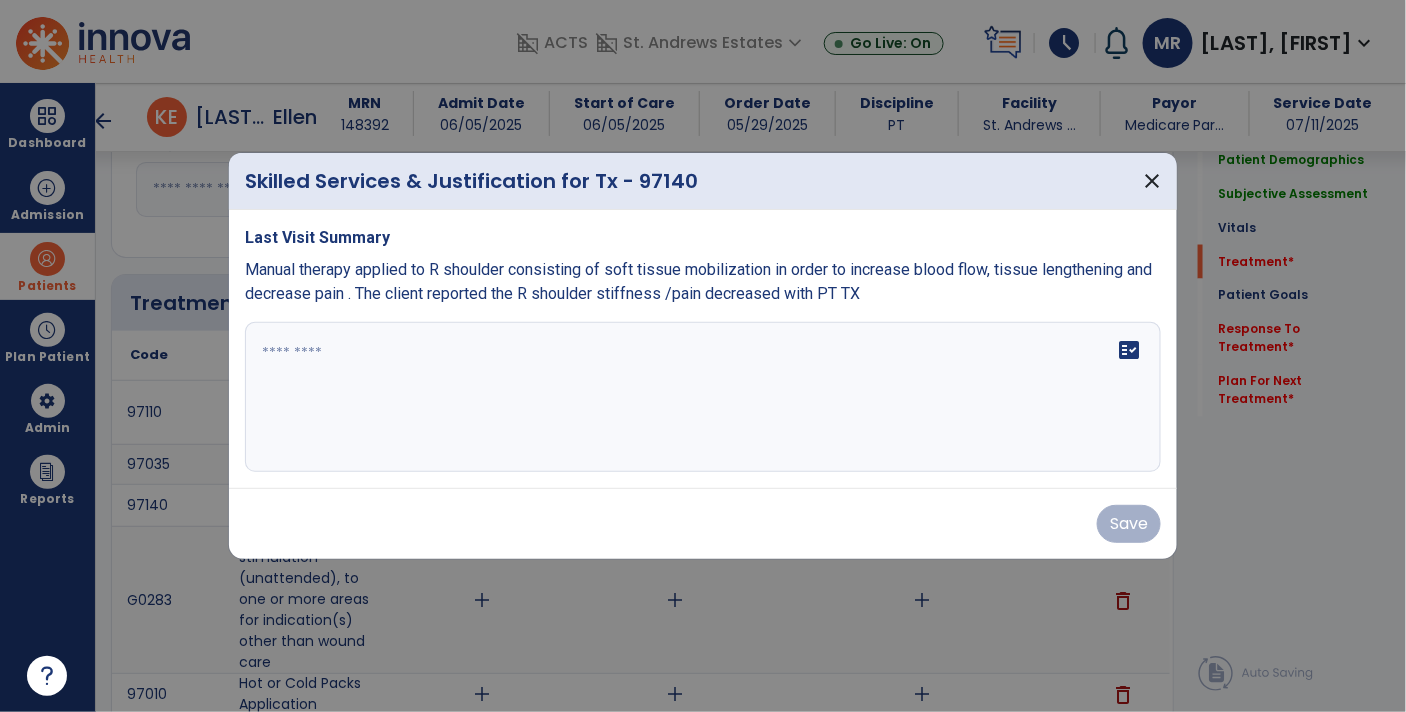drag, startPoint x: 668, startPoint y: 354, endPoint x: 739, endPoint y: 330, distance: 74.94665 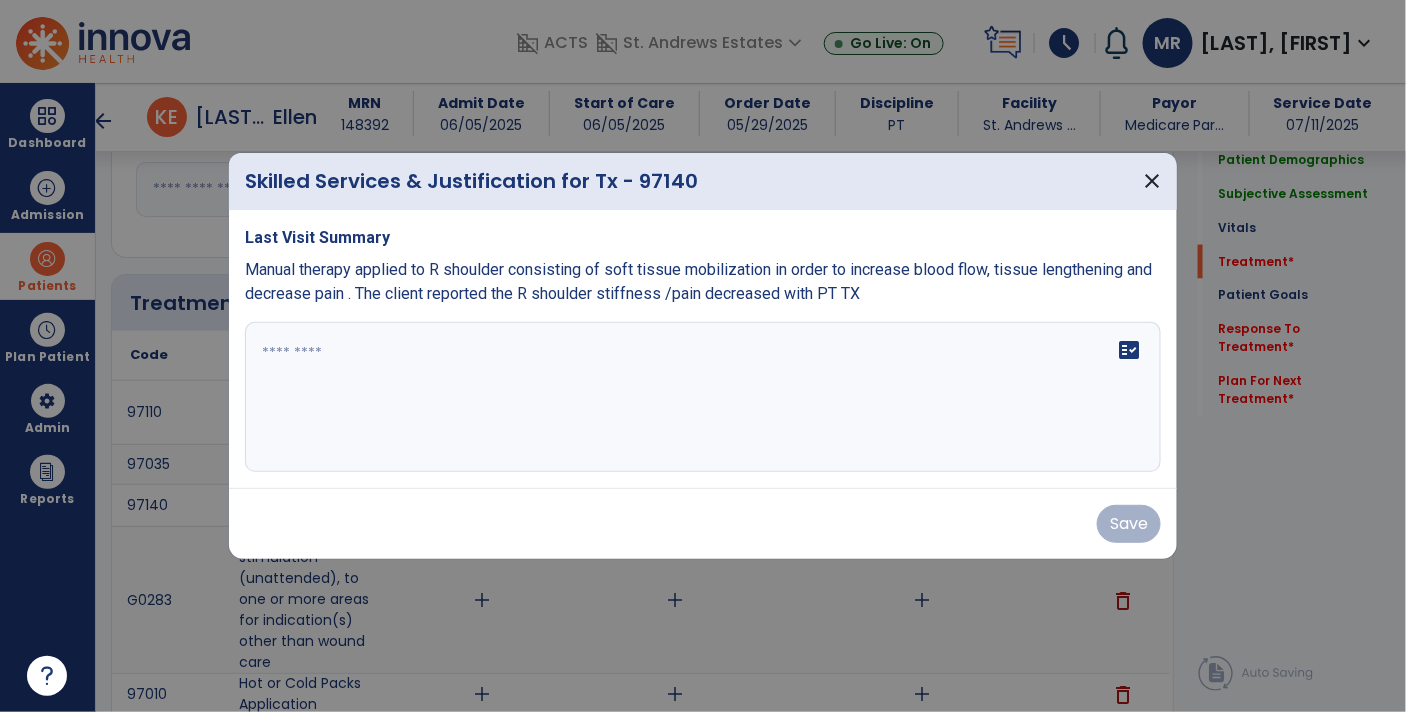 click at bounding box center [703, 397] 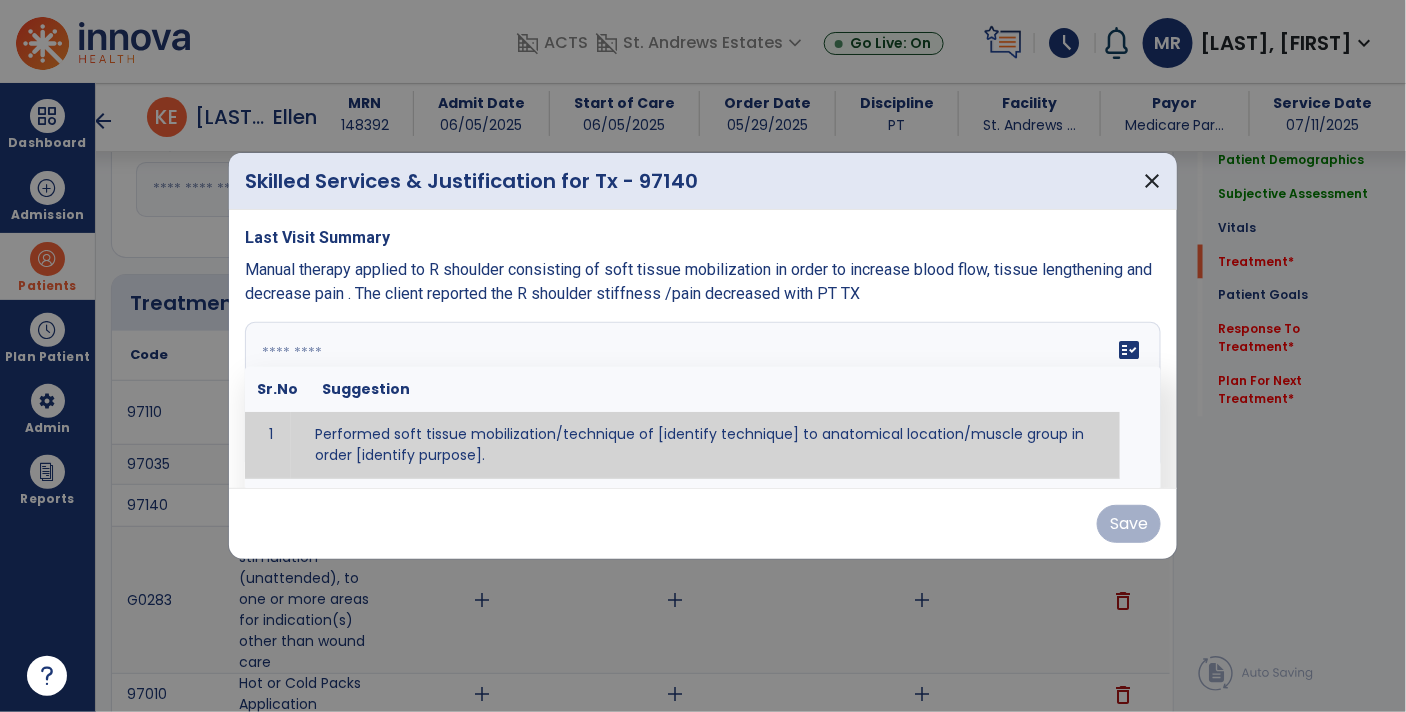 drag, startPoint x: 606, startPoint y: 353, endPoint x: 505, endPoint y: 306, distance: 111.40018 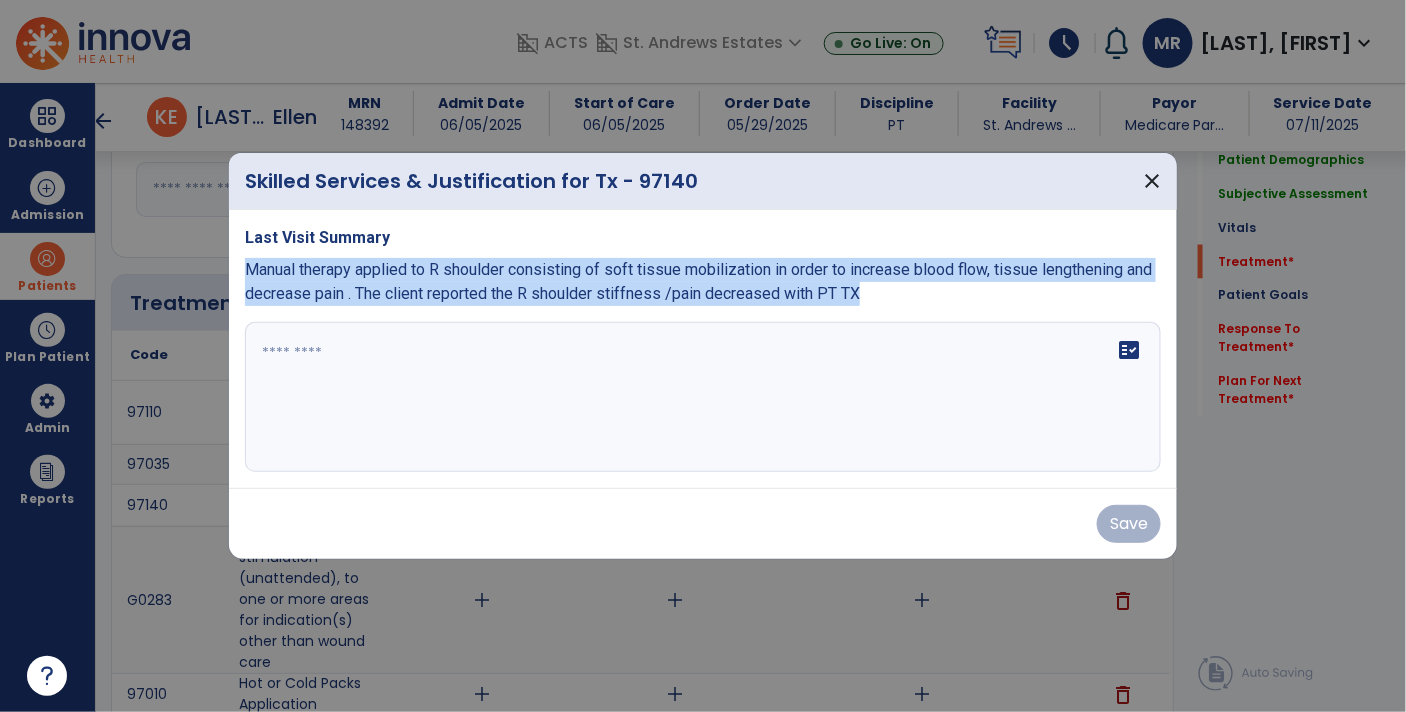 drag, startPoint x: 245, startPoint y: 269, endPoint x: 622, endPoint y: 366, distance: 389.2788 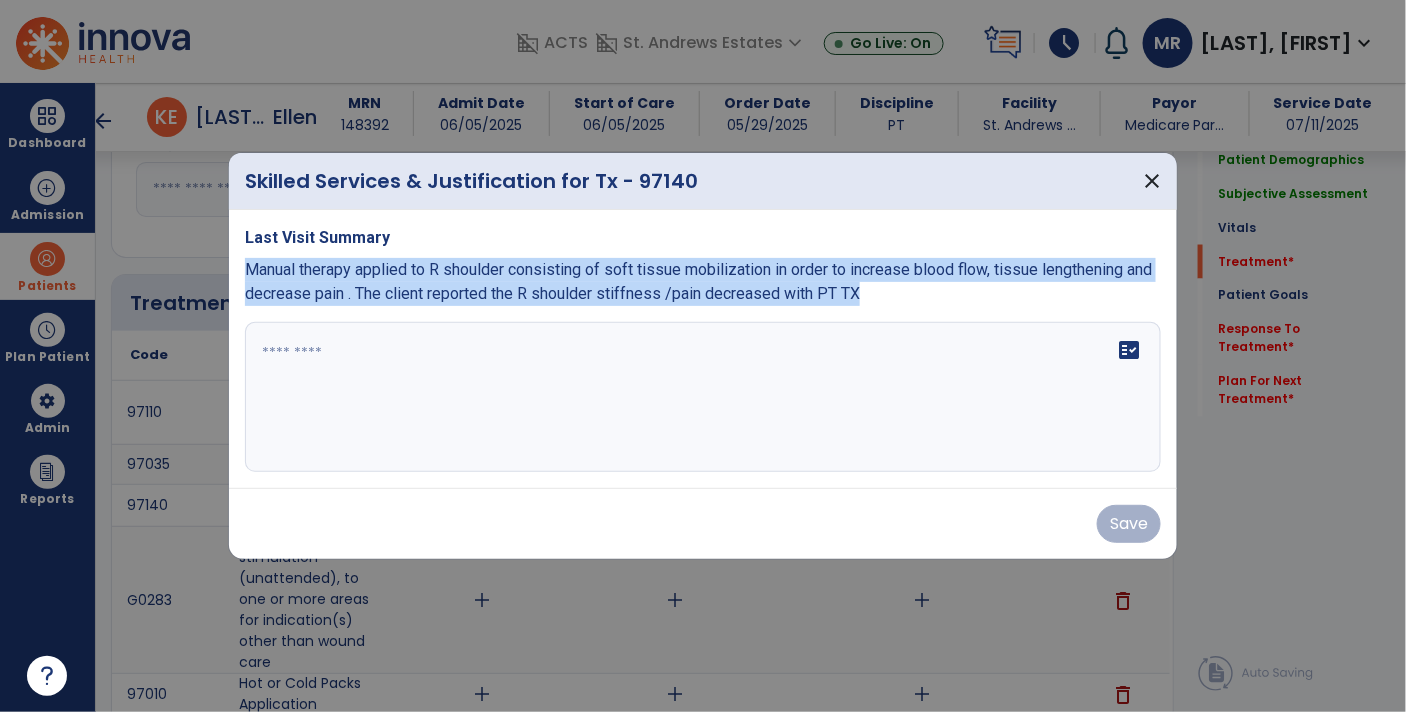click on "Last Visit Summary Manual therapy applied to R shoulder consisting of soft tissue mobilization in order to increase blood flow, tissue lengthening and decrease pain . The client reported the R shoulder stiffness /pain decreased with PT TX   fact_check" at bounding box center (703, 349) 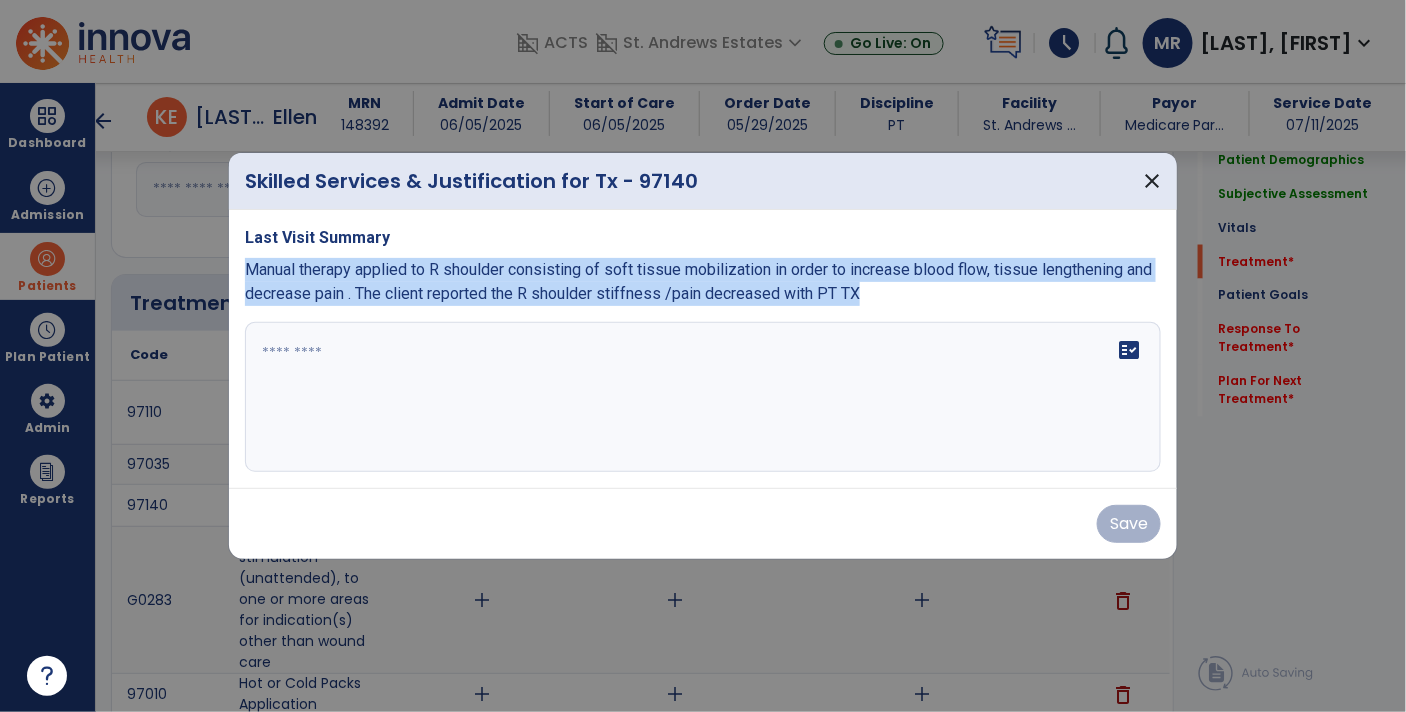 copy on "Manual therapy applied to R shoulder consisting of soft tissue mobilization in order to increase blood flow, tissue lengthening and decrease pain . The client reported the R shoulder stiffness /pain decreased with PT TX" 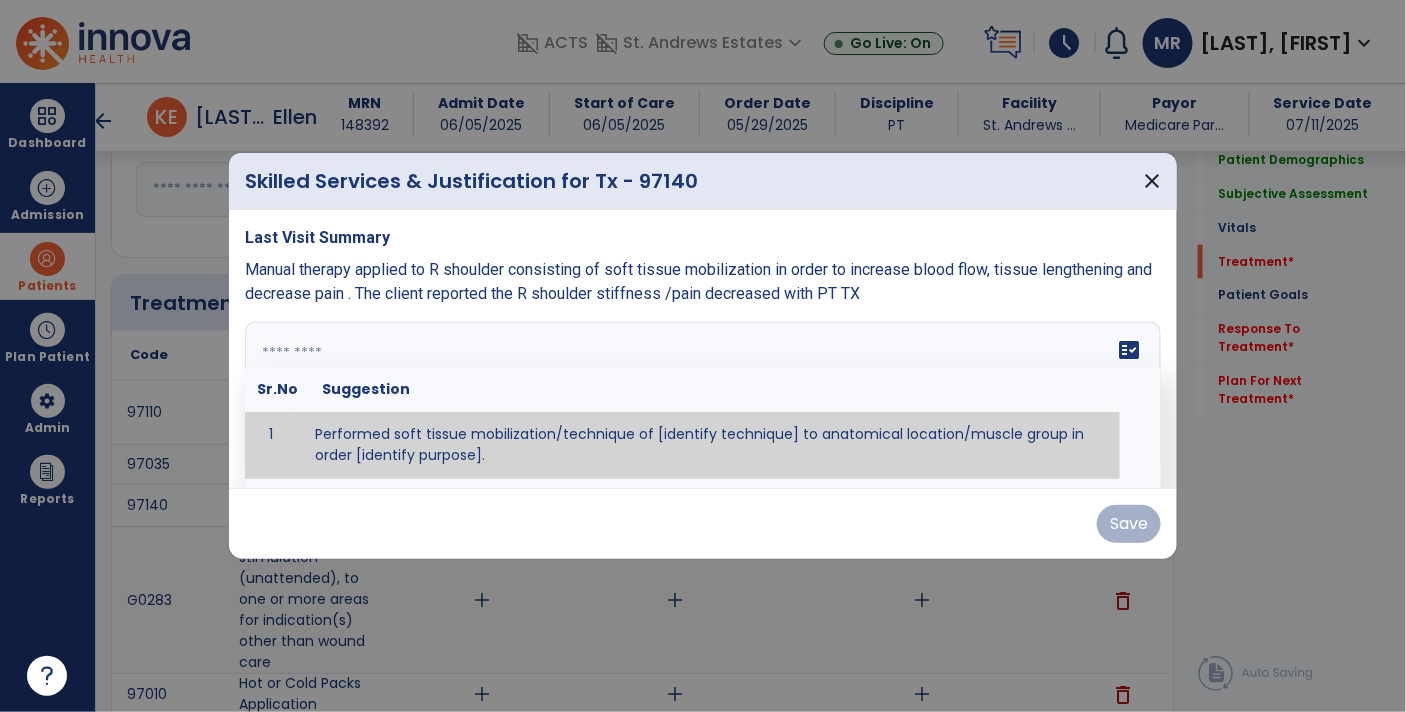 paste on "**********" 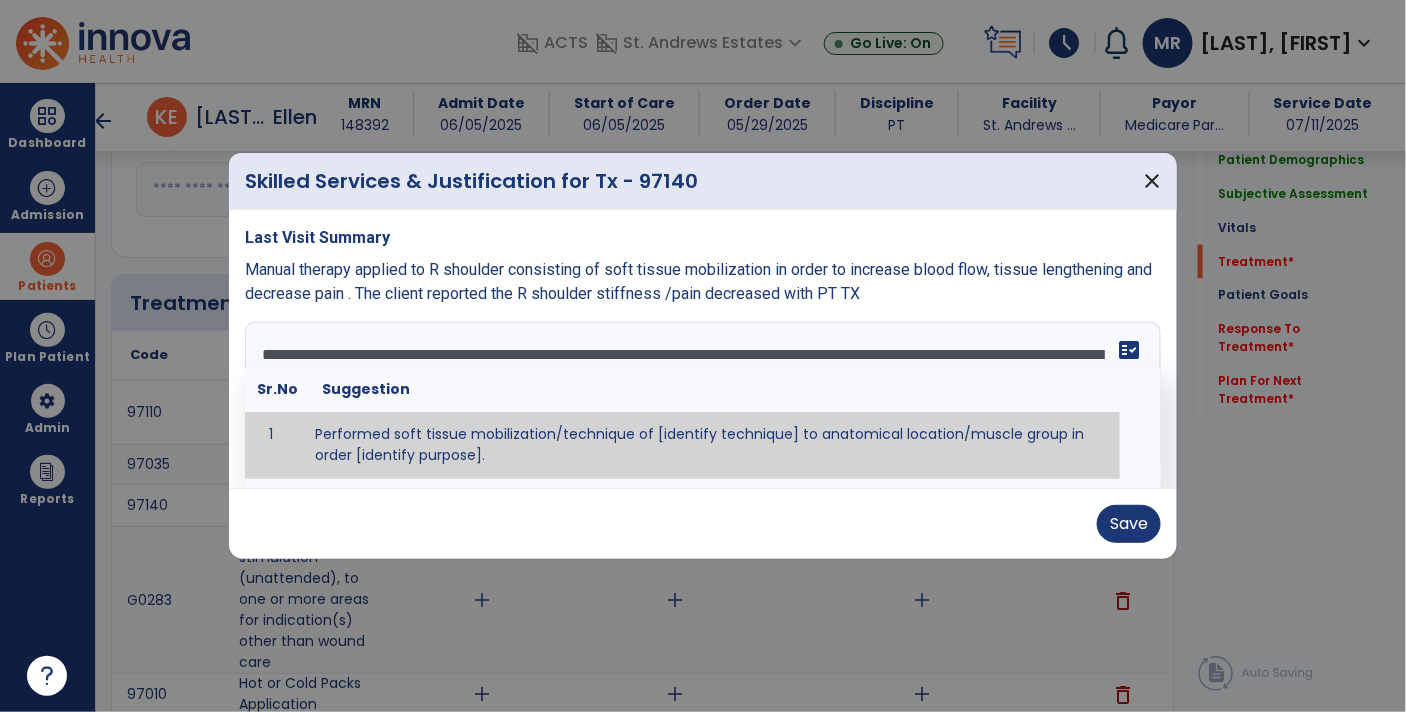 click on "**********" at bounding box center [701, 397] 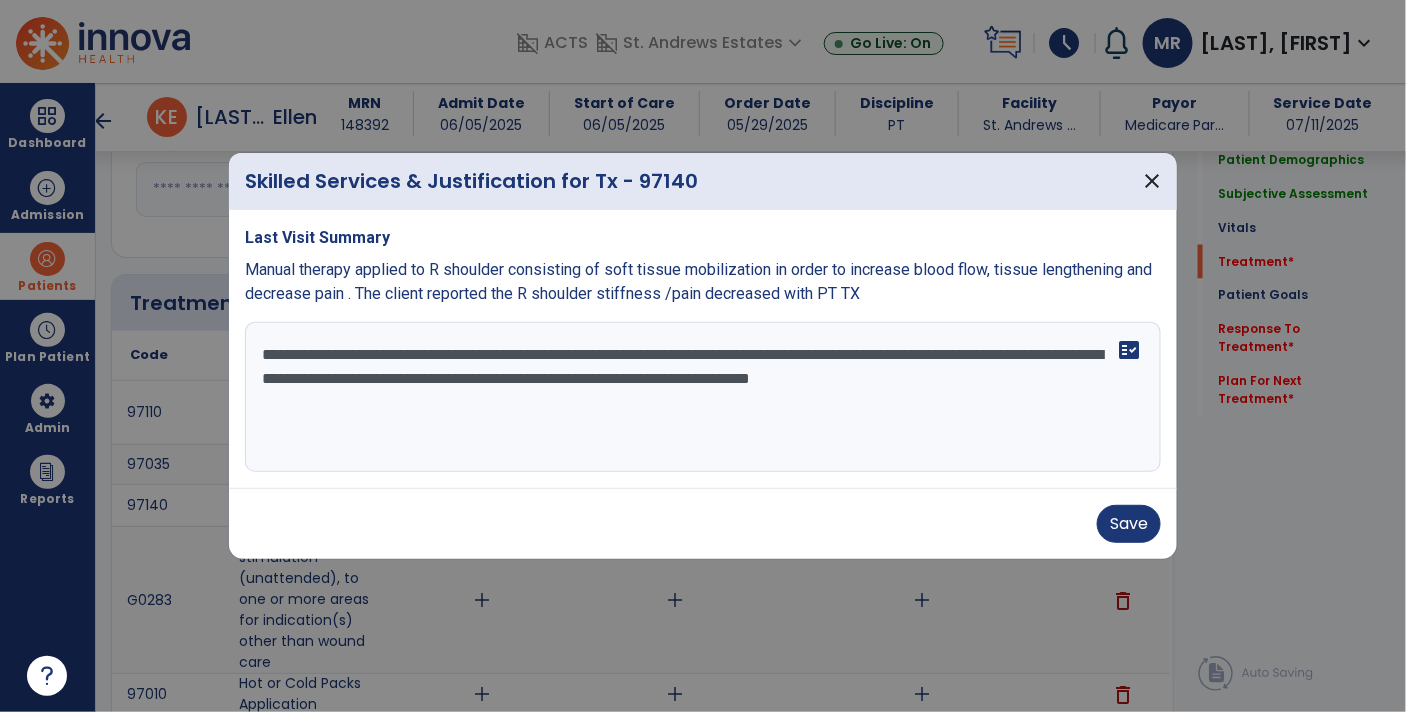 click on "**********" at bounding box center (703, 397) 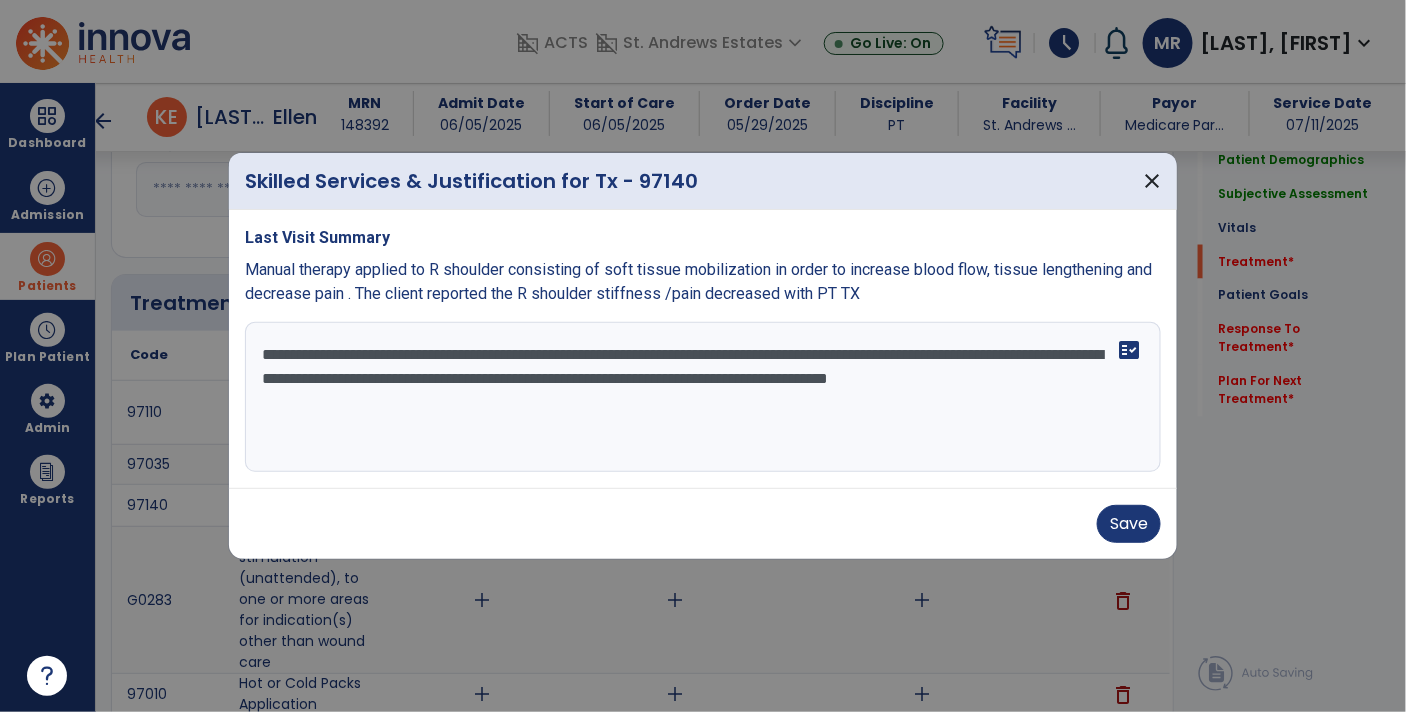 click on "**********" at bounding box center [703, 397] 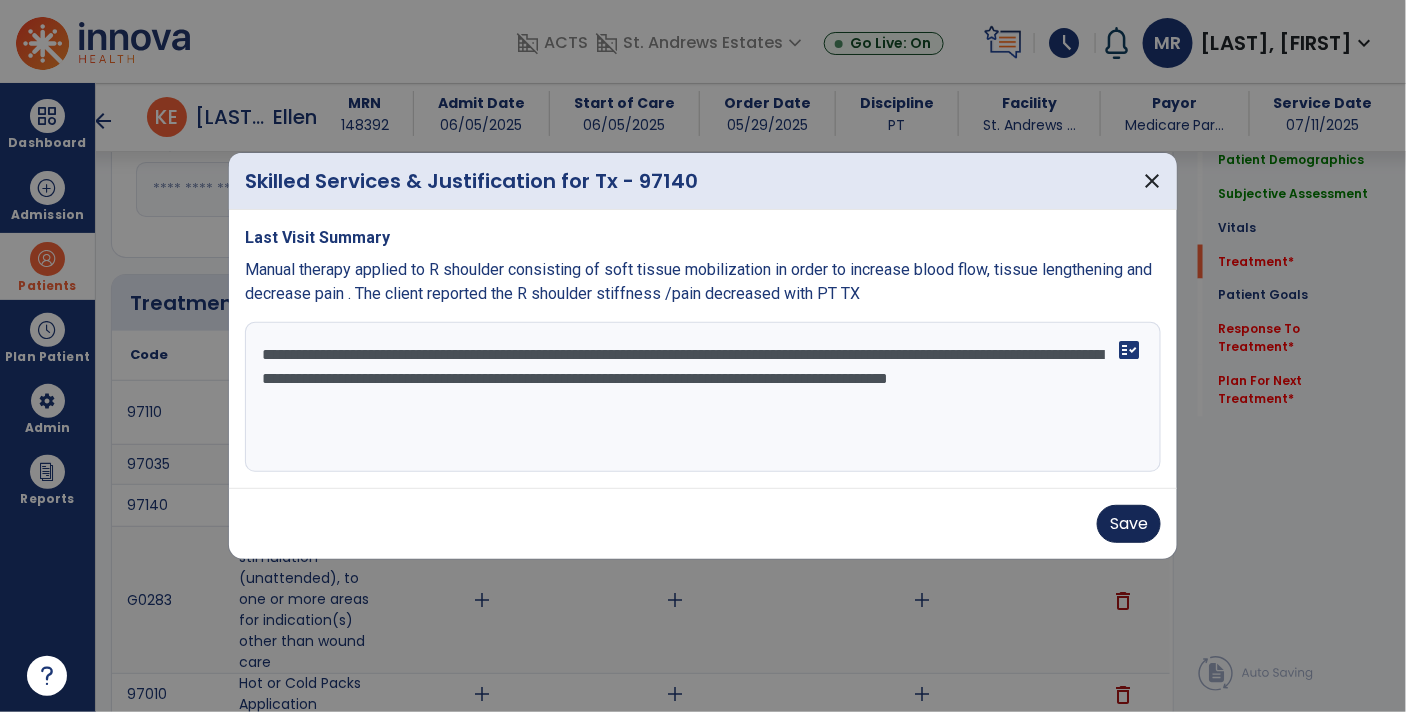 type on "**********" 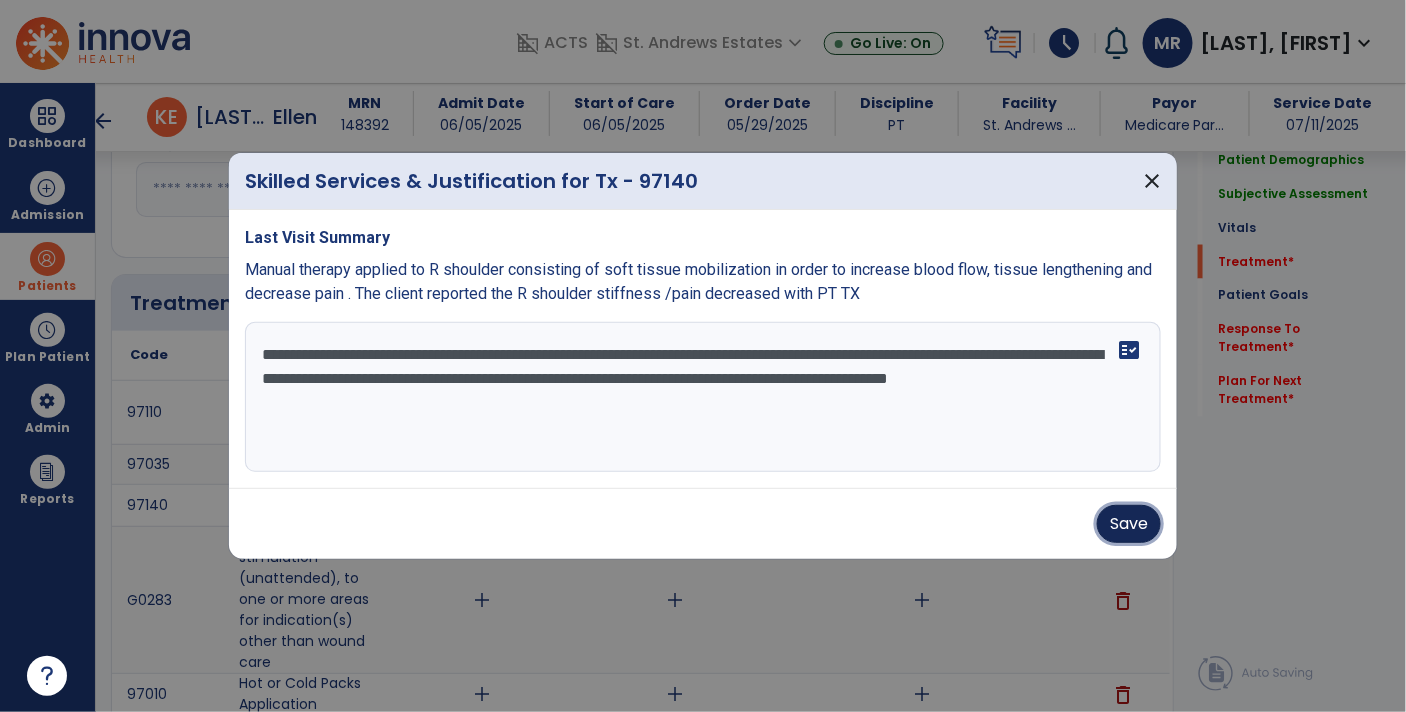 click on "Save" at bounding box center [1129, 524] 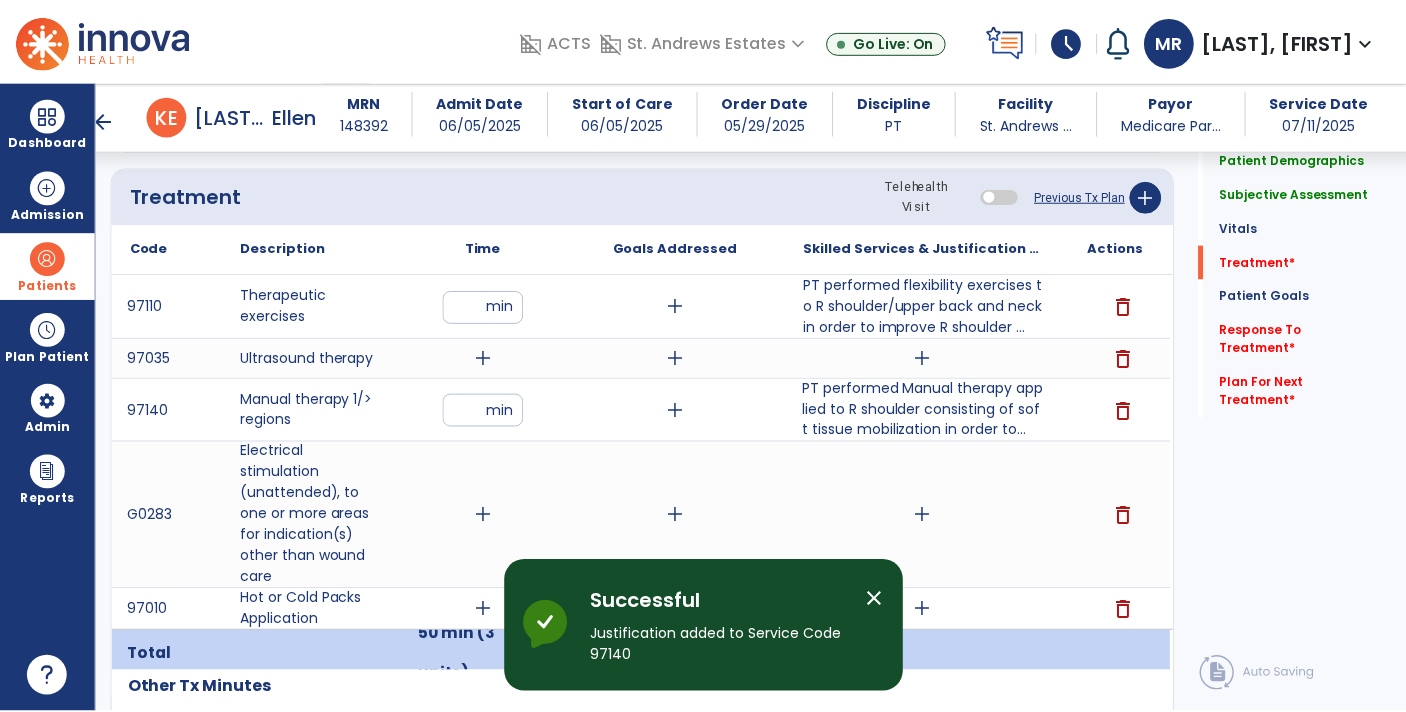 scroll, scrollTop: 1169, scrollLeft: 0, axis: vertical 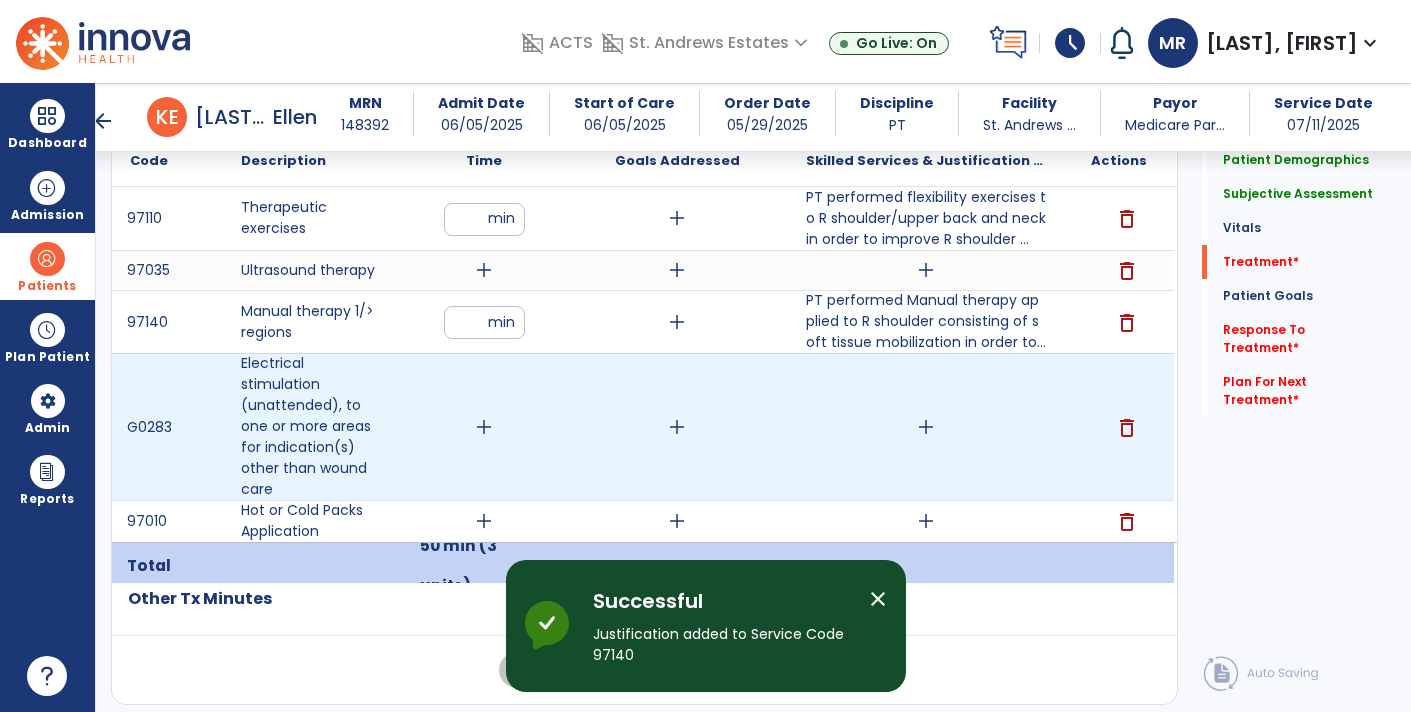 click on "add" at bounding box center (484, 427) 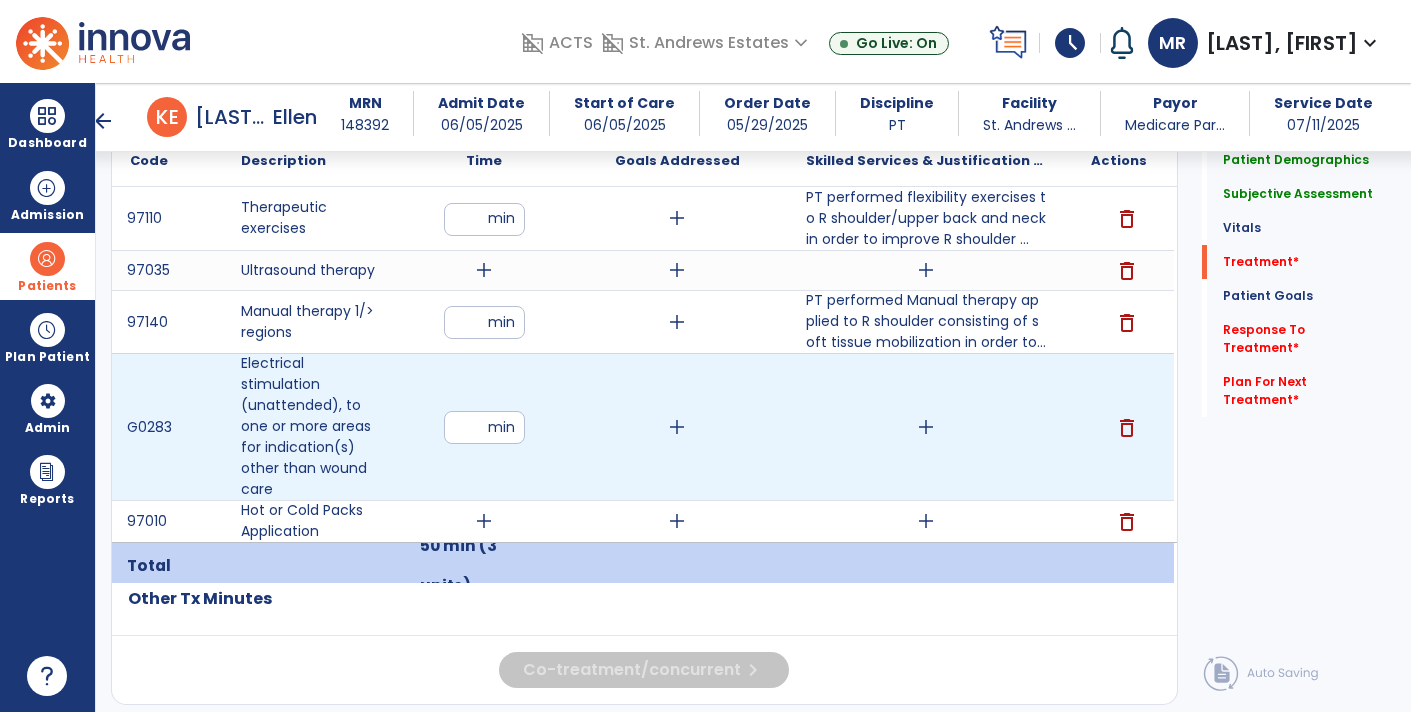 type on "**" 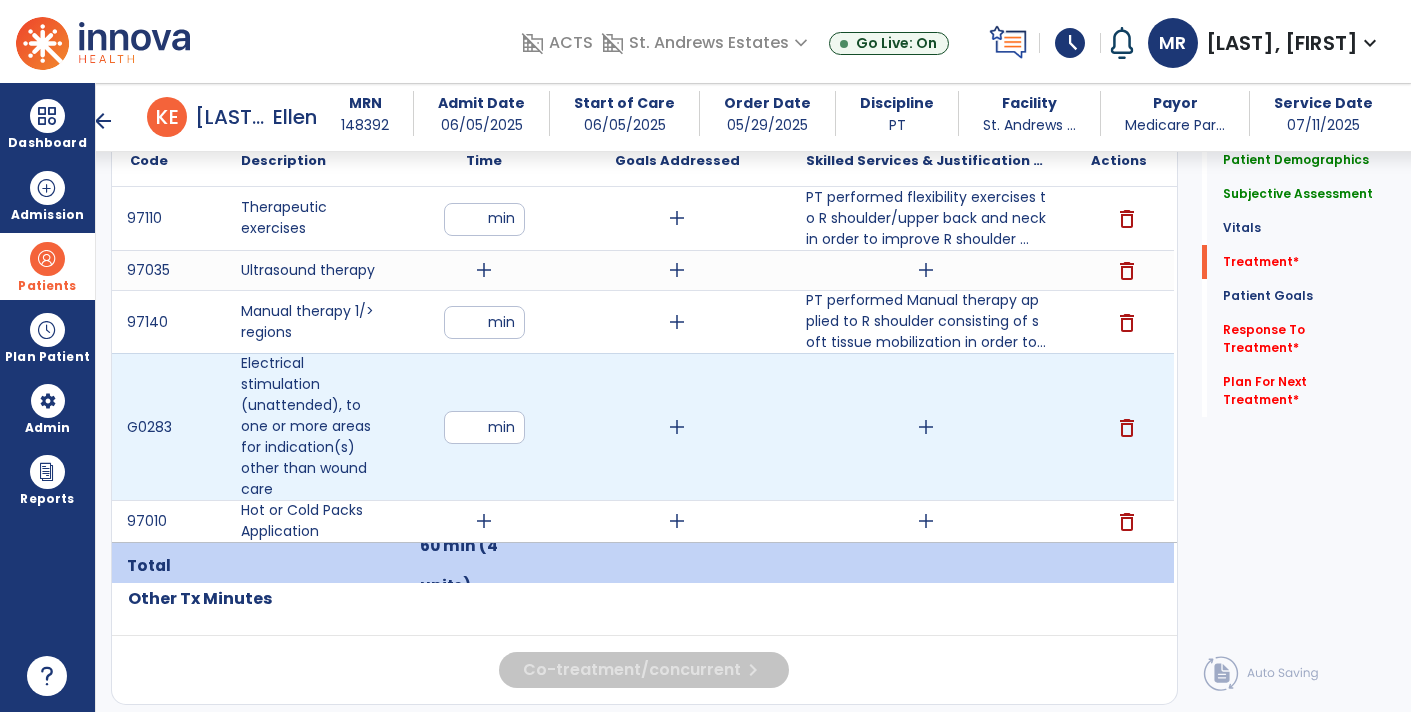 click on "add" at bounding box center [926, 427] 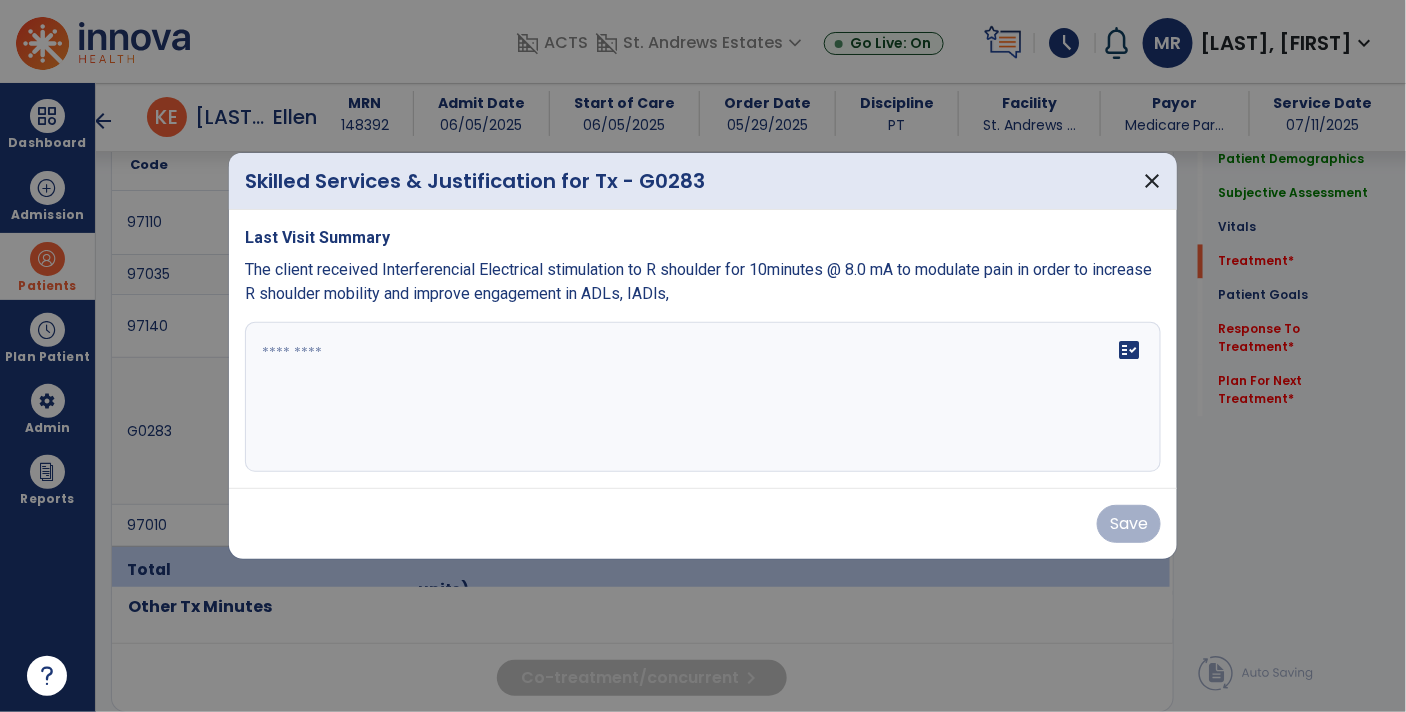 scroll, scrollTop: 1169, scrollLeft: 0, axis: vertical 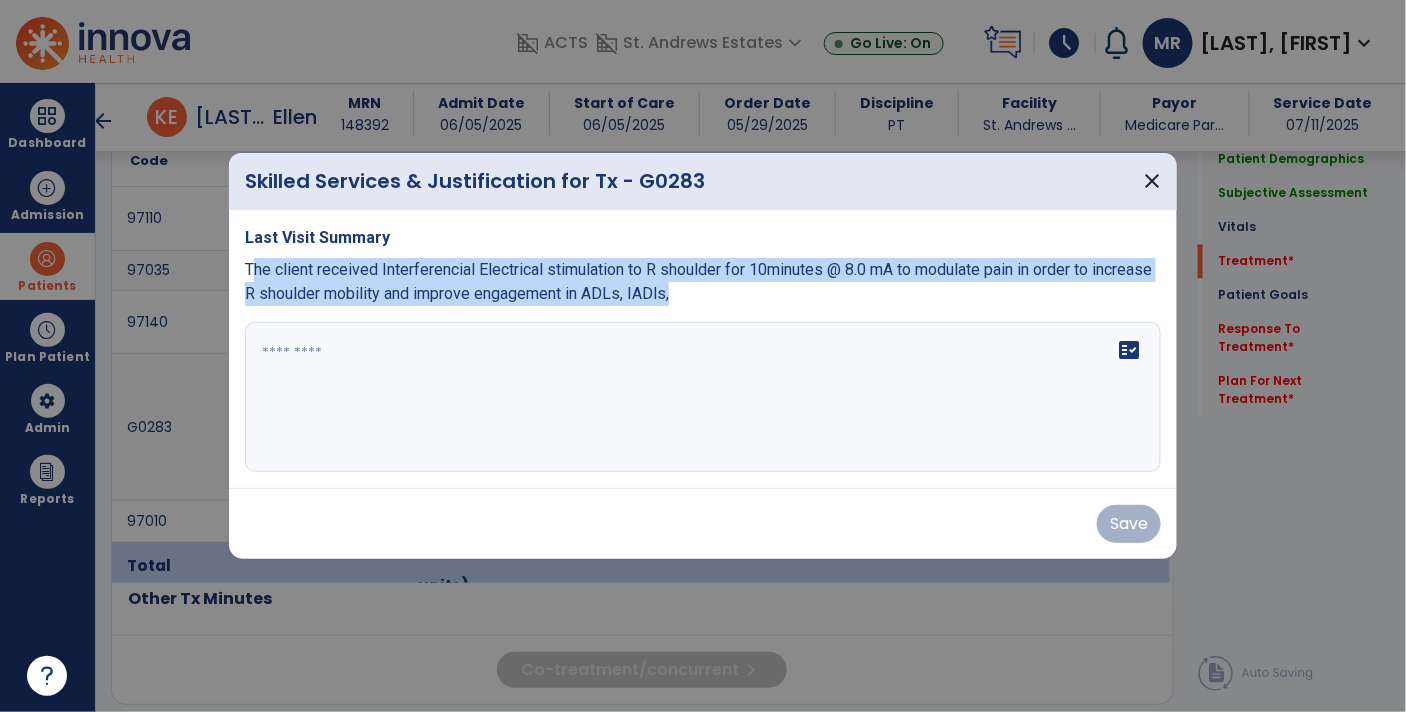 drag, startPoint x: 252, startPoint y: 267, endPoint x: 690, endPoint y: 309, distance: 440.0091 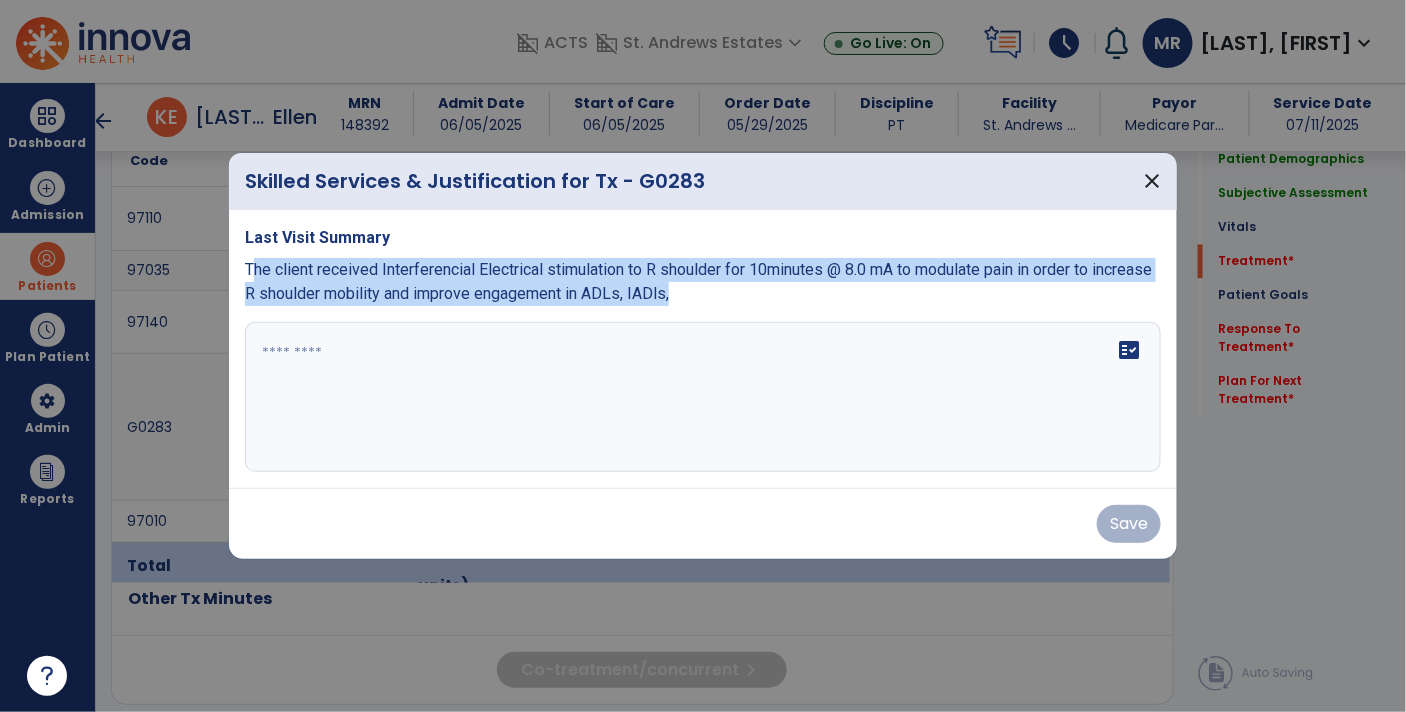 click on "Last Visit Summary The client received Interferencial Electrical stimulation  to R shoulder for 10minutes @ 8.0 mA to modulate pain in order to increase R shoulder mobility and improve engagement in ADLs, IADls,
fact_check" at bounding box center [703, 349] 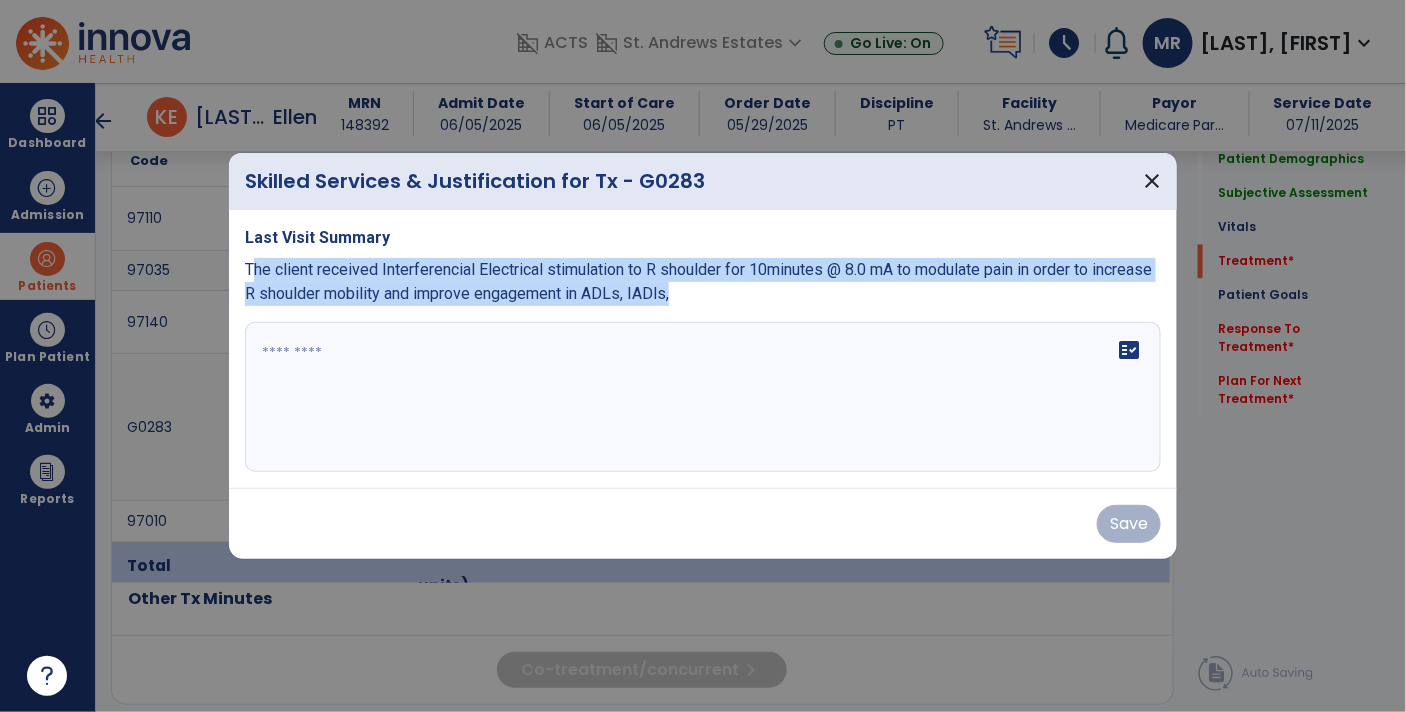 copy on "he client received Interferencial Electrical stimulation  to R shoulder for 10minutes @ 8.0 mA to modulate pain in order to increase R shoulder mobility and improve engagement in ADLs, IADls," 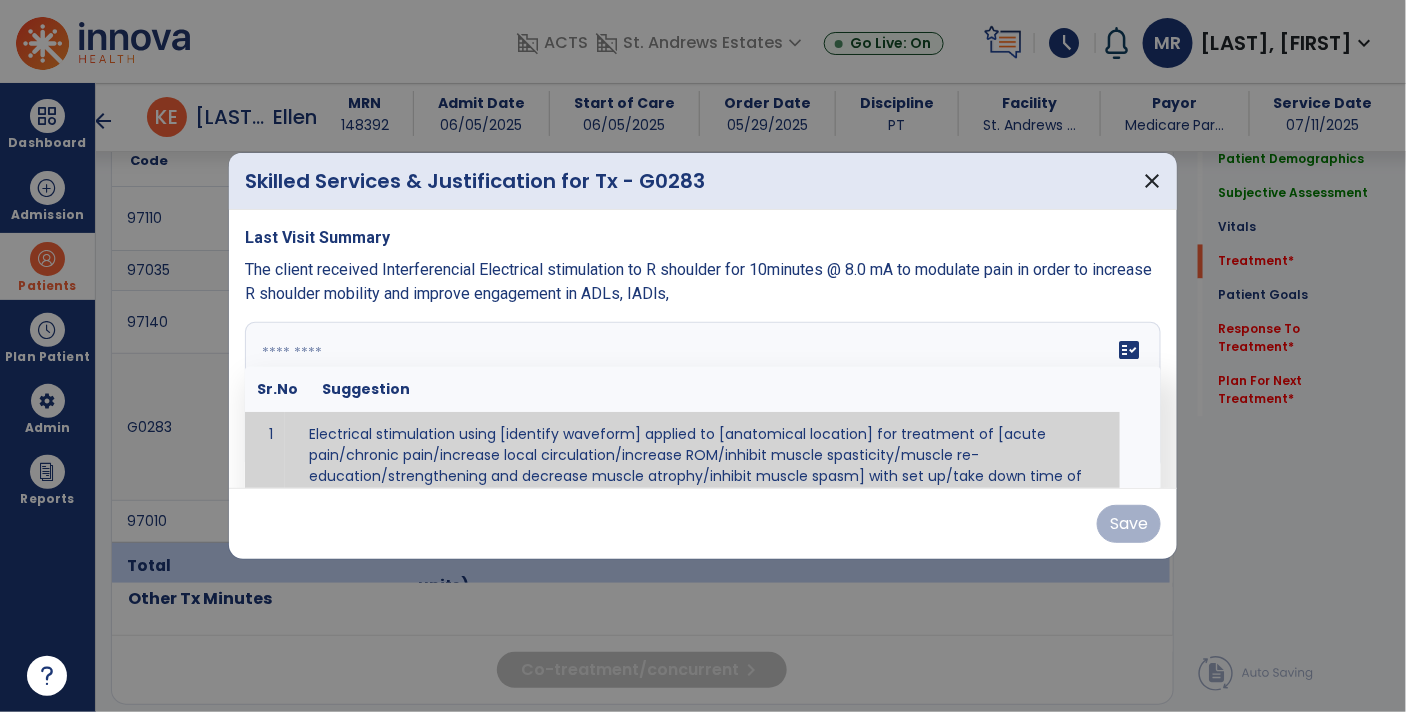 click at bounding box center (701, 397) 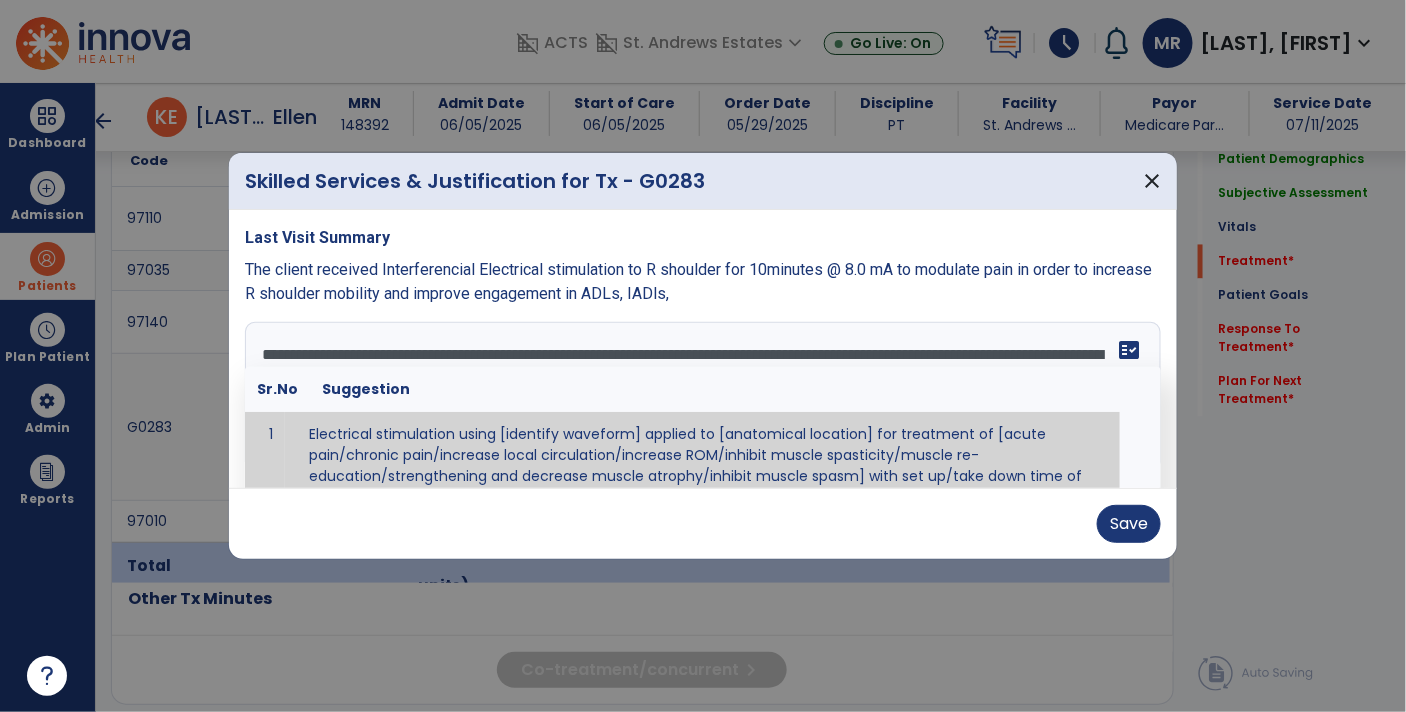 click on "The client received Interferencial Electrical stimulation to R shoulder for 10minutes @ 8.0 mA to modulate pain in order to increase R shoulder mobility and improve engagement in ADLs, IADls," at bounding box center [703, 282] 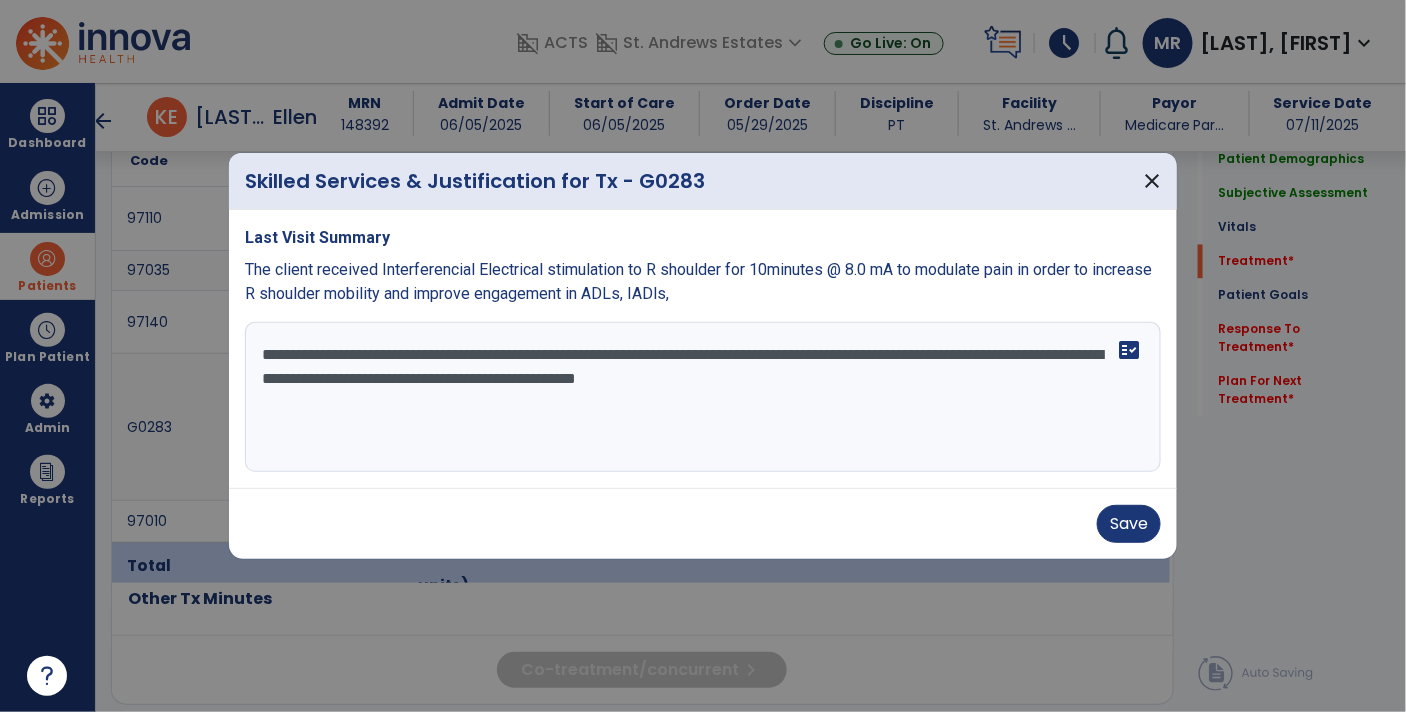 click on "**********" at bounding box center (703, 397) 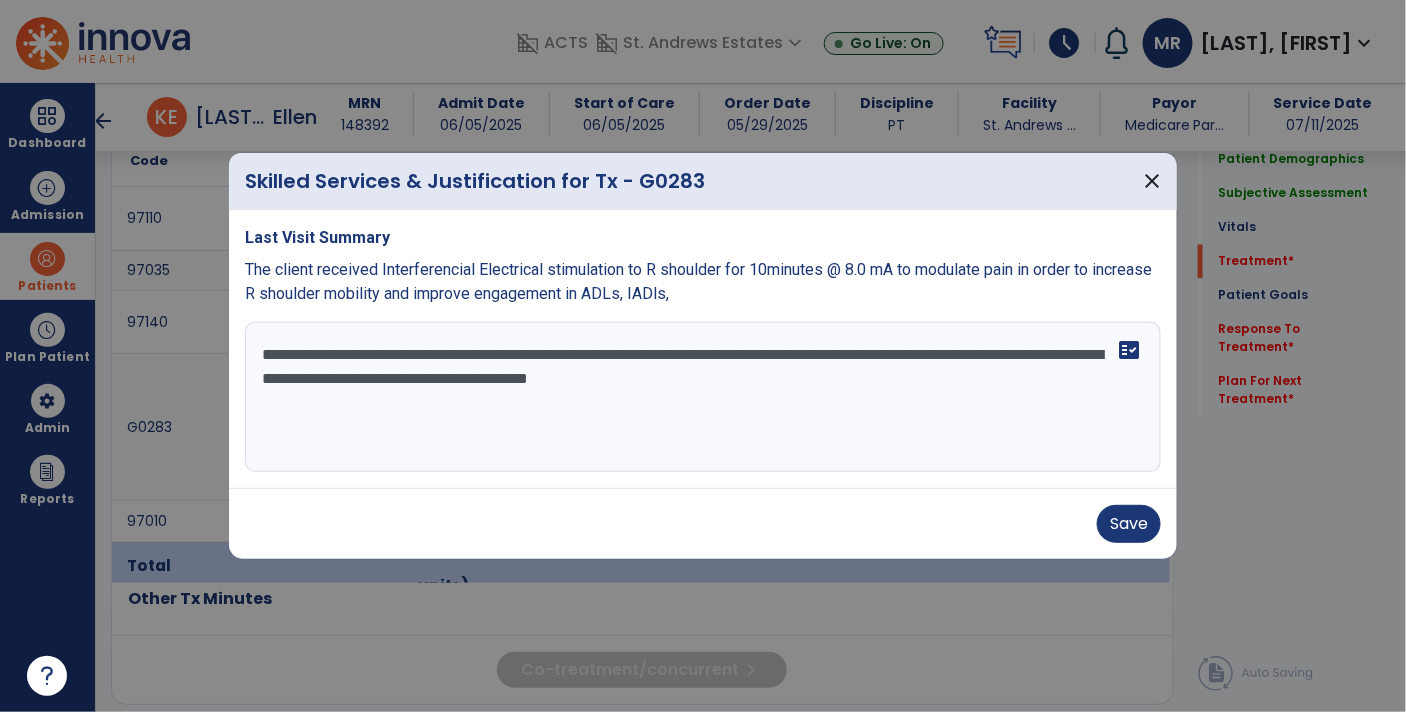 click on "**********" at bounding box center [703, 397] 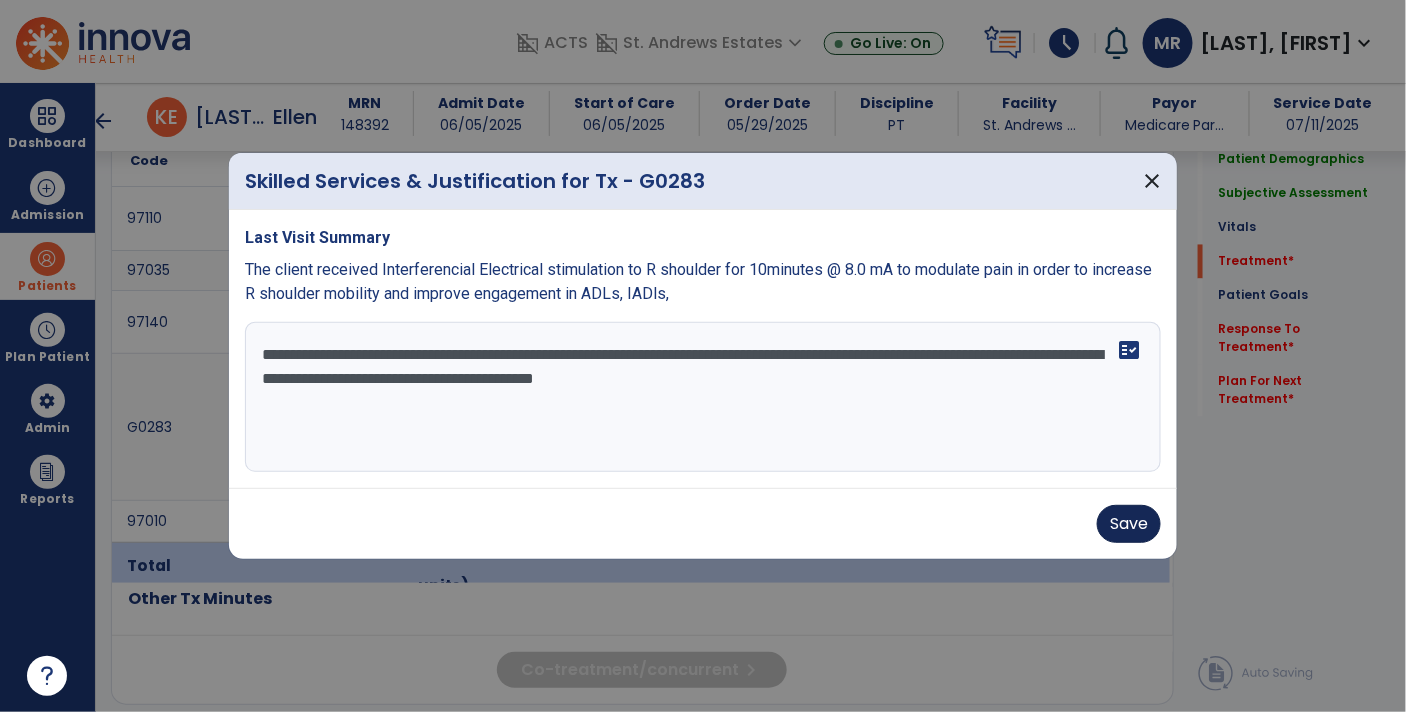 type on "**********" 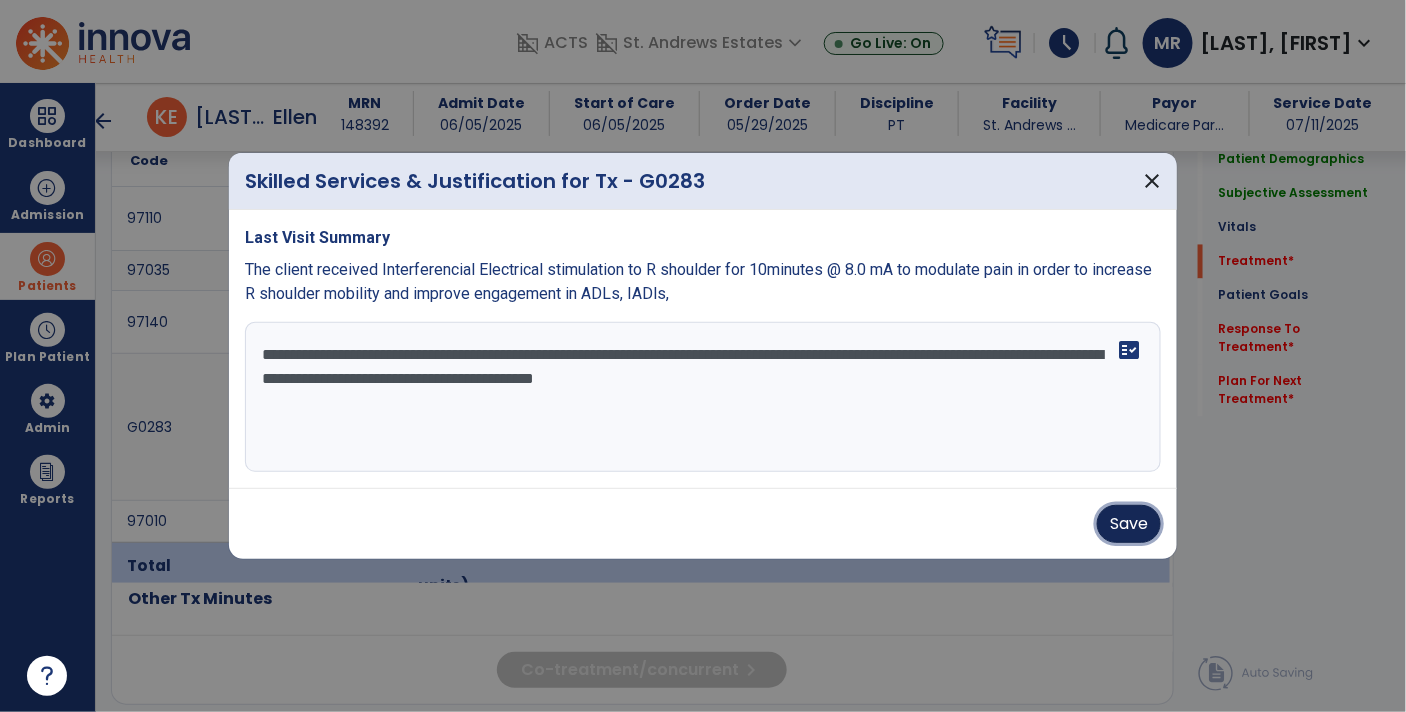 click on "Save" at bounding box center [1129, 524] 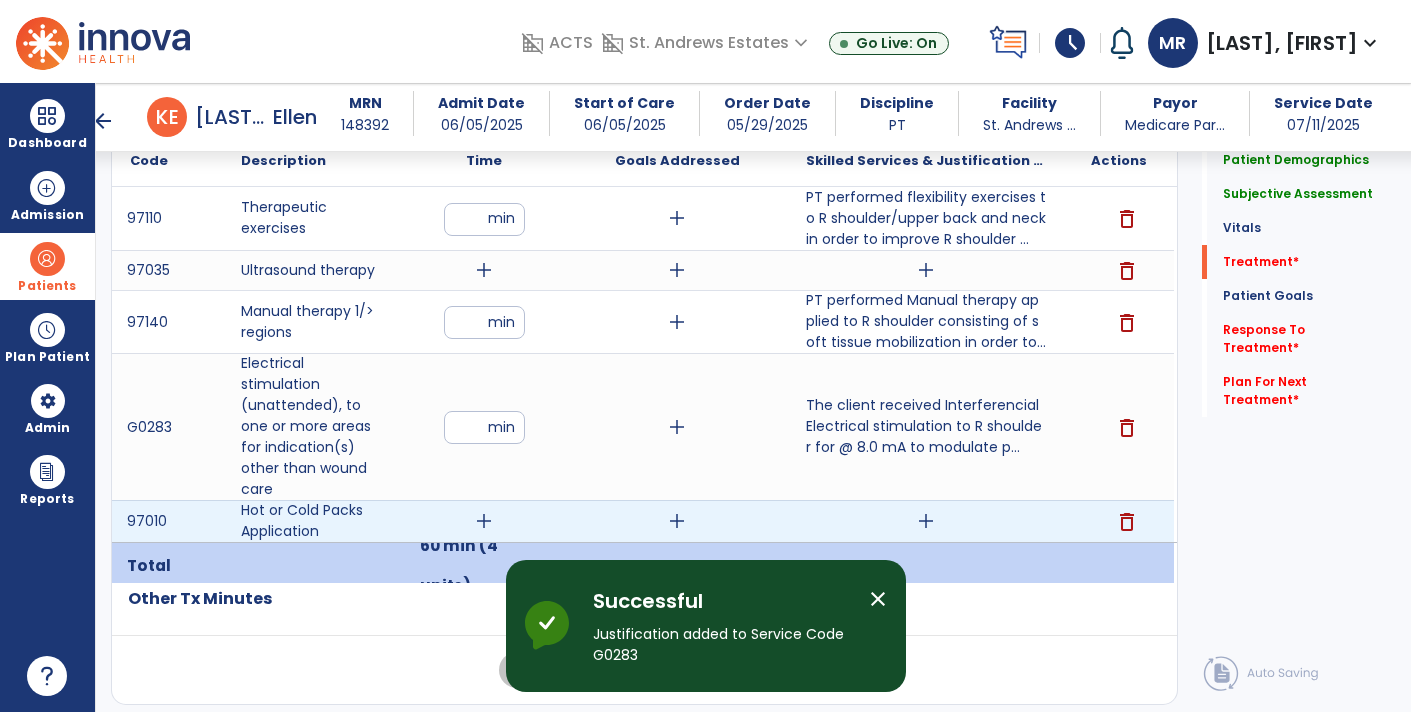 click on "add" at bounding box center (484, 521) 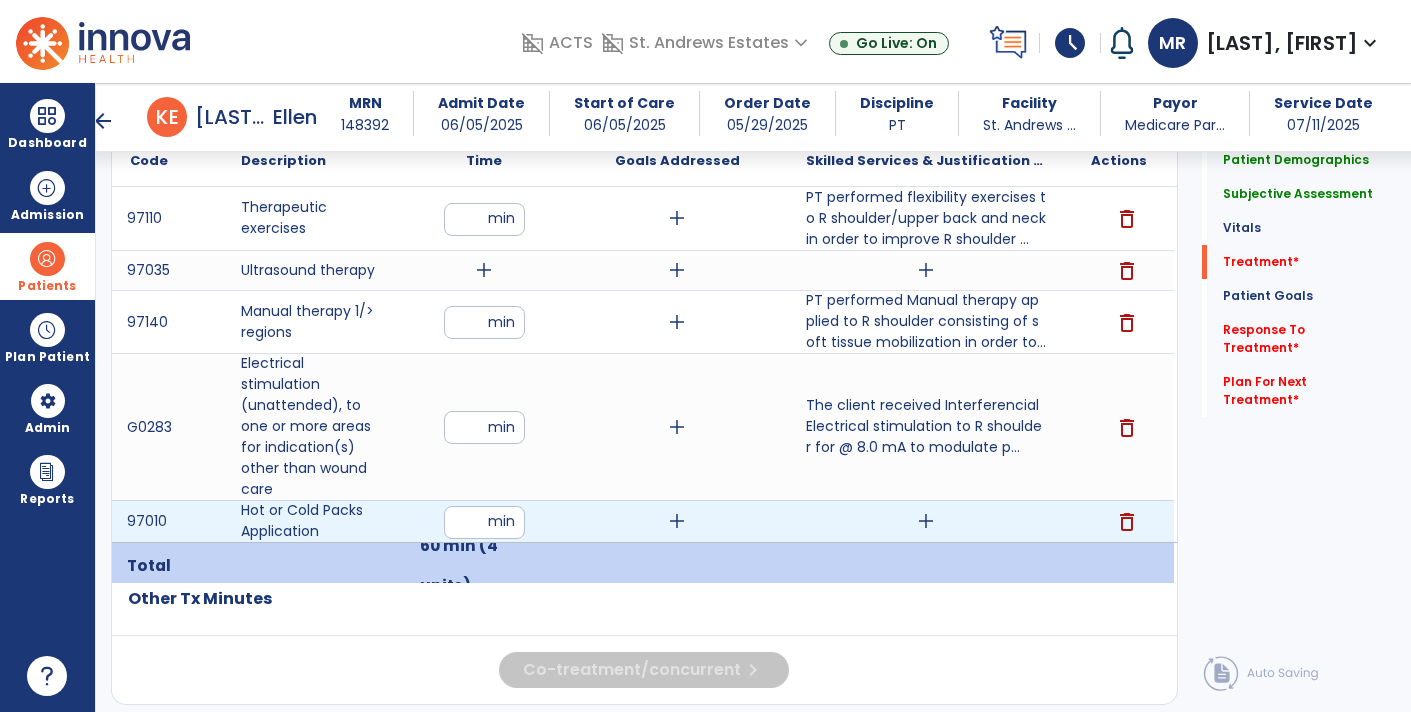 type on "*" 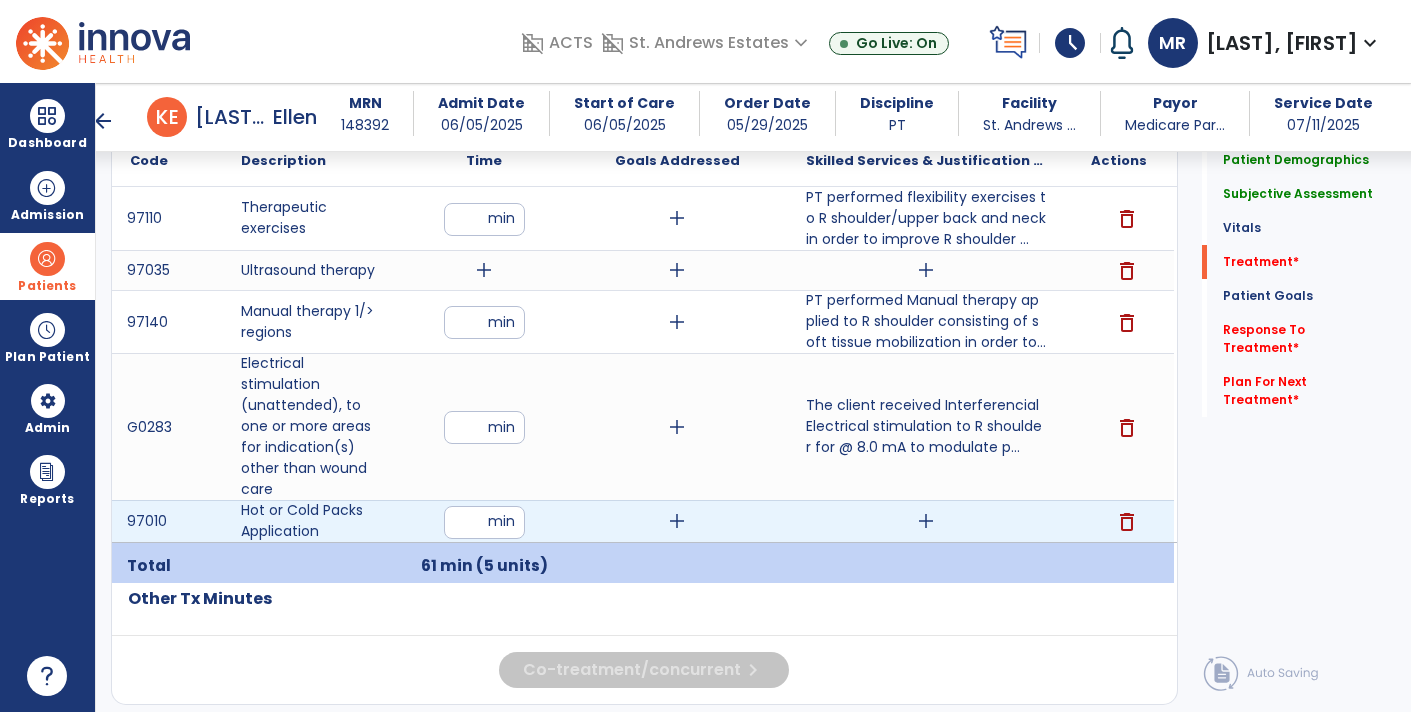 click on "add" at bounding box center (926, 521) 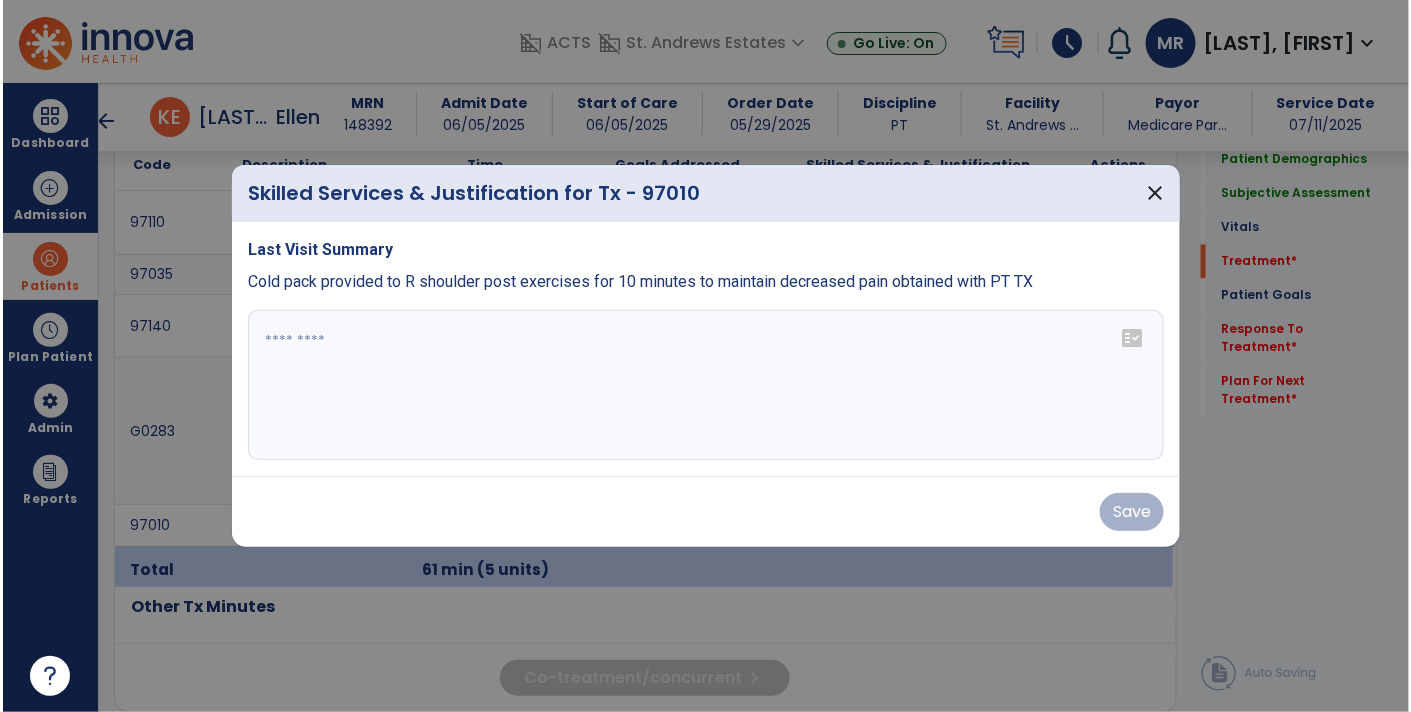 scroll, scrollTop: 1169, scrollLeft: 0, axis: vertical 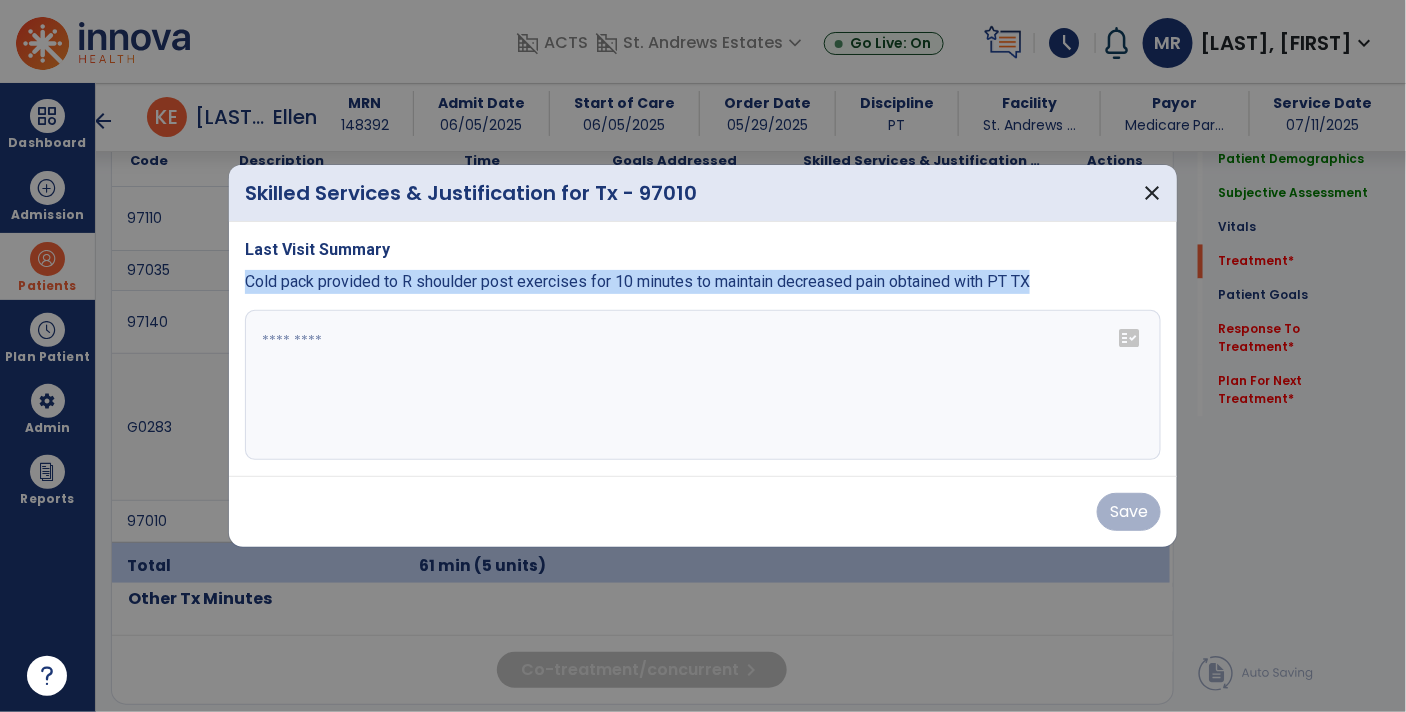 drag, startPoint x: 246, startPoint y: 279, endPoint x: 751, endPoint y: 311, distance: 506.01285 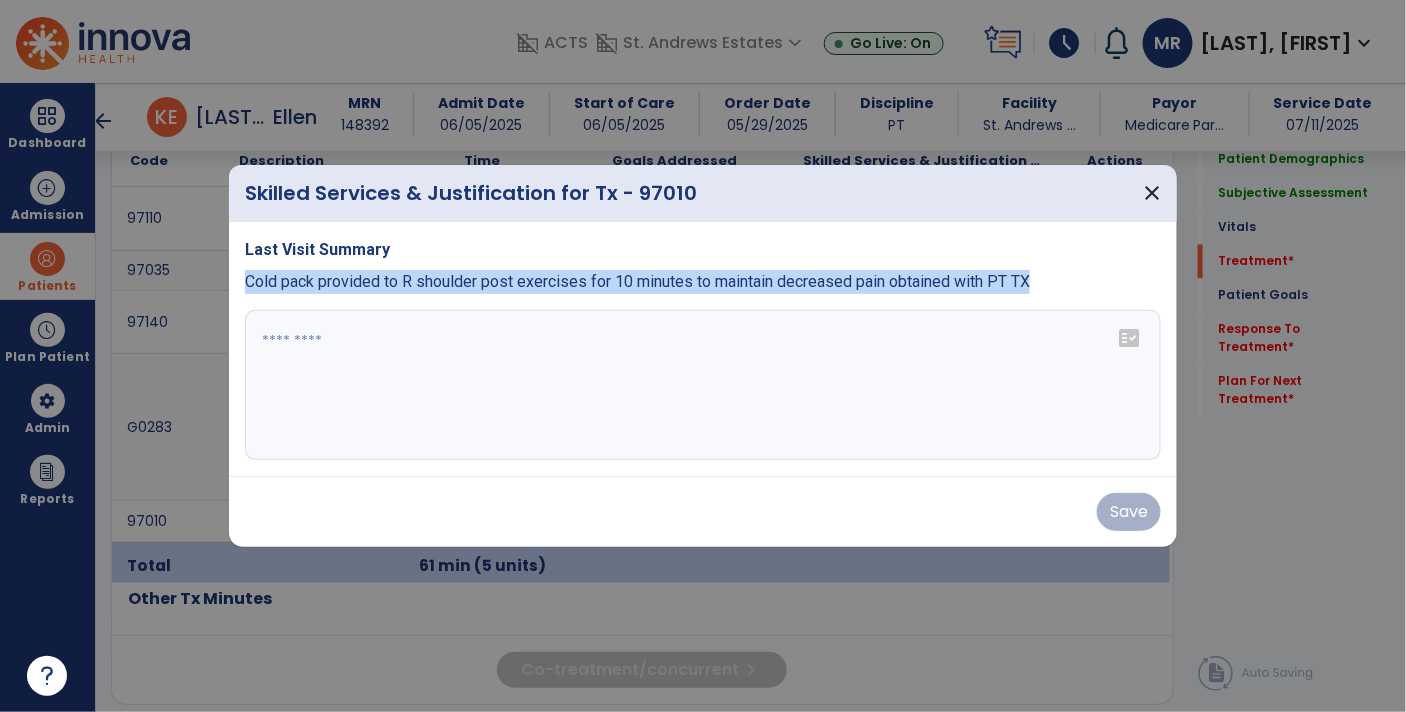 copy on "Cold pack provided  to R shoulder post exercises  for 10 minutes to maintain decreased pain  obtained with PT TX" 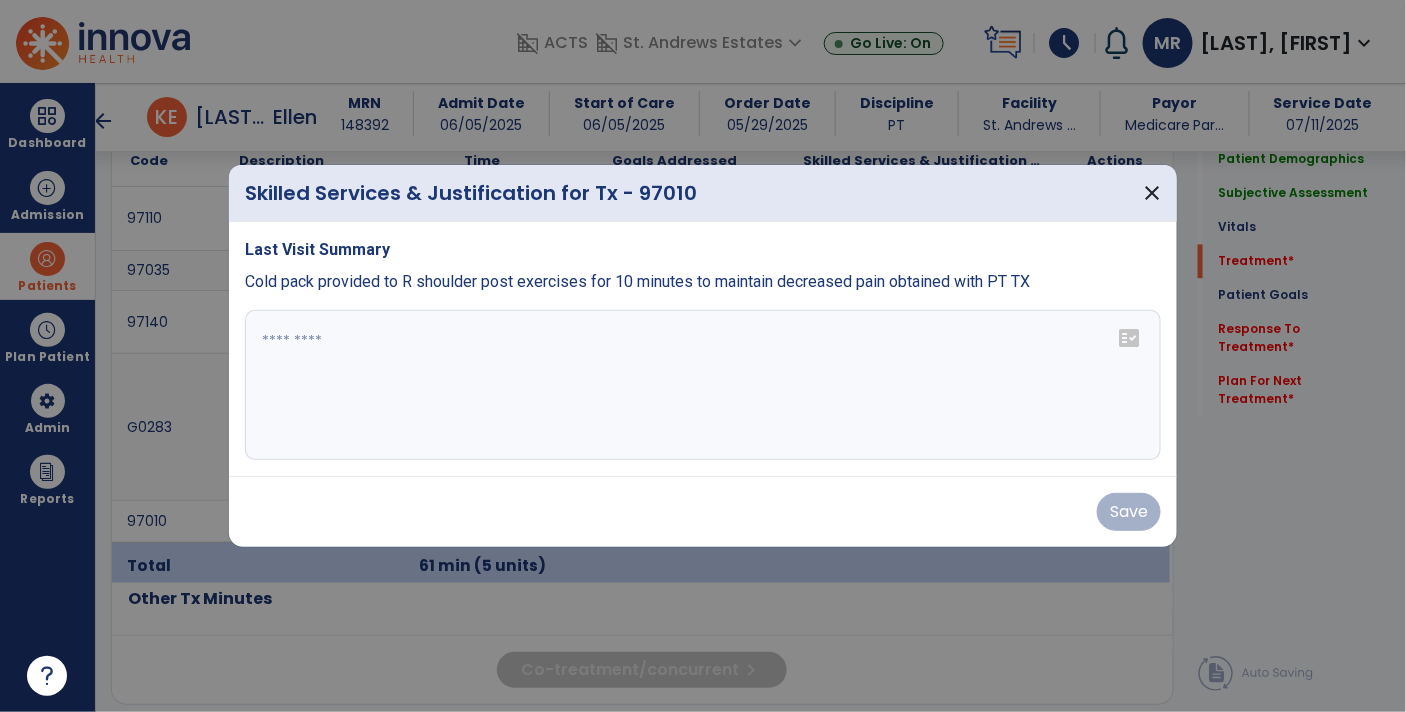 paste on "**********" 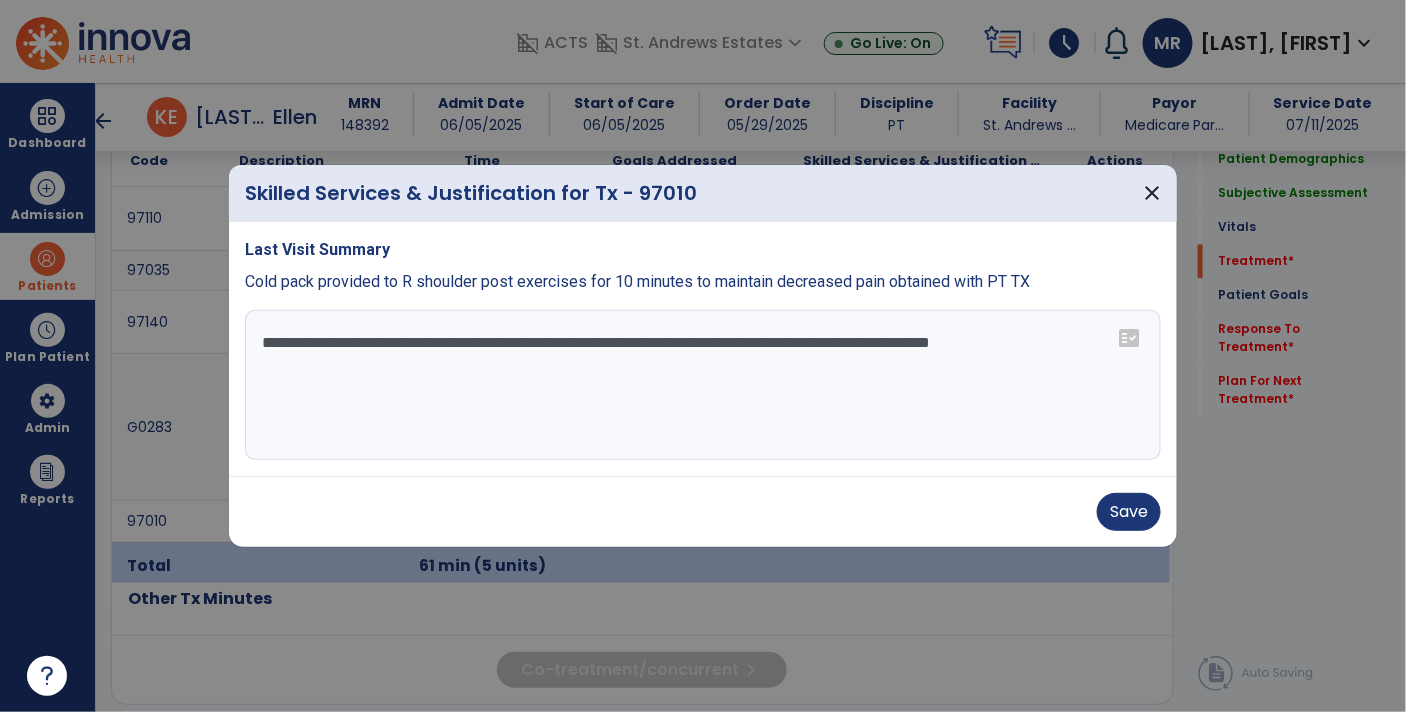 click on "**********" at bounding box center (703, 385) 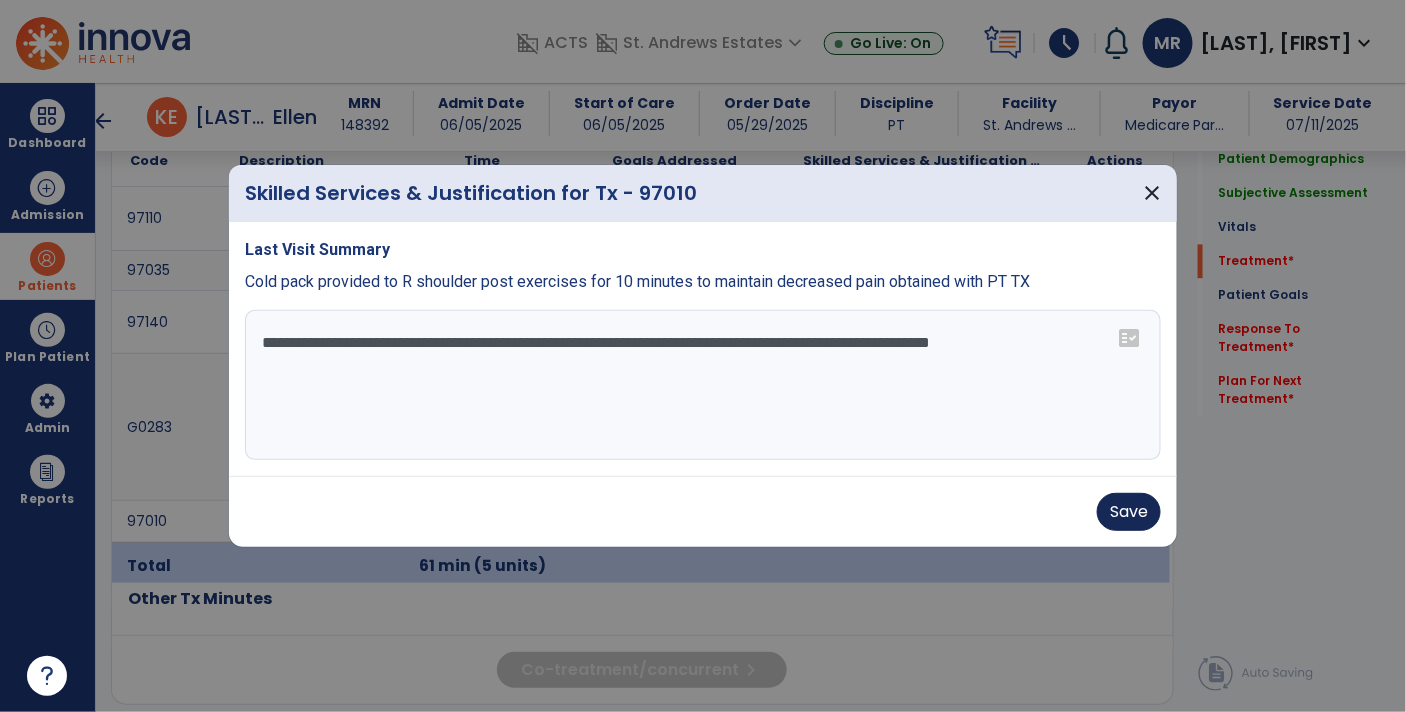 type on "**********" 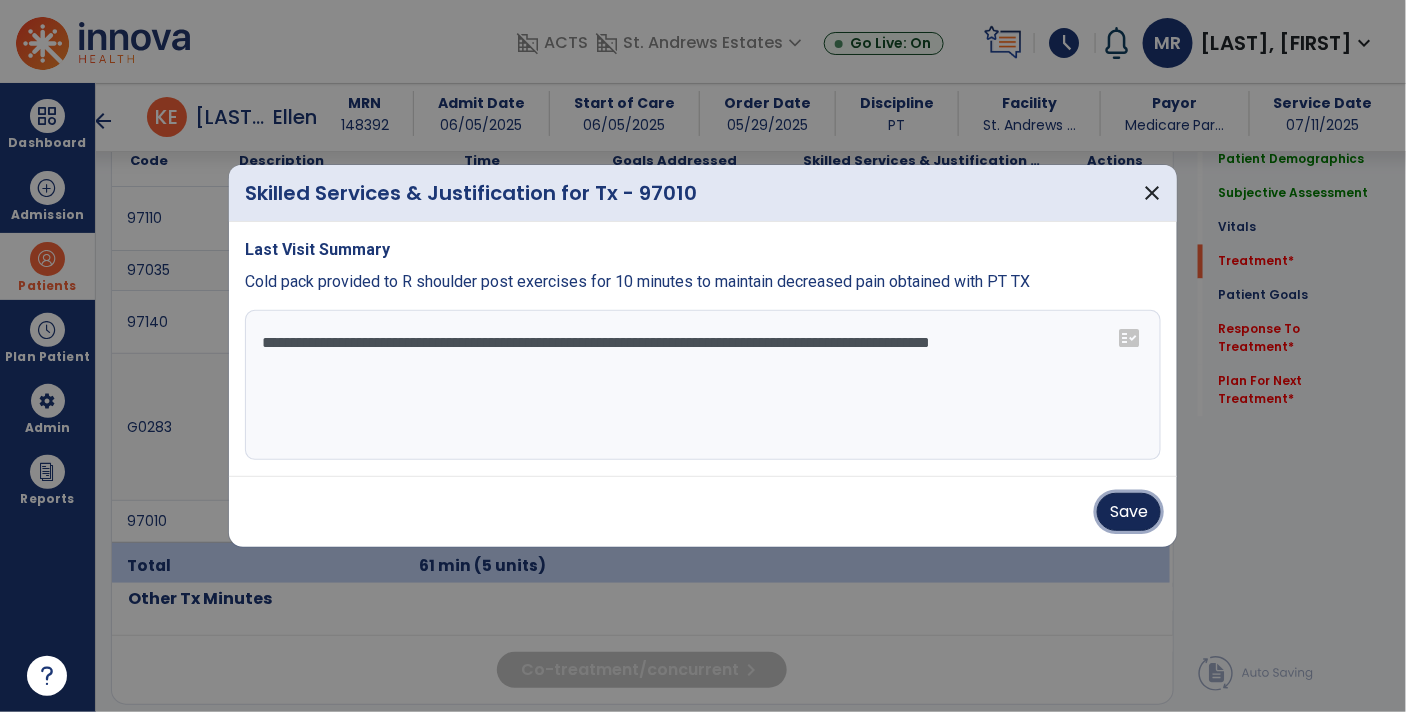 click on "Save" at bounding box center [1129, 512] 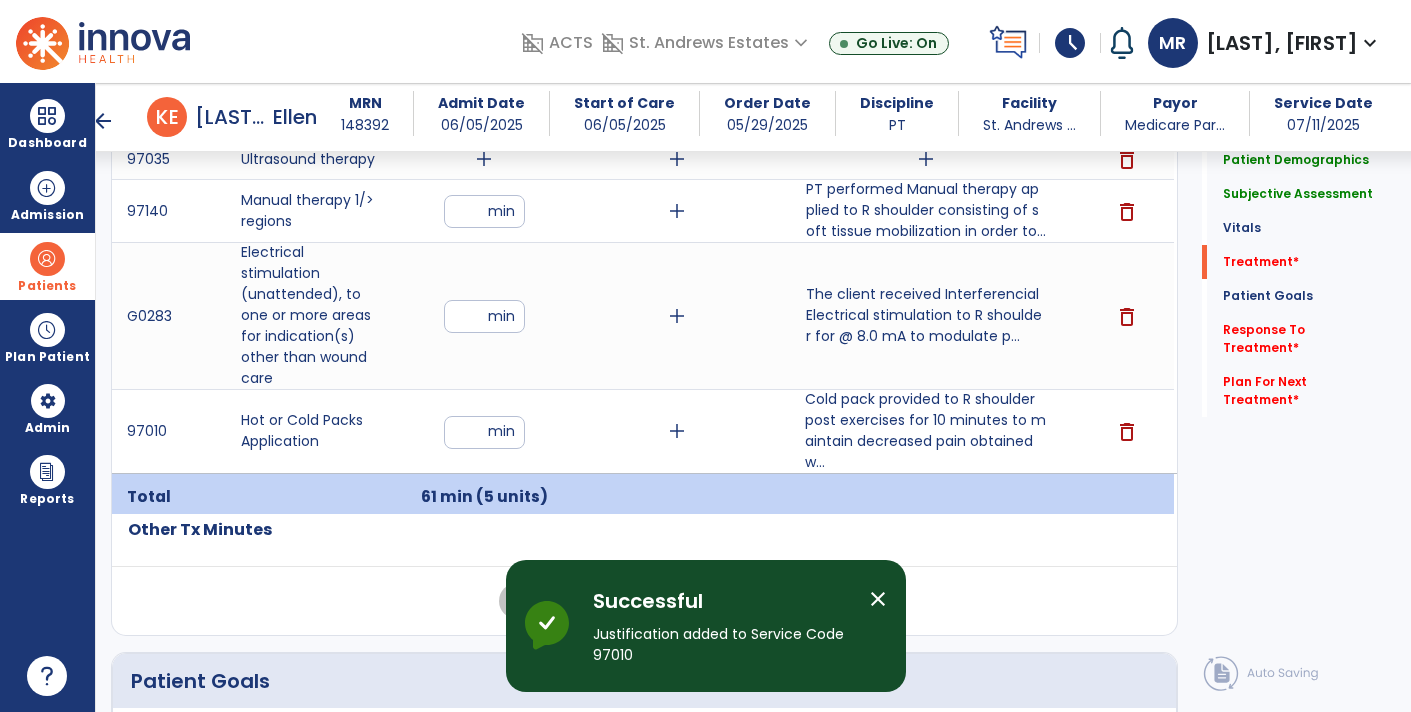 click on "Cold pack provided to R shoulder post exercises for 10 minutes to maintain decreased pain obtained w..." at bounding box center (926, 431) 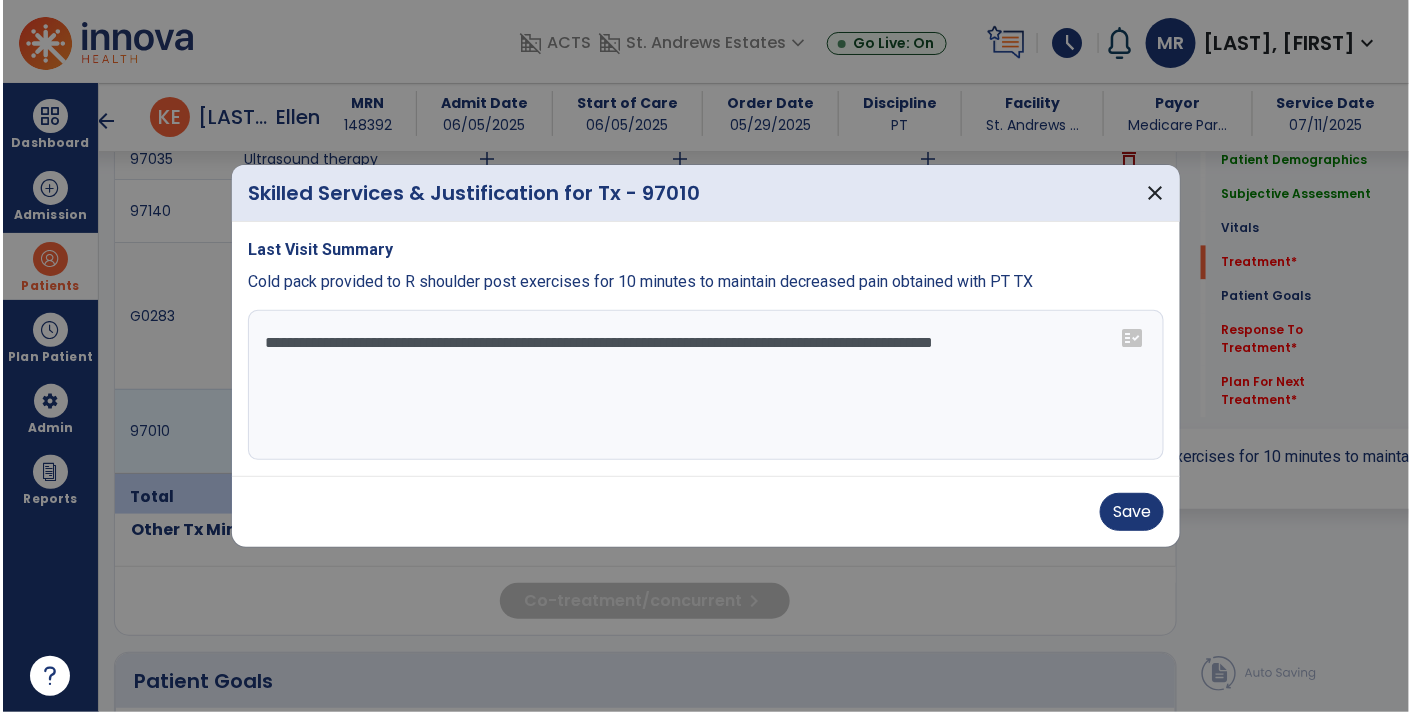 scroll, scrollTop: 1280, scrollLeft: 0, axis: vertical 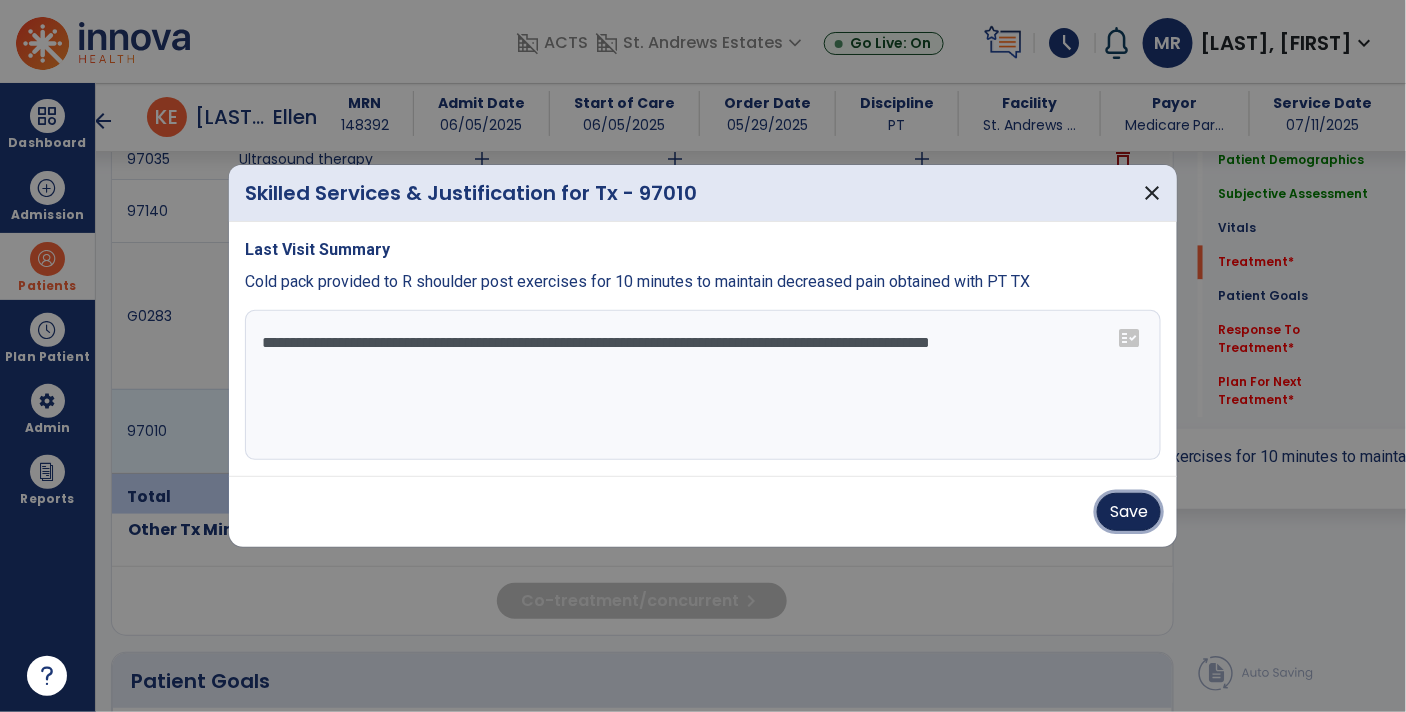 click on "Save" at bounding box center (1129, 512) 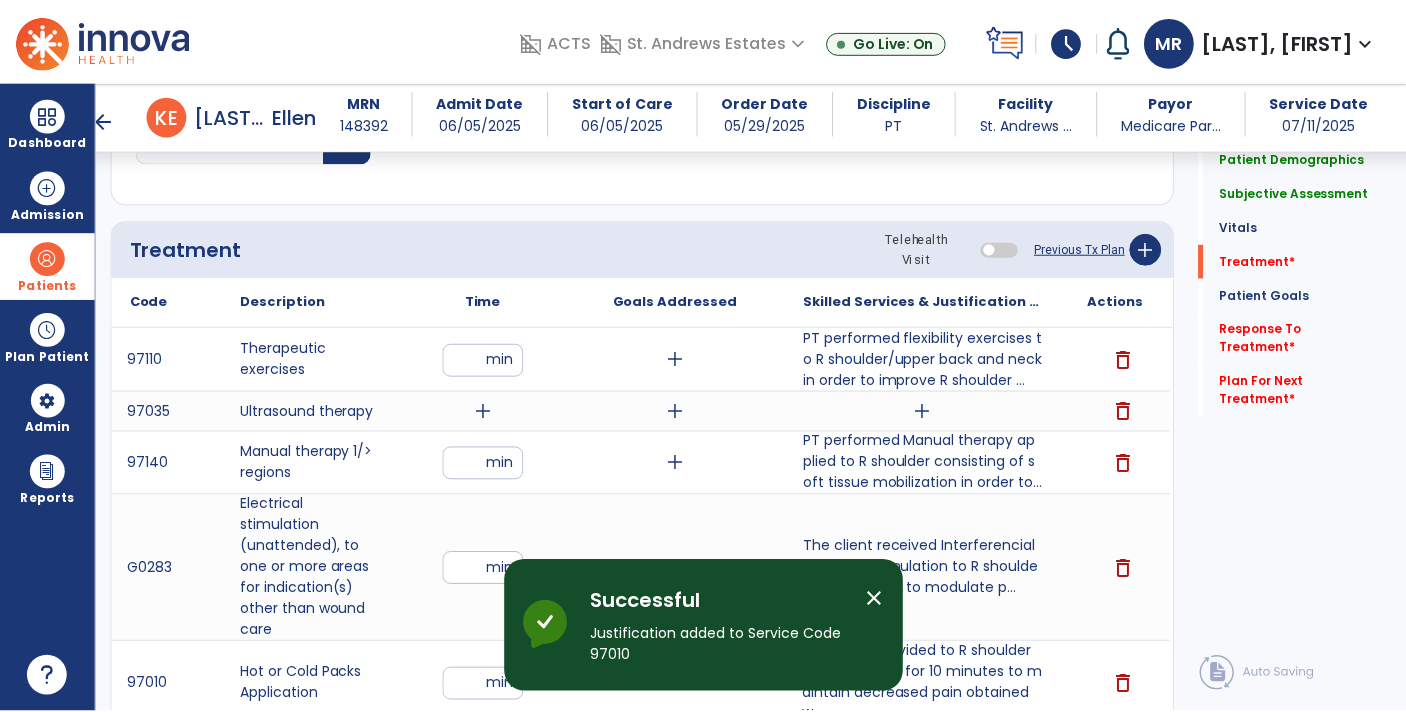 scroll, scrollTop: 1034, scrollLeft: 0, axis: vertical 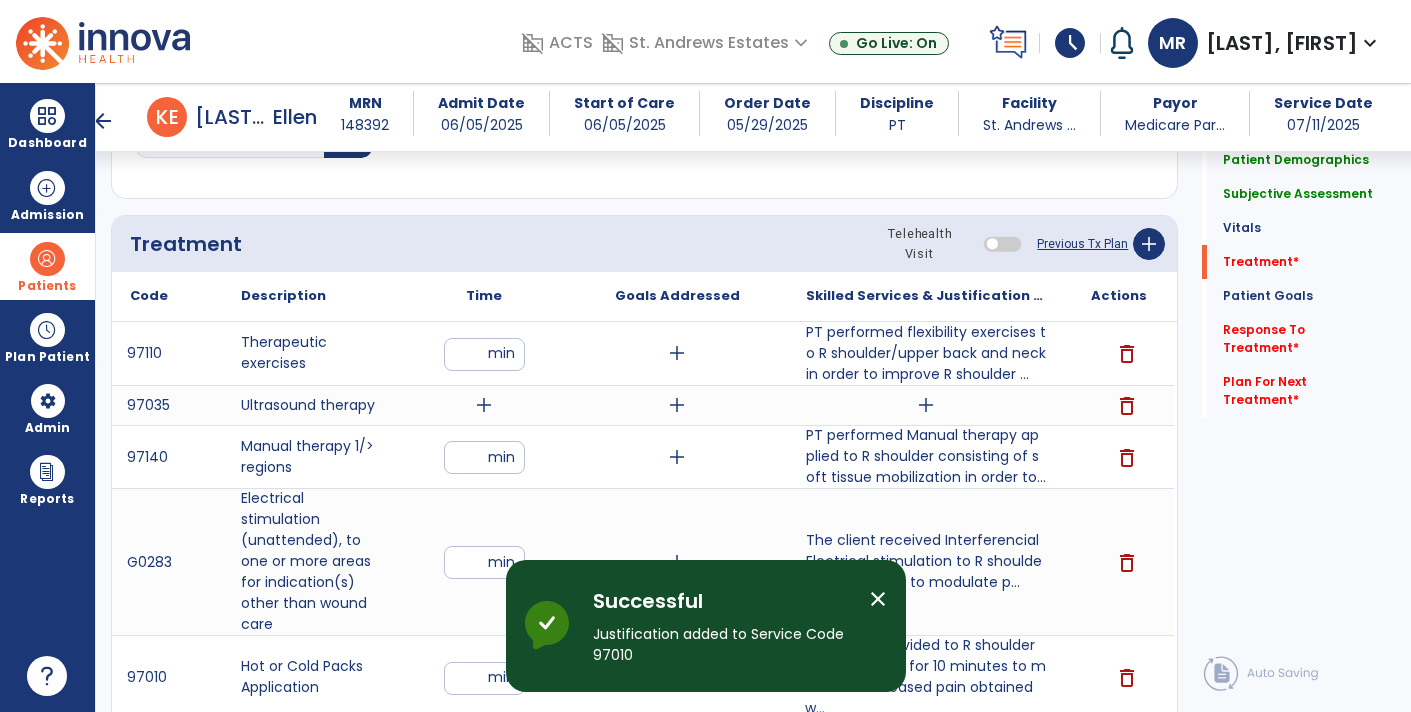 click on "add" at bounding box center (484, 405) 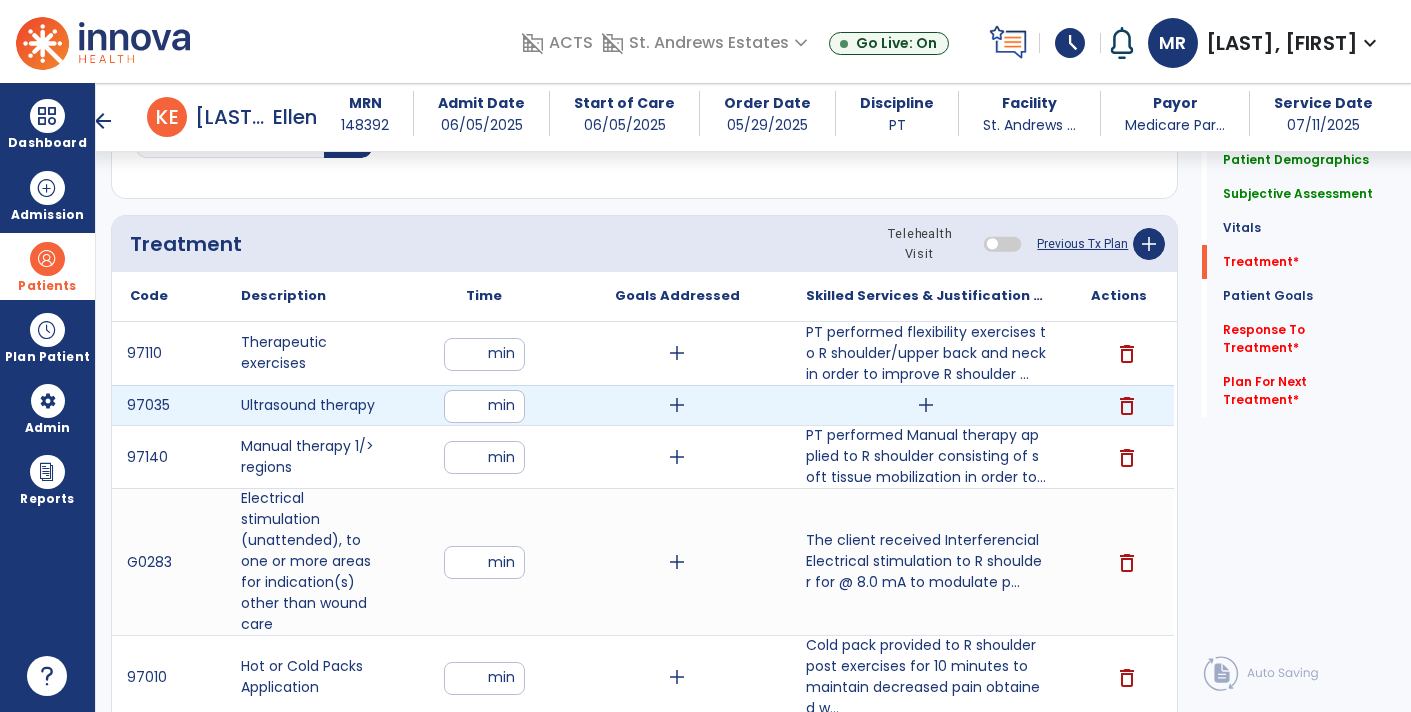 type on "**" 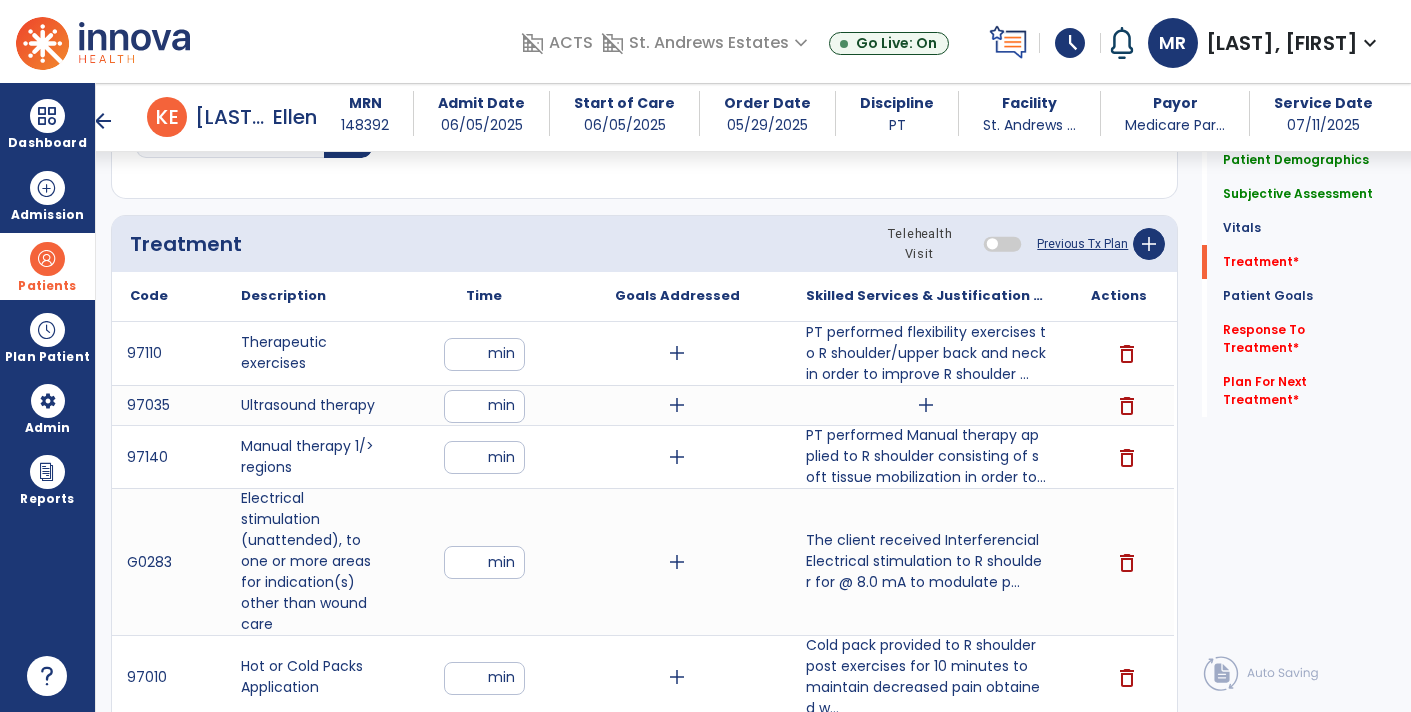 click on "add" at bounding box center [926, 405] 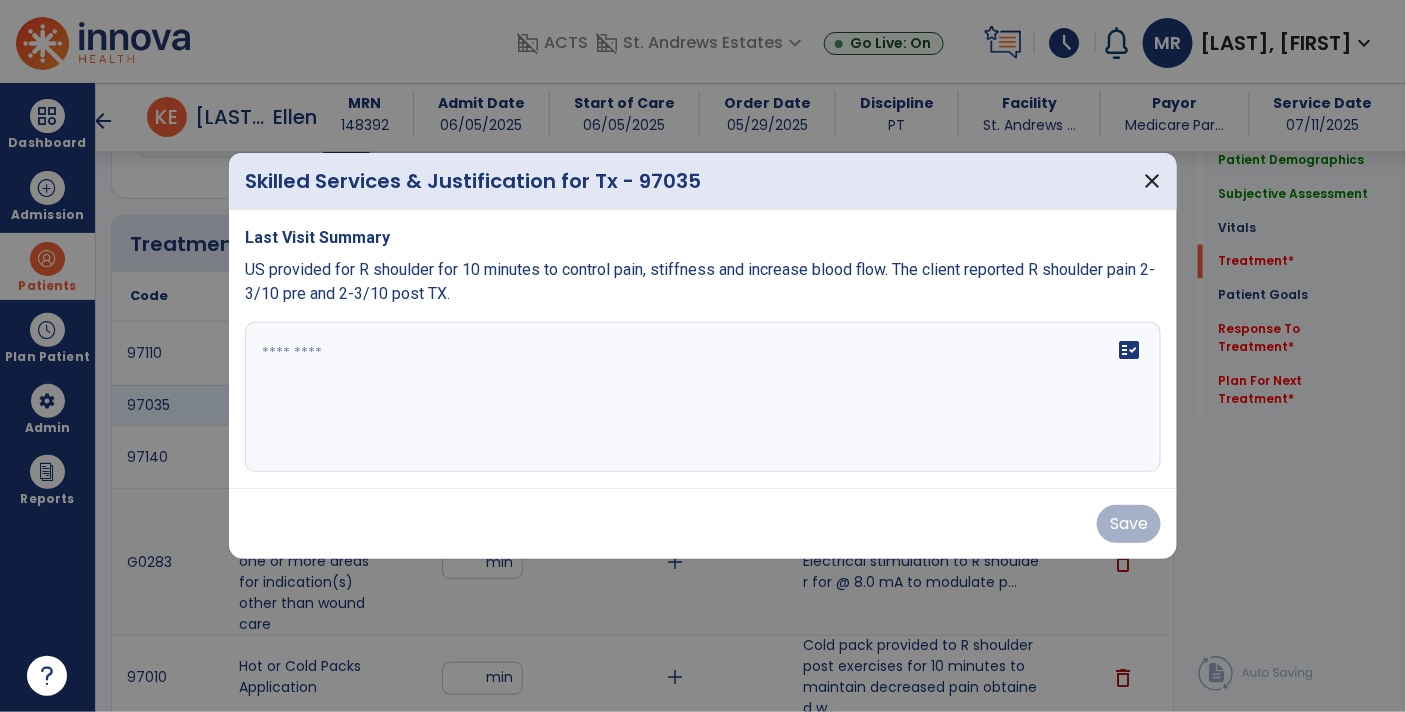 scroll, scrollTop: 1034, scrollLeft: 0, axis: vertical 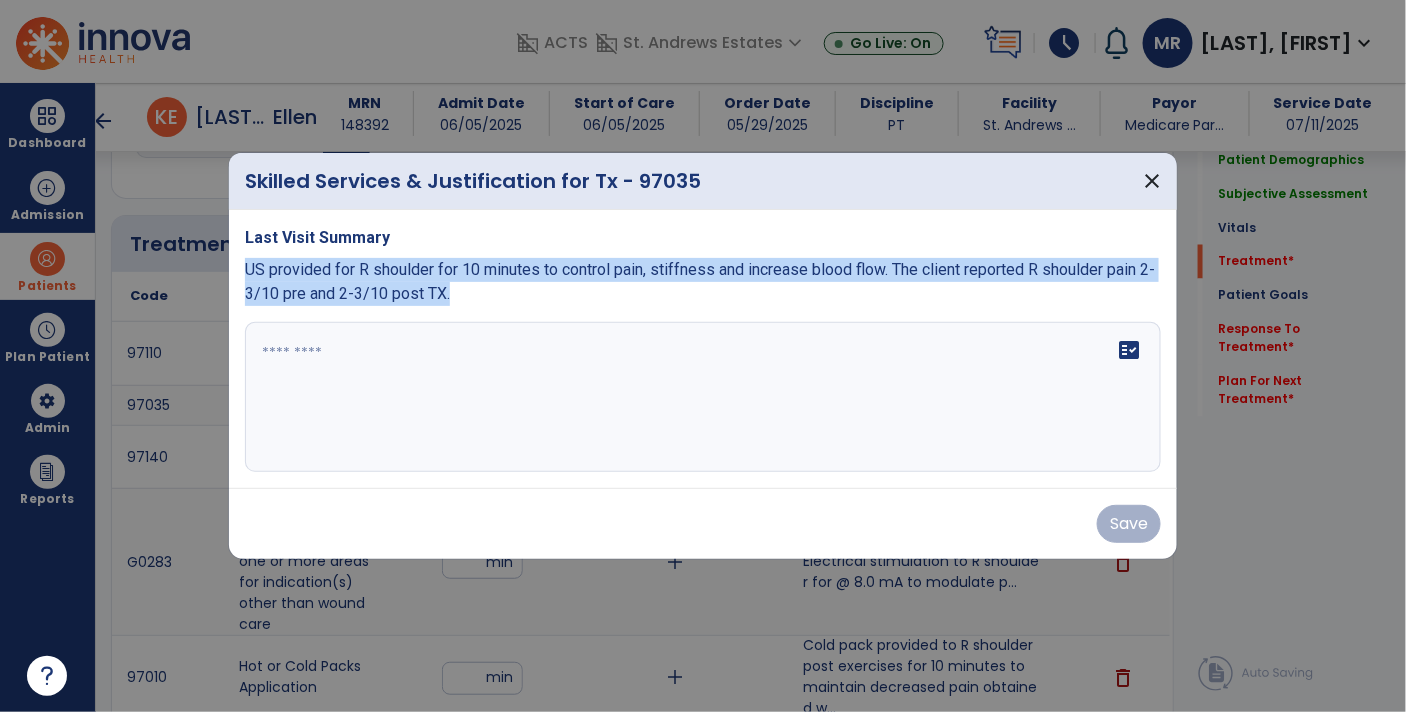 drag, startPoint x: 249, startPoint y: 265, endPoint x: 460, endPoint y: 316, distance: 217.07602 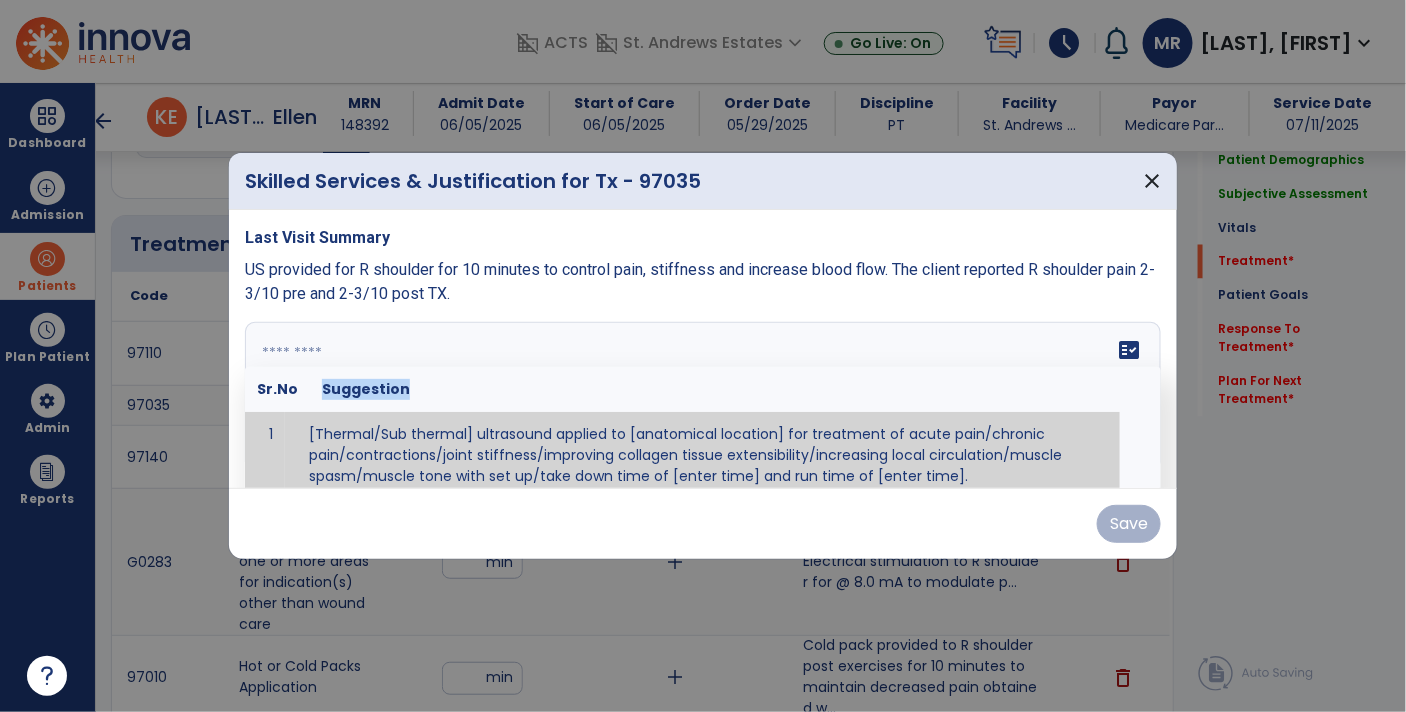 drag, startPoint x: 308, startPoint y: 340, endPoint x: 295, endPoint y: 335, distance: 13.928389 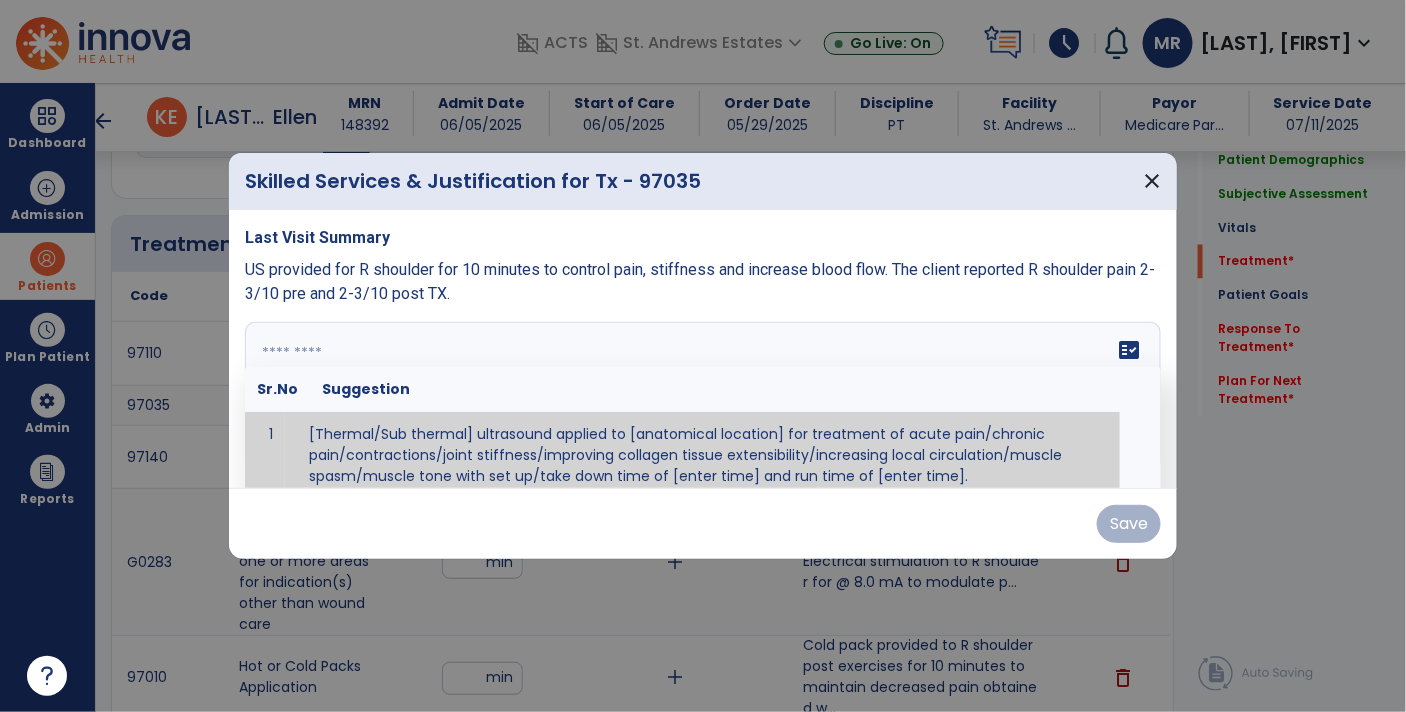 paste on "**********" 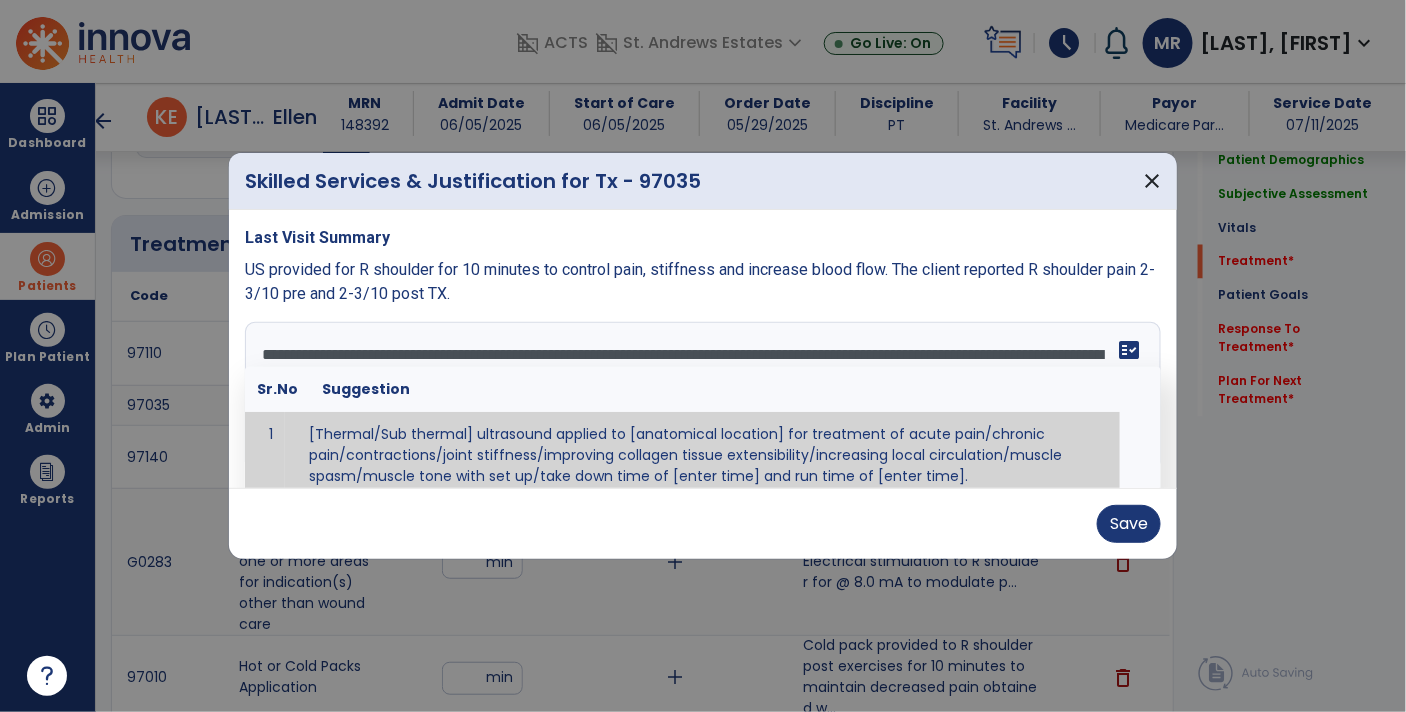 click on "**********" at bounding box center (701, 397) 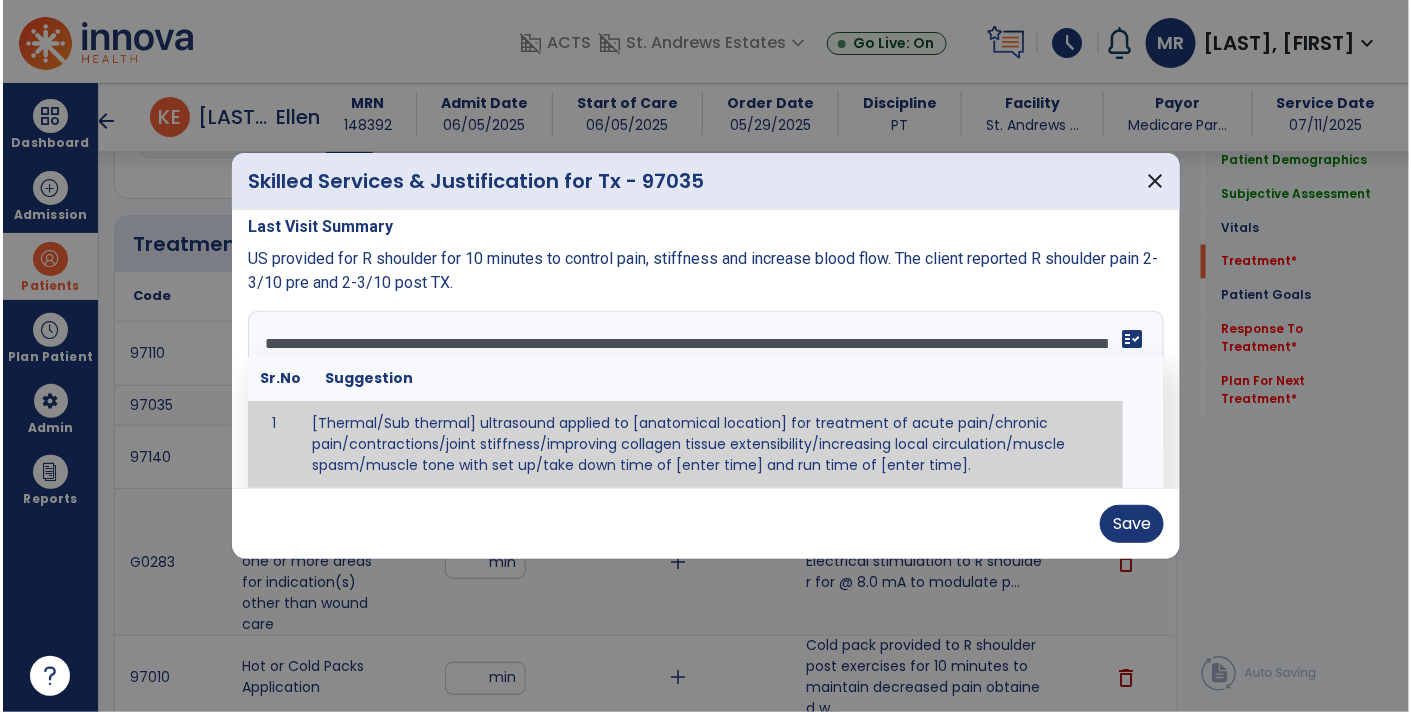 scroll, scrollTop: 0, scrollLeft: 0, axis: both 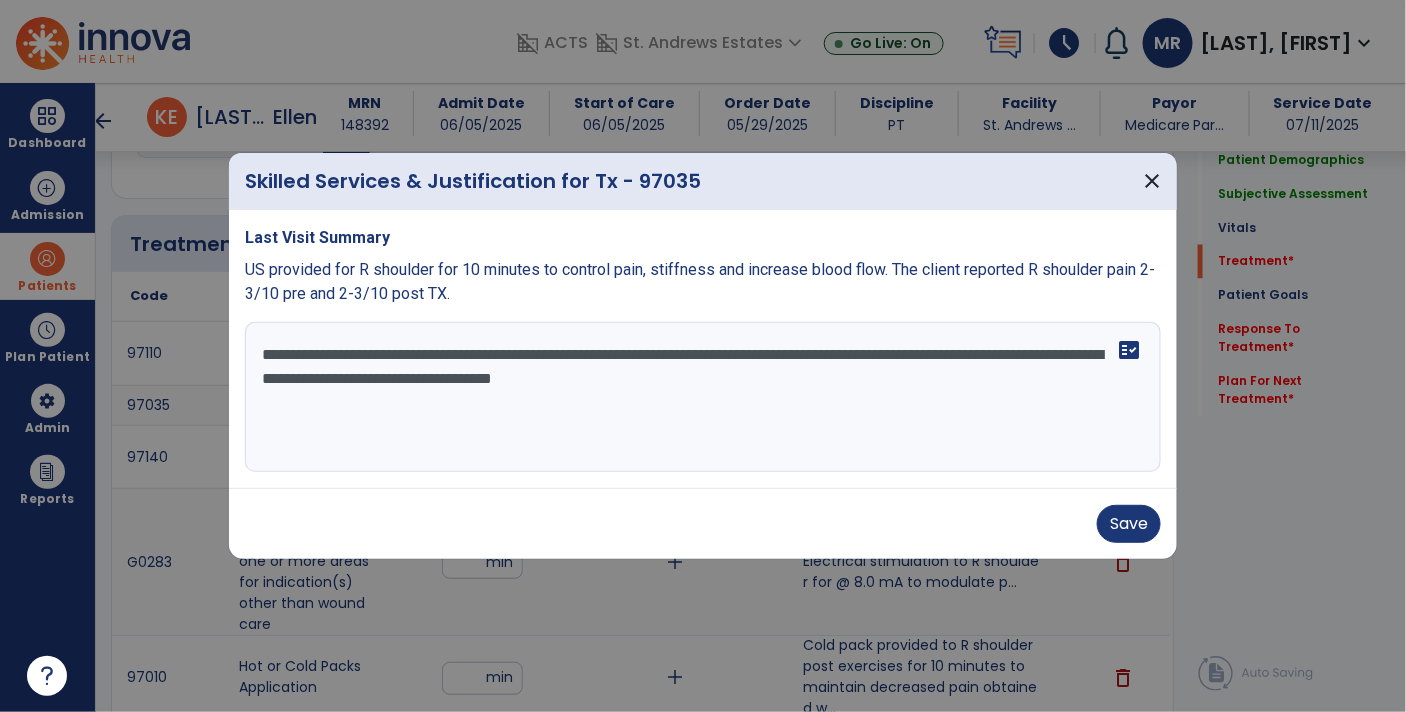 click on "**********" at bounding box center (703, 397) 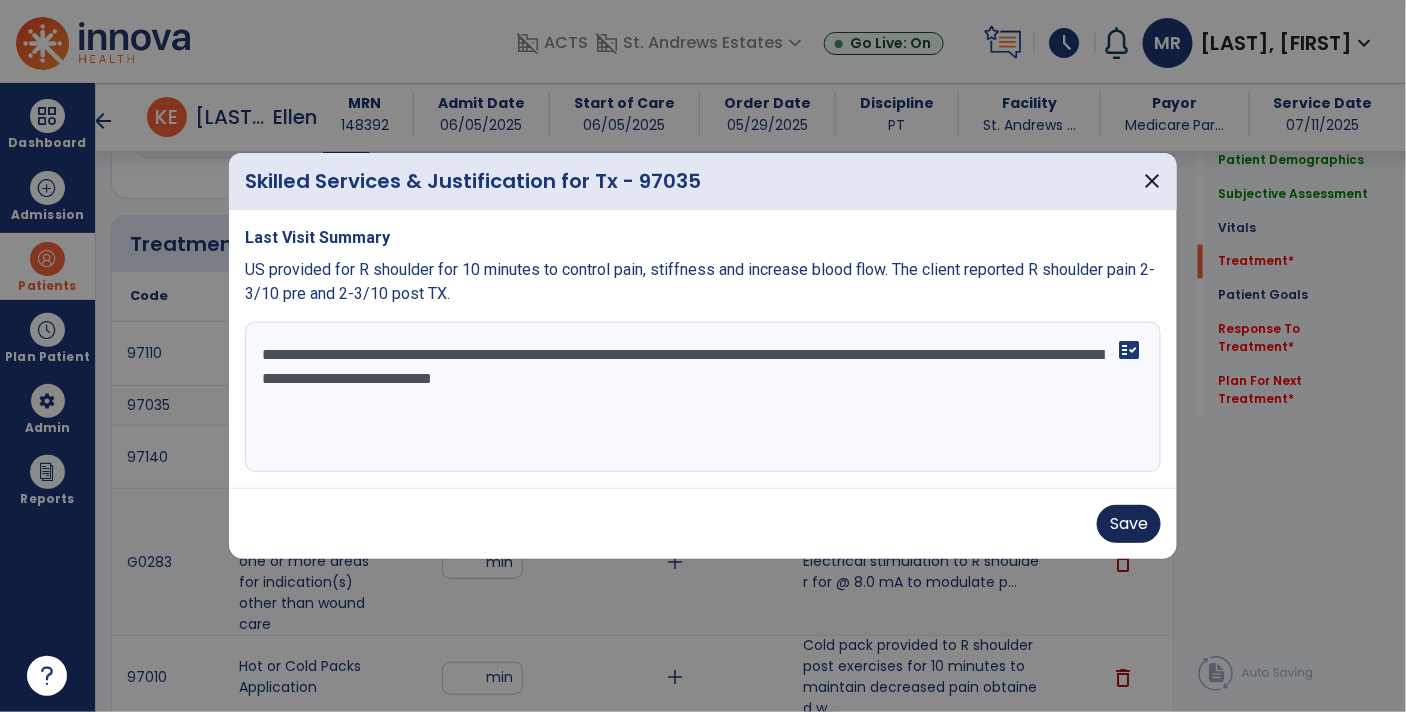 type on "**********" 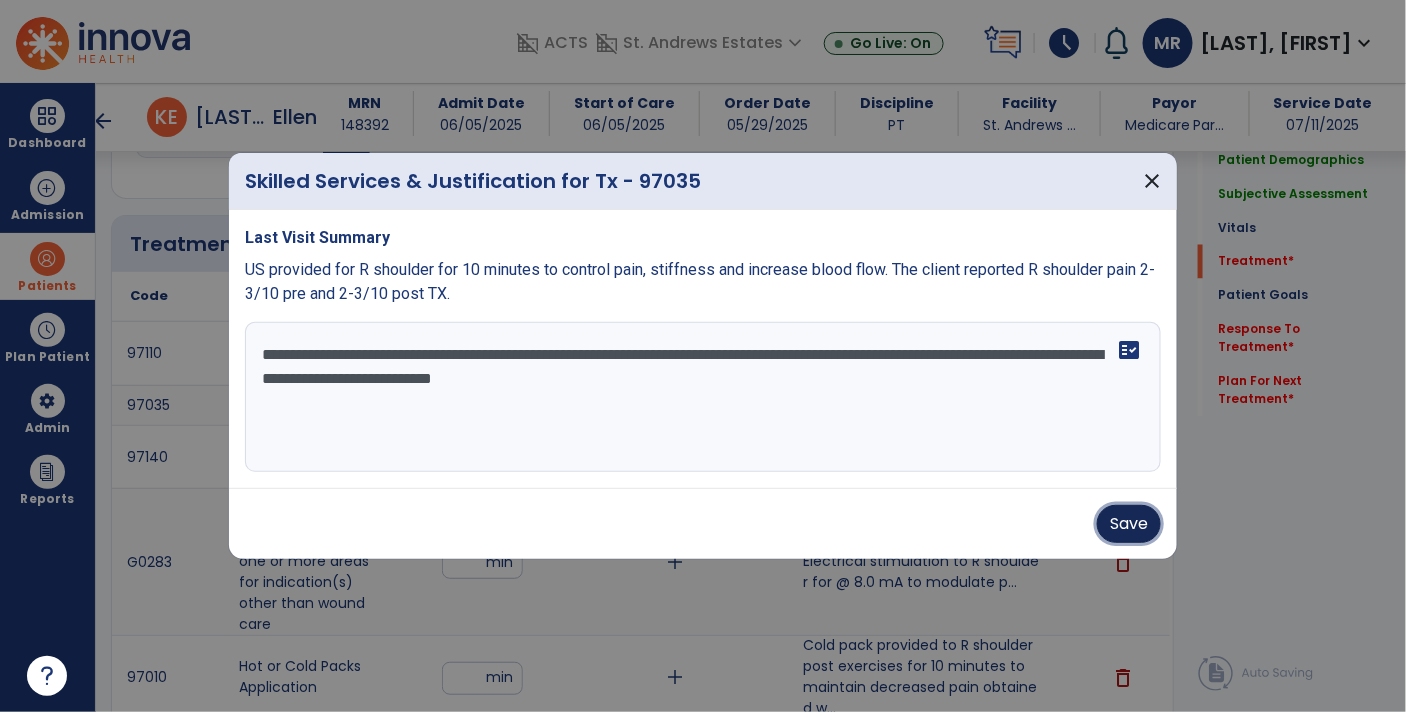click on "Save" at bounding box center (1129, 524) 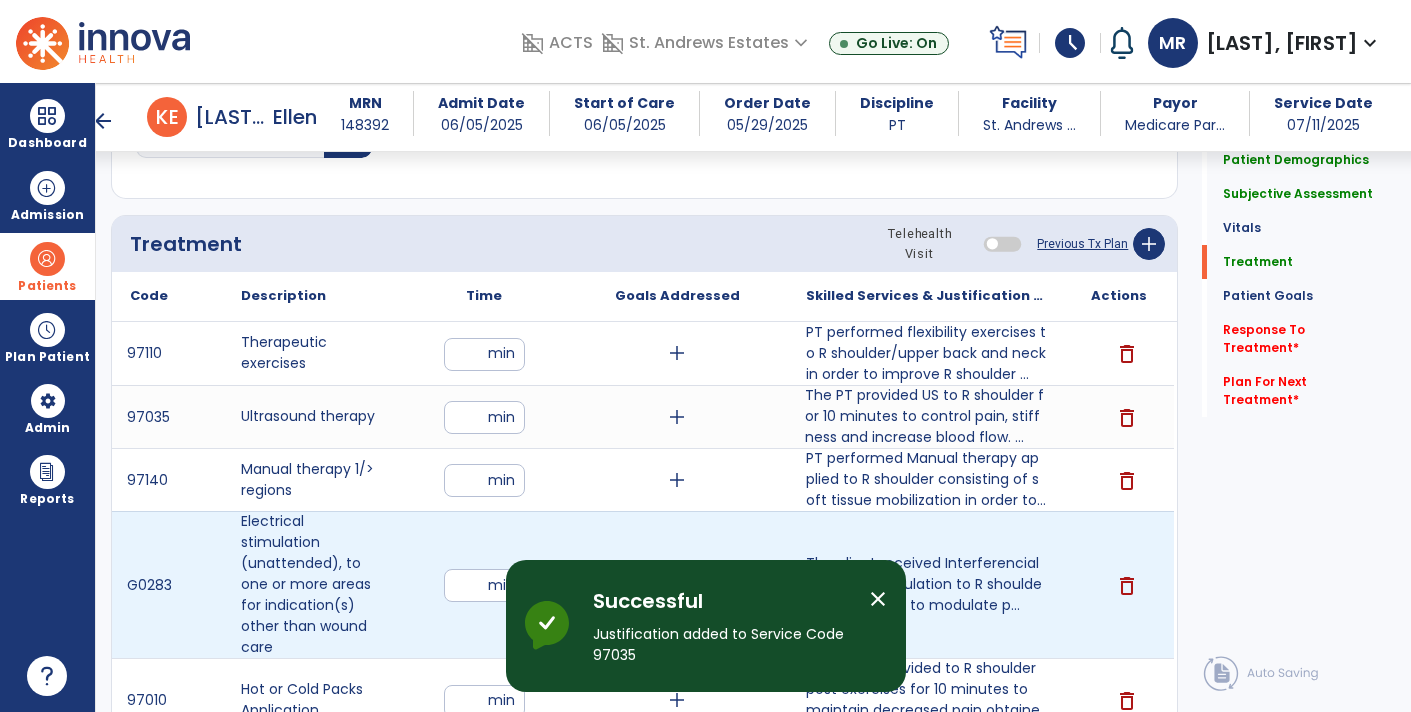 scroll, scrollTop: 1190, scrollLeft: 0, axis: vertical 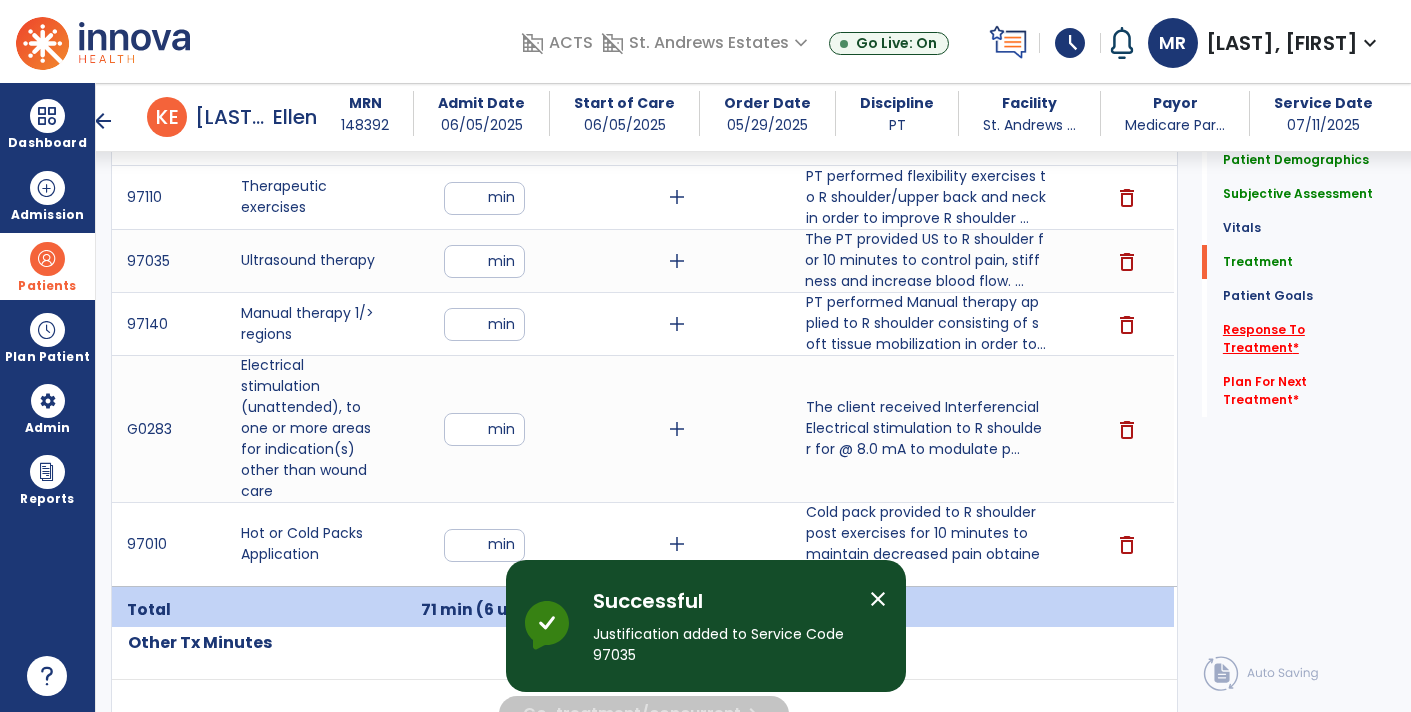 click on "Response To Treatment   *" 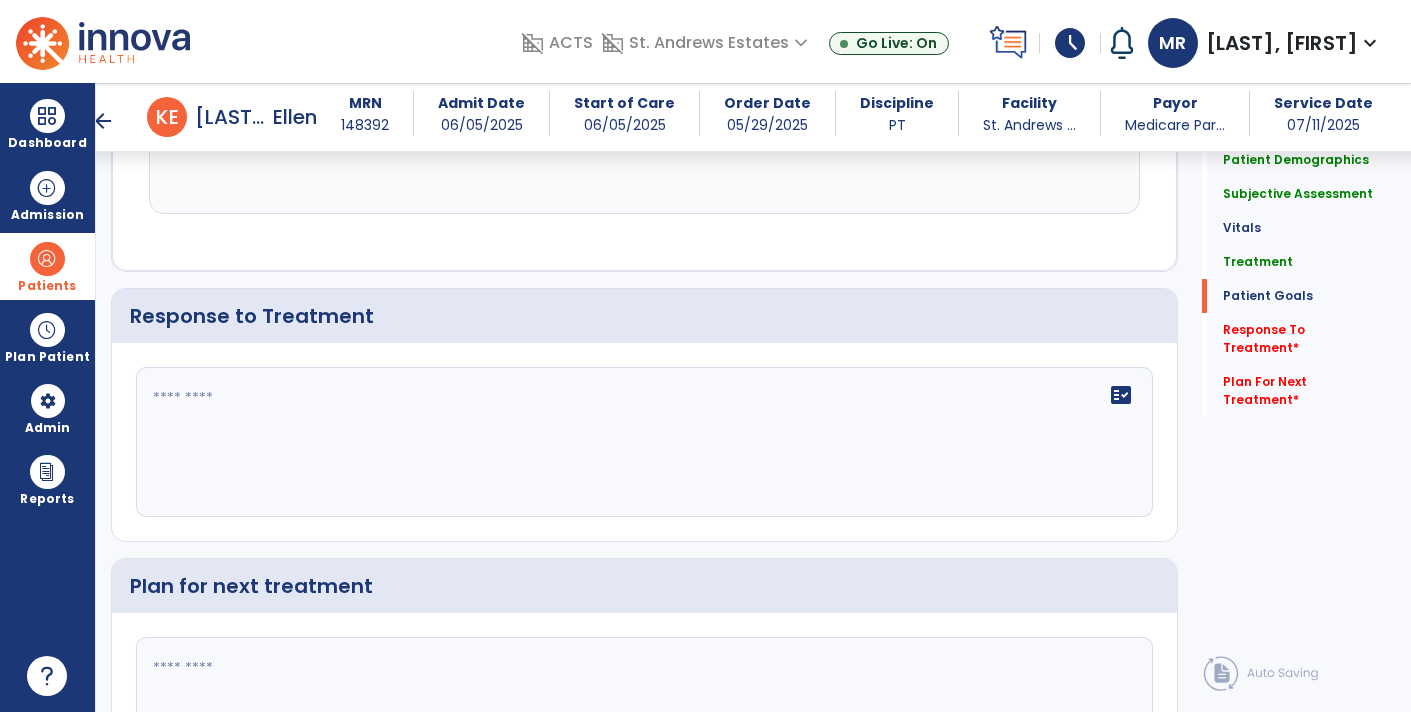 scroll, scrollTop: 3088, scrollLeft: 0, axis: vertical 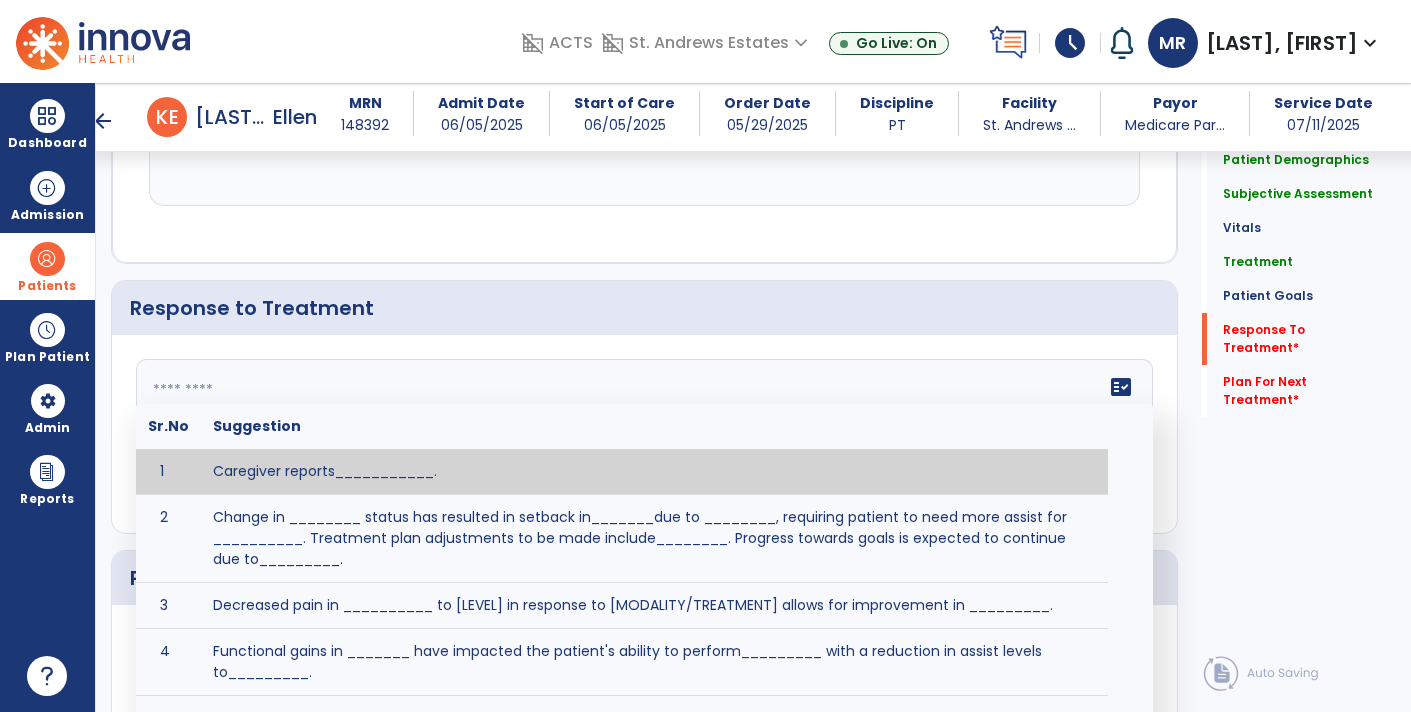 click 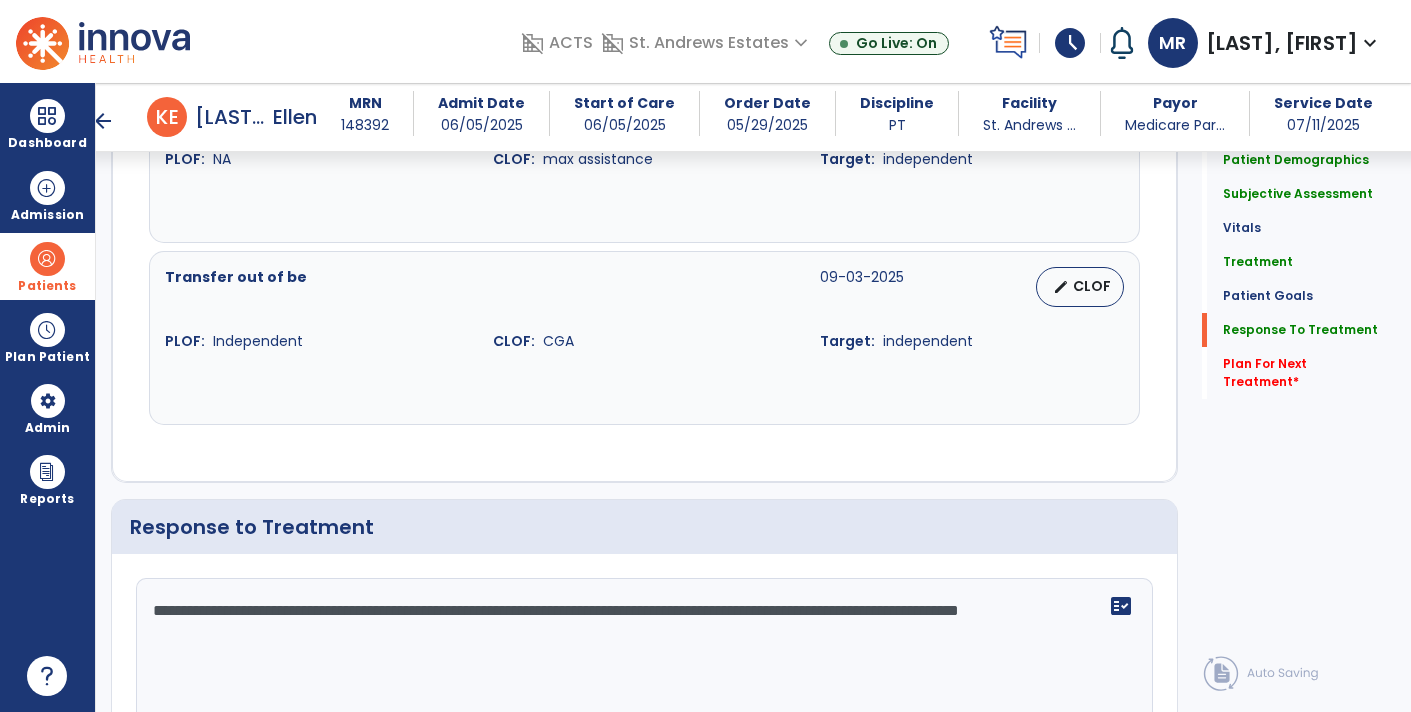 scroll, scrollTop: 3089, scrollLeft: 0, axis: vertical 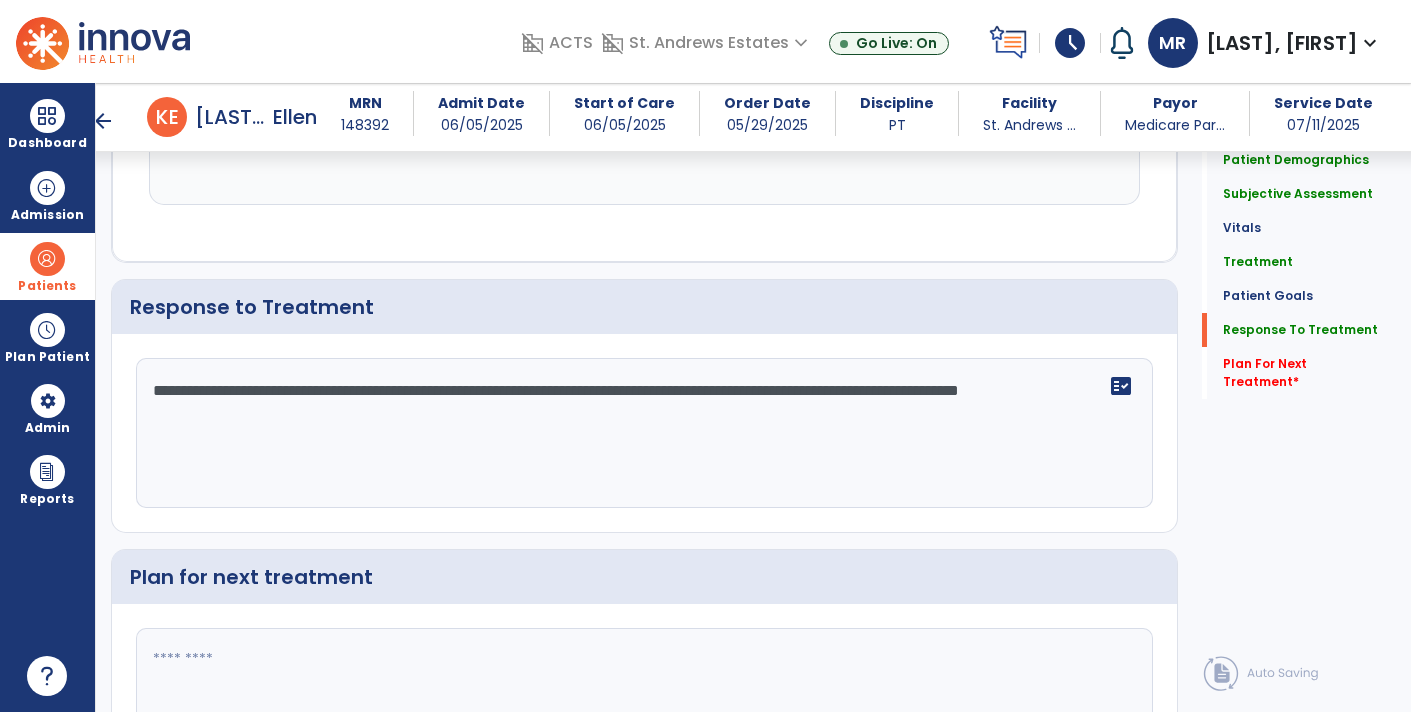 click on "**********" 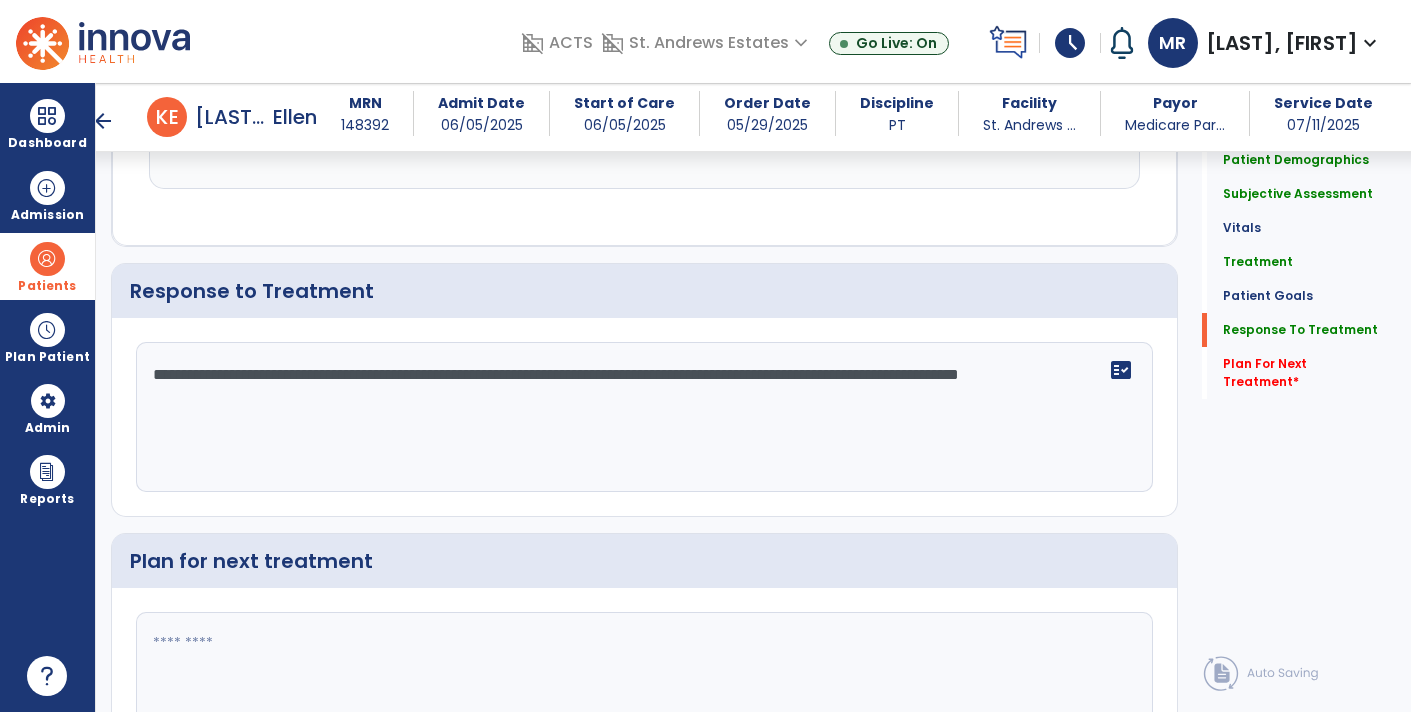 type on "**********" 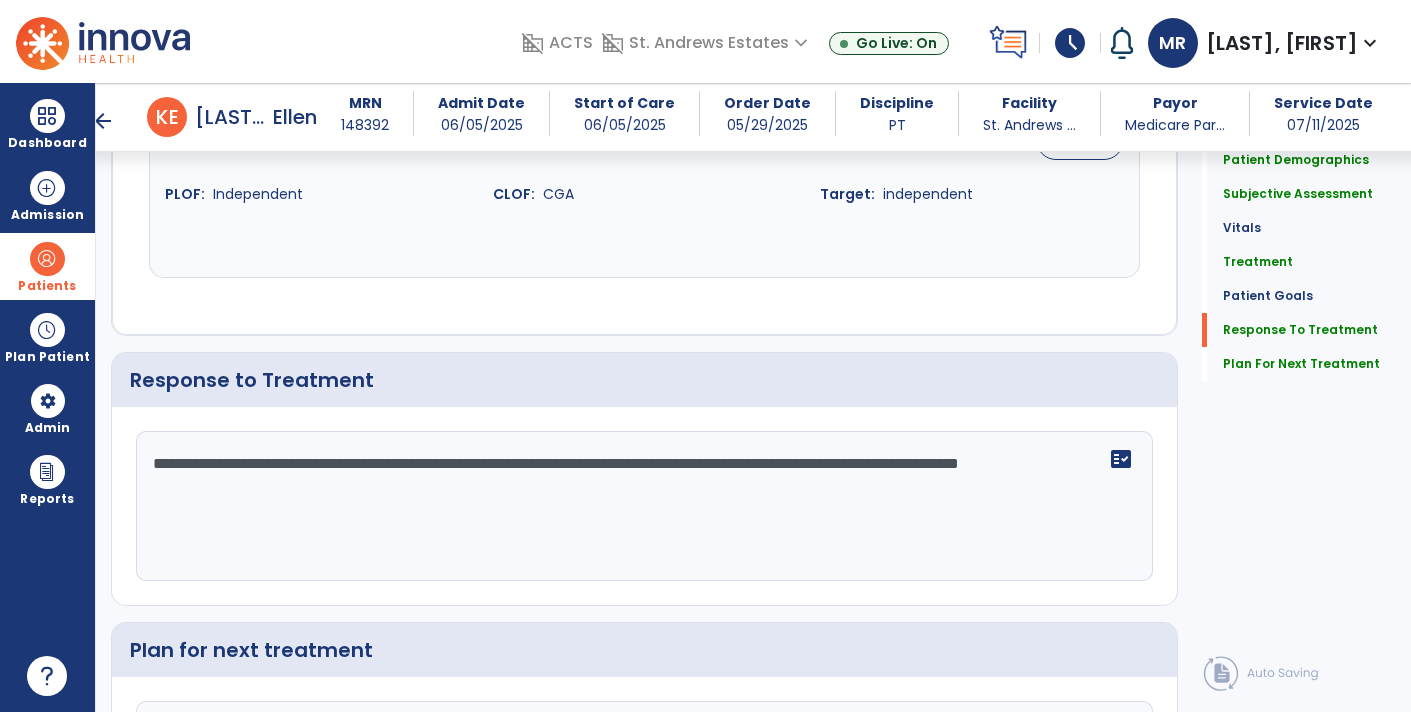 scroll, scrollTop: 3016, scrollLeft: 0, axis: vertical 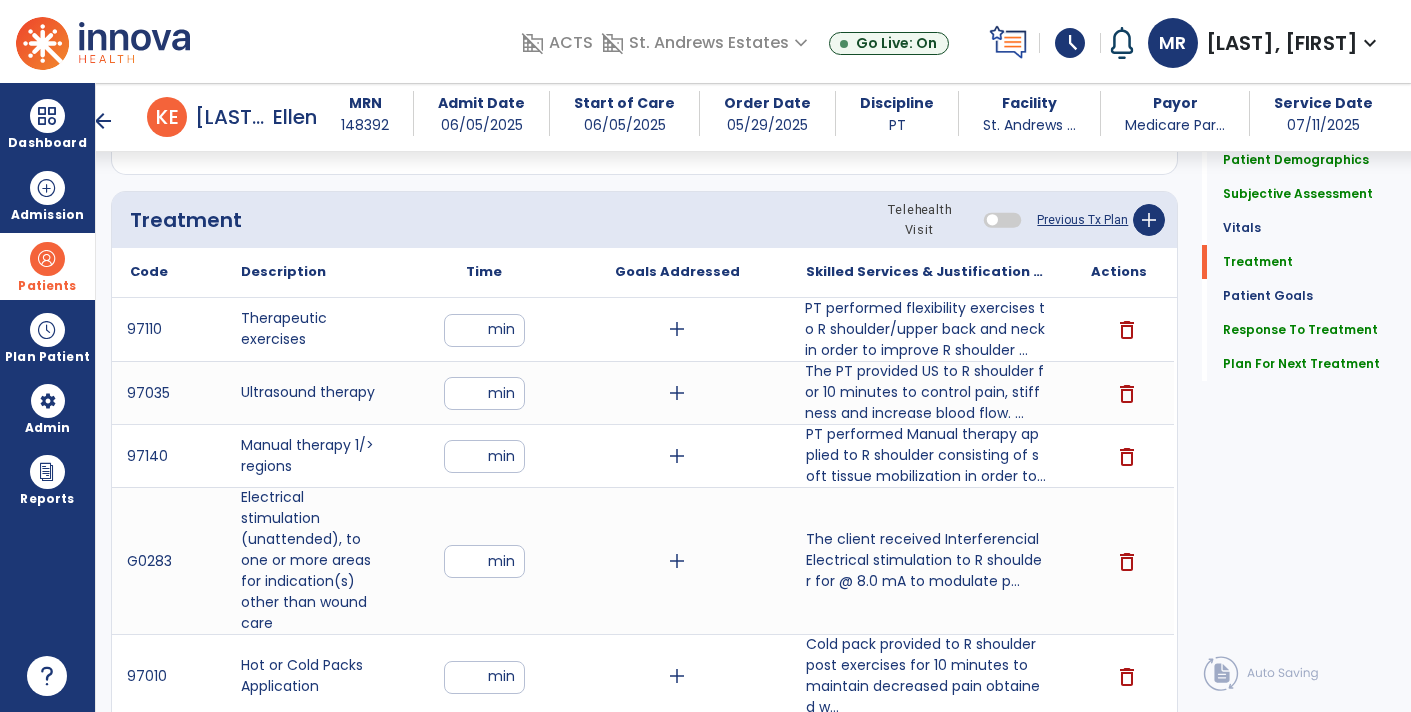 click on "PT performed flexibility exercises to R shoulder/upper back and neck in order to improve R shoulder ..." at bounding box center [926, 329] 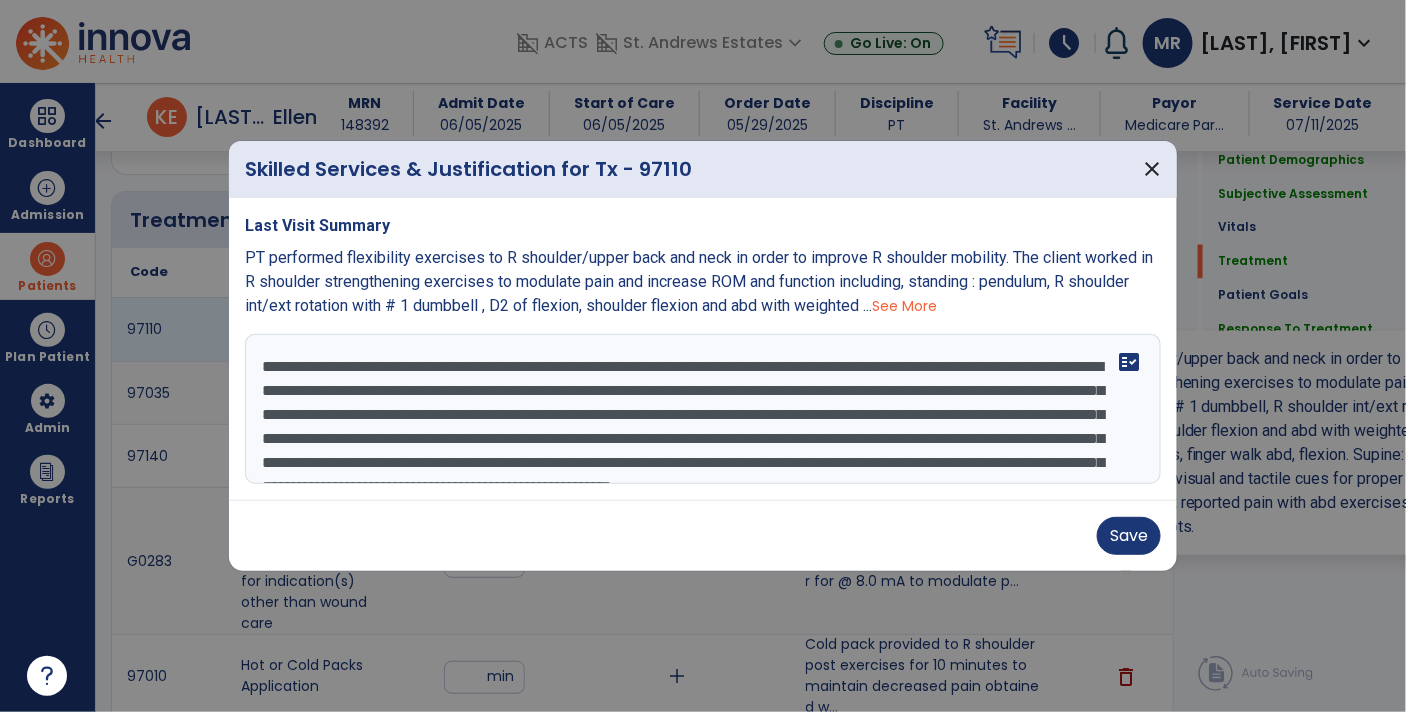 scroll, scrollTop: 1058, scrollLeft: 0, axis: vertical 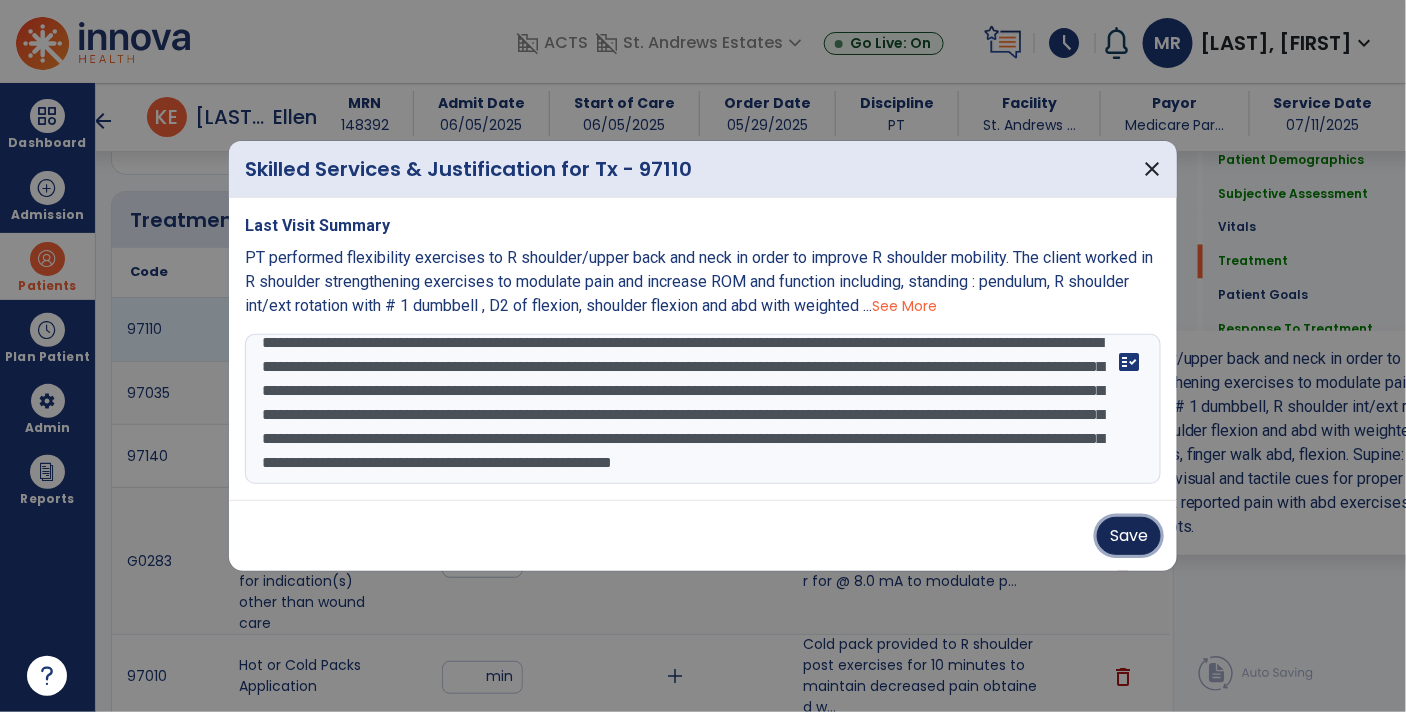 click on "Save" at bounding box center [1129, 536] 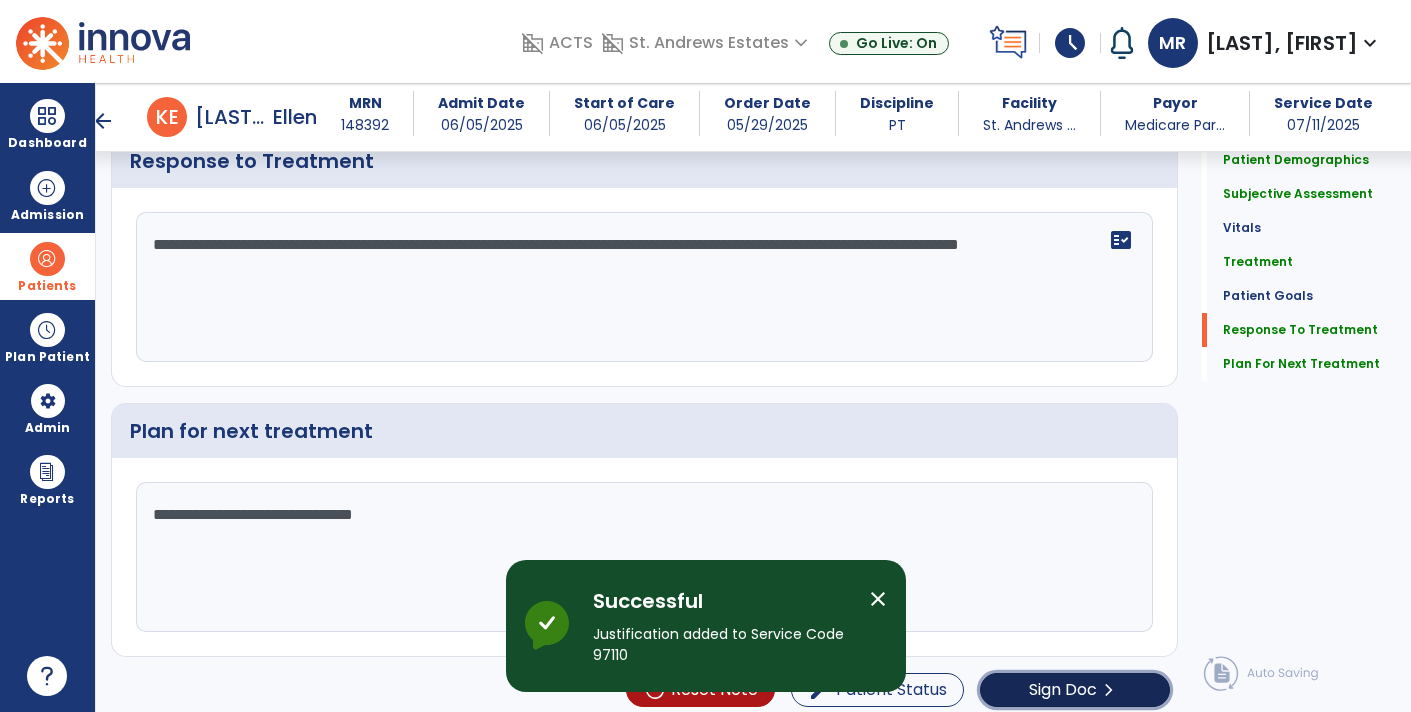 click on "chevron_right" 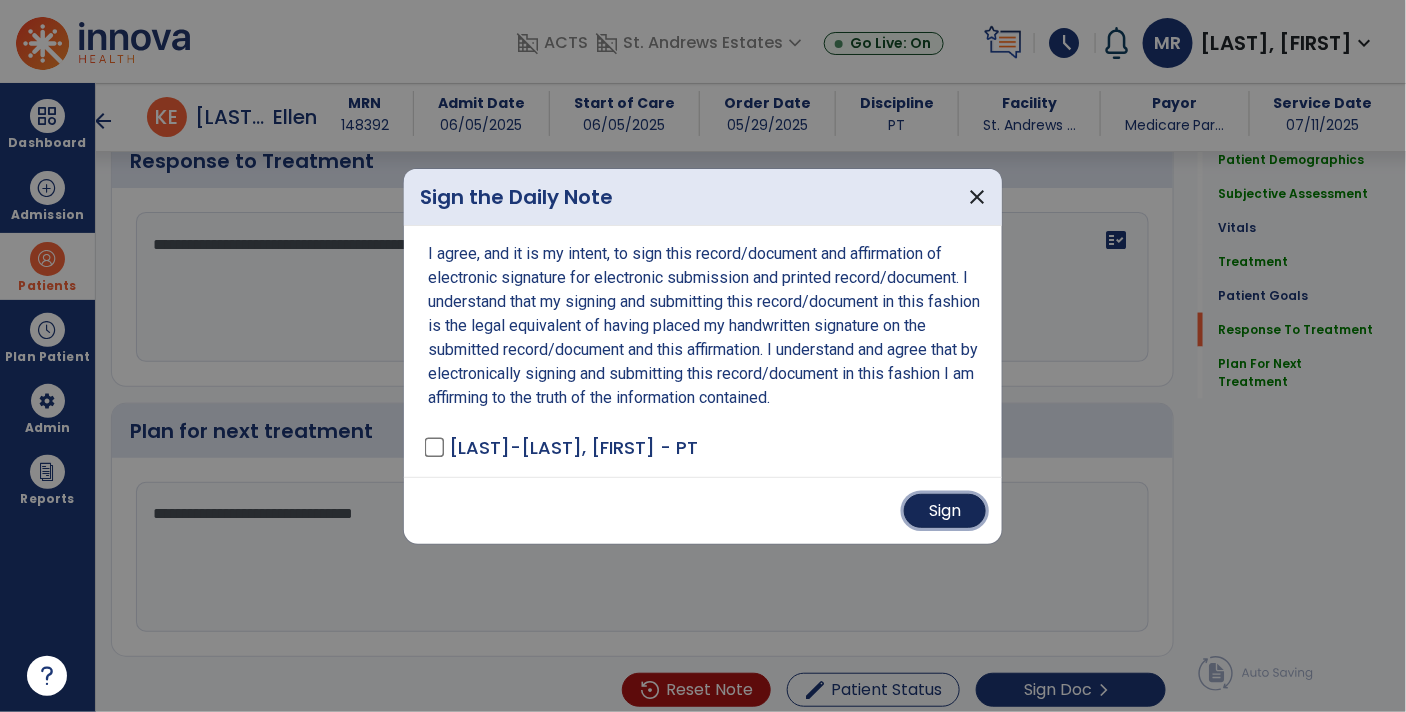click on "Sign" at bounding box center (945, 511) 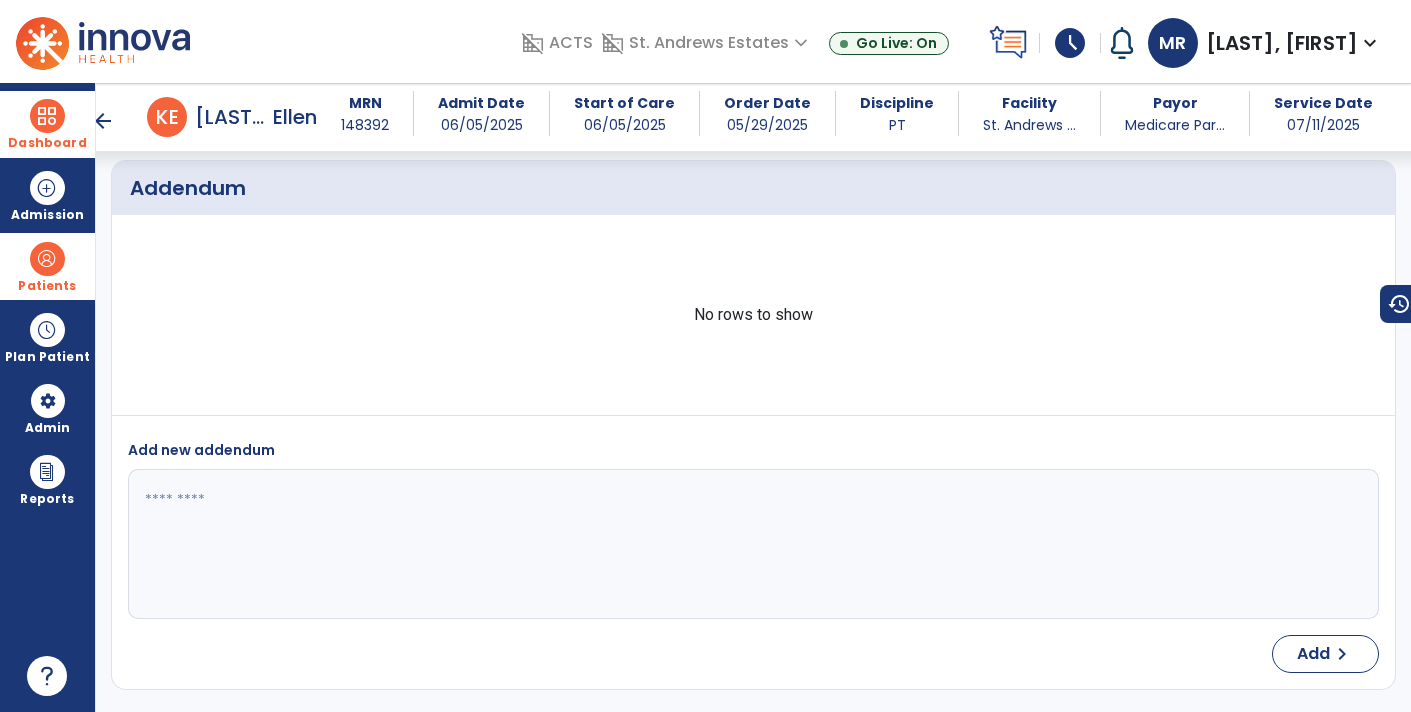 click at bounding box center (47, 116) 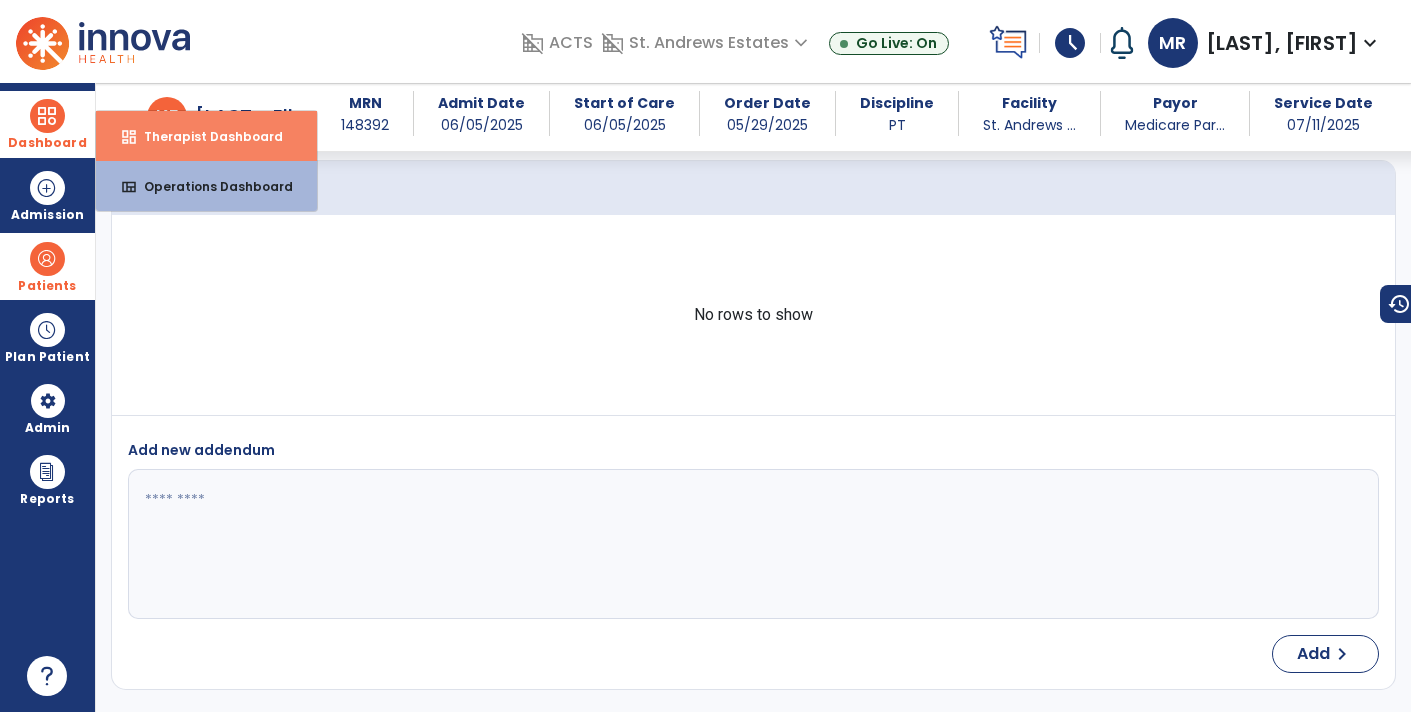 click on "Therapist Dashboard" at bounding box center [205, 136] 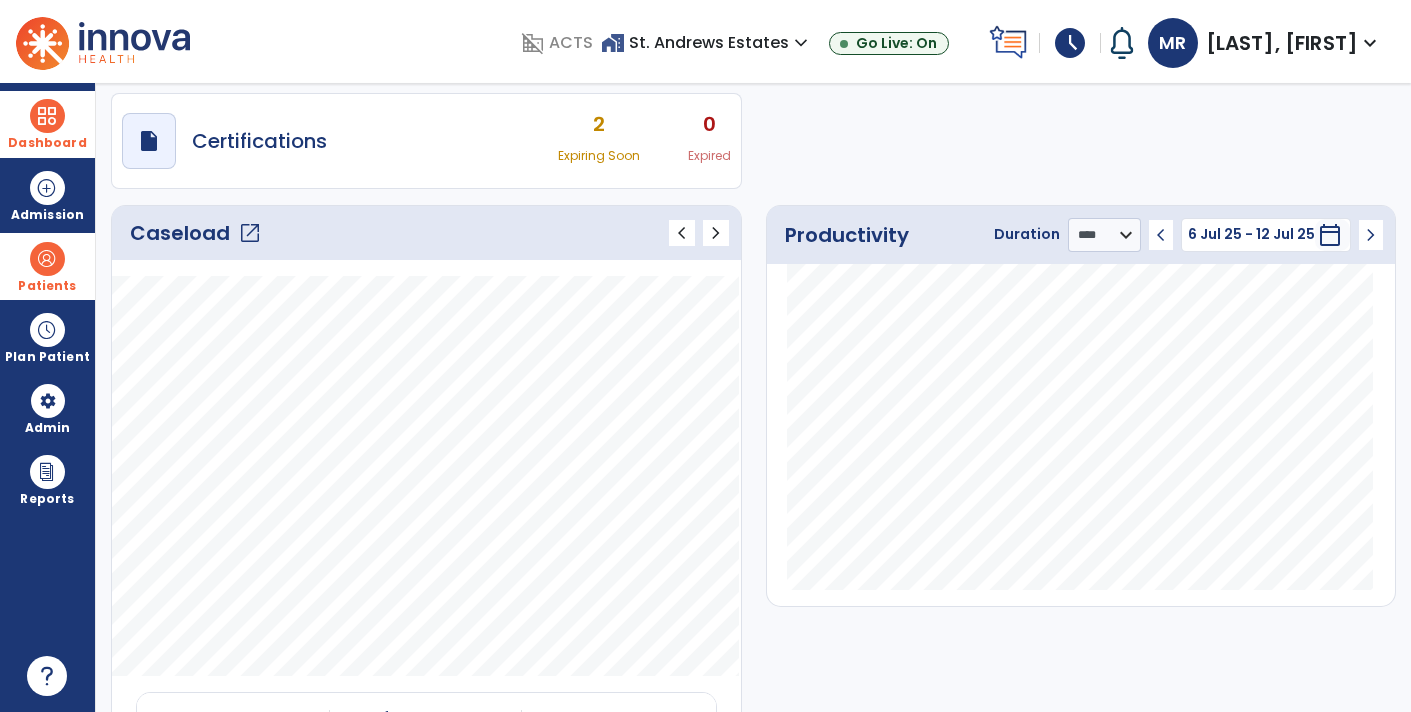 scroll, scrollTop: 0, scrollLeft: 0, axis: both 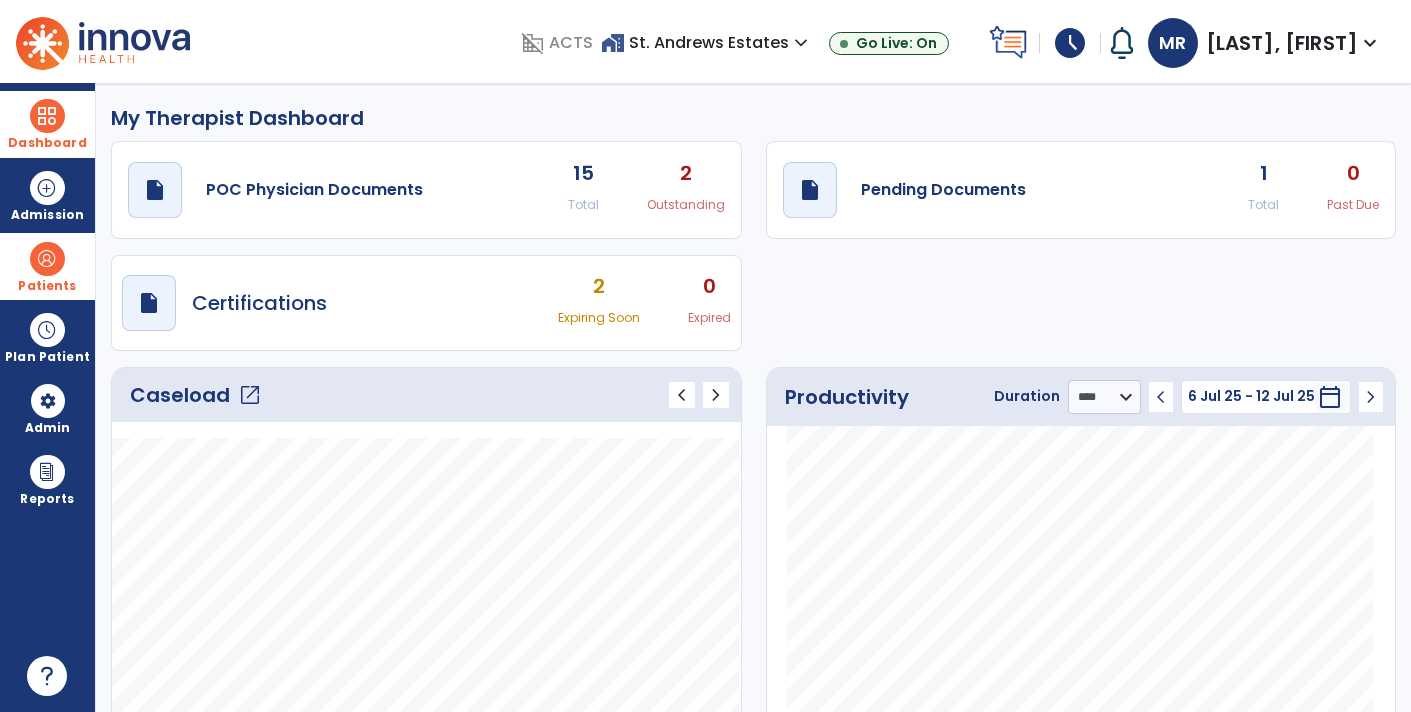 click on "Total" 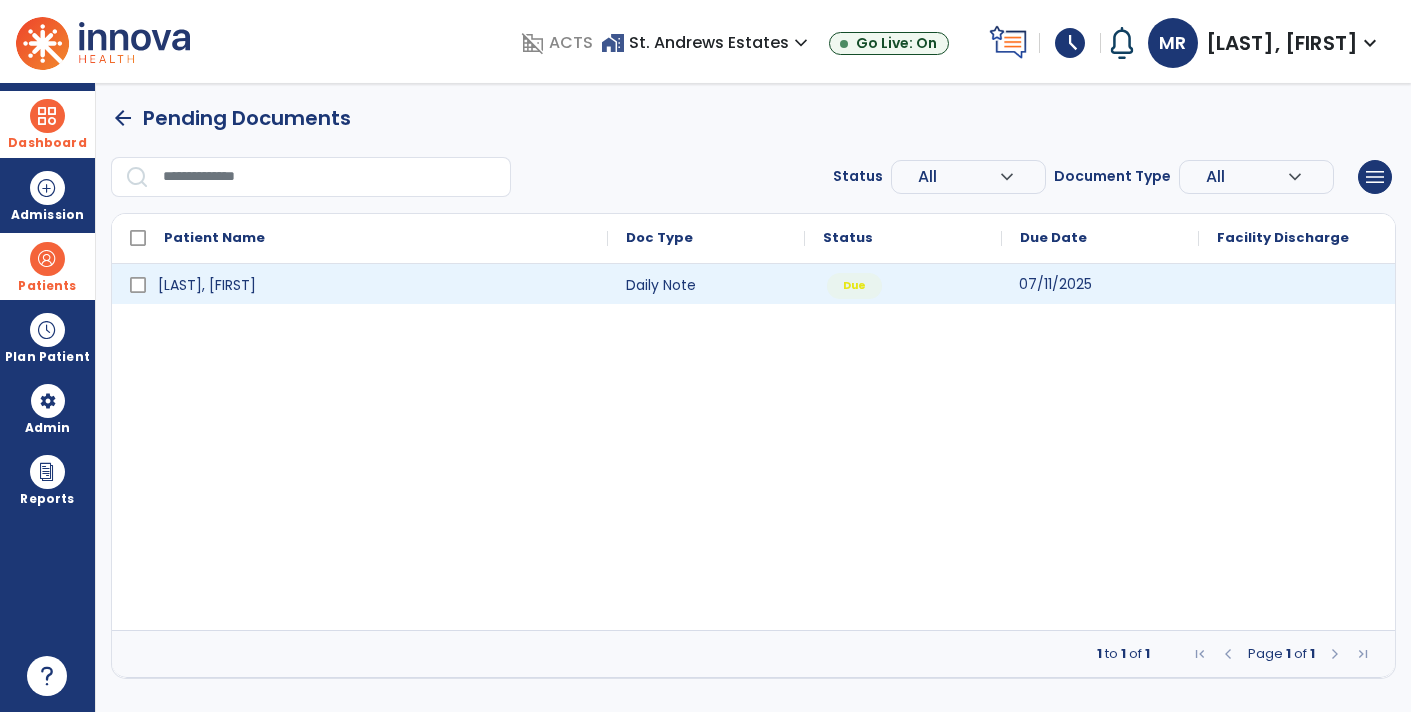 click on "07/11/2025" at bounding box center [1055, 284] 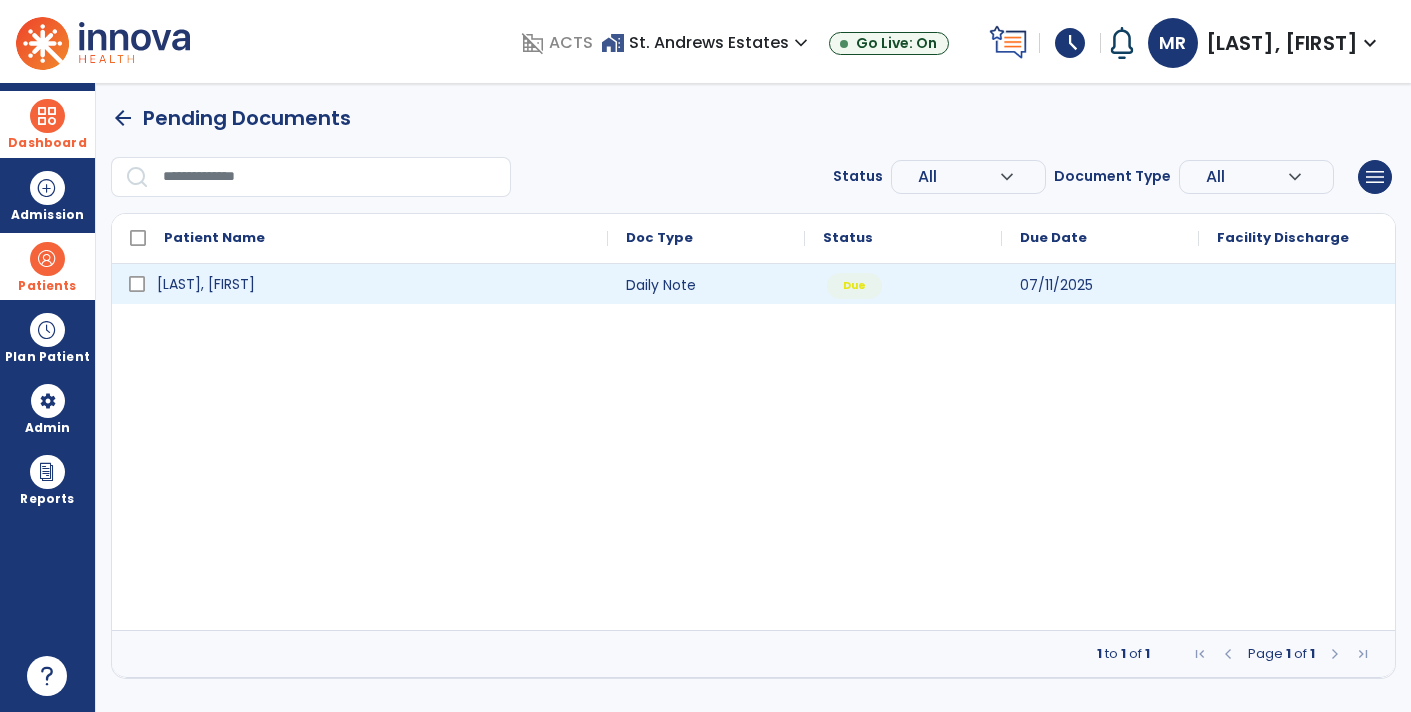 click on "[LAST], [FIRST]" at bounding box center (360, 284) 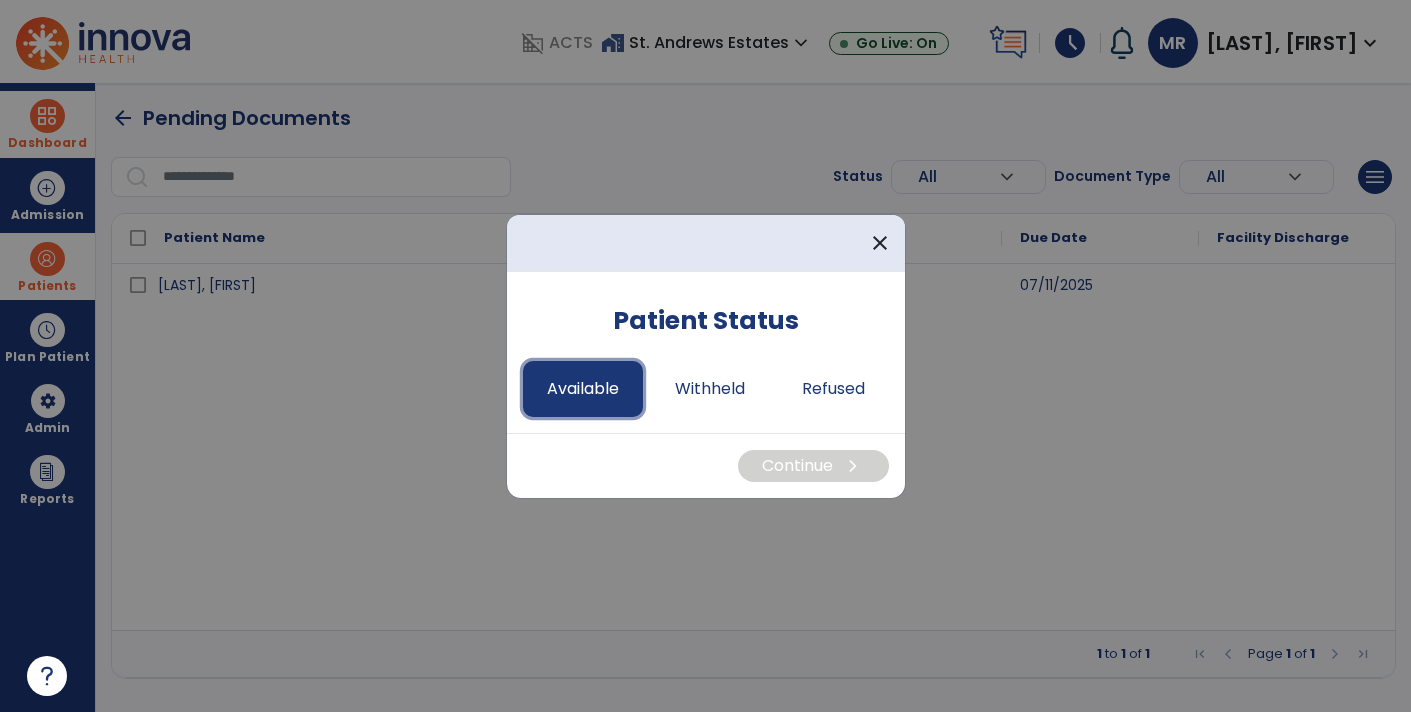 click on "Available" at bounding box center (583, 389) 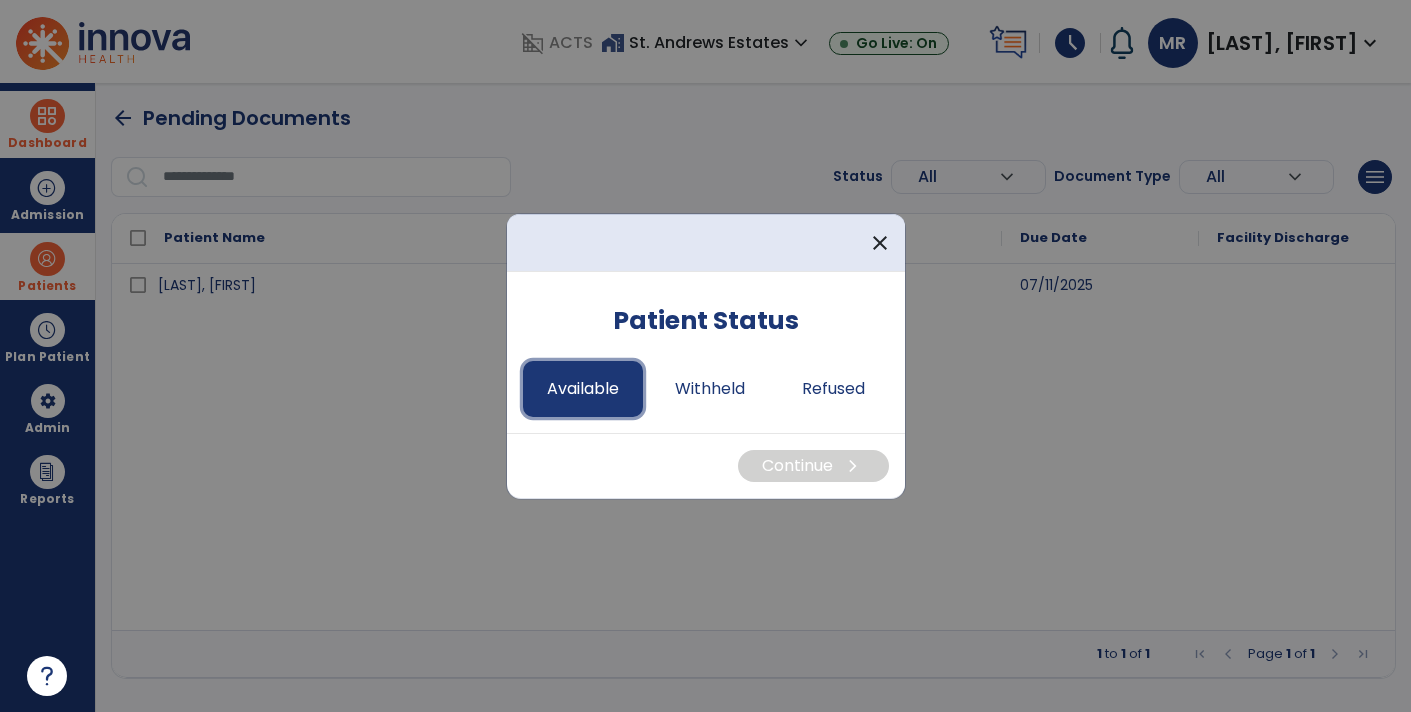 click on "Available" at bounding box center [583, 389] 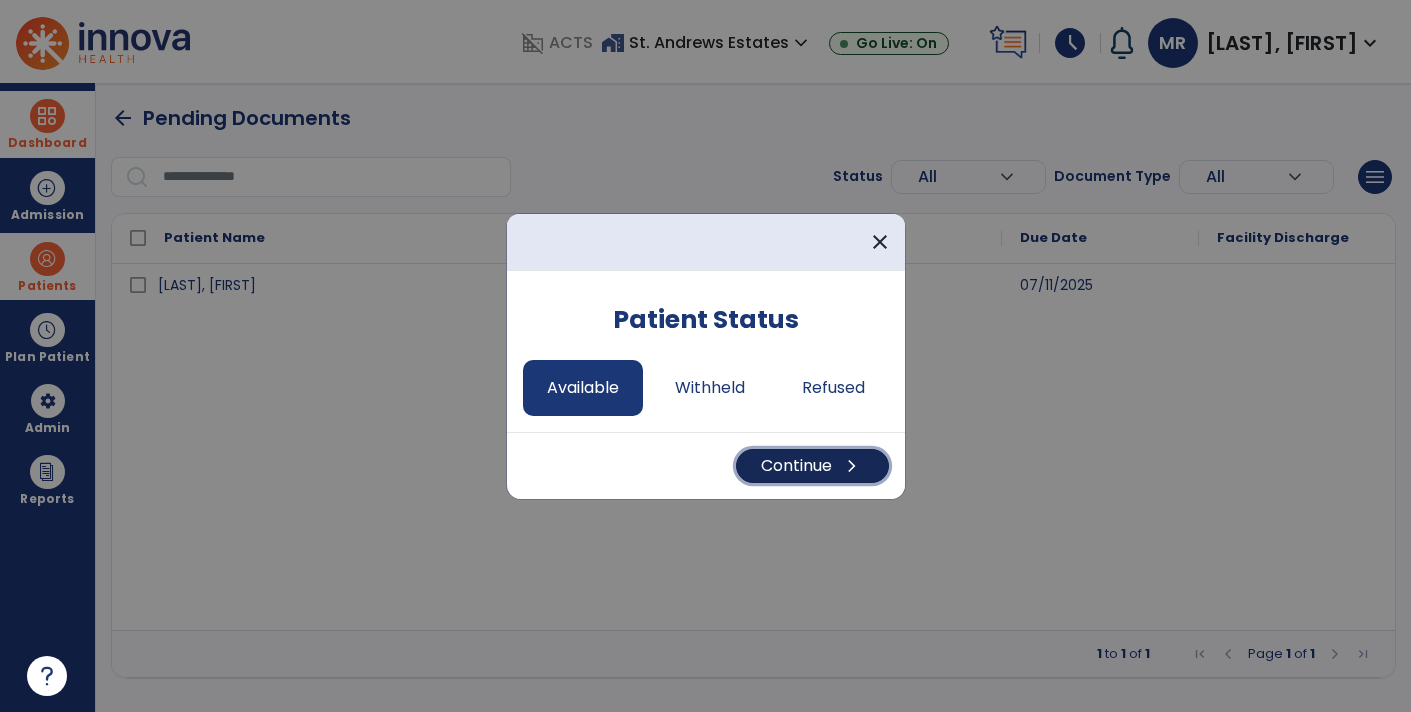 click on "Continue   chevron_right" at bounding box center [812, 466] 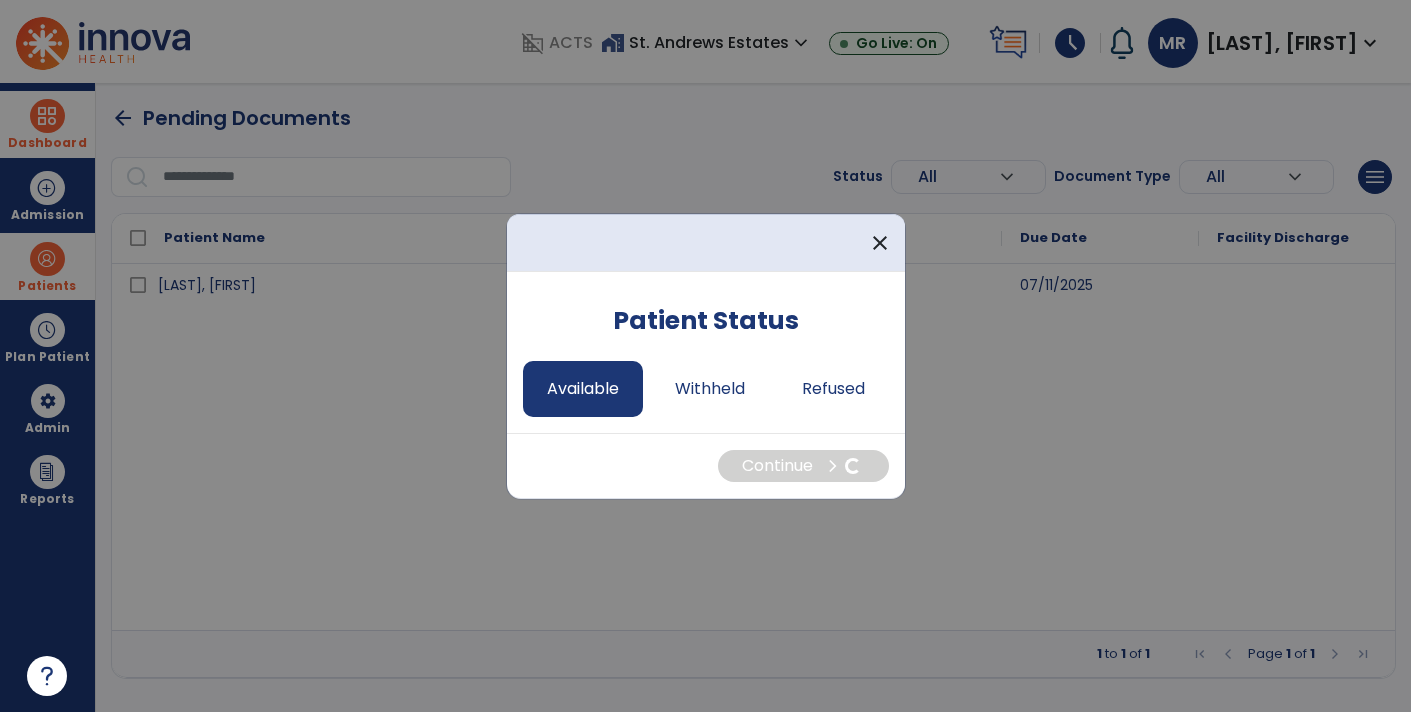 select on "*" 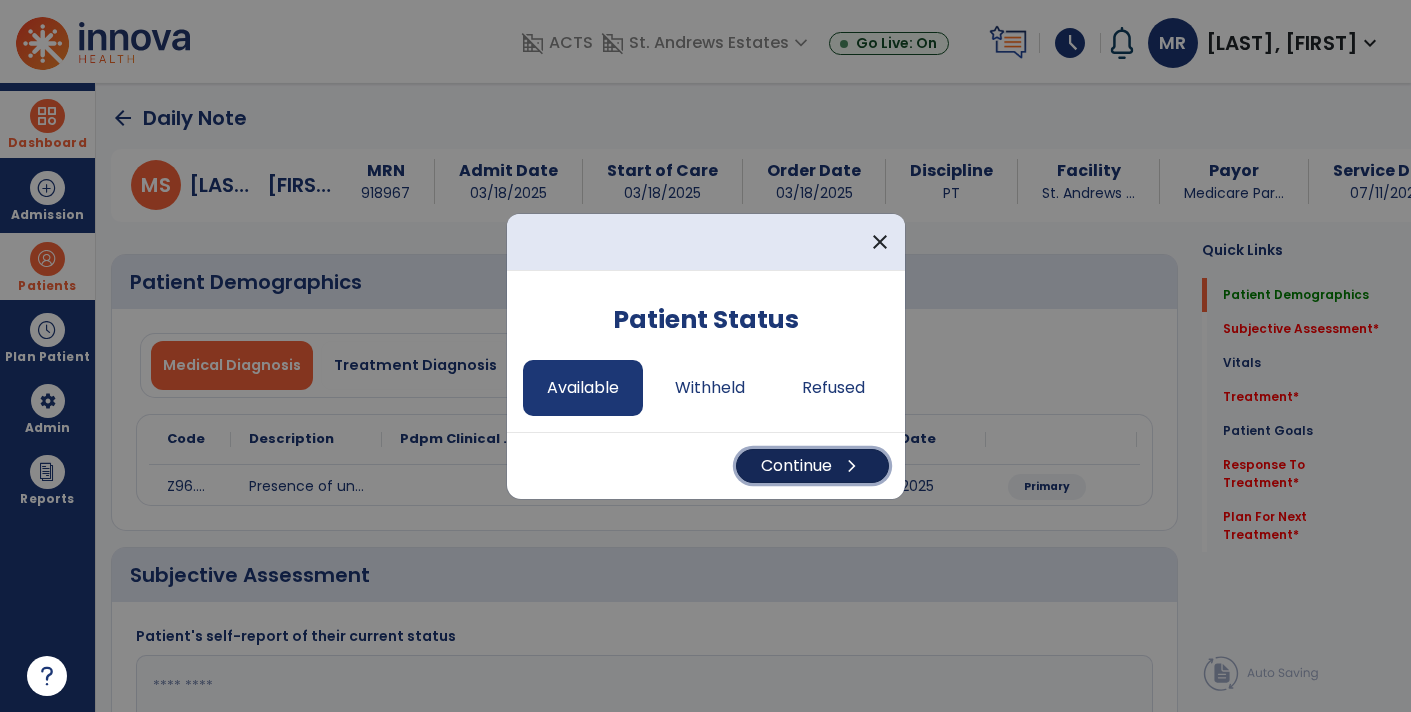 click on "chevron_right" at bounding box center (852, 466) 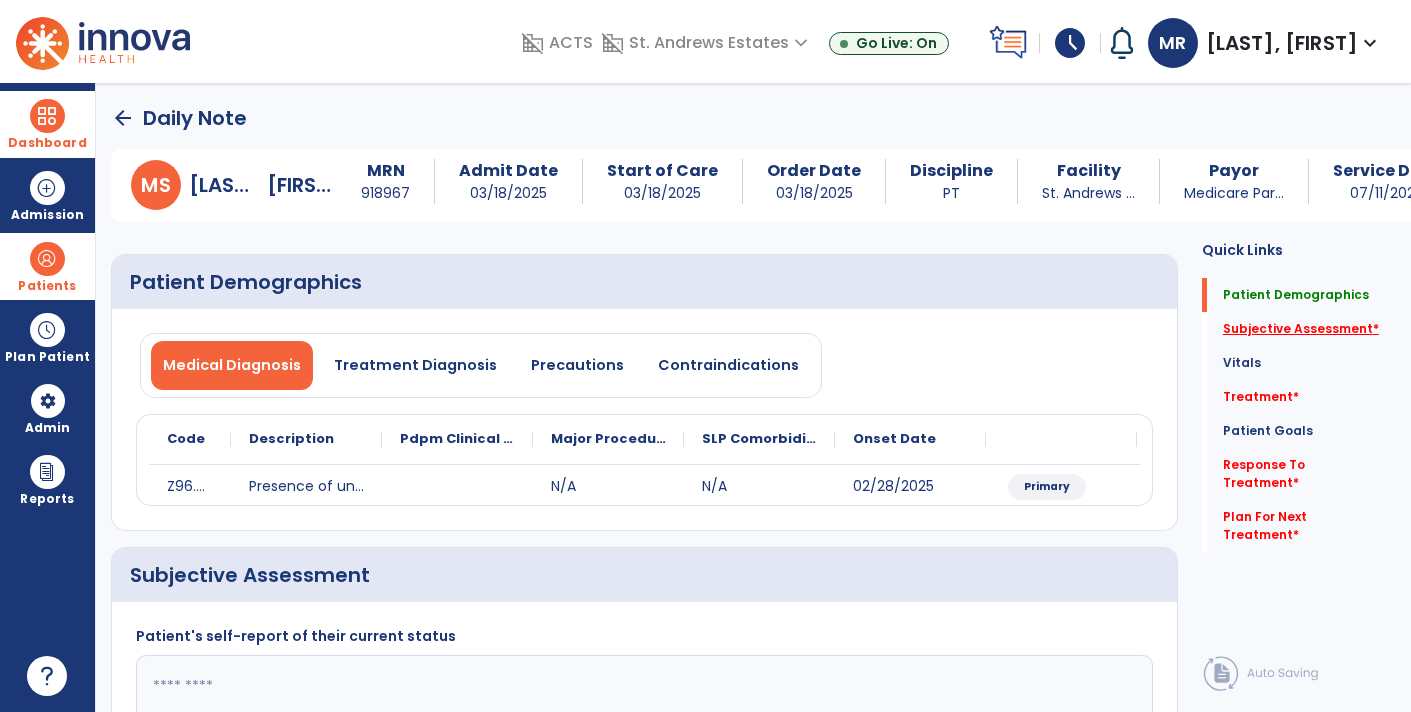 click on "Subjective Assessment   *" 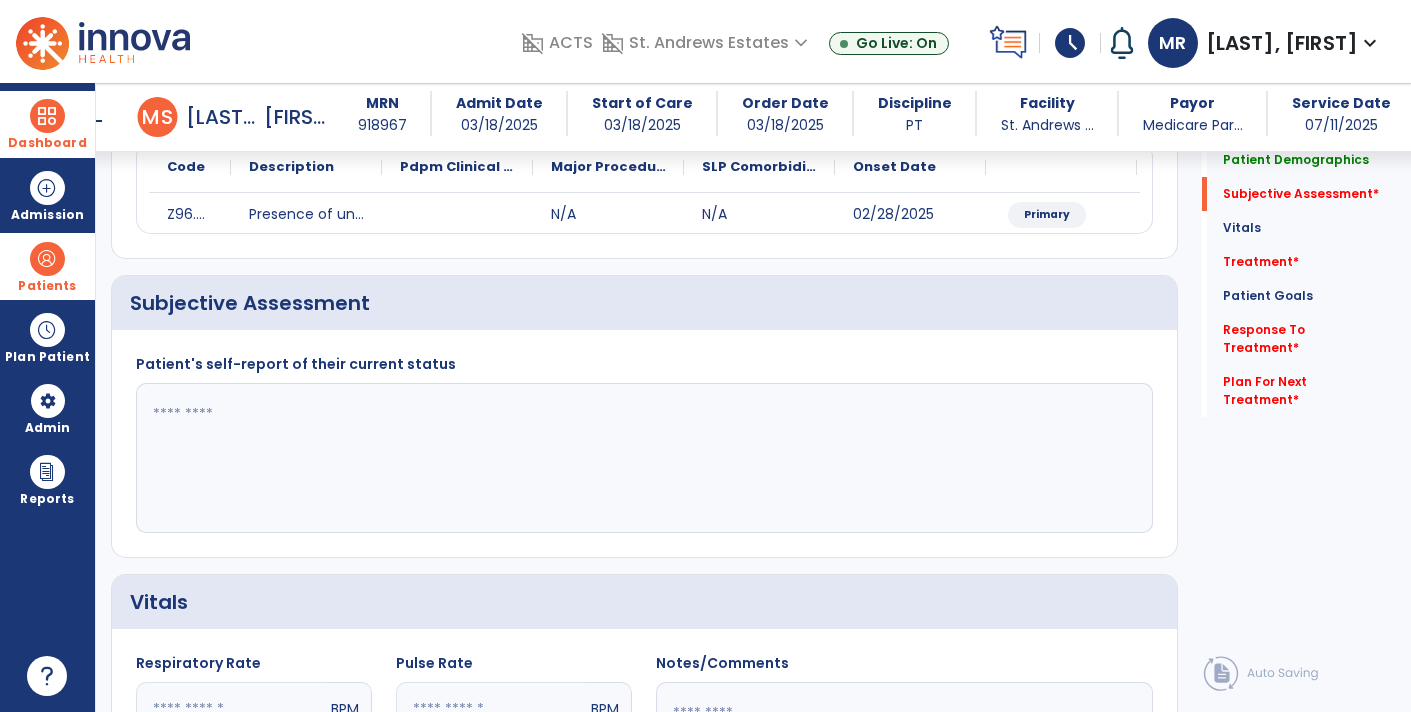 scroll, scrollTop: 288, scrollLeft: 0, axis: vertical 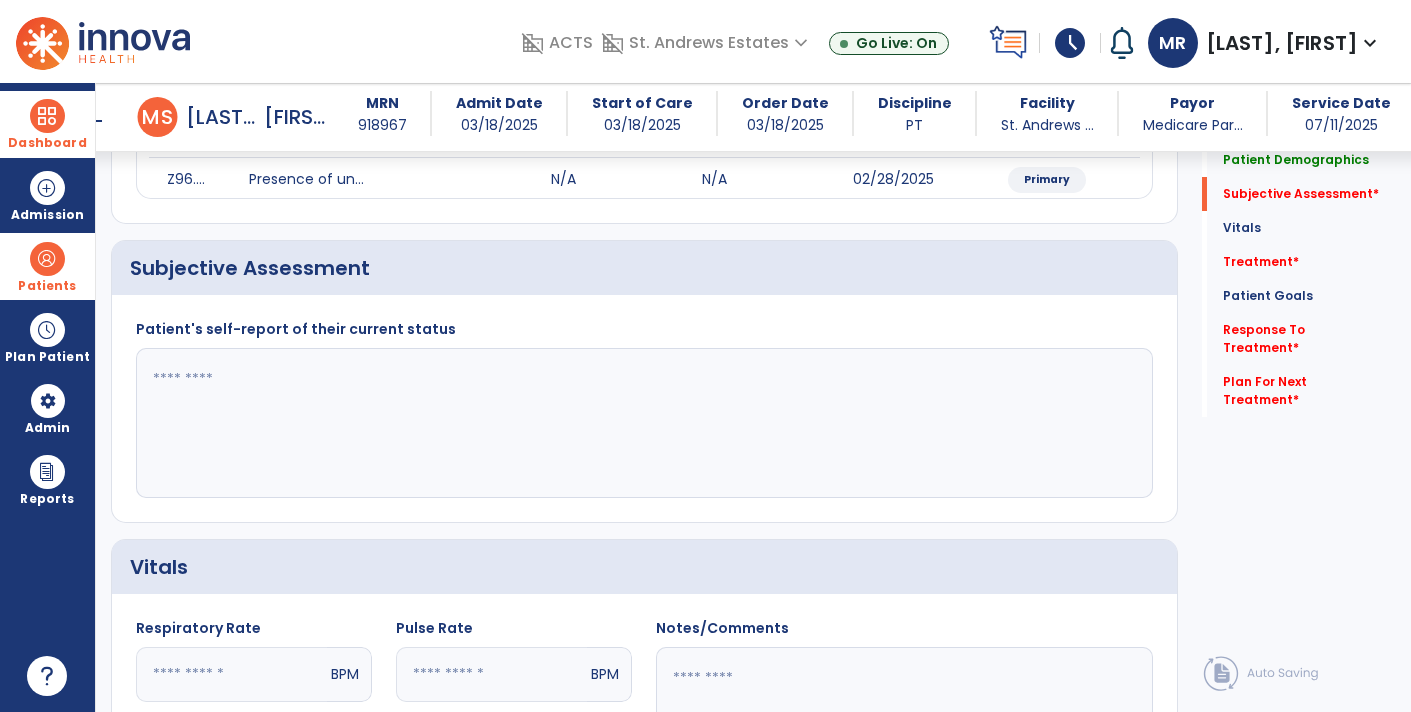 click 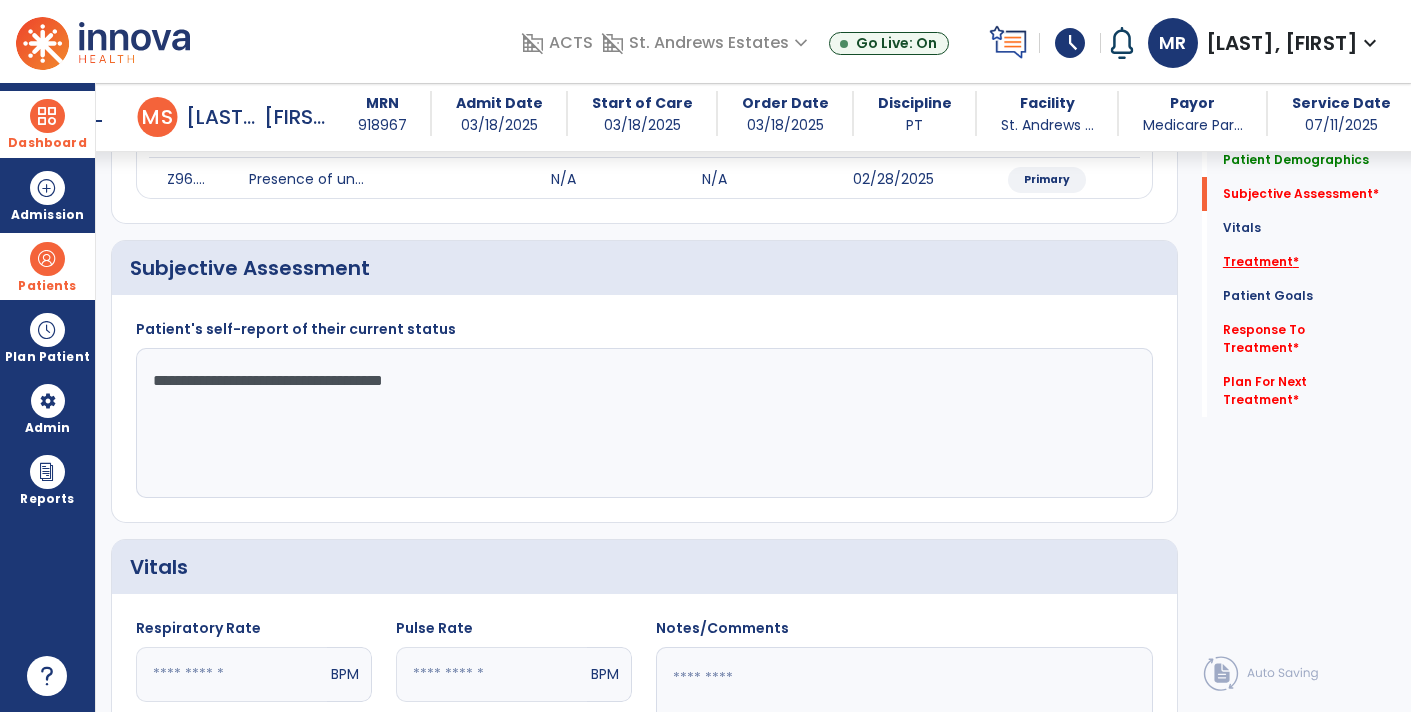 type on "**********" 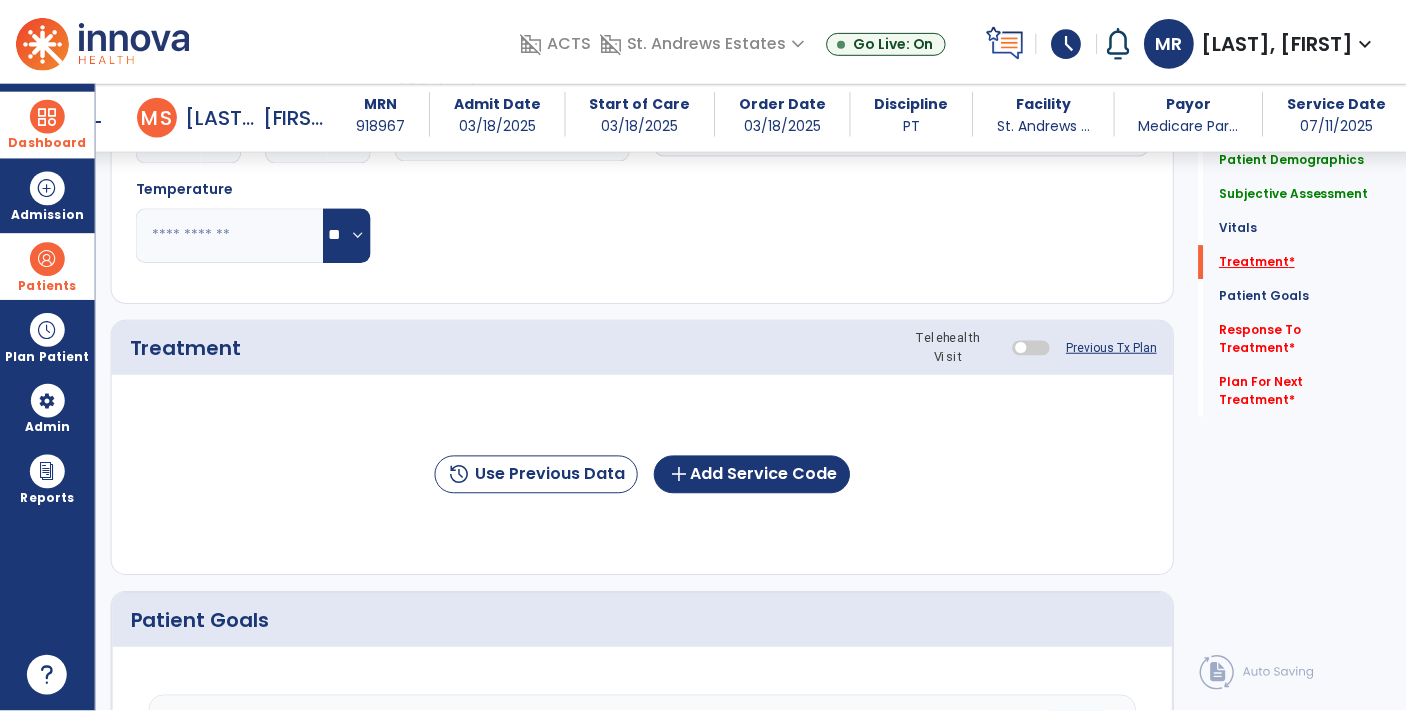 scroll, scrollTop: 975, scrollLeft: 0, axis: vertical 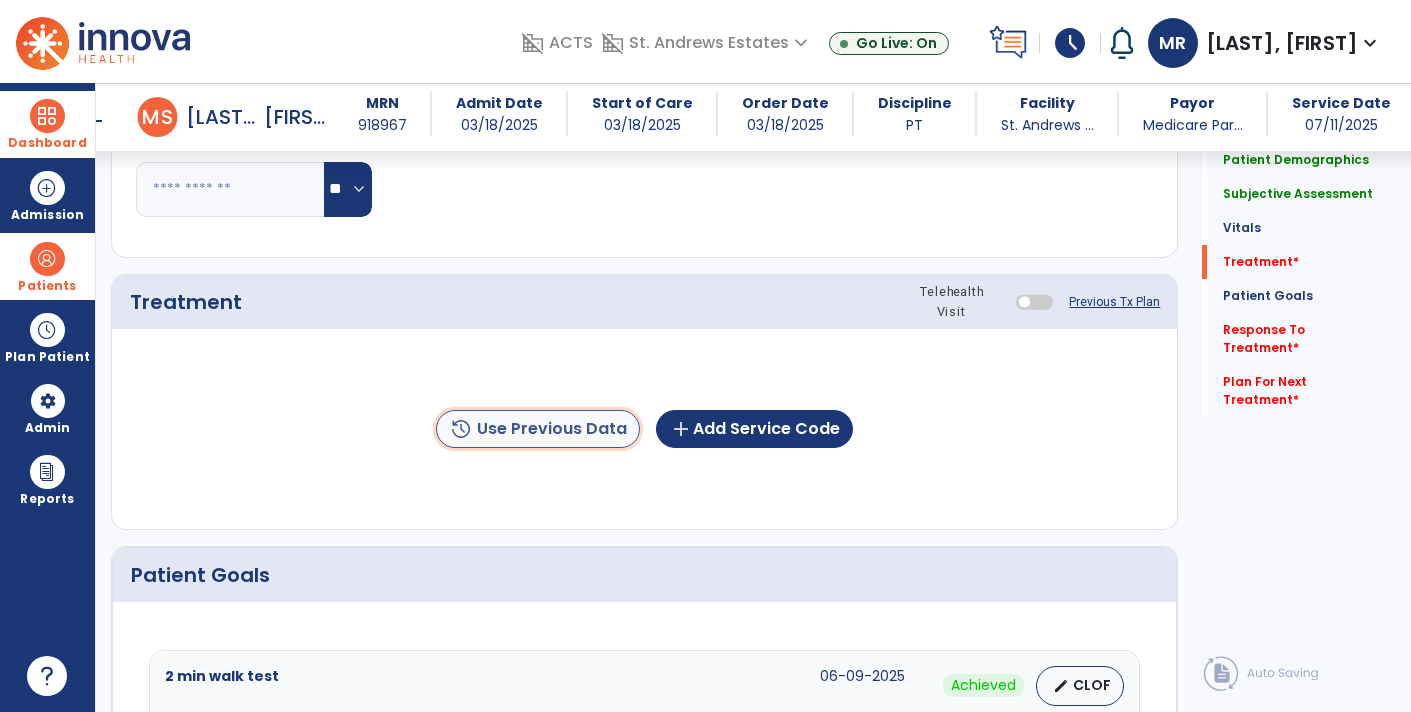 click on "history  Use Previous Data" 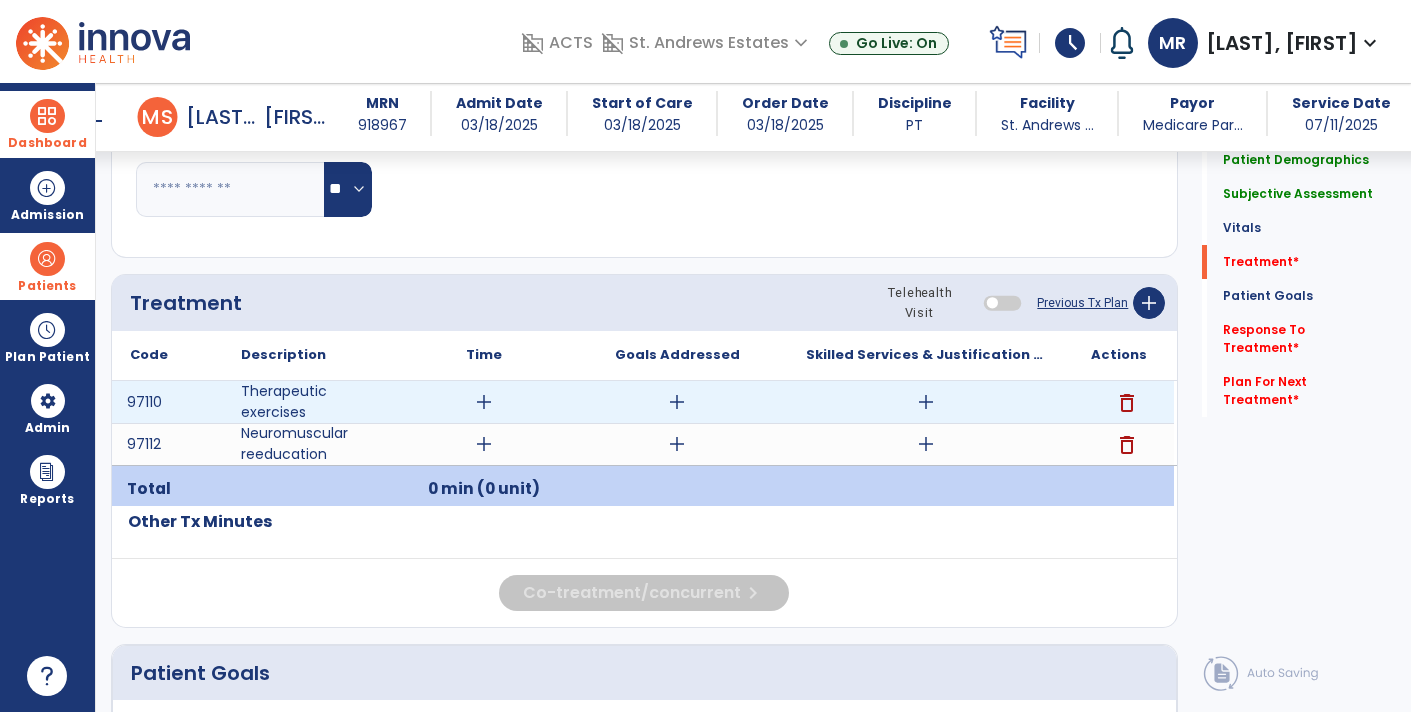 click on "add" at bounding box center (484, 402) 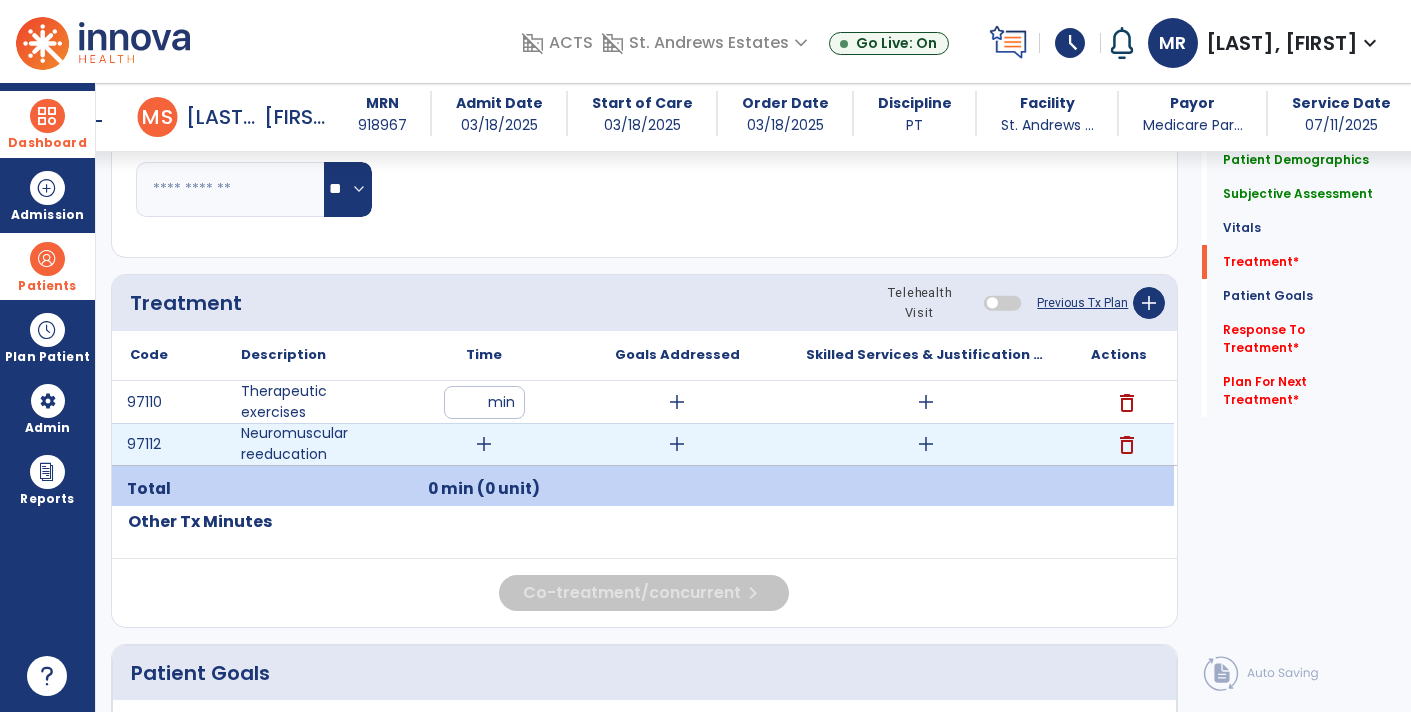 type on "*" 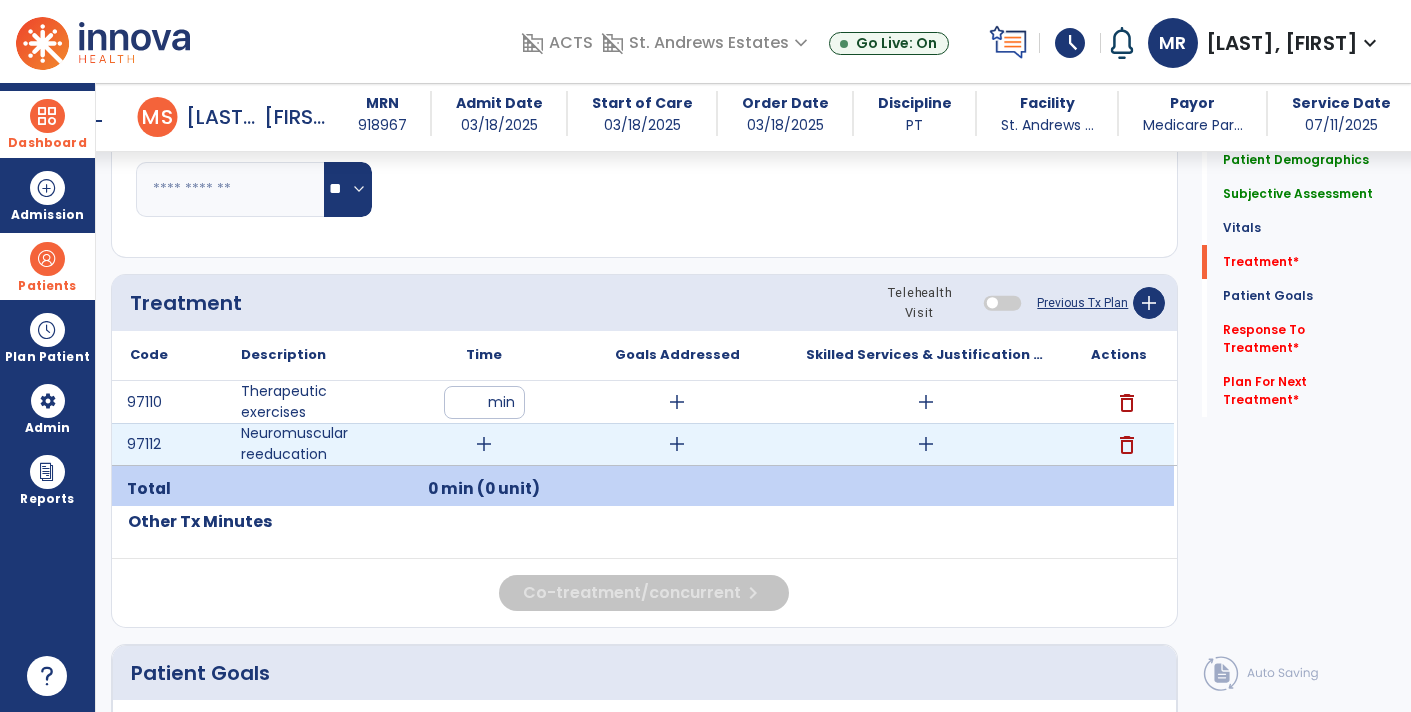 type on "**" 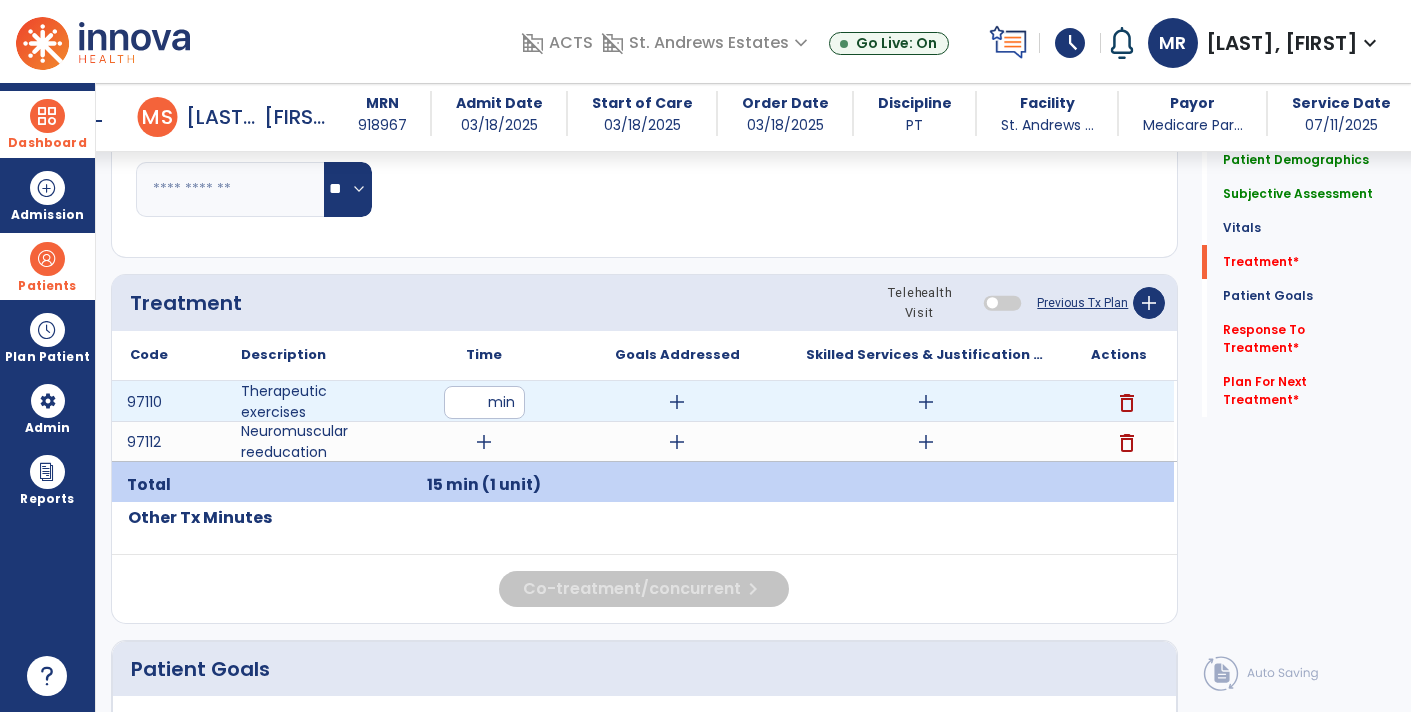 click on "add" at bounding box center (926, 402) 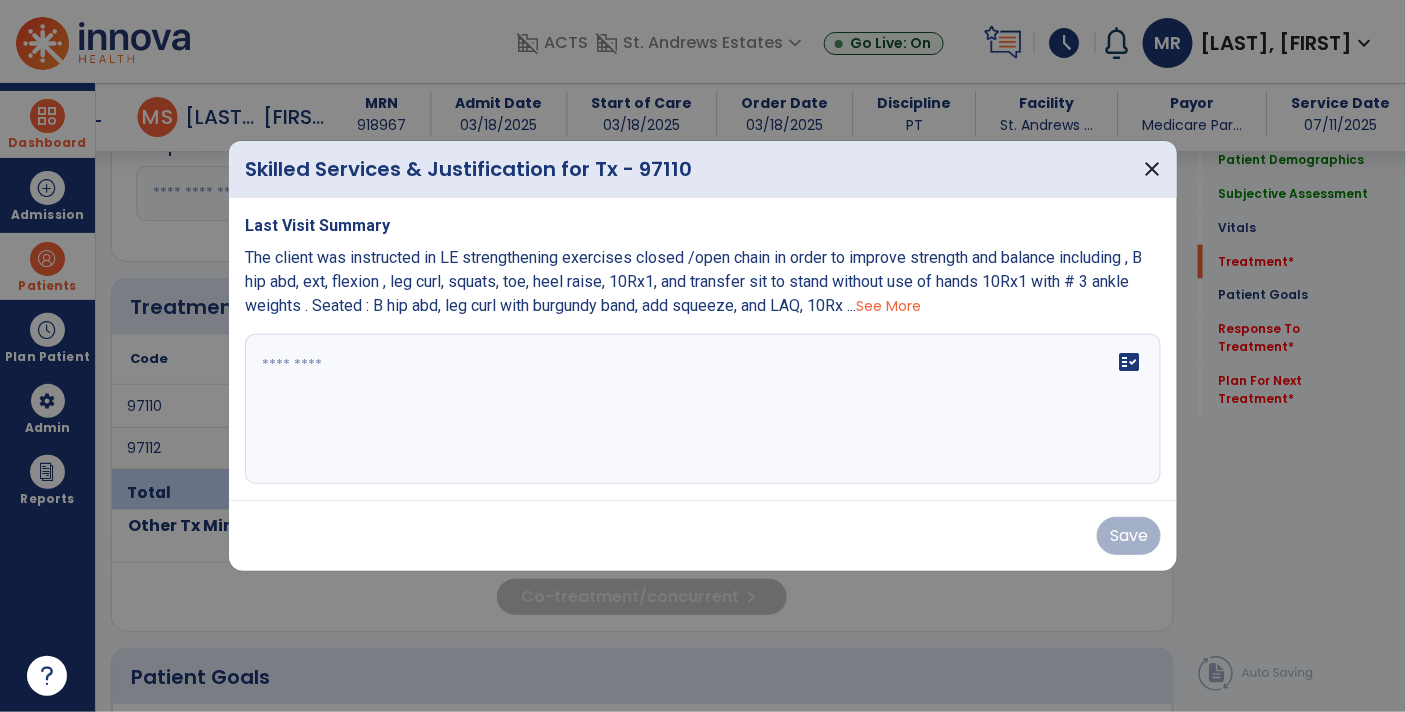 scroll, scrollTop: 975, scrollLeft: 0, axis: vertical 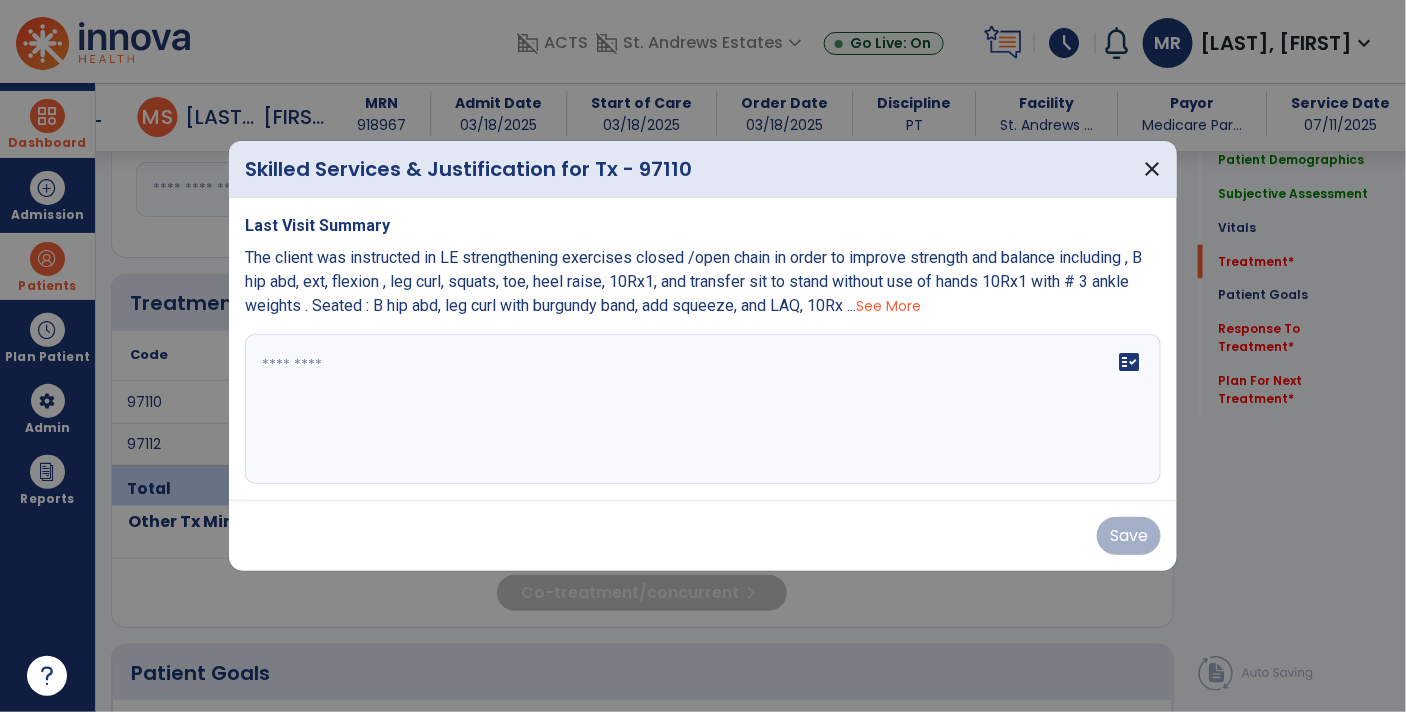 click on "See More" at bounding box center [888, 306] 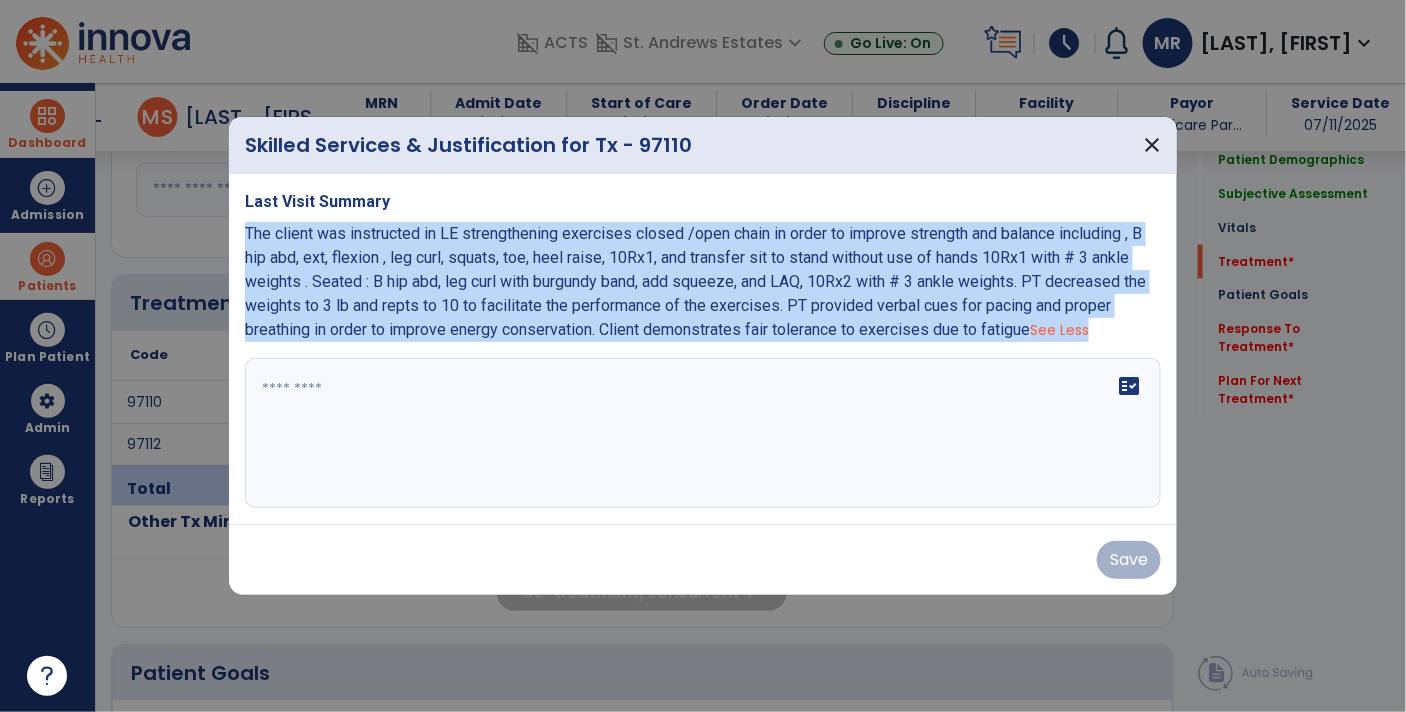 drag, startPoint x: 242, startPoint y: 232, endPoint x: 1043, endPoint y: 342, distance: 808.51776 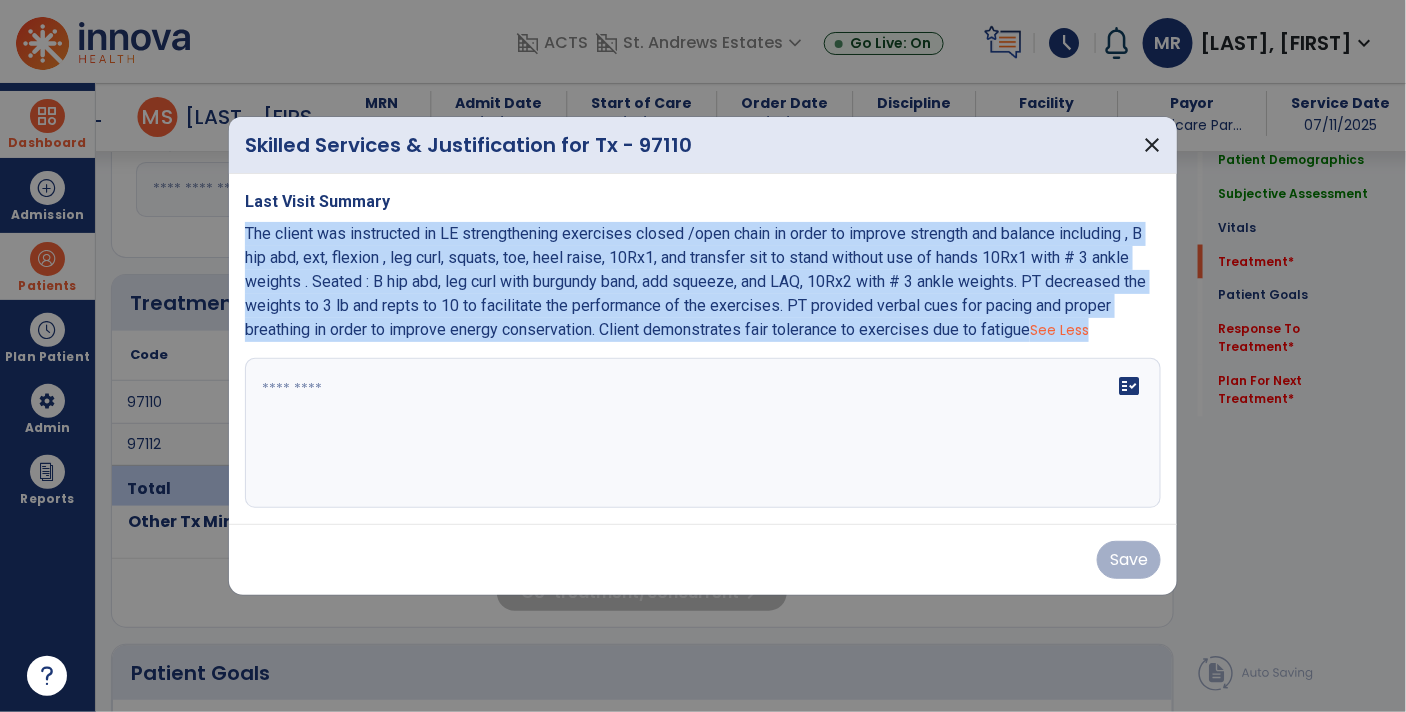 click on "Last Visit Summary The client was instructed in LE strengthening exercises closed /open chain in order to improve strength and balance including , B hip abd, ext, flexion , leg curl, squats, toe, heel raise, 10Rx1, and transfer sit to stand without use of hands 10Rx1 with # 3 ankle weights . Seated : B hip abd, leg curl with burgundy band, add squeeze, and LAQ, 10Rx2 with # 3 ankle weights. PT decreased the weights to 3 lb and repts to 10 to facilitate the performance of the exercises. PT provided verbal cues for pacing and proper breathing in order to improve energy conservation. Client demonstrates fair tolerance to exercises due to fatigue See Less fact_check" at bounding box center [703, 349] 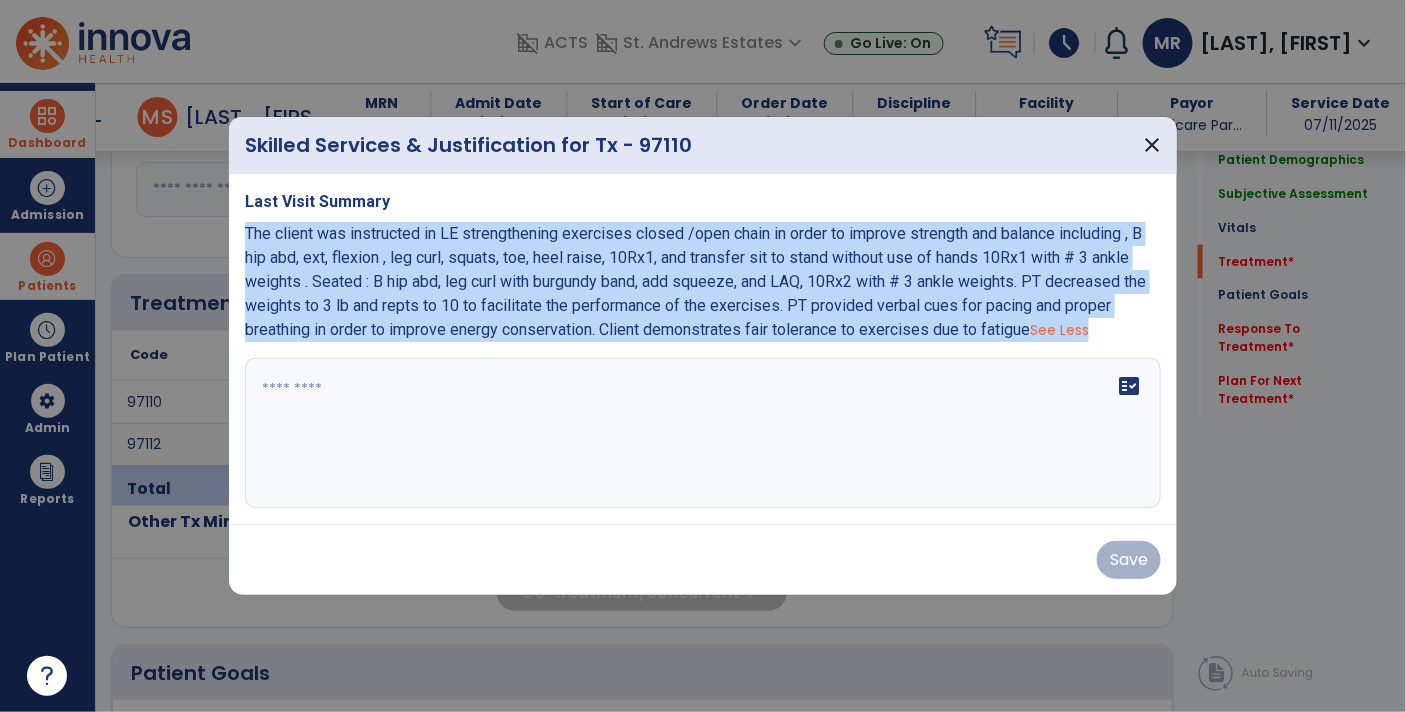copy on "The client was instructed in LE strengthening exercises closed /open chain in order to improve strength and balance including , B hip abd, ext, flexion , leg curl, squats, toe, heel raise, 10Rx1, and transfer sit to stand without use of hands 10Rx1 with # 3 ankle weights  . Seated : B hip abd, leg curl with burgundy band, add squeeze, and LAQ, 10Rx2 with # 3 ankle weights.  PT decreased the weights to 3 lb and repts to 10 to facilitate the performance of the exercises. PT provided verbal cues for pacing and proper breathing in order to improve energy conservation. Client demonstrates fair tolerance to exercises due to fatigue   See Less" 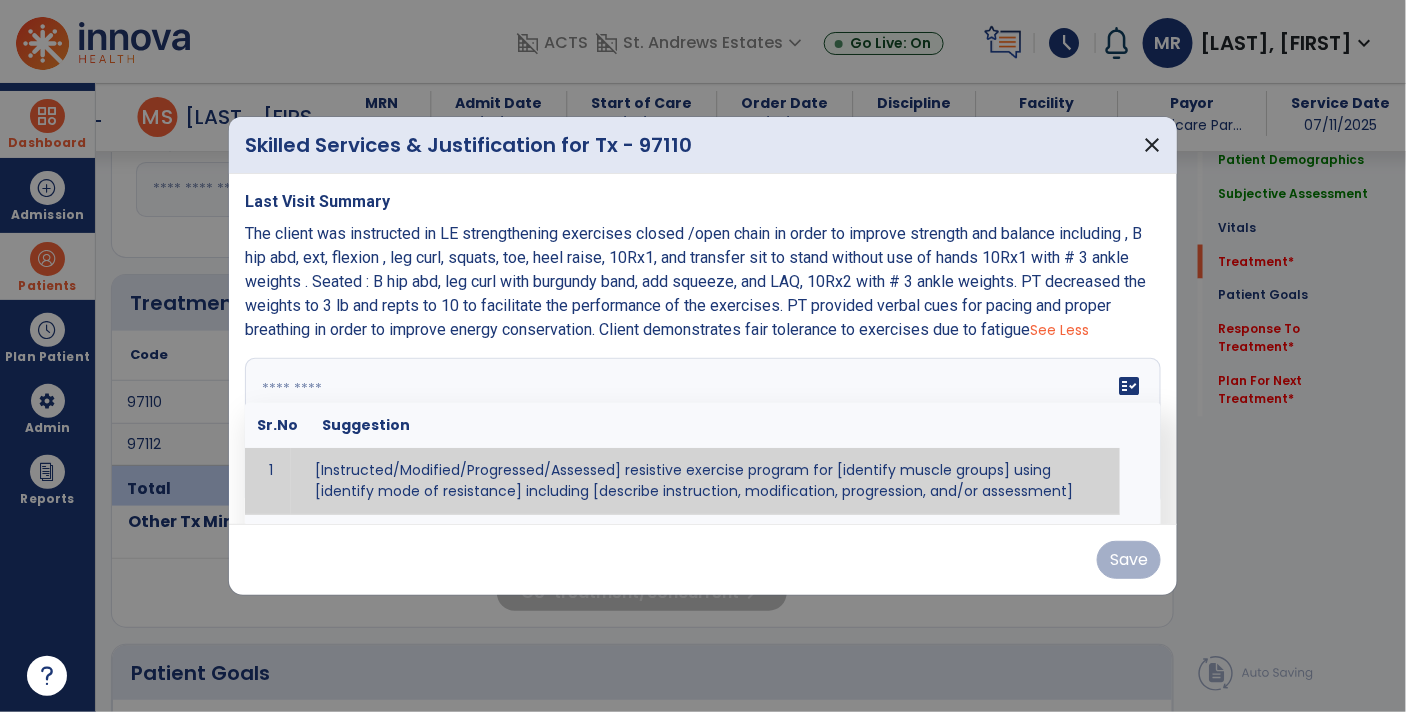 click on "Last Visit Summary The client was instructed in LE strengthening exercises closed /open chain in order to improve strength and balance including , B hip abd, ext, flexion , leg curl, squats, toe, heel raise, 10Rx1, and transfer sit to stand without use of hands 10Rx1 with # 3 ankle weights . Seated : B hip abd, leg curl with burgundy band, add squeeze, and LAQ, 10Rx2 with # 3 ankle weights. PT decreased the weights to 3 lb and repts to 10 to facilitate the performance of the exercises. PT provided verbal cues for pacing and proper breathing in order to improve energy conservation. Client demonstrates fair tolerance to exercises due to fatigue See Less Sr.No Suggestion 1 [Instructed/Modified/Progressed/Assessed] resistive exercise program for [identify muscle groups] using [identify mode of resistance] including [describe instruction, modification, progression, and/or assessment] 2 3 4 [Assessed/Tested] aerobic capacity with administration of [aerobic capacity test]" at bounding box center (703, 349) 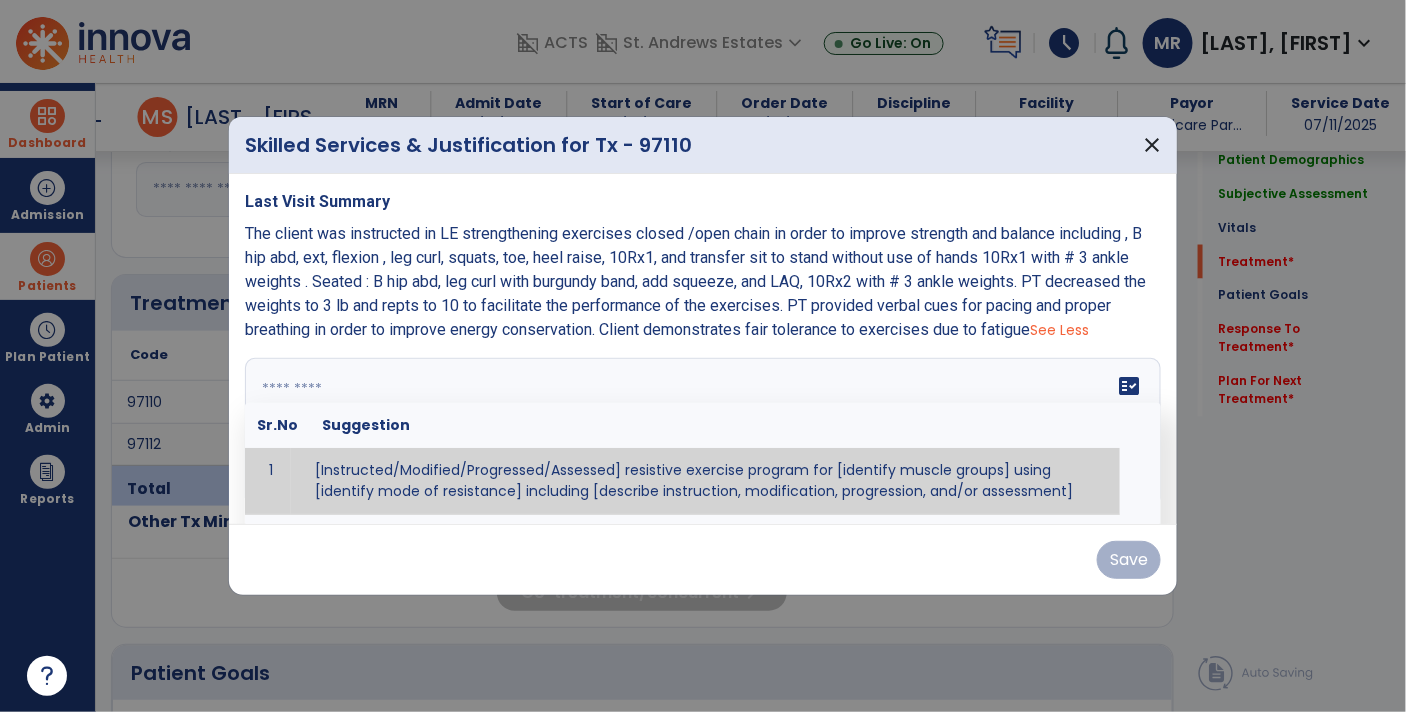 click at bounding box center (701, 433) 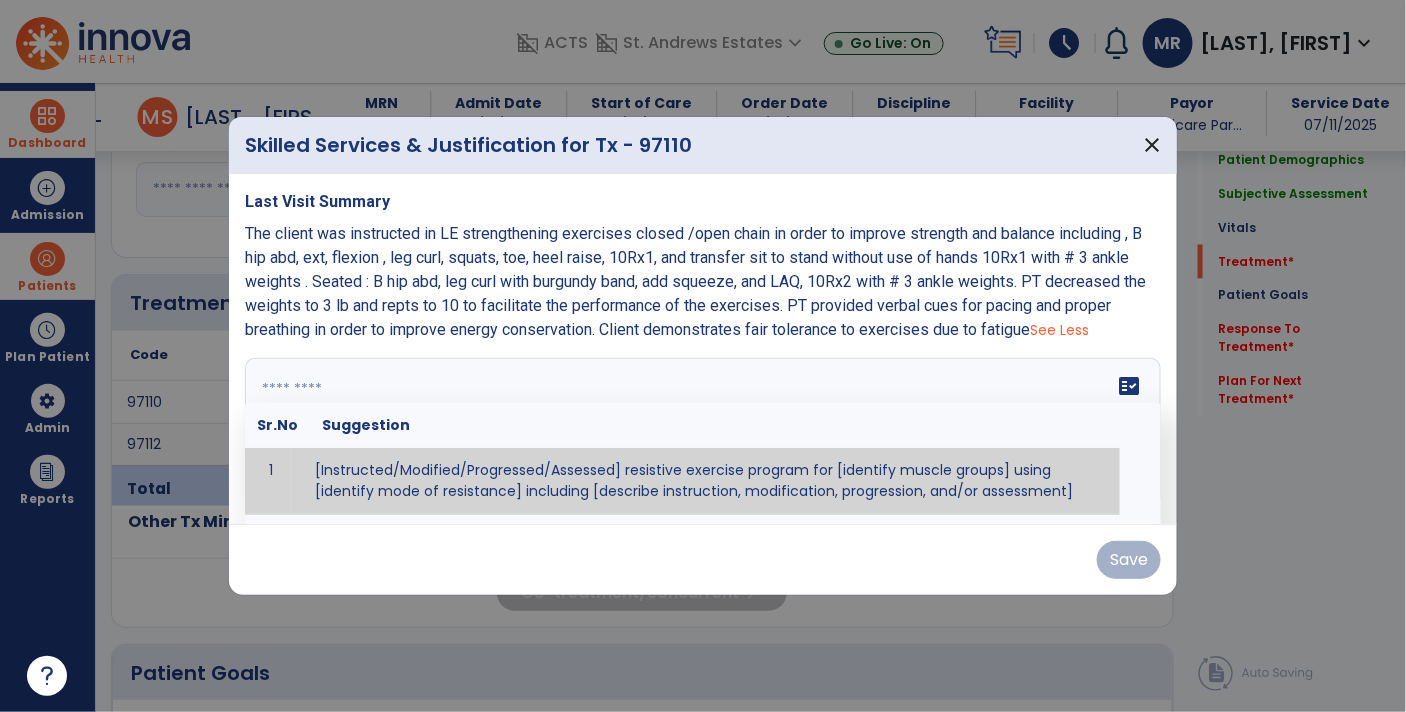 paste on "**********" 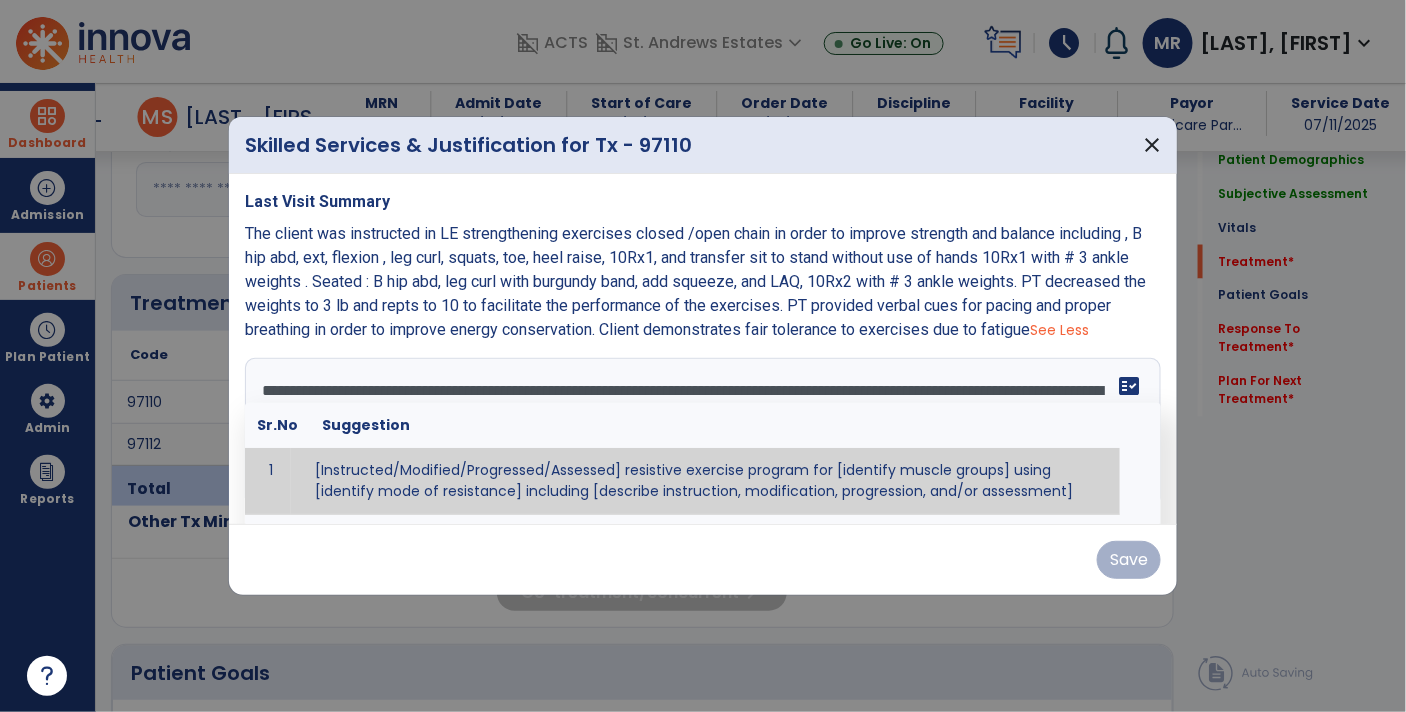 scroll, scrollTop: 87, scrollLeft: 0, axis: vertical 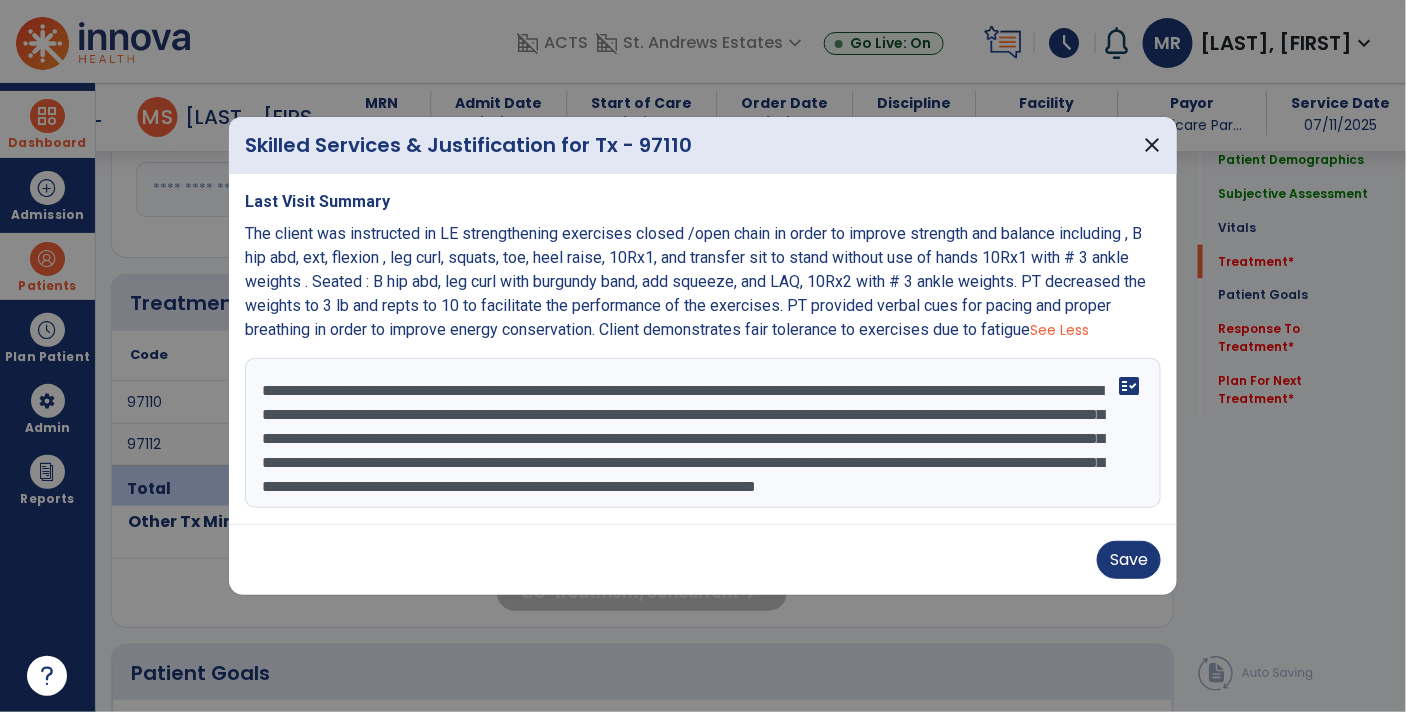 click on "The client was instructed in LE strengthening exercises closed /open chain in order to improve strength and balance including , B hip abd, ext, flexion , leg curl, squats, toe, heel raise, 10Rx1, and transfer sit to stand without use of hands 10Rx1 with # 3 ankle weights  . Seated : B hip abd, leg curl with burgundy band, add squeeze, and LAQ, 10Rx2 with # 3 ankle weights.  PT decreased the weights to 3 lb and repts to 10 to facilitate the performance of the exercises. PT provided verbal cues for pacing and proper breathing in order to improve energy conservation. Client demonstrates fair tolerance to exercises due to fatigue   See Less" at bounding box center [703, 282] 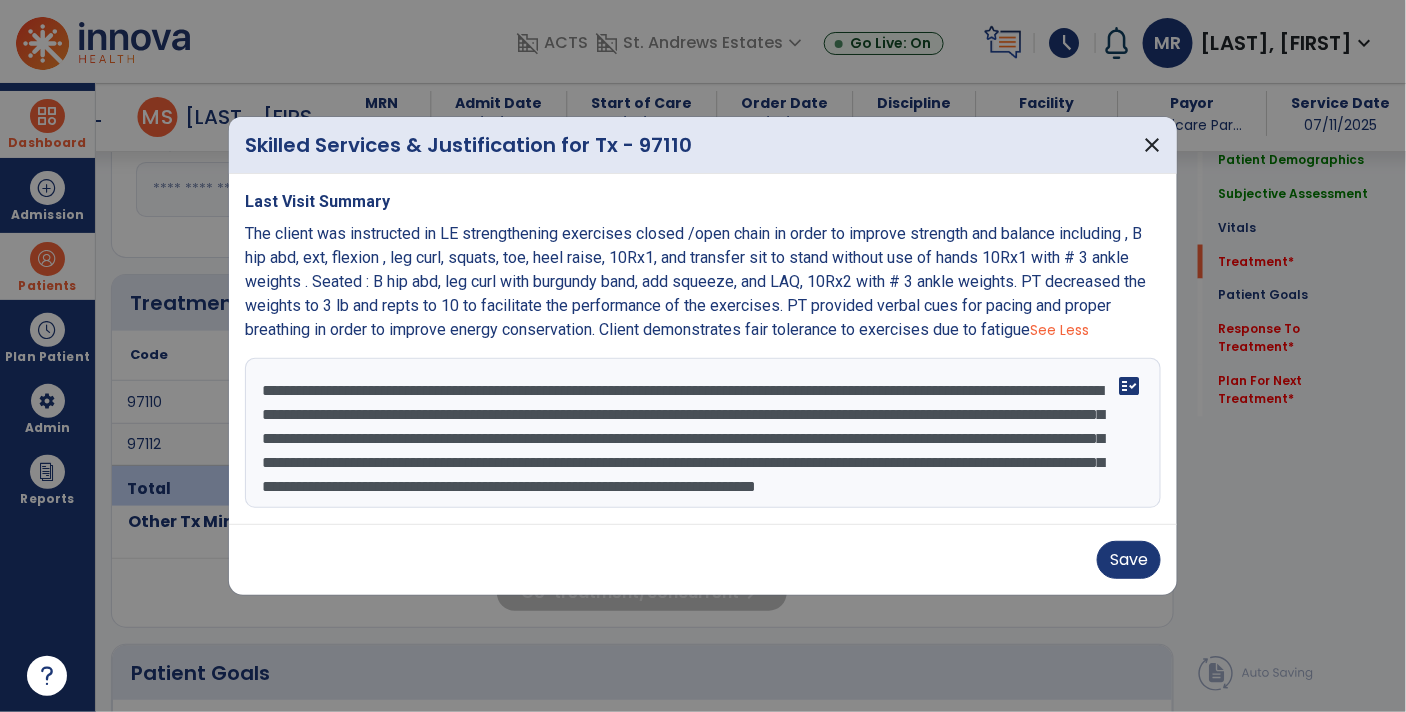 scroll, scrollTop: 0, scrollLeft: 0, axis: both 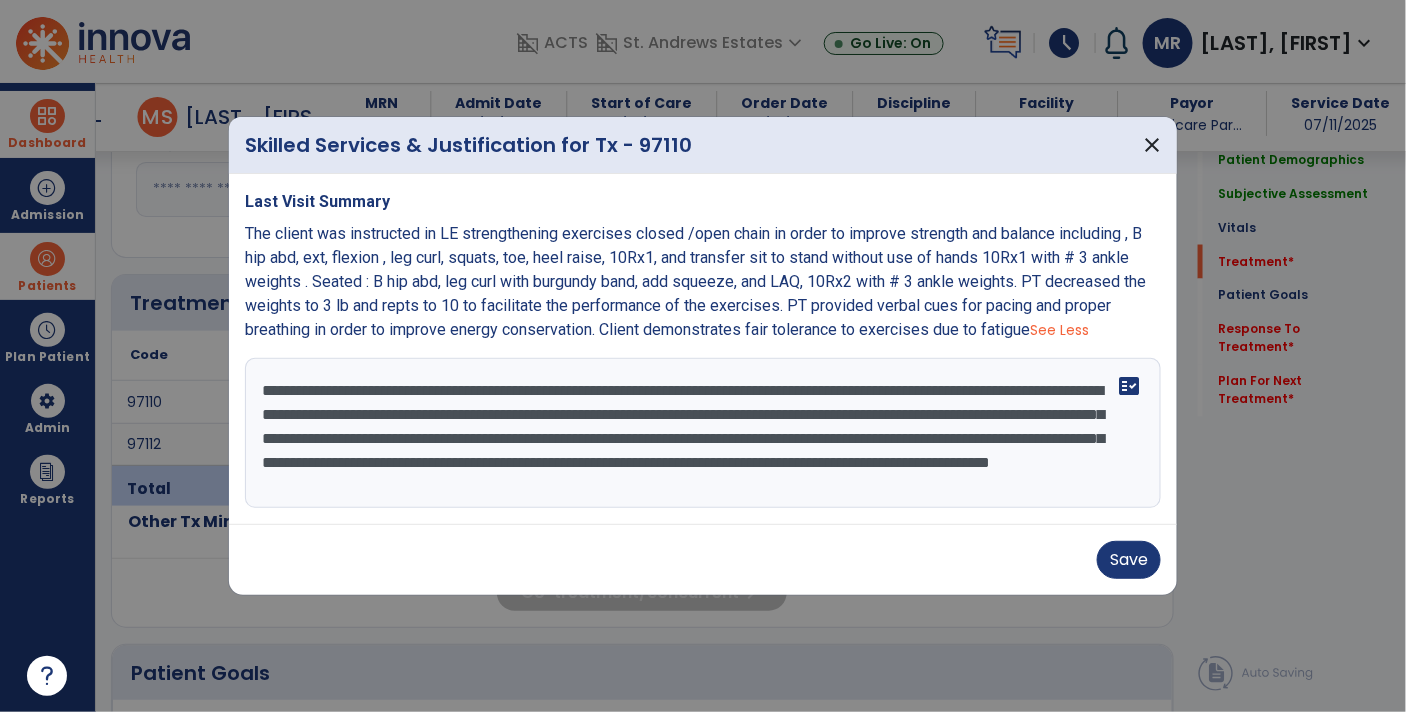 click on "**********" at bounding box center (703, 433) 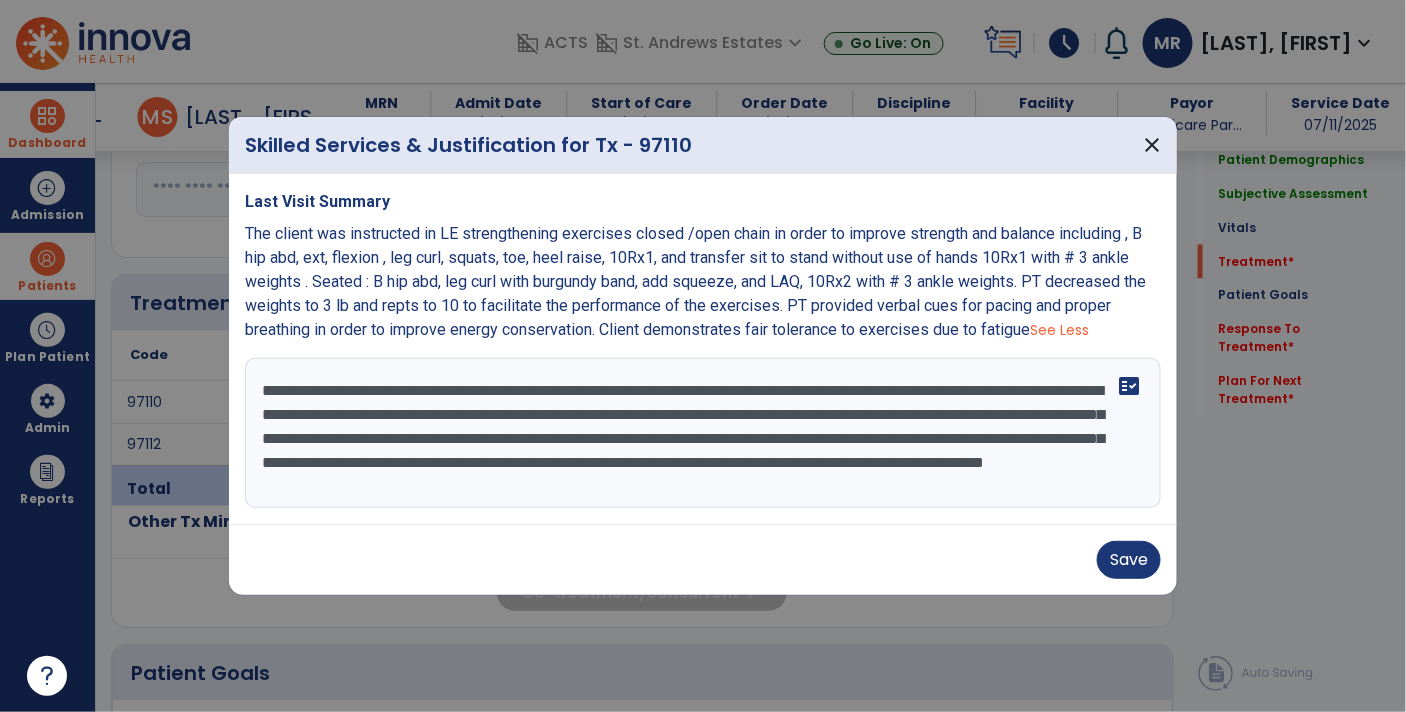 scroll, scrollTop: 19, scrollLeft: 0, axis: vertical 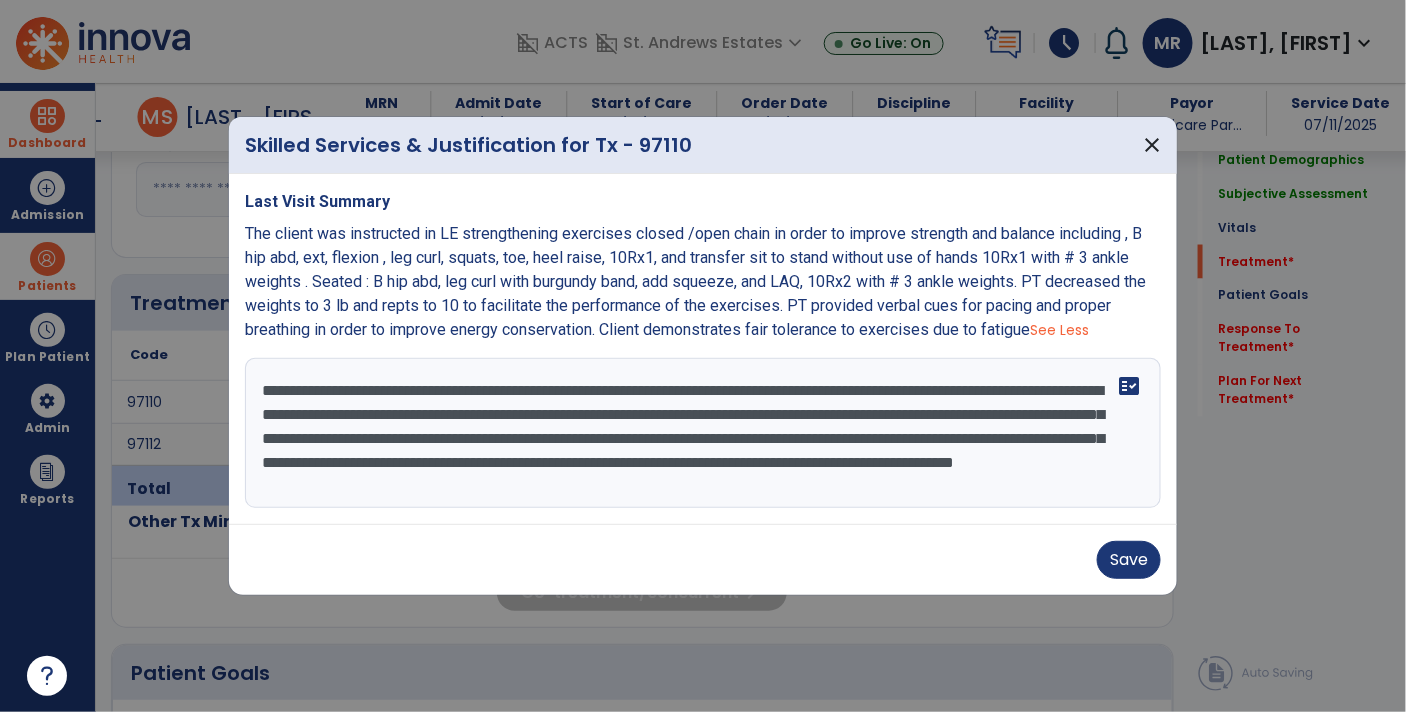 click on "**********" at bounding box center [703, 433] 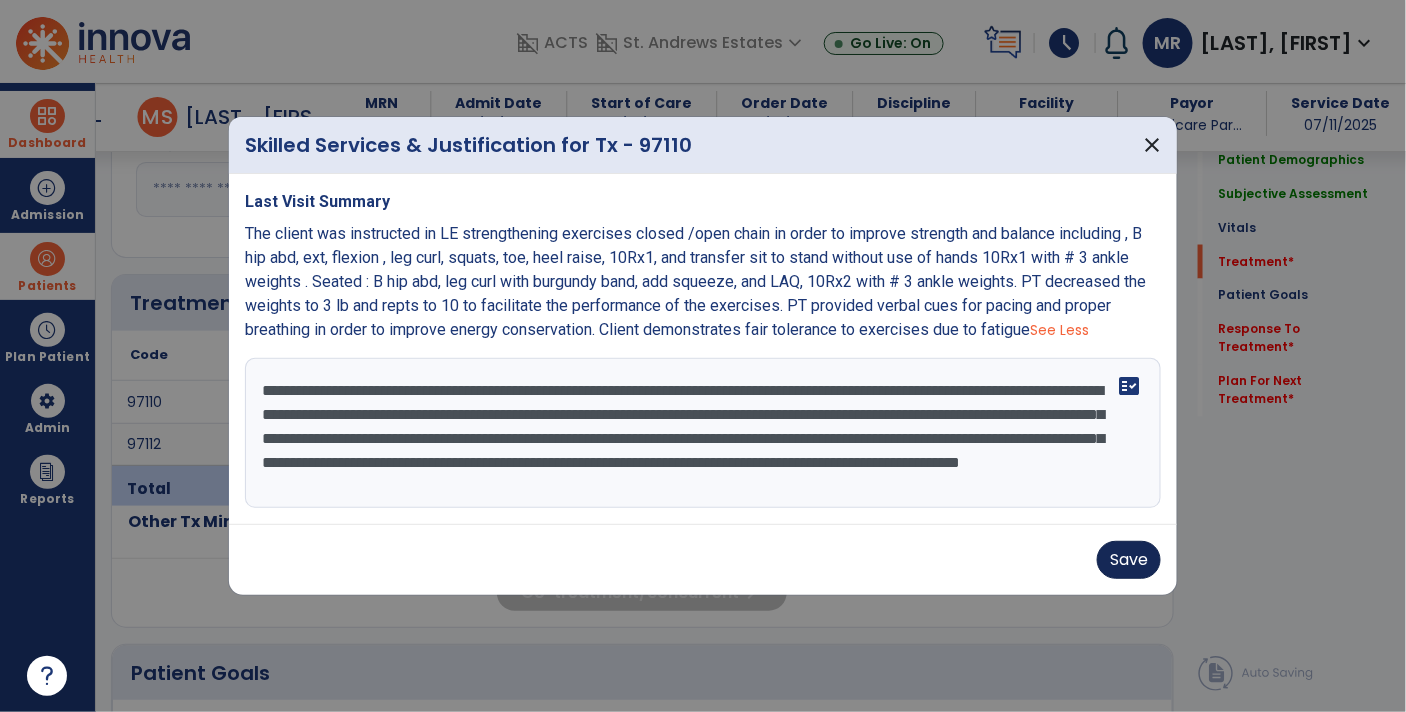type on "**********" 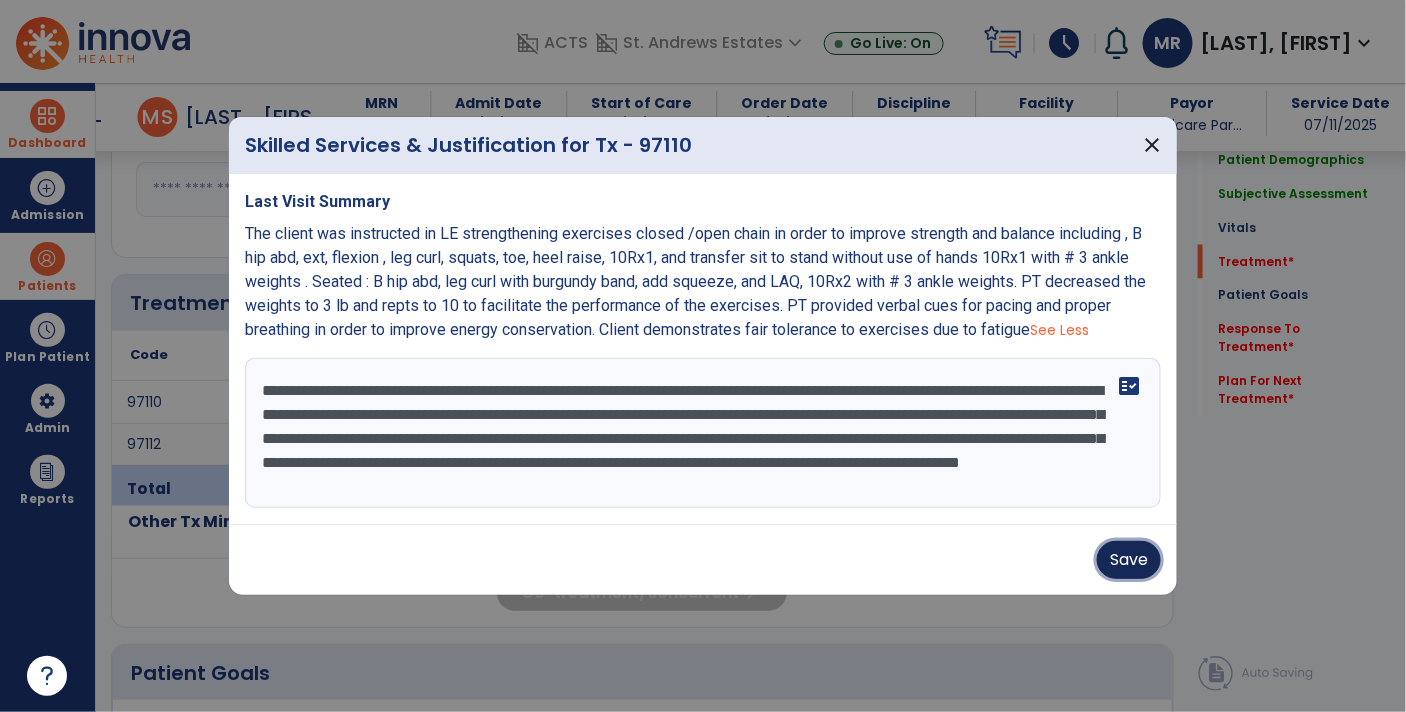 click on "Save" at bounding box center [1129, 560] 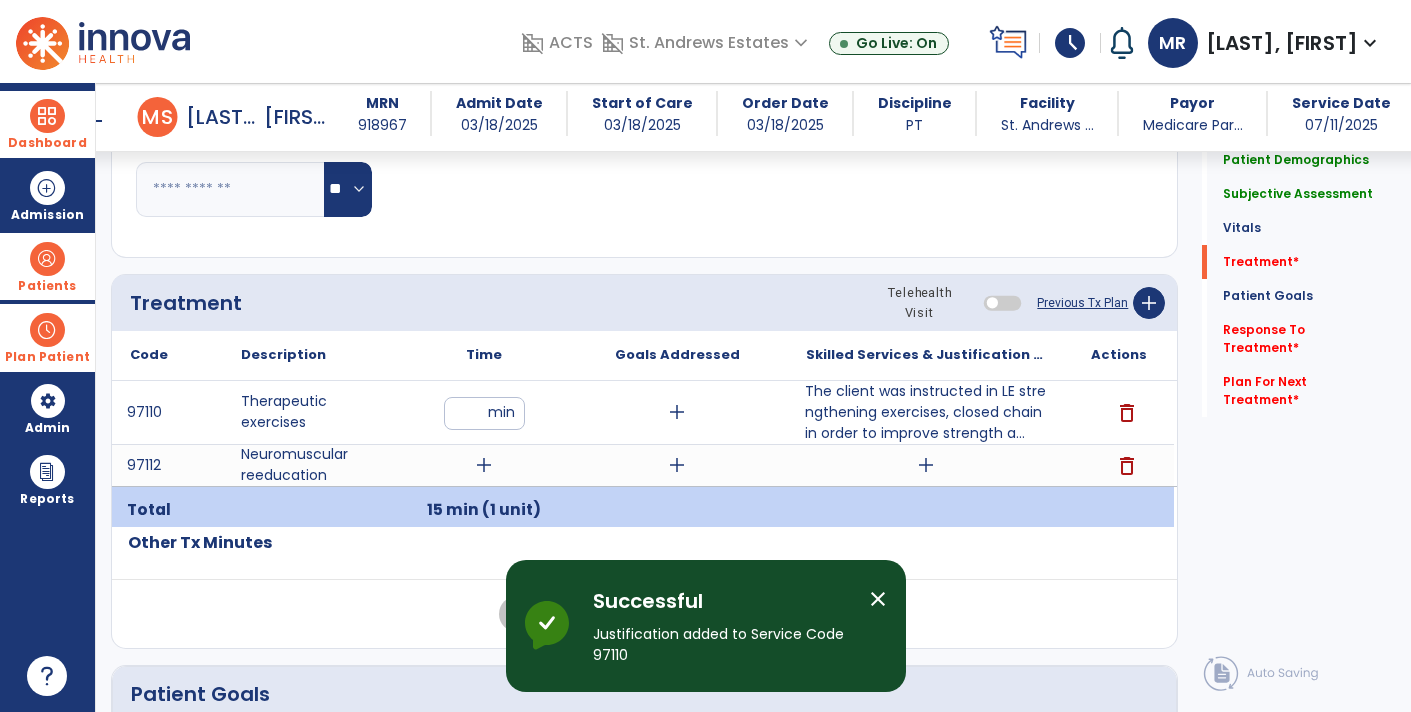 click on "Plan Patient" at bounding box center (47, 286) 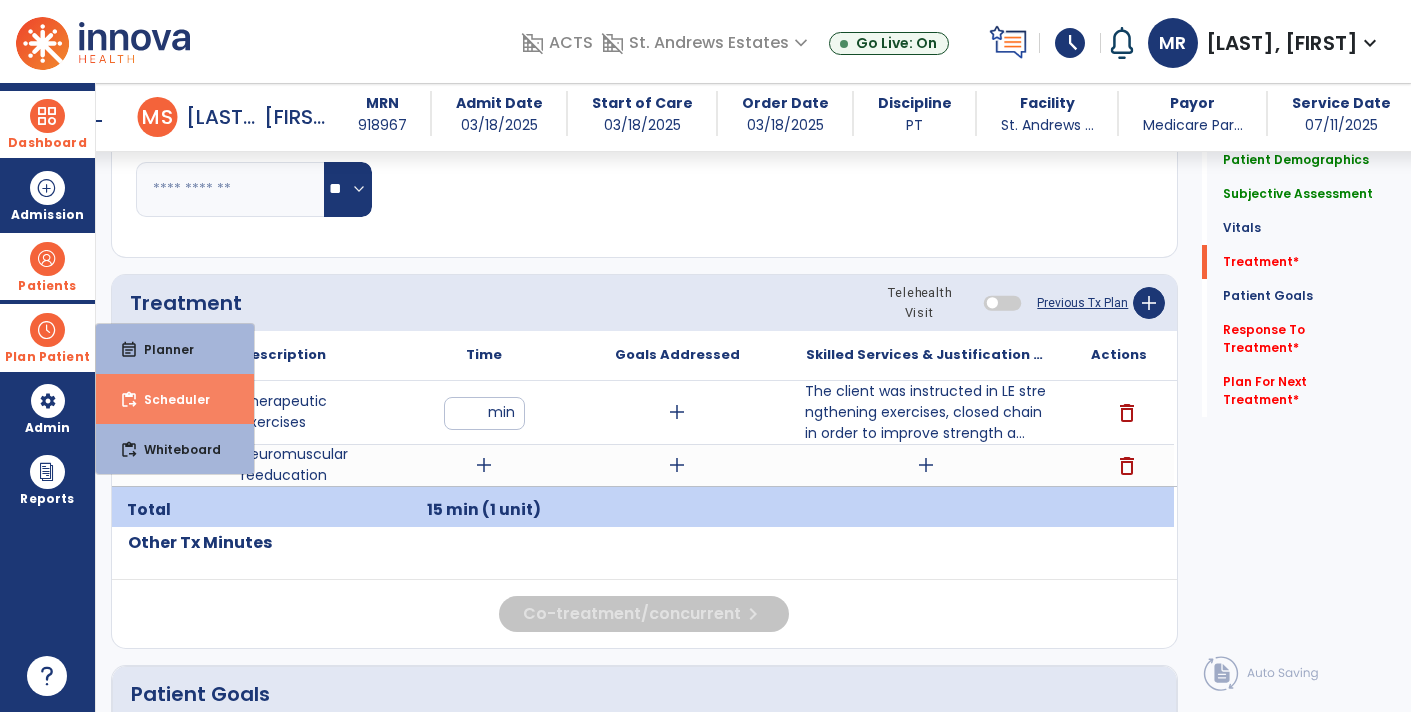 click on "Scheduler" at bounding box center (169, 399) 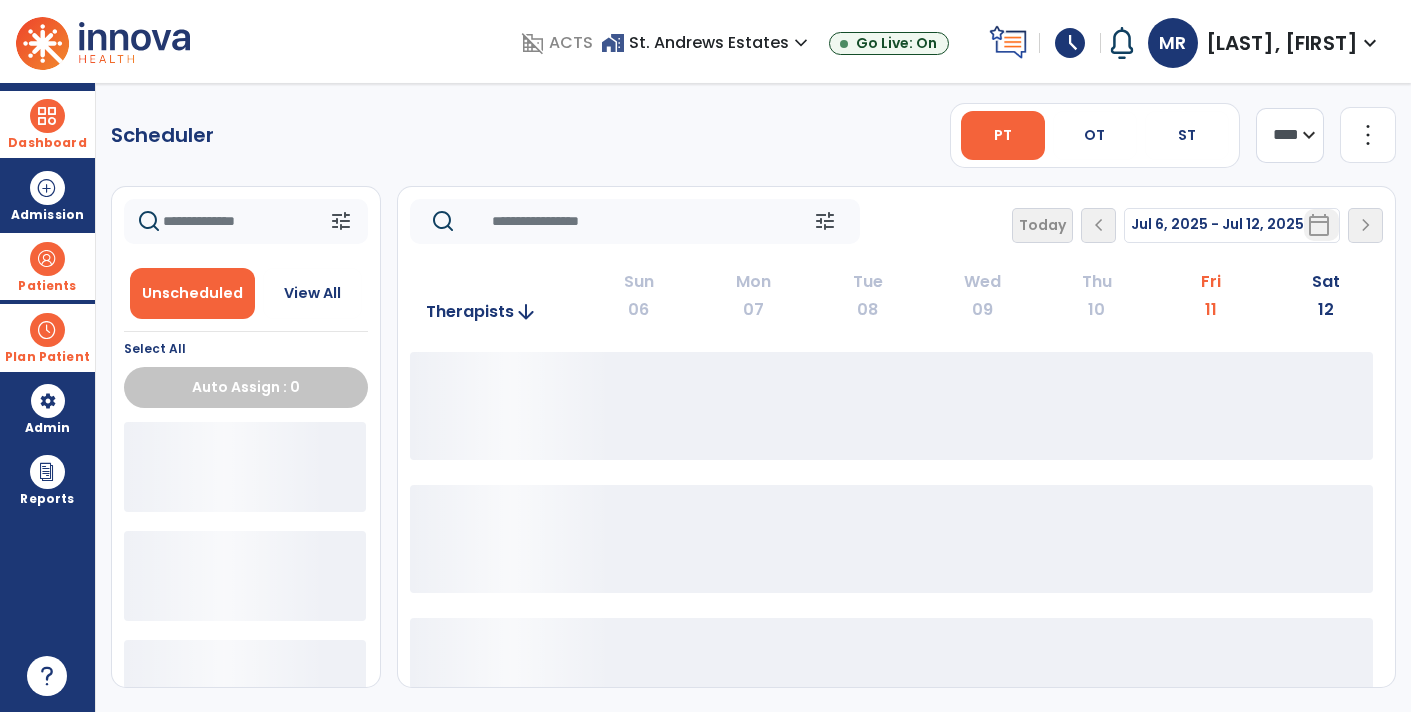 scroll, scrollTop: 0, scrollLeft: 0, axis: both 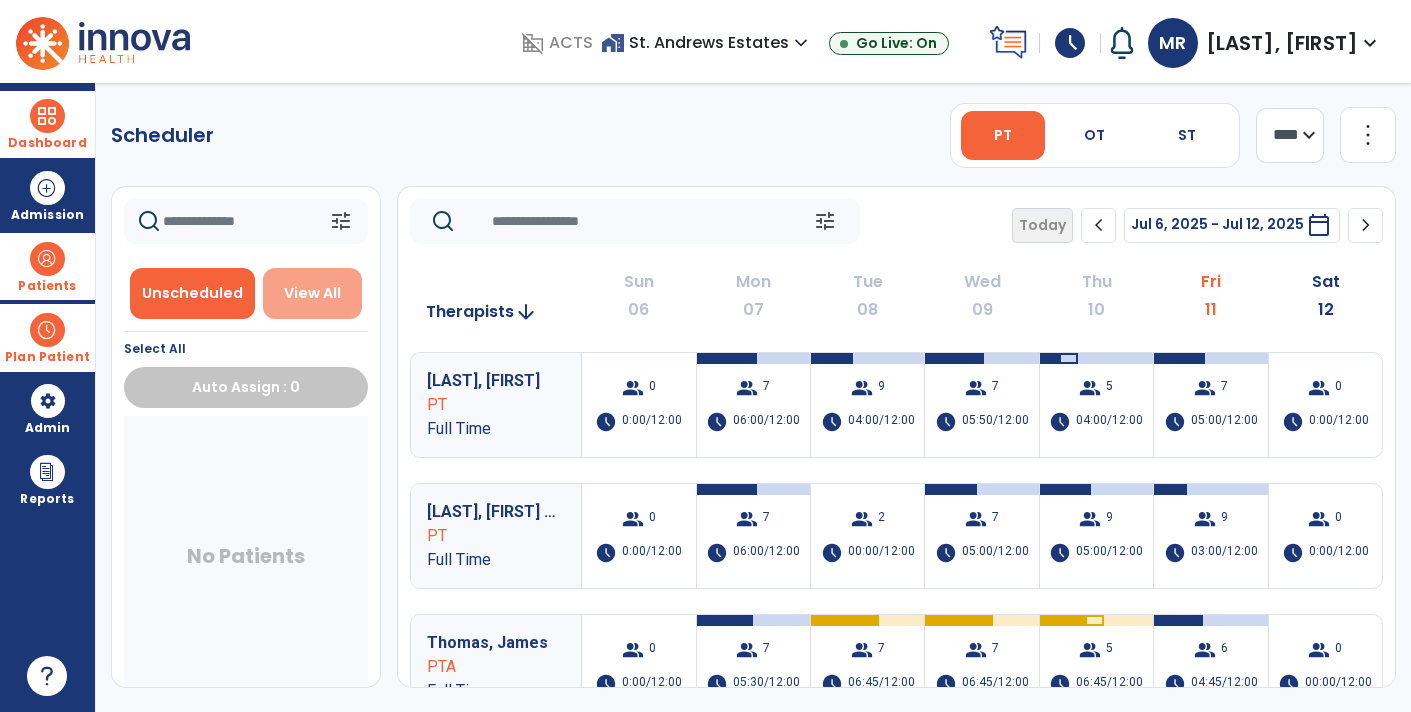 click on "View All" at bounding box center (312, 293) 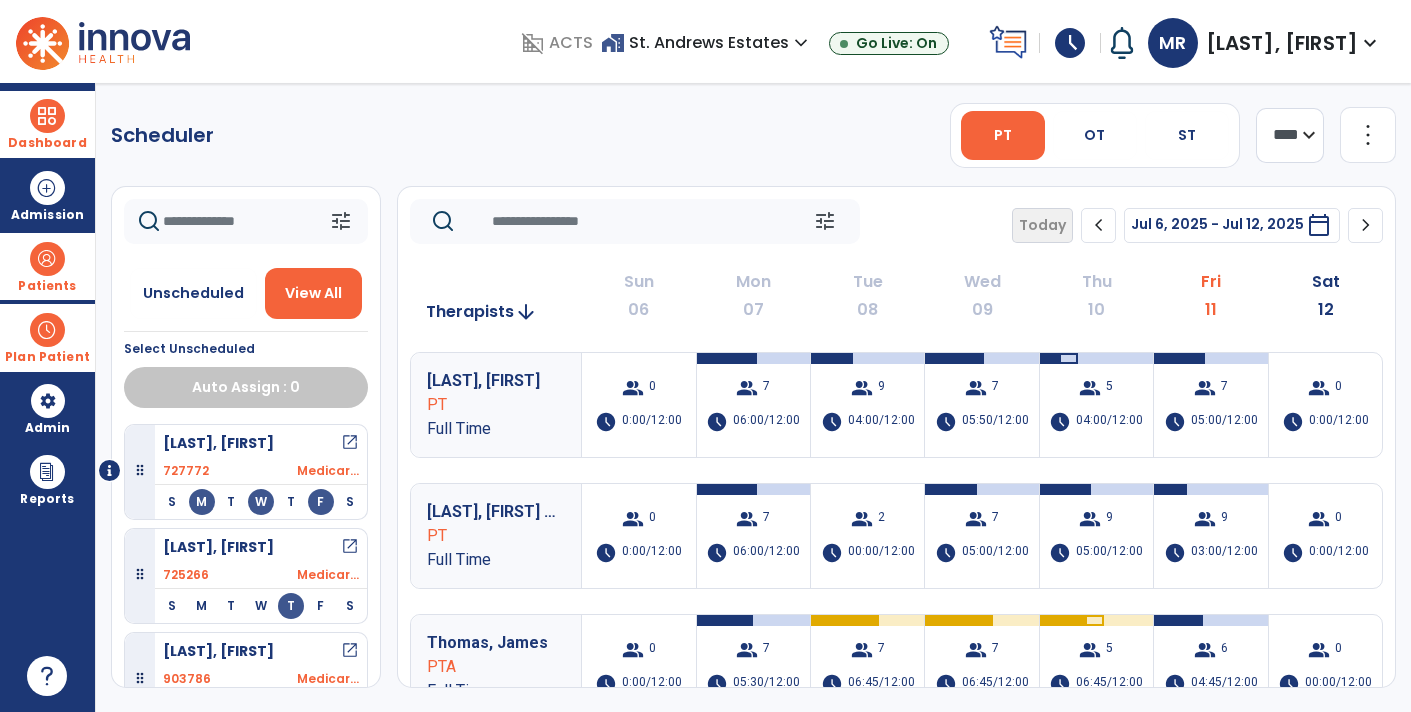 click on "chevron_right" 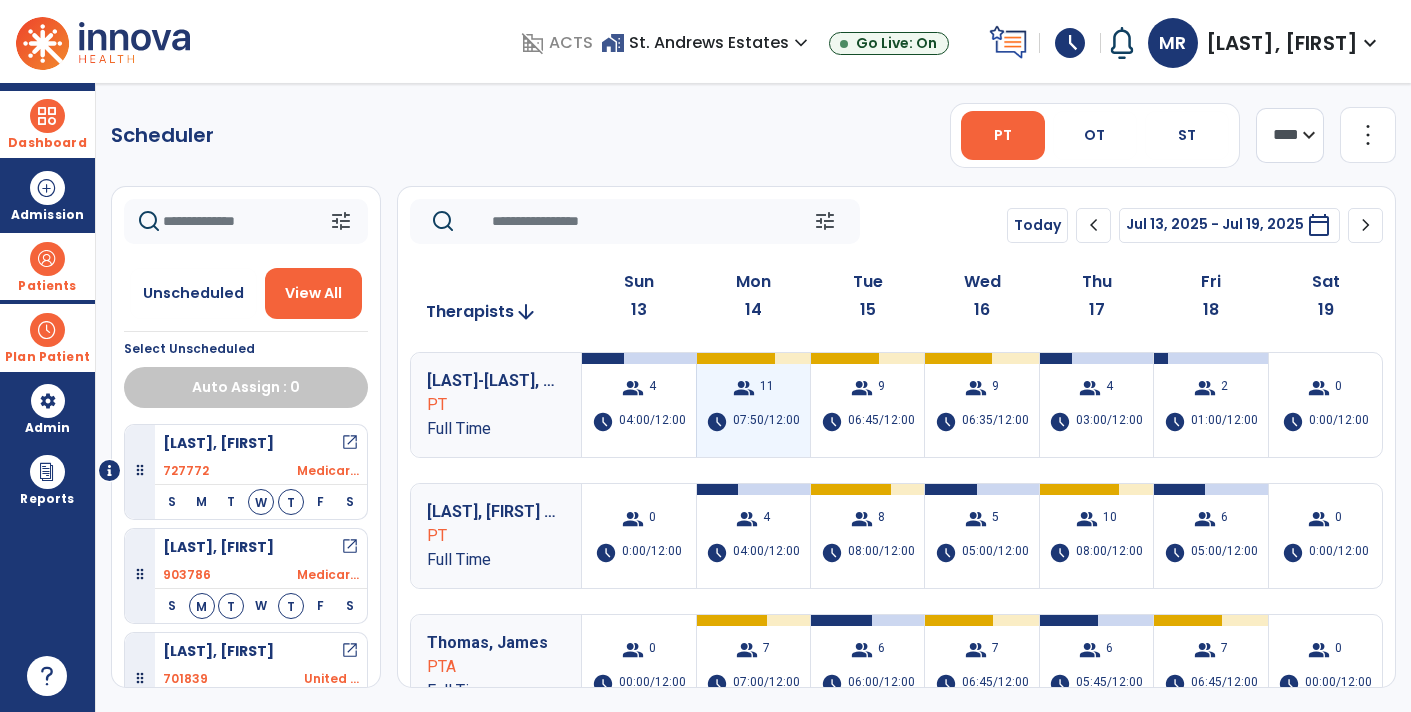 click on "07:50/12:00" at bounding box center (766, 422) 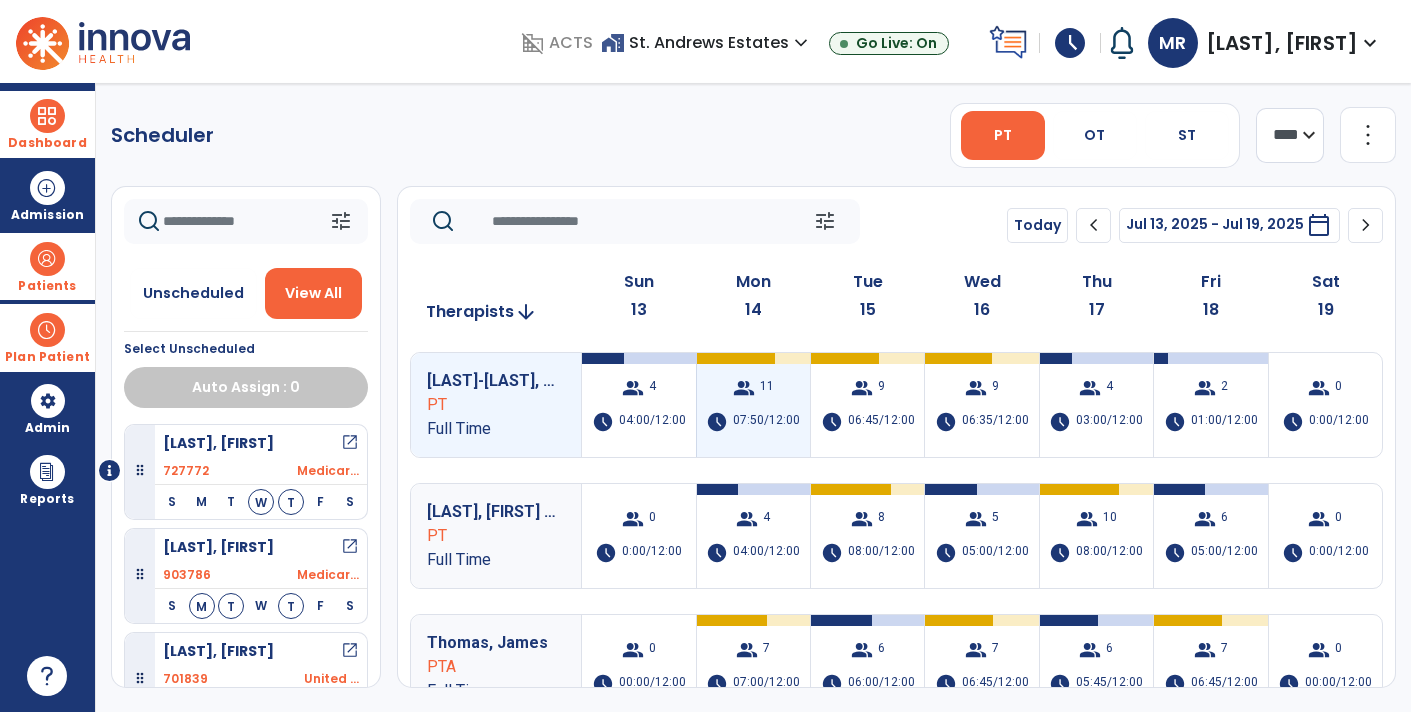 click on "group  11  schedule  07:50/12:00" at bounding box center (753, 405) 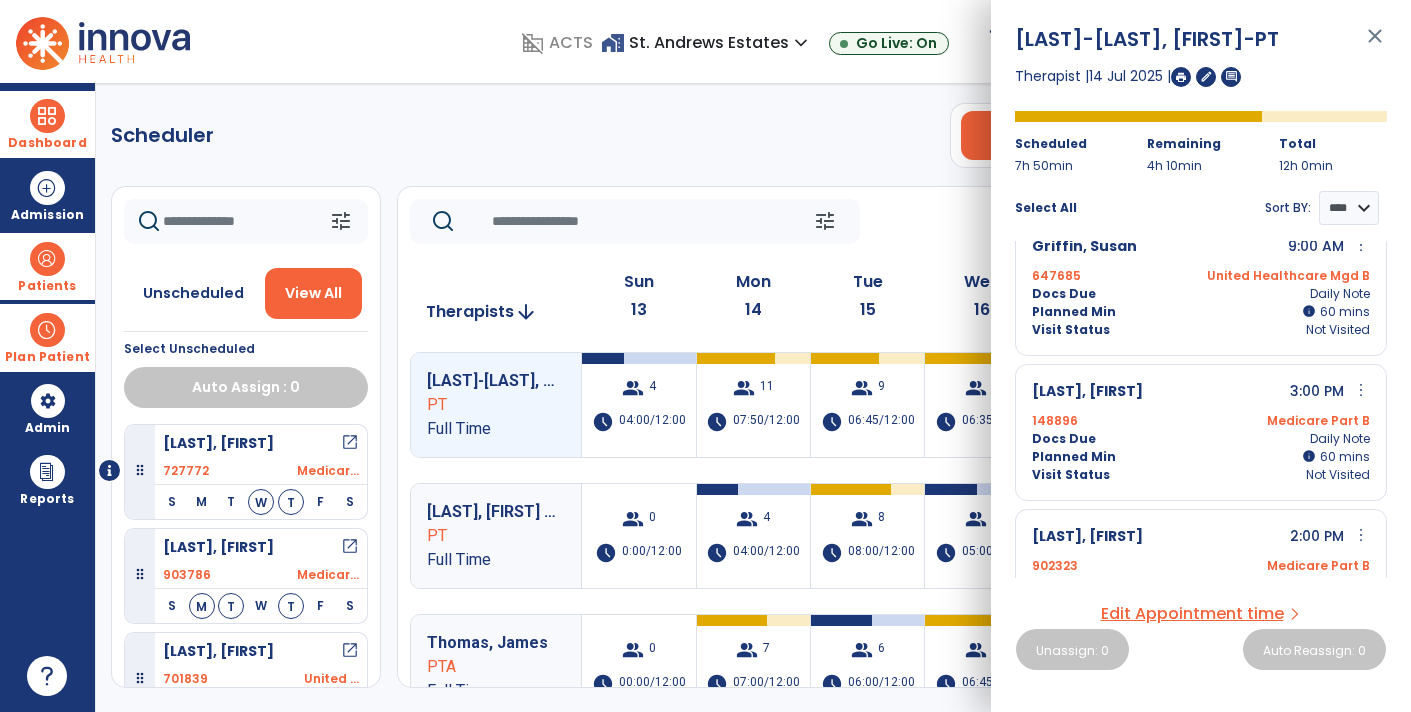 scroll, scrollTop: 0, scrollLeft: 0, axis: both 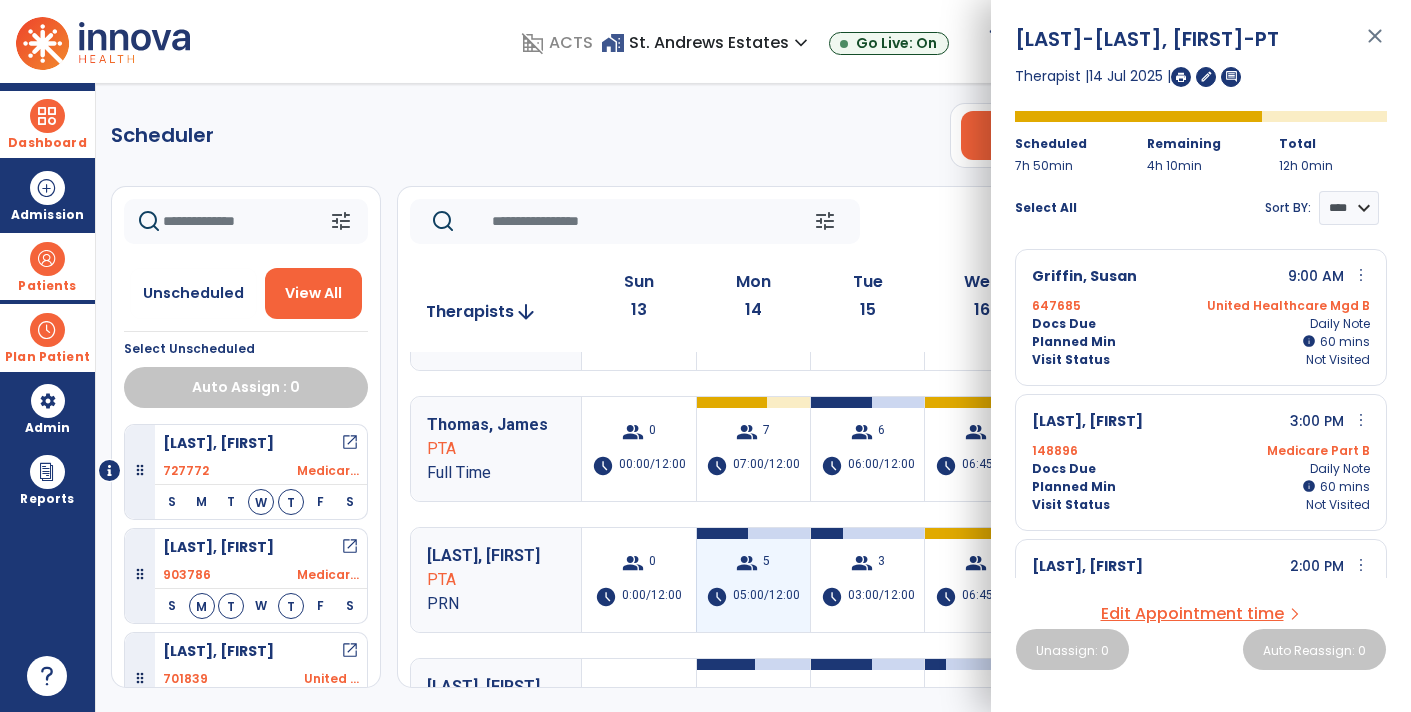 click on "05:00/12:00" at bounding box center [766, 597] 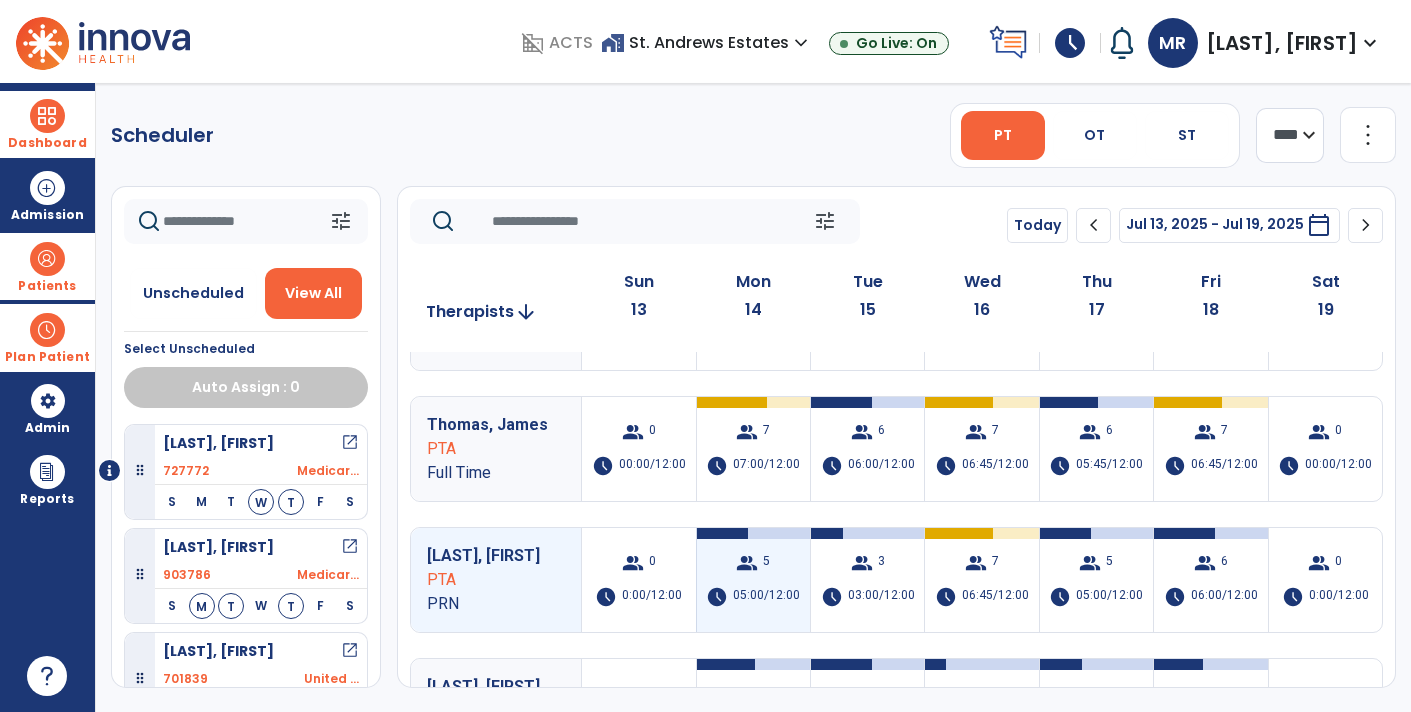 click on "05:00/12:00" at bounding box center (766, 597) 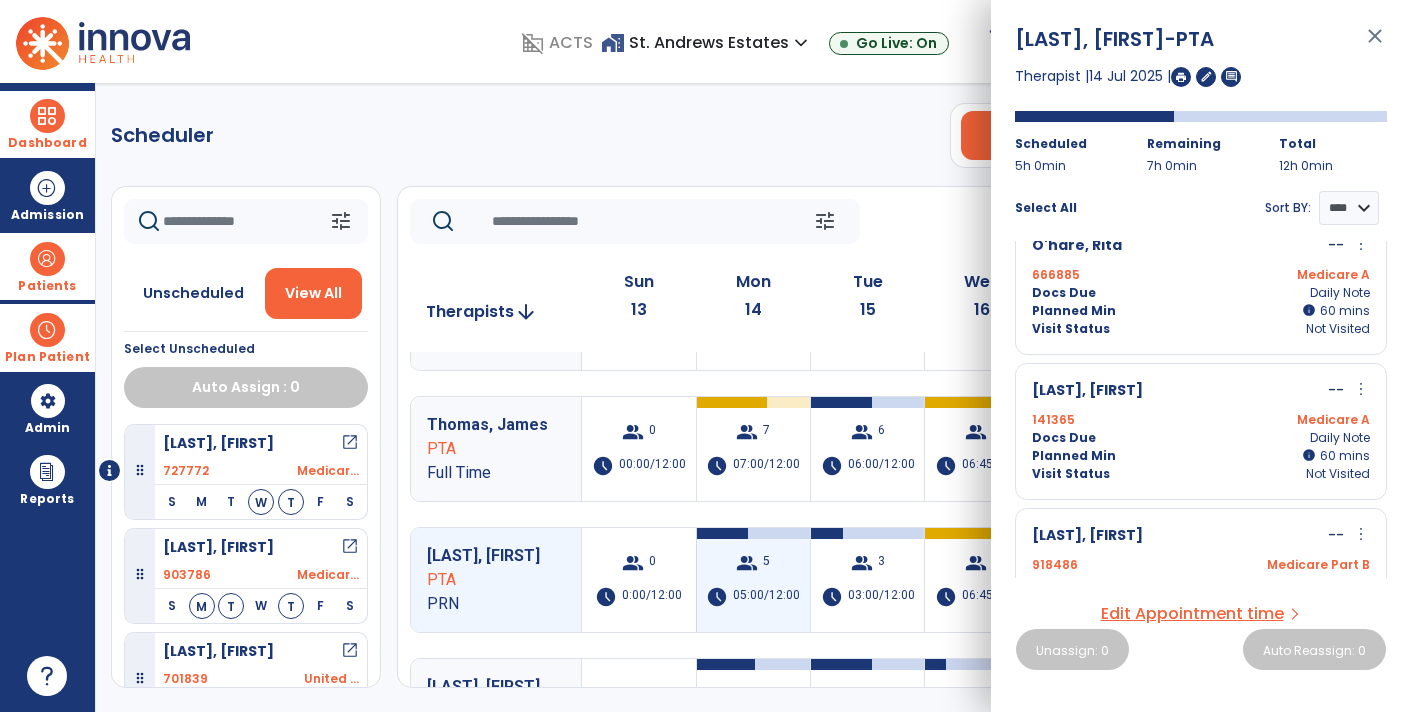 scroll, scrollTop: 0, scrollLeft: 0, axis: both 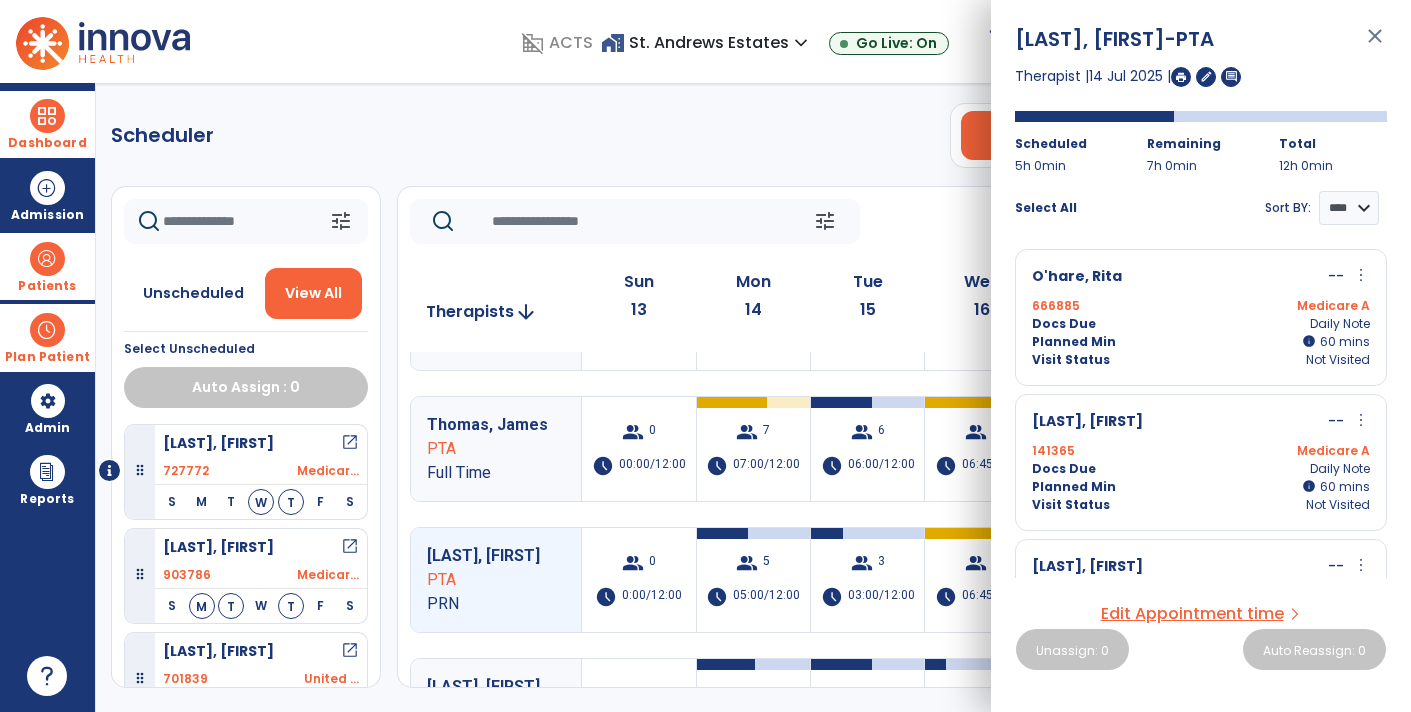 click at bounding box center (47, 330) 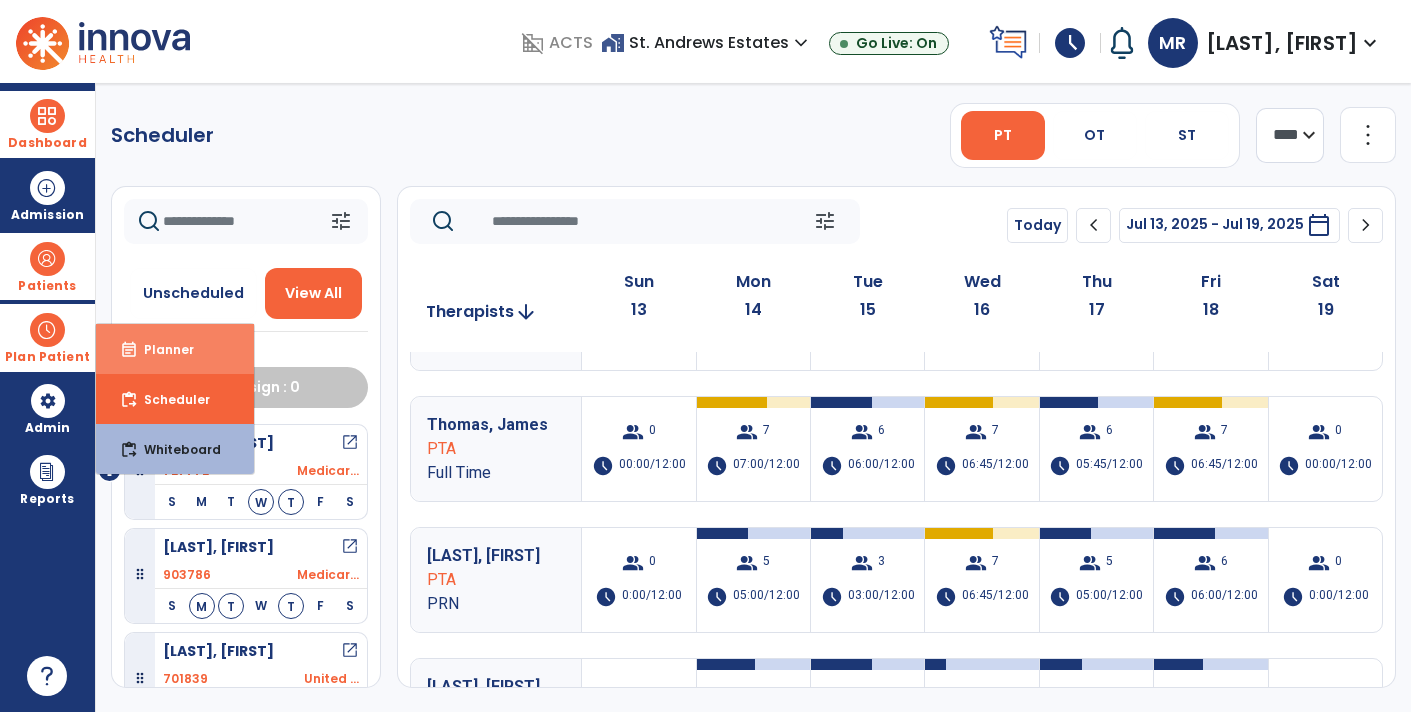 click on "event_note  Planner" at bounding box center (175, 349) 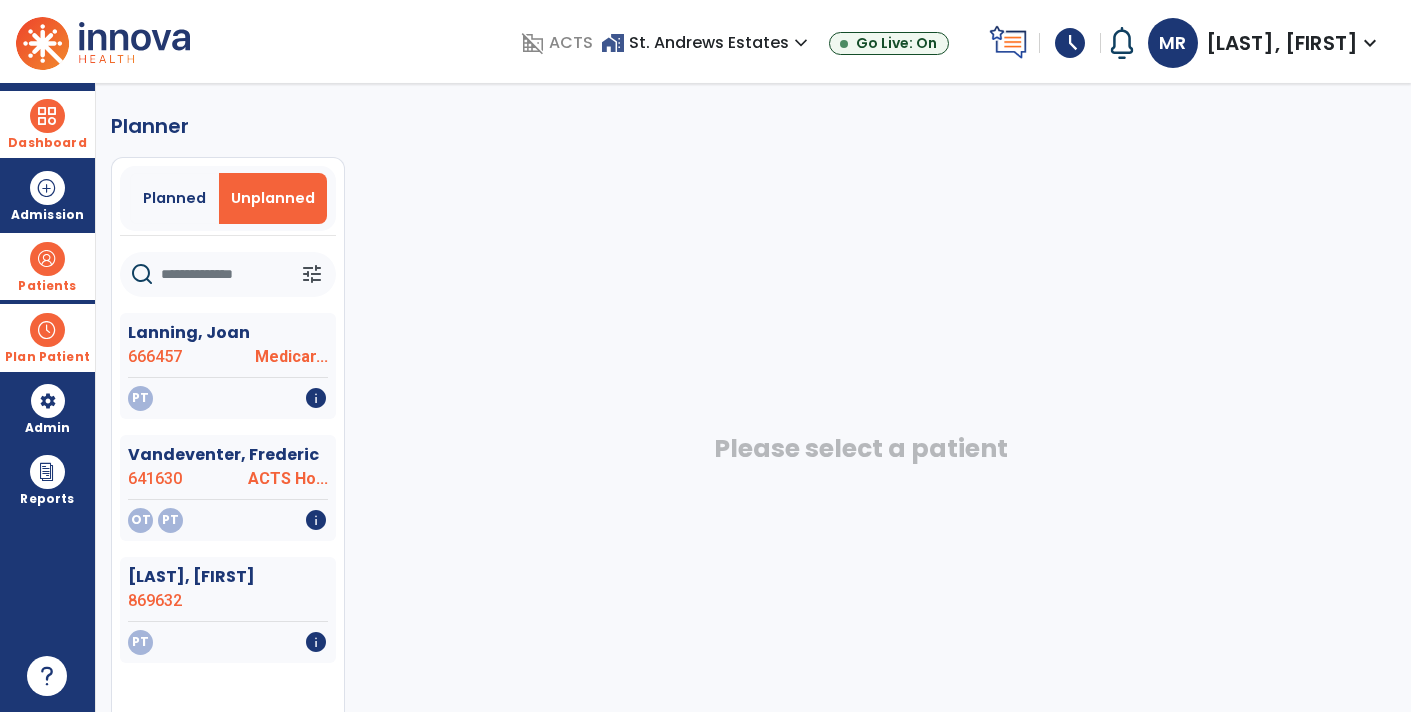 click 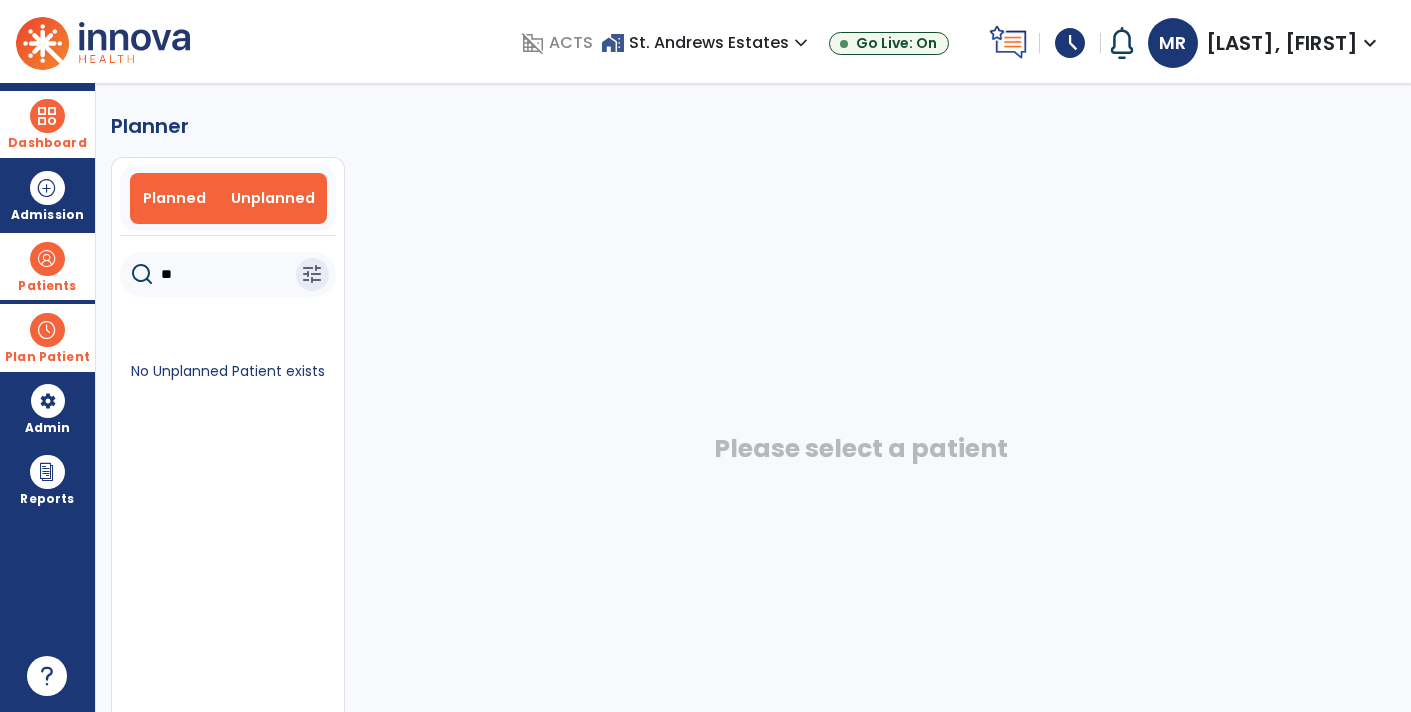 type on "**" 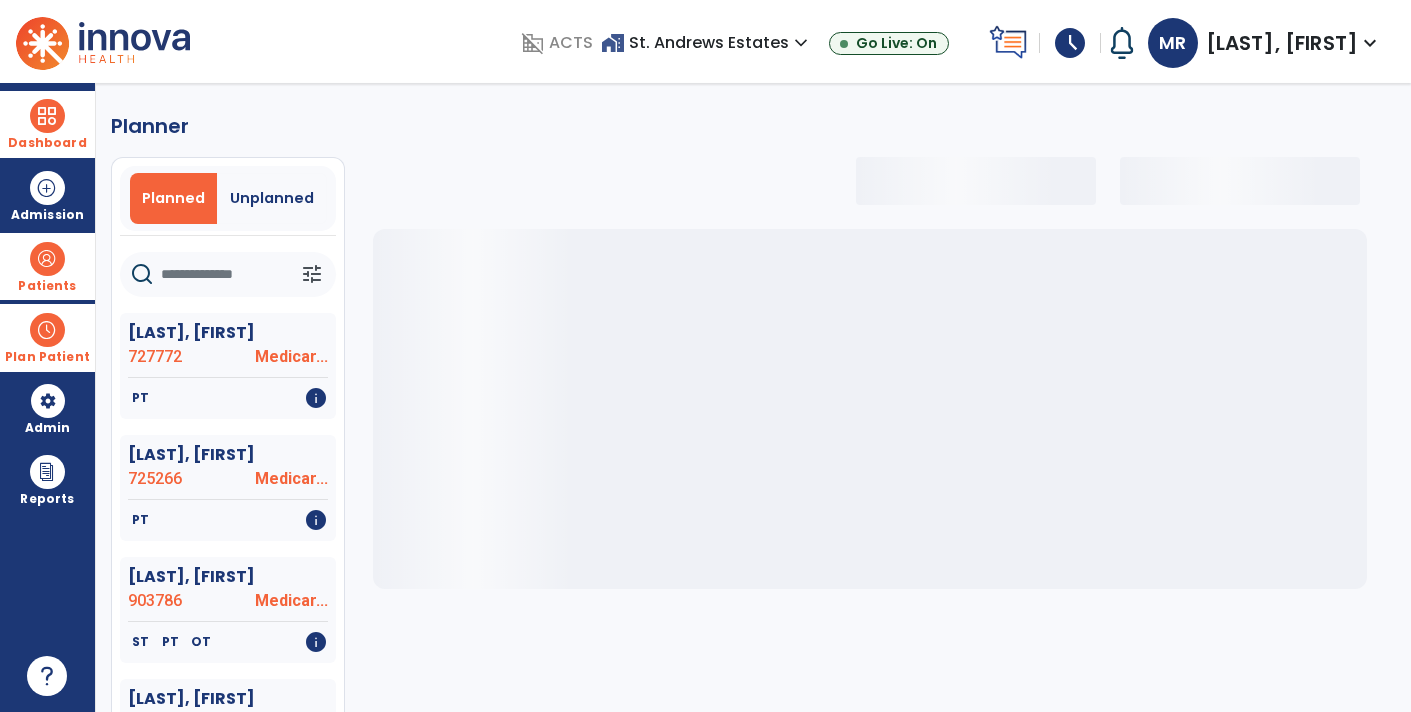 click 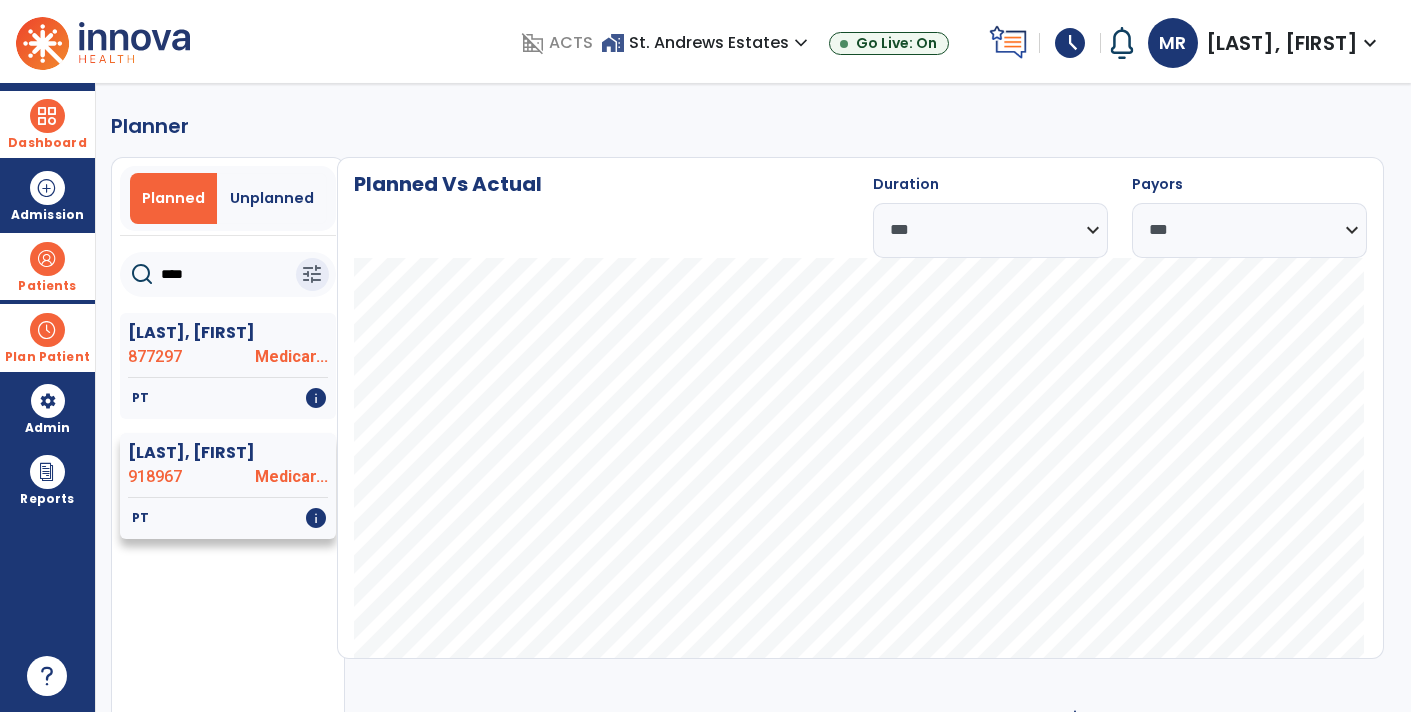 type on "****" 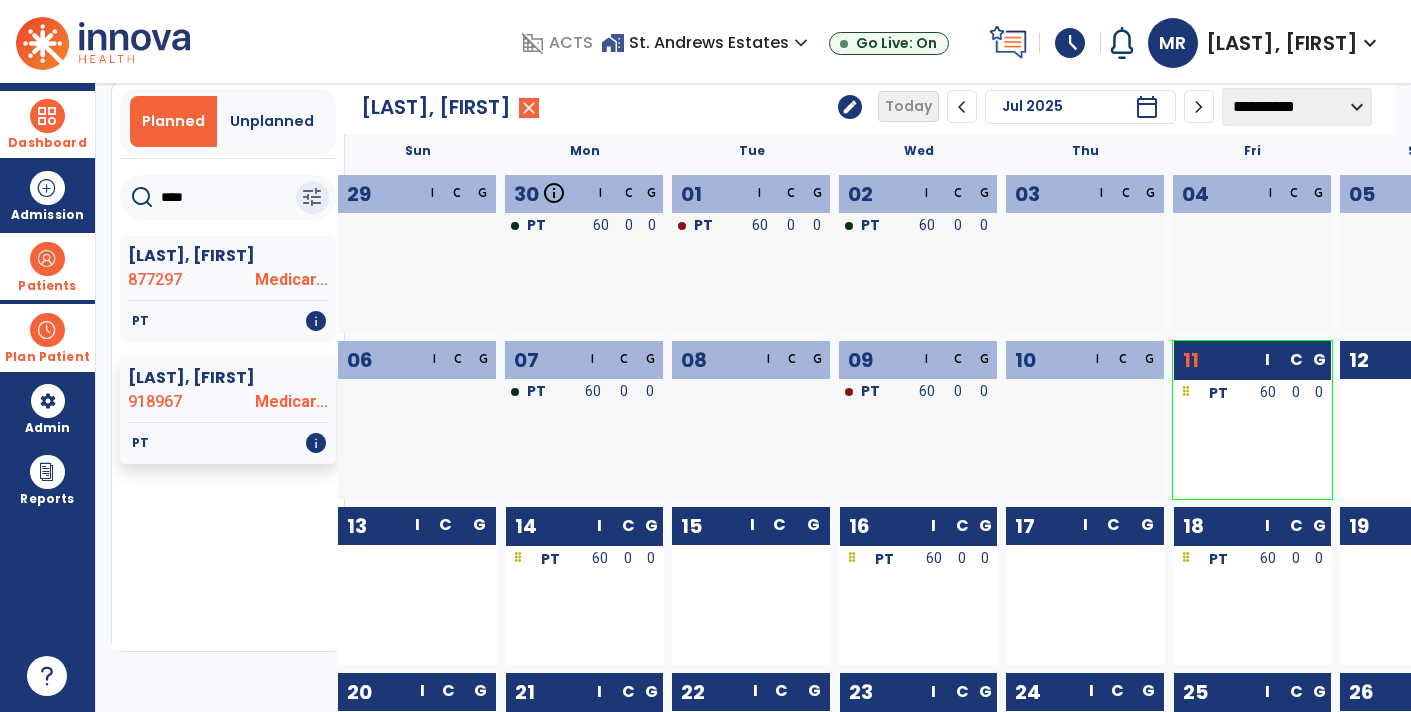 scroll, scrollTop: 77, scrollLeft: 0, axis: vertical 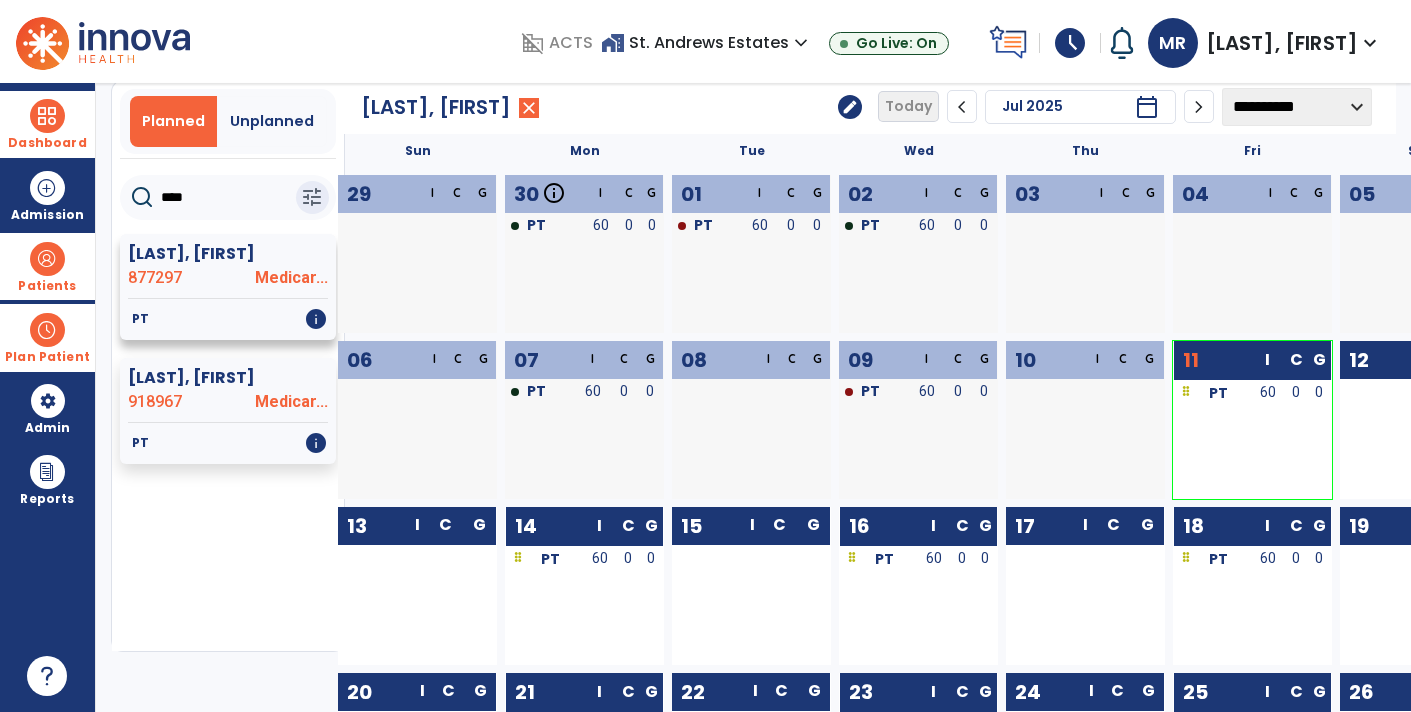 click on "877297" 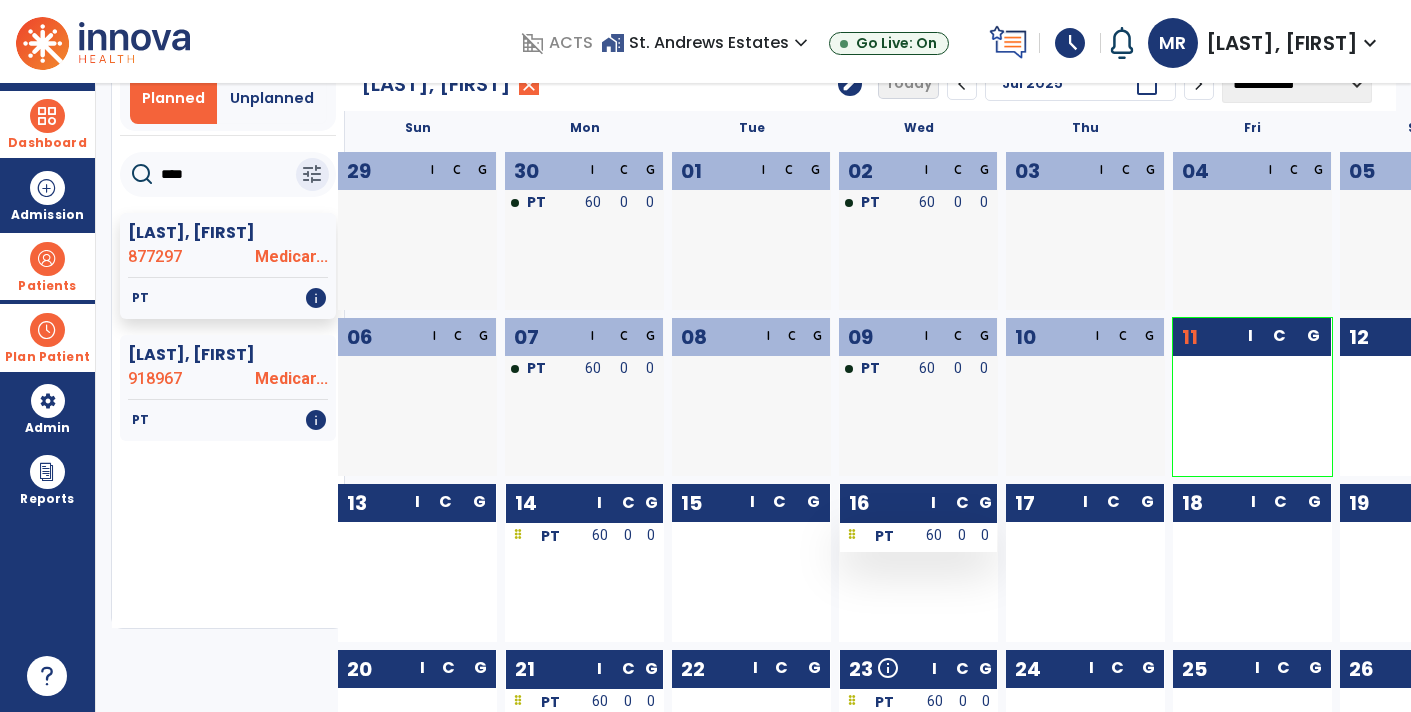 scroll, scrollTop: 188, scrollLeft: 0, axis: vertical 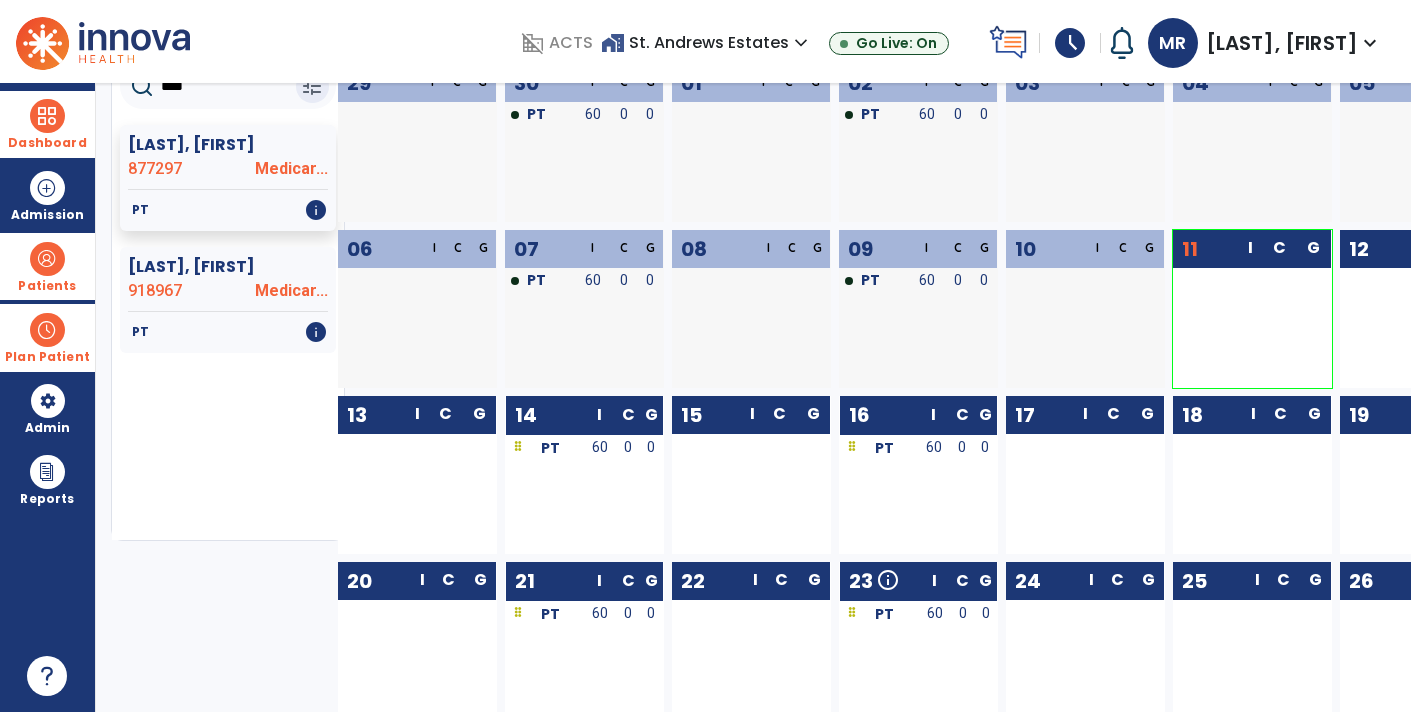click at bounding box center (47, 330) 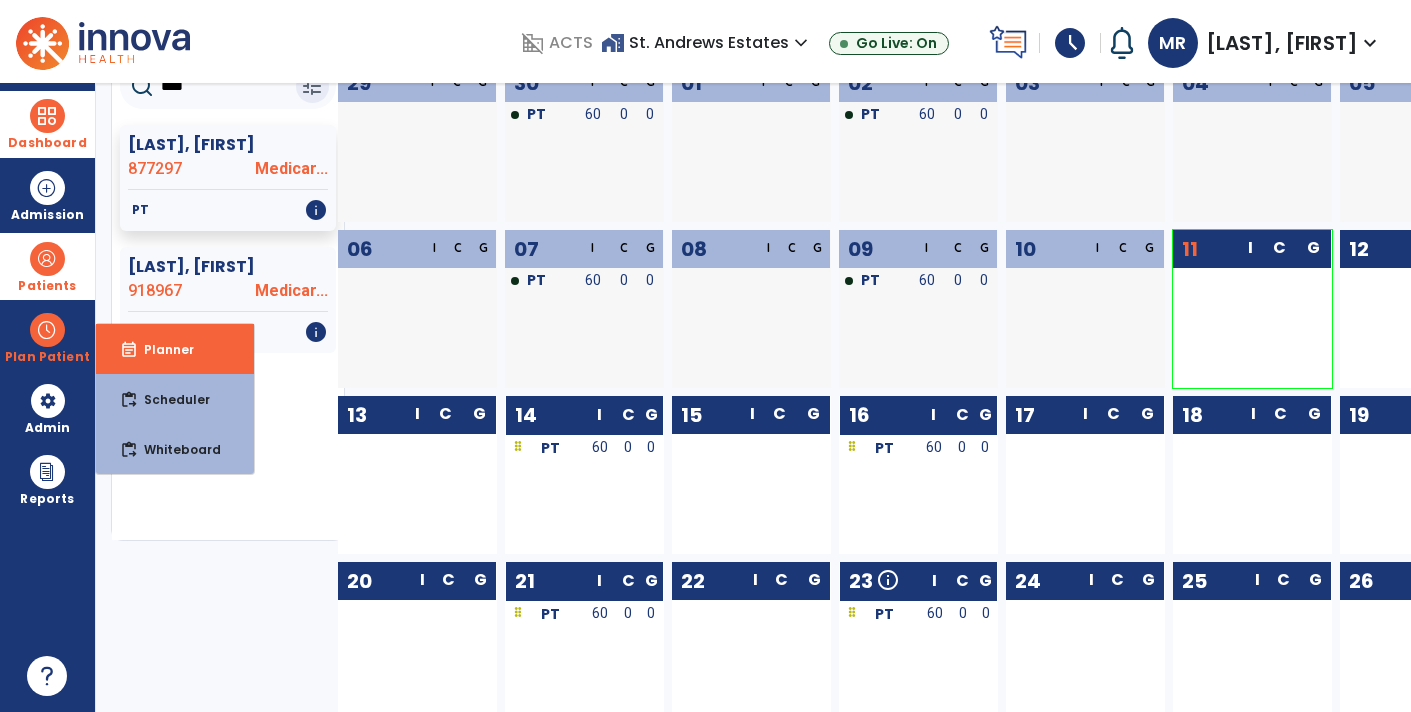 click at bounding box center [47, 116] 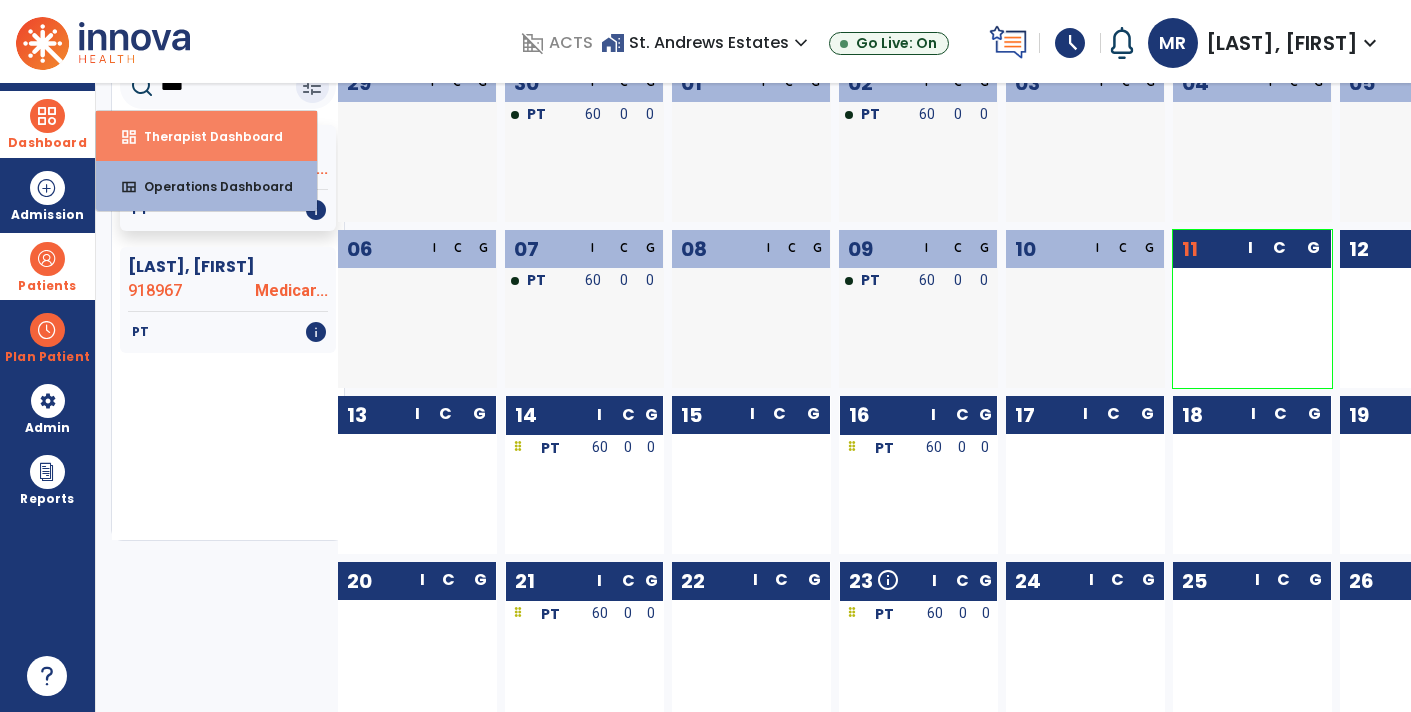 click on "Therapist Dashboard" at bounding box center (205, 136) 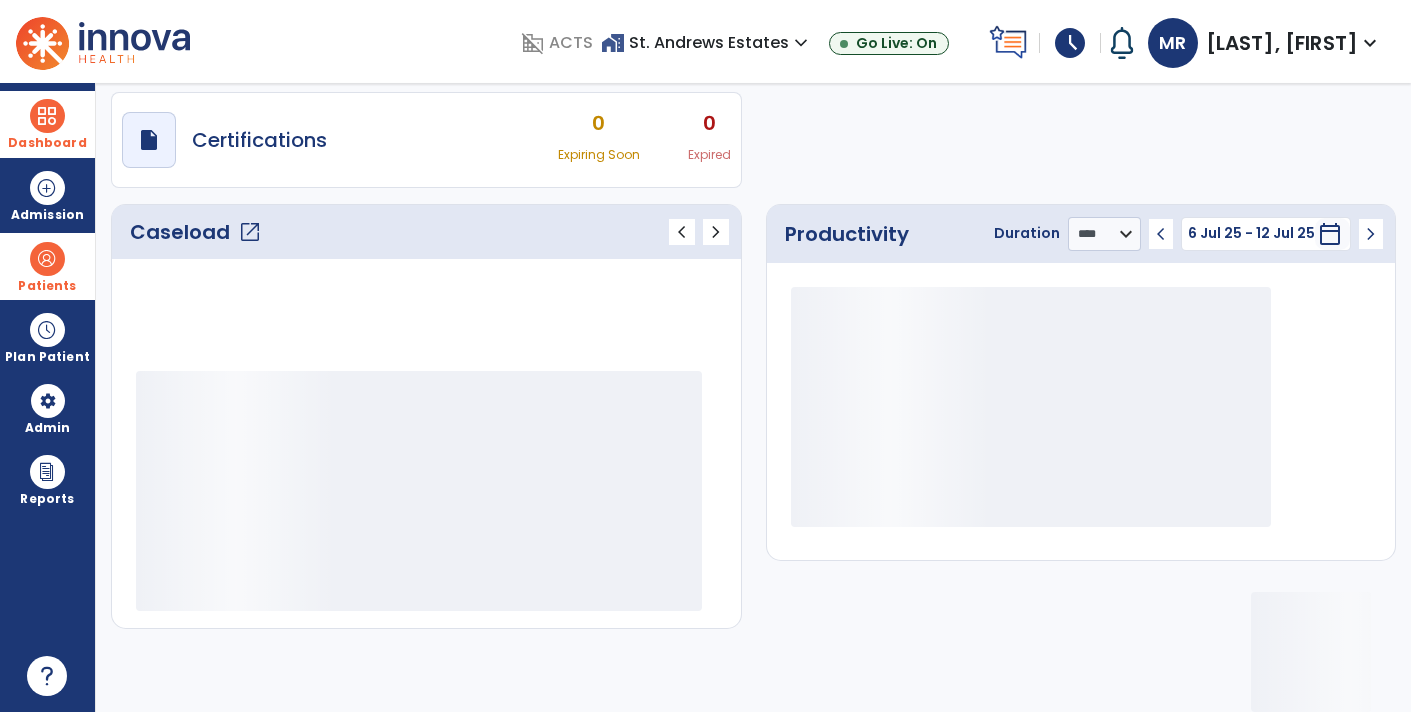 scroll, scrollTop: 162, scrollLeft: 0, axis: vertical 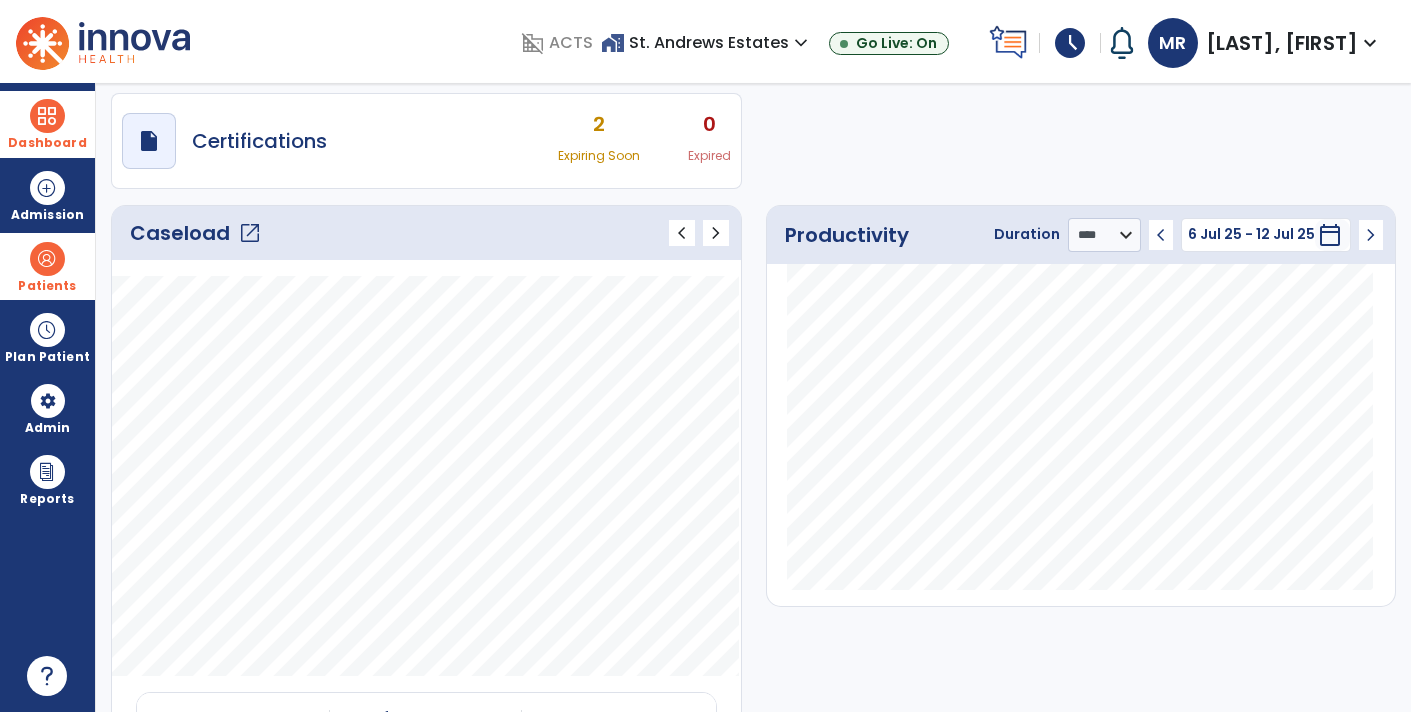 click on "chevron_right" 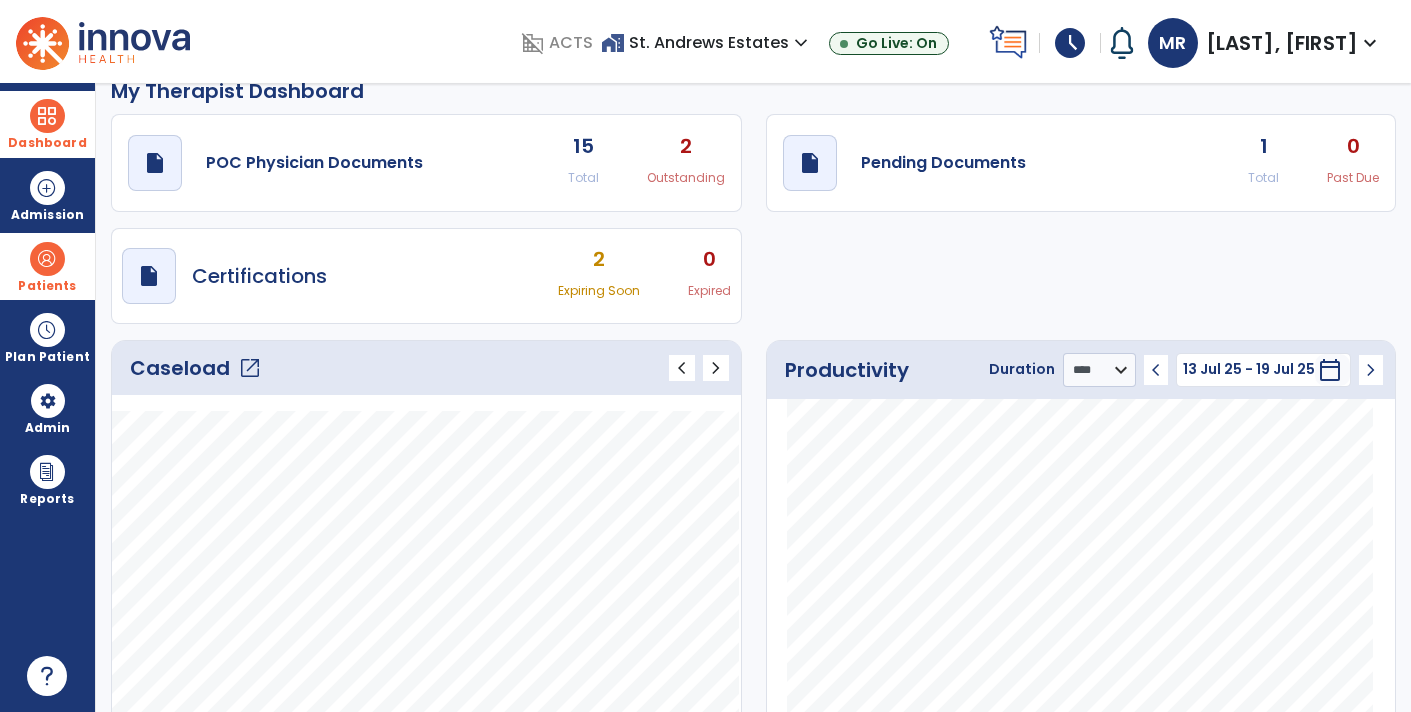 scroll, scrollTop: 0, scrollLeft: 0, axis: both 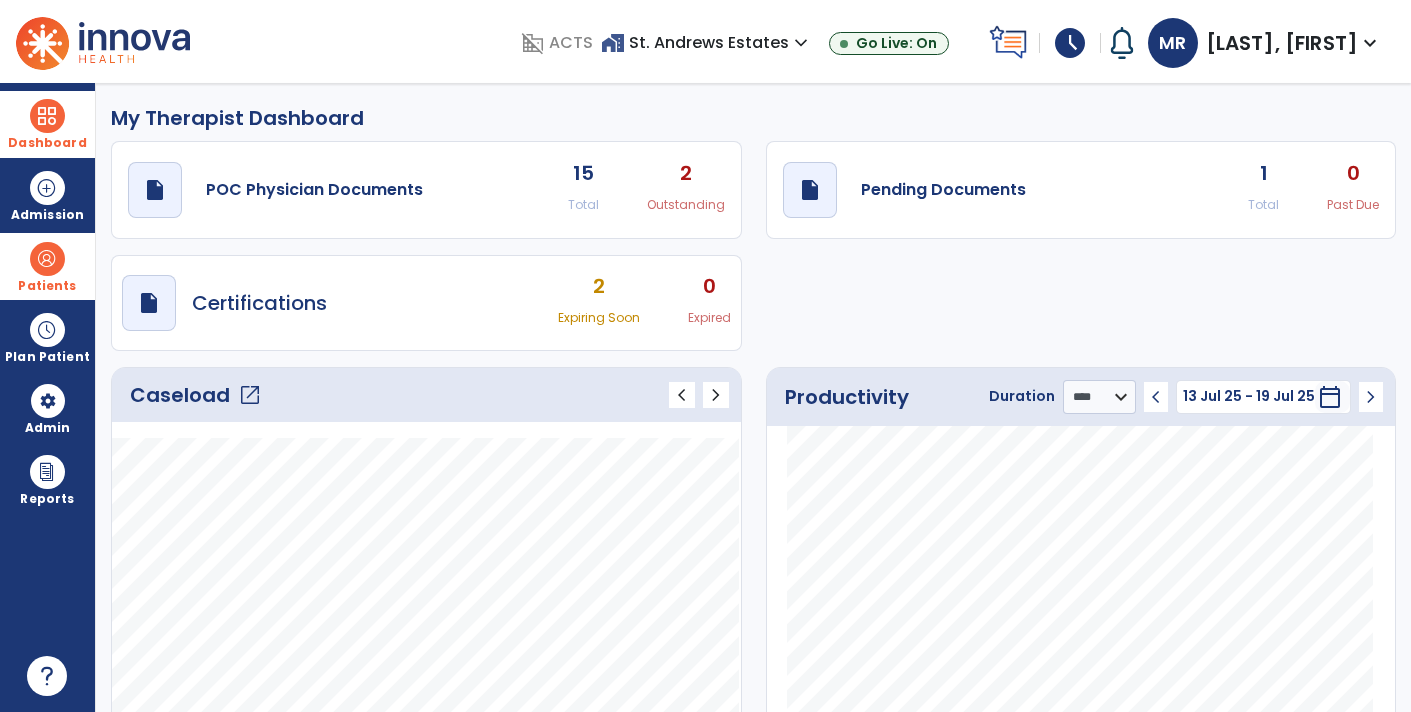 click on "Total" 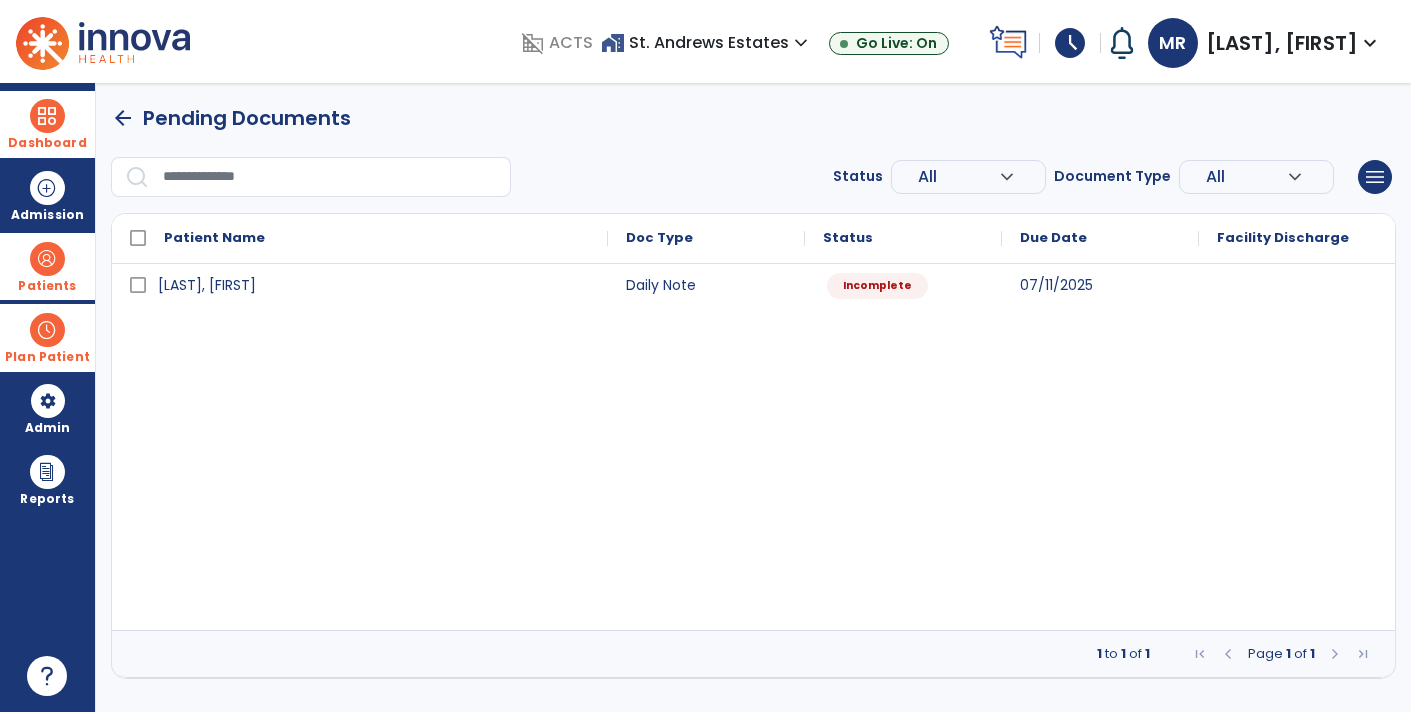 click at bounding box center (47, 330) 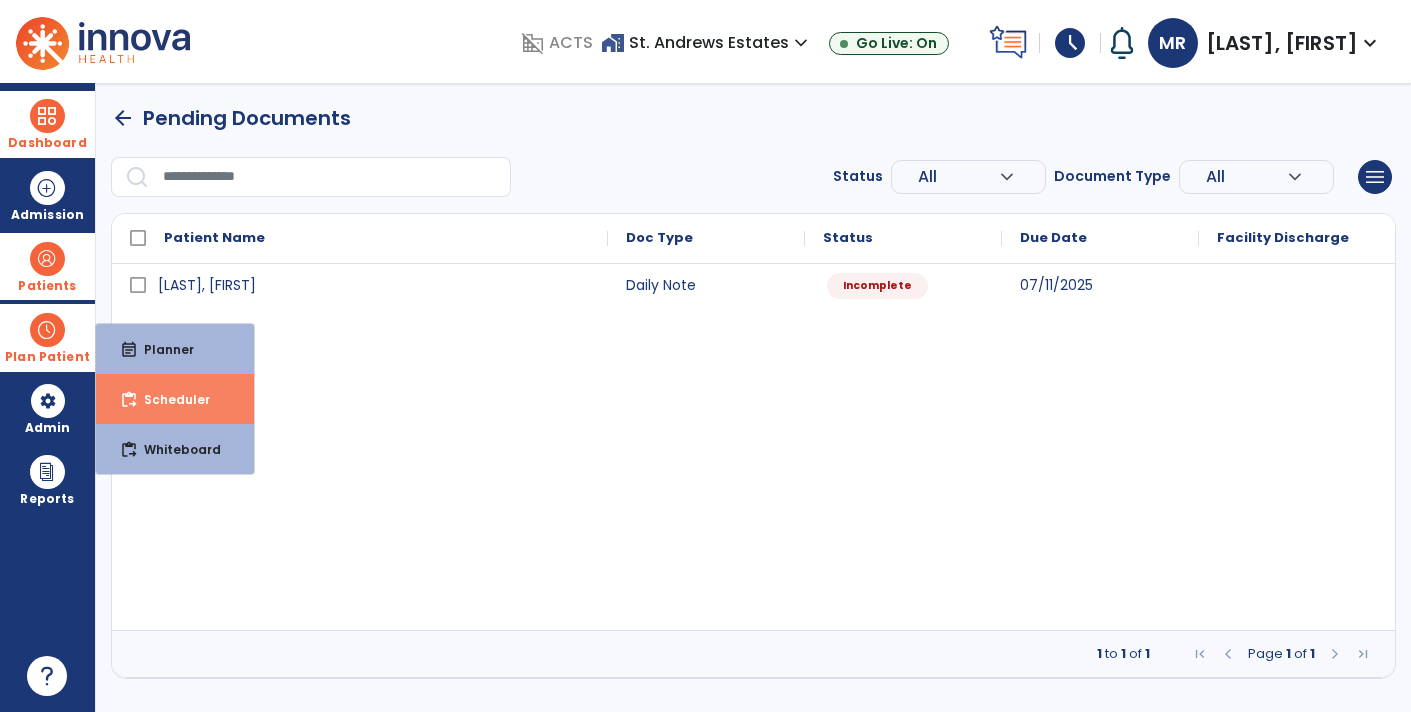 click on "Scheduler" at bounding box center [169, 399] 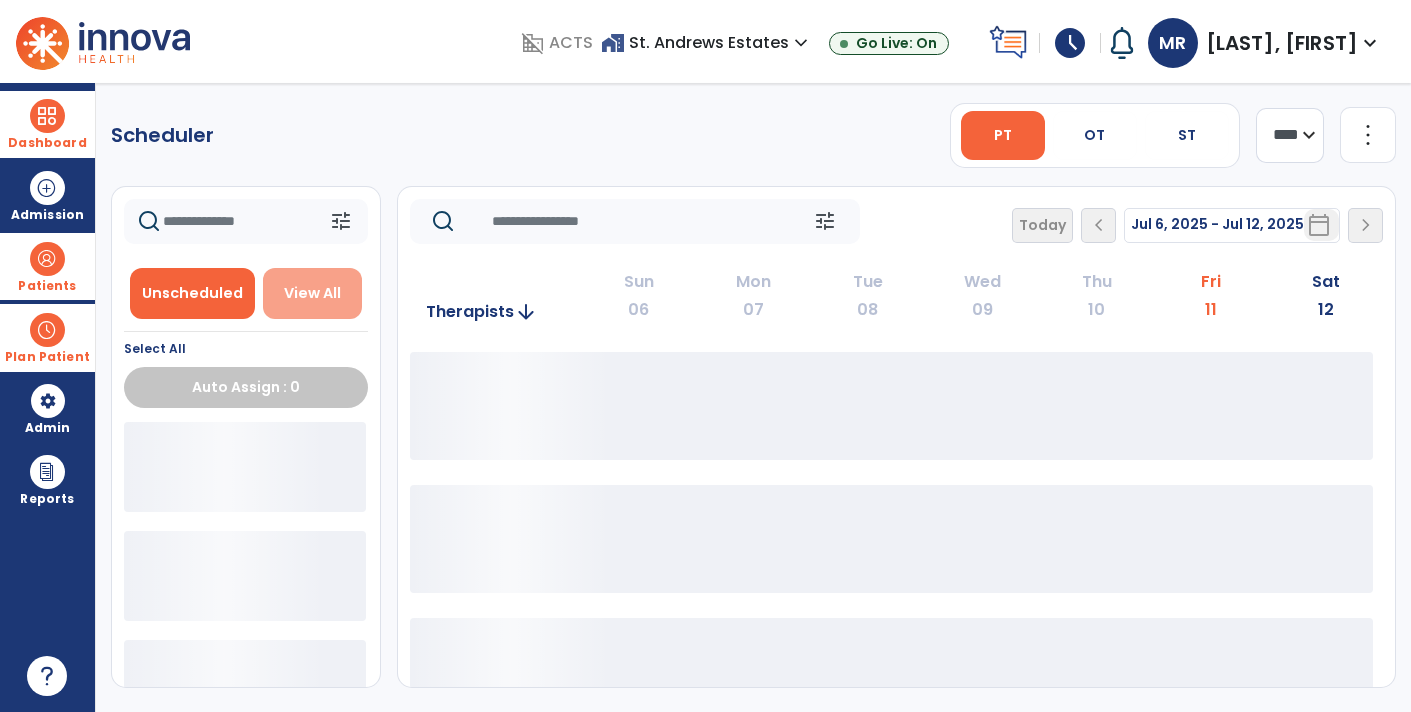 click on "View All" at bounding box center [312, 293] 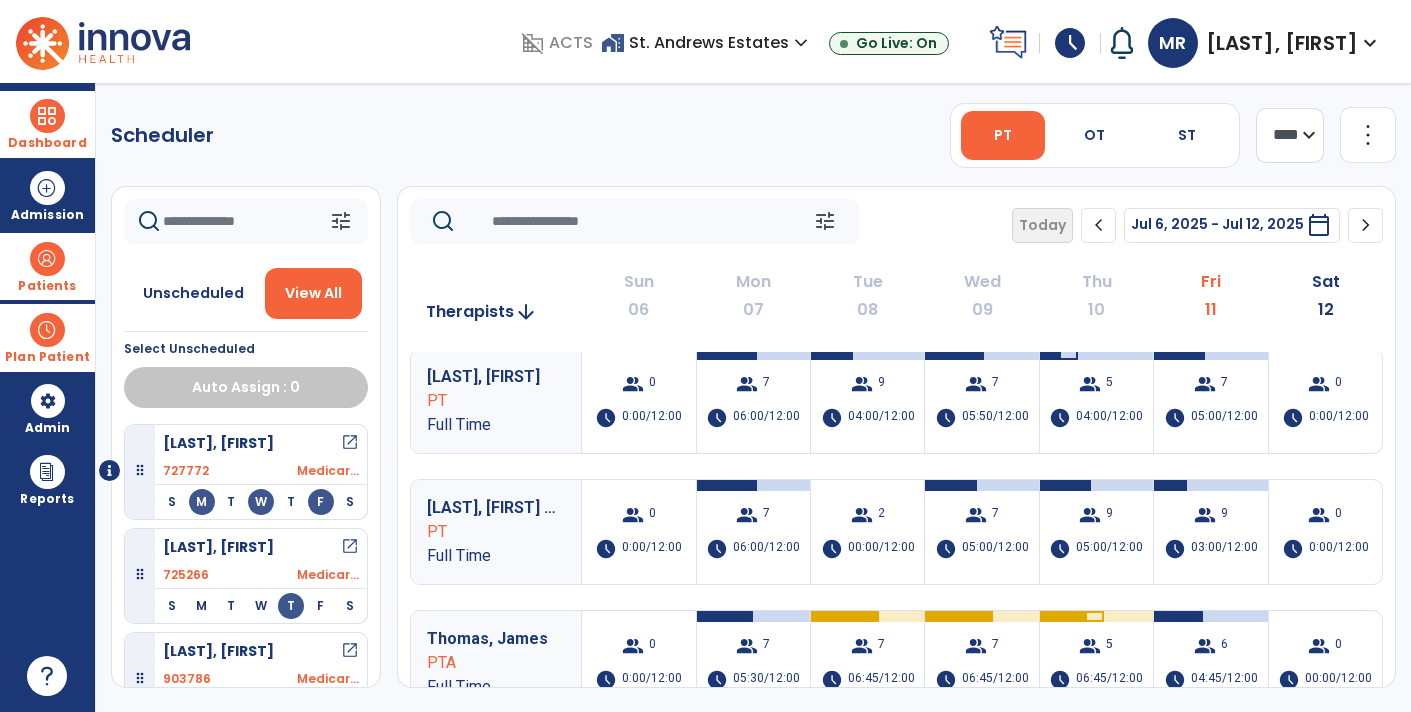 scroll, scrollTop: 0, scrollLeft: 0, axis: both 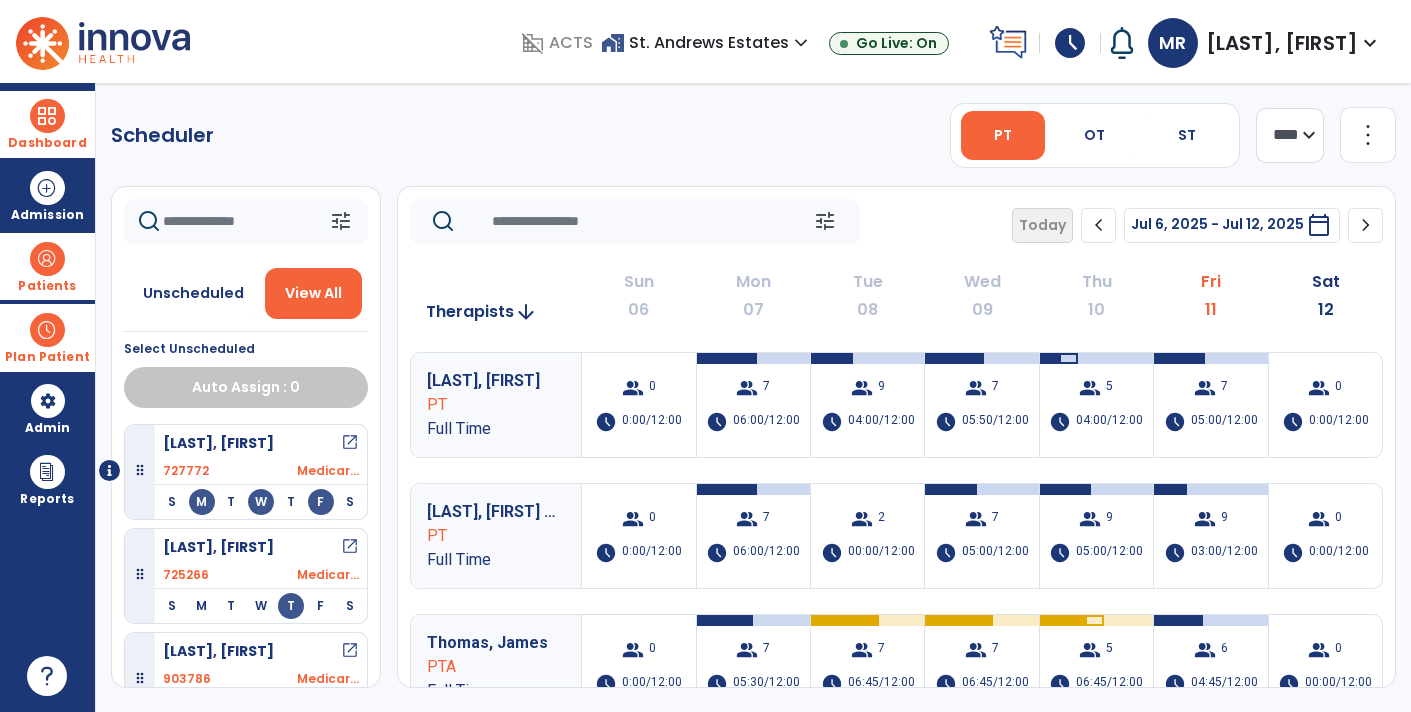 click on "chevron_right" 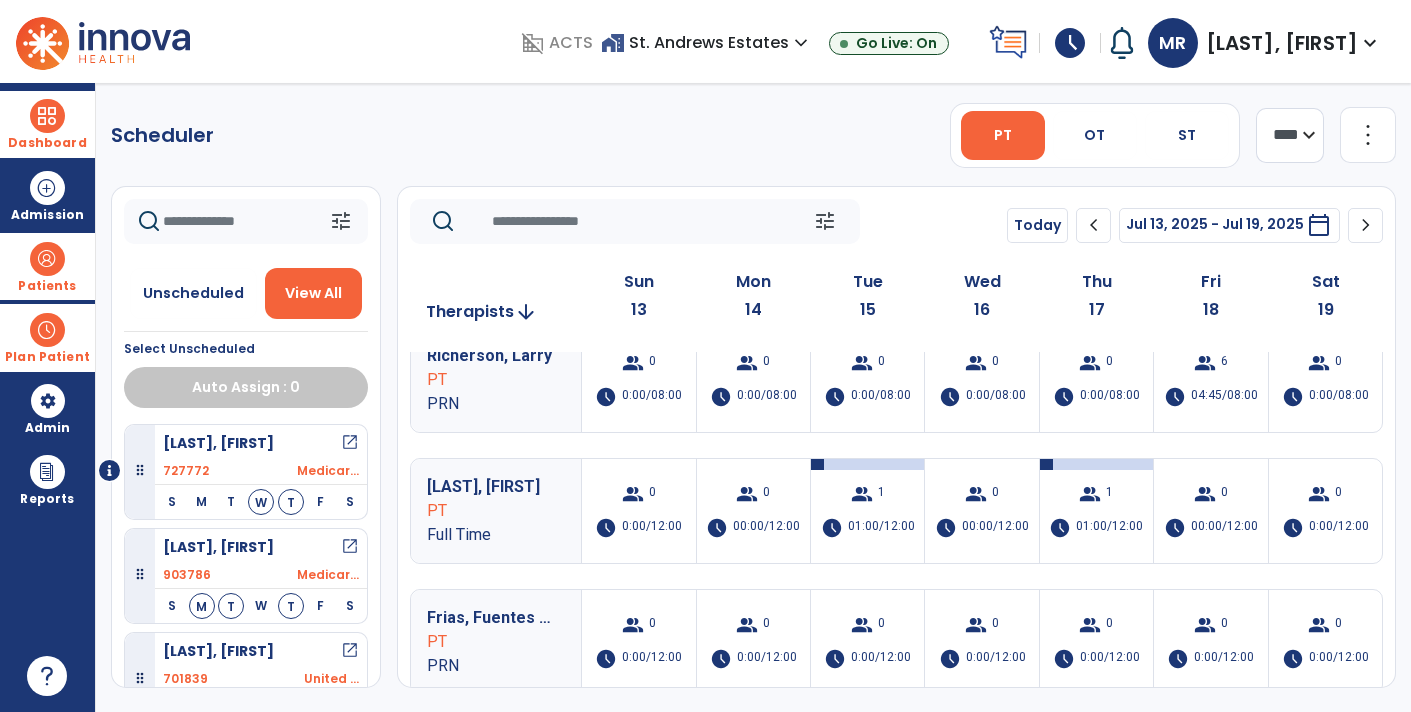 scroll, scrollTop: 961, scrollLeft: 0, axis: vertical 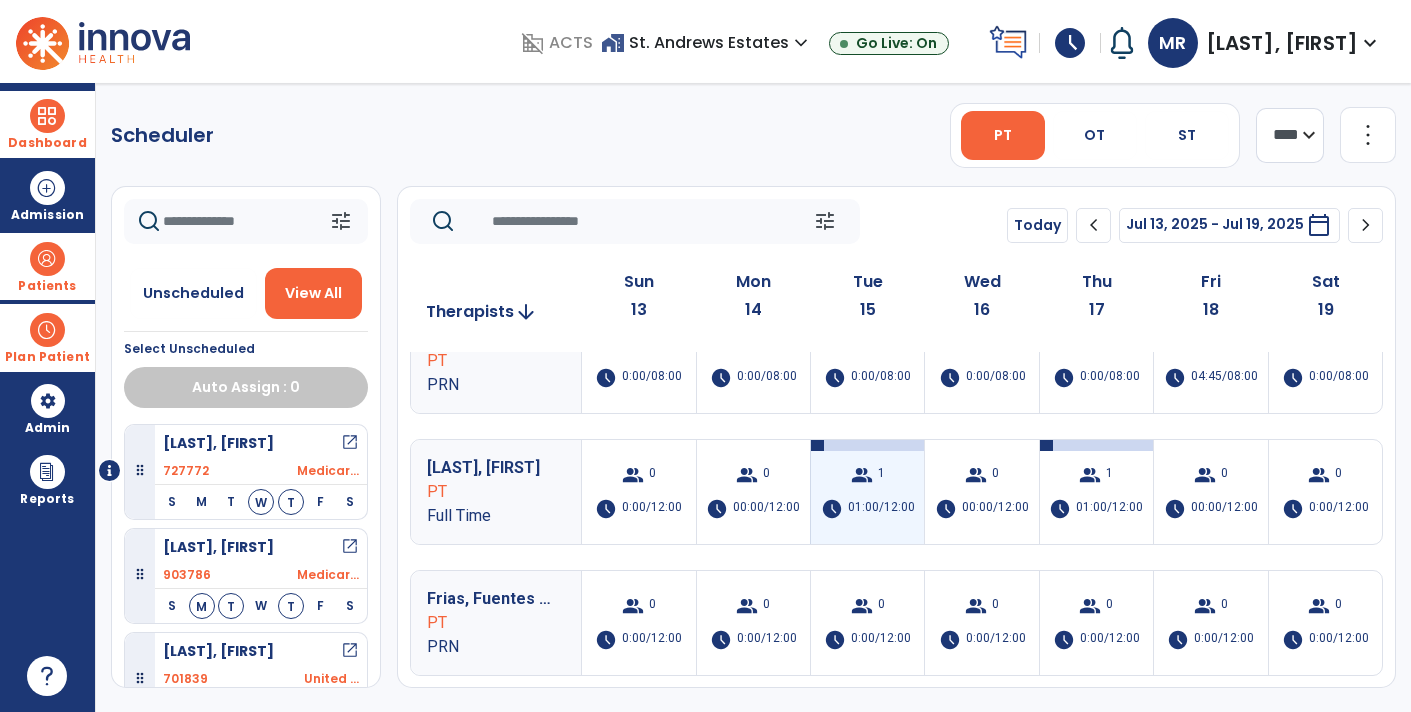 click on "group  1  schedule  01:00/12:00" at bounding box center (867, 492) 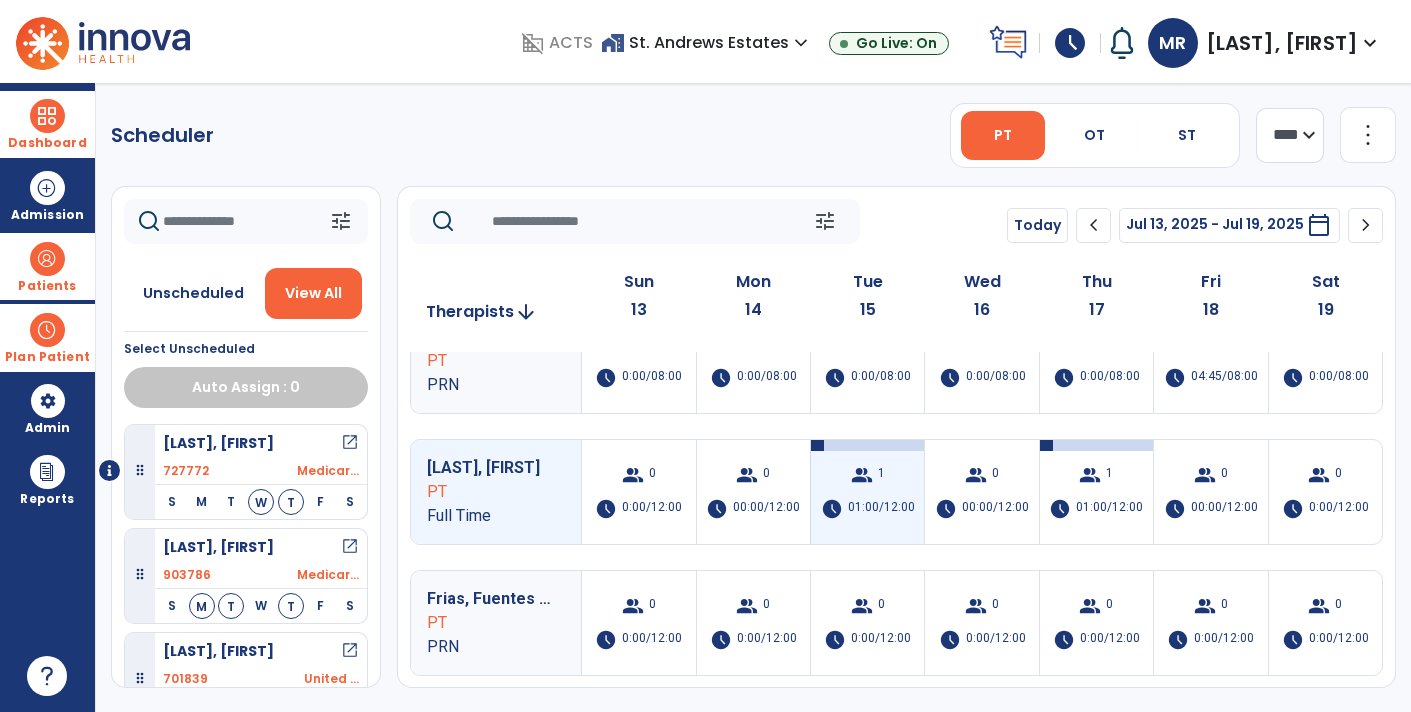 click on "1" at bounding box center (881, 475) 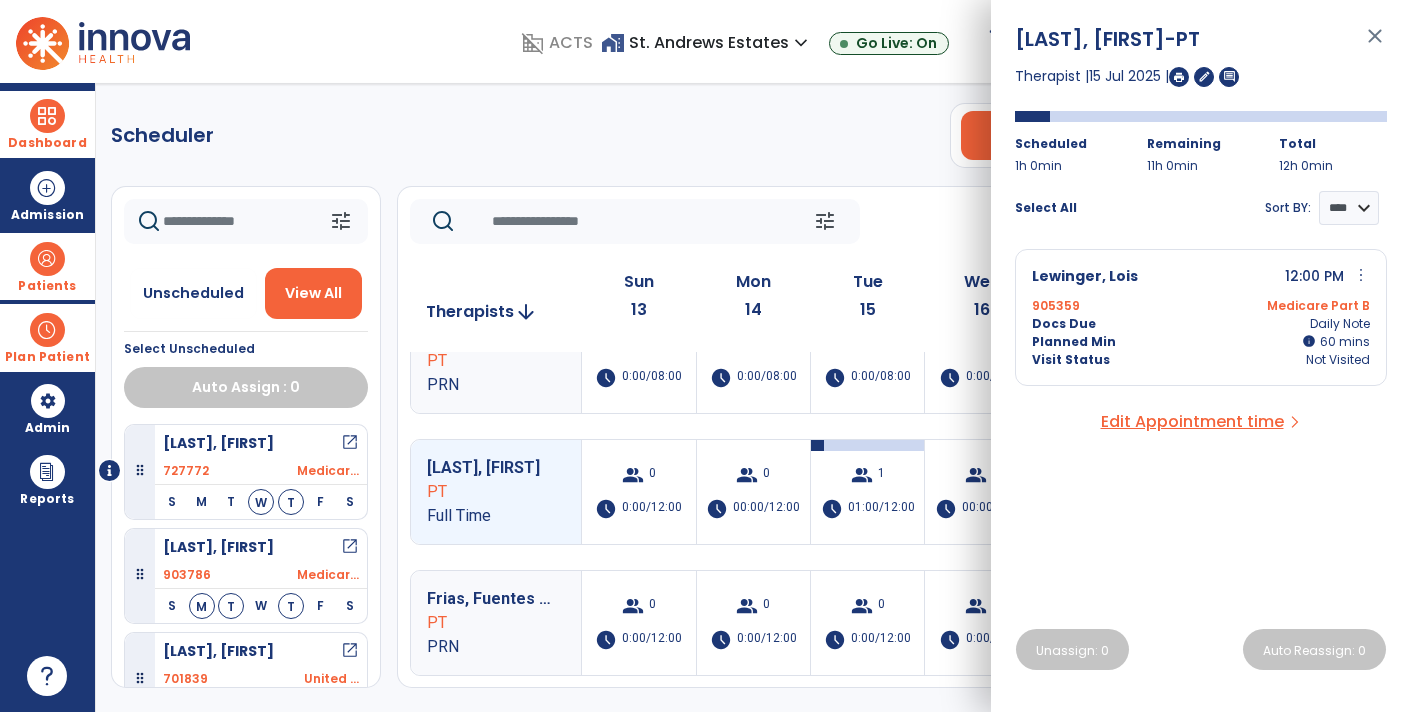 click 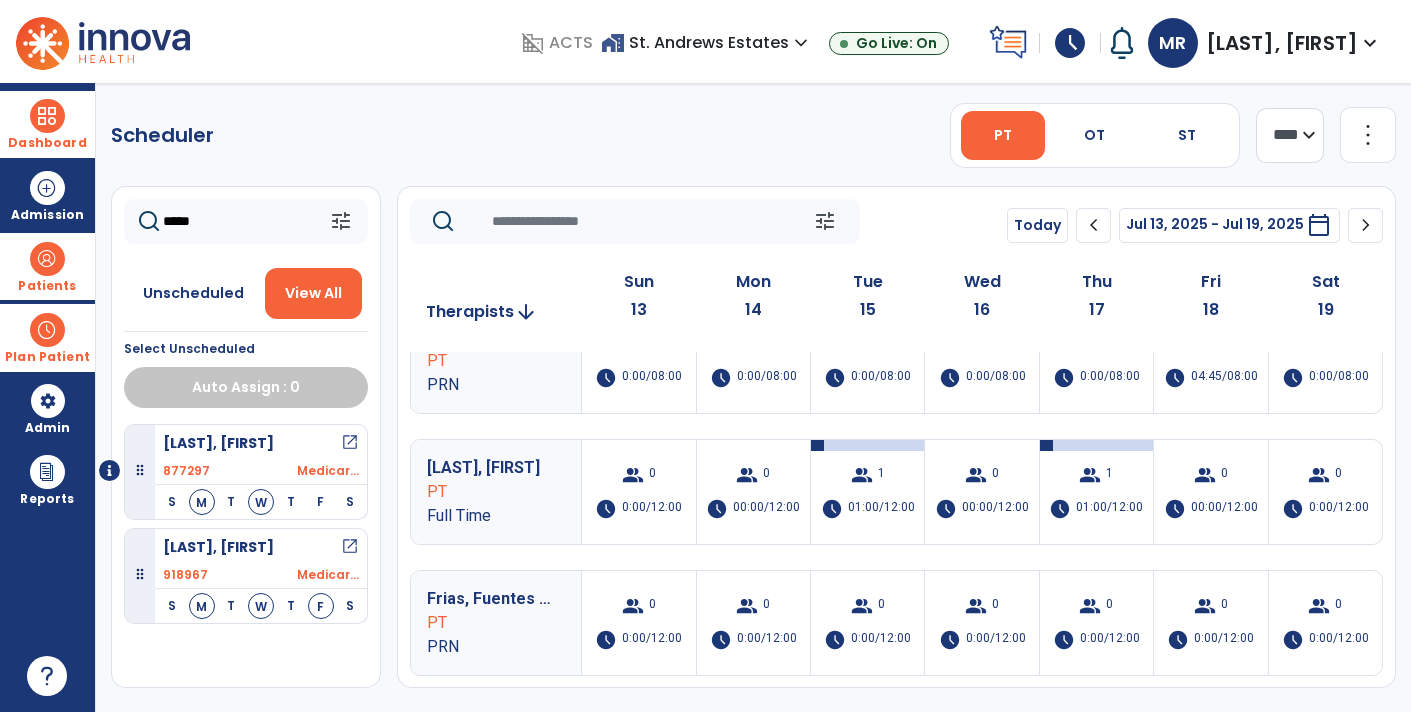 type on "*****" 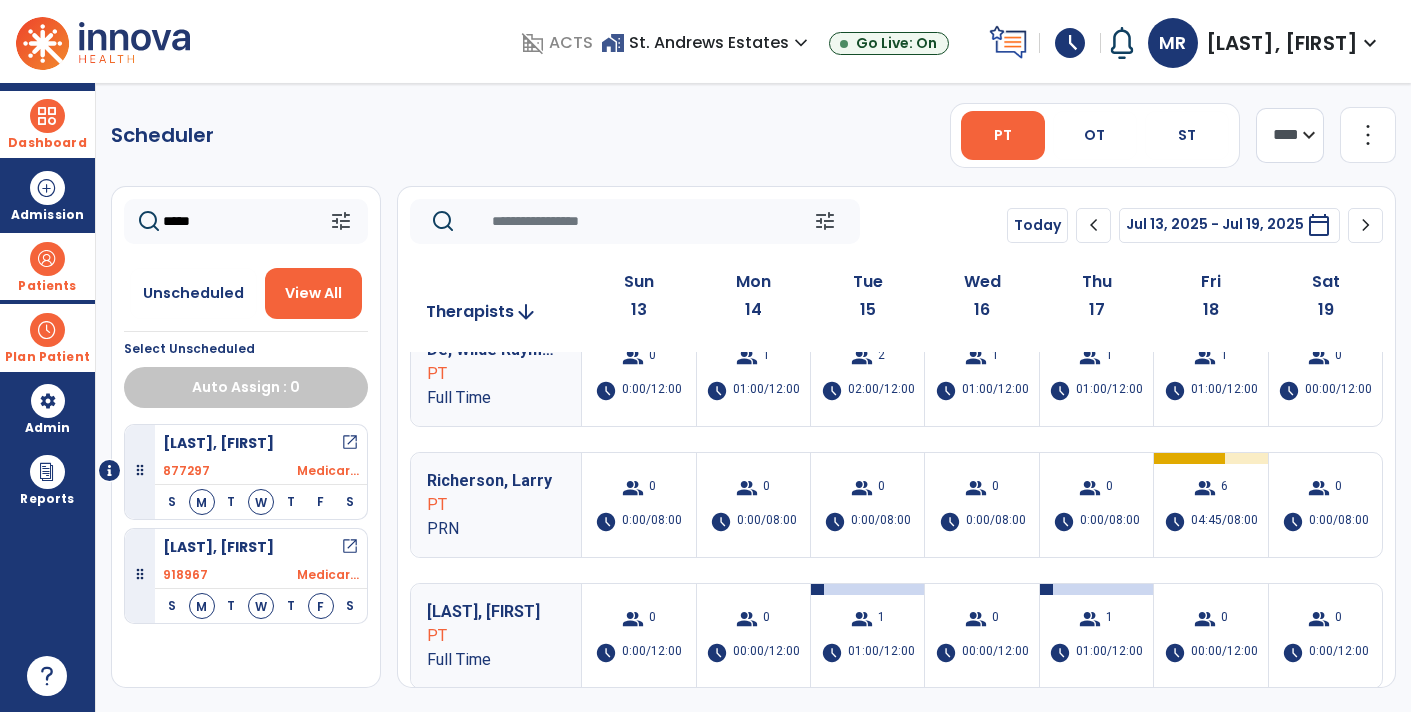 scroll, scrollTop: 815, scrollLeft: 0, axis: vertical 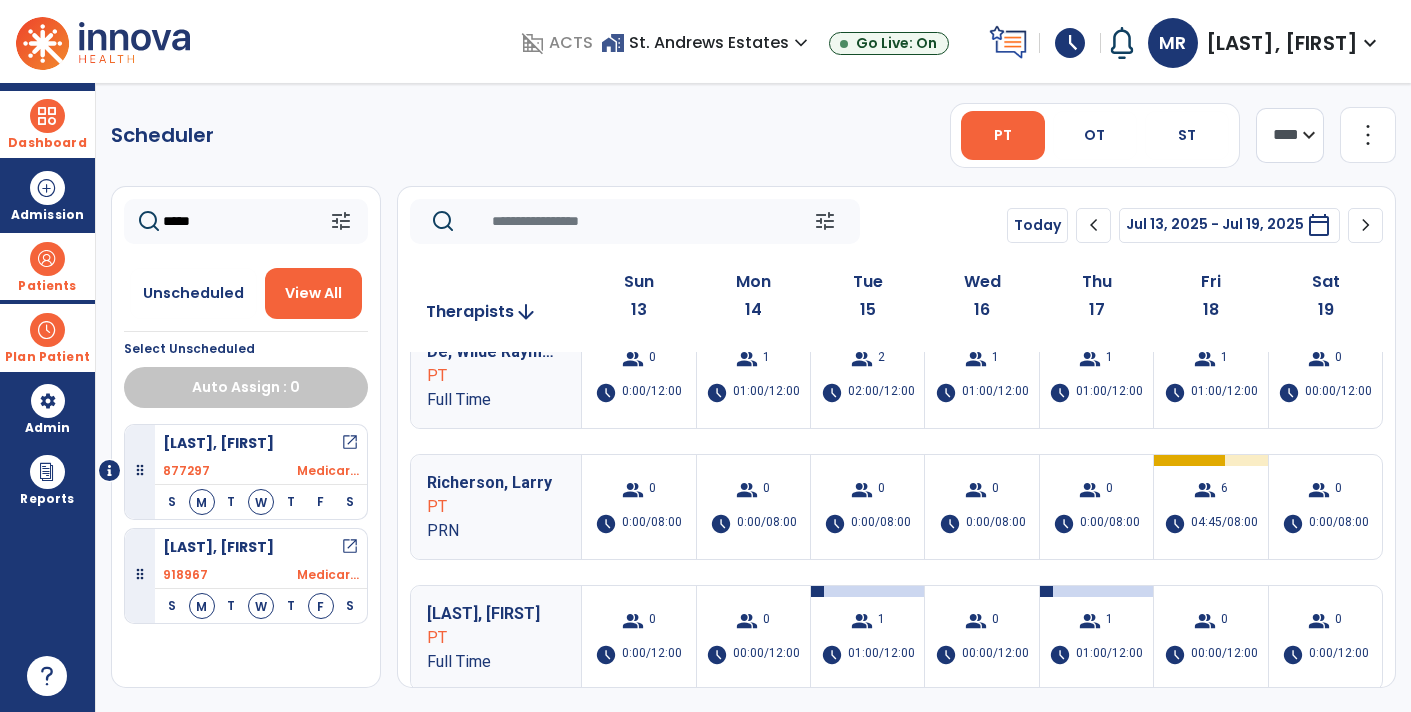click on "open_in_new" at bounding box center [350, 547] 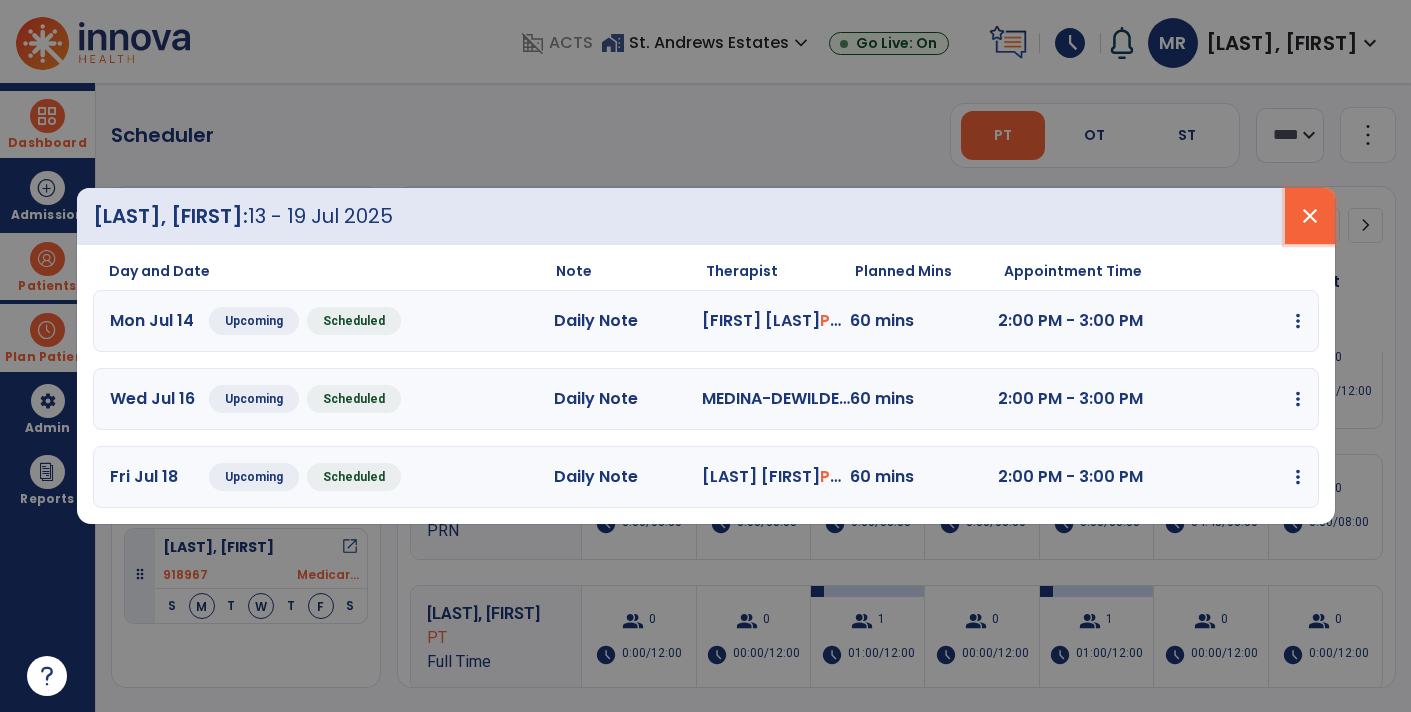 click on "close" at bounding box center [1310, 216] 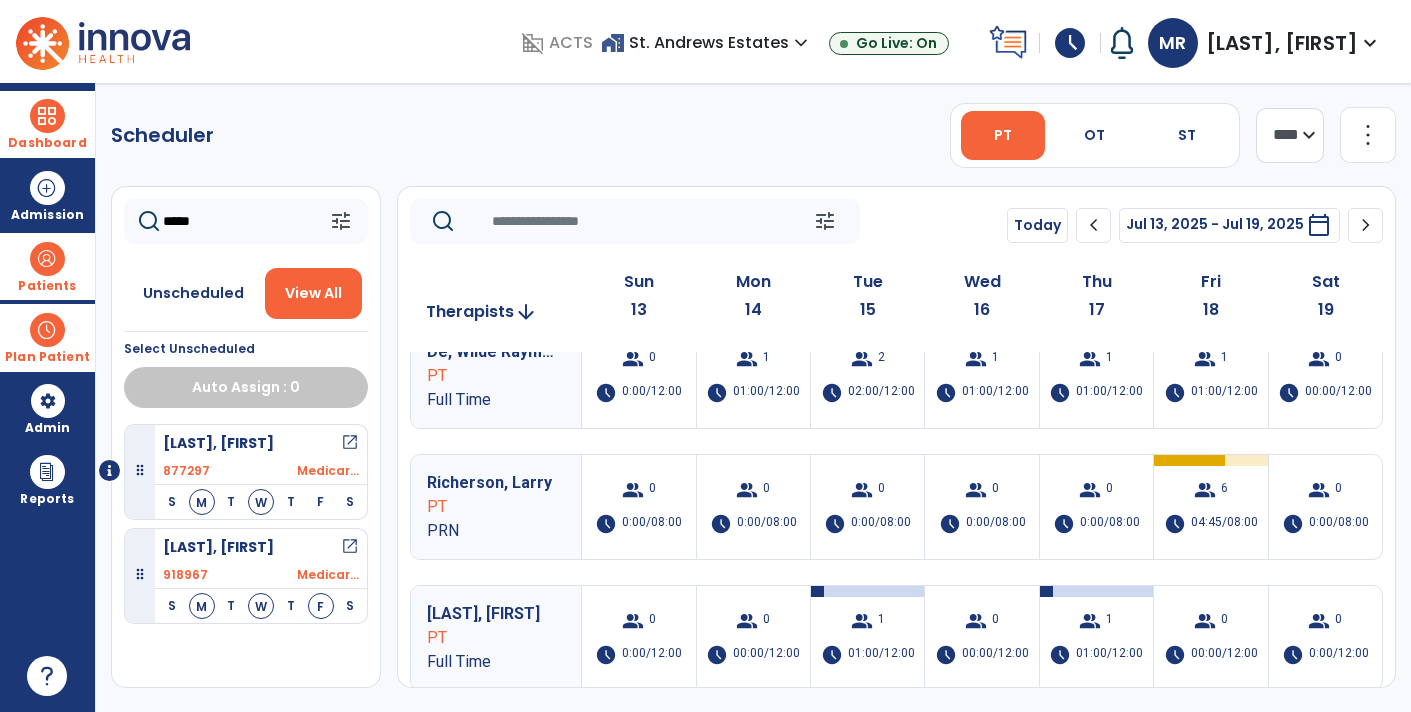 click at bounding box center [47, 259] 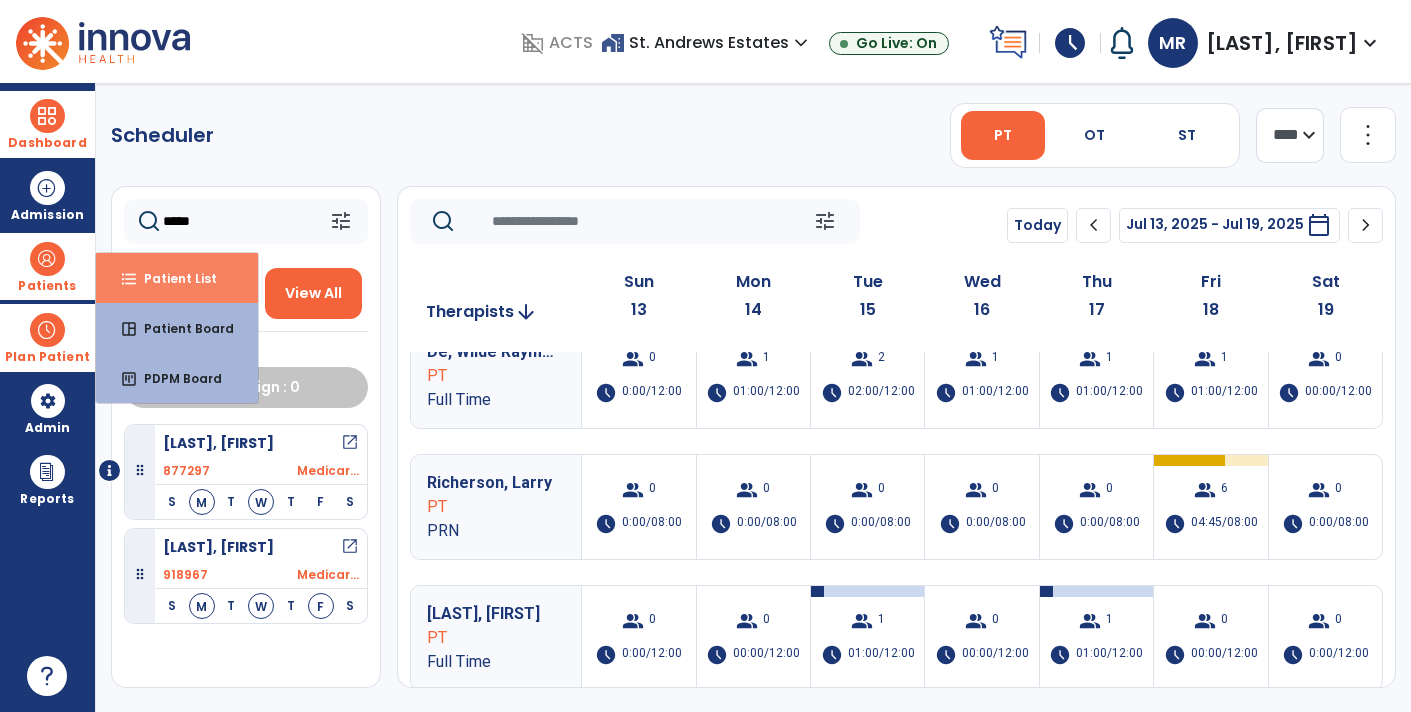 click on "Patient List" at bounding box center (172, 278) 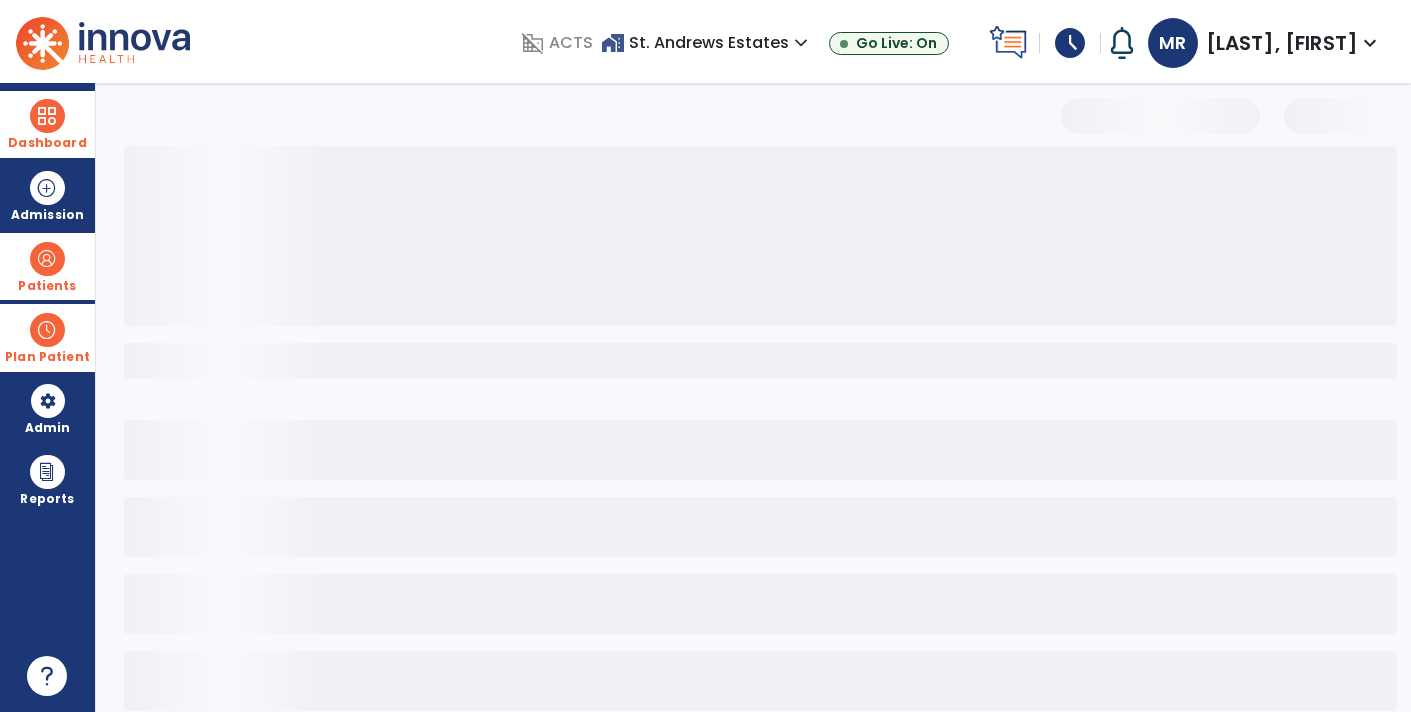 select on "***" 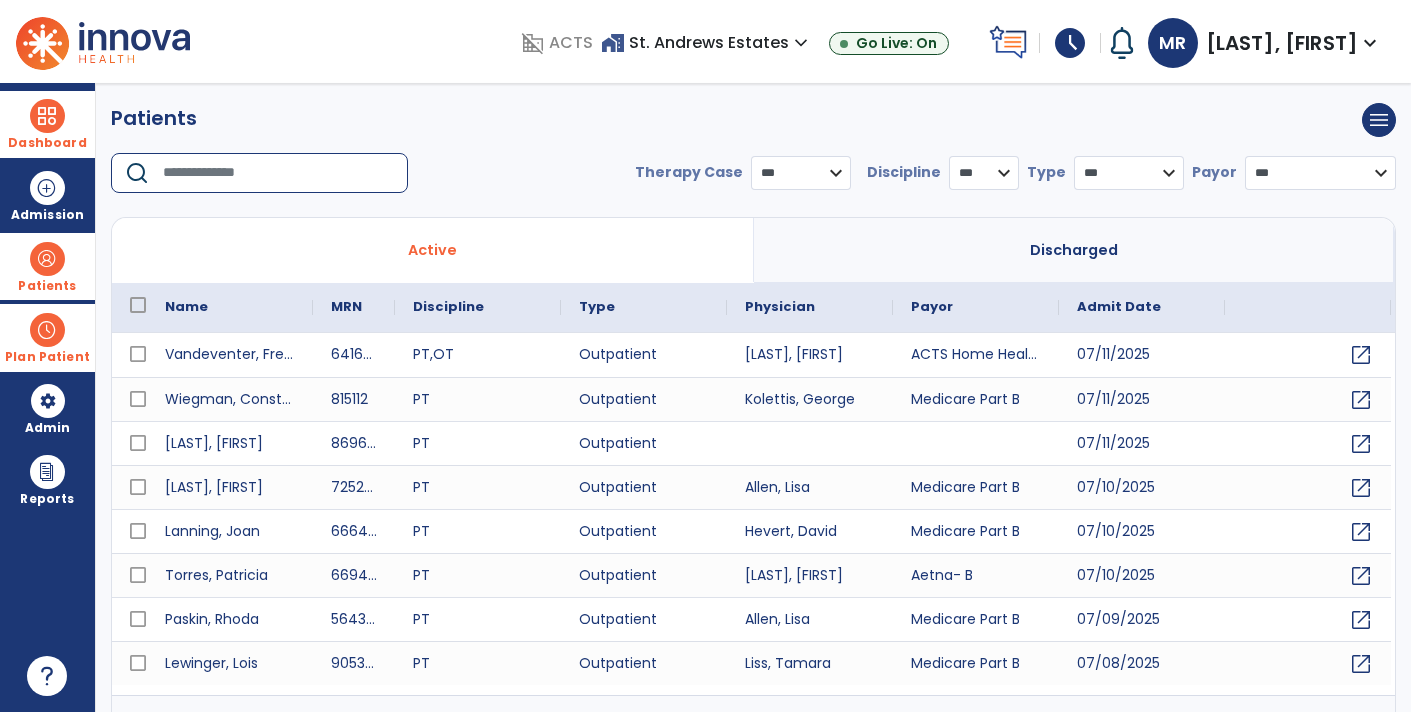 click at bounding box center [278, 173] 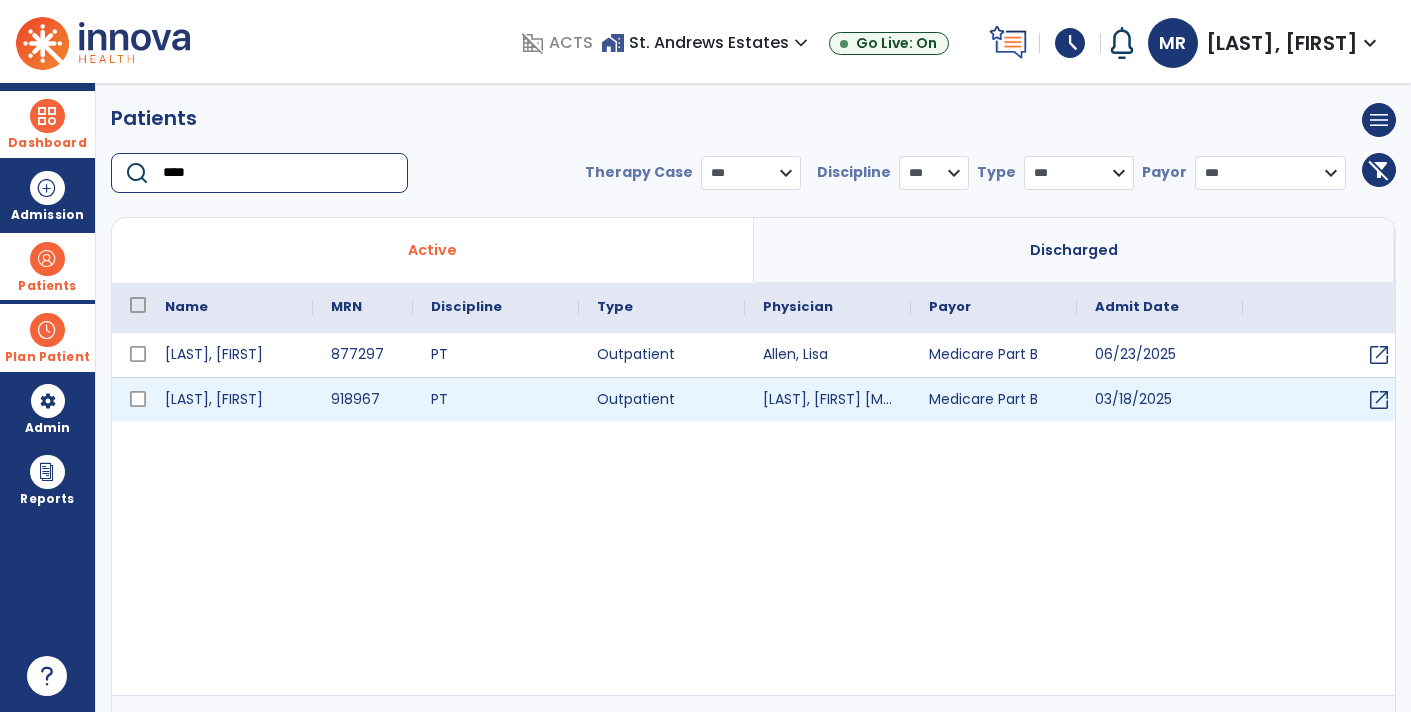 type on "****" 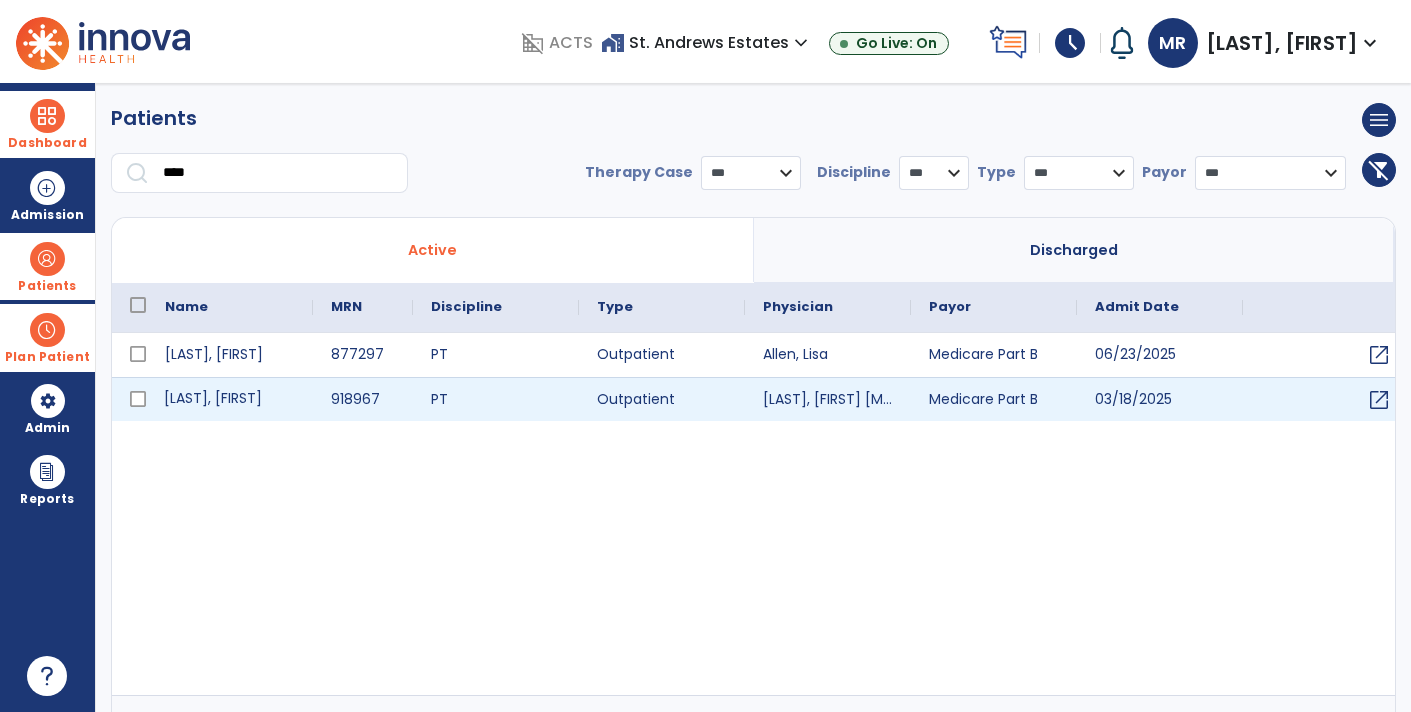 click on "[LAST], [FIRST]" at bounding box center (230, 399) 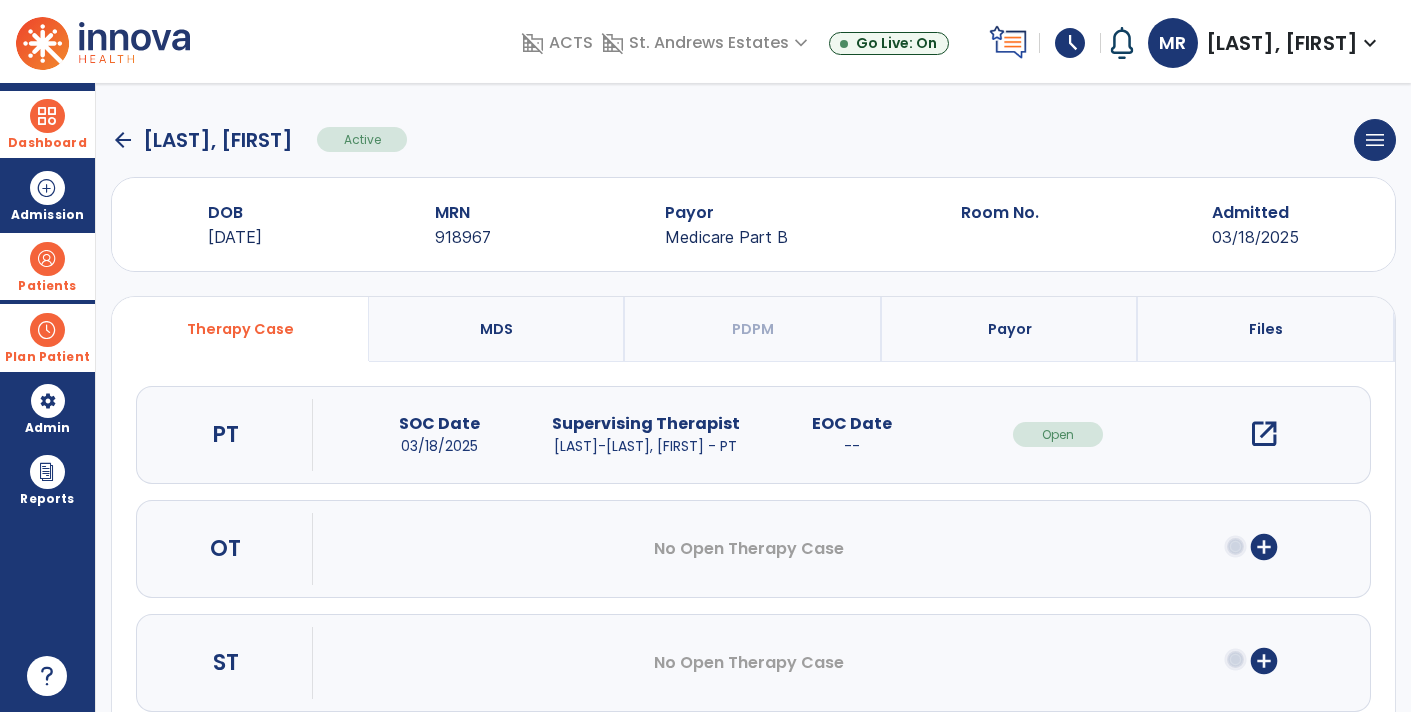 click on "open_in_new" at bounding box center (1264, 434) 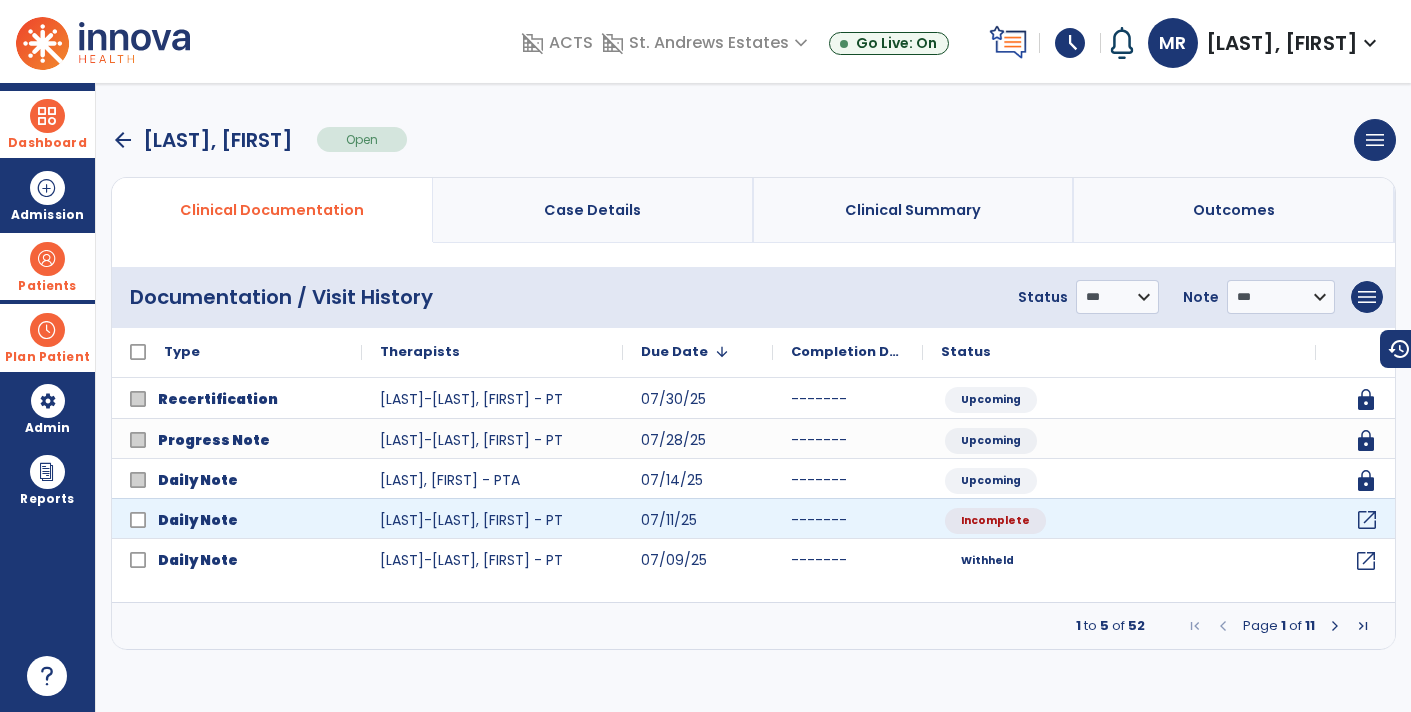 click on "open_in_new" 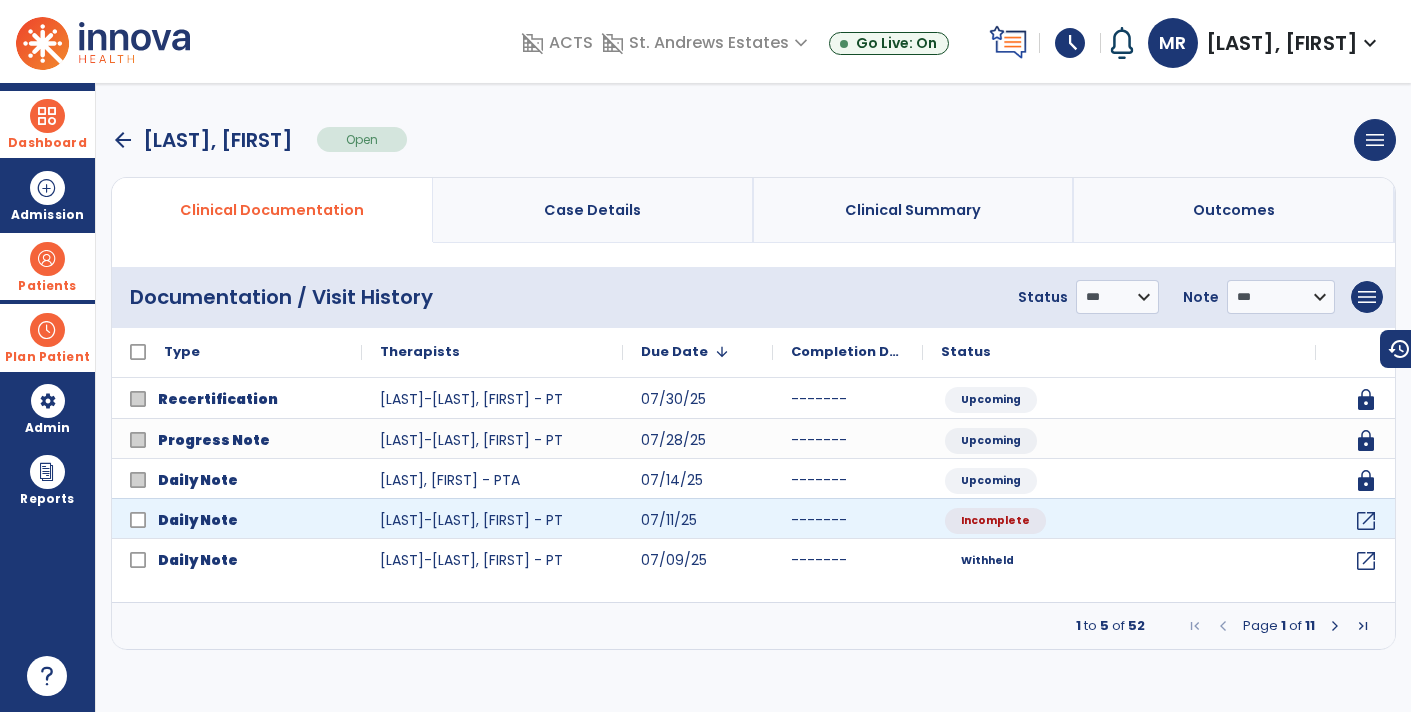 select on "*" 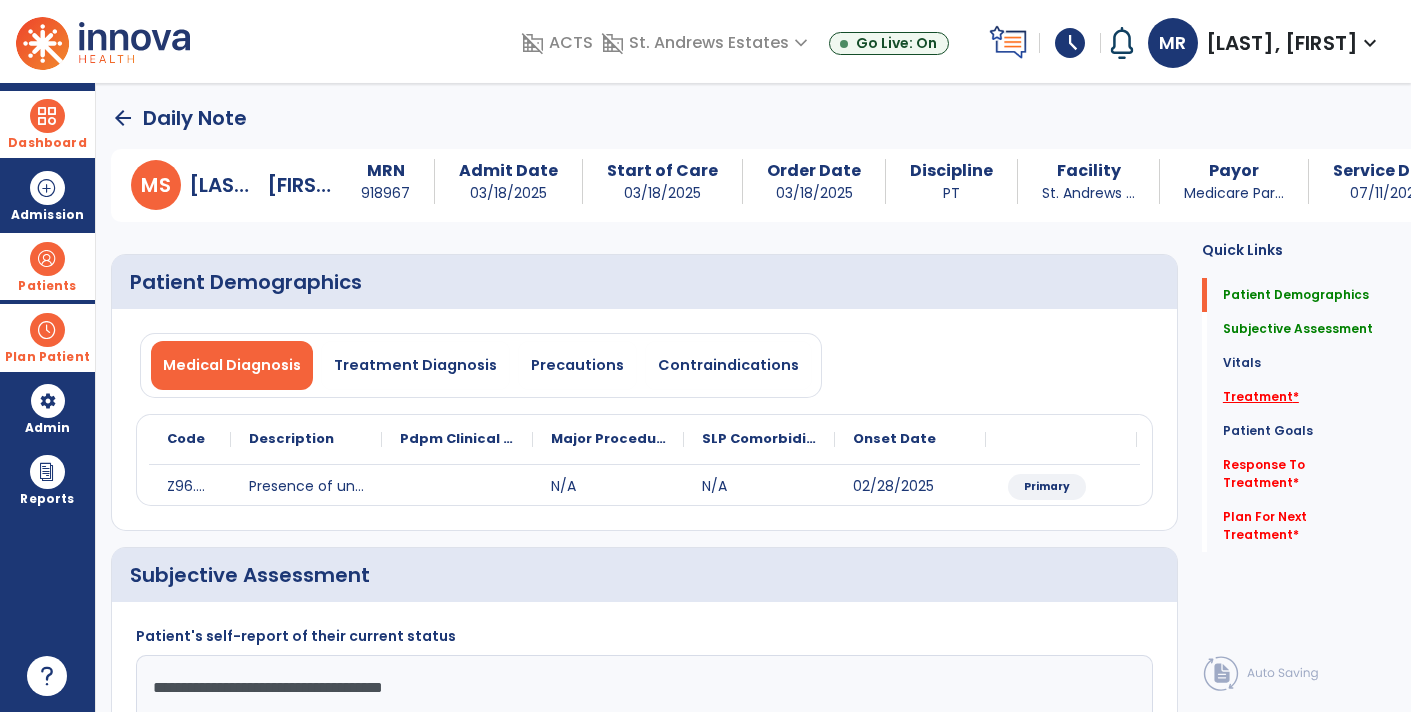 click on "Treatment   *" 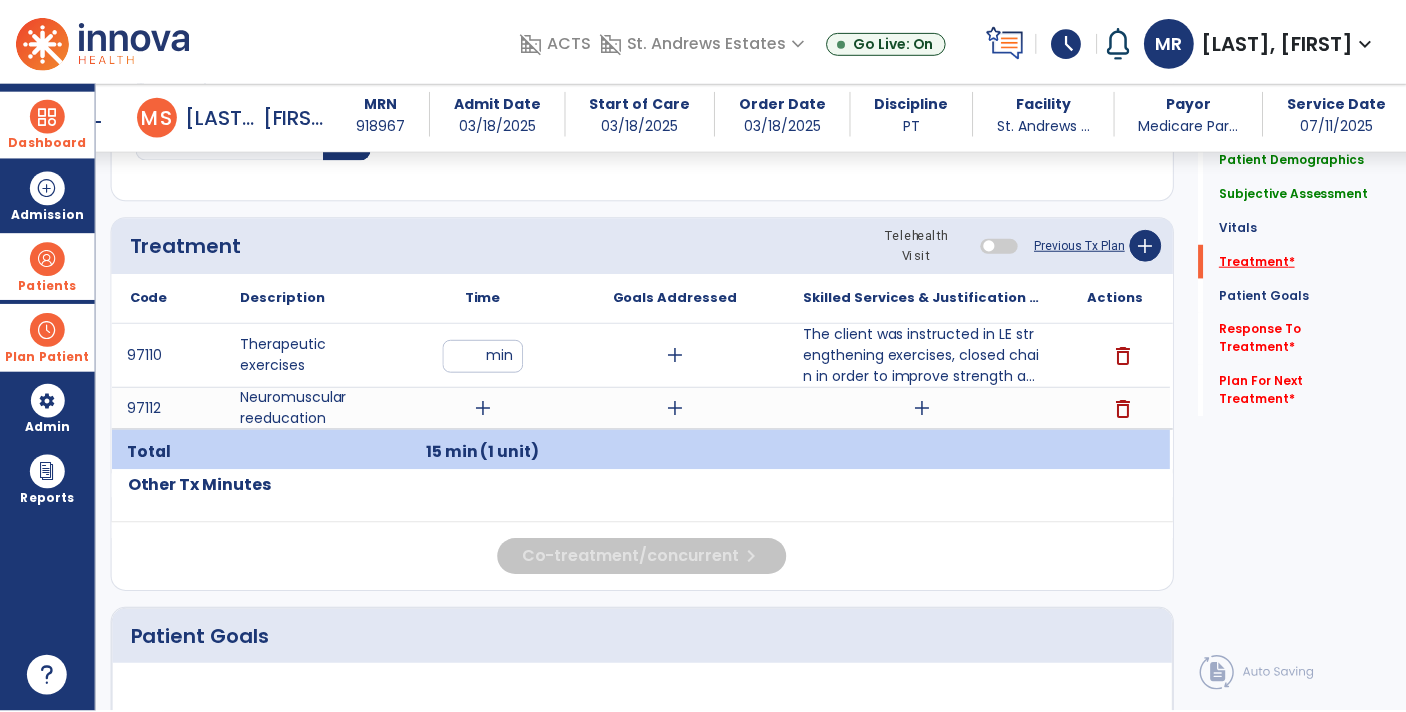 scroll, scrollTop: 1053, scrollLeft: 0, axis: vertical 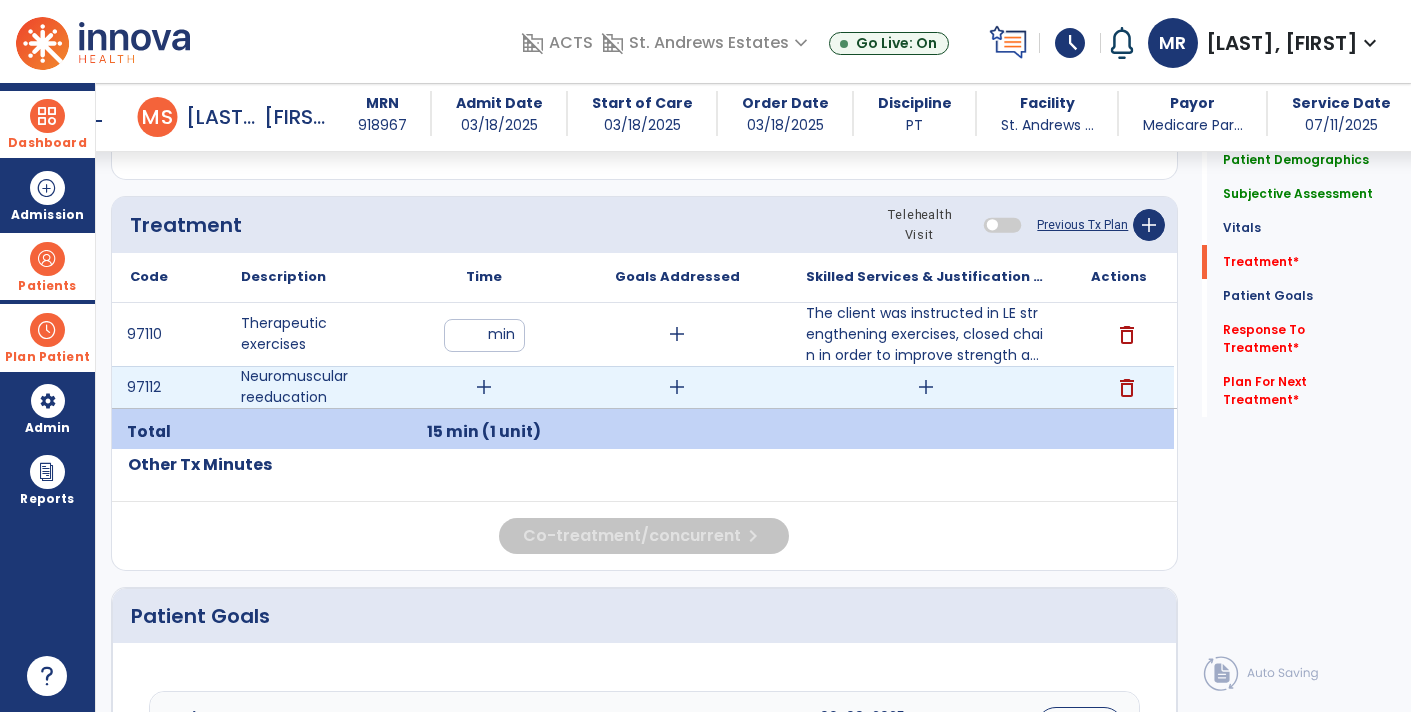click on "add" at bounding box center [484, 387] 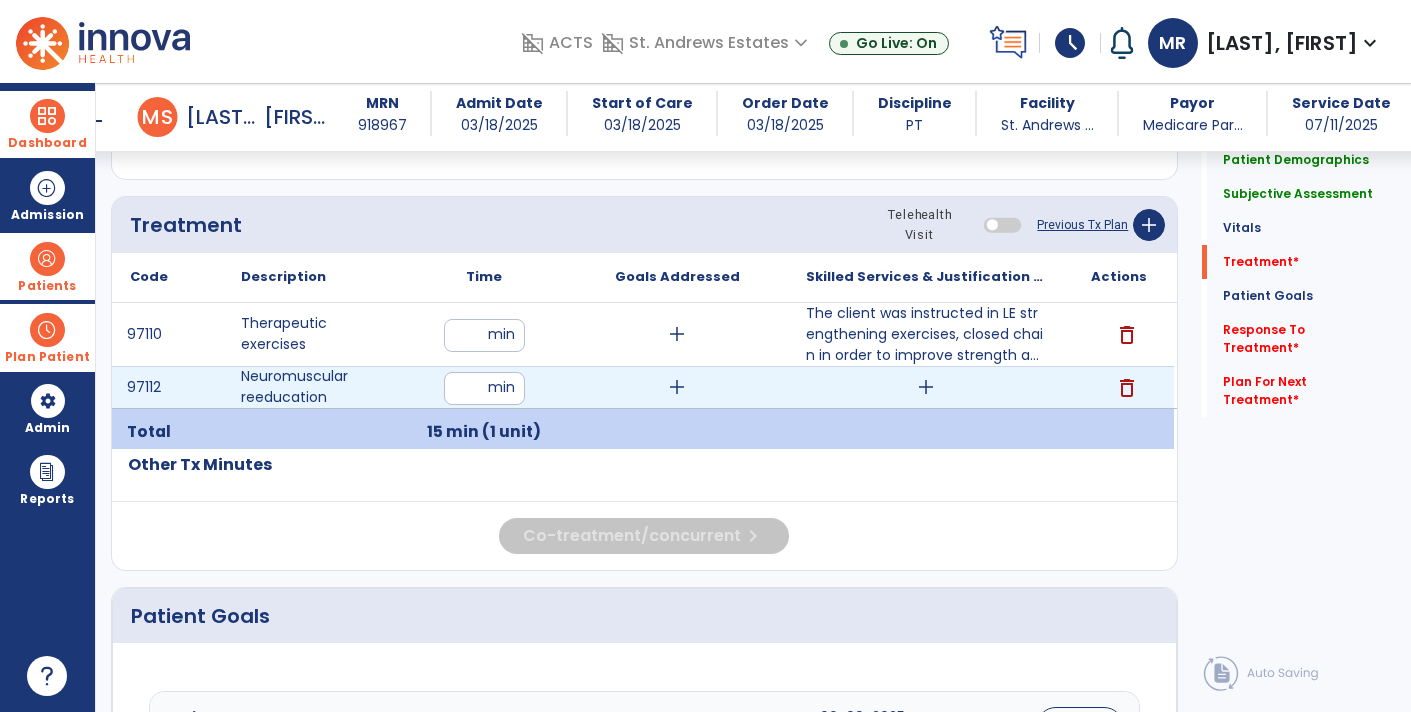 type on "**" 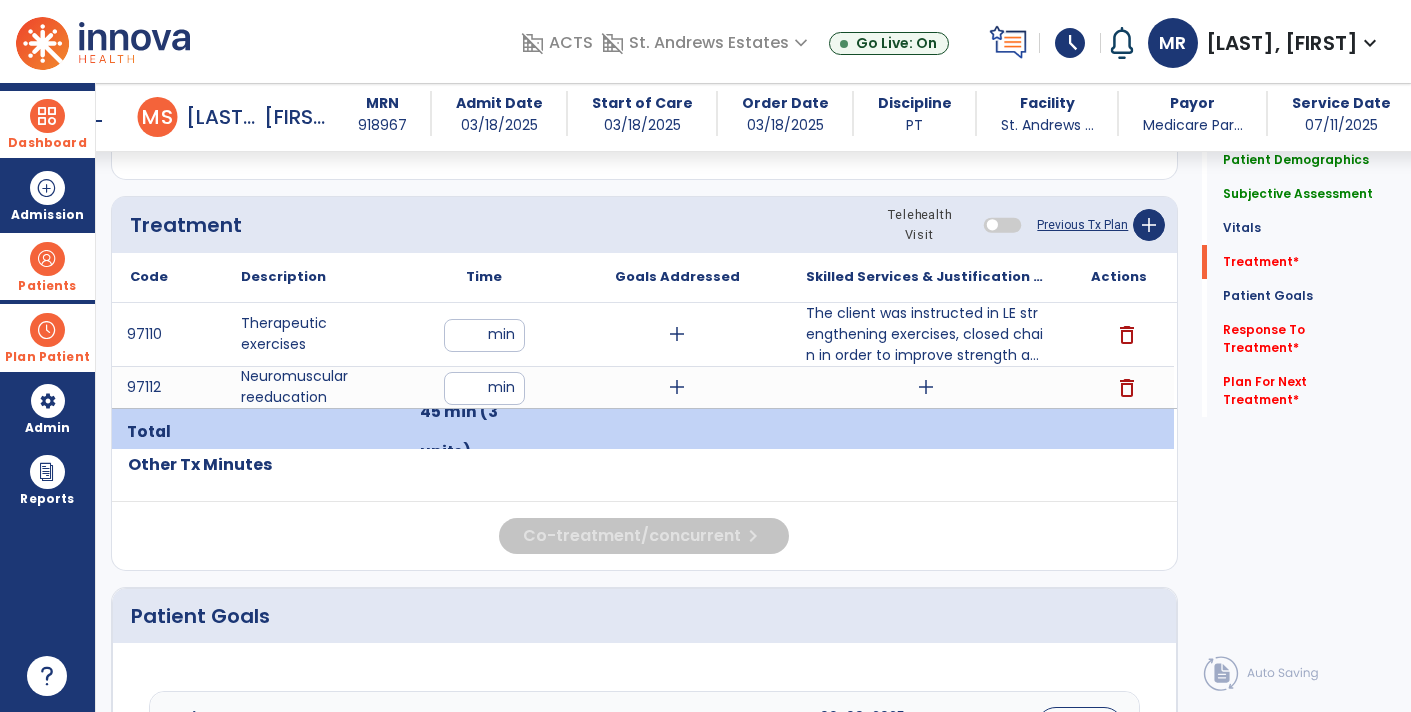 click on "add" at bounding box center [926, 387] 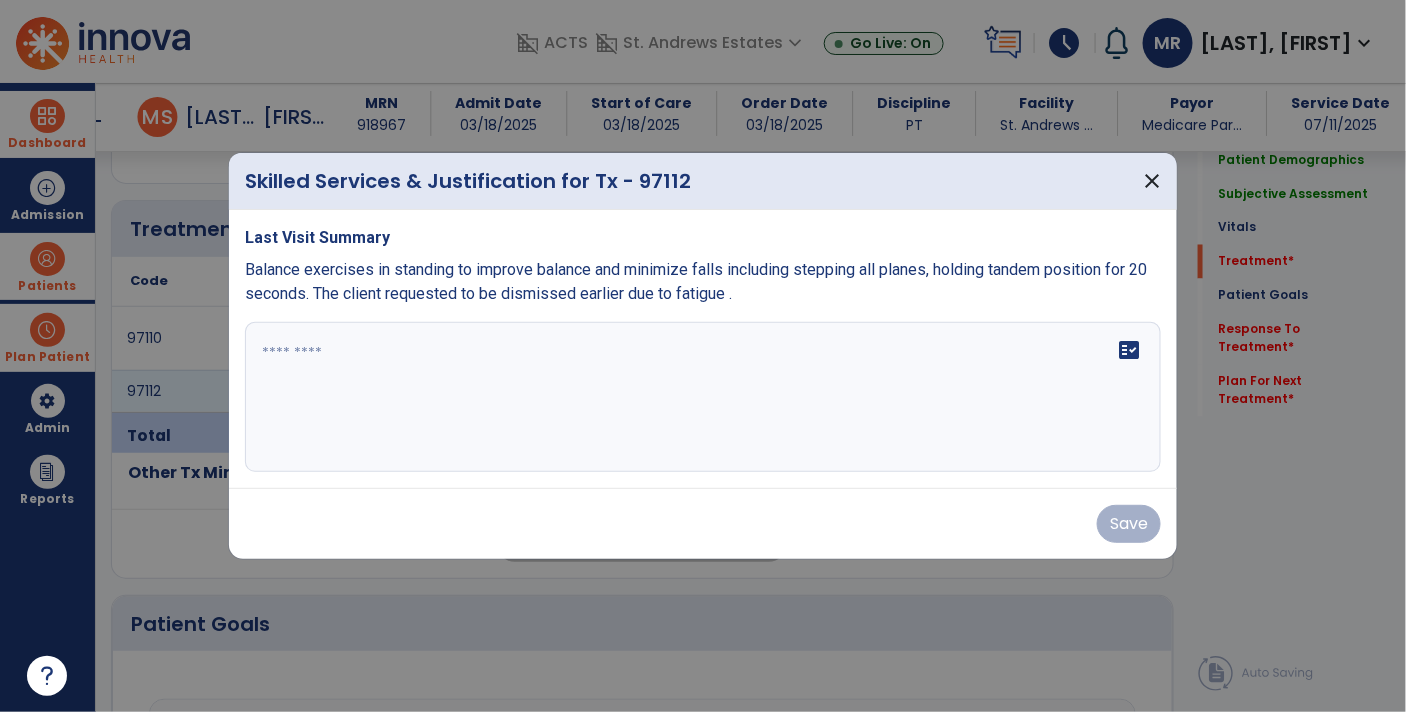 scroll, scrollTop: 1053, scrollLeft: 0, axis: vertical 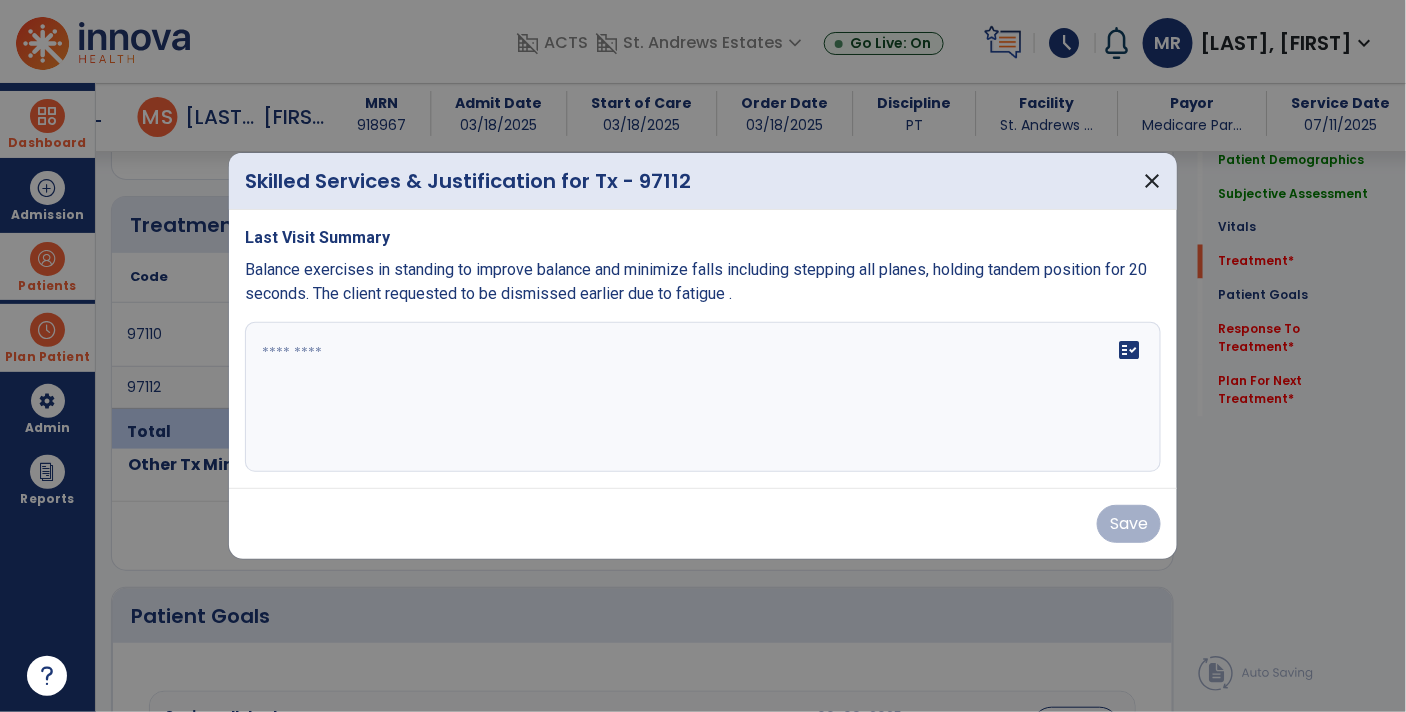 click on "fact_check" at bounding box center [703, 397] 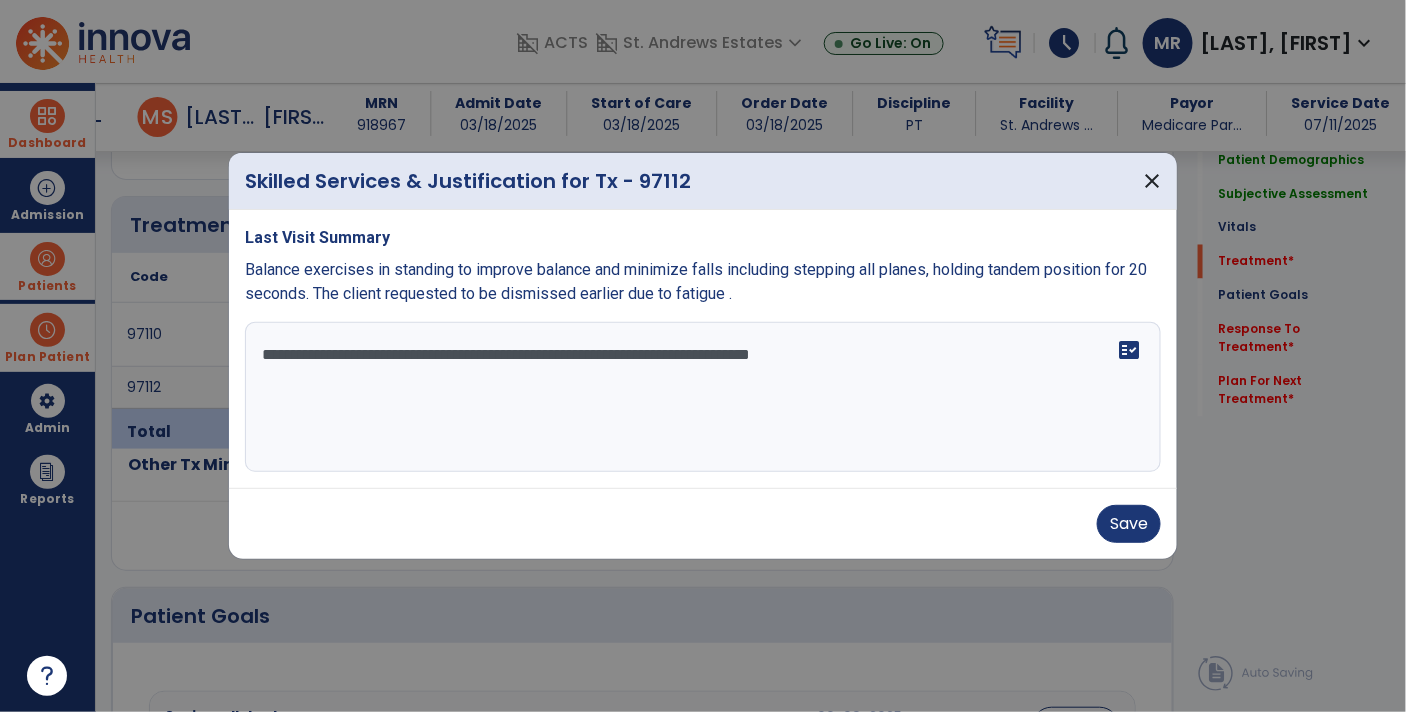 click on "**********" at bounding box center (703, 397) 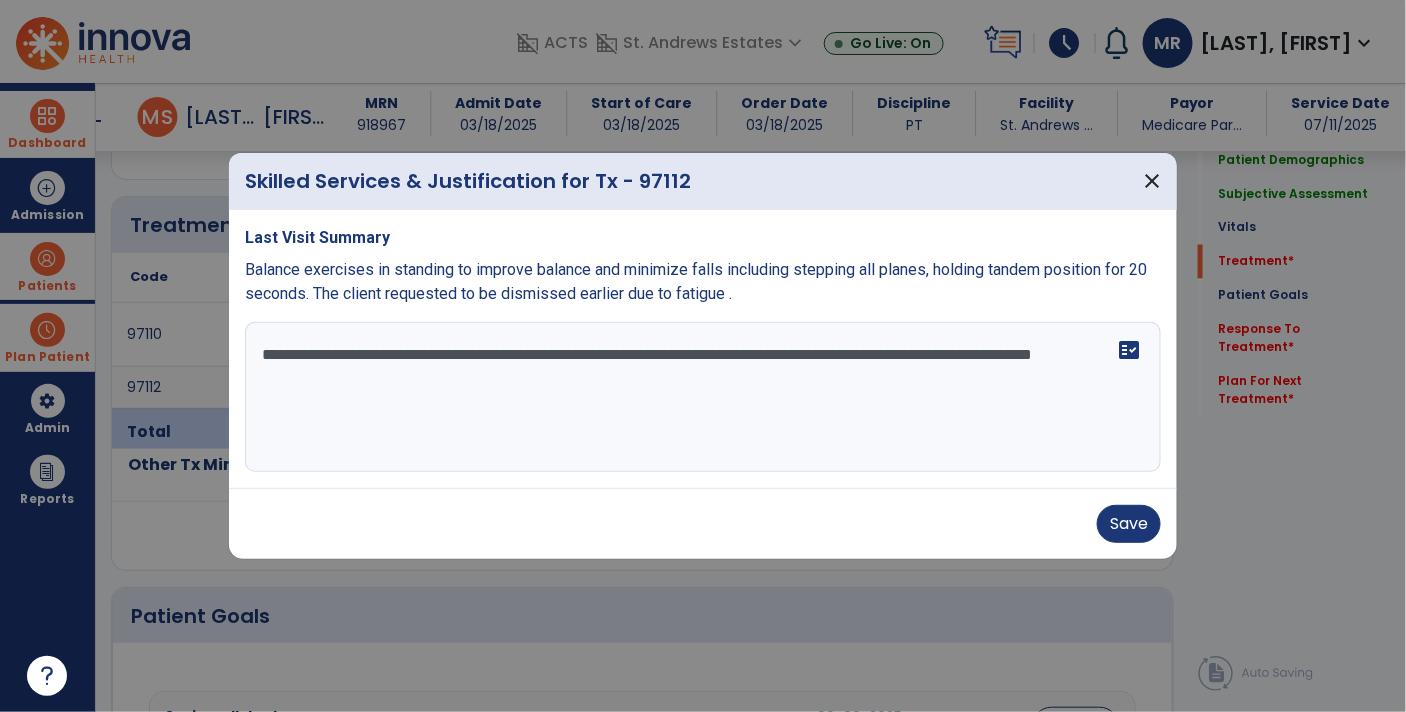 click on "**********" at bounding box center [703, 397] 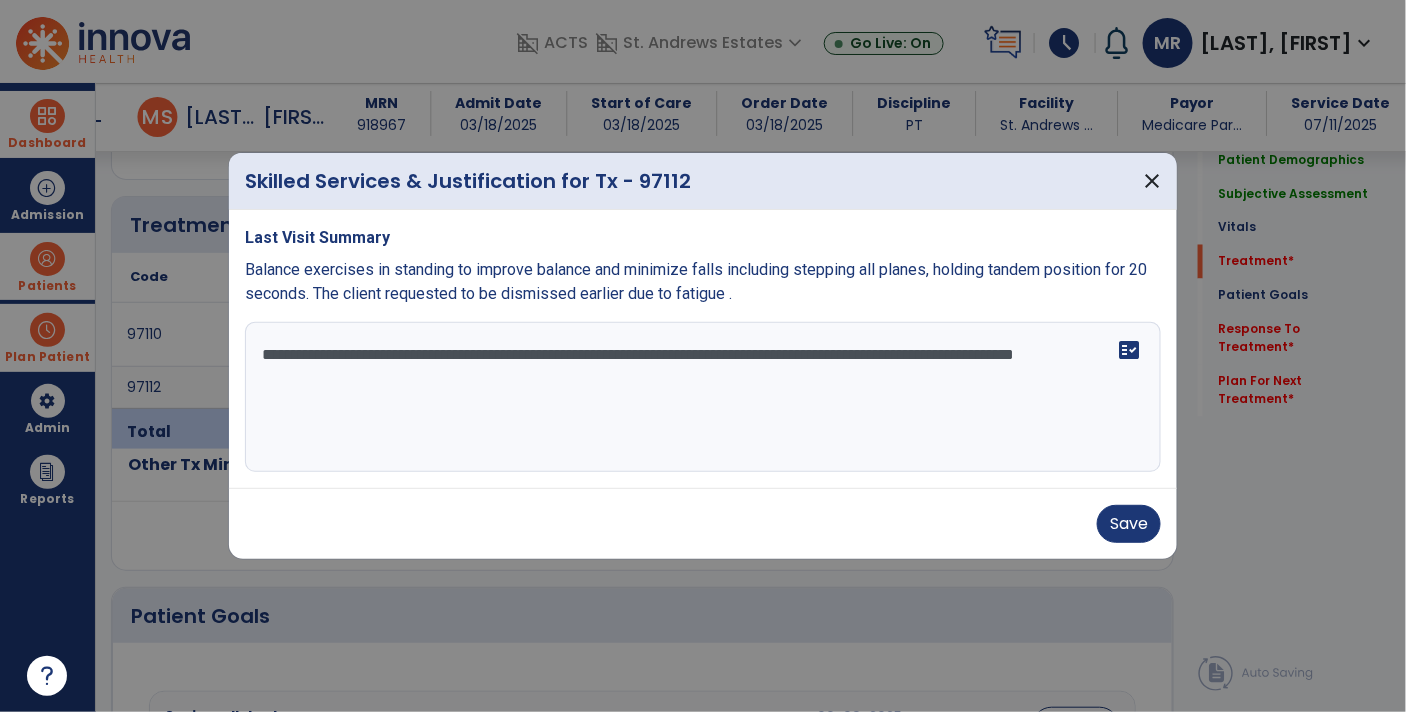 click on "**********" at bounding box center (703, 397) 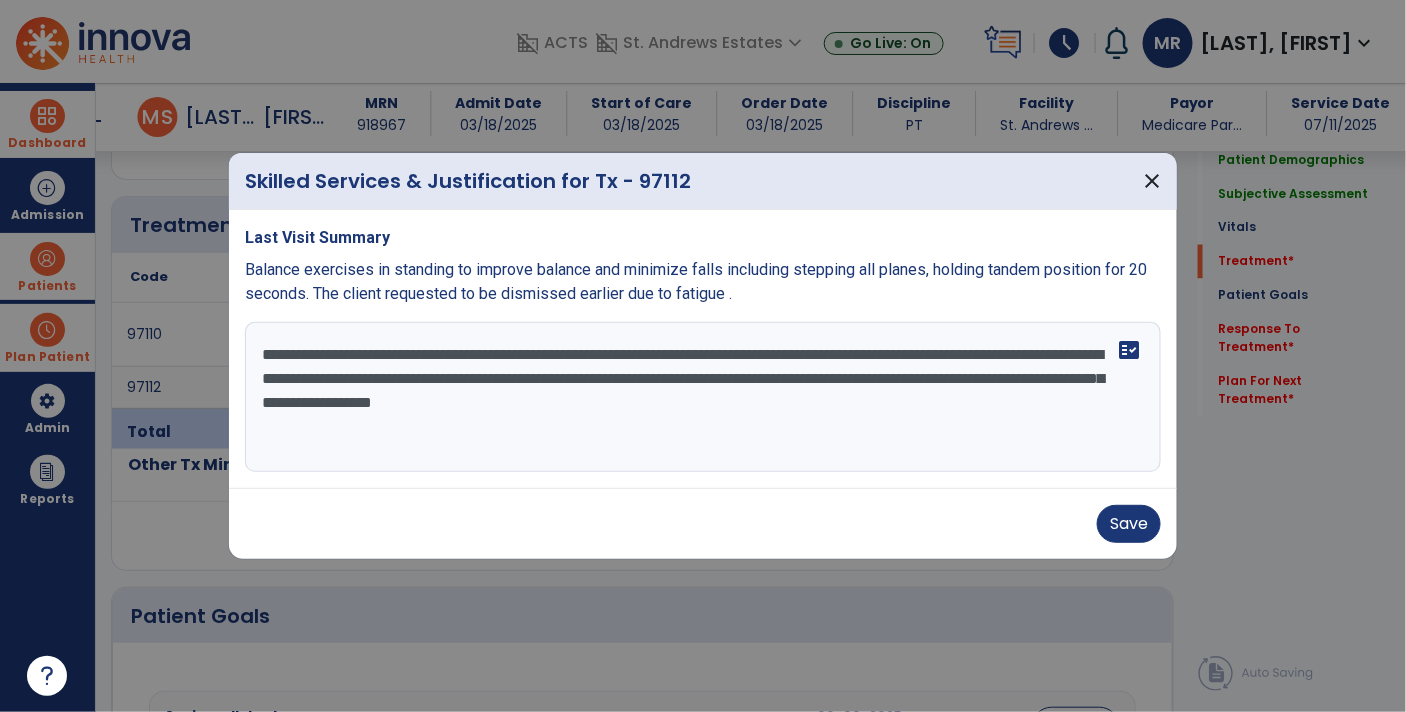 click on "**********" at bounding box center [703, 397] 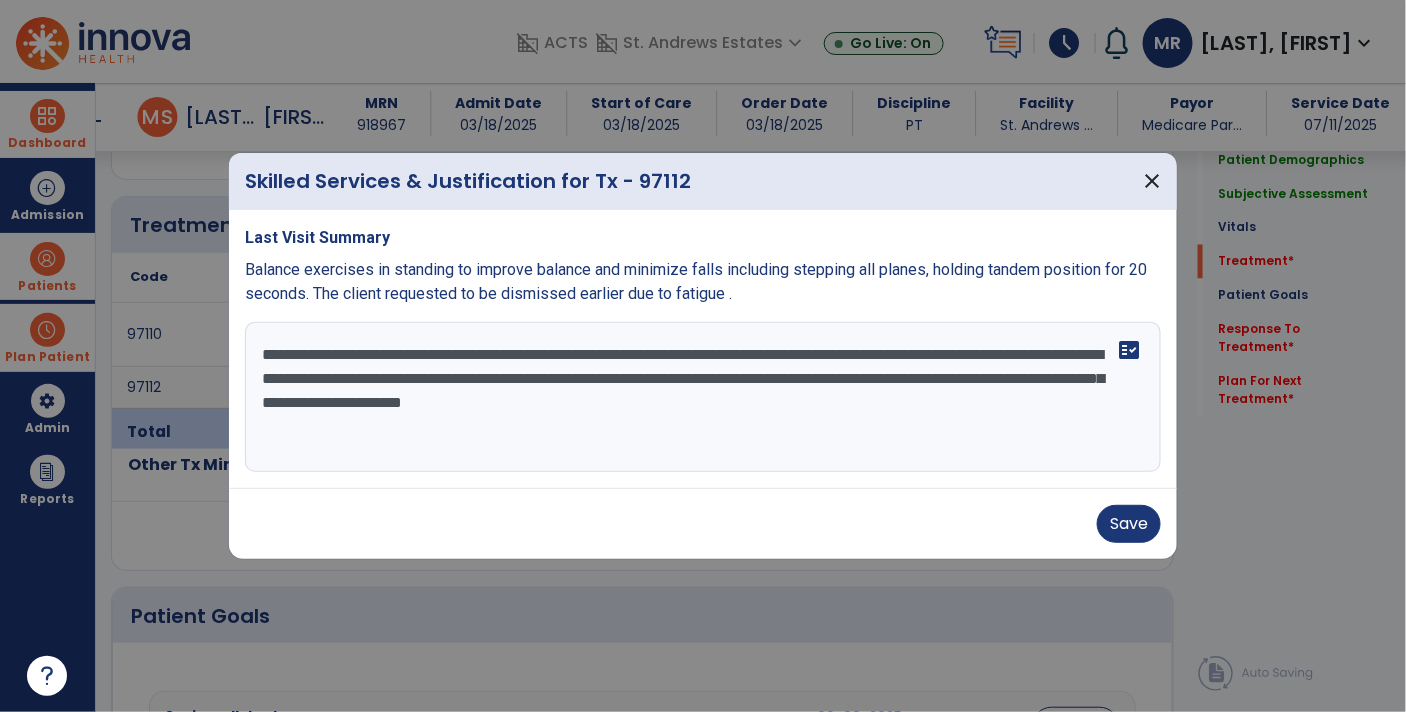 click on "**********" at bounding box center (703, 397) 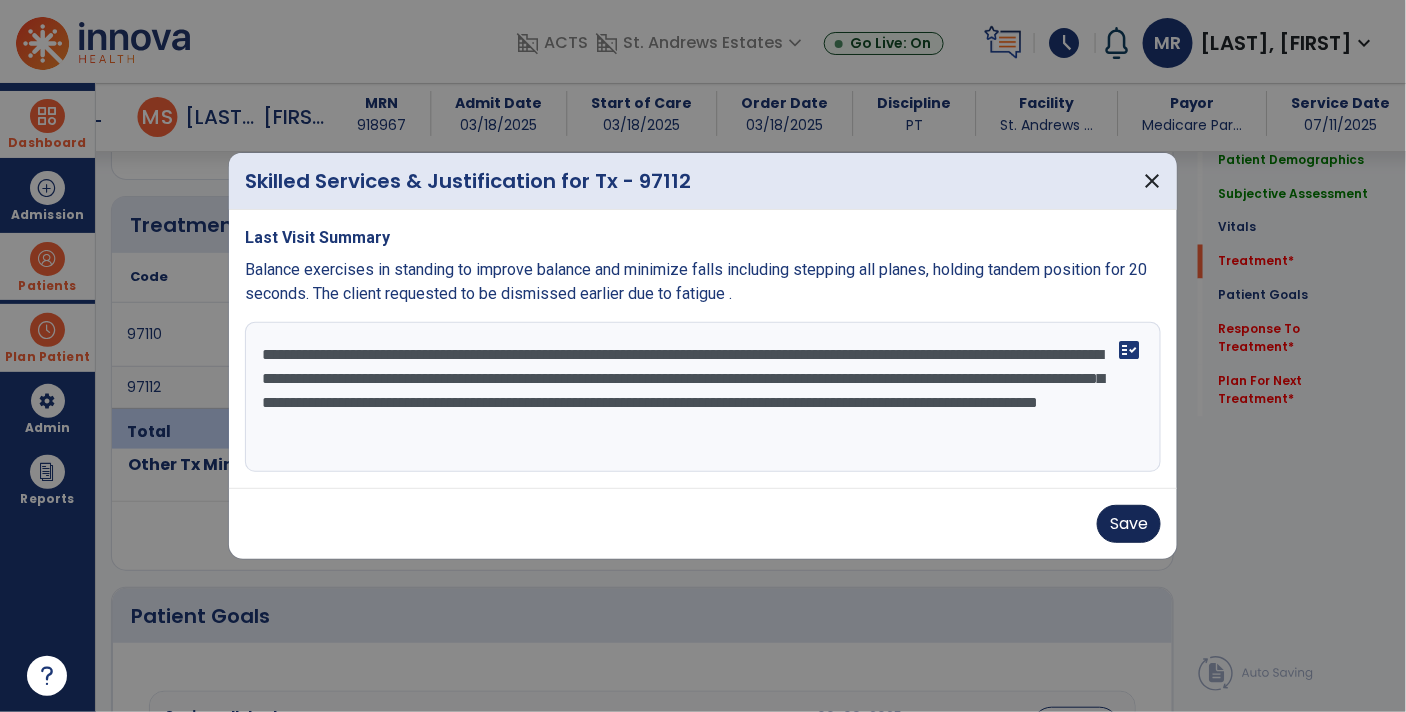 type on "**********" 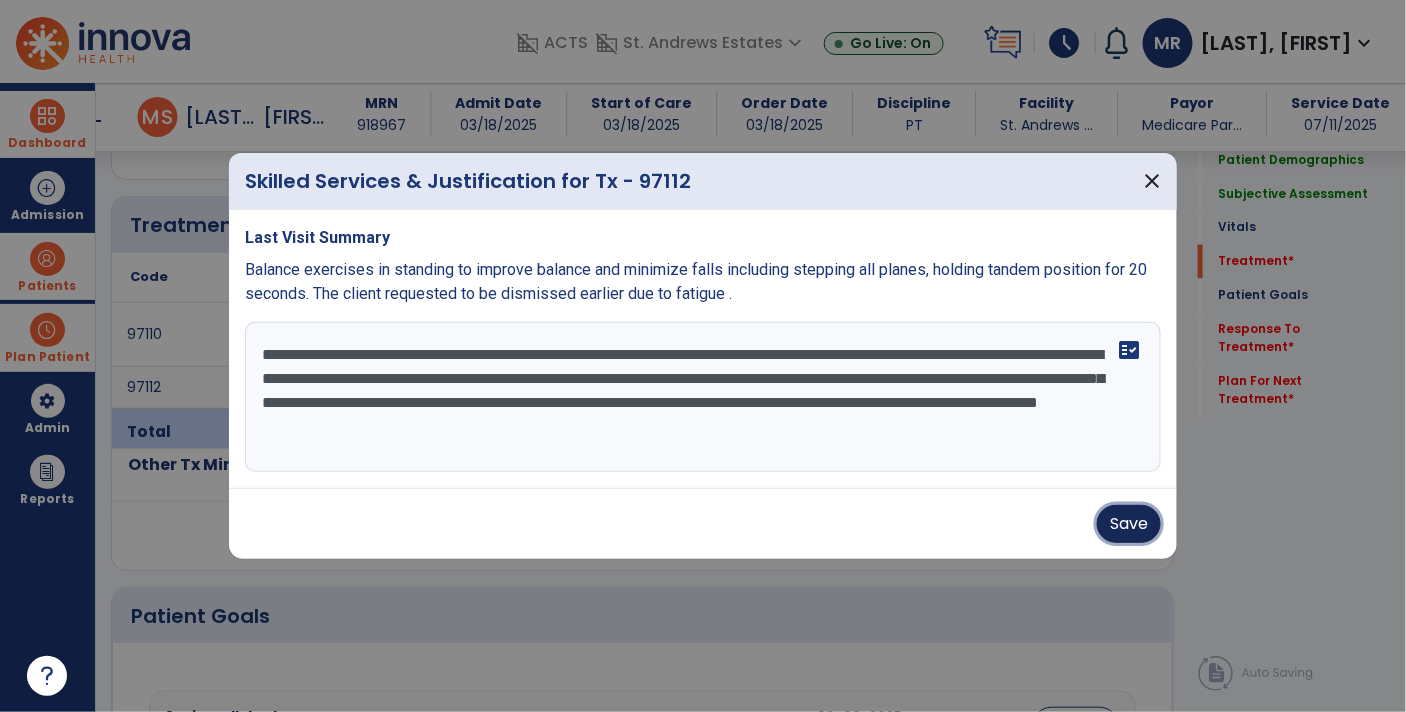 click on "Save" at bounding box center [1129, 524] 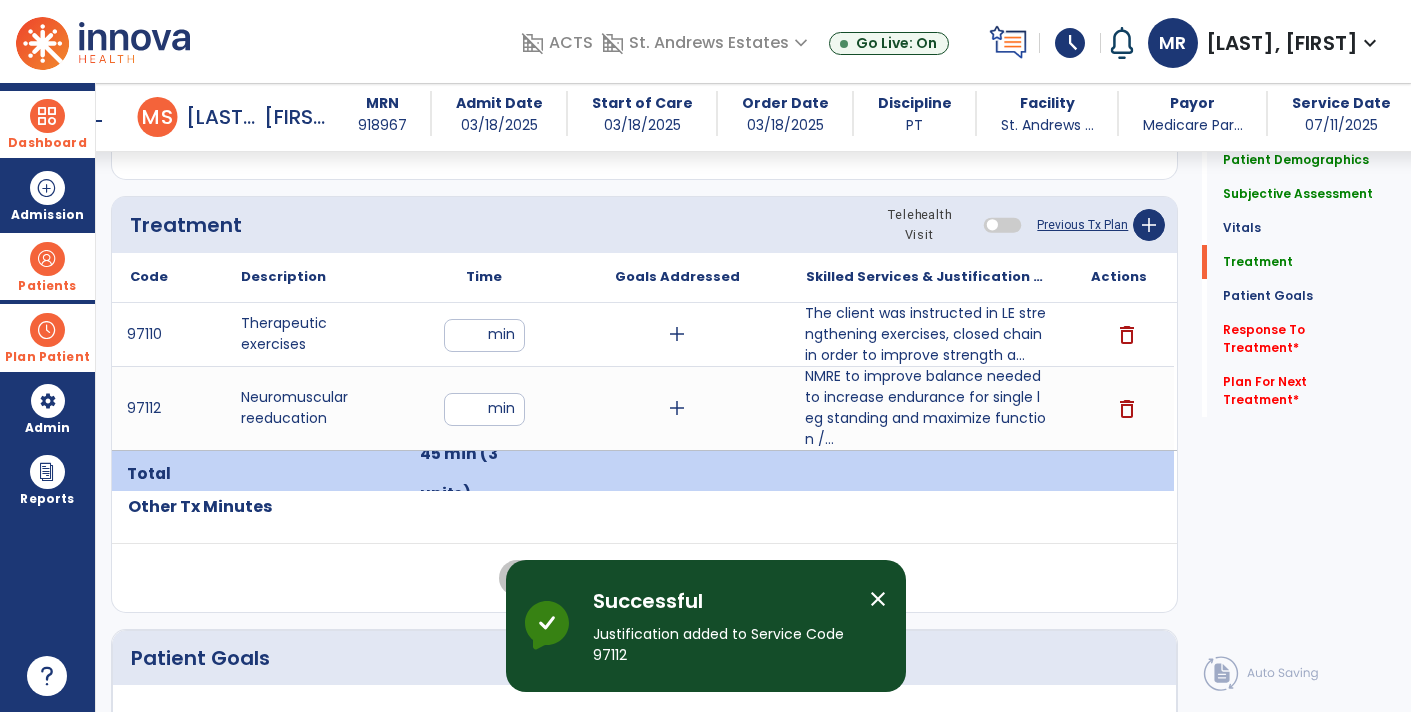 click on "The client was instructed in LE strengthening exercises, closed chain in order to improve strength a..." at bounding box center (926, 334) 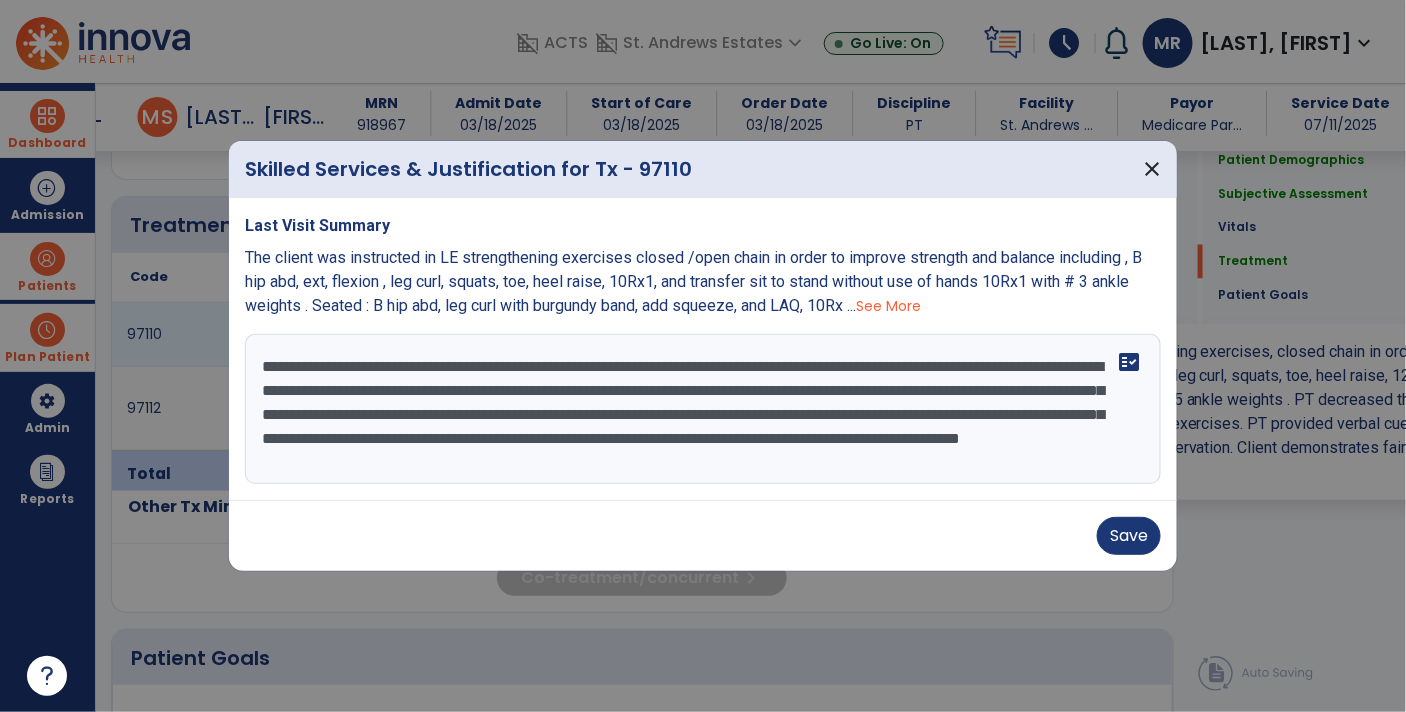 scroll, scrollTop: 1053, scrollLeft: 0, axis: vertical 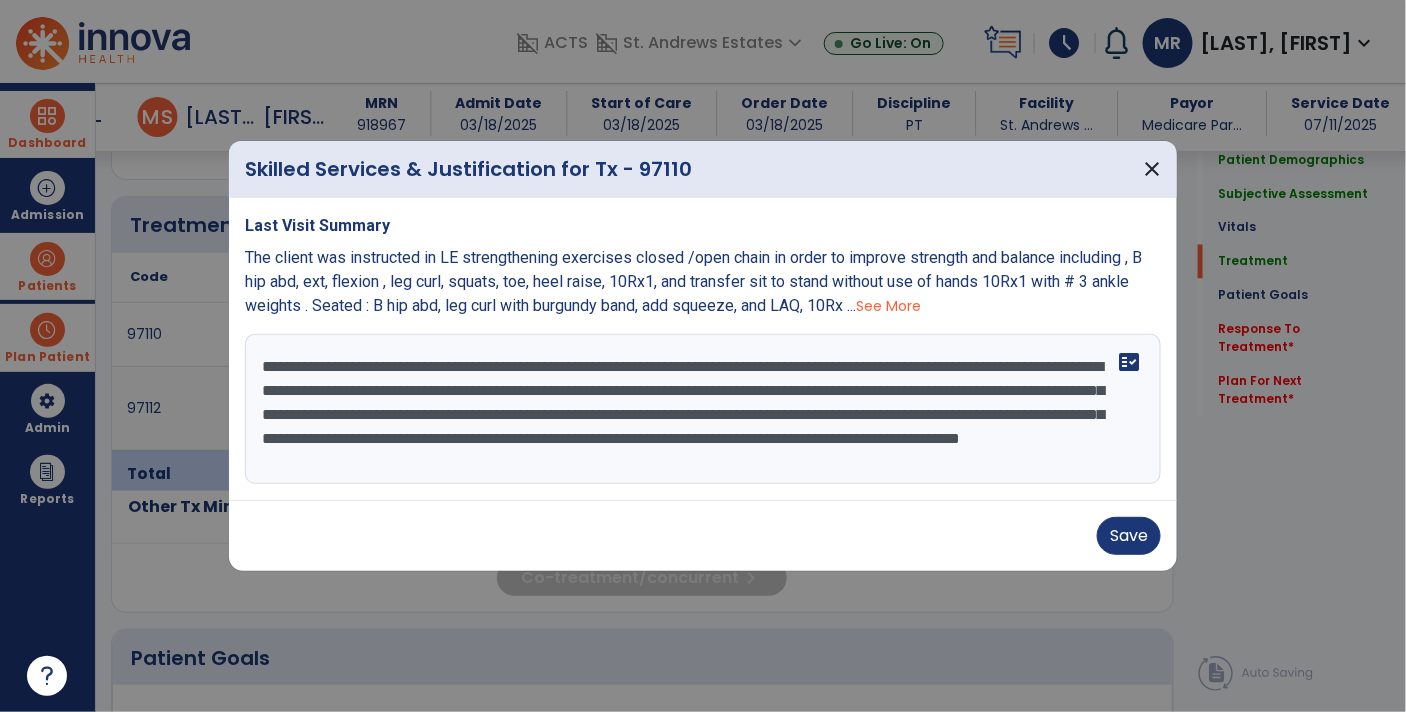 click on "**********" at bounding box center [703, 409] 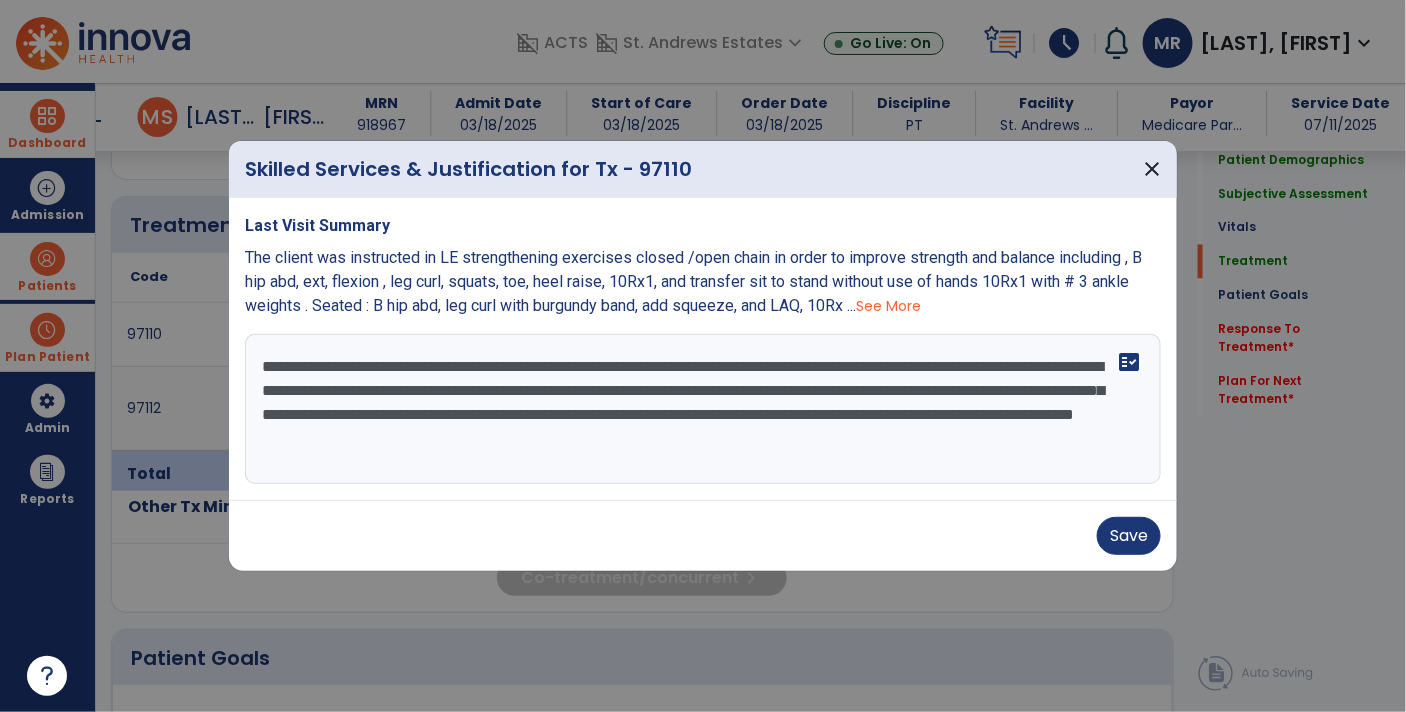 click on "**********" at bounding box center (703, 409) 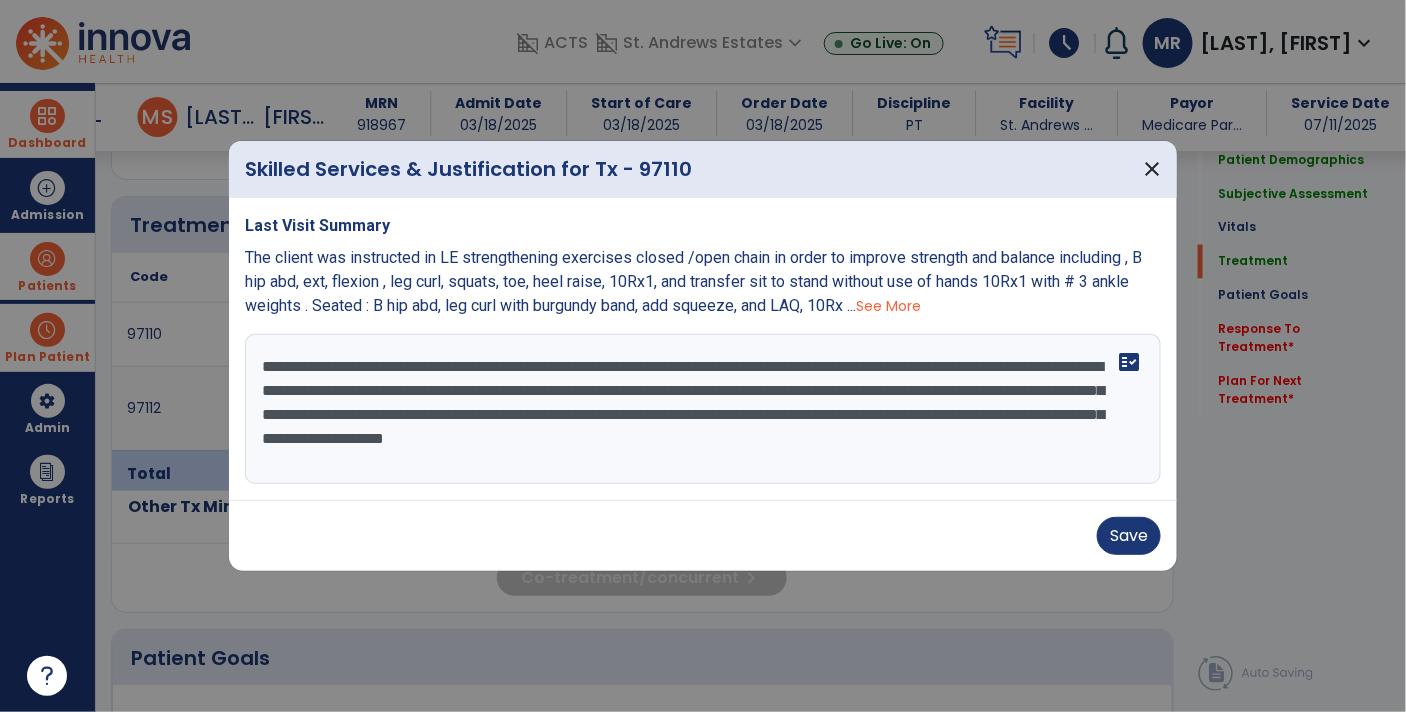 click on "**********" at bounding box center (703, 409) 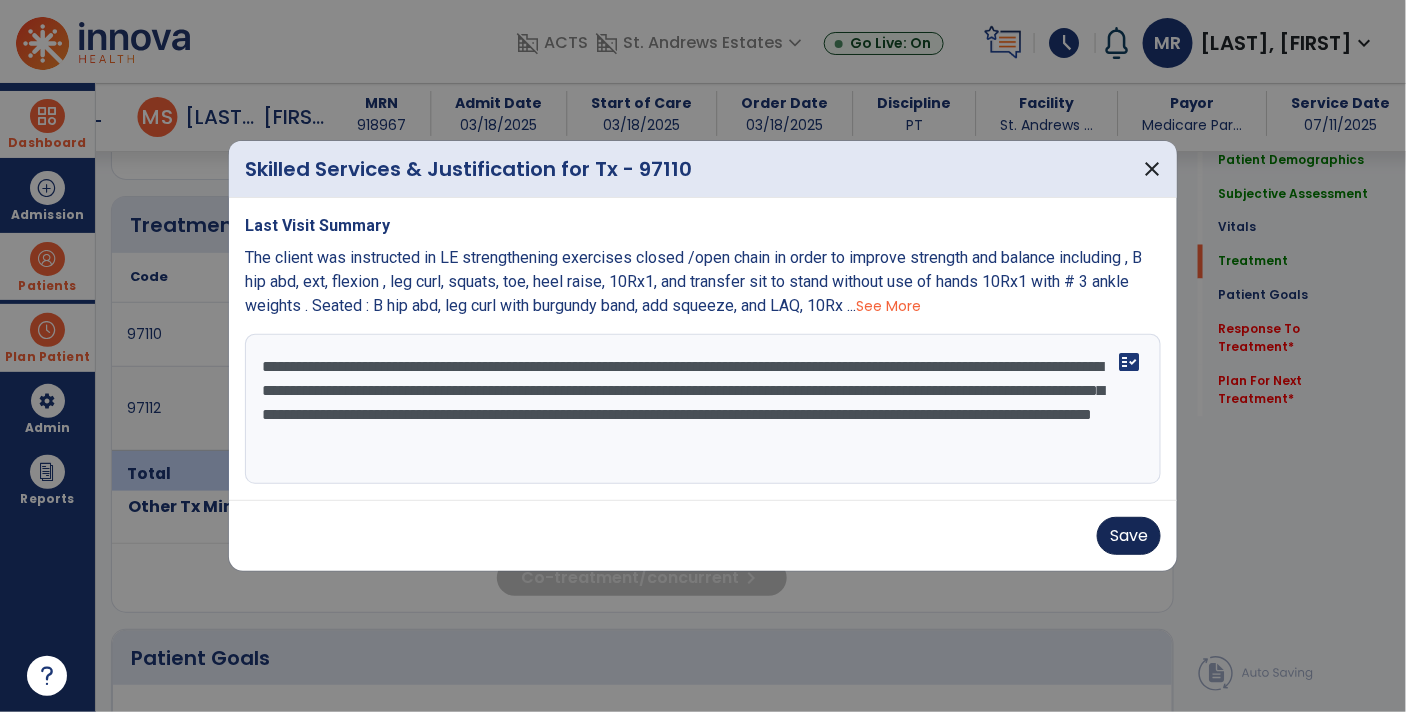 type on "**********" 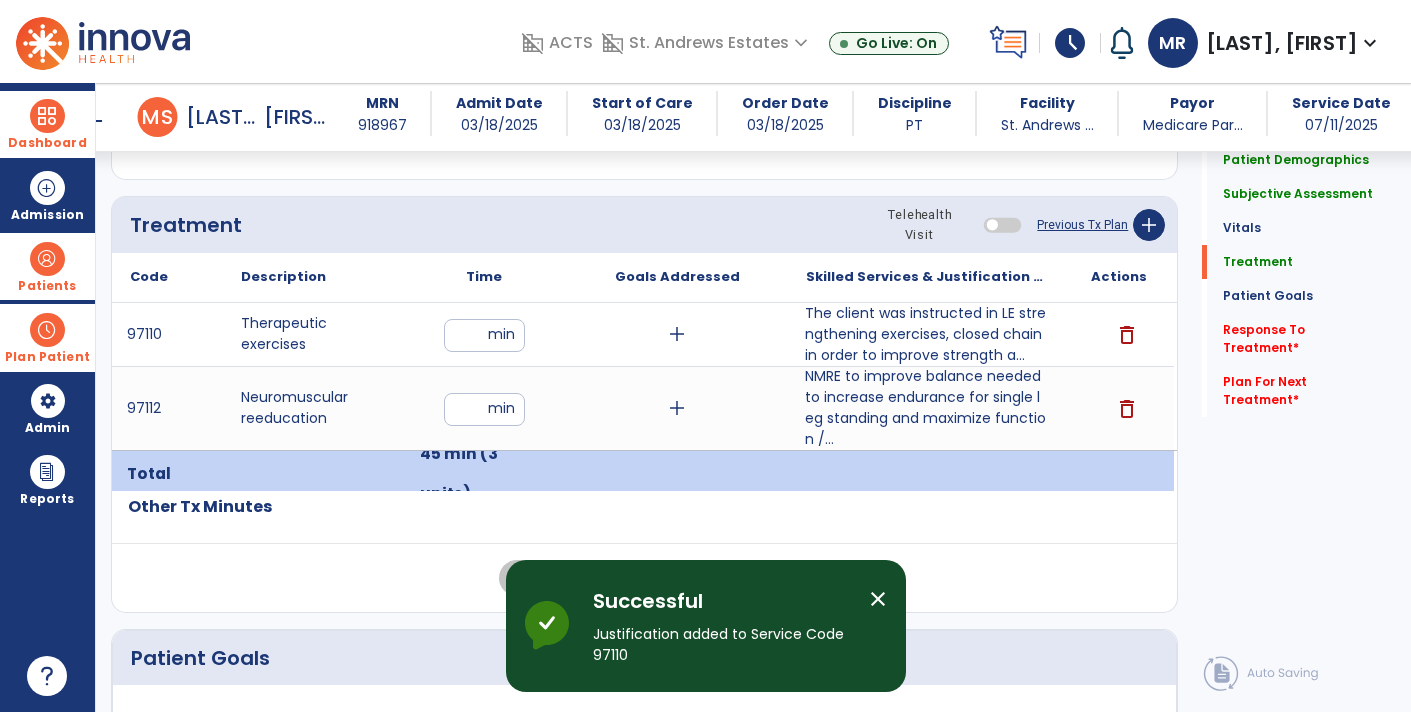 click on "NMRE to improve balance needed to increase endurance for single leg standing and maximize function /..." at bounding box center [926, 408] 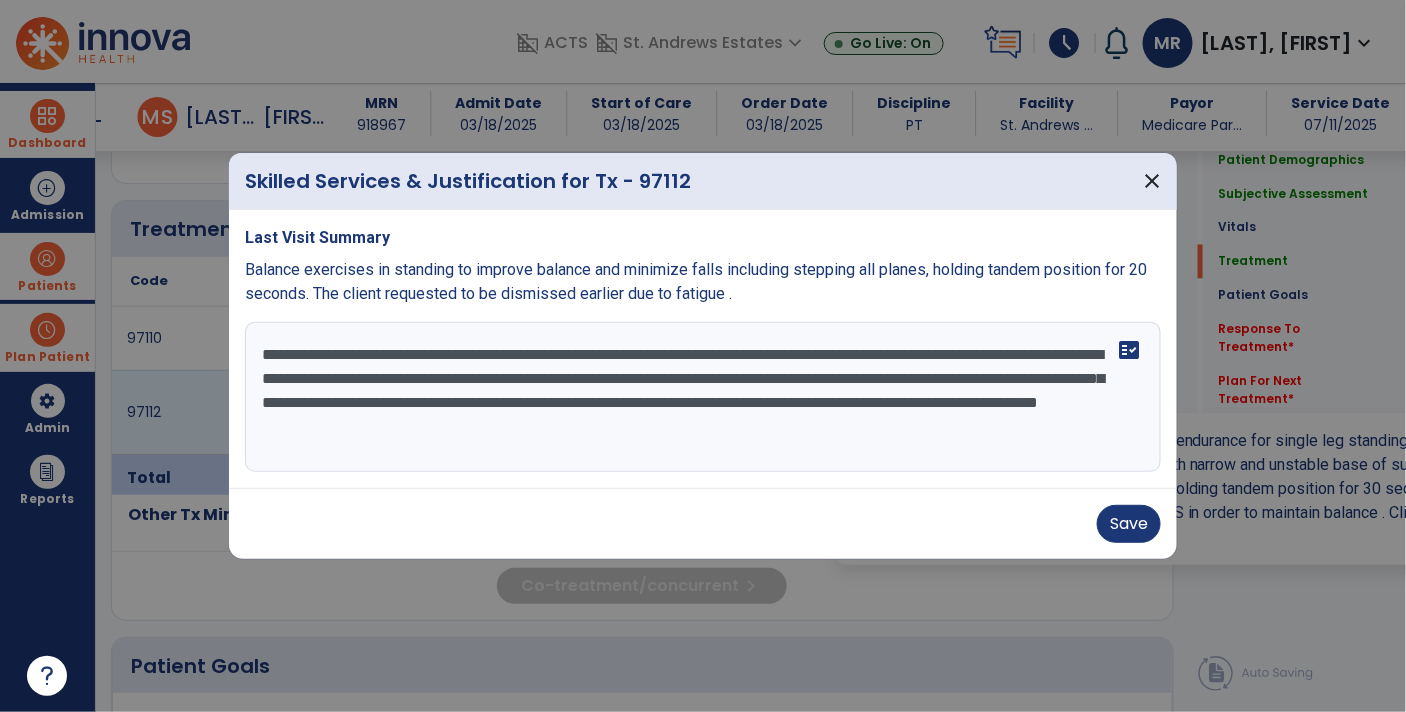 scroll, scrollTop: 1053, scrollLeft: 0, axis: vertical 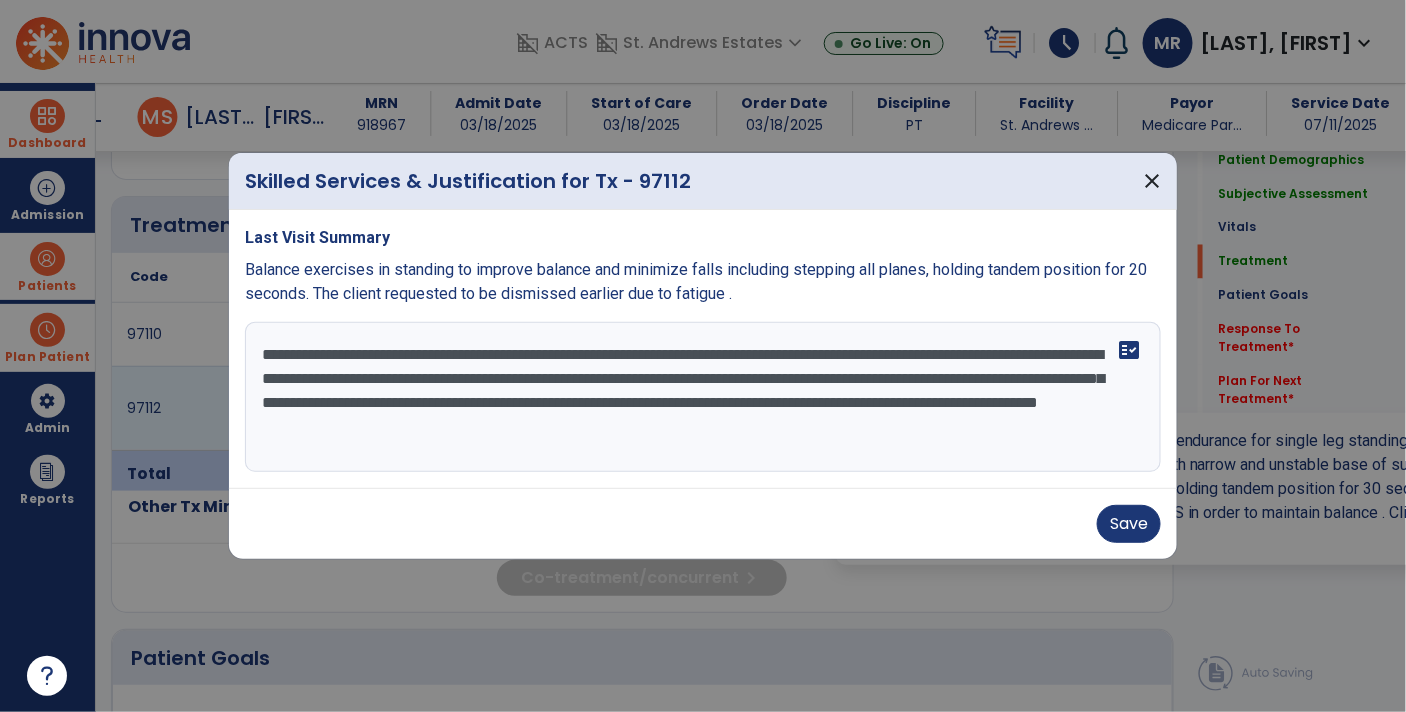 click on "**********" at bounding box center (703, 397) 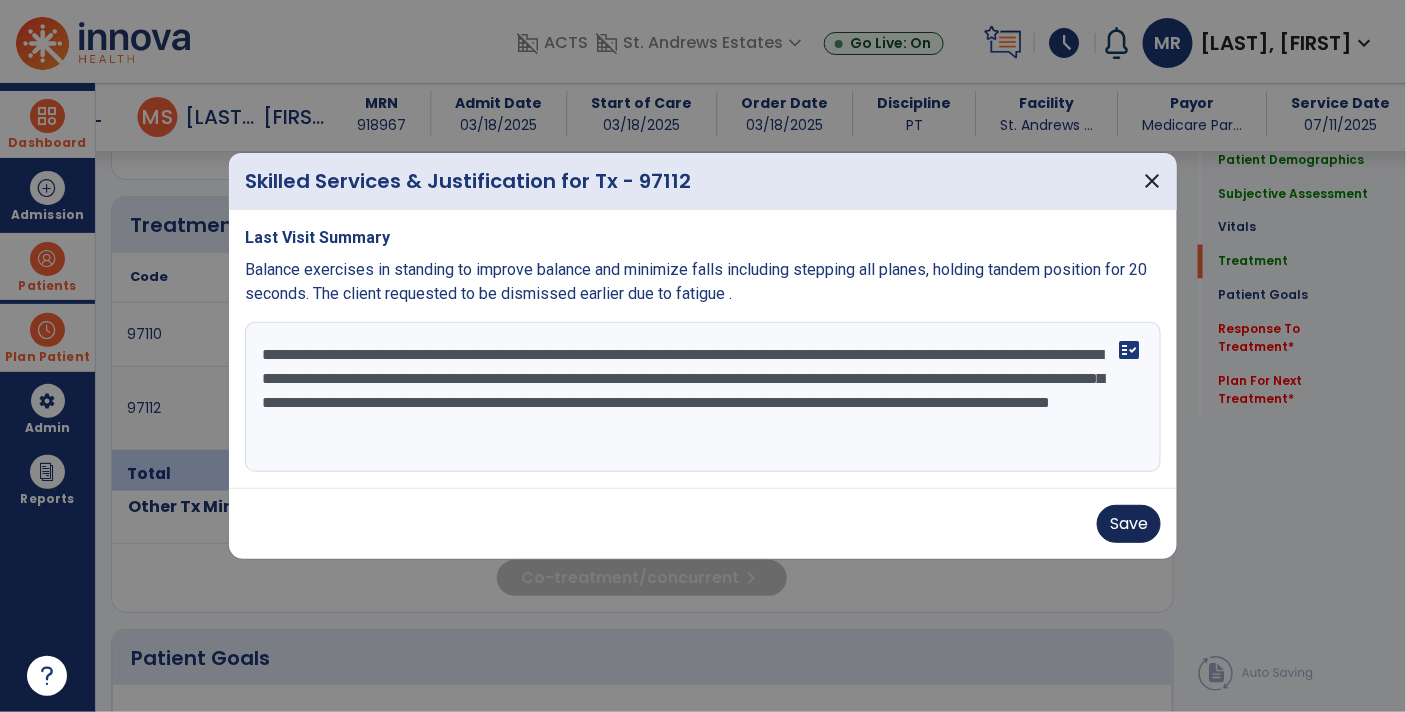 type on "**********" 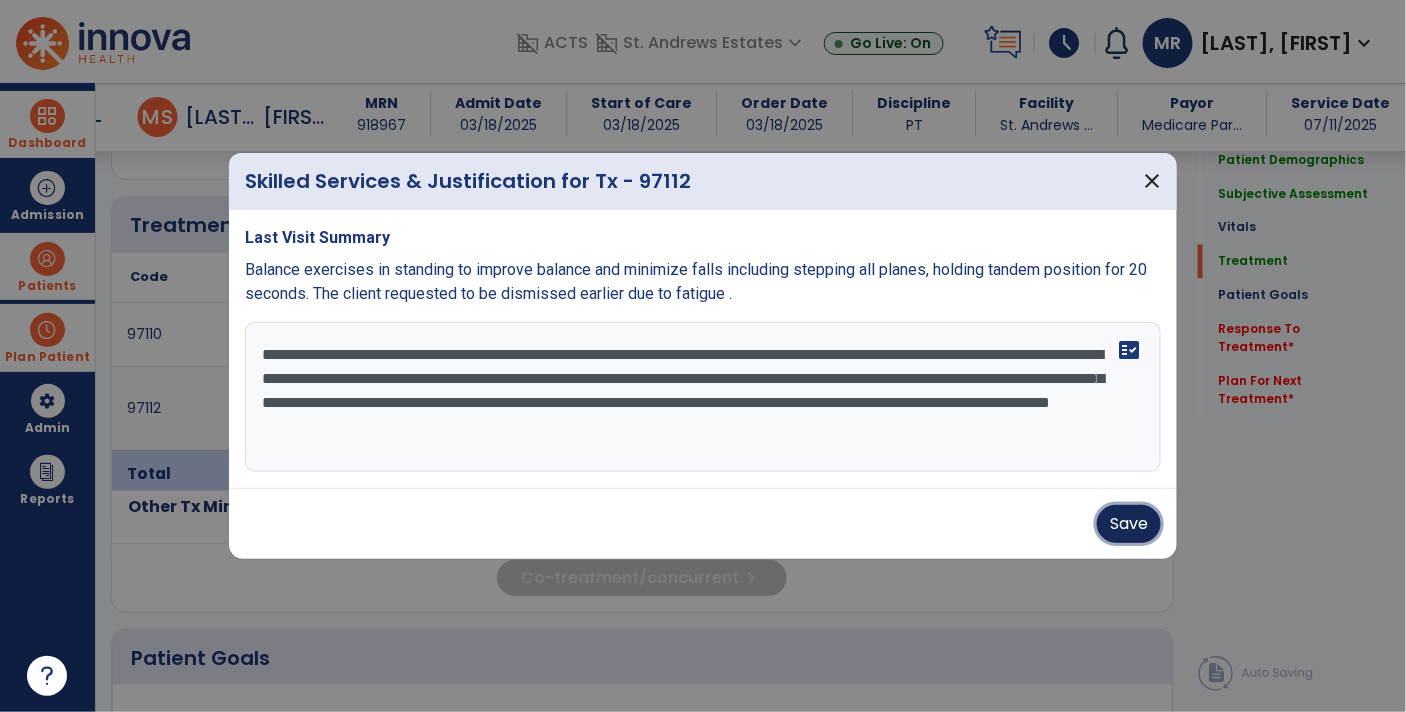 click on "Save" at bounding box center [1129, 524] 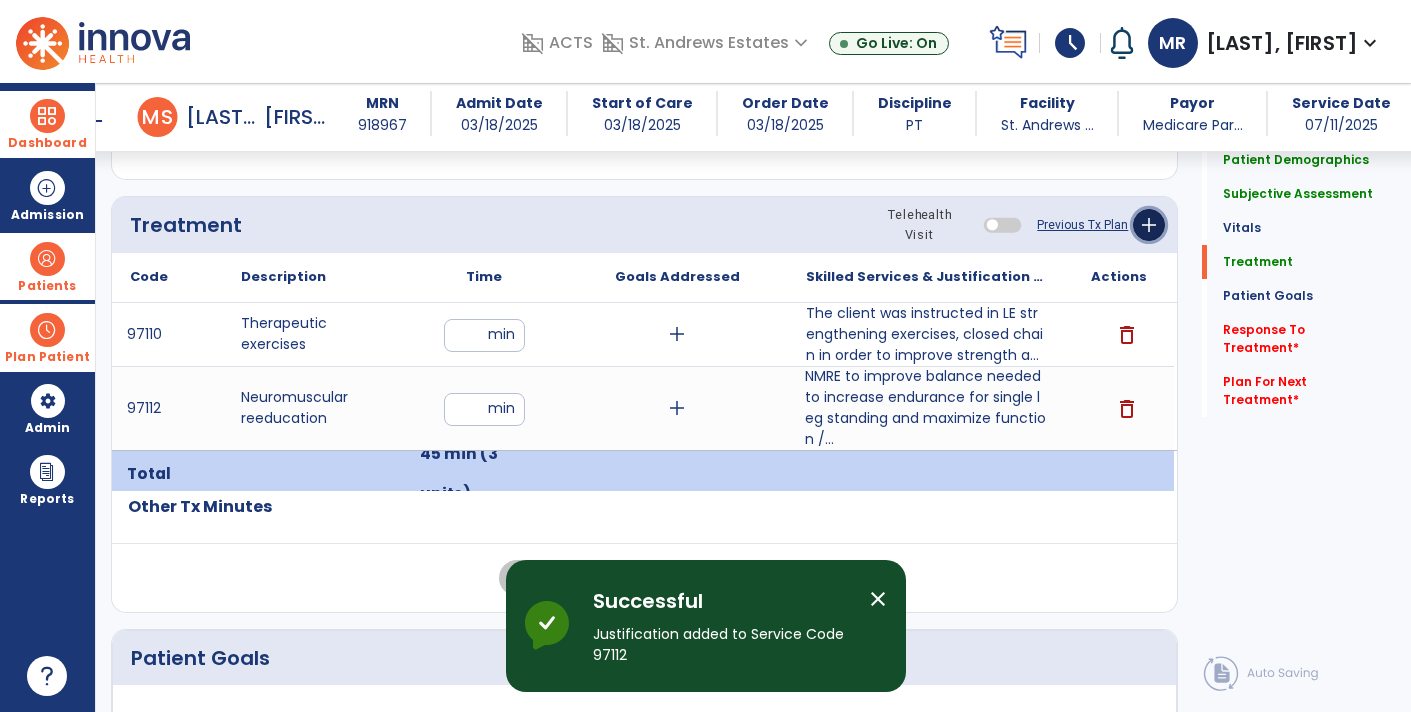 click on "add" 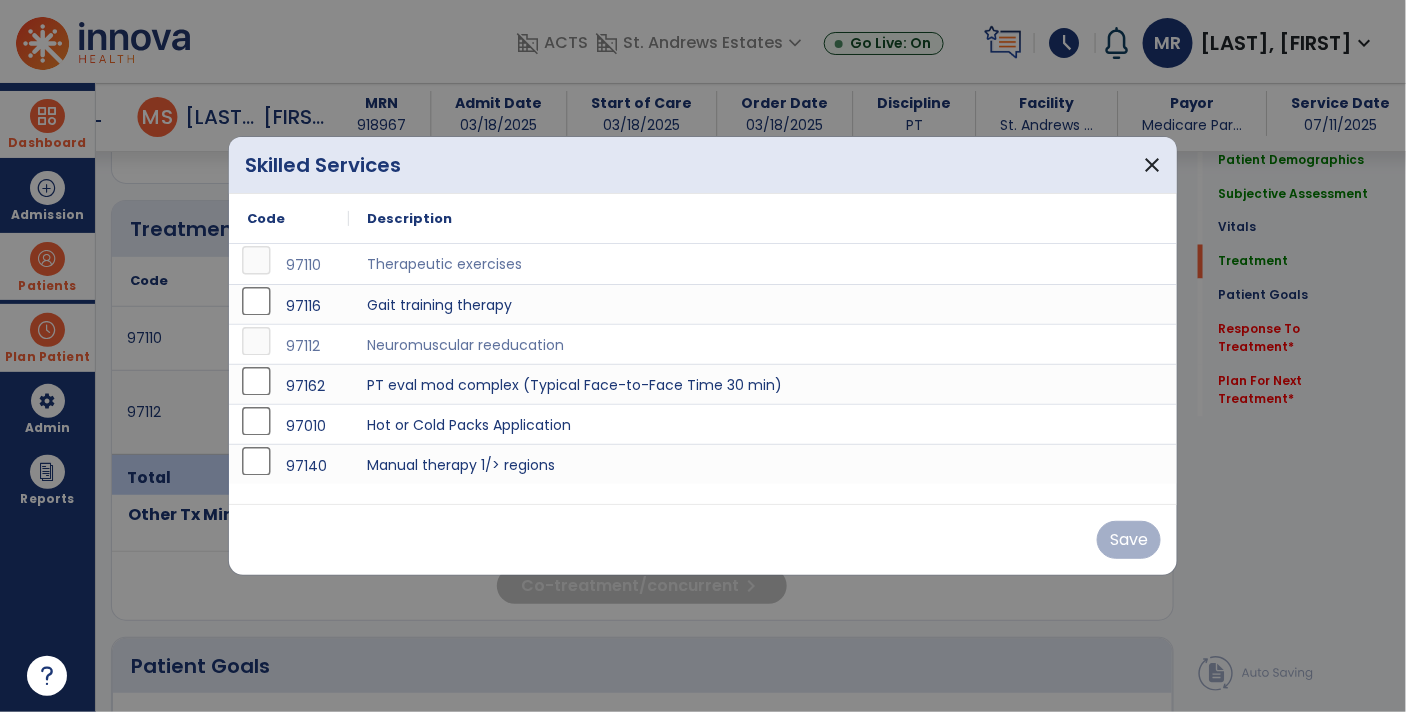 scroll, scrollTop: 1053, scrollLeft: 0, axis: vertical 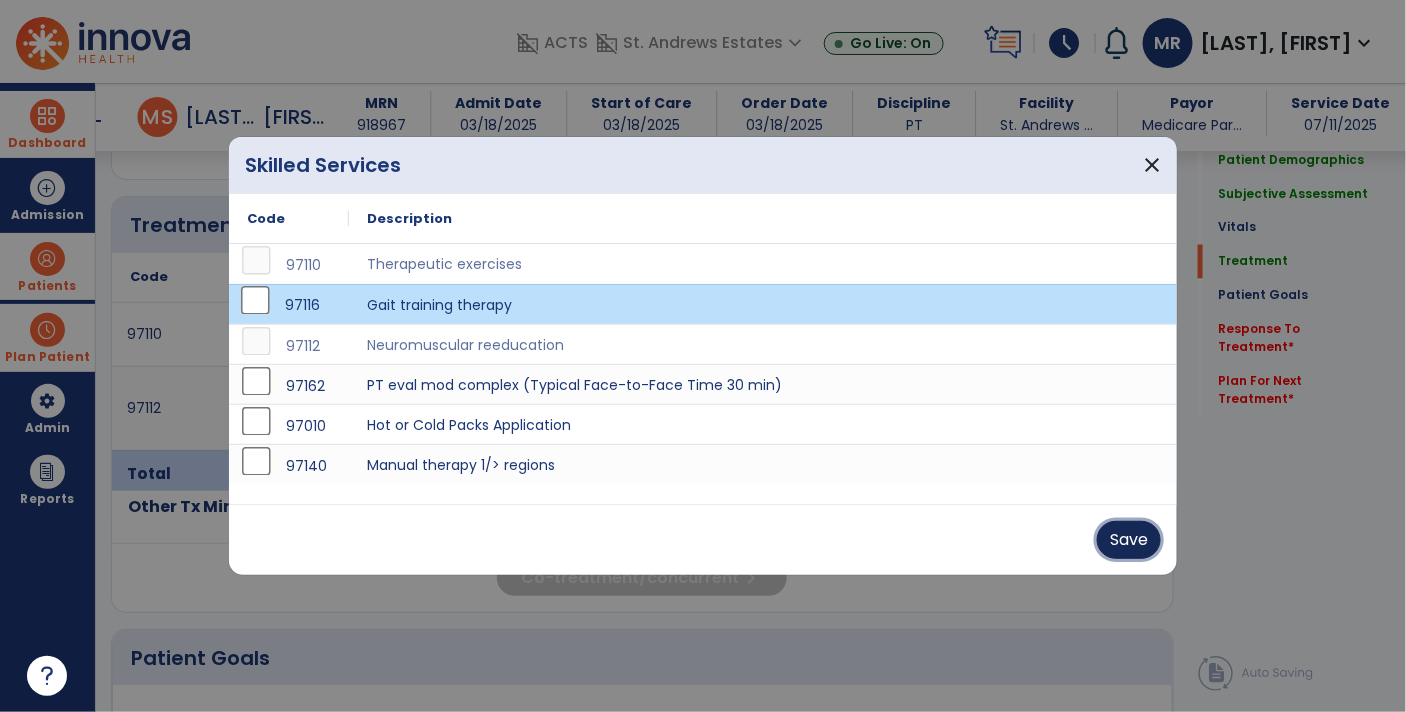 click on "Save" at bounding box center [1129, 540] 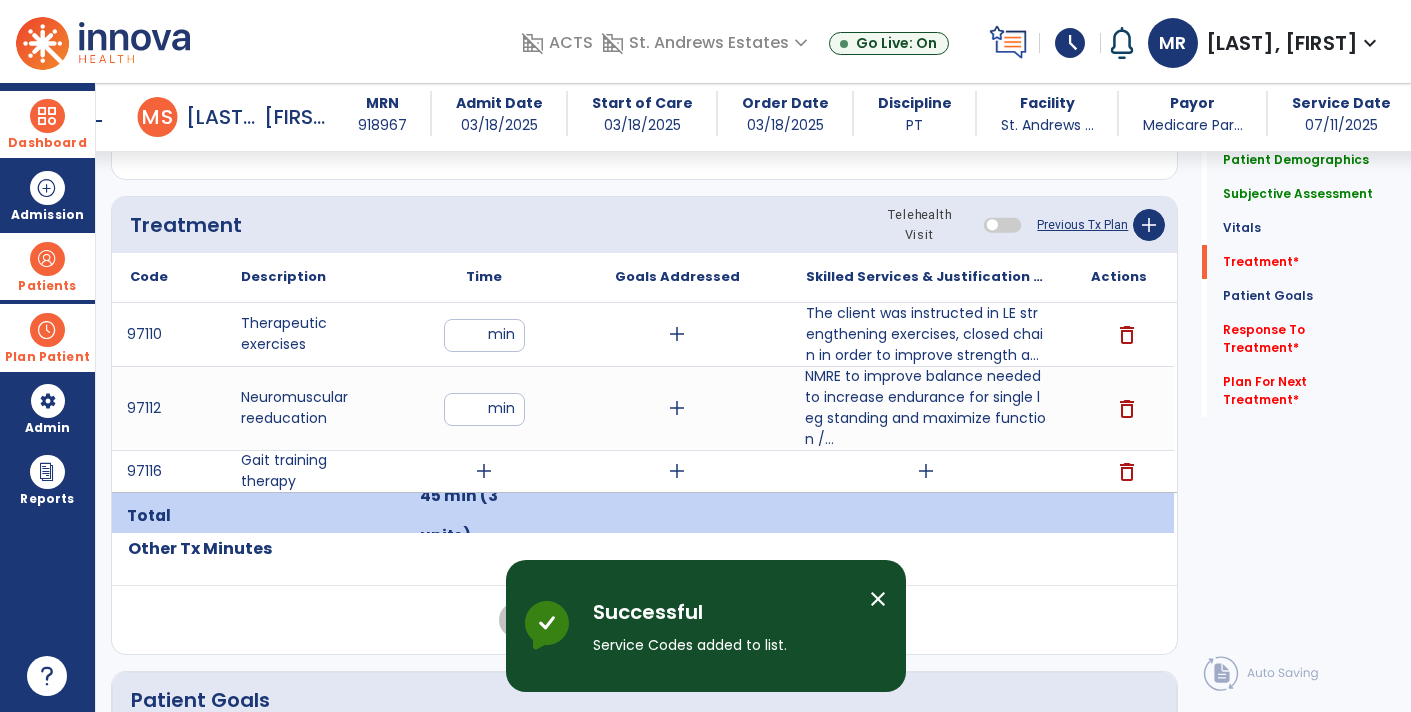 click on "add" at bounding box center (484, 471) 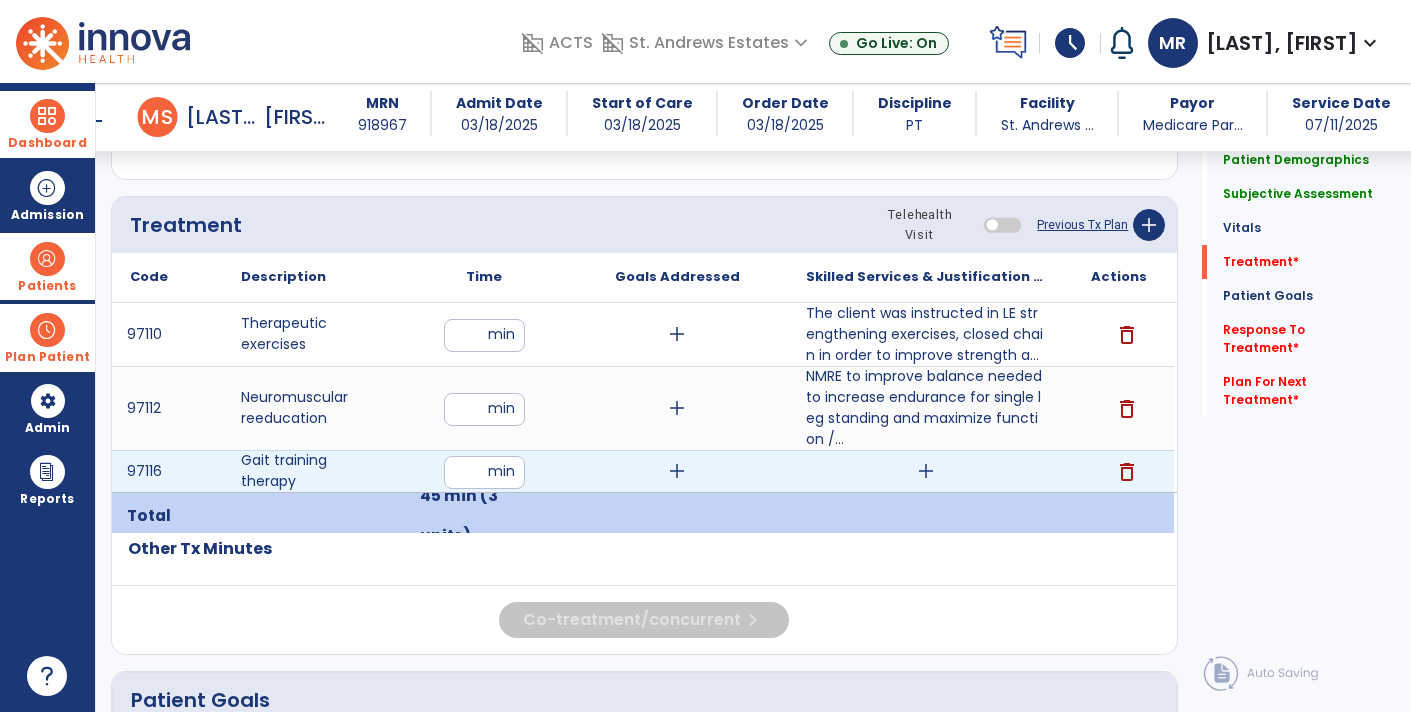 type on "**" 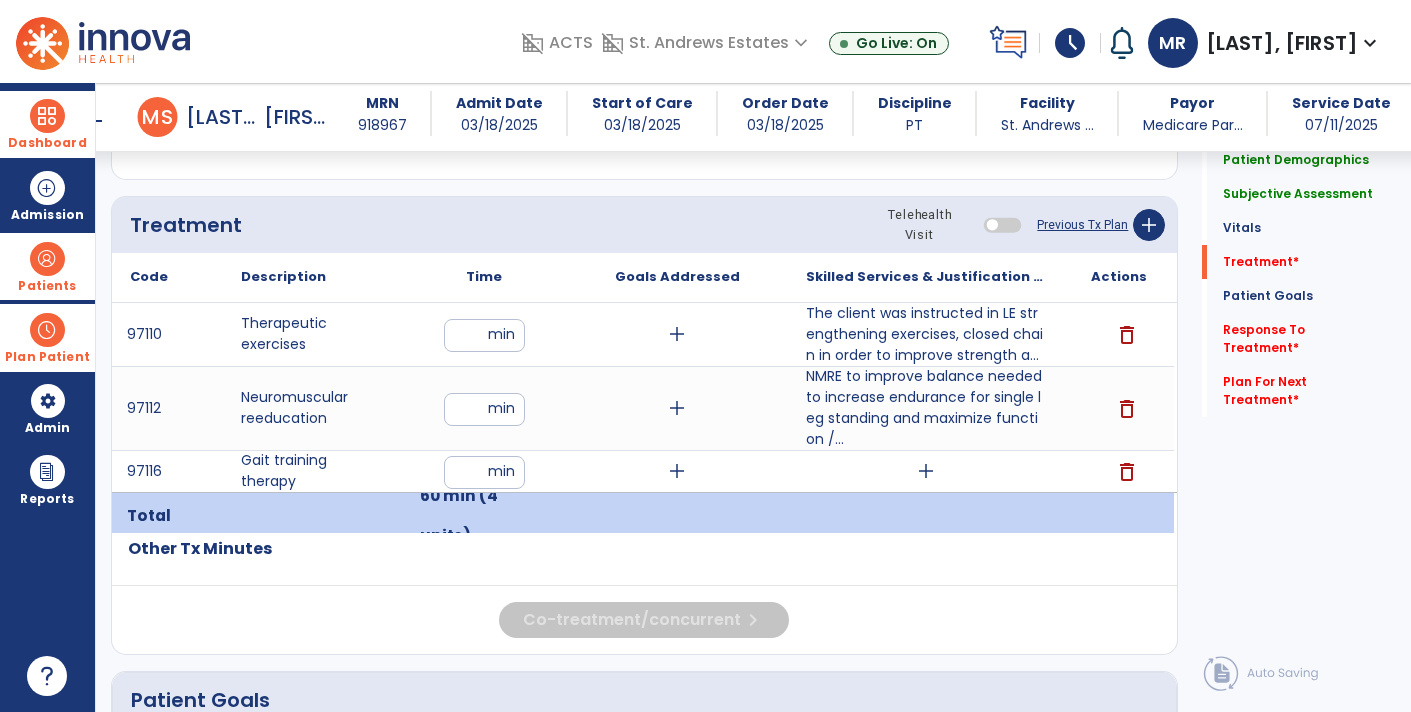 click on "add" at bounding box center [926, 471] 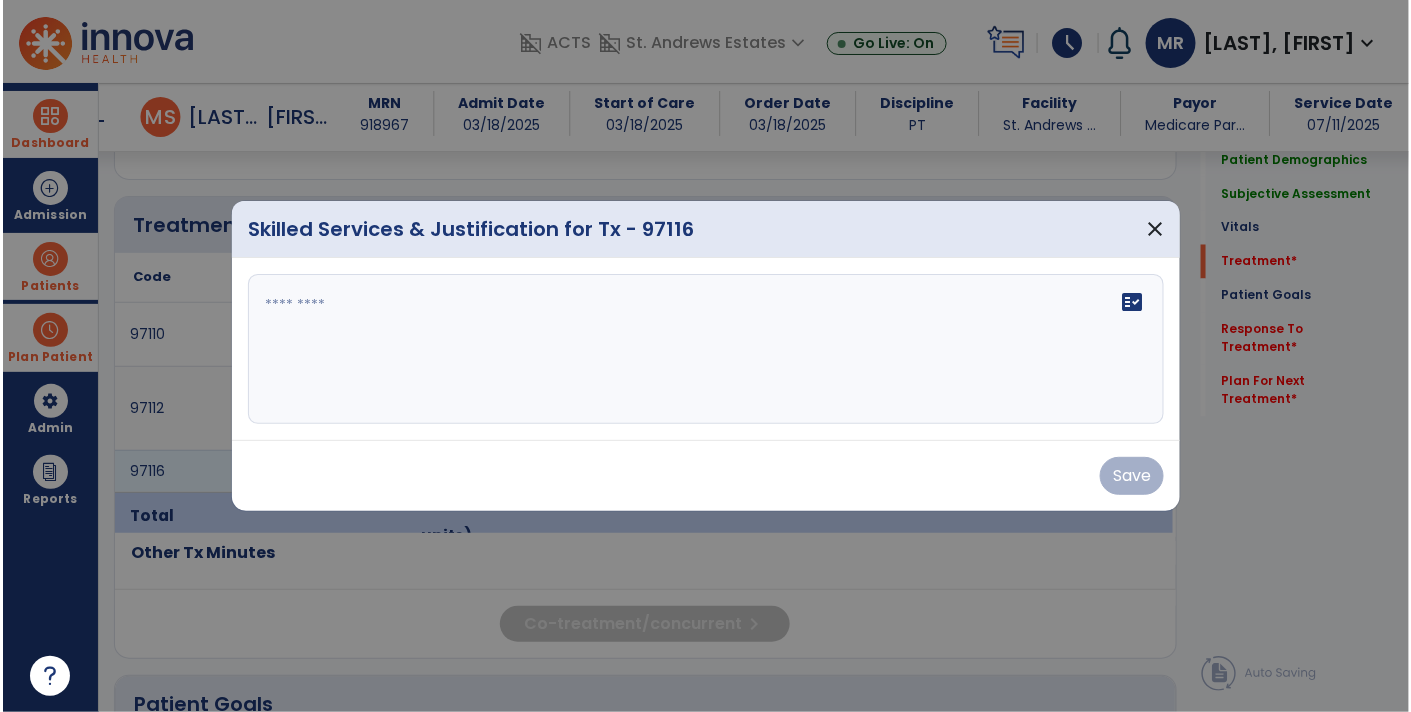 scroll, scrollTop: 1053, scrollLeft: 0, axis: vertical 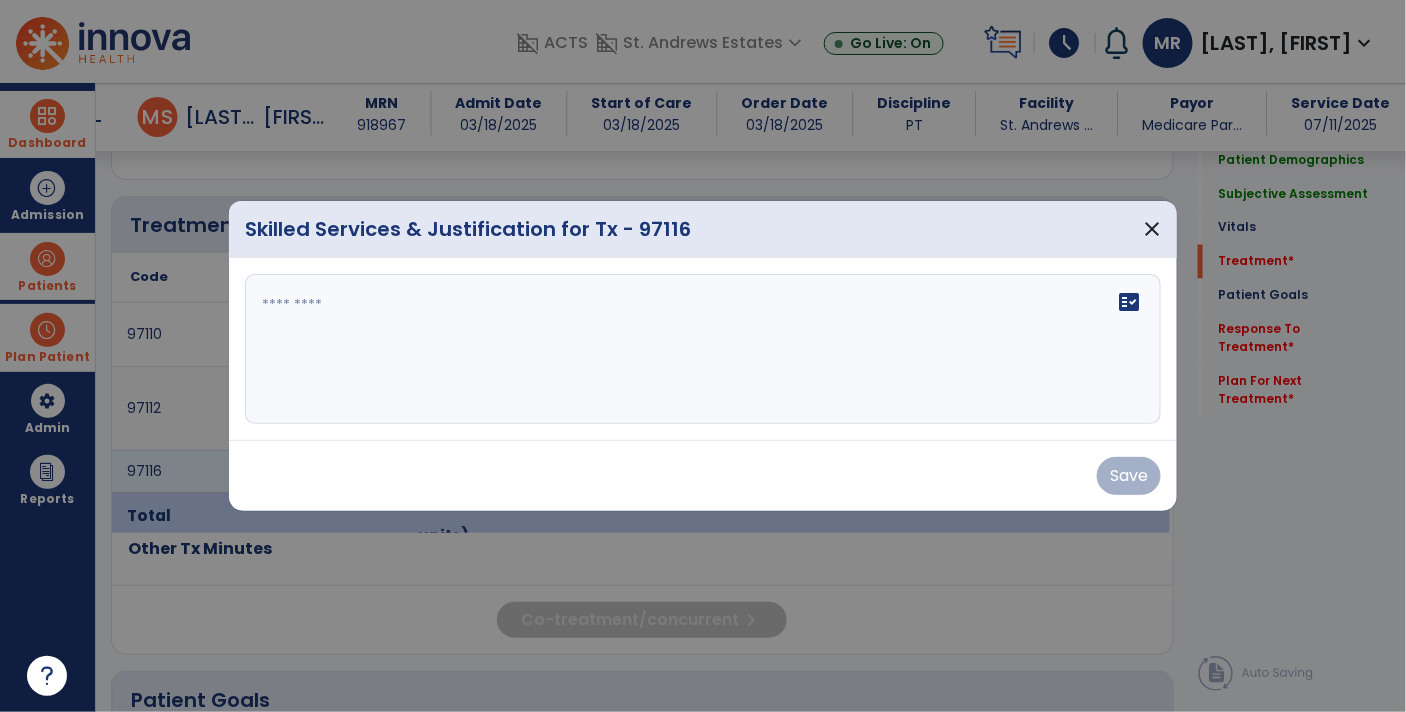 click on "fact_check" at bounding box center [703, 349] 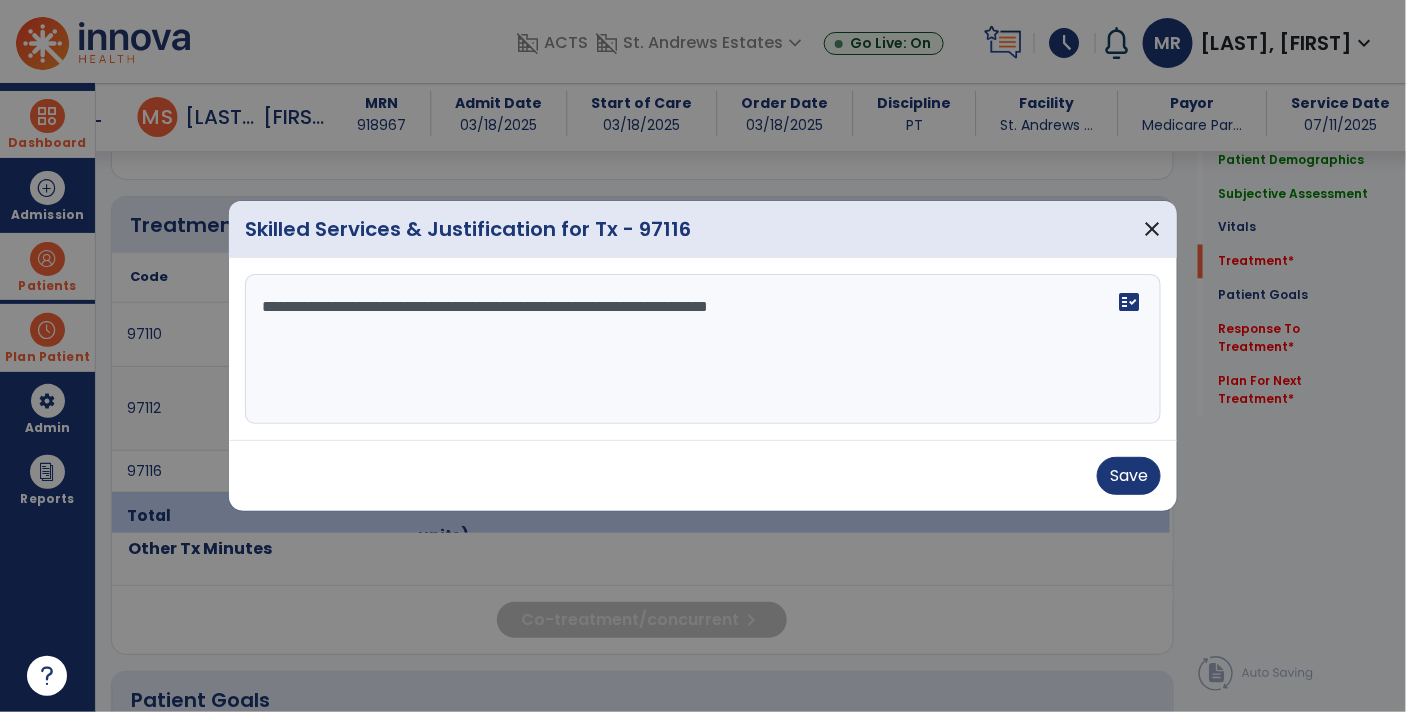 click on "**********" at bounding box center [703, 349] 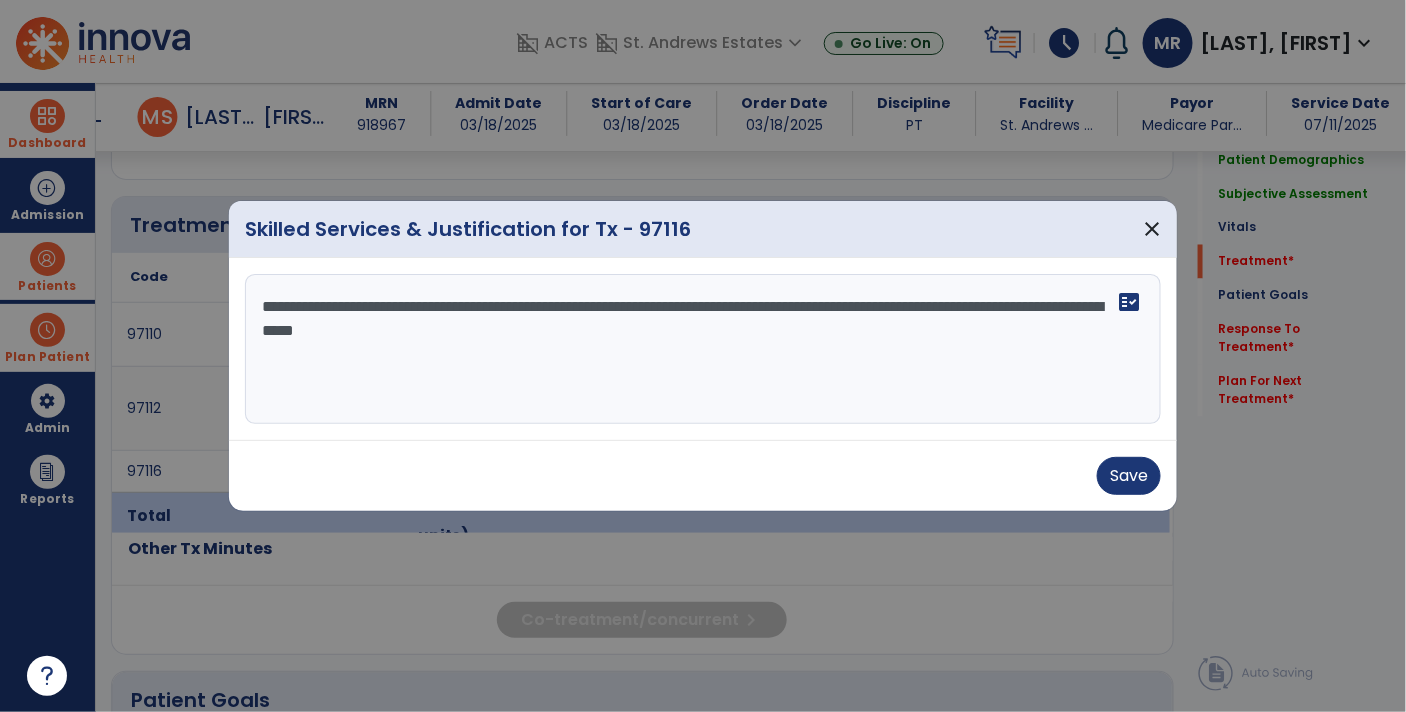 click on "**********" at bounding box center (703, 349) 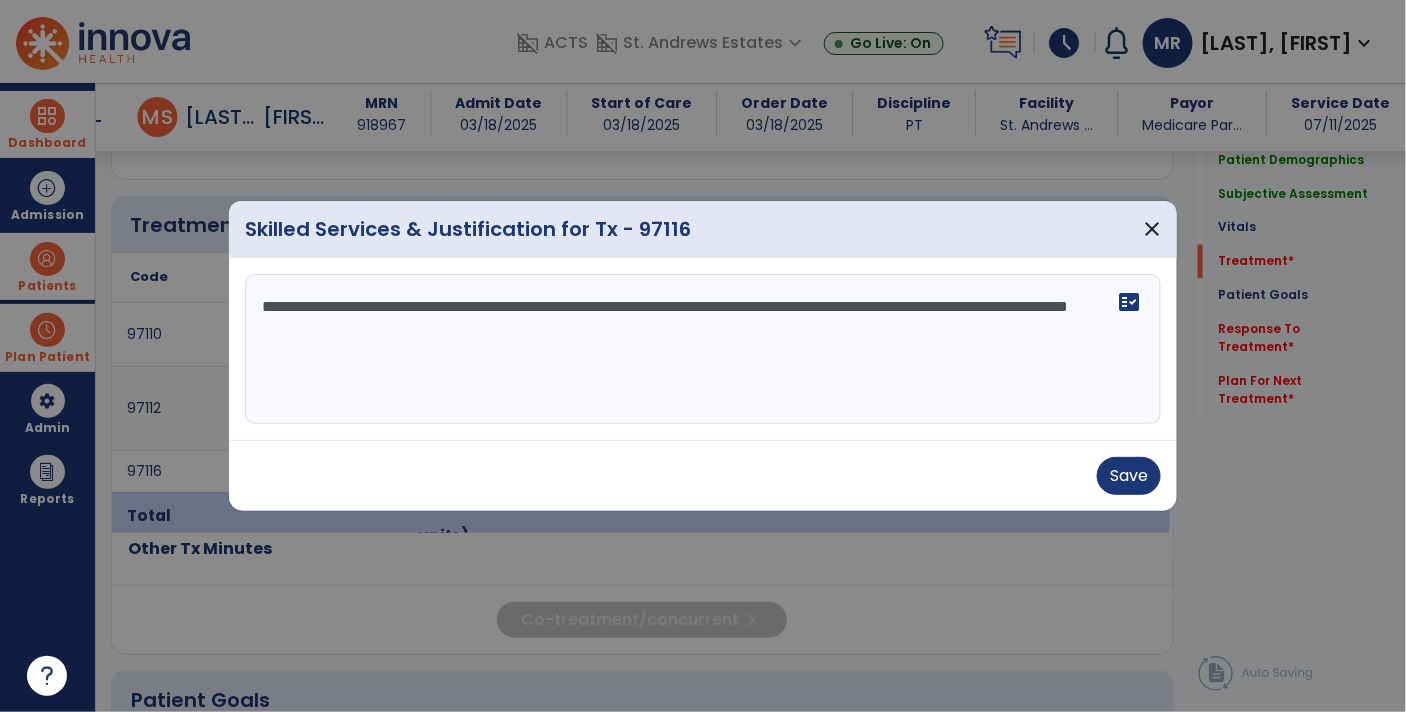 click on "**********" at bounding box center [703, 349] 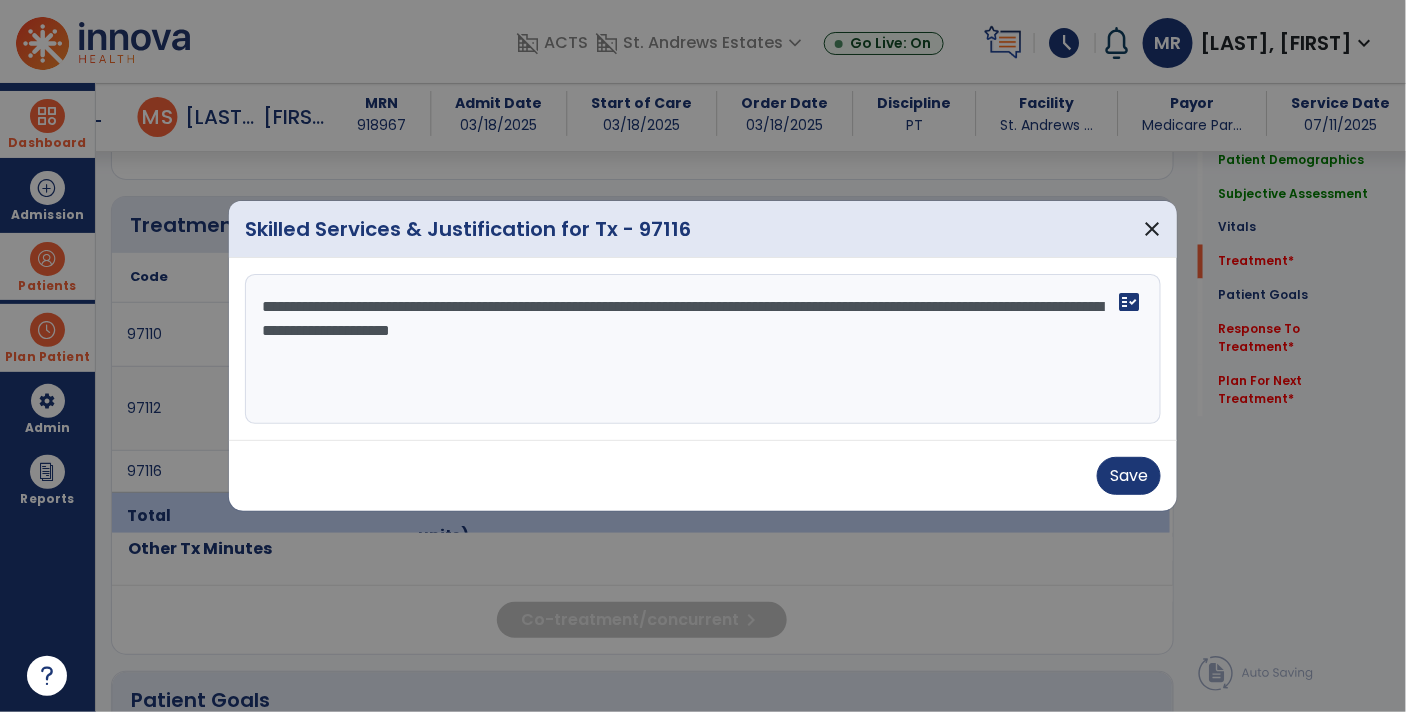 click on "**********" at bounding box center [703, 349] 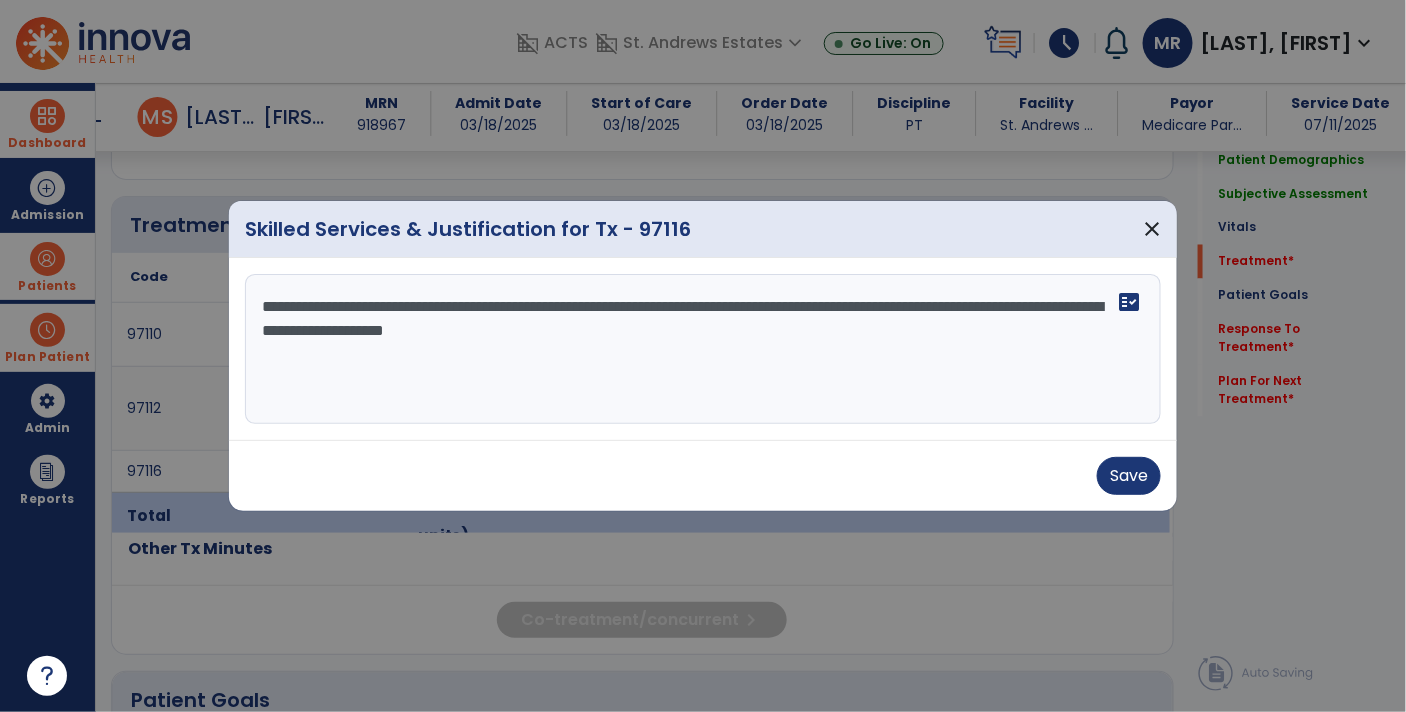 click on "**********" at bounding box center [703, 349] 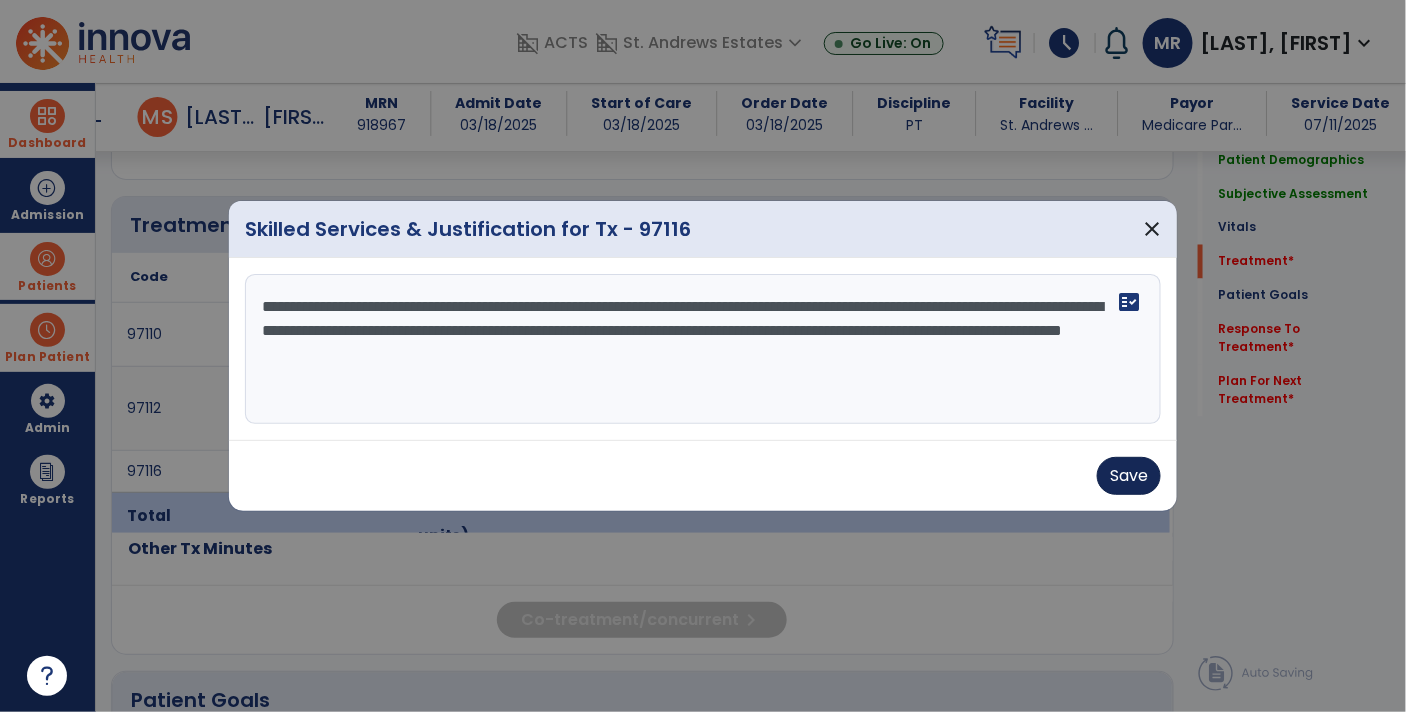 type on "**********" 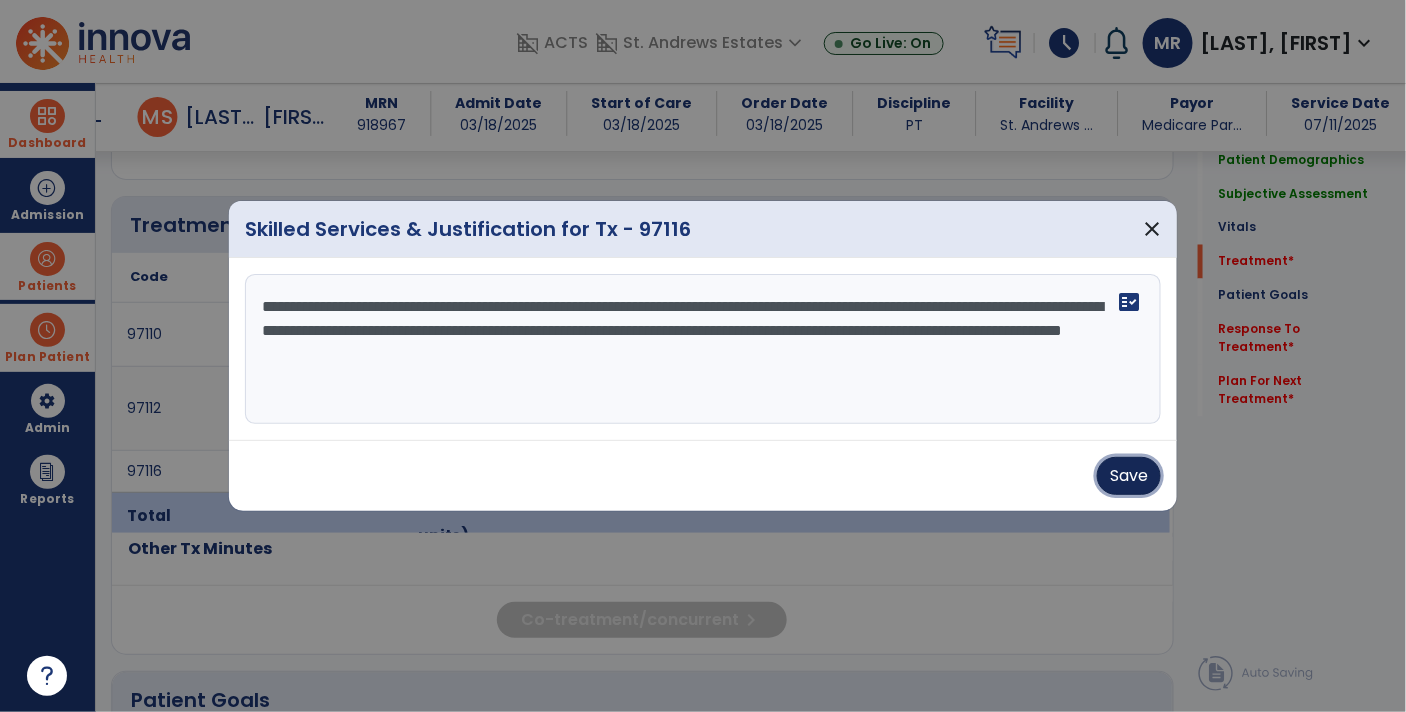 click on "Save" at bounding box center (1129, 476) 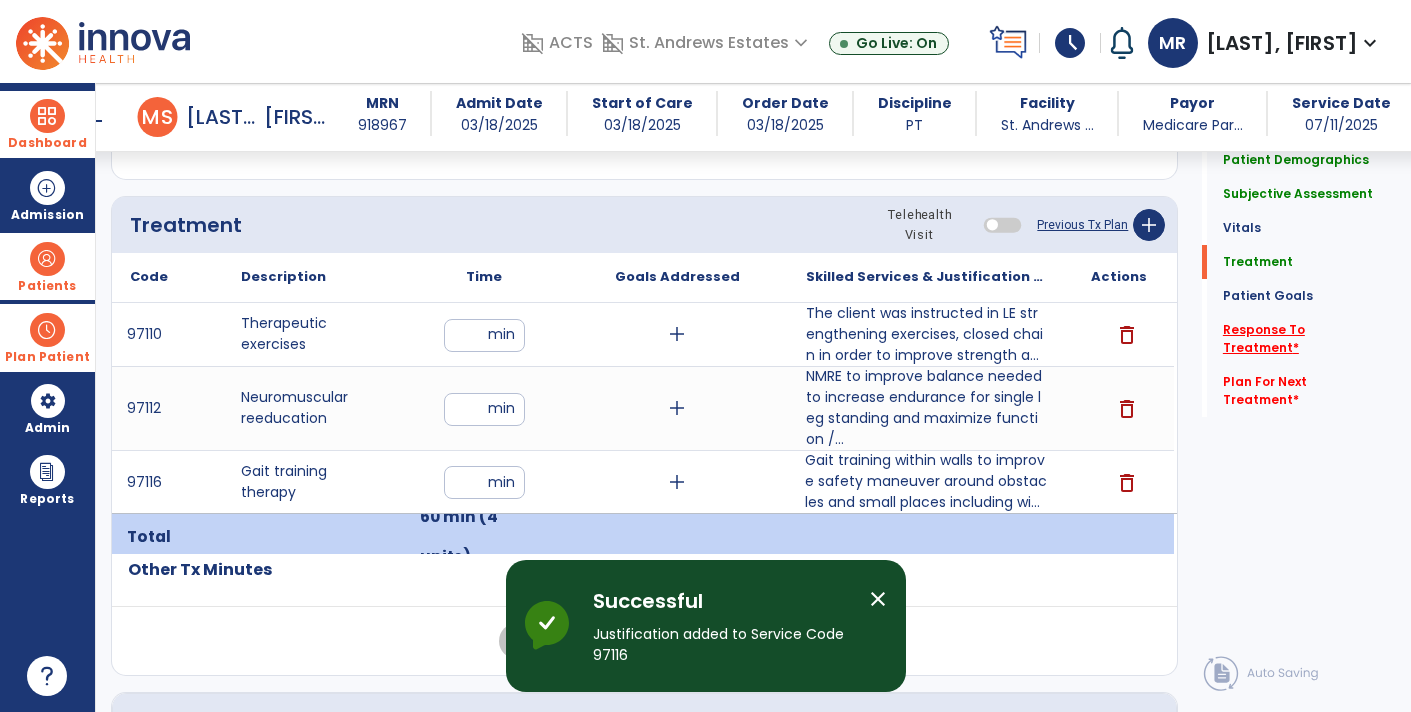 click on "Response To Treatment   *" 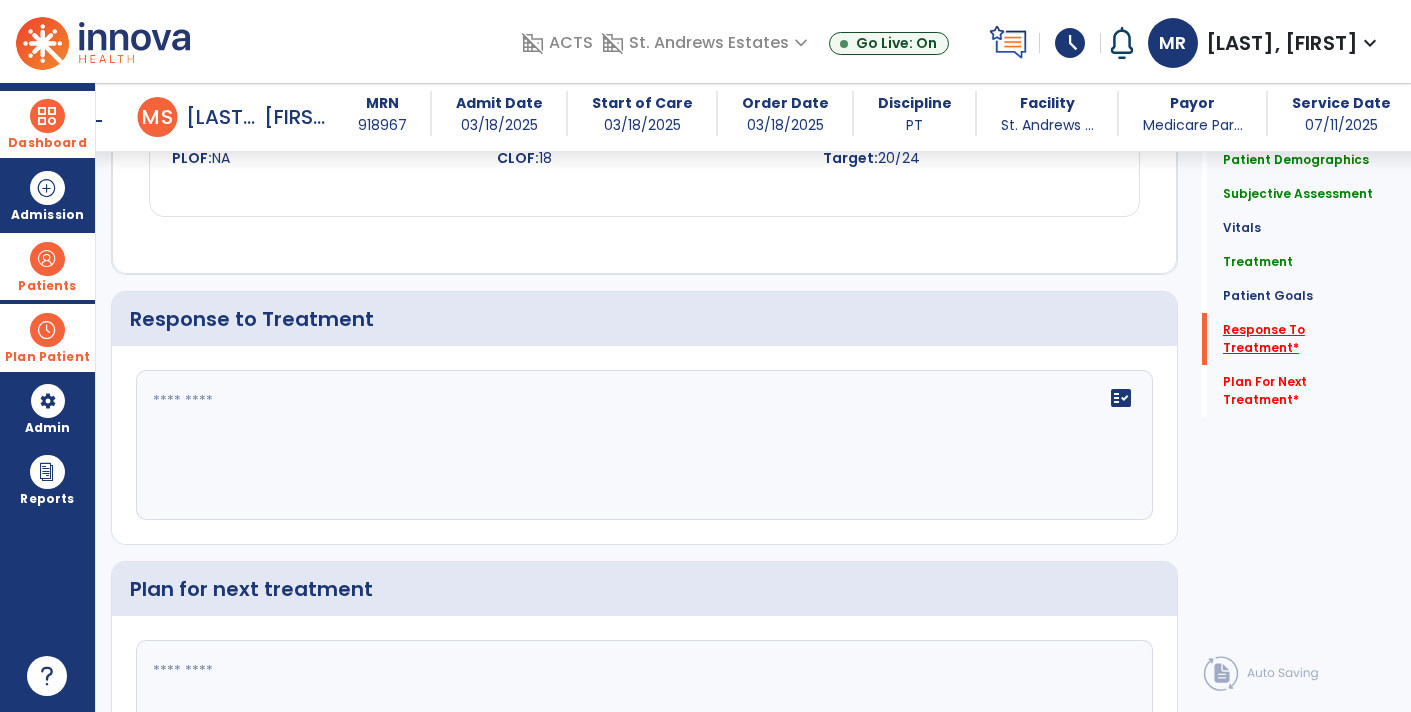 scroll, scrollTop: 3423, scrollLeft: 0, axis: vertical 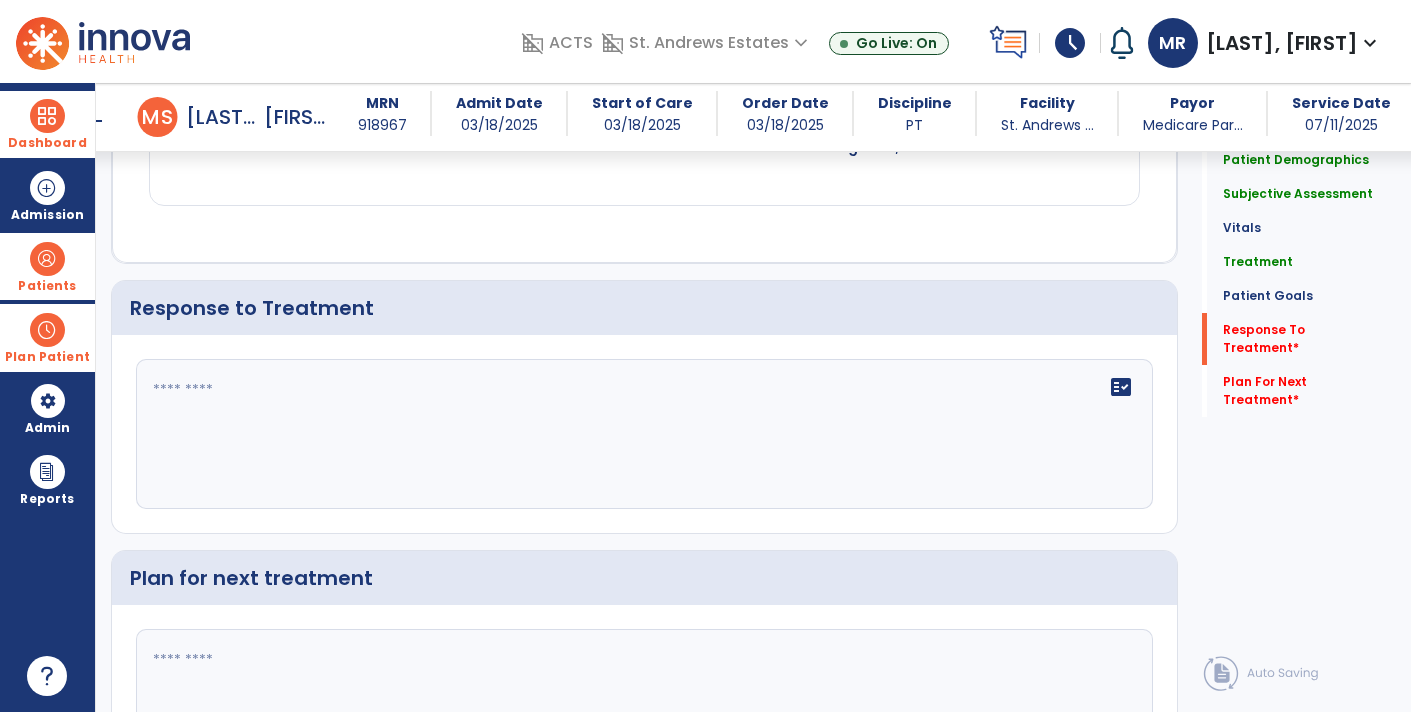 click 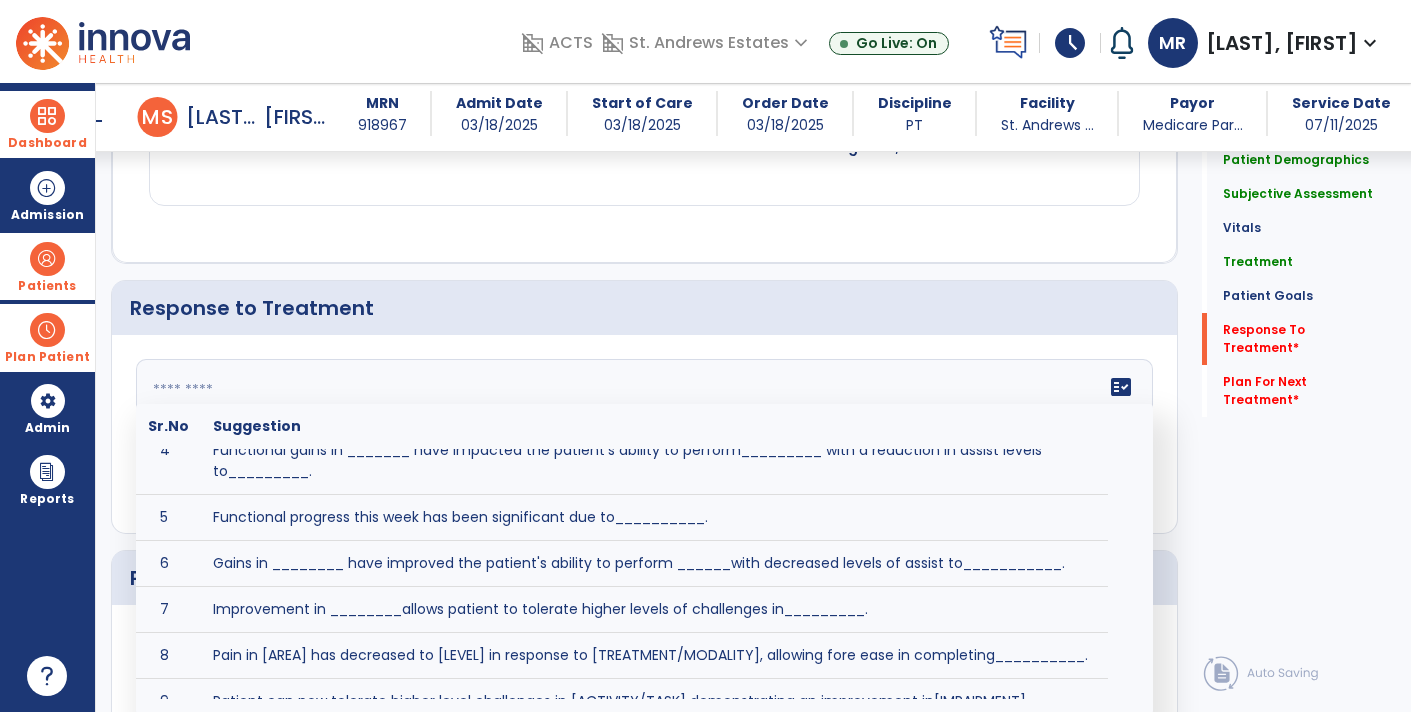 scroll, scrollTop: 201, scrollLeft: 0, axis: vertical 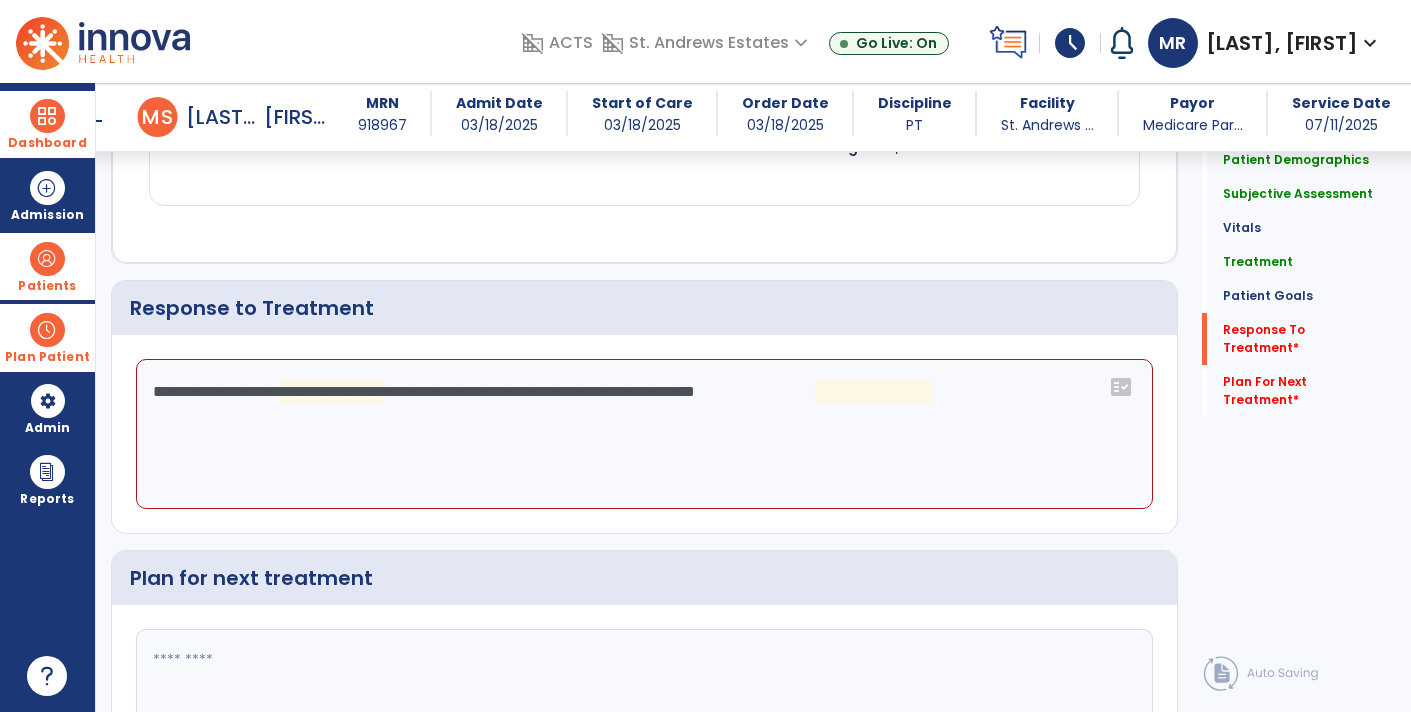 click on "**********" 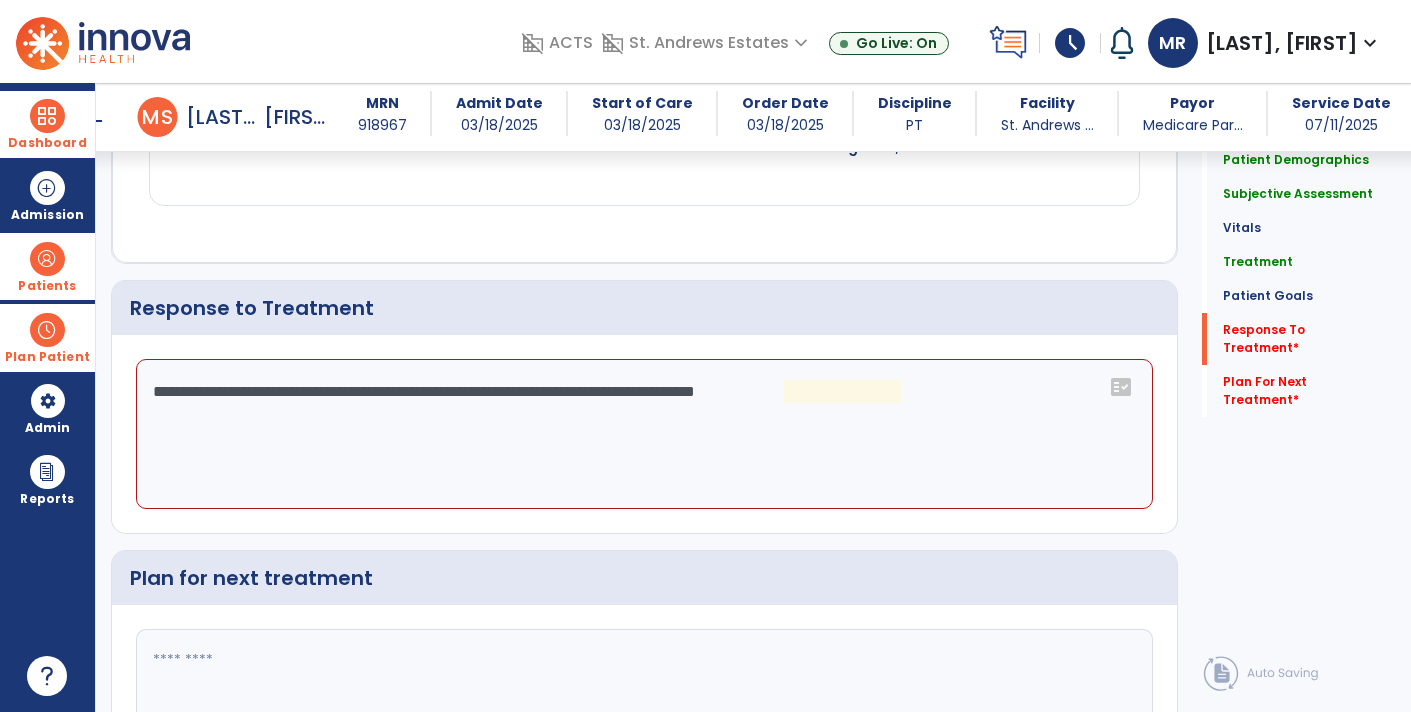 click on "**********" 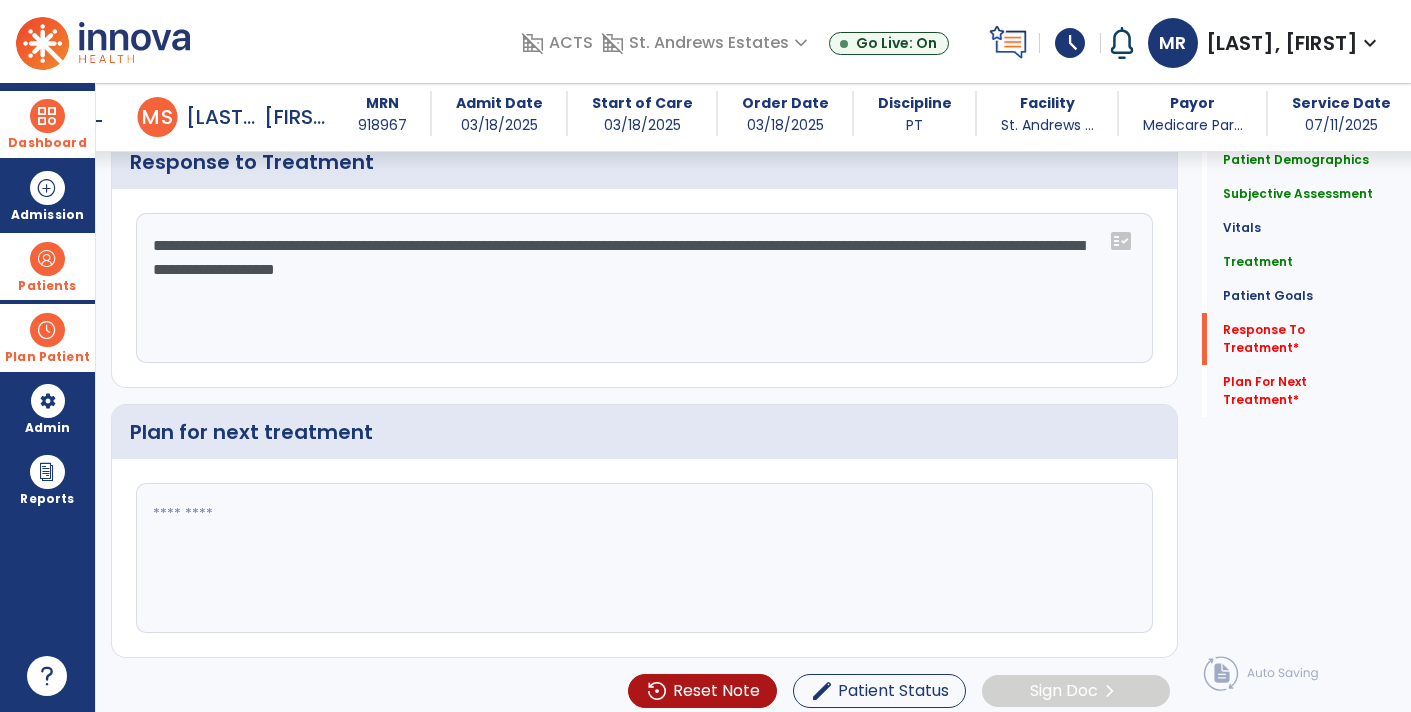 scroll, scrollTop: 3566, scrollLeft: 0, axis: vertical 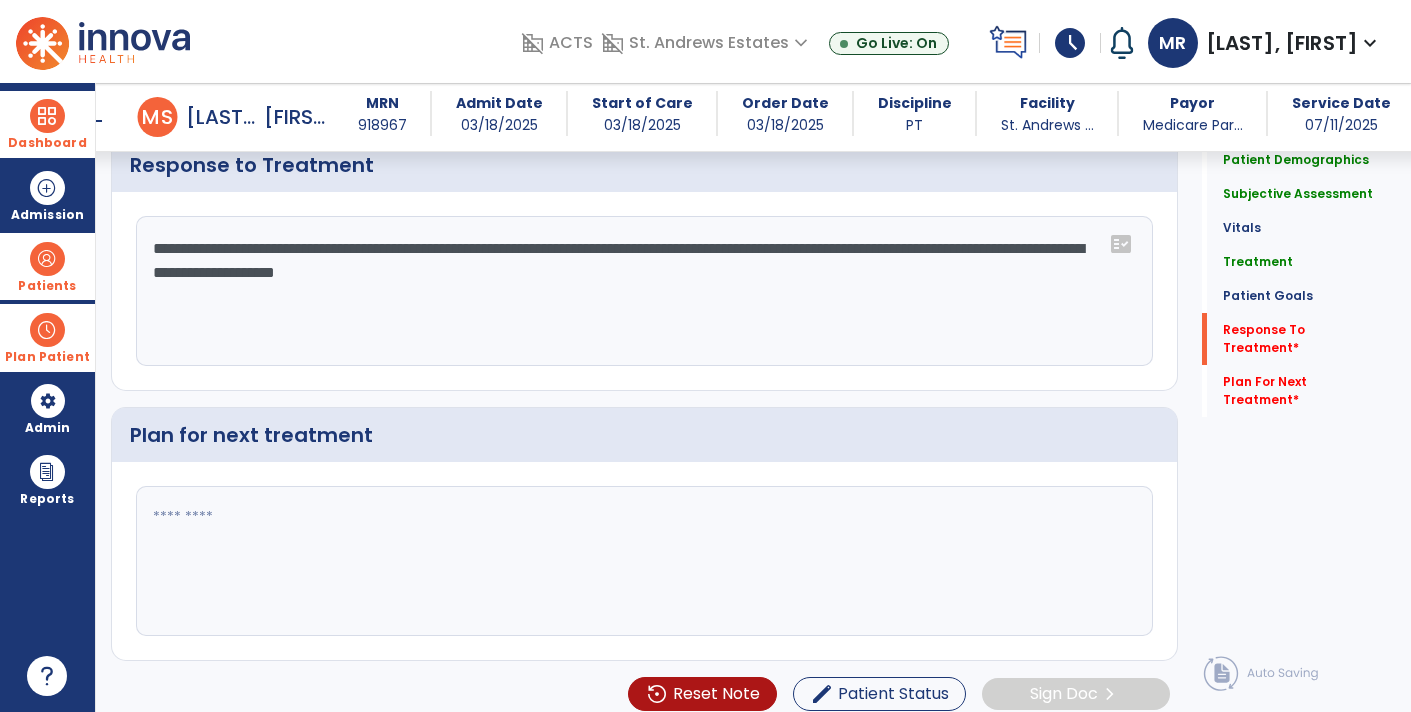 type on "**********" 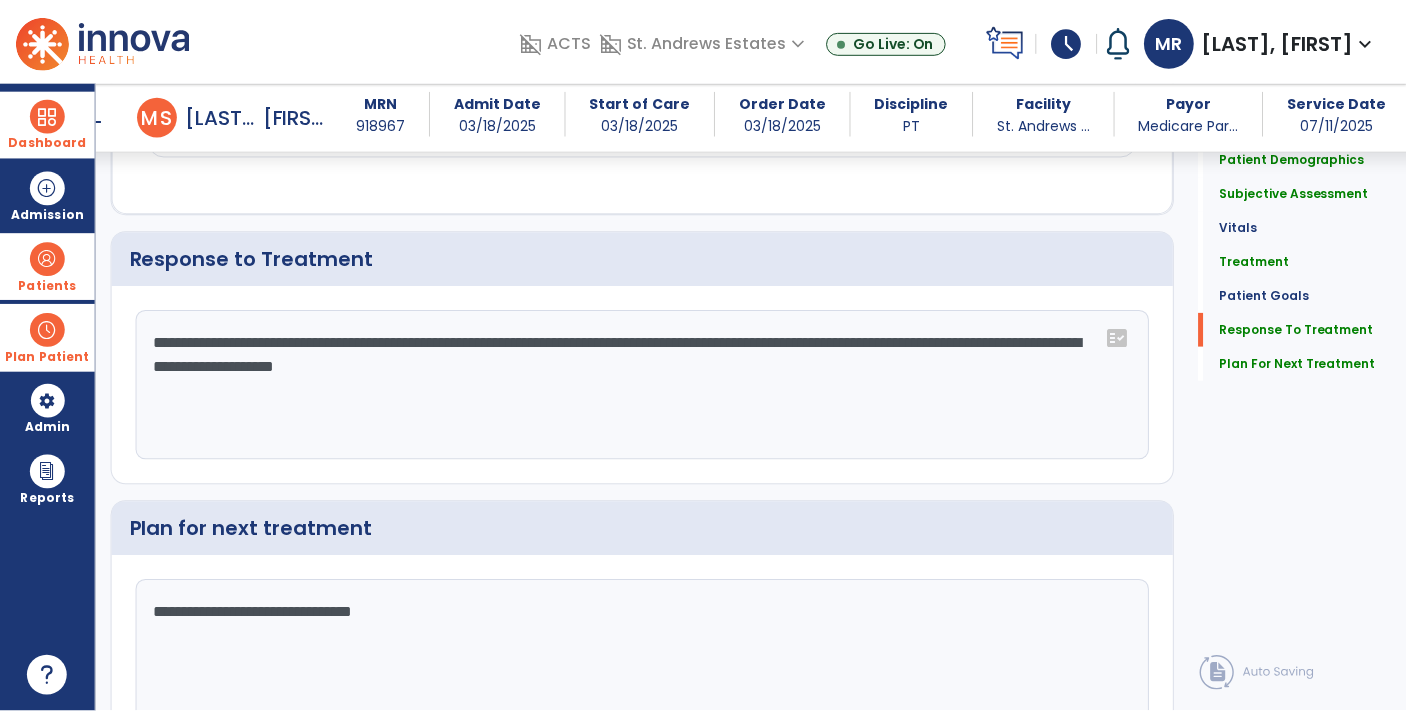 scroll, scrollTop: 3569, scrollLeft: 0, axis: vertical 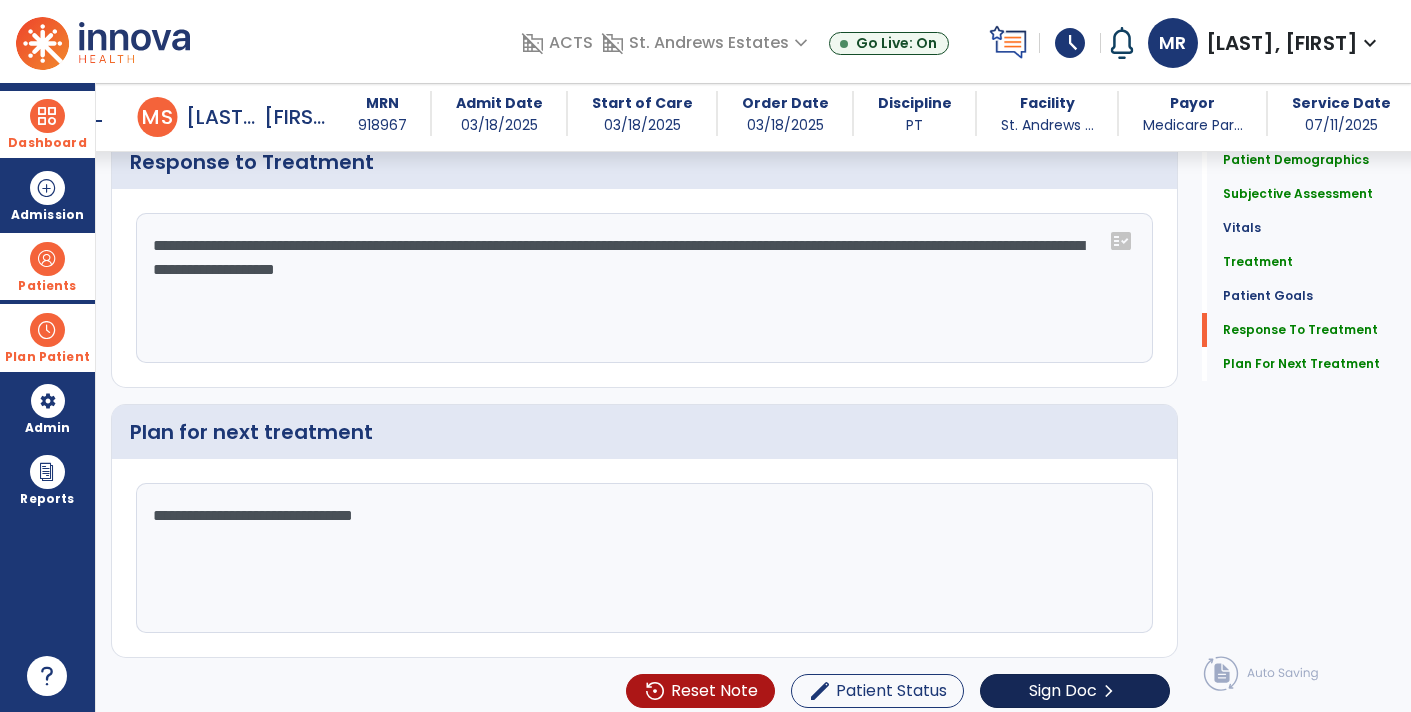 type on "**********" 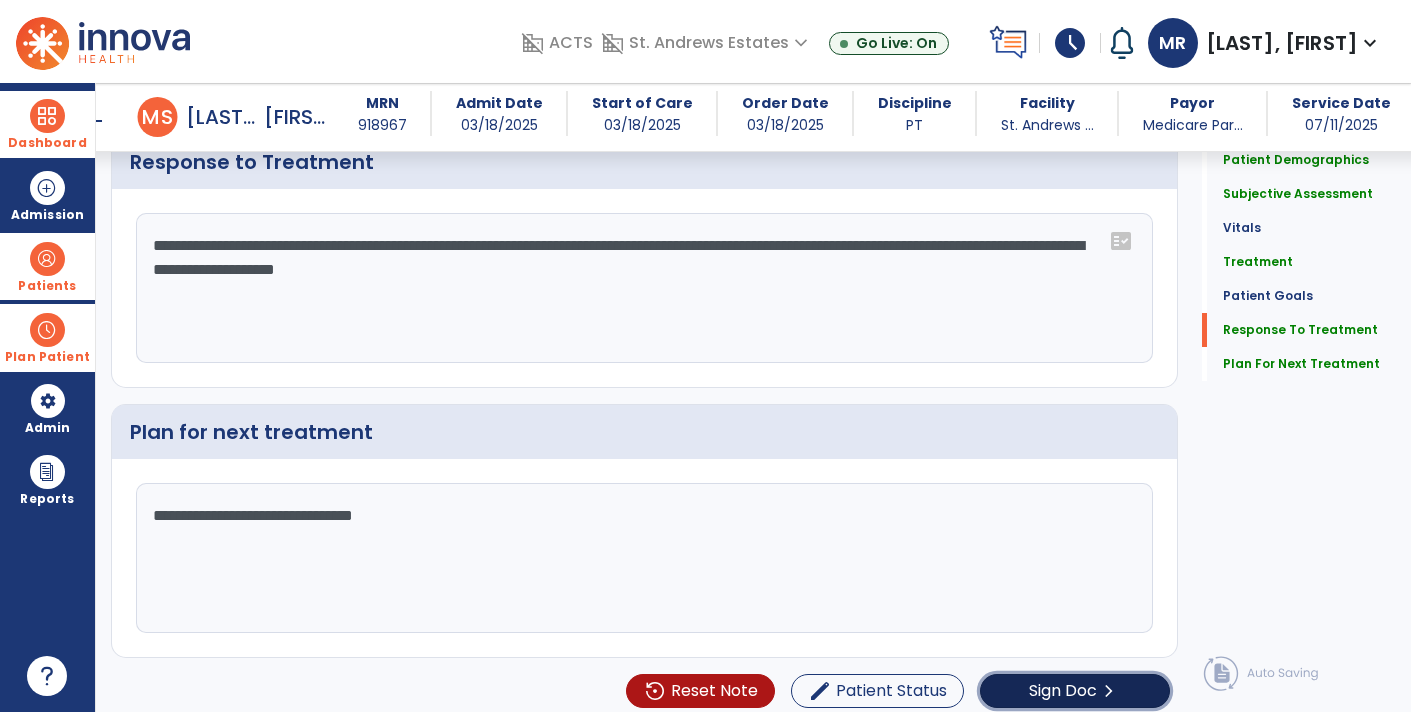 click on "Sign Doc  chevron_right" 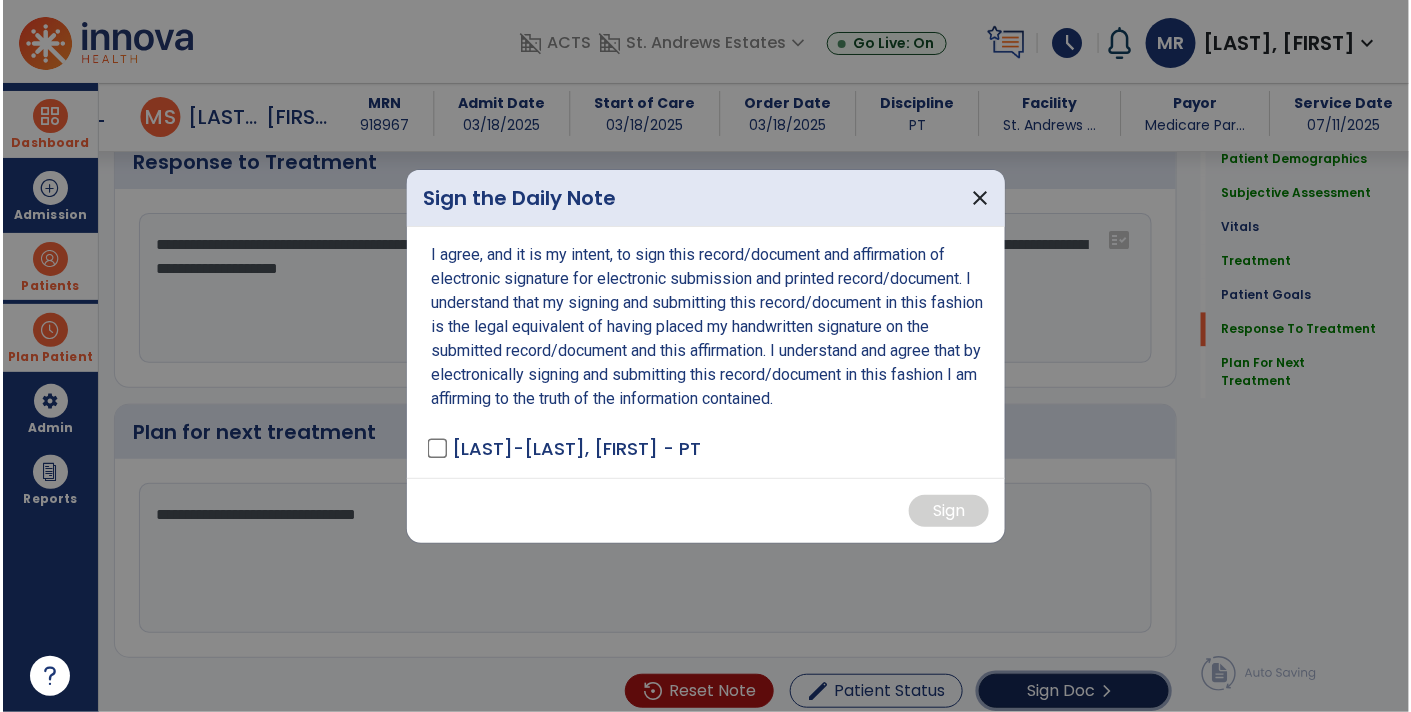 scroll, scrollTop: 3590, scrollLeft: 0, axis: vertical 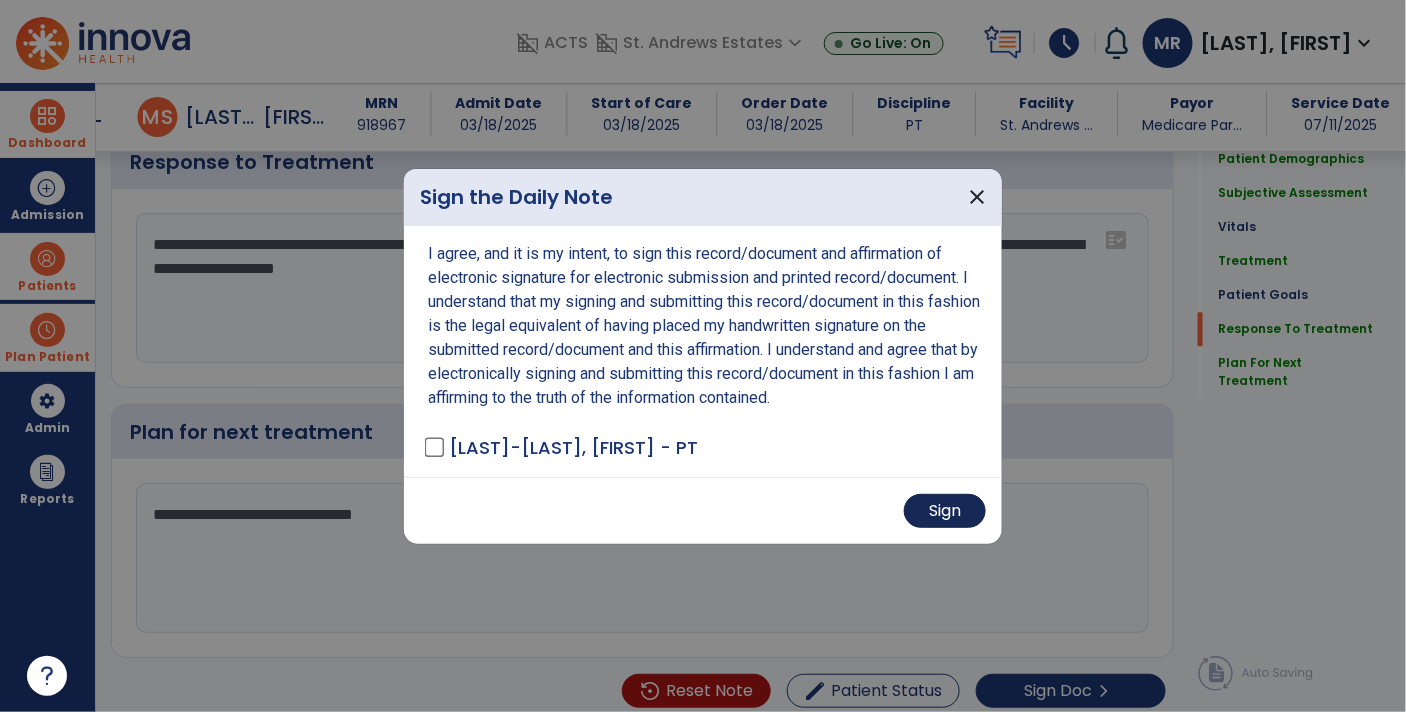 click on "Sign" at bounding box center (945, 511) 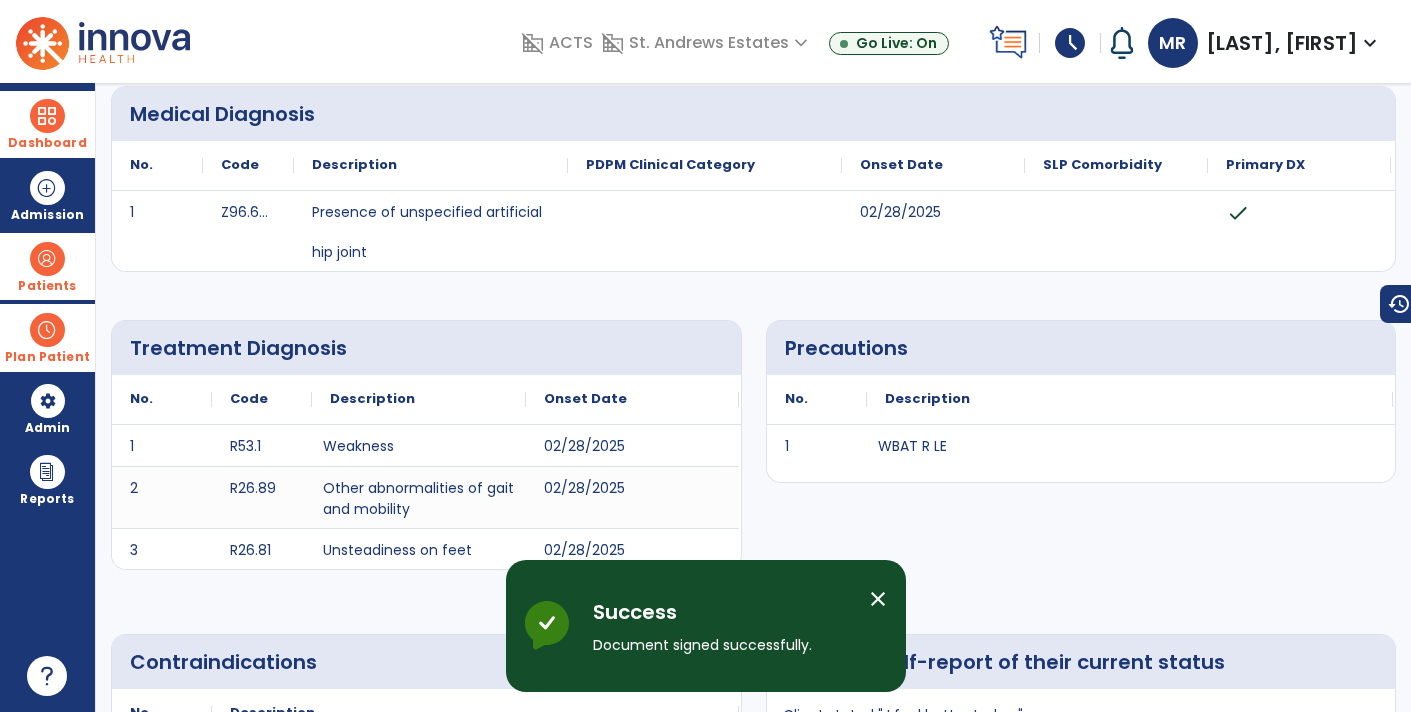 scroll, scrollTop: 0, scrollLeft: 0, axis: both 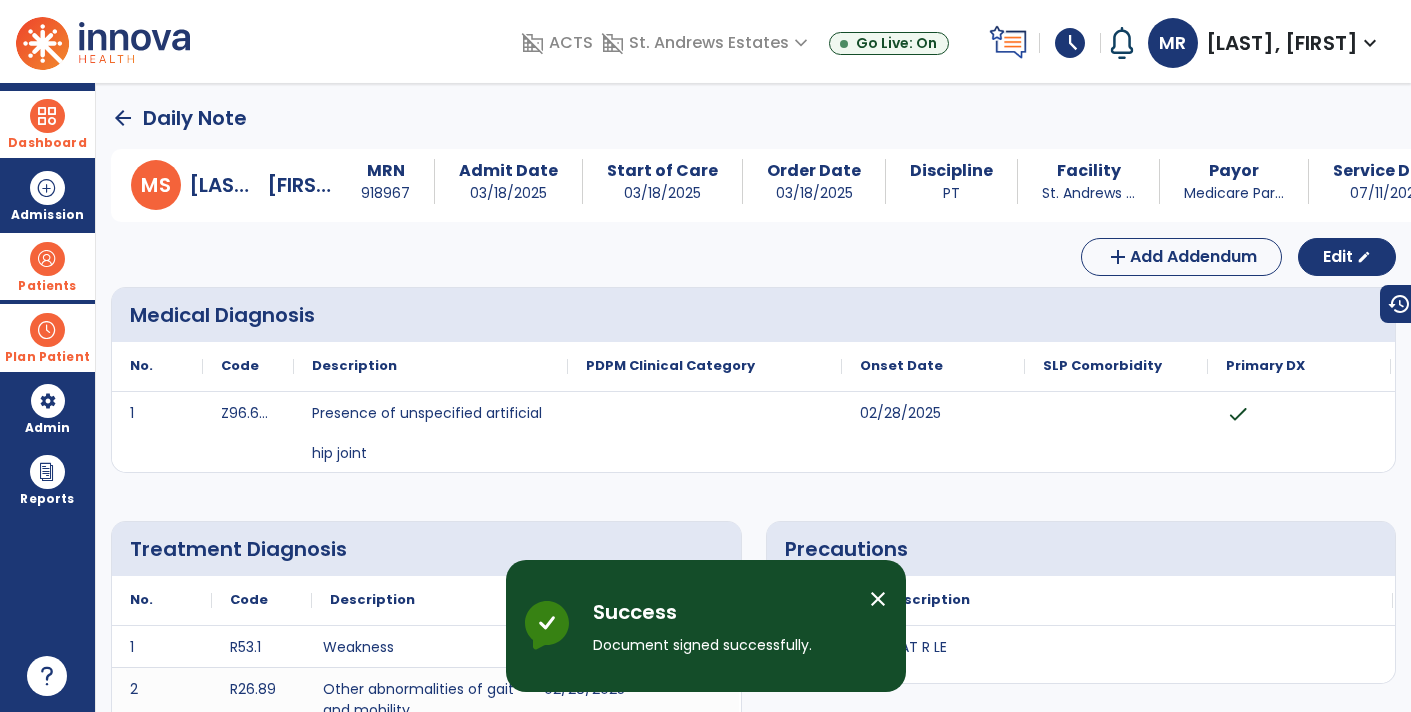click on "arrow_back" 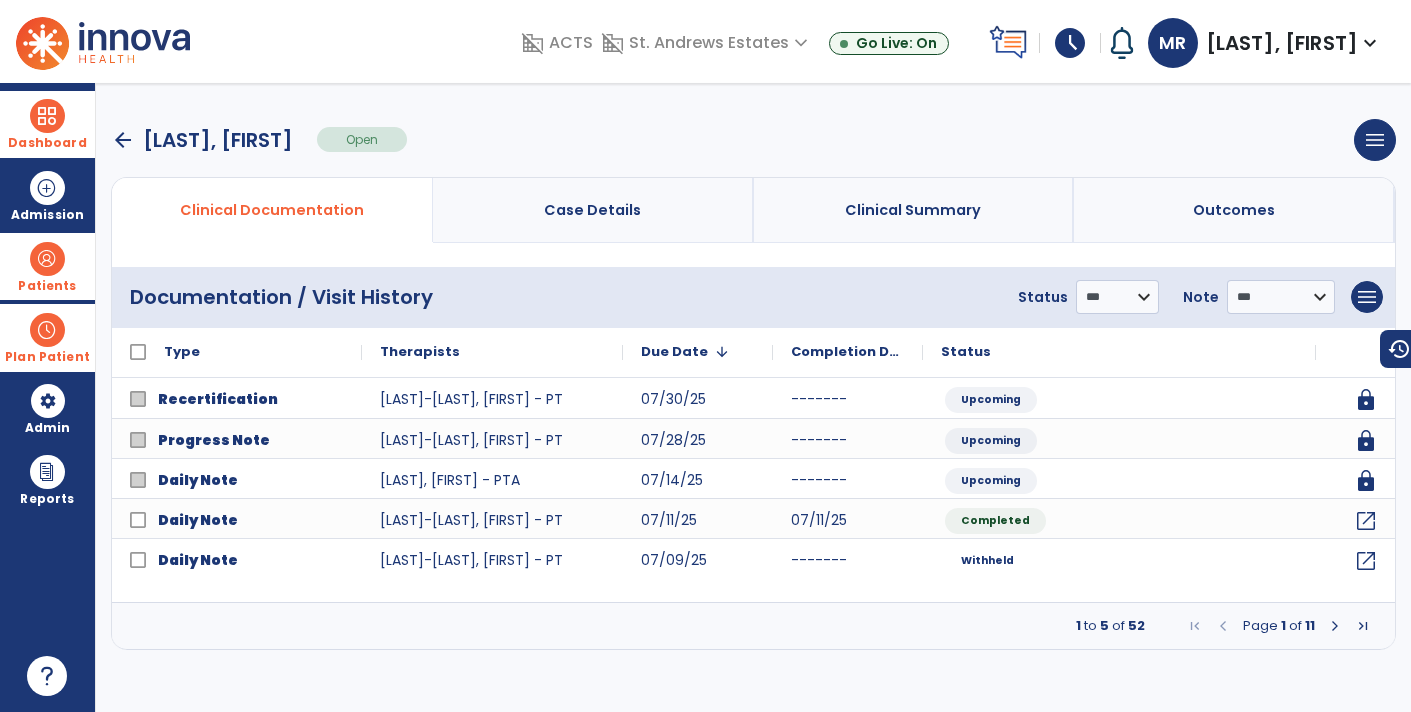 click on "arrow_back" at bounding box center [123, 140] 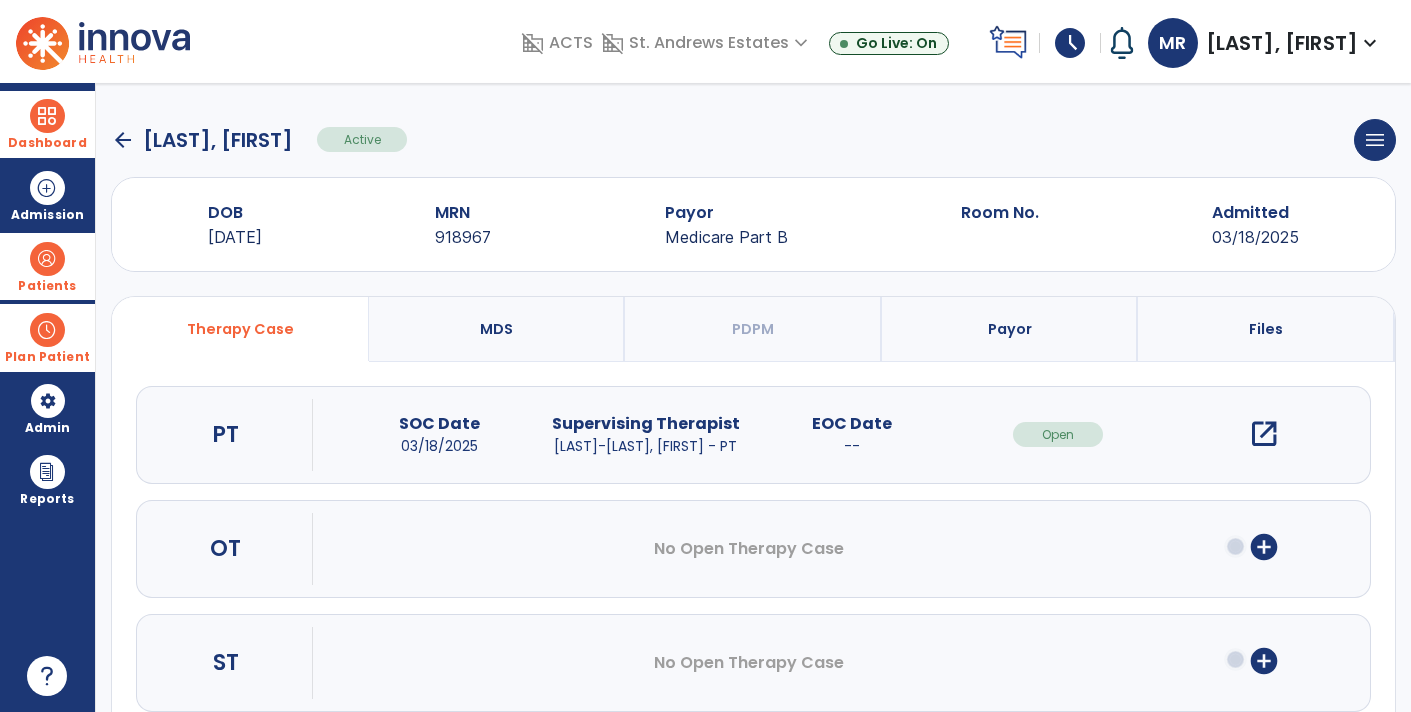 click on "arrow_back" 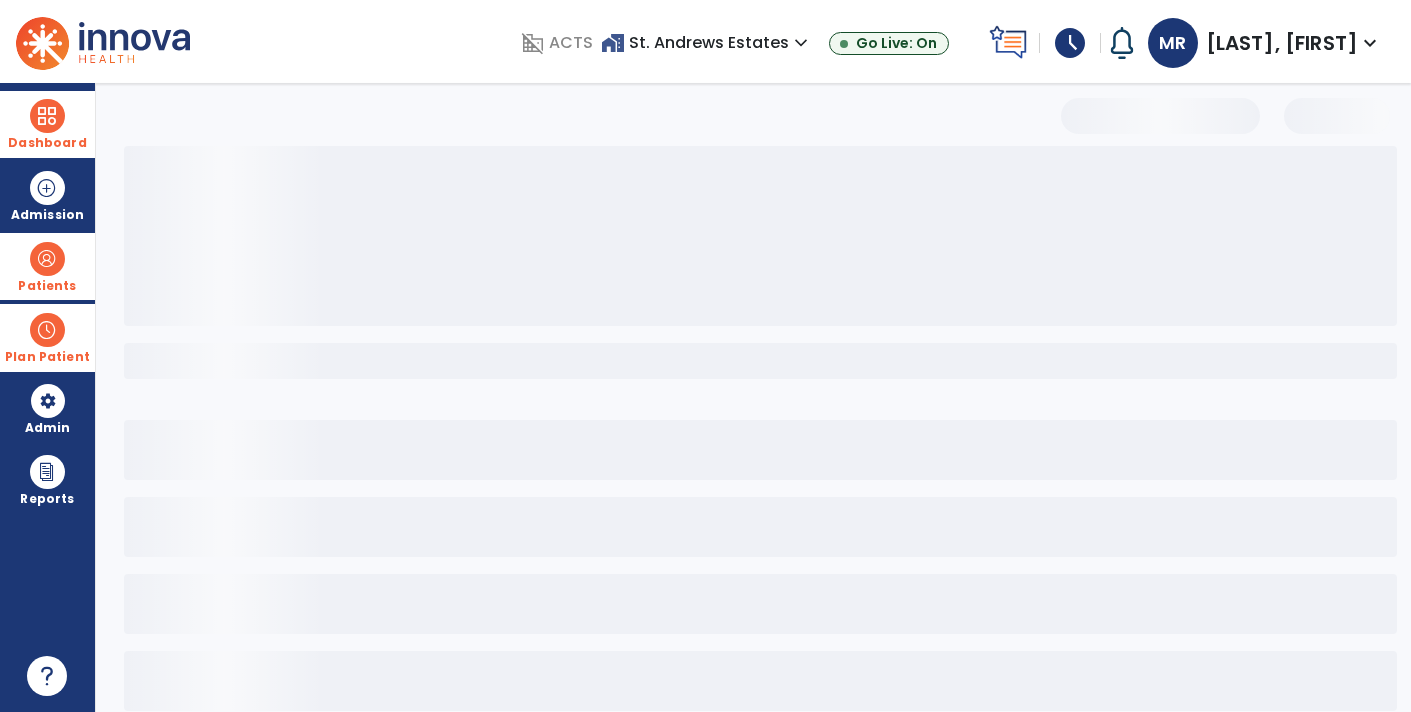 select on "***" 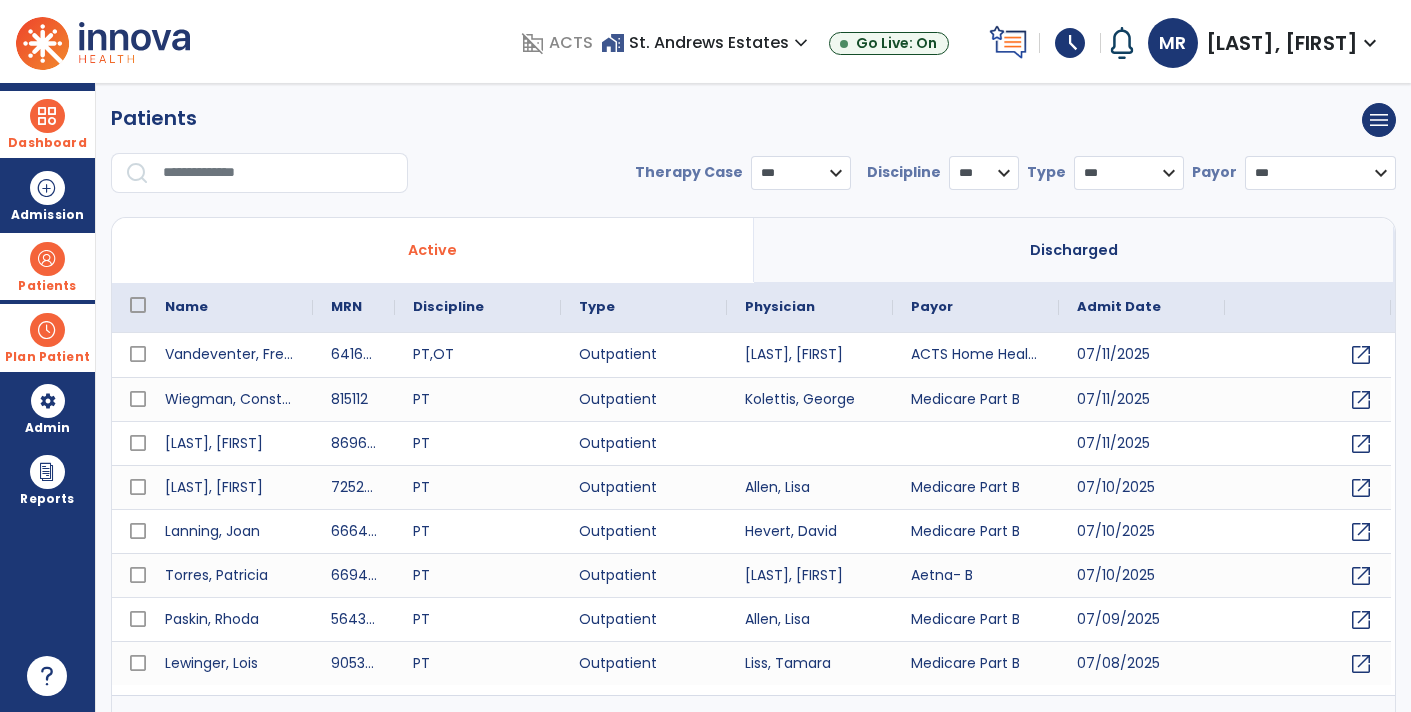 click at bounding box center (278, 173) 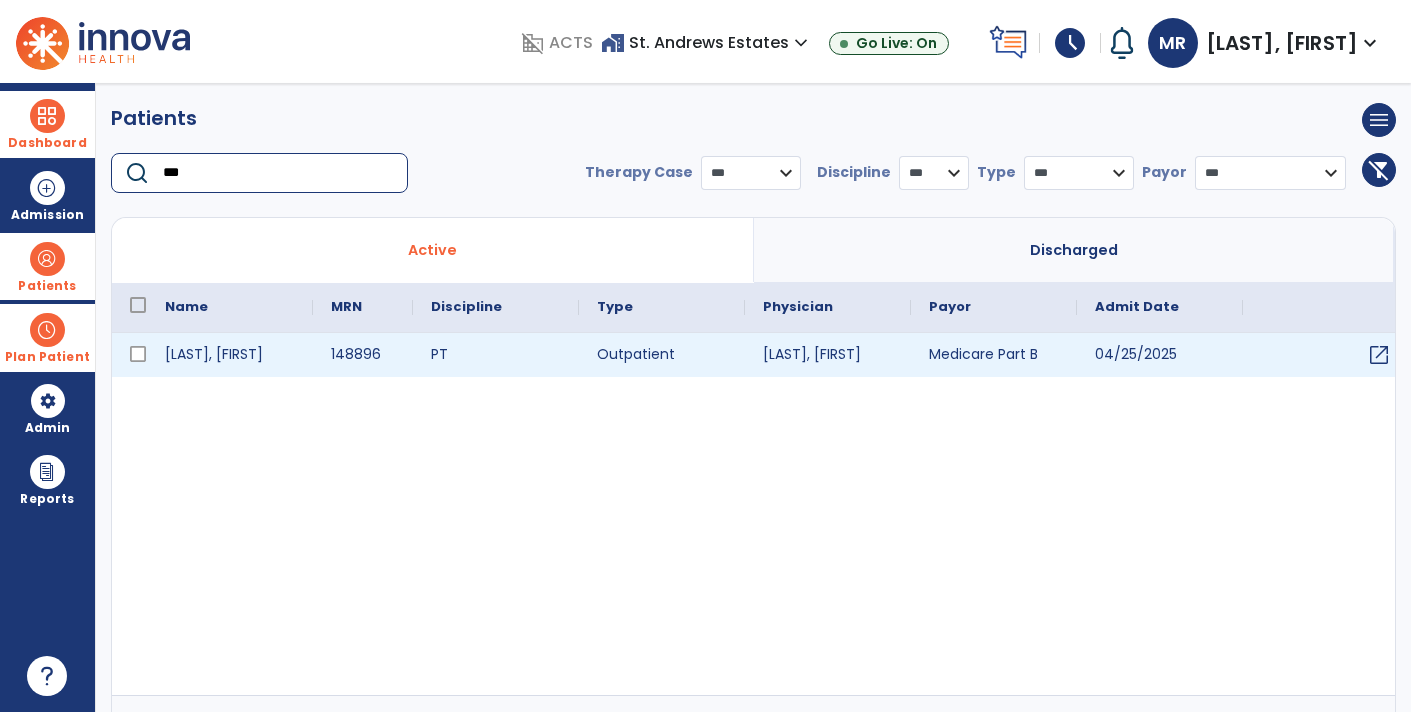 type on "***" 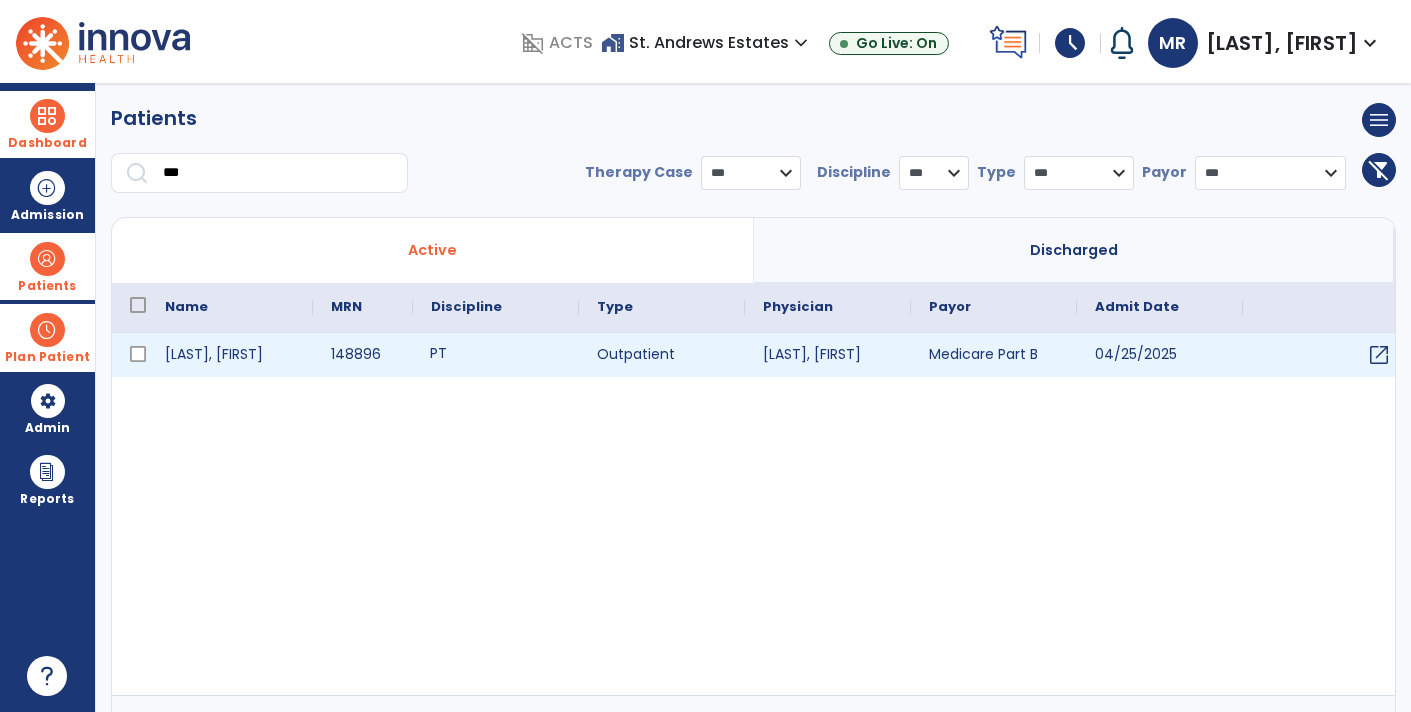 click on "PT" at bounding box center [496, 355] 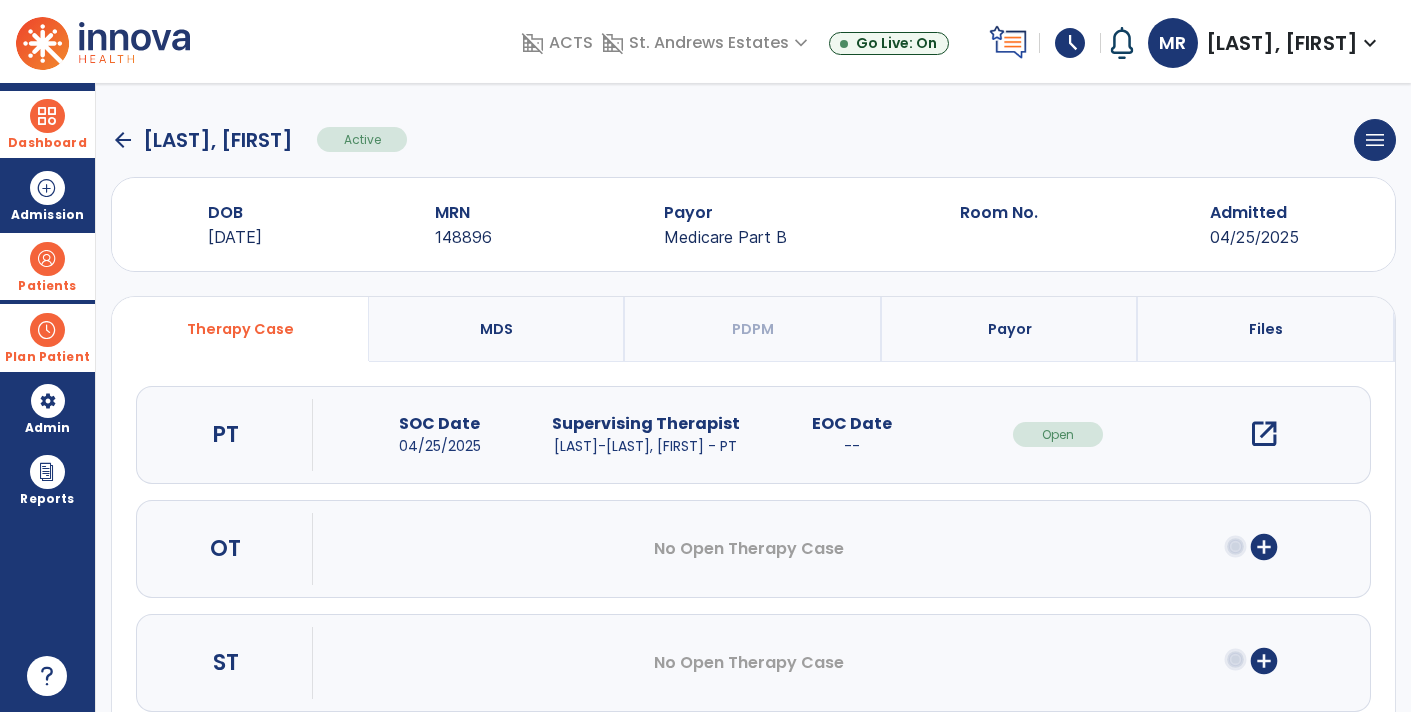 click on "open_in_new" at bounding box center (1264, 434) 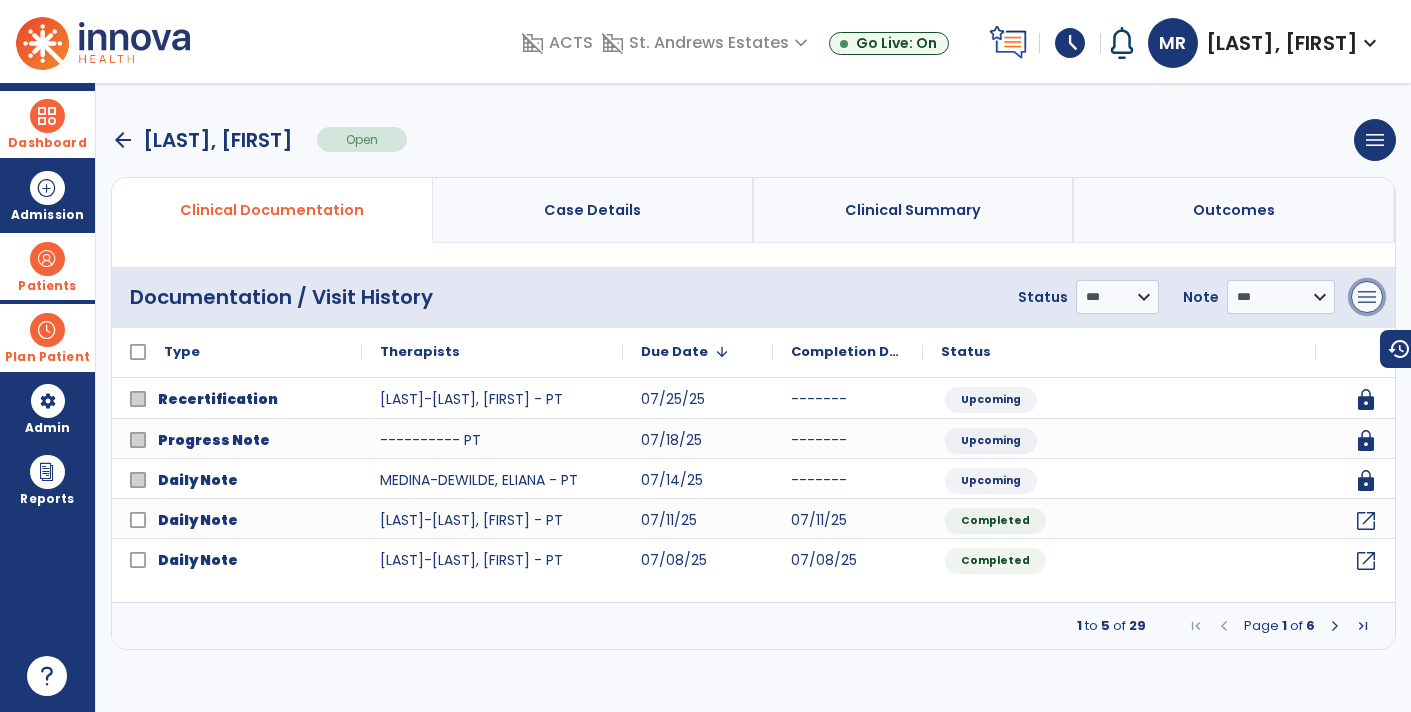 click on "menu" at bounding box center (1367, 297) 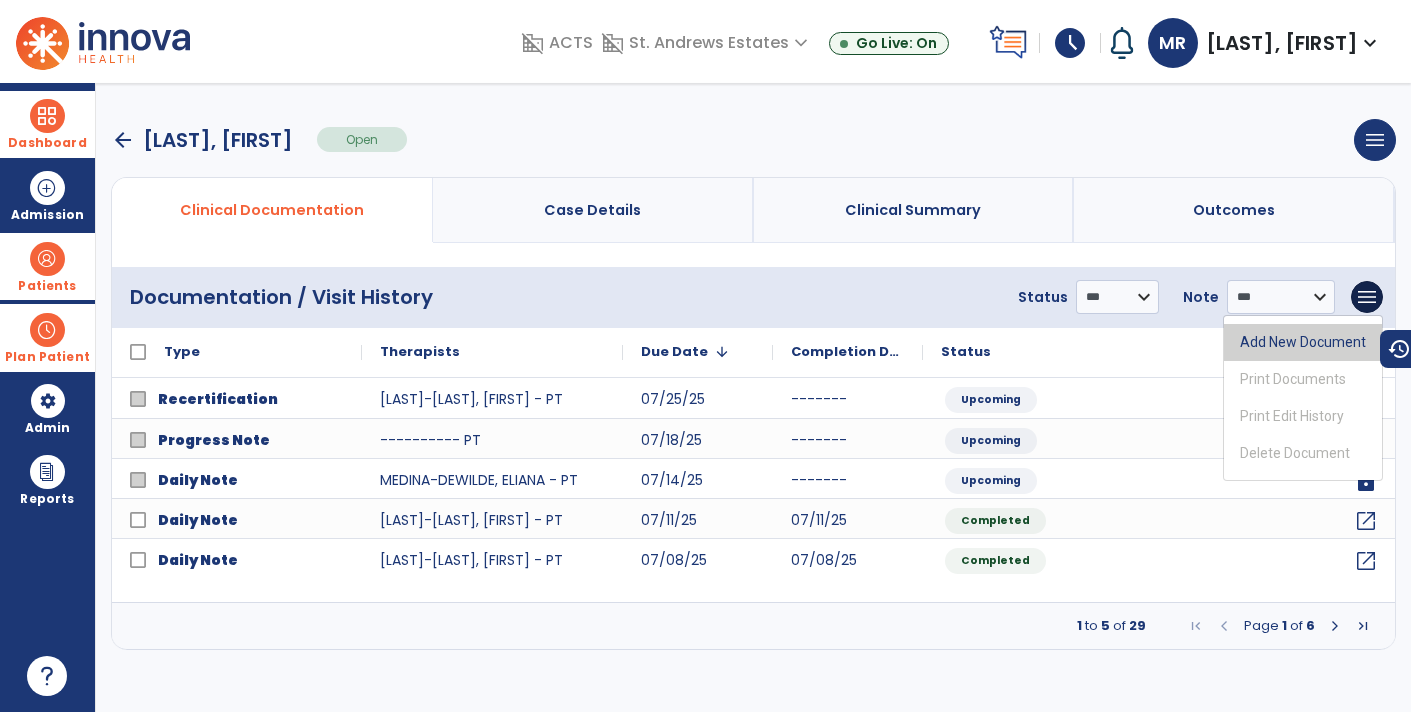 click on "Add New Document" at bounding box center [1303, 342] 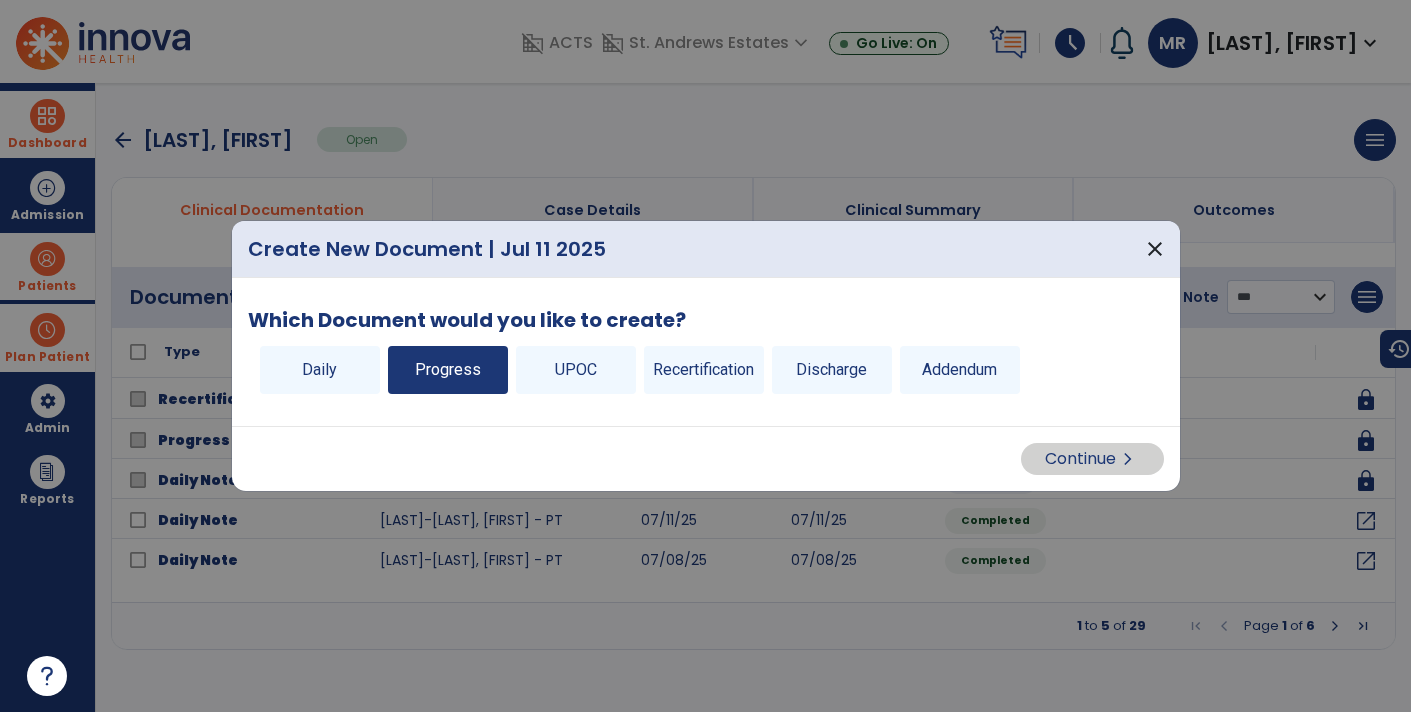 click on "Progress" at bounding box center [448, 370] 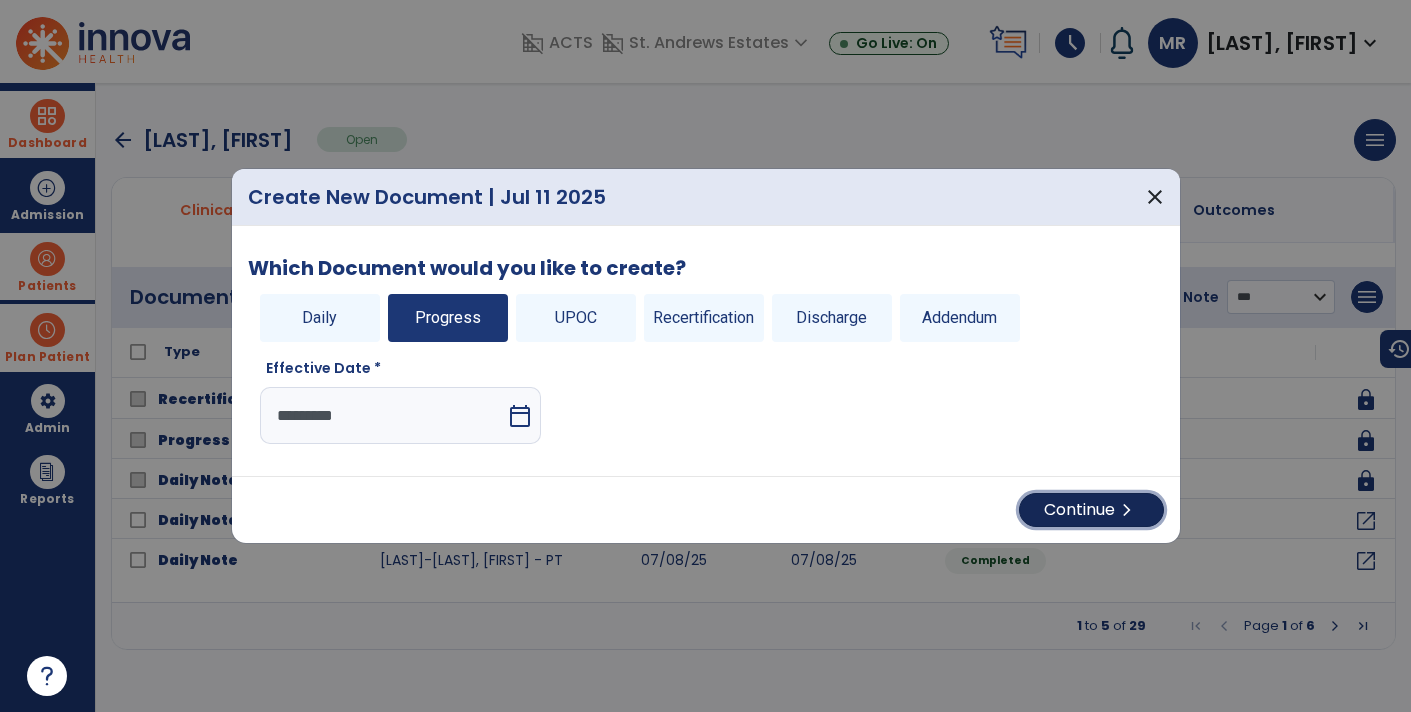 click on "Continue   chevron_right" at bounding box center [1091, 510] 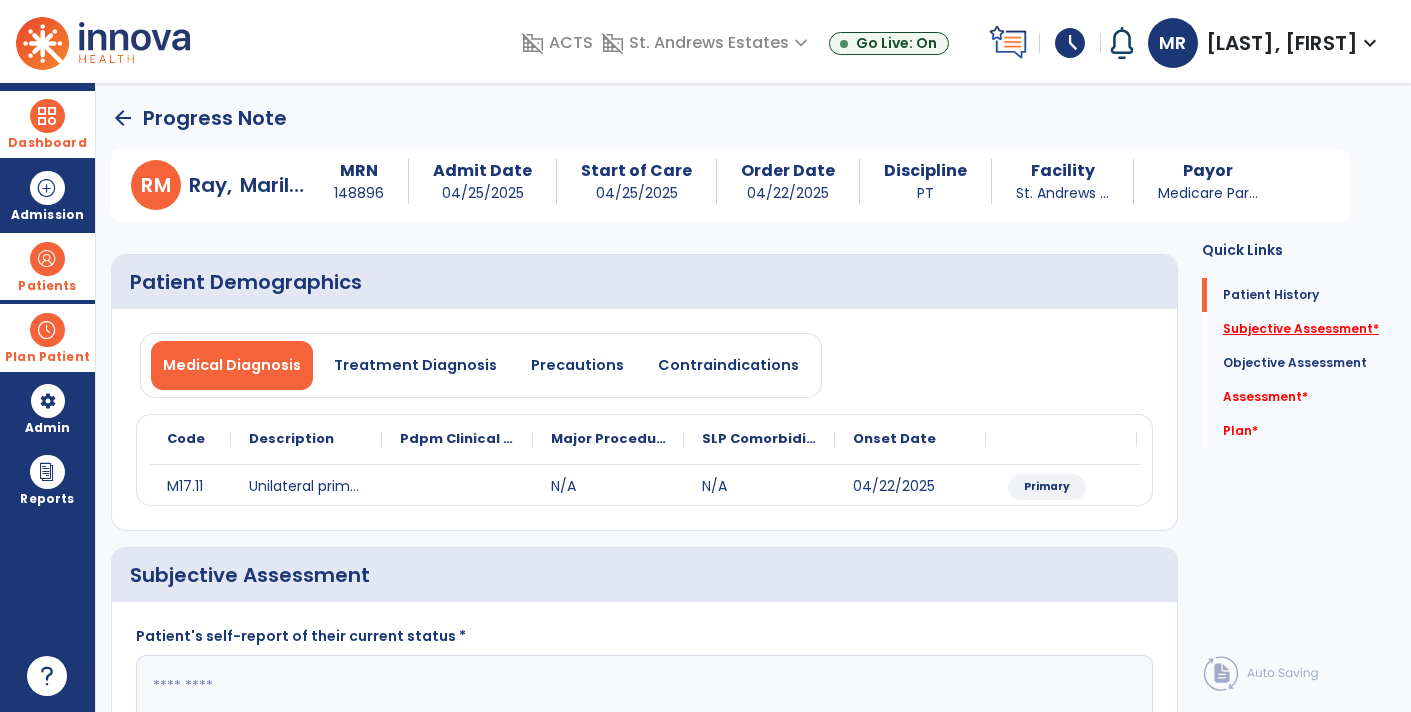 click on "Subjective Assessment   *" 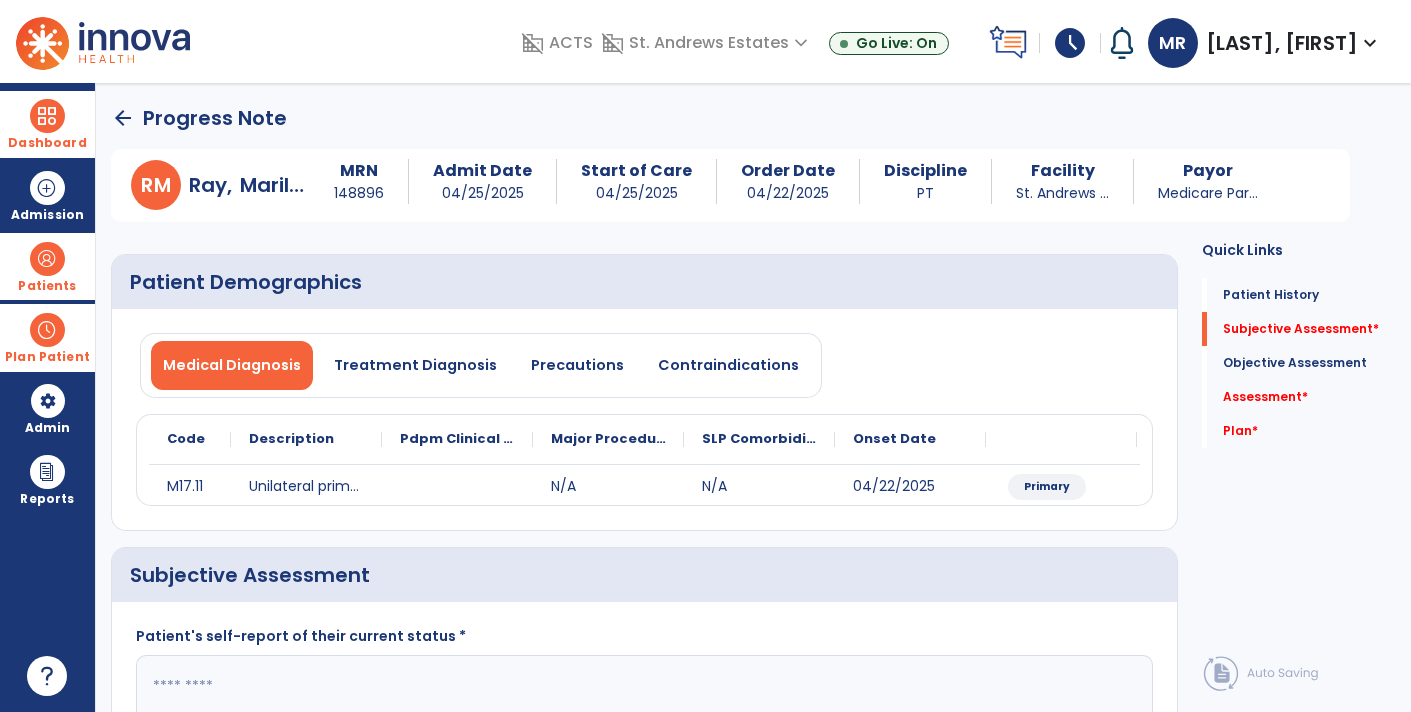 scroll, scrollTop: 97, scrollLeft: 0, axis: vertical 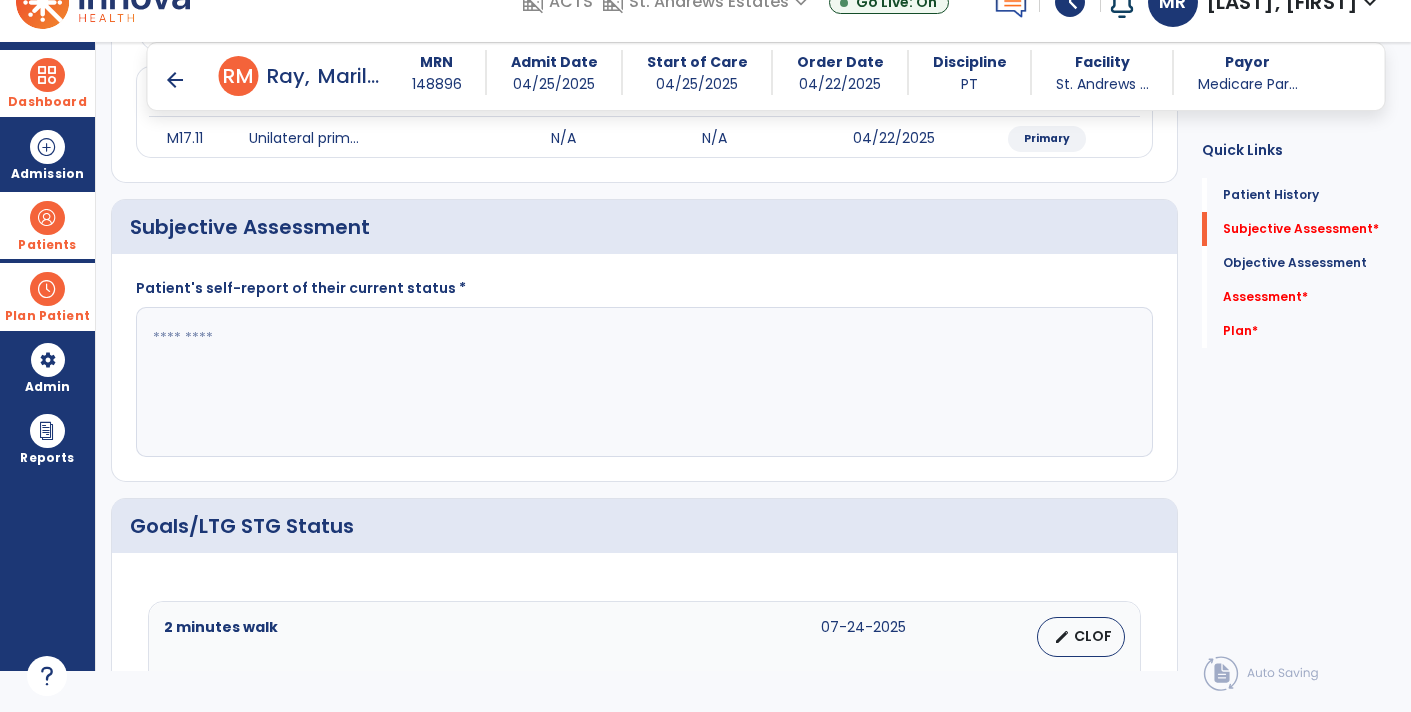 click 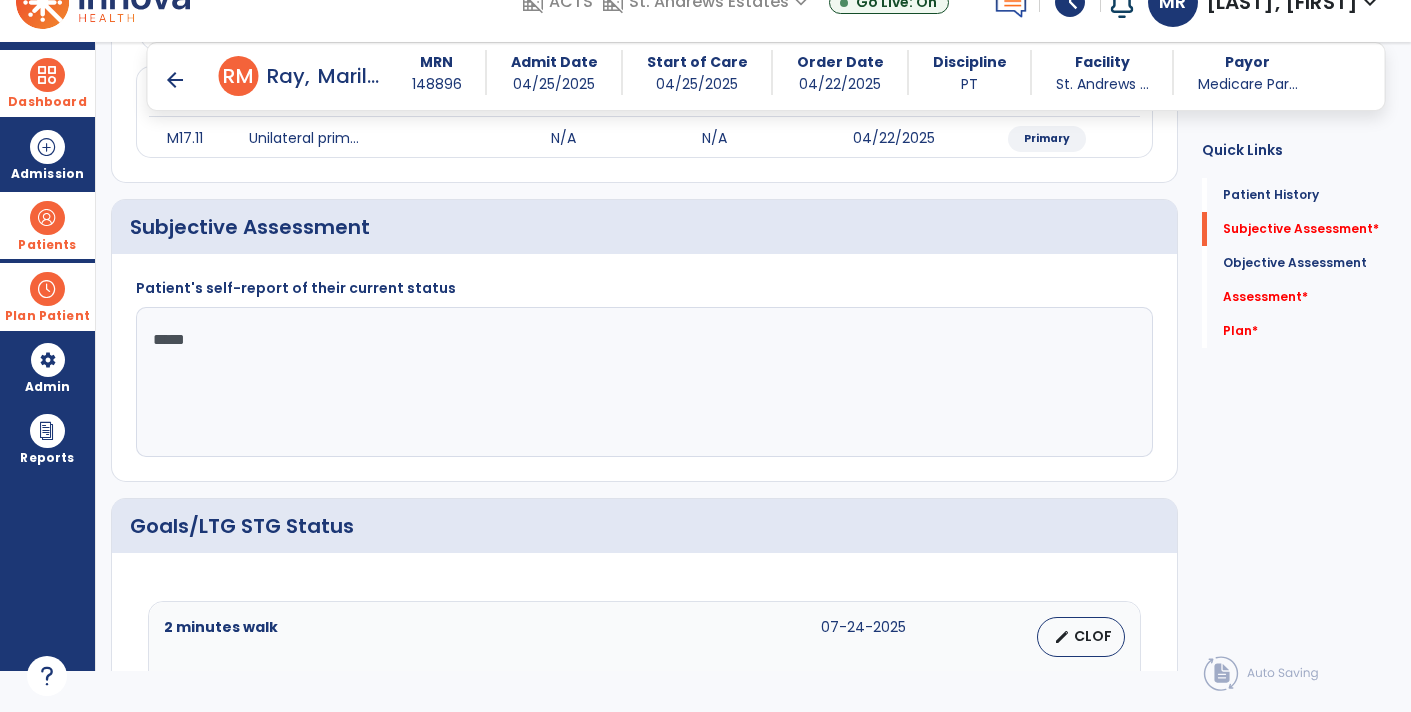 type on "******" 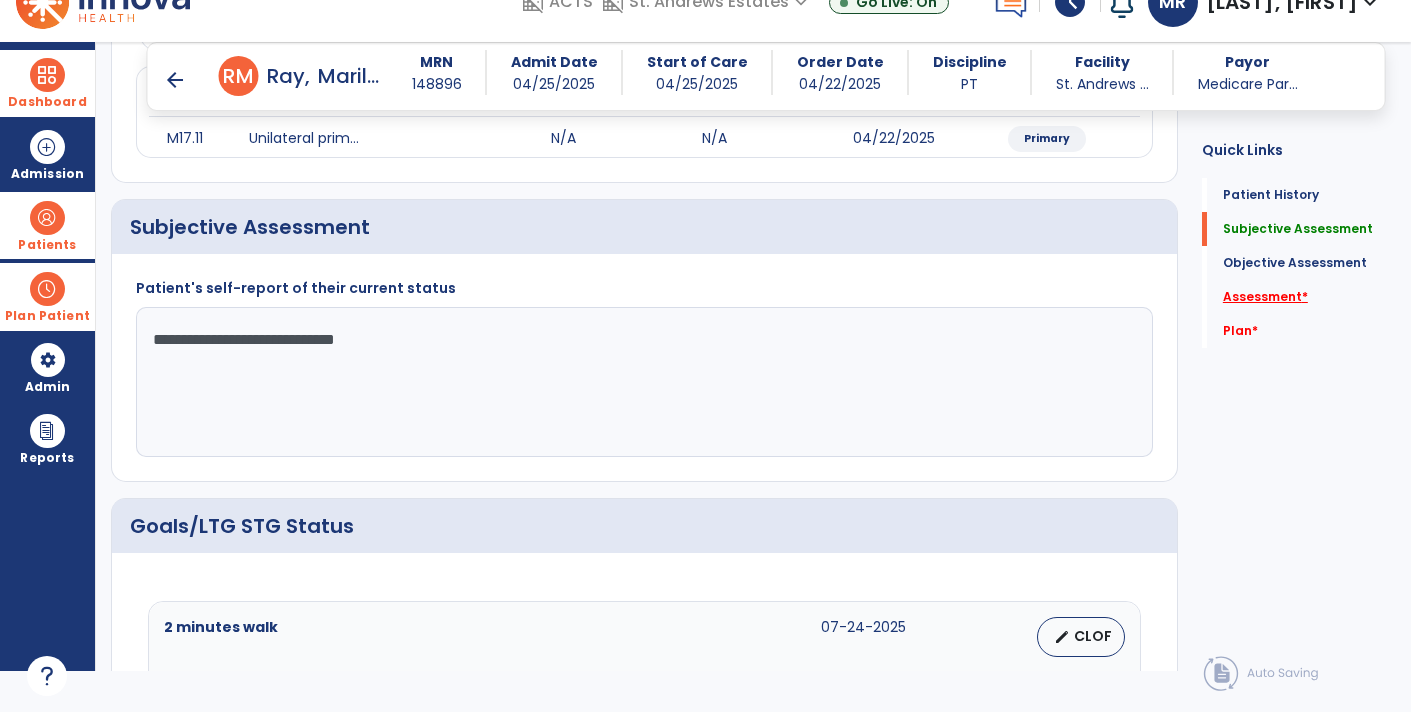 type on "**********" 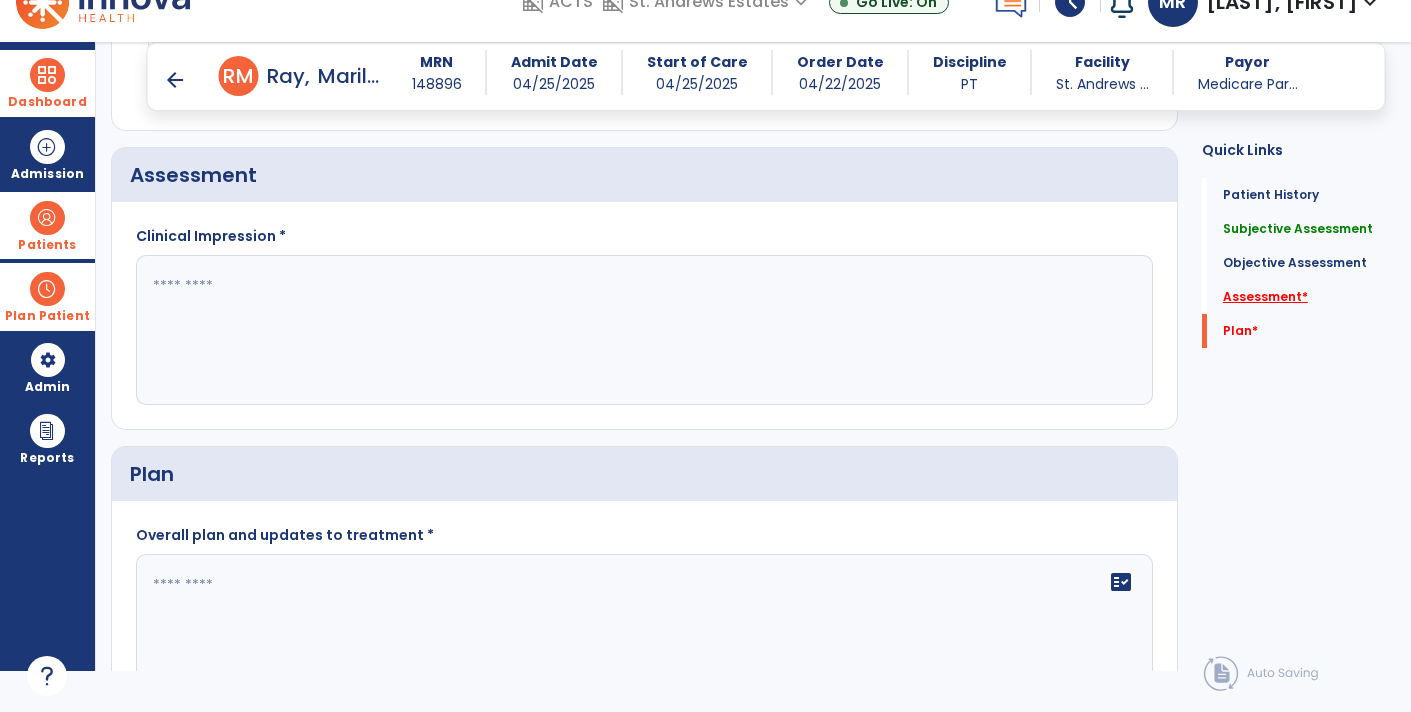 scroll, scrollTop: 2086, scrollLeft: 0, axis: vertical 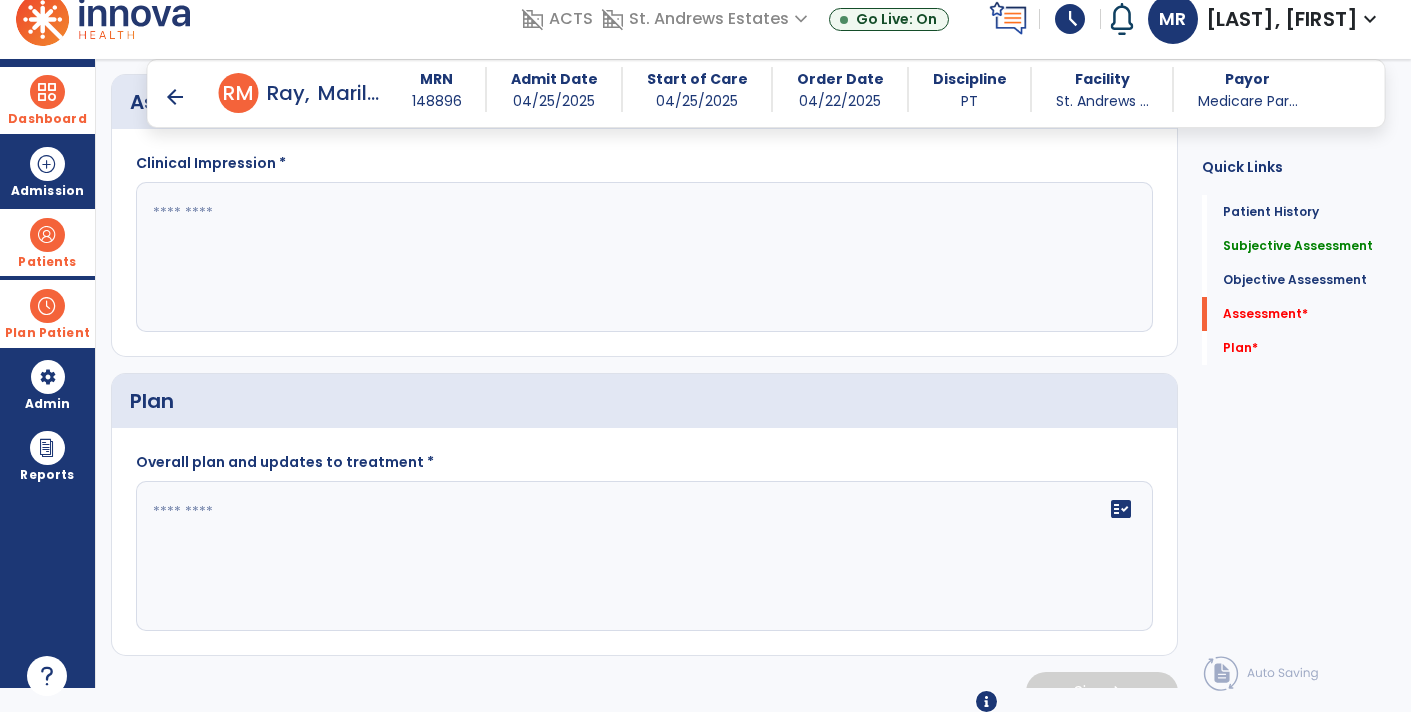 click 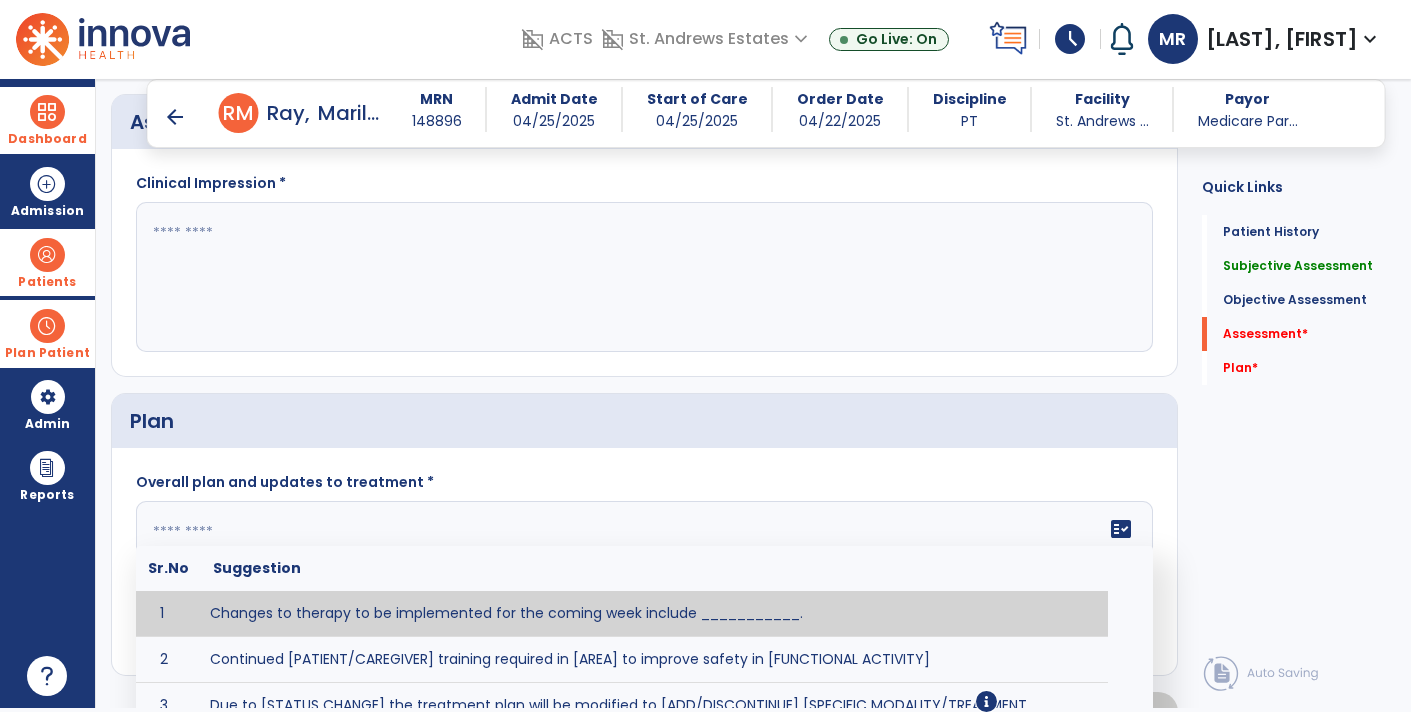 scroll, scrollTop: 4, scrollLeft: 0, axis: vertical 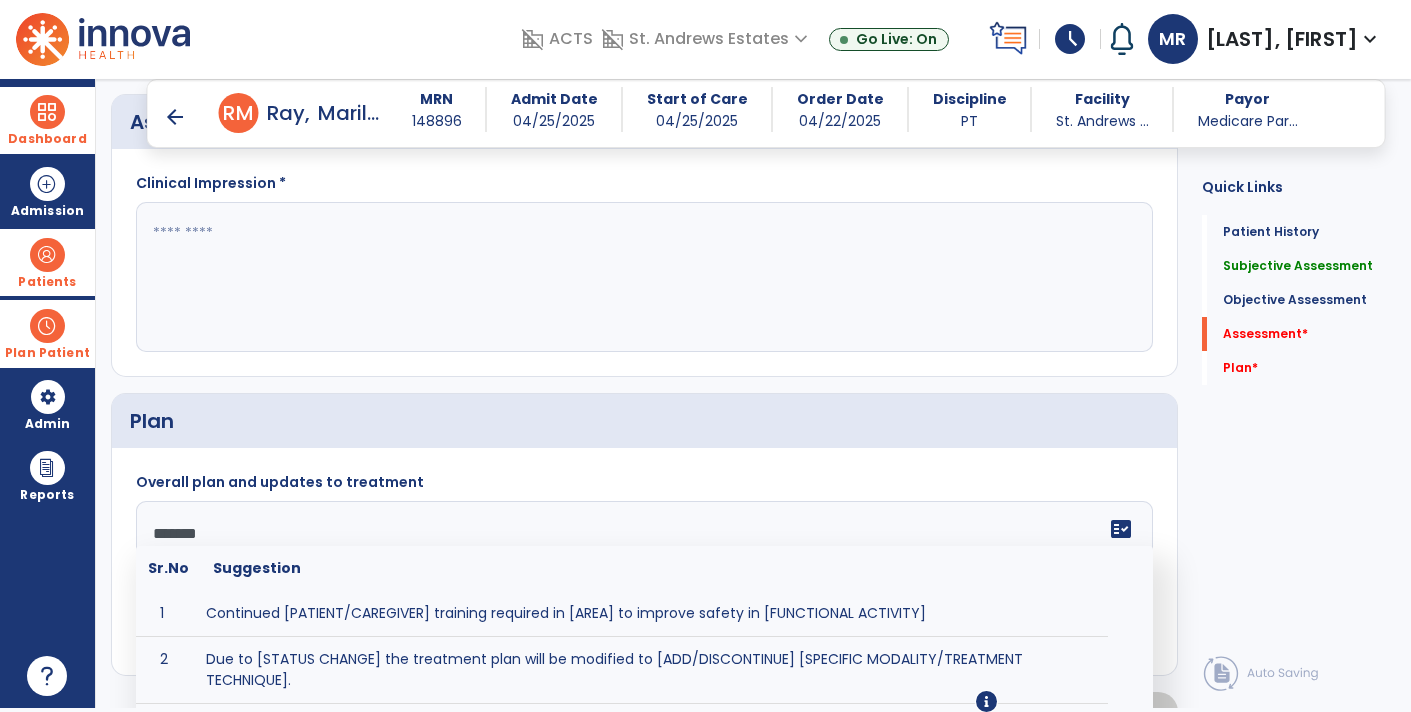 type on "********" 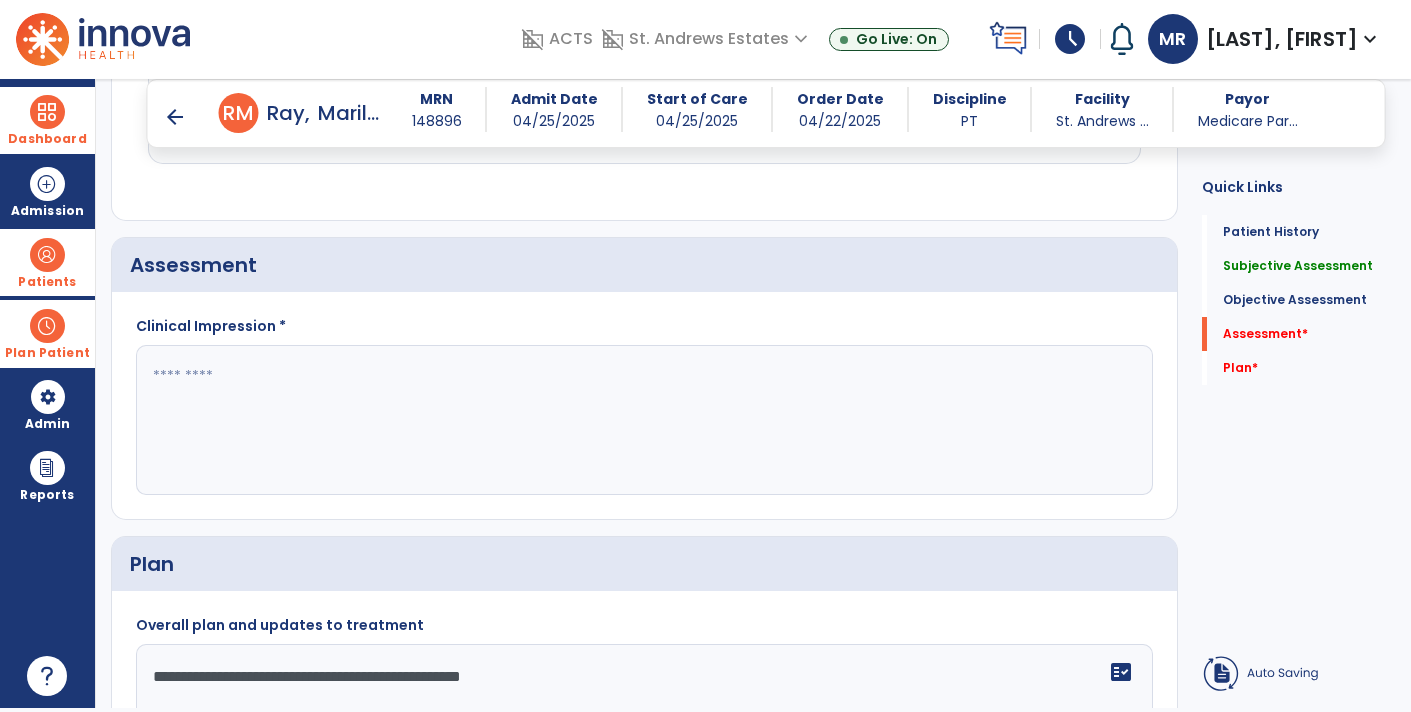 scroll, scrollTop: 1916, scrollLeft: 0, axis: vertical 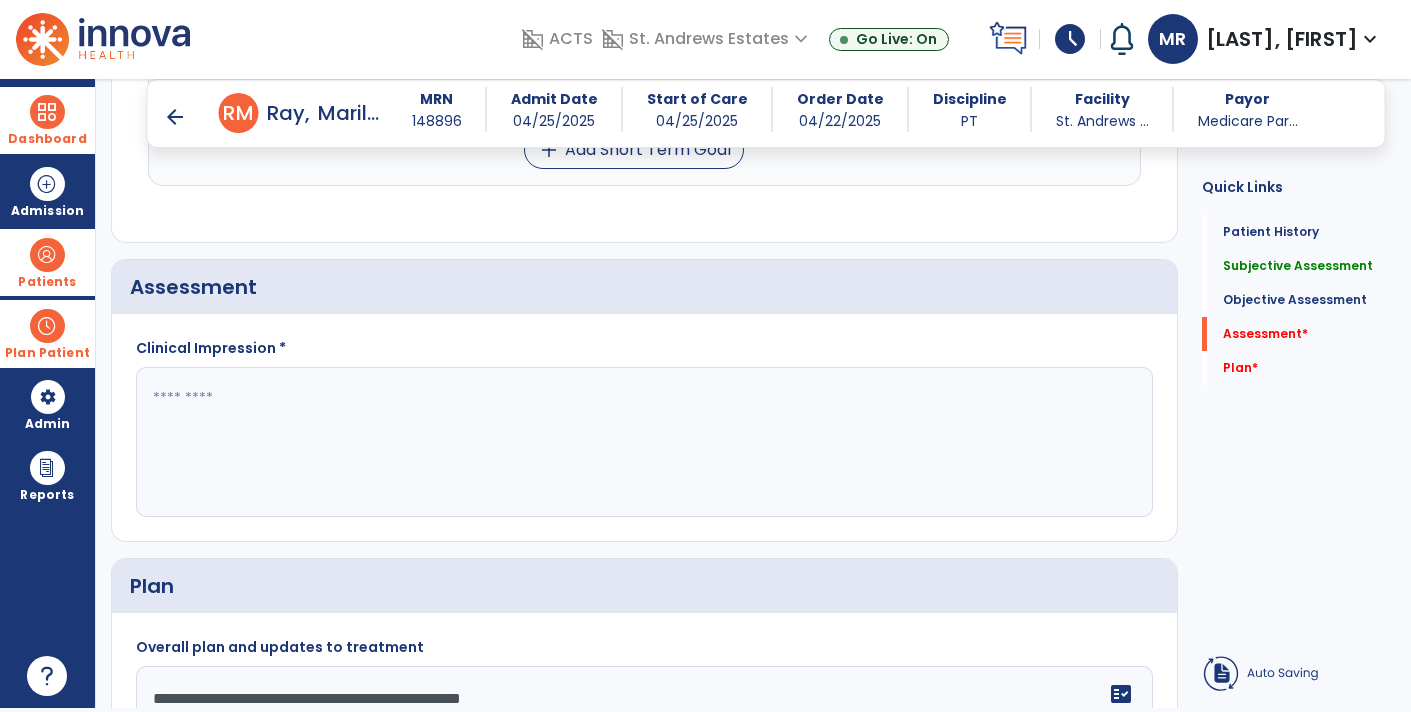 type on "**********" 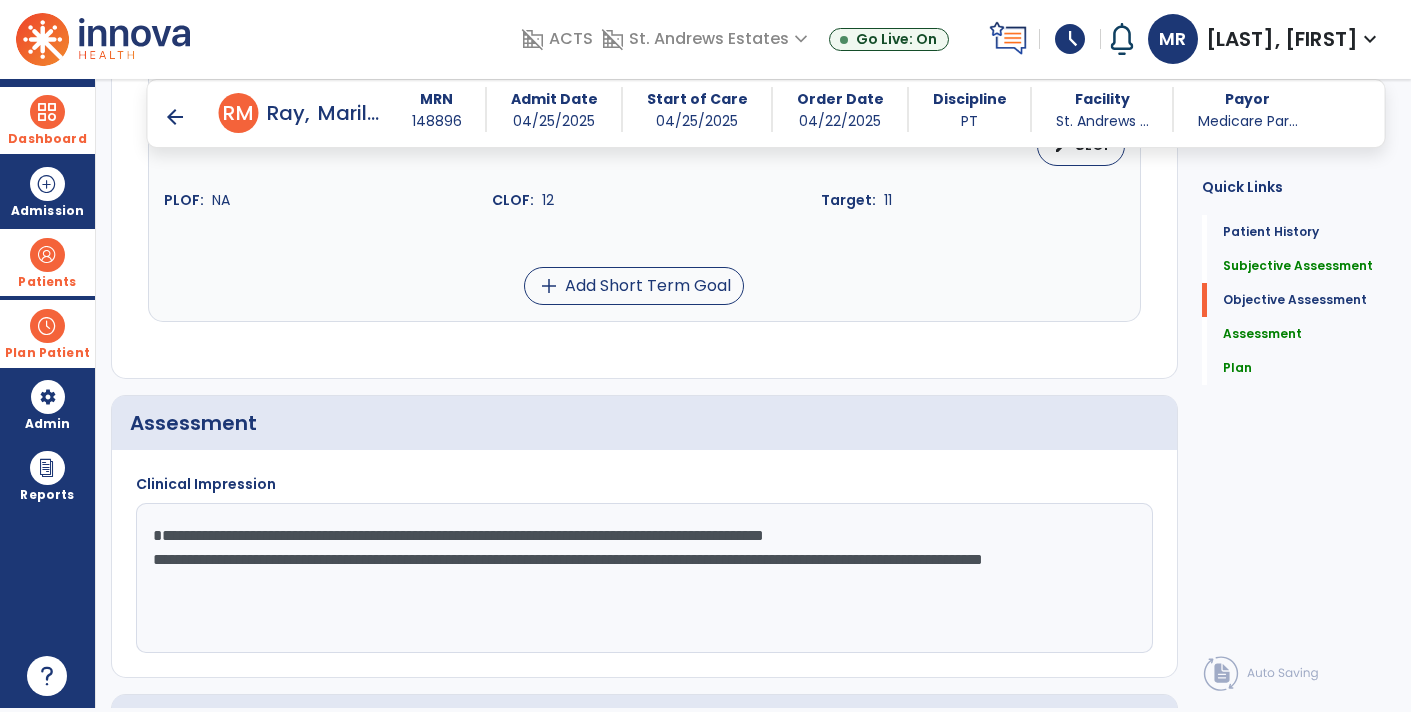 scroll, scrollTop: 2112, scrollLeft: 0, axis: vertical 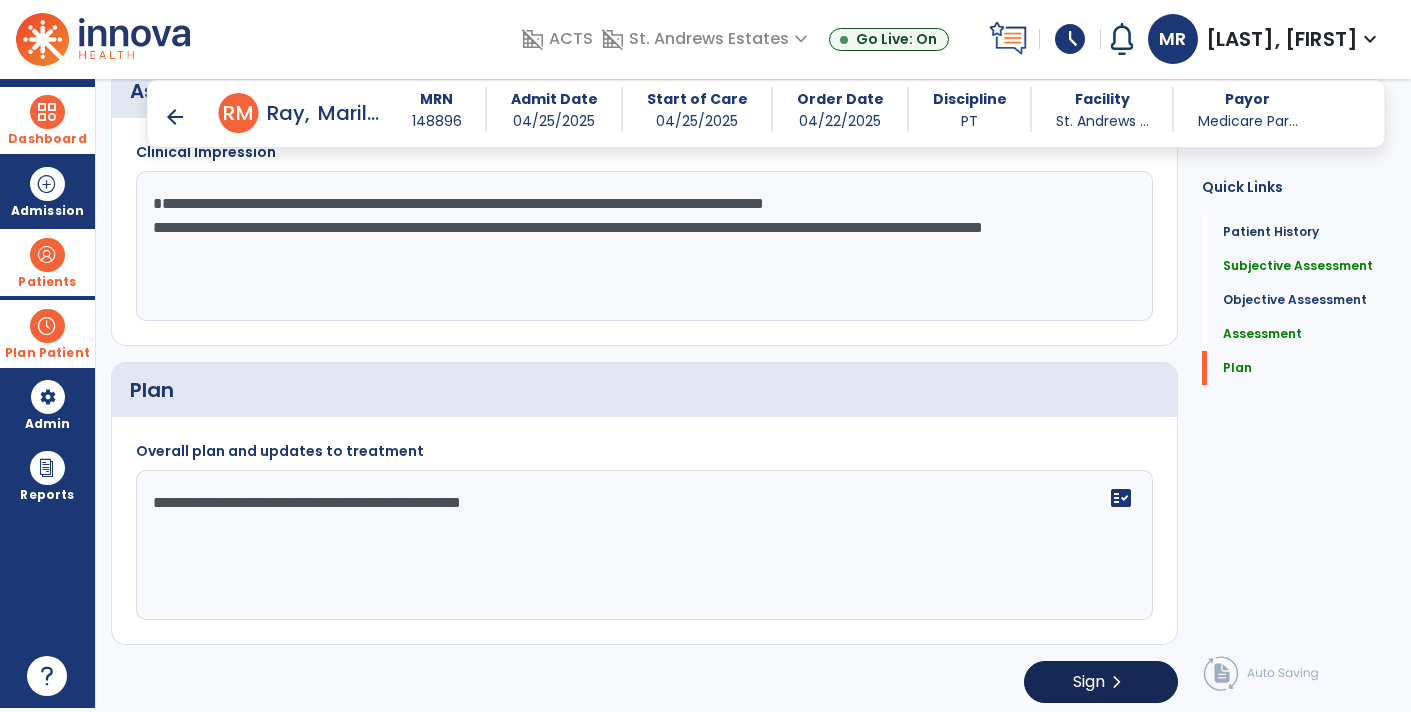 type on "**********" 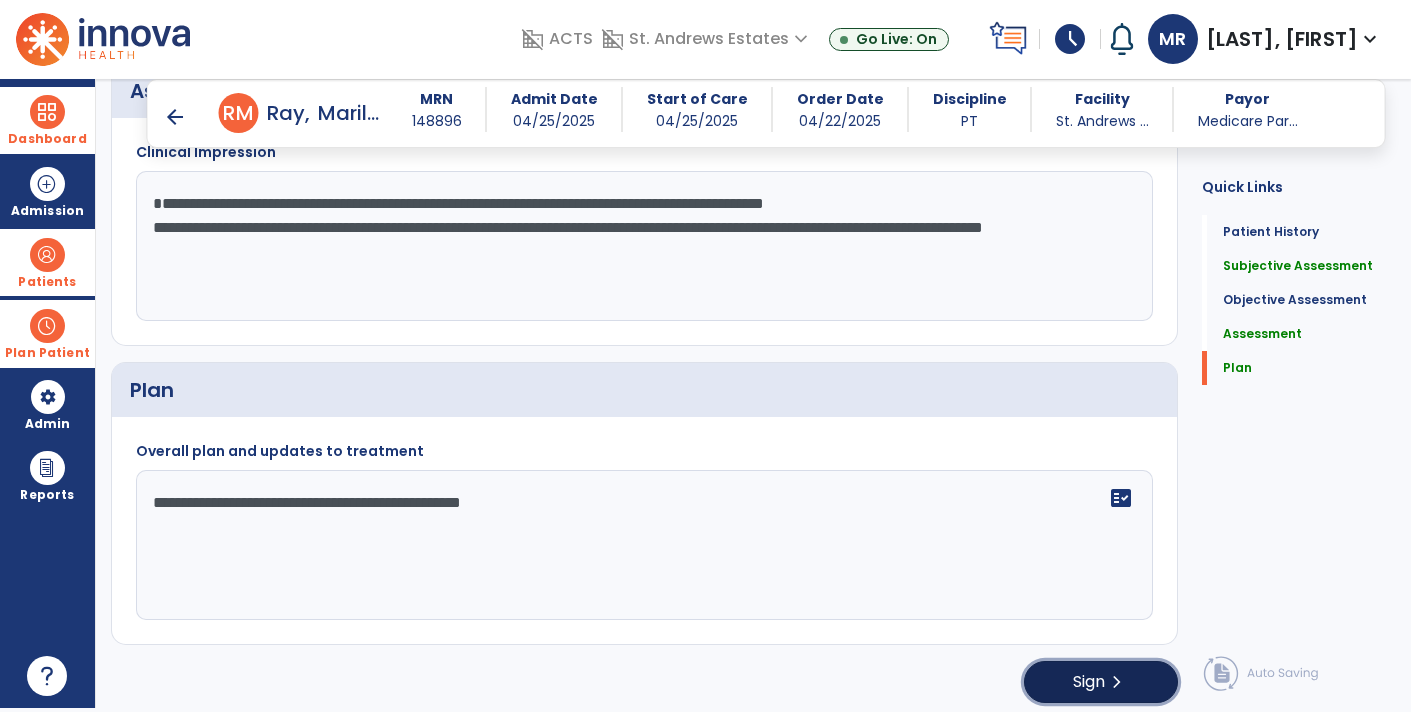 click on "chevron_right" 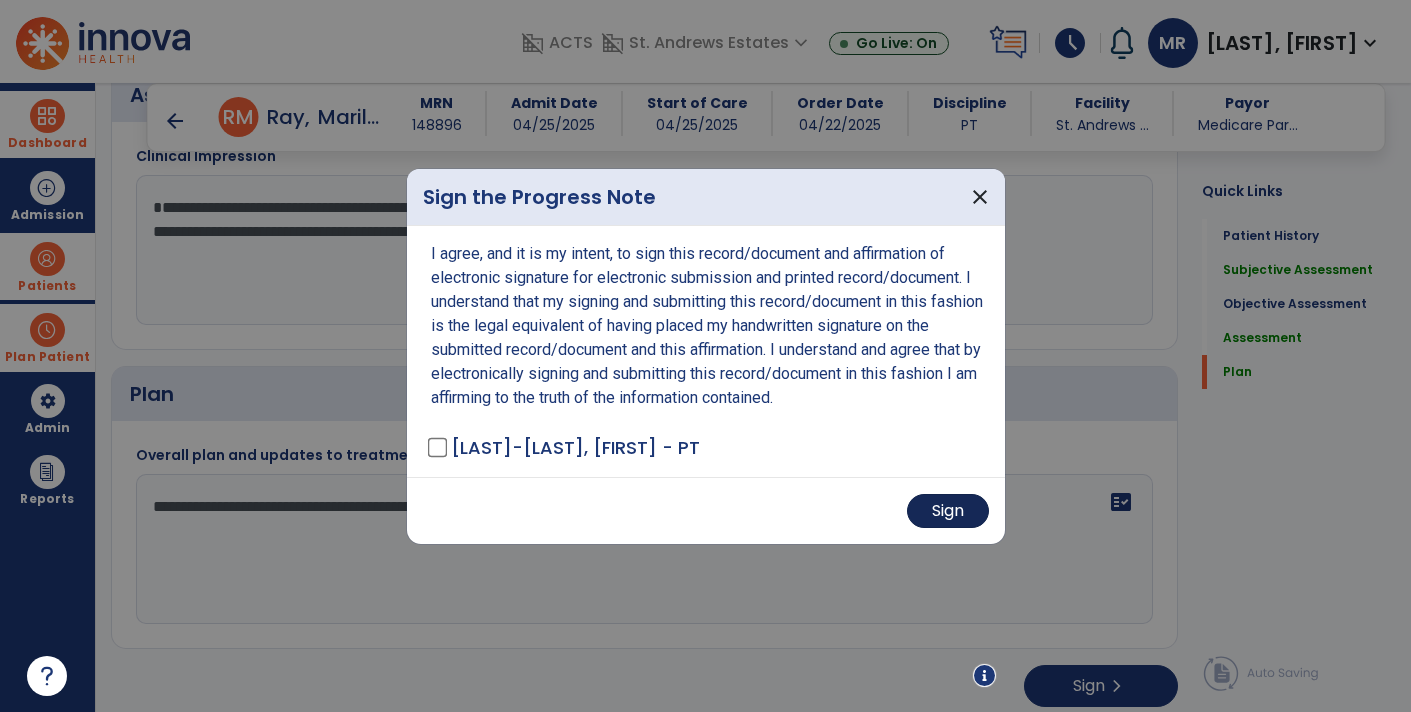 click on "Sign" at bounding box center (948, 511) 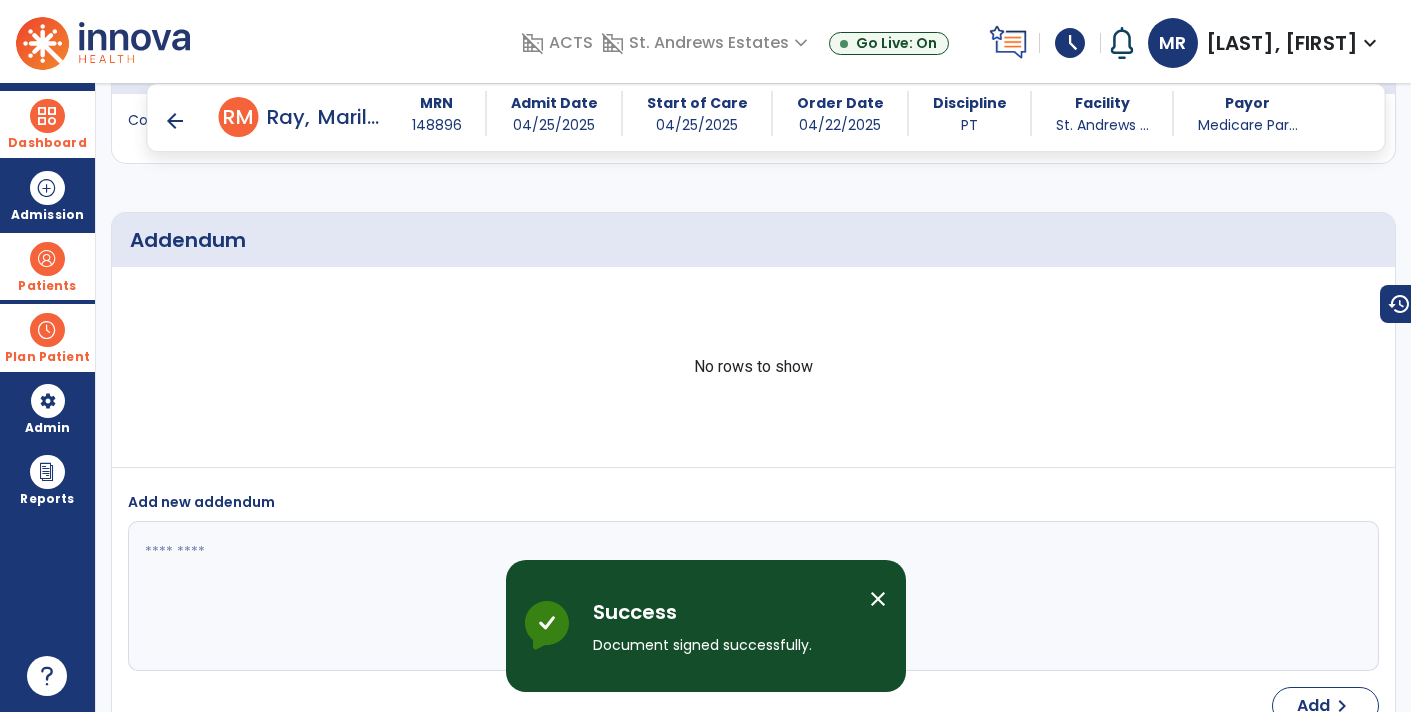 scroll, scrollTop: 2664, scrollLeft: 0, axis: vertical 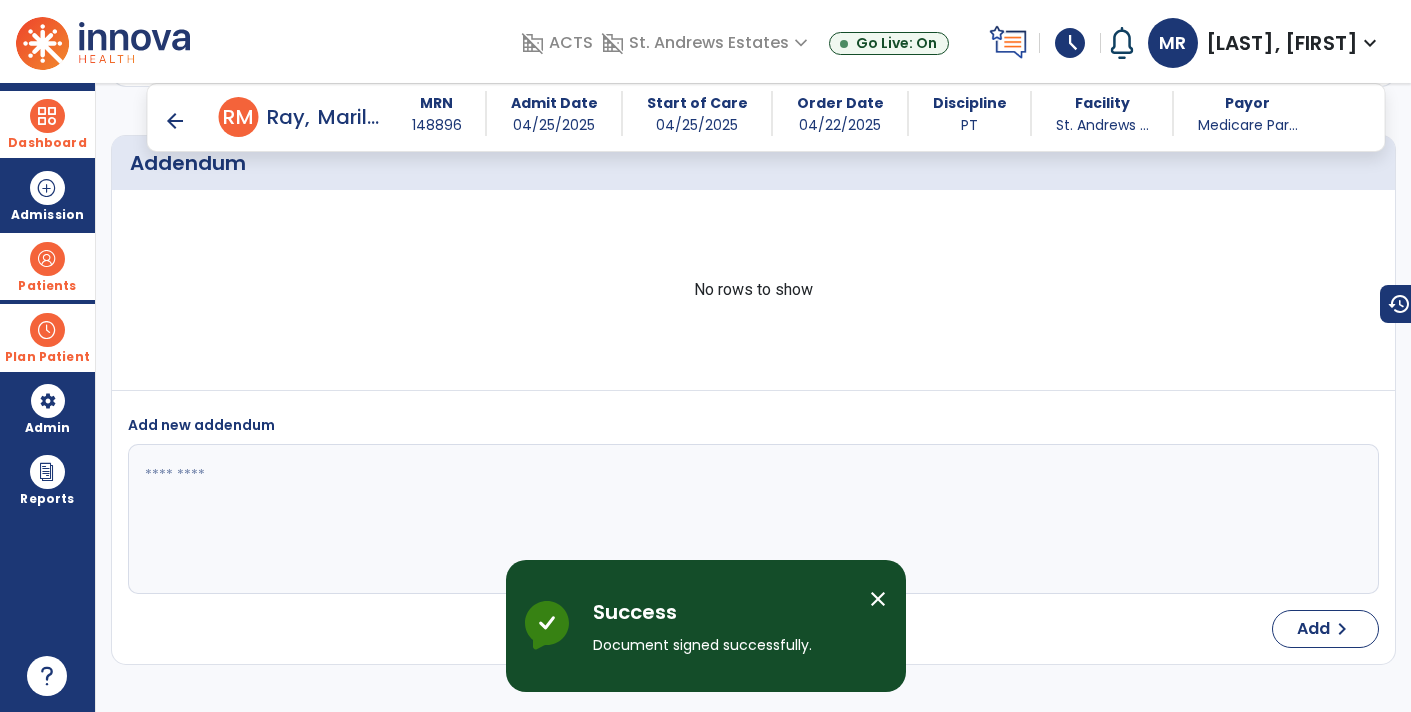 click on "Plan Patient" at bounding box center [47, 286] 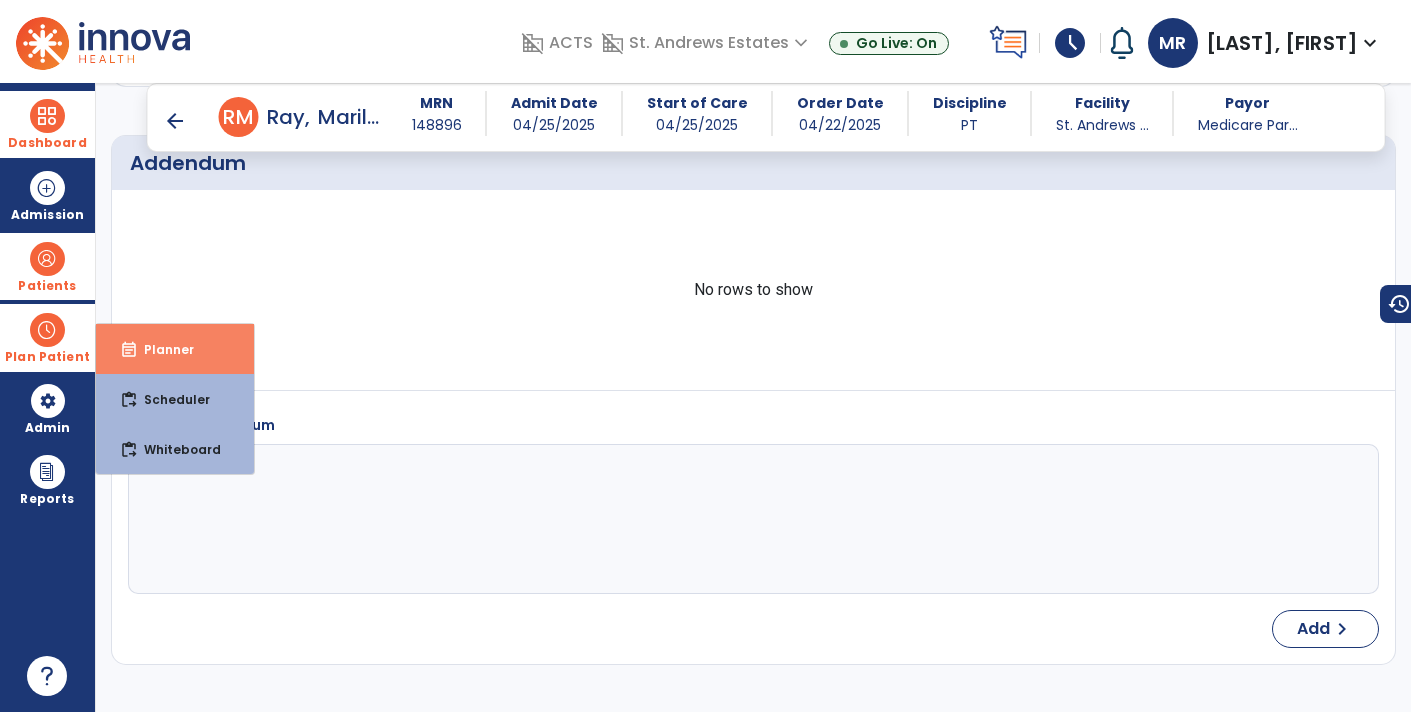 click on "event_note  Planner" at bounding box center (175, 349) 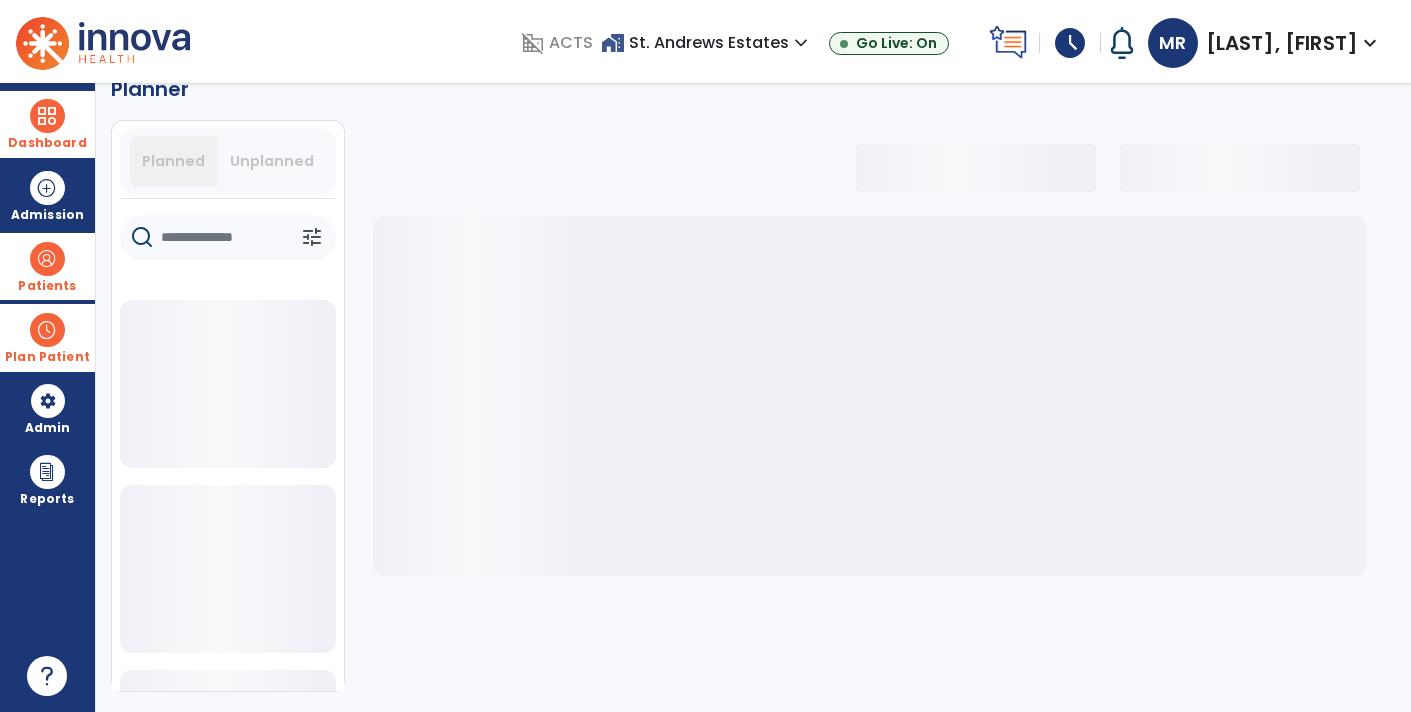 scroll, scrollTop: 36, scrollLeft: 0, axis: vertical 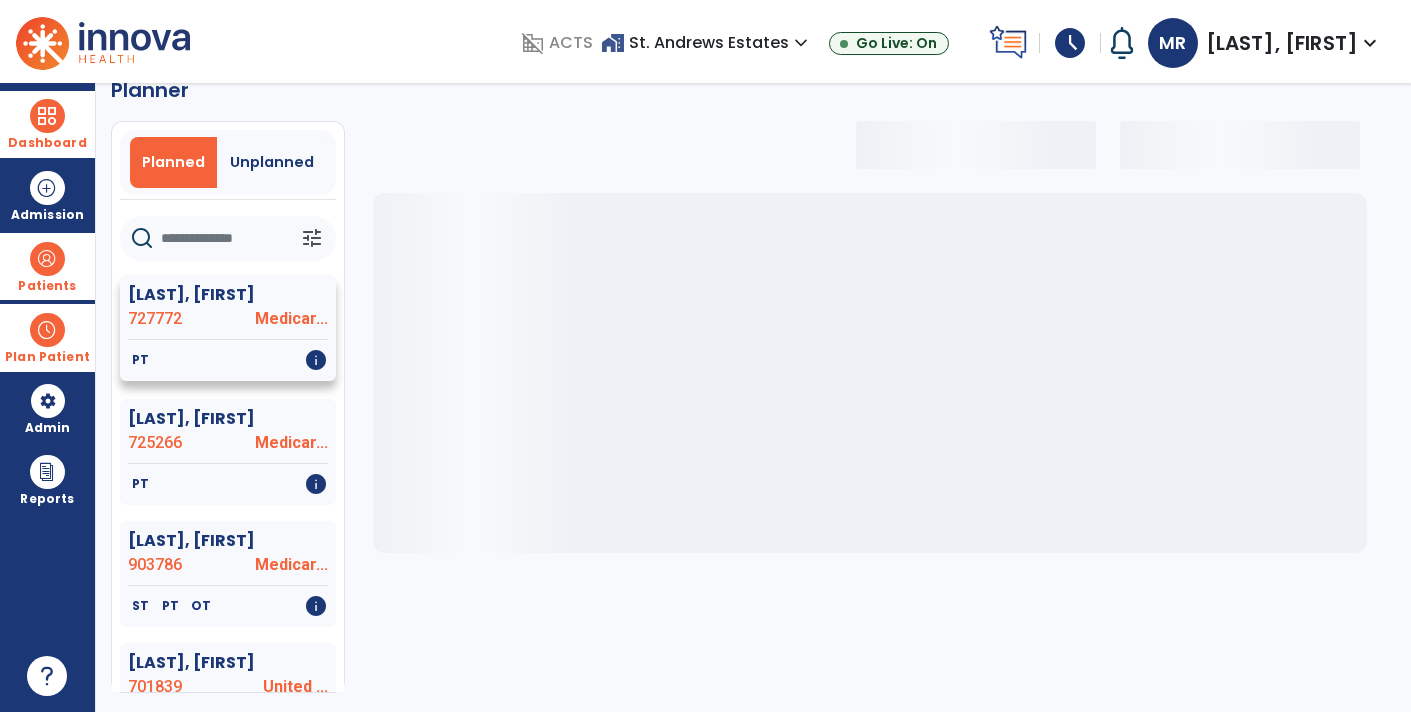 select on "***" 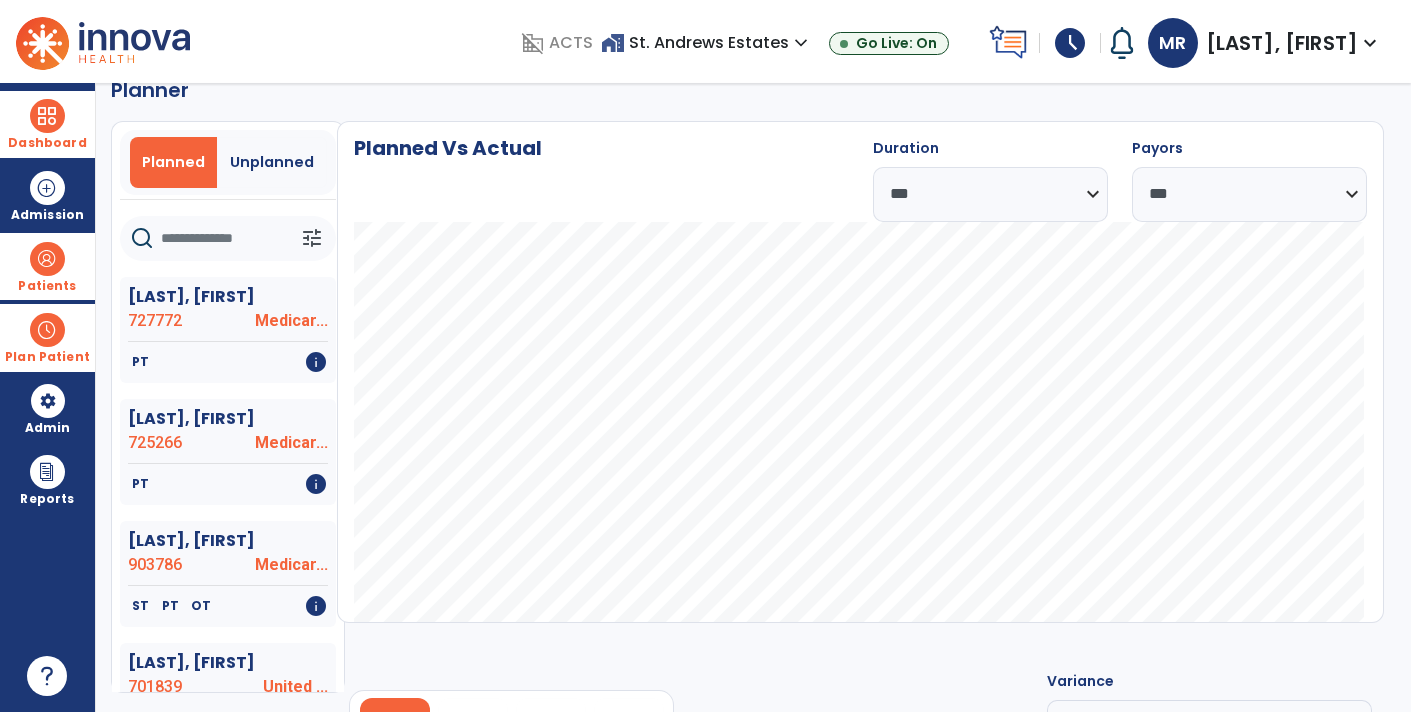 click at bounding box center [47, 330] 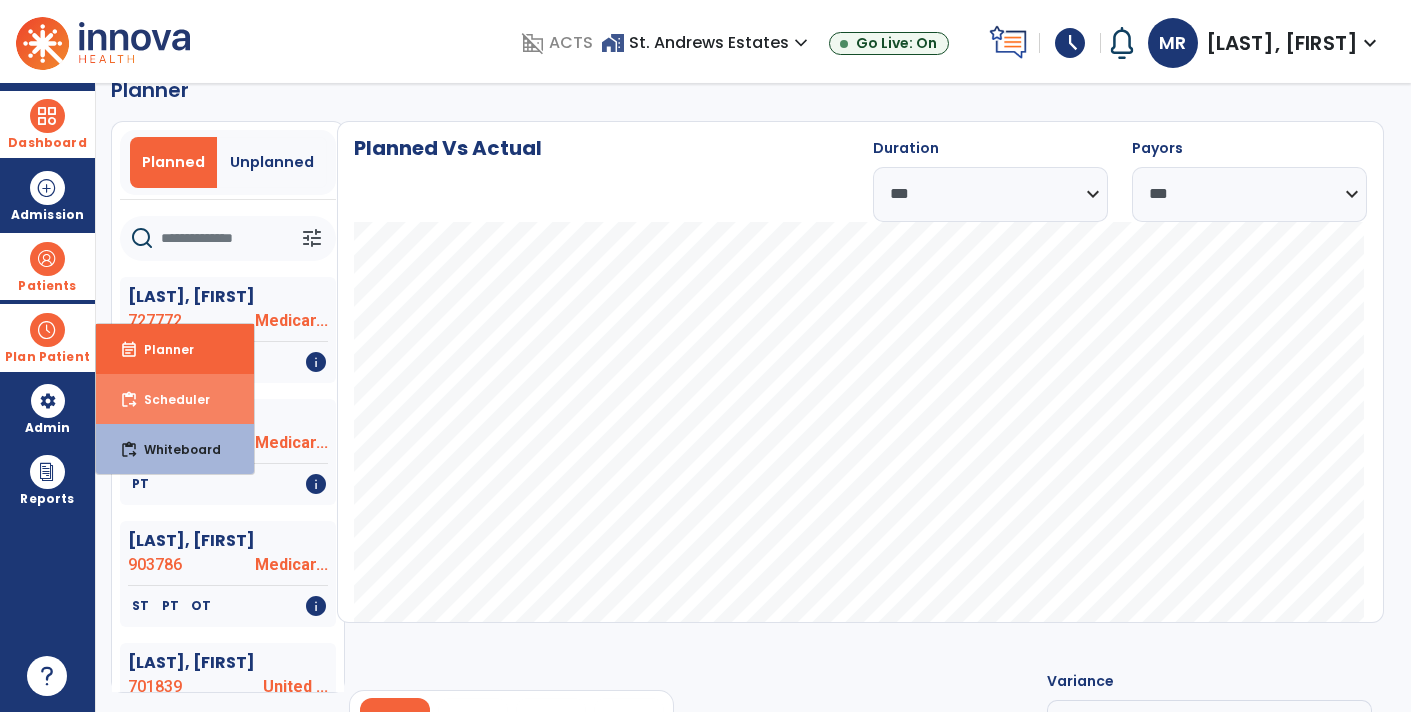 click on "Scheduler" at bounding box center (169, 399) 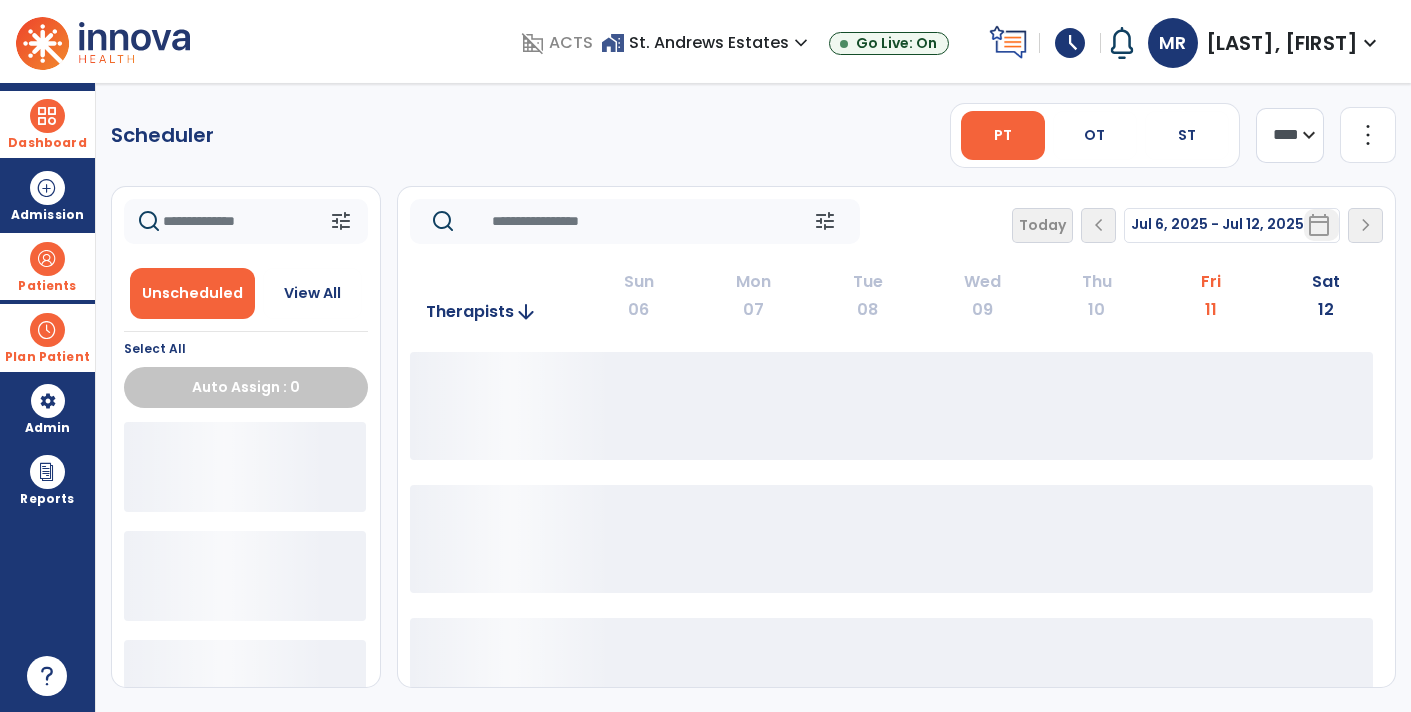scroll, scrollTop: 0, scrollLeft: 0, axis: both 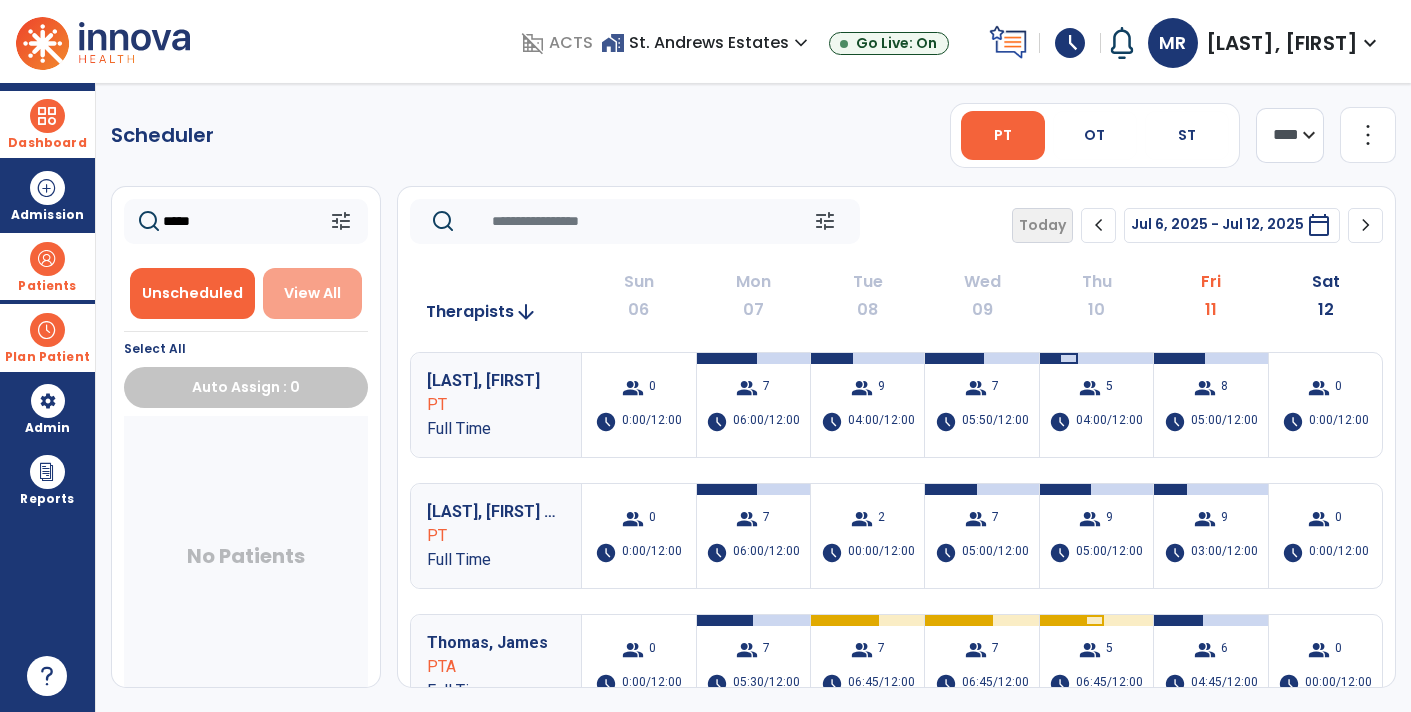 click on "View All" at bounding box center (313, 293) 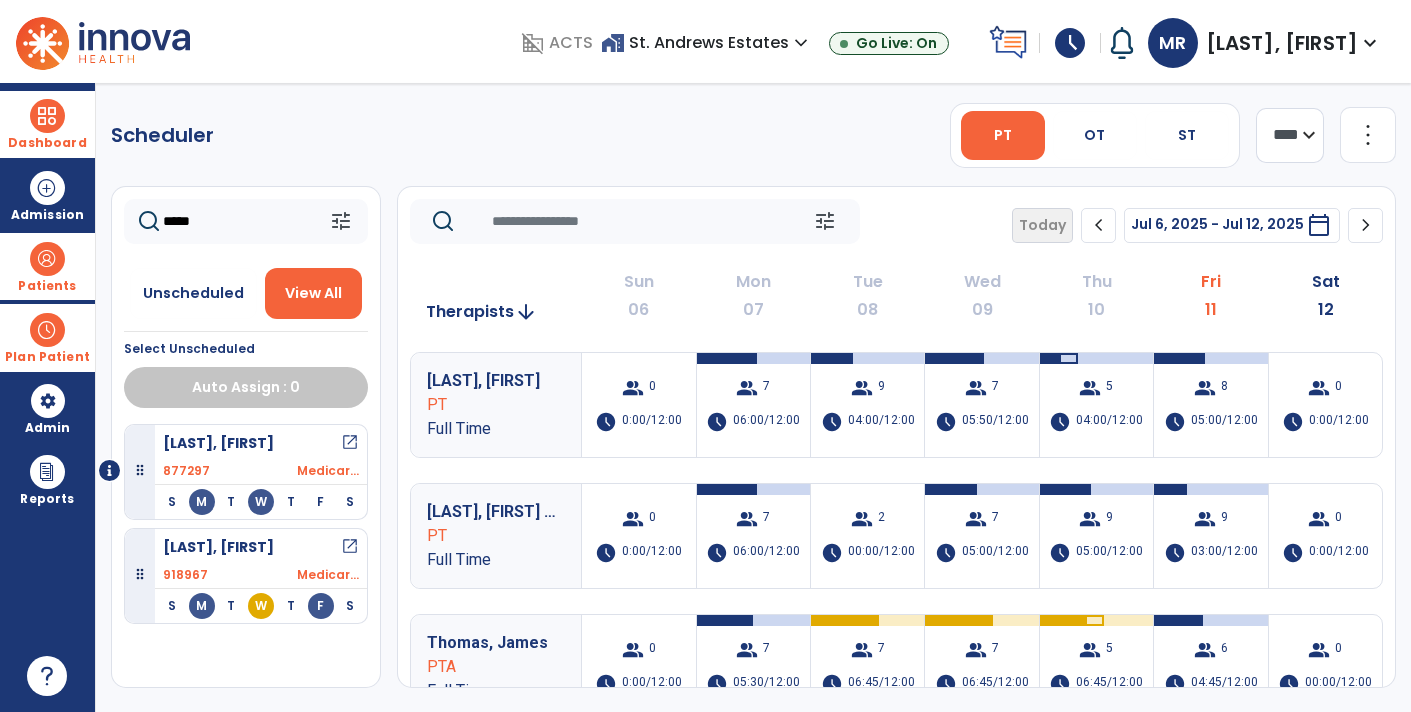 click on "[LAST], [FIRST] open_in_new" at bounding box center [261, 443] 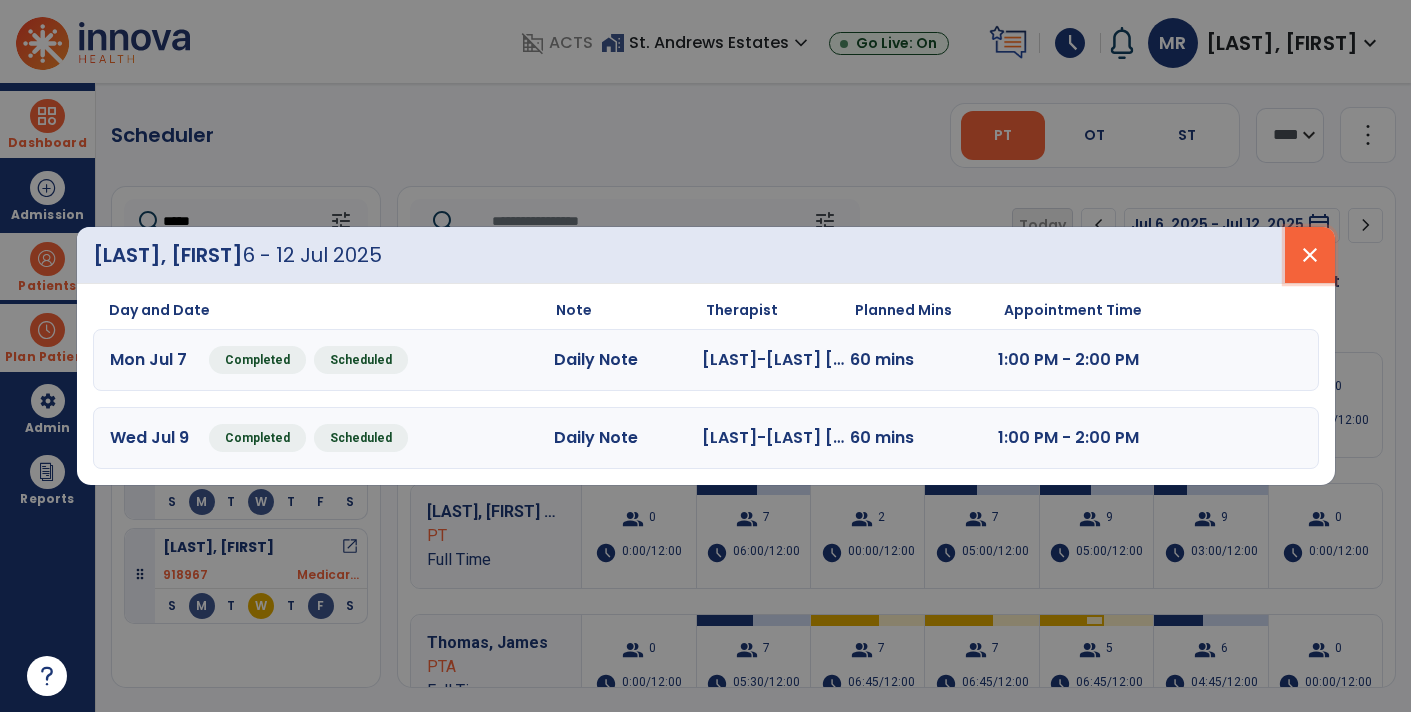 click on "close" at bounding box center [1310, 255] 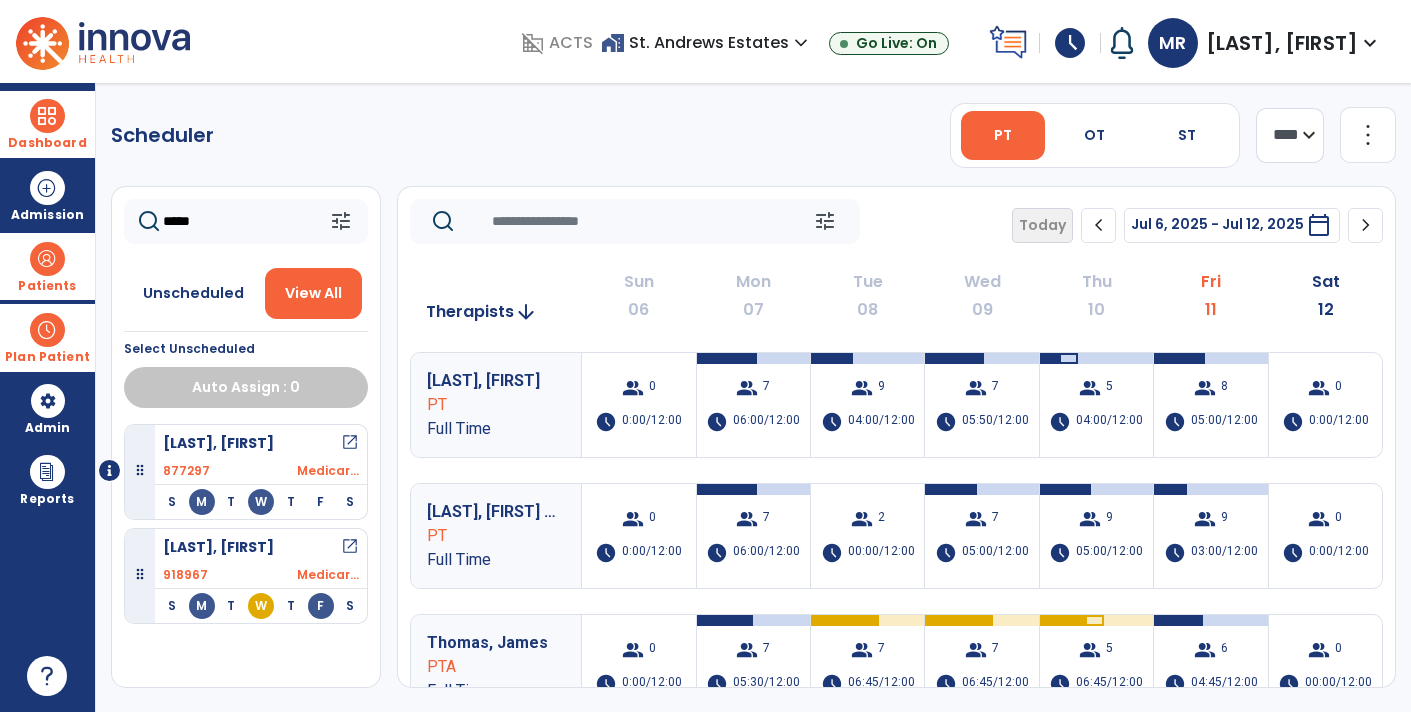 click on "chevron_right" 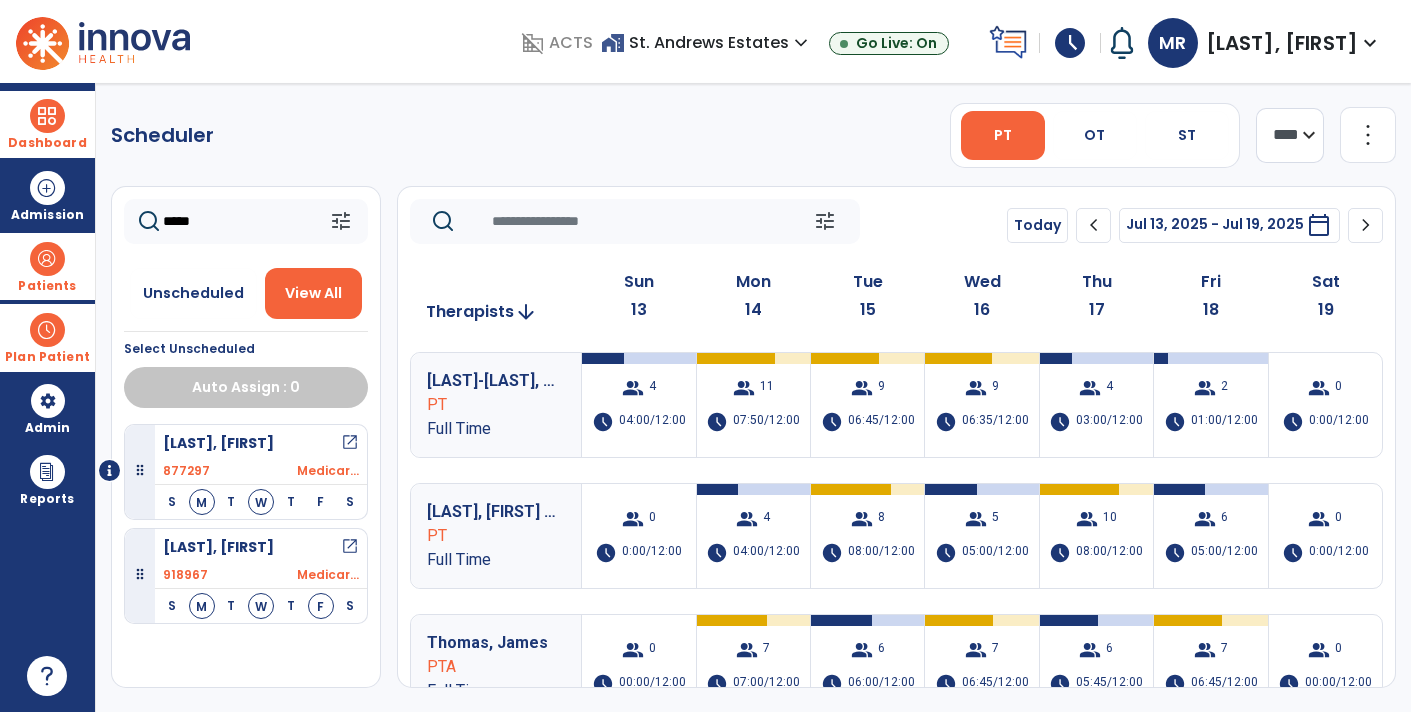 click on "open_in_new" at bounding box center (350, 443) 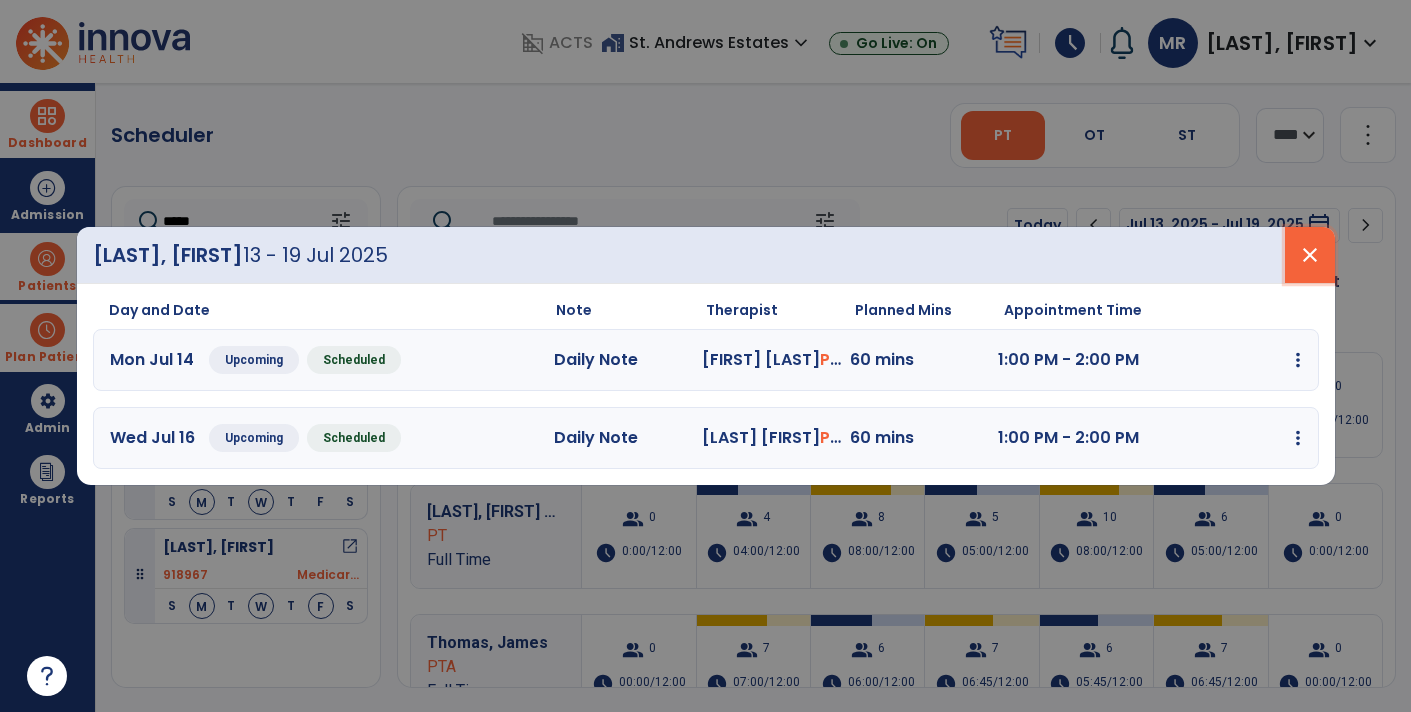 click on "close" at bounding box center [1310, 255] 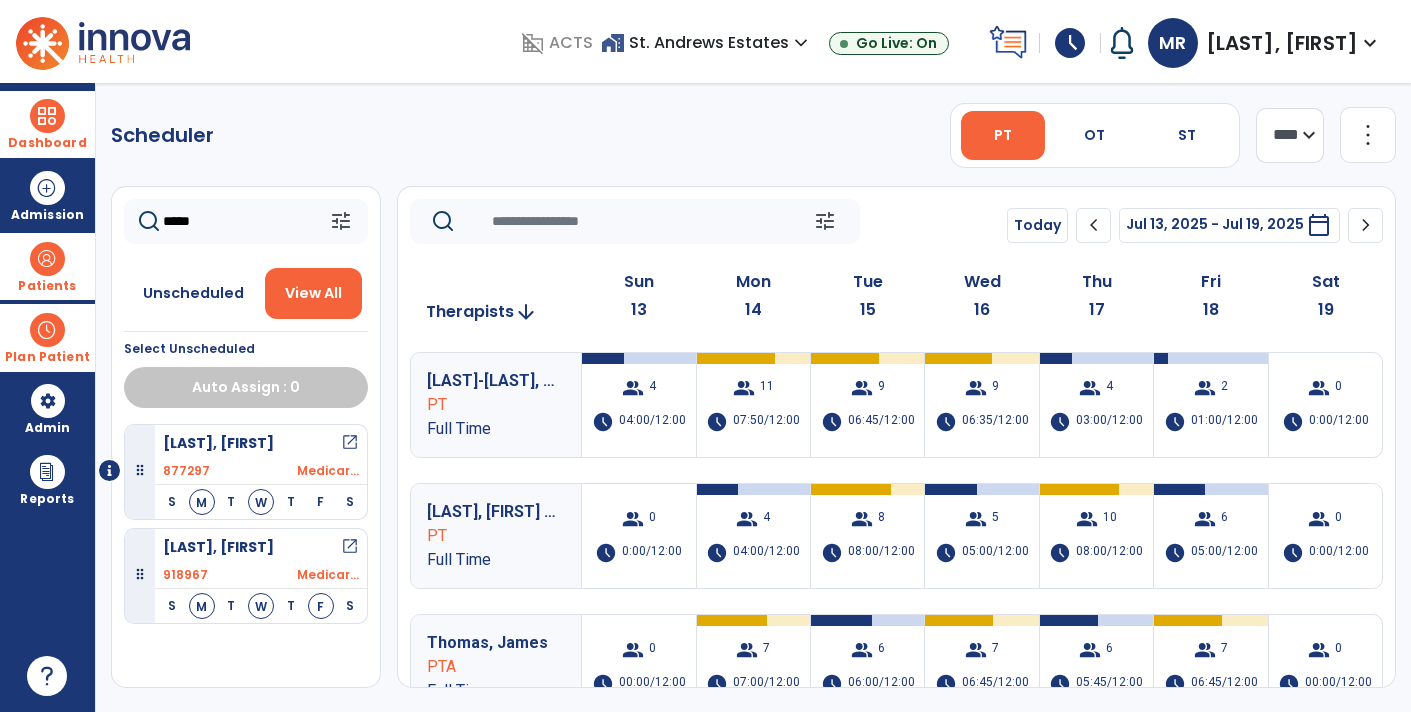 click on "*****" 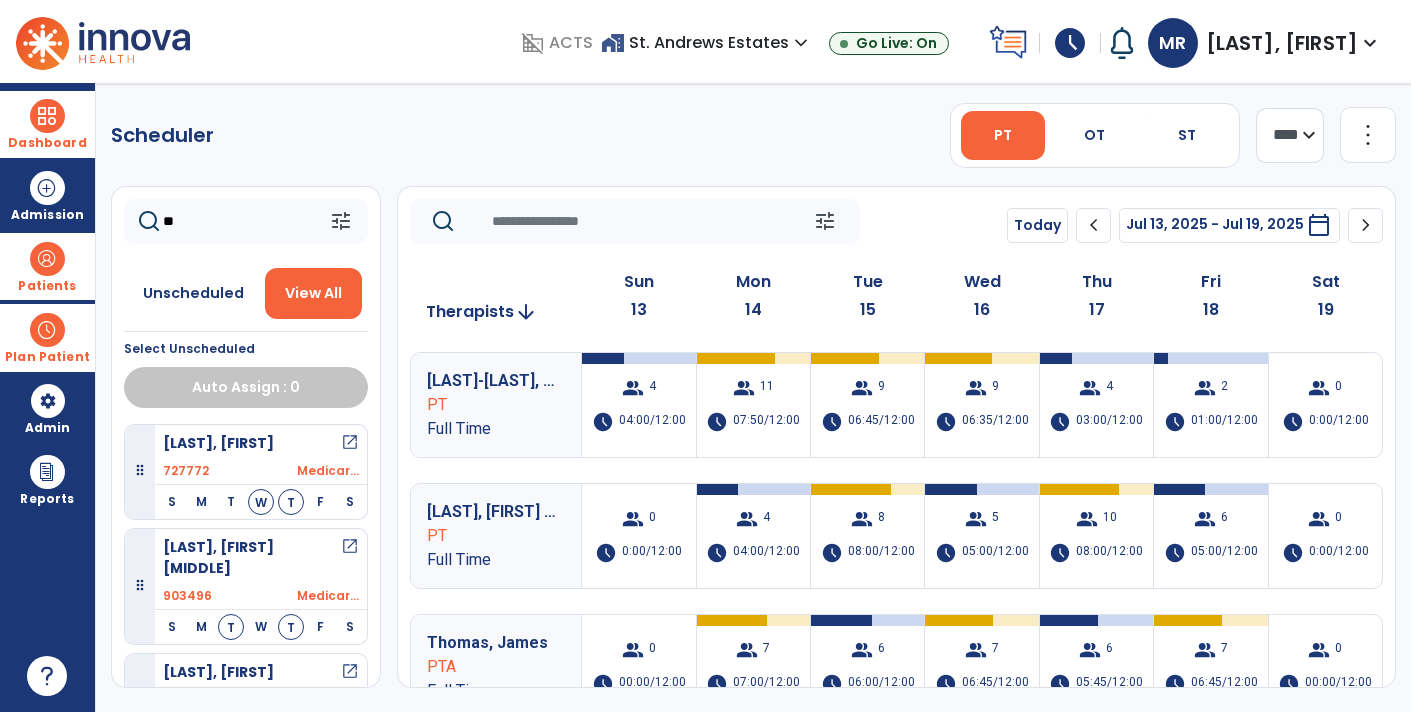 type on "*" 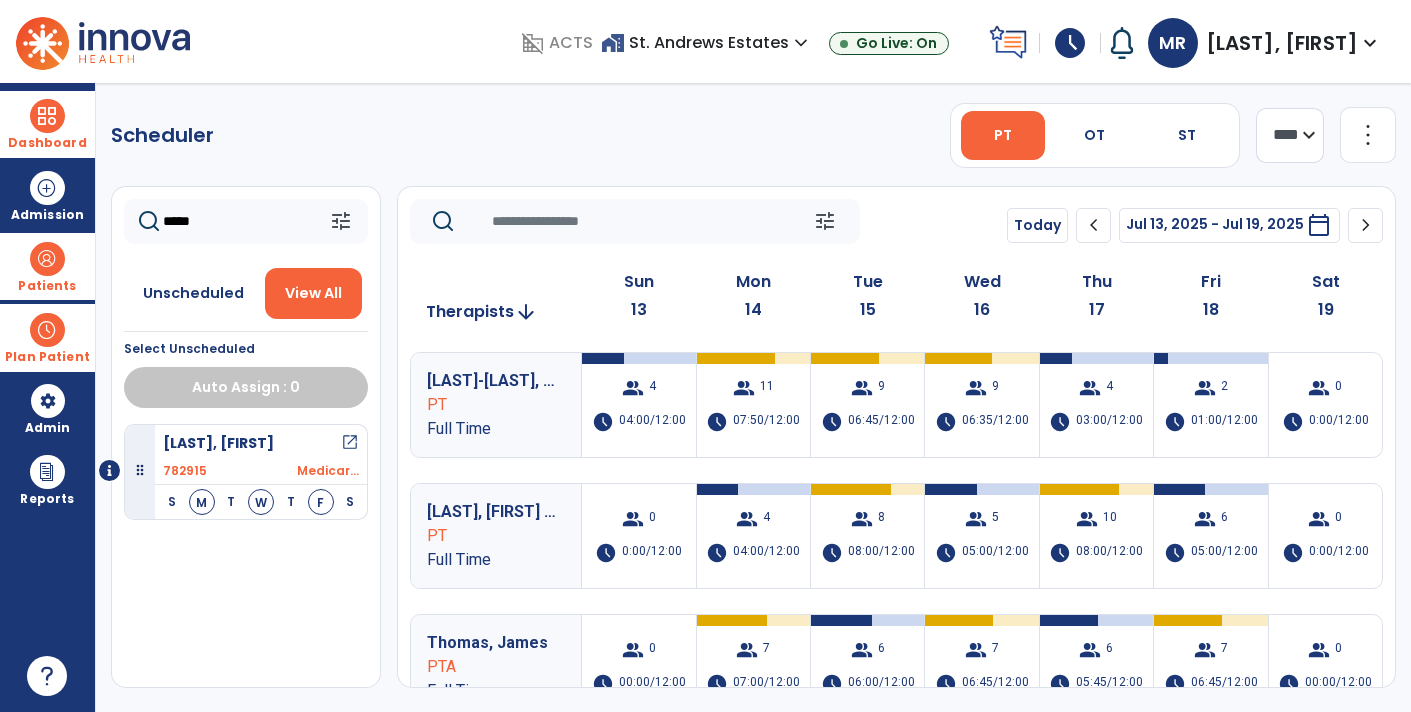 type on "*****" 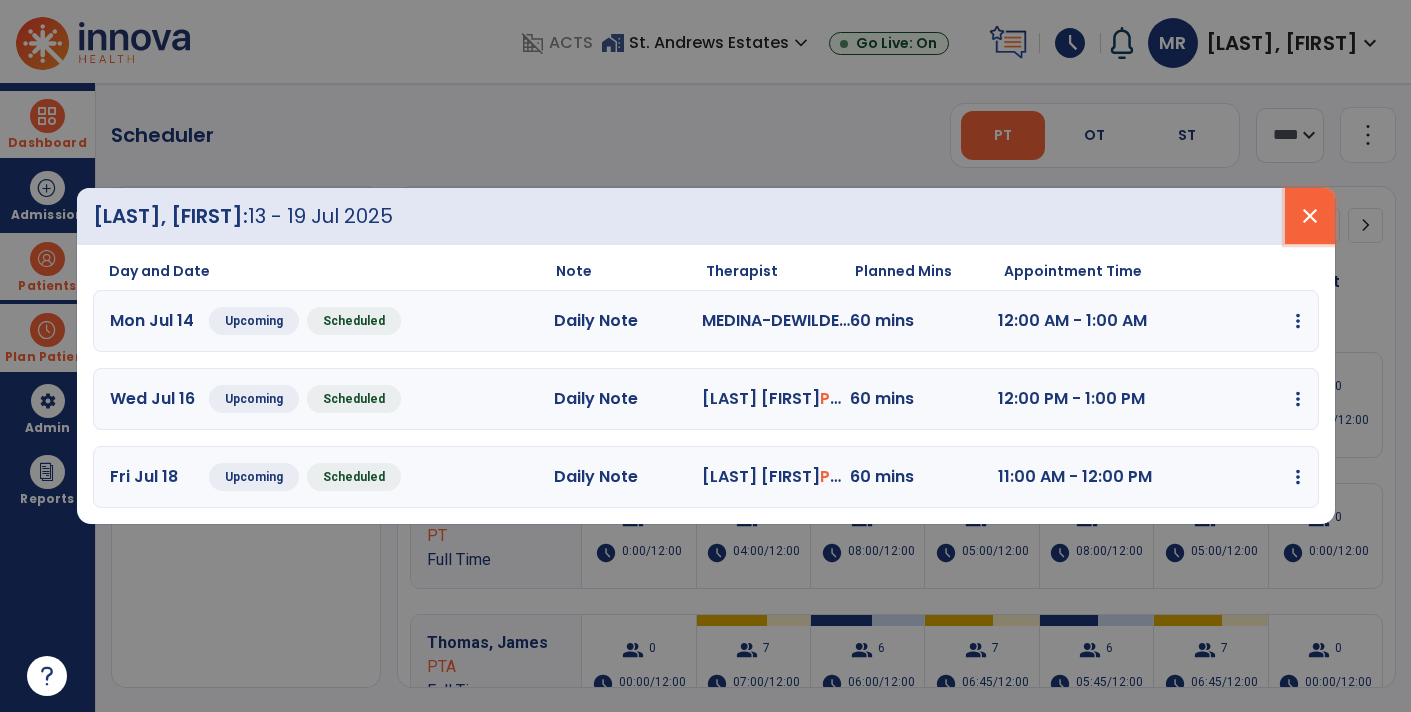 click on "close" at bounding box center (1310, 216) 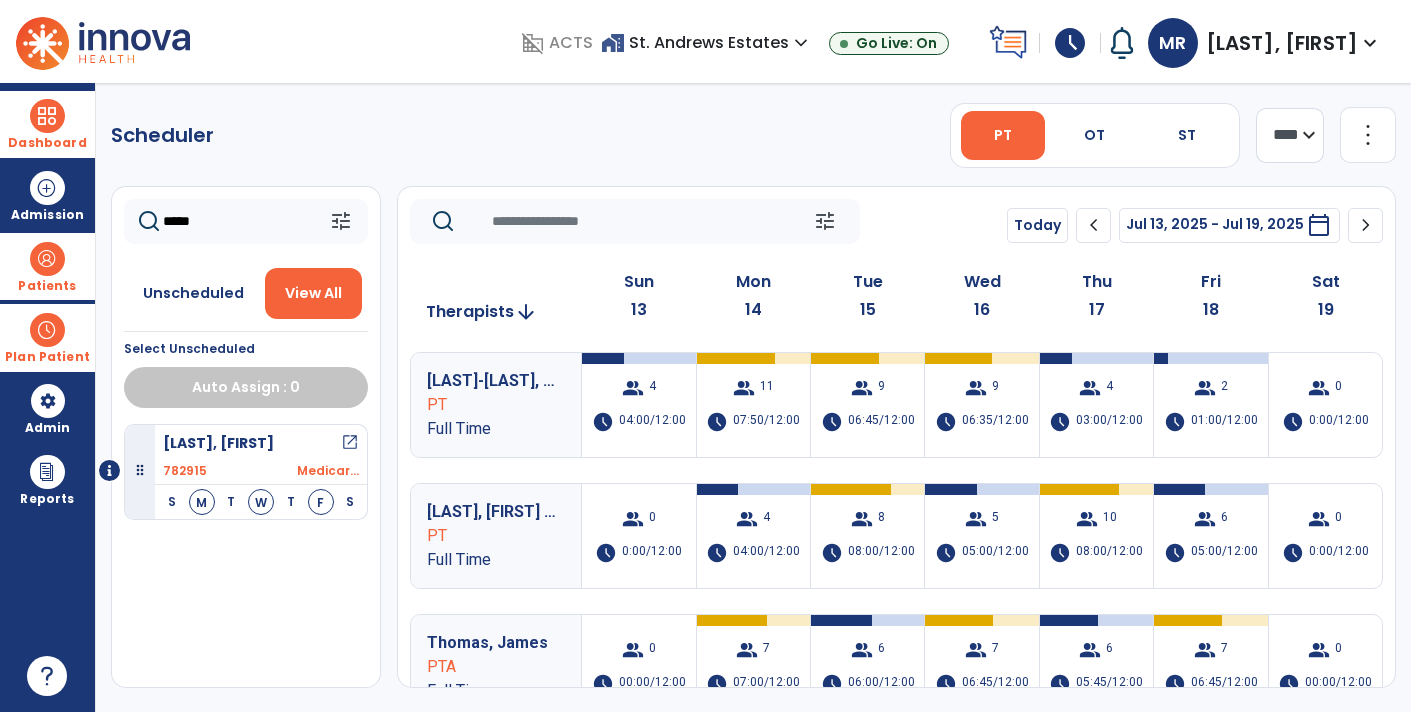click on "chevron_right" 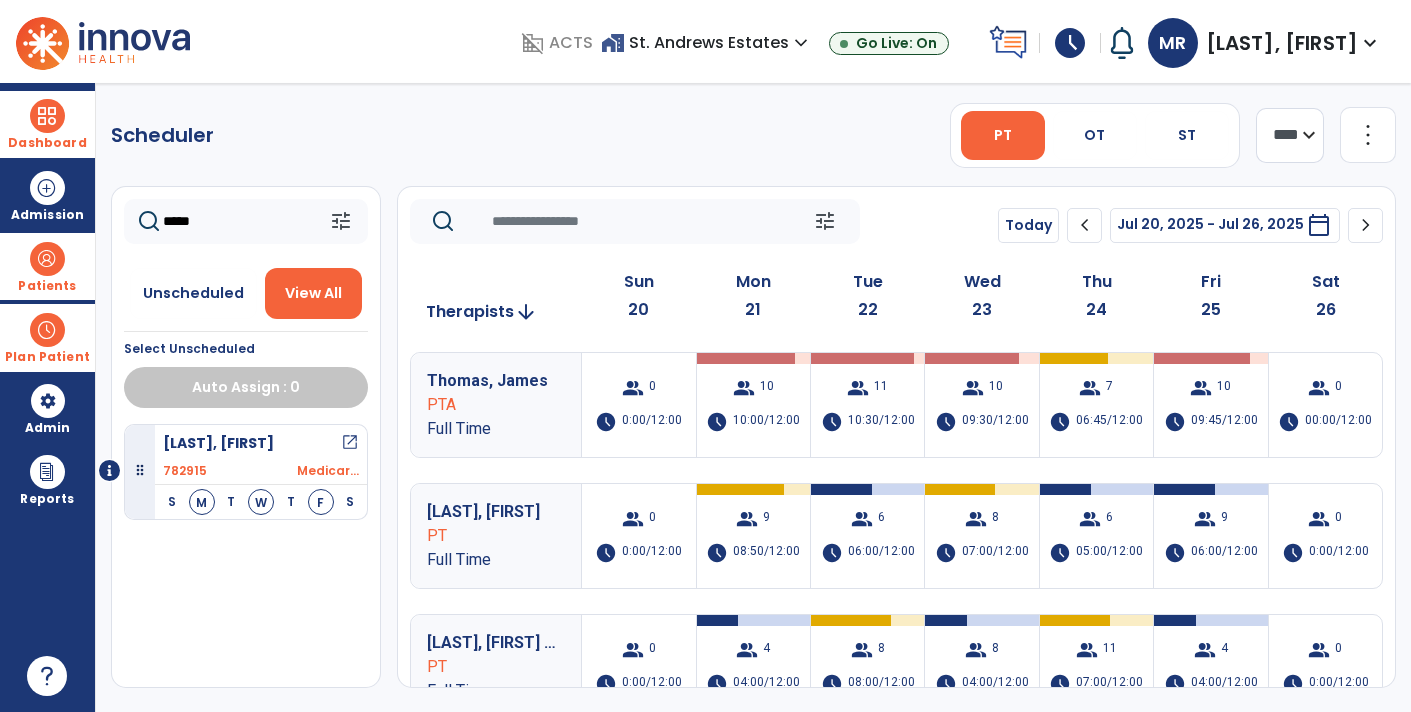 click on "open_in_new" at bounding box center (350, 443) 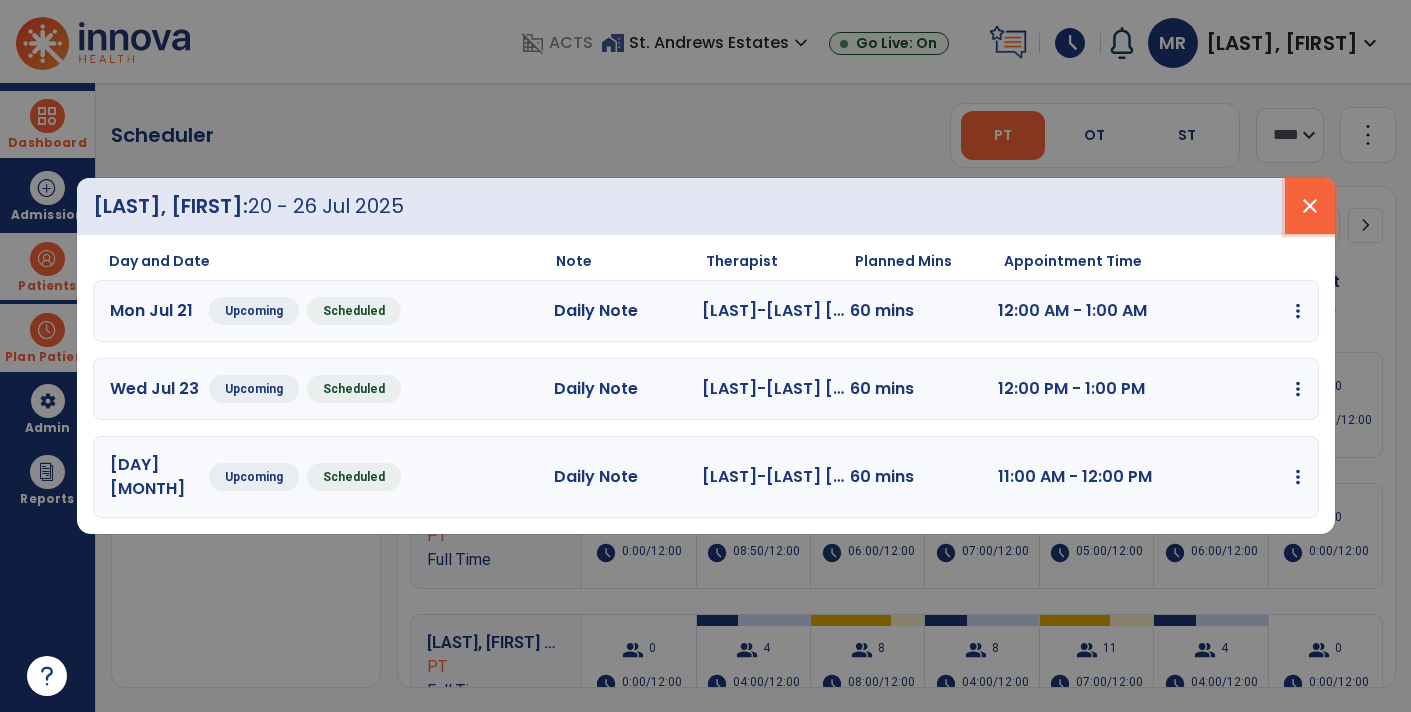 click on "close" at bounding box center [1310, 206] 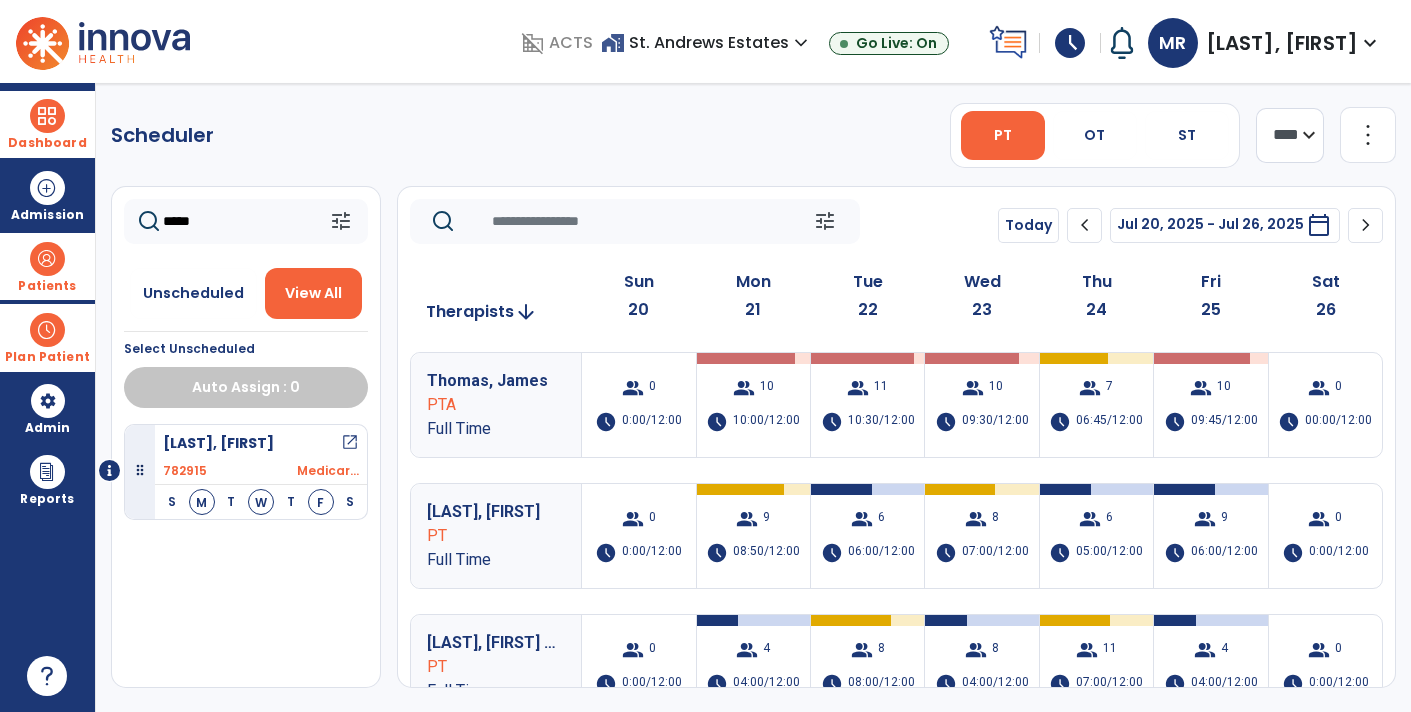 click on "chevron_right" 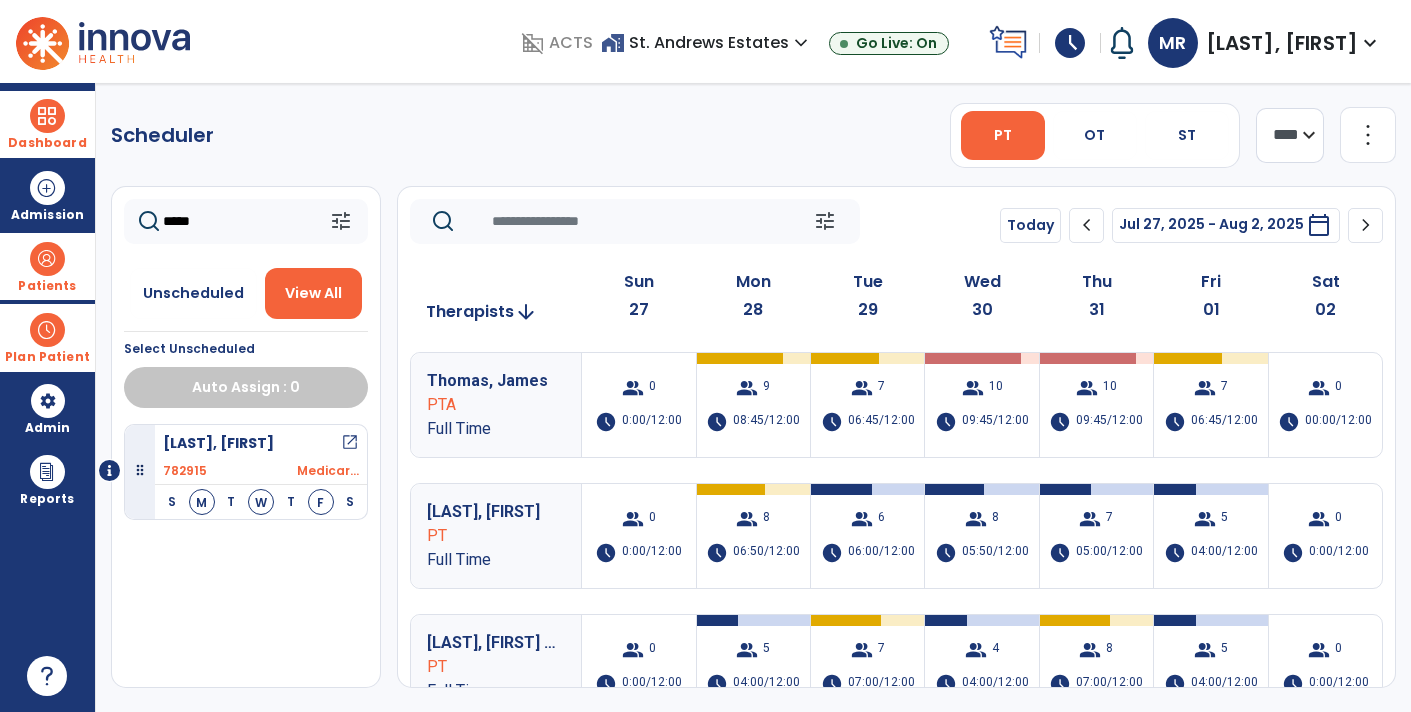 click on "open_in_new" at bounding box center (350, 443) 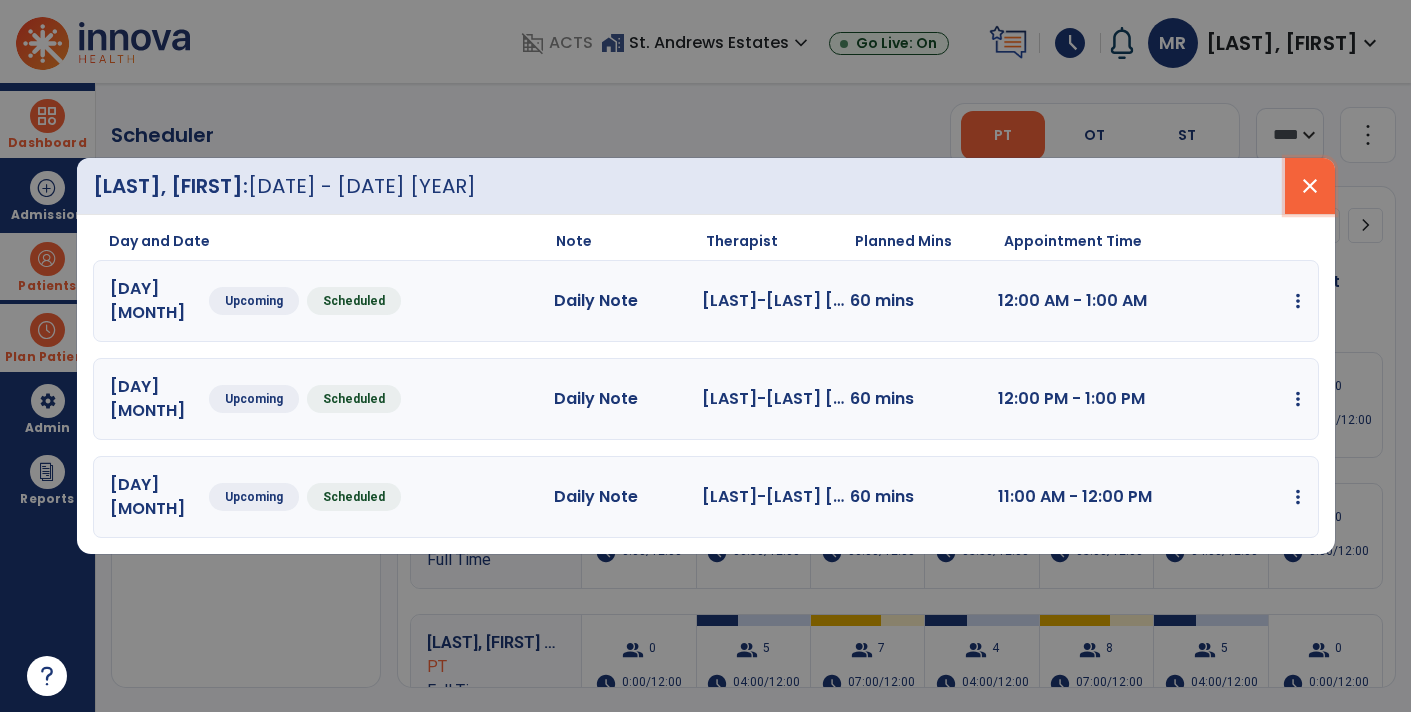 click on "close" at bounding box center [1310, 186] 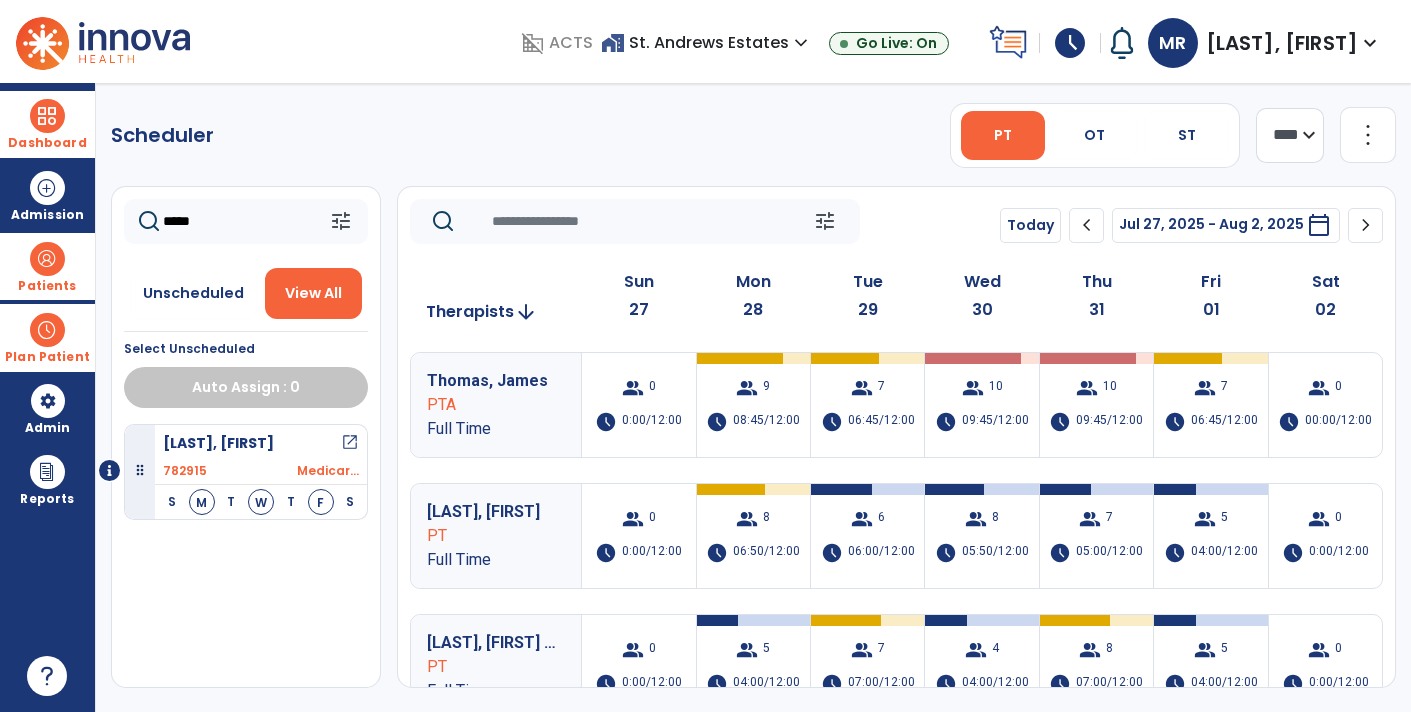 click on "chevron_left" 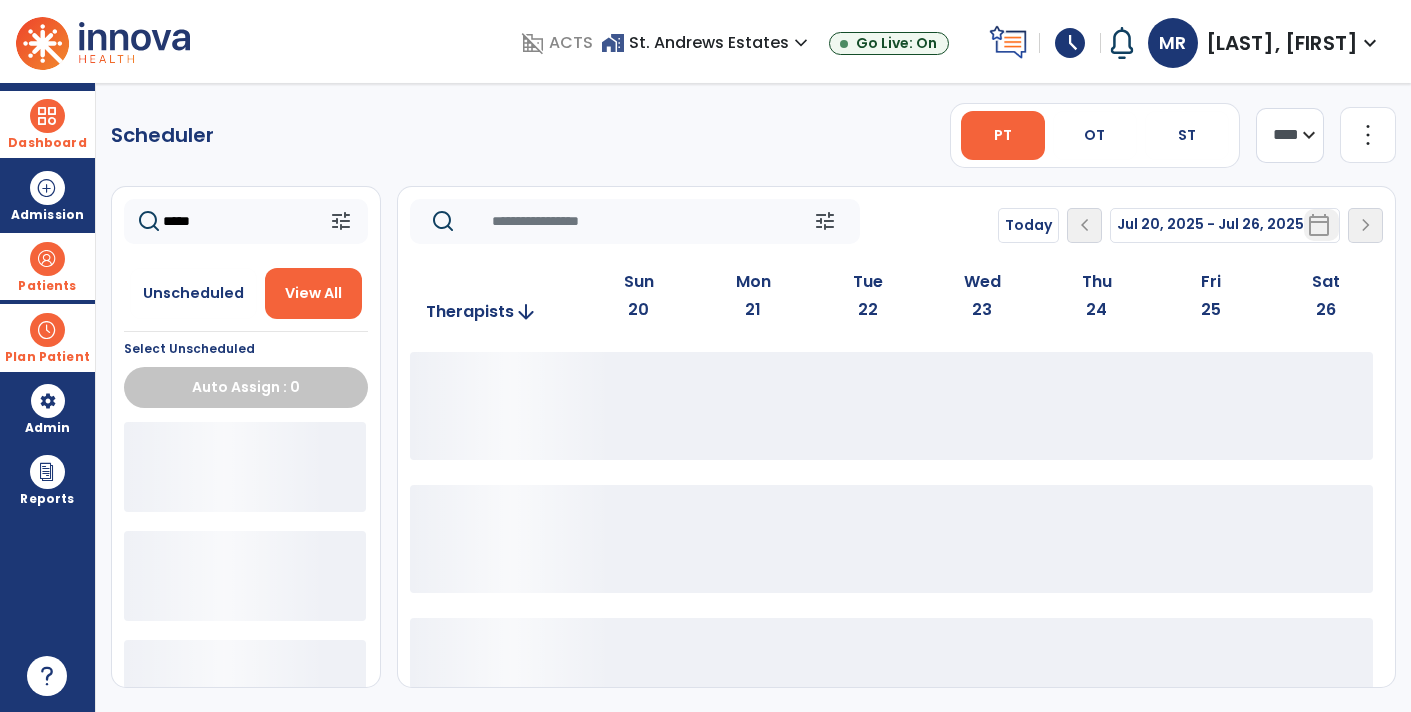 click on "Today  chevron_left Jul 20, 2025 - Jul 26, 2025  *********  calendar_today  chevron_right" 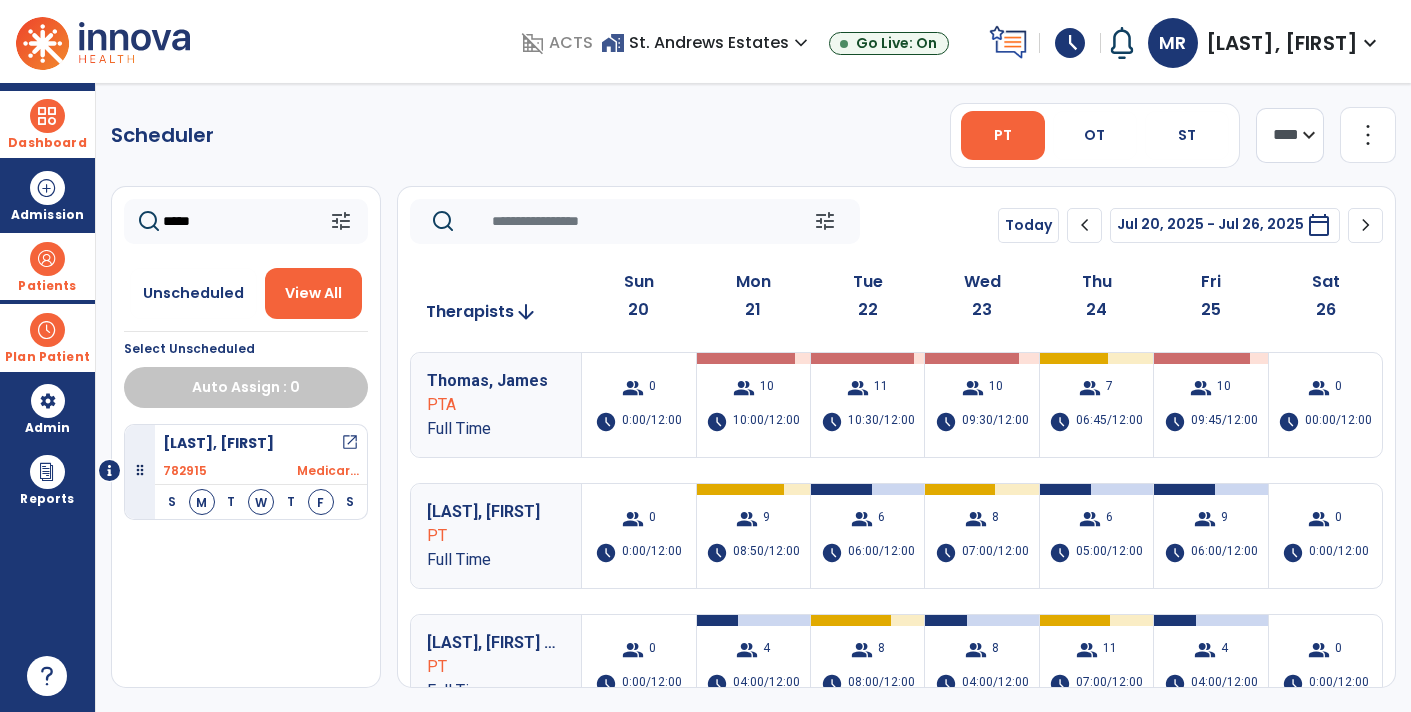click on "chevron_left" 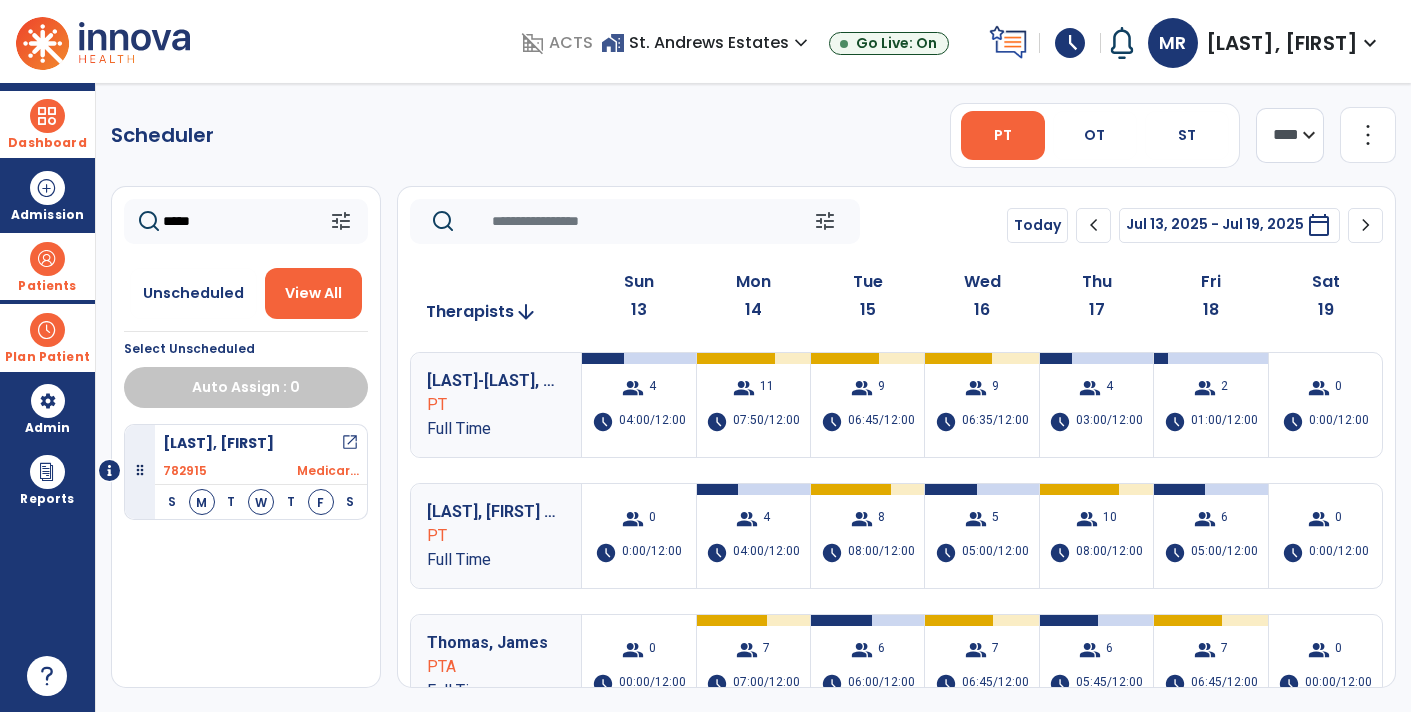 click on "open_in_new" at bounding box center (350, 443) 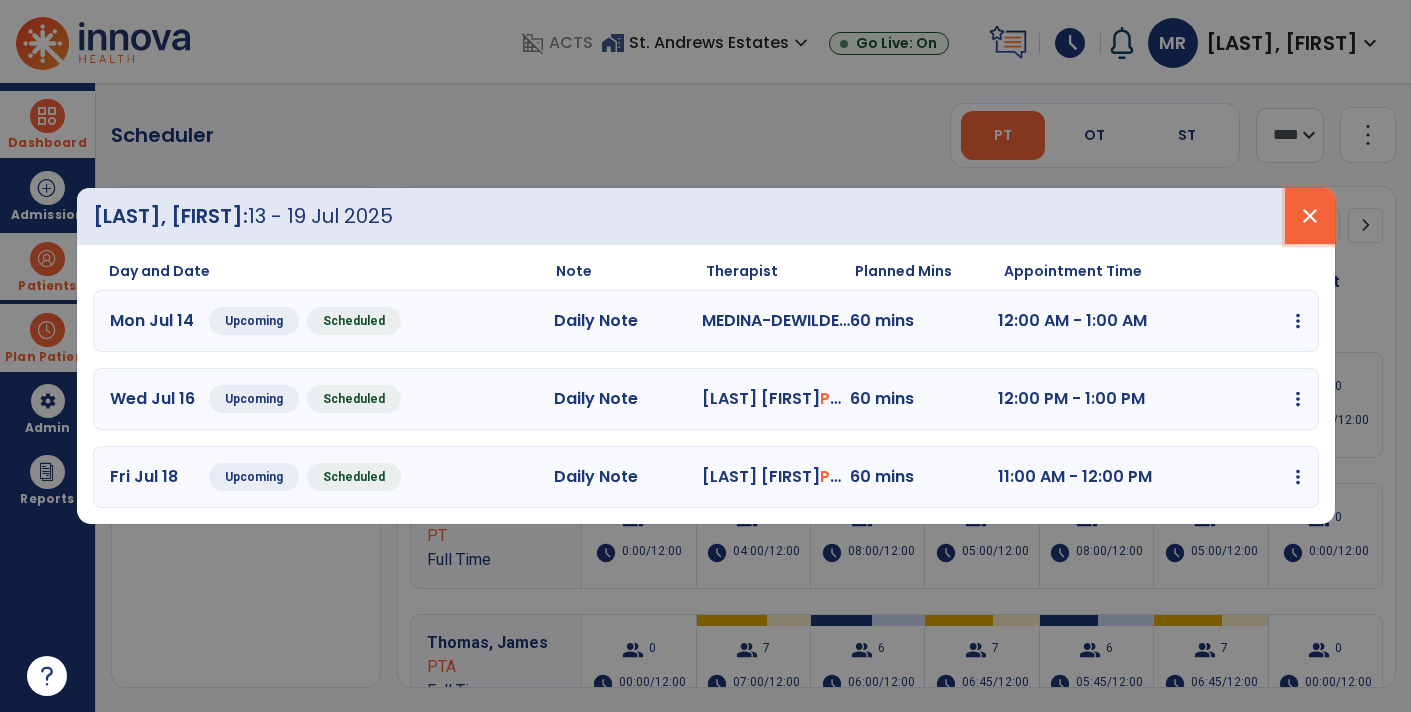 click on "close" at bounding box center (1310, 216) 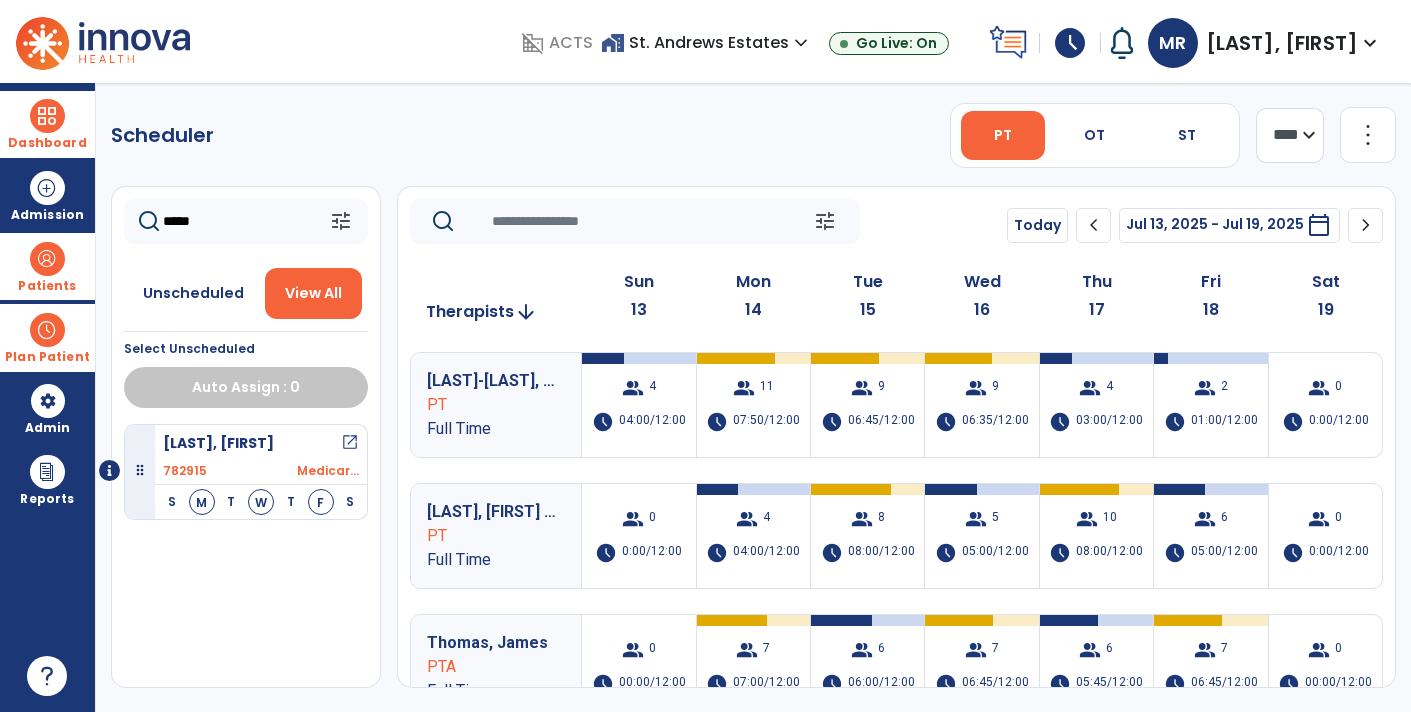 click at bounding box center (47, 116) 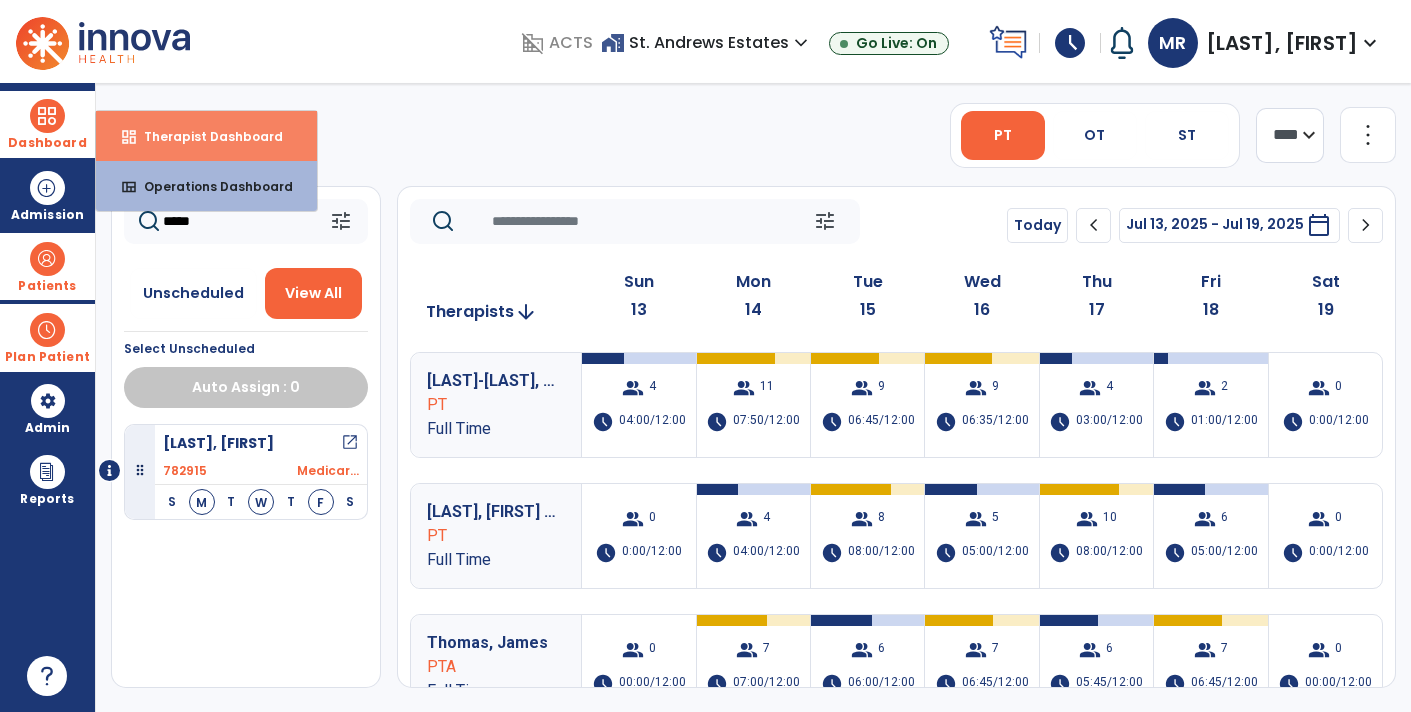 click on "Therapist Dashboard" at bounding box center (205, 136) 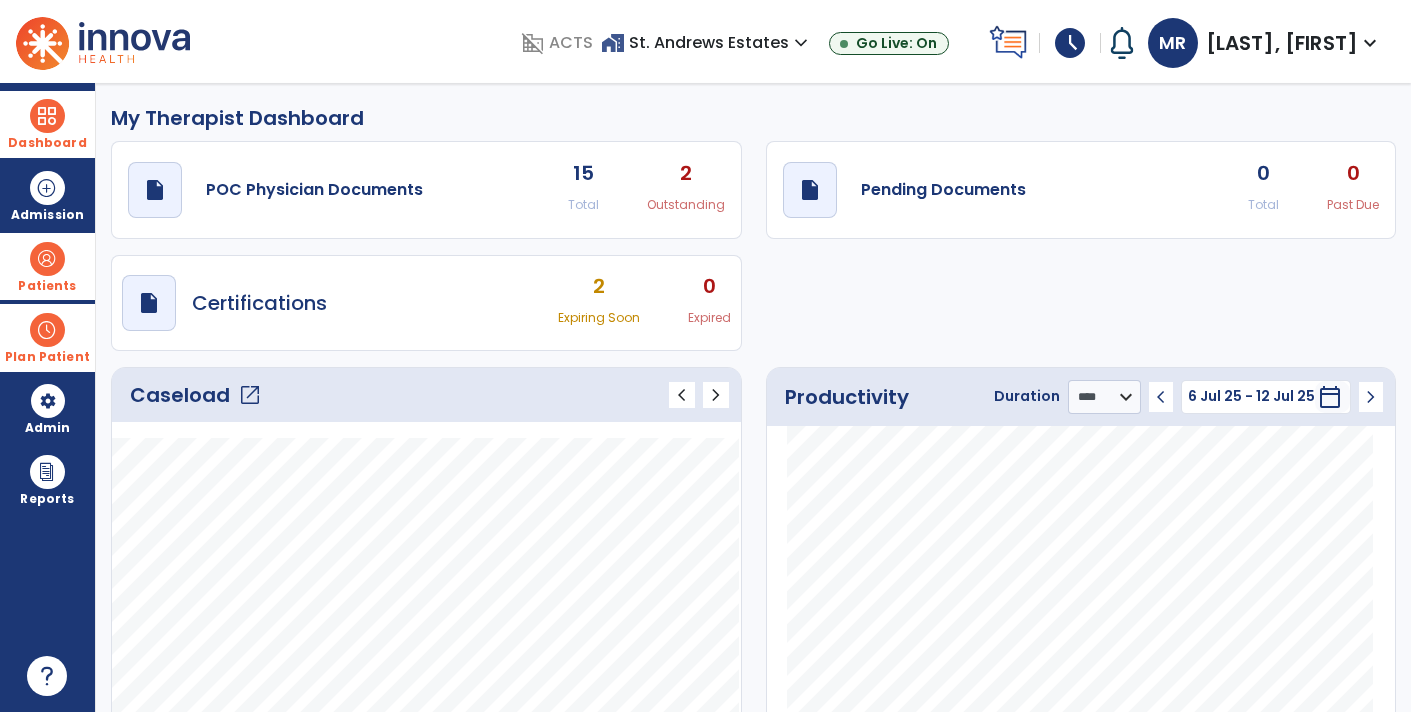 click on "schedule" at bounding box center [1070, 43] 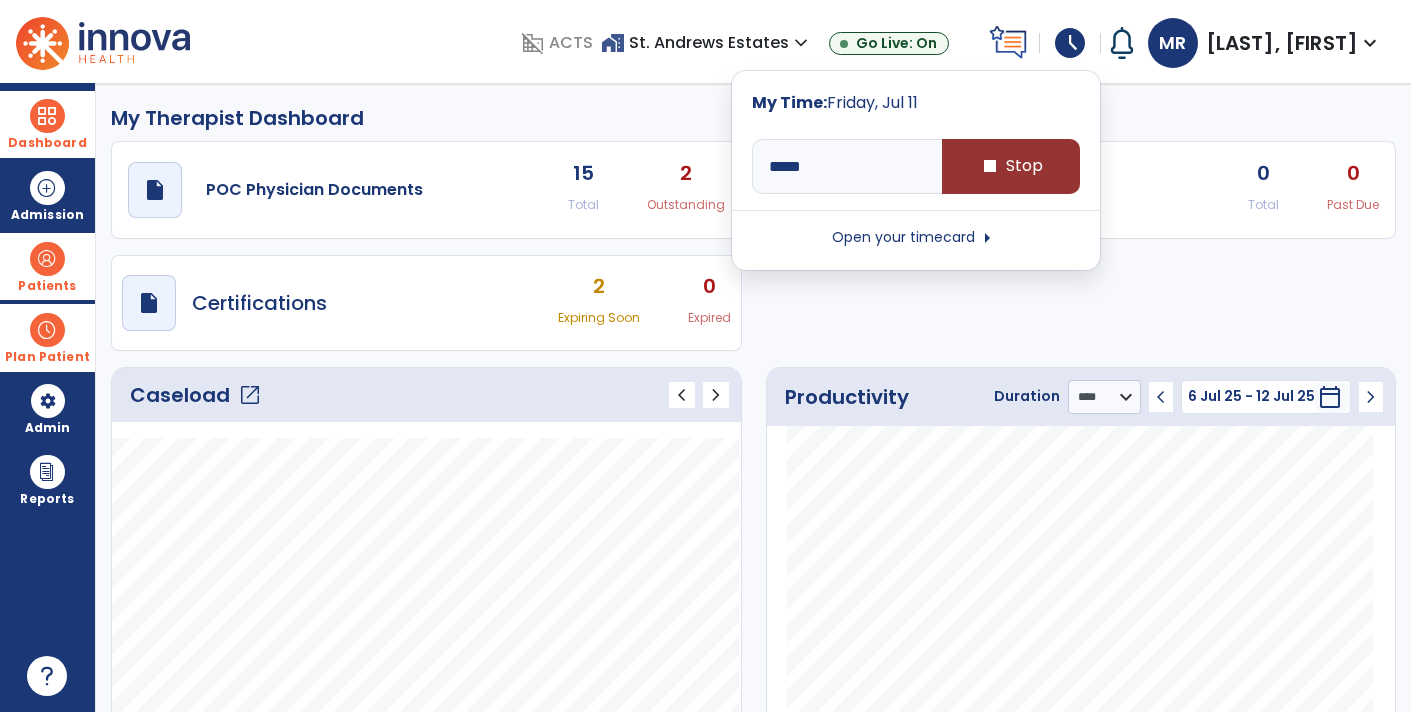 click on "stop  Stop" at bounding box center [1011, 166] 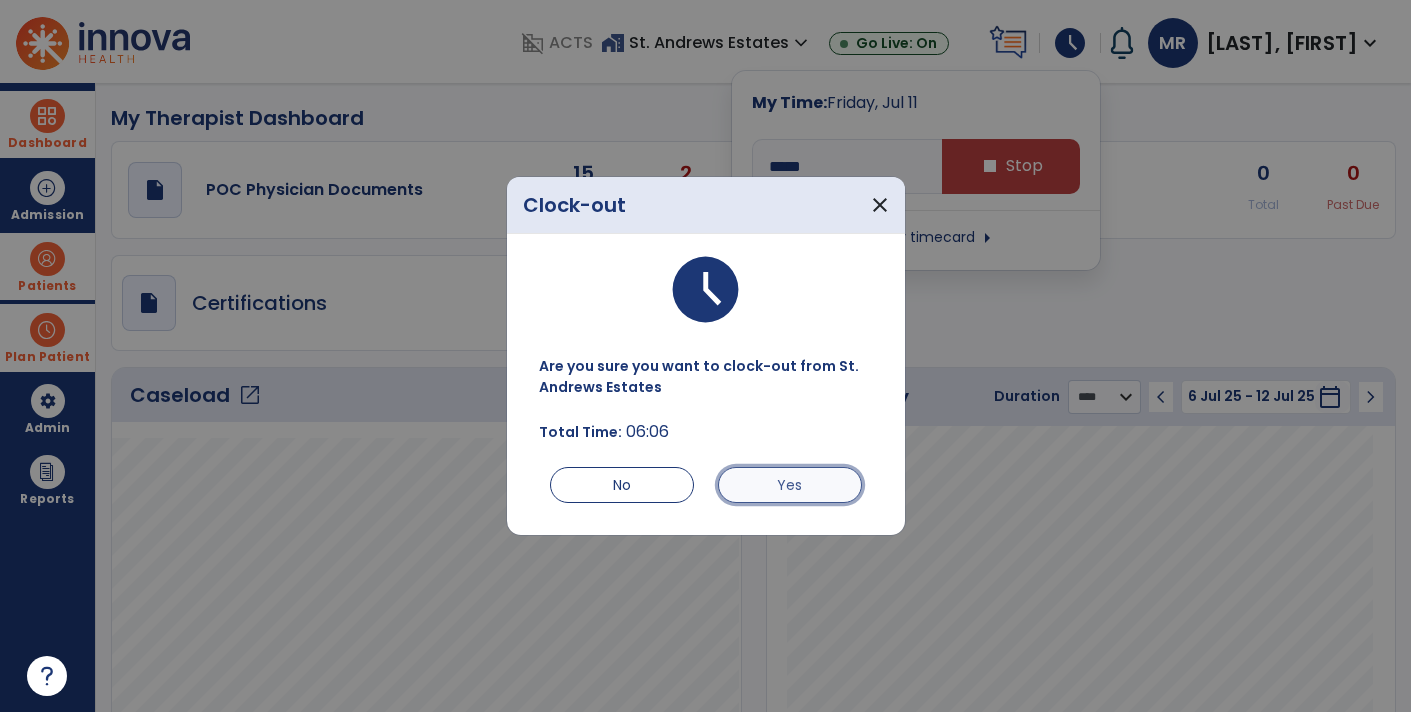 click on "Yes" at bounding box center [790, 485] 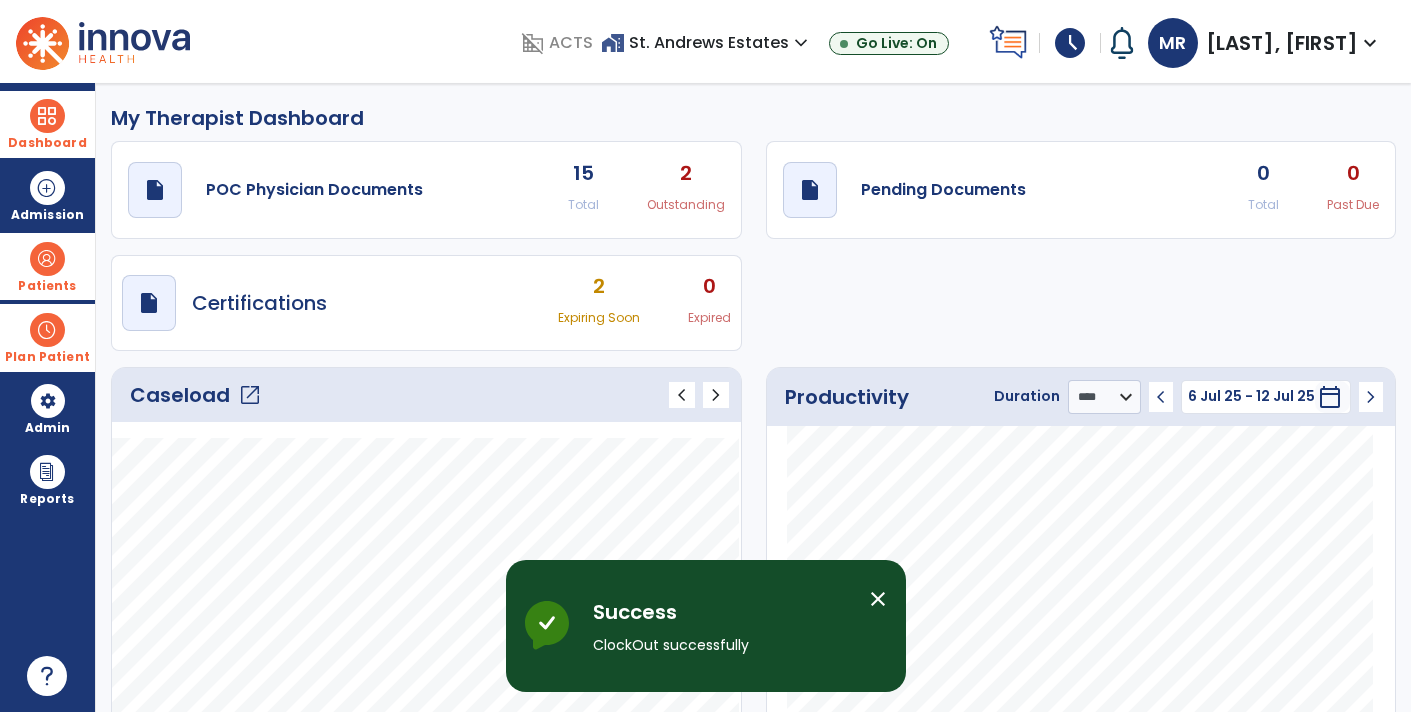 click on "schedule" at bounding box center [1070, 43] 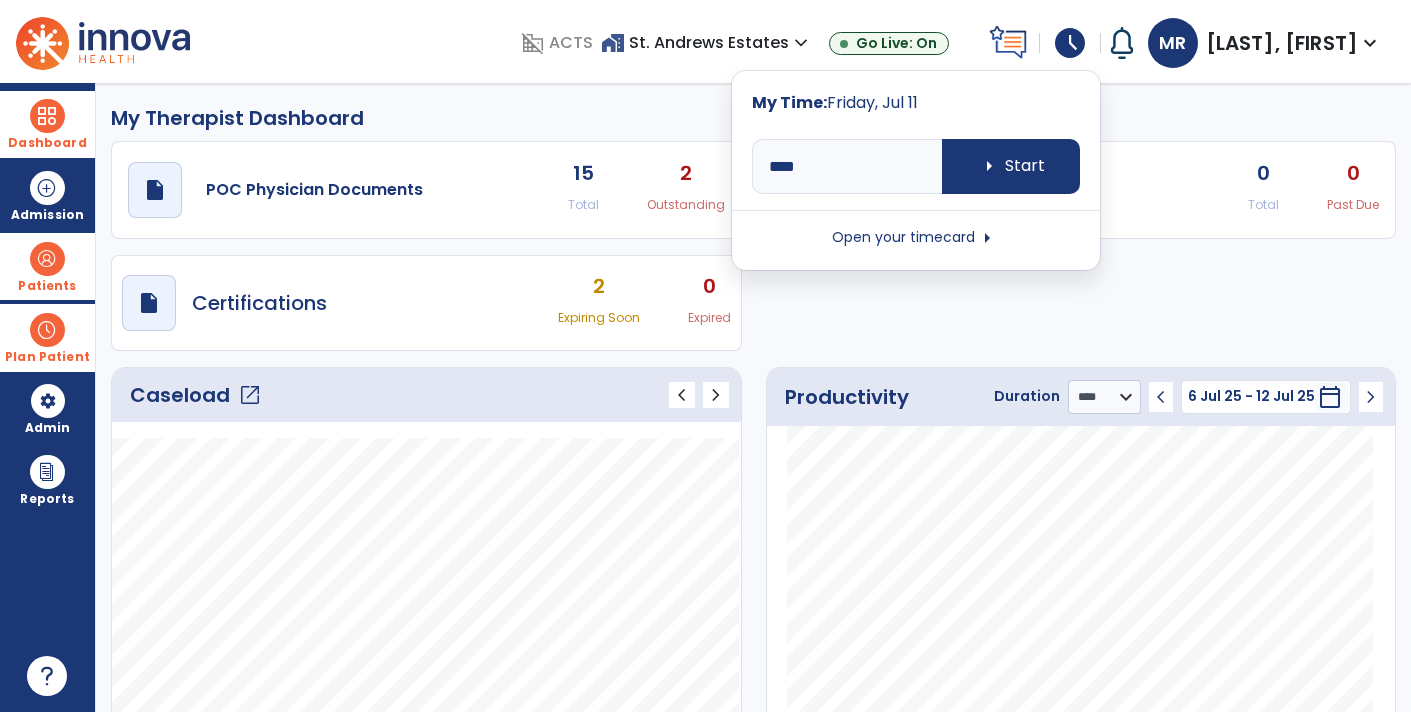 click on "arrow_right" at bounding box center (987, 238) 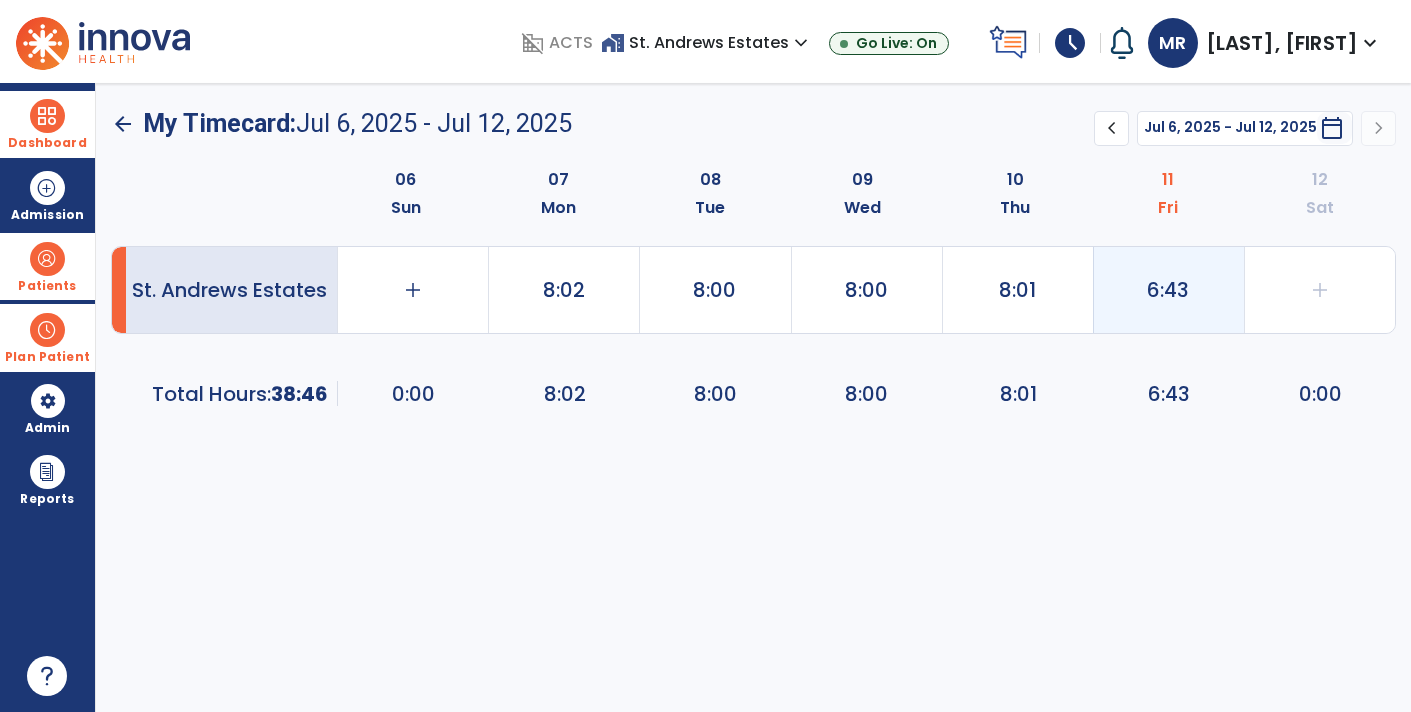 click on "6:43" 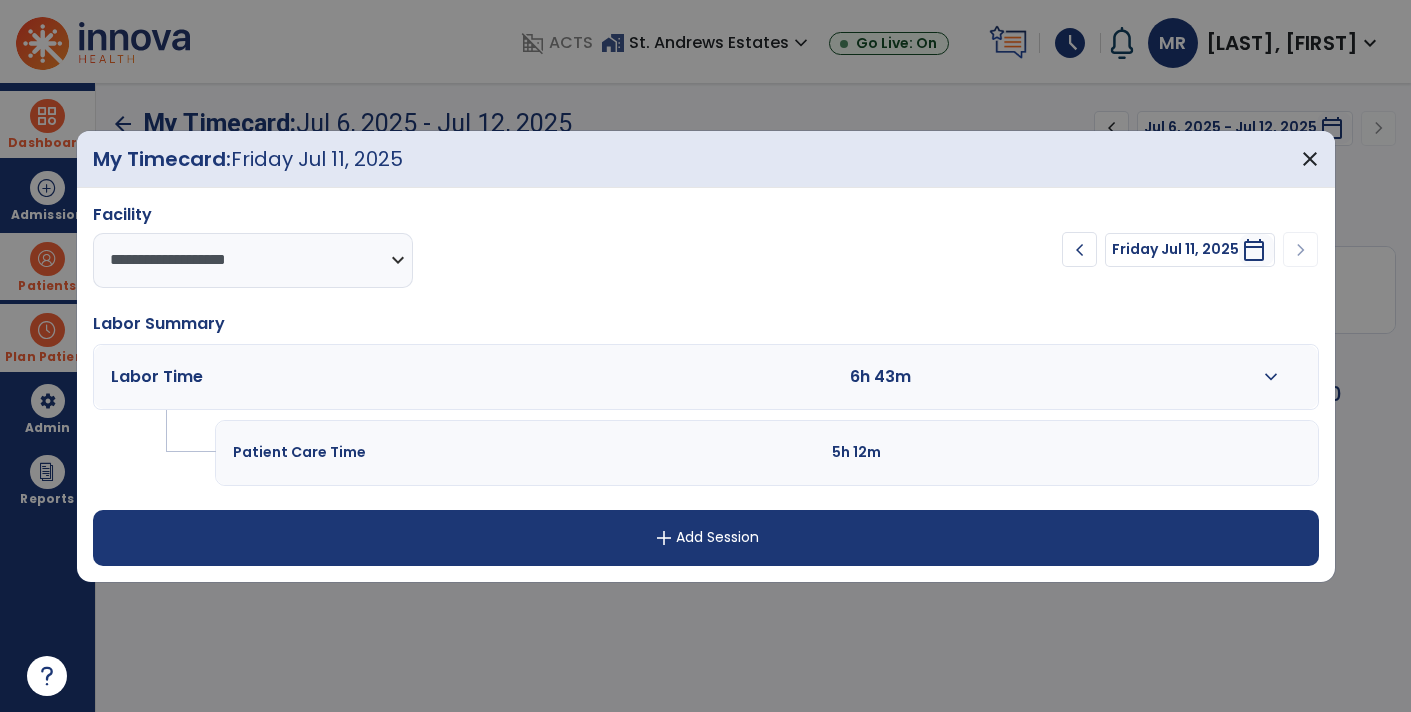 click on "add" at bounding box center (664, 538) 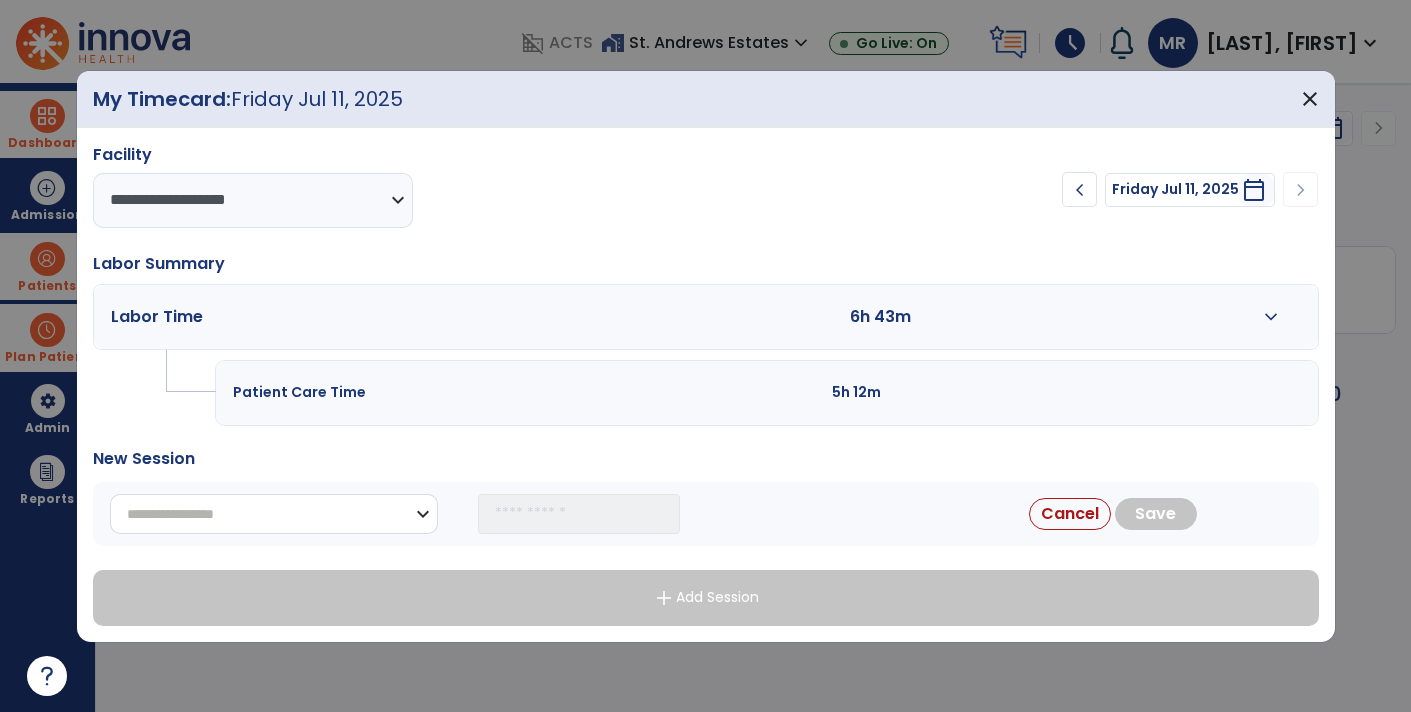 click on "**********" at bounding box center (274, 514) 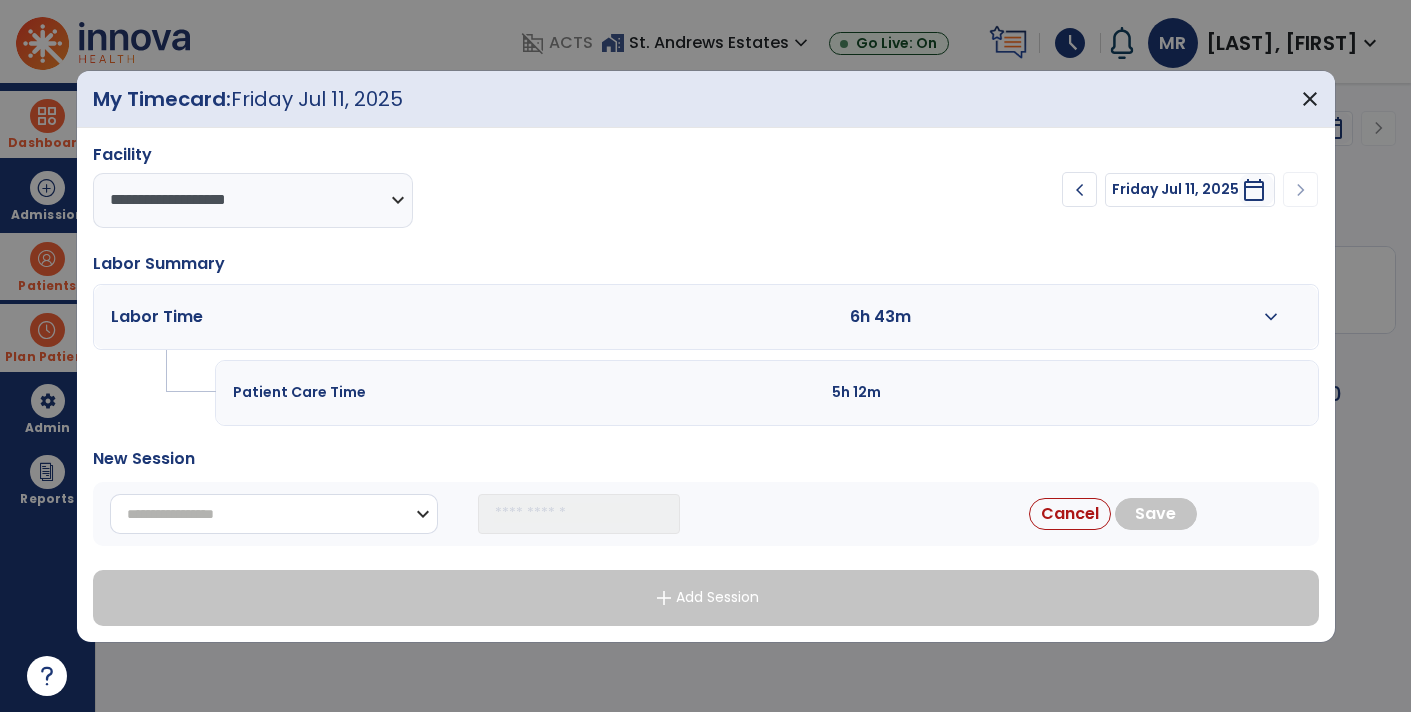 select on "**********" 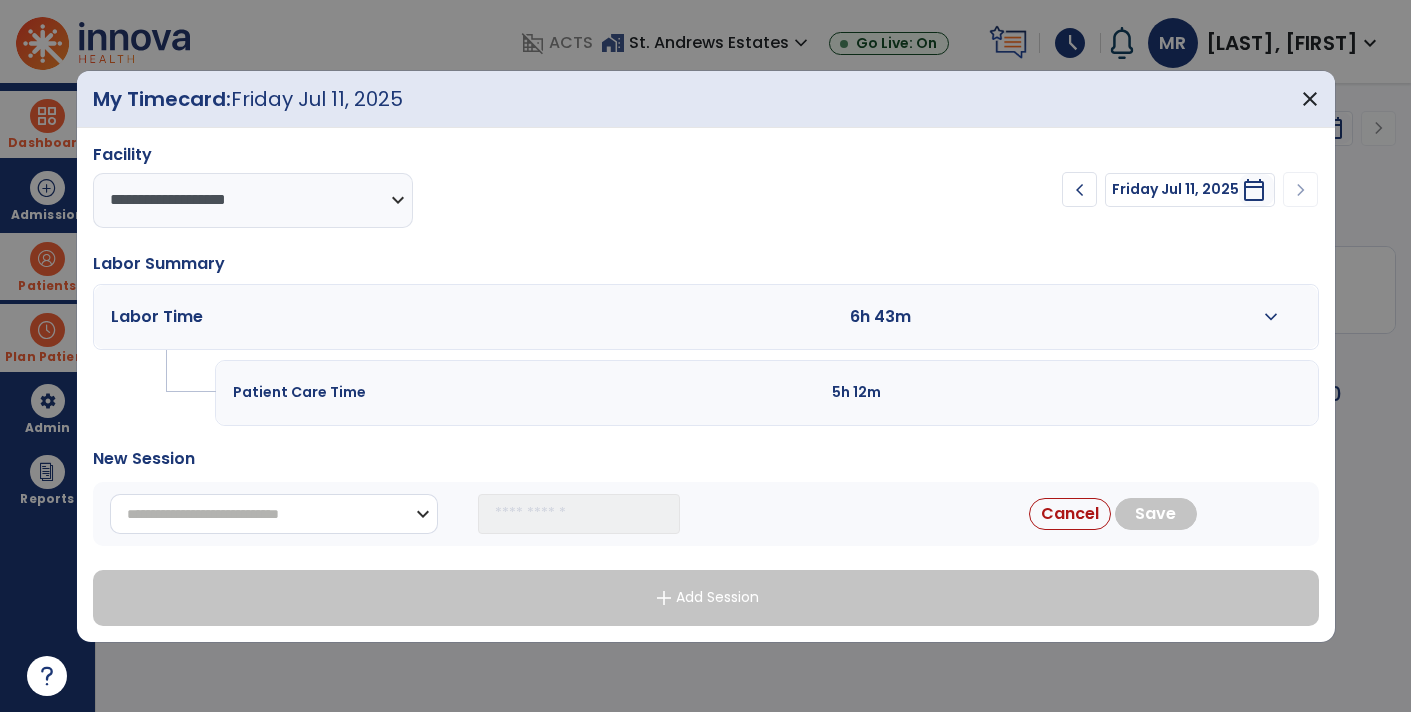 click on "**********" at bounding box center (274, 514) 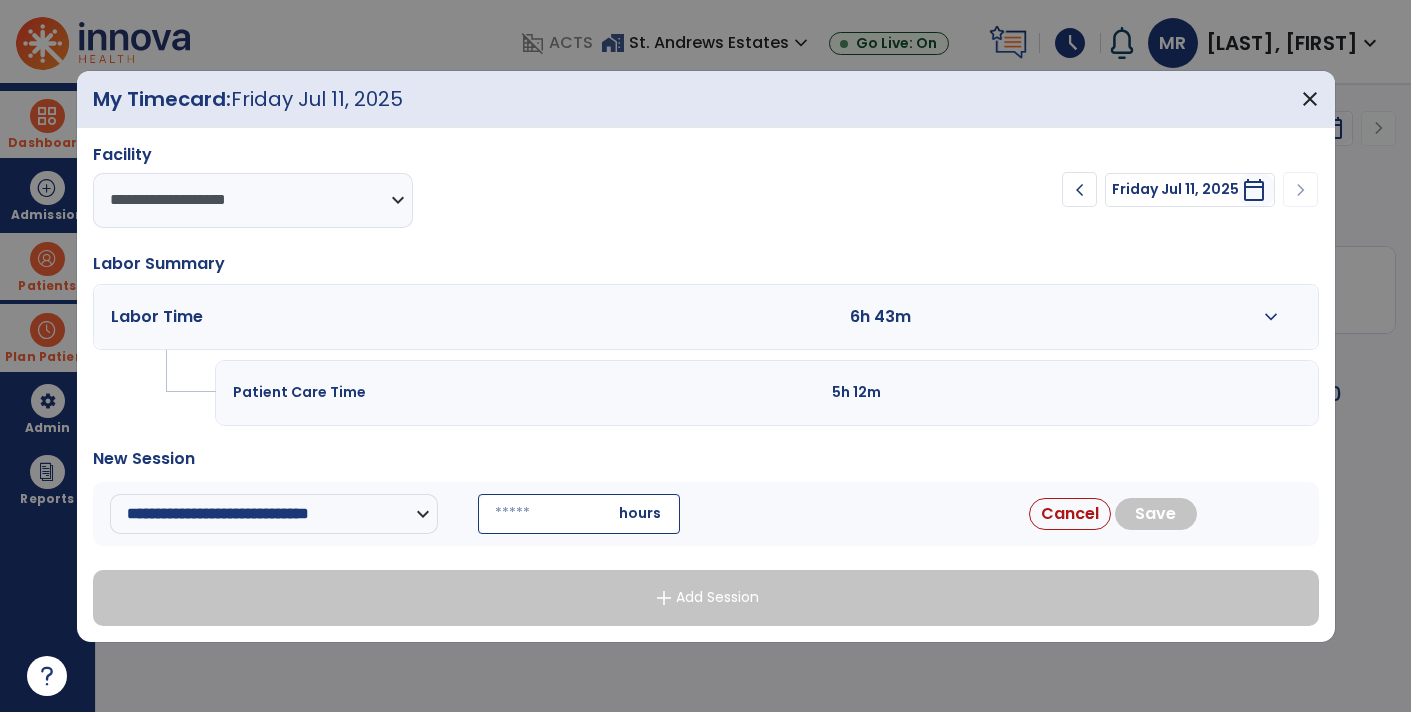 click at bounding box center (579, 514) 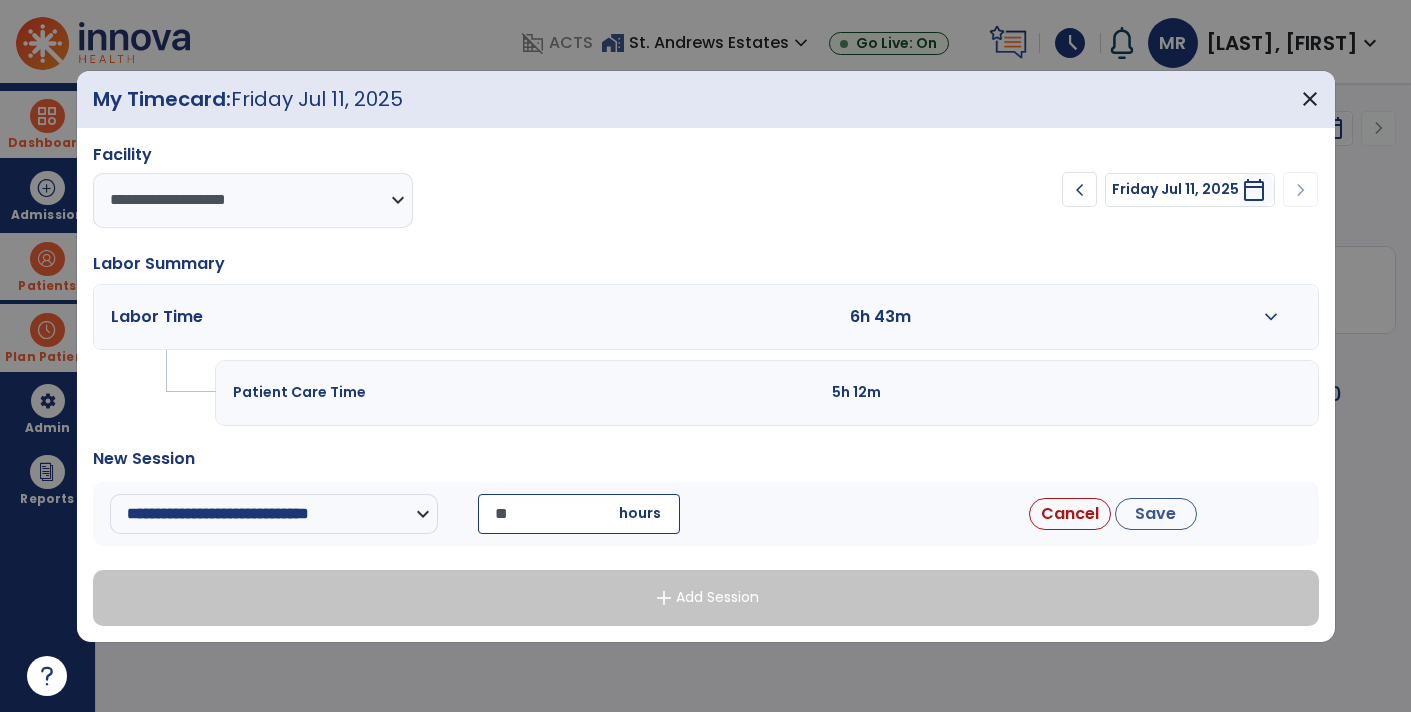 type on "*" 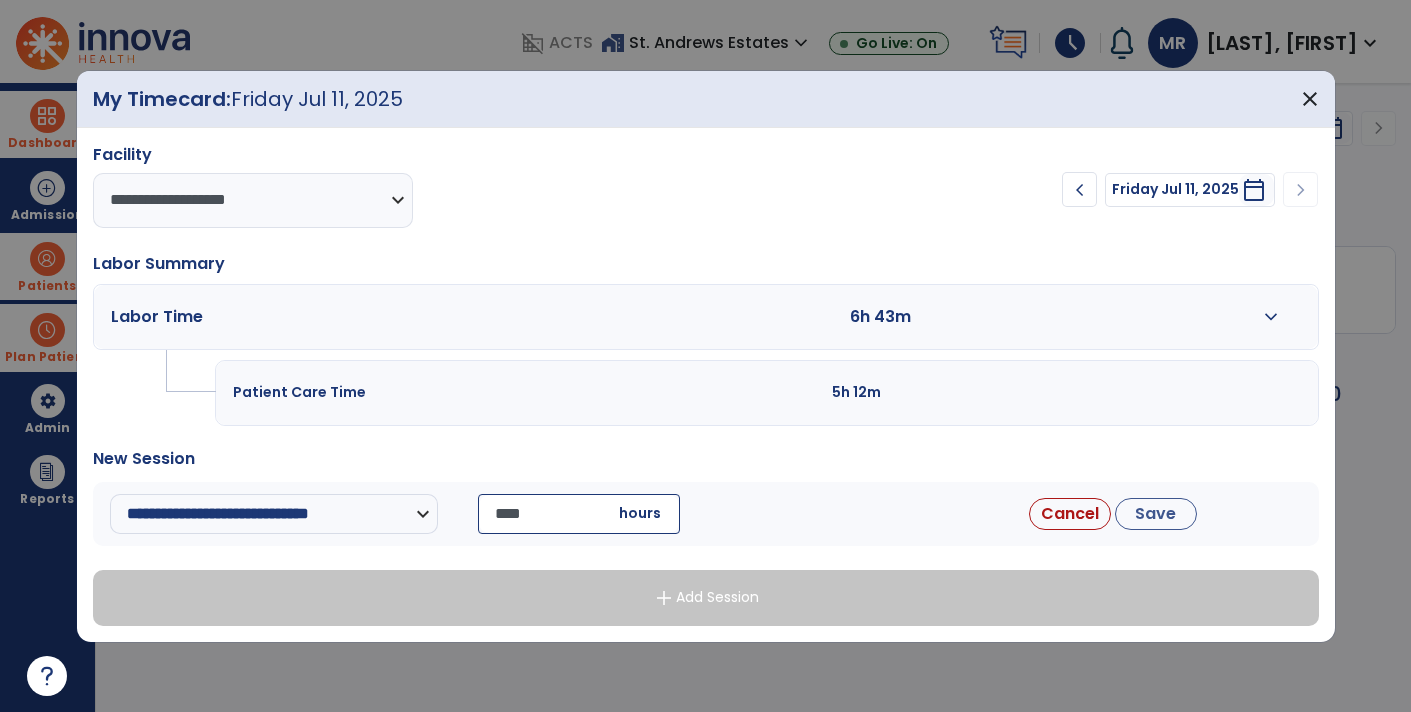 type on "*****" 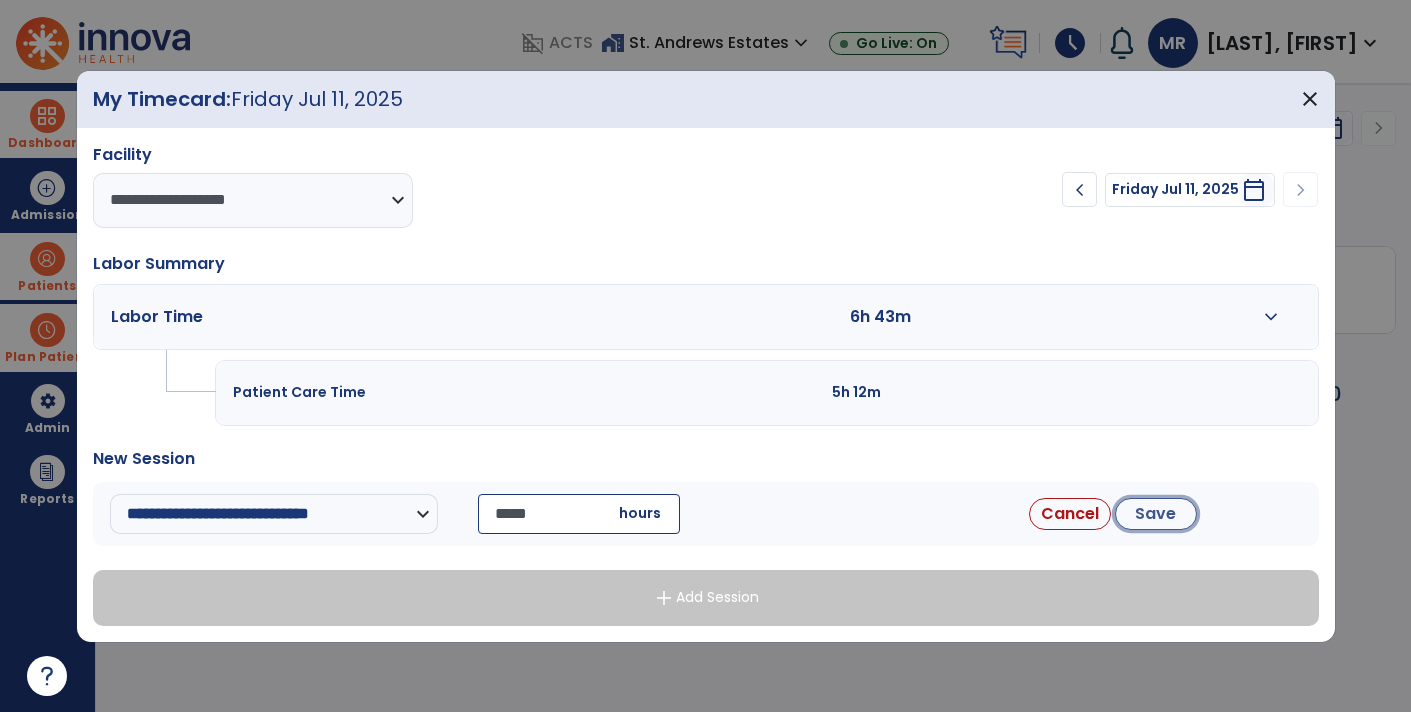 click on "Save" at bounding box center (1156, 514) 